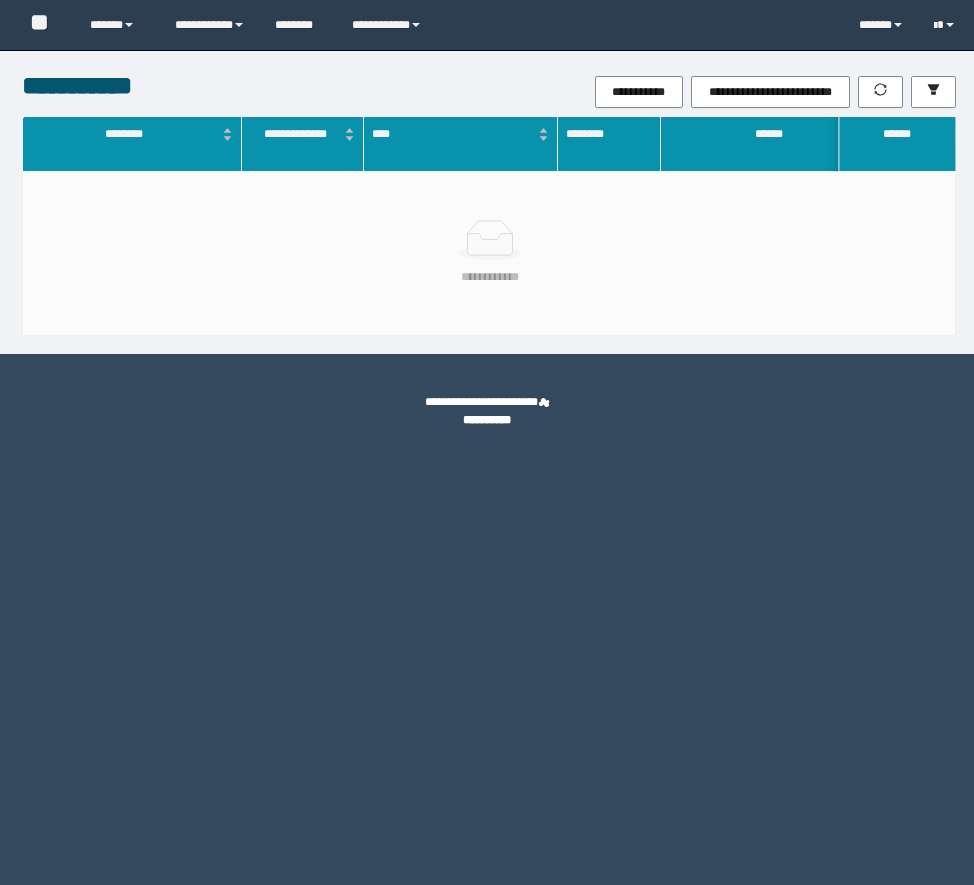 scroll, scrollTop: 0, scrollLeft: 0, axis: both 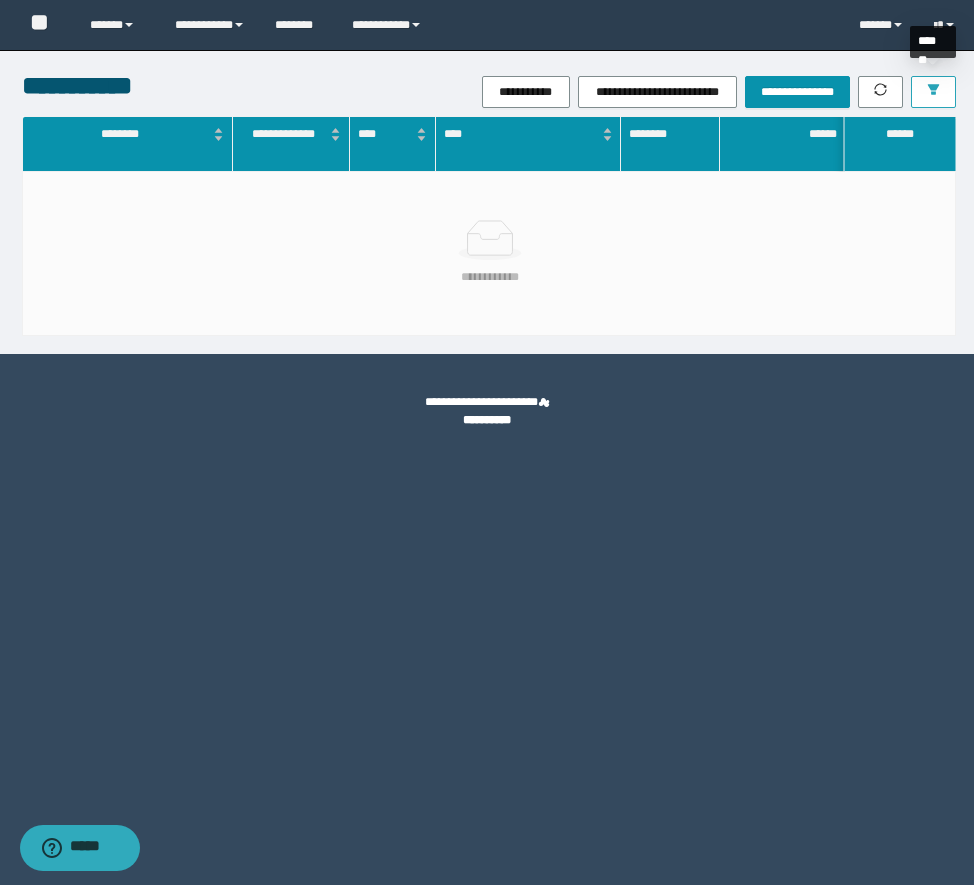 click 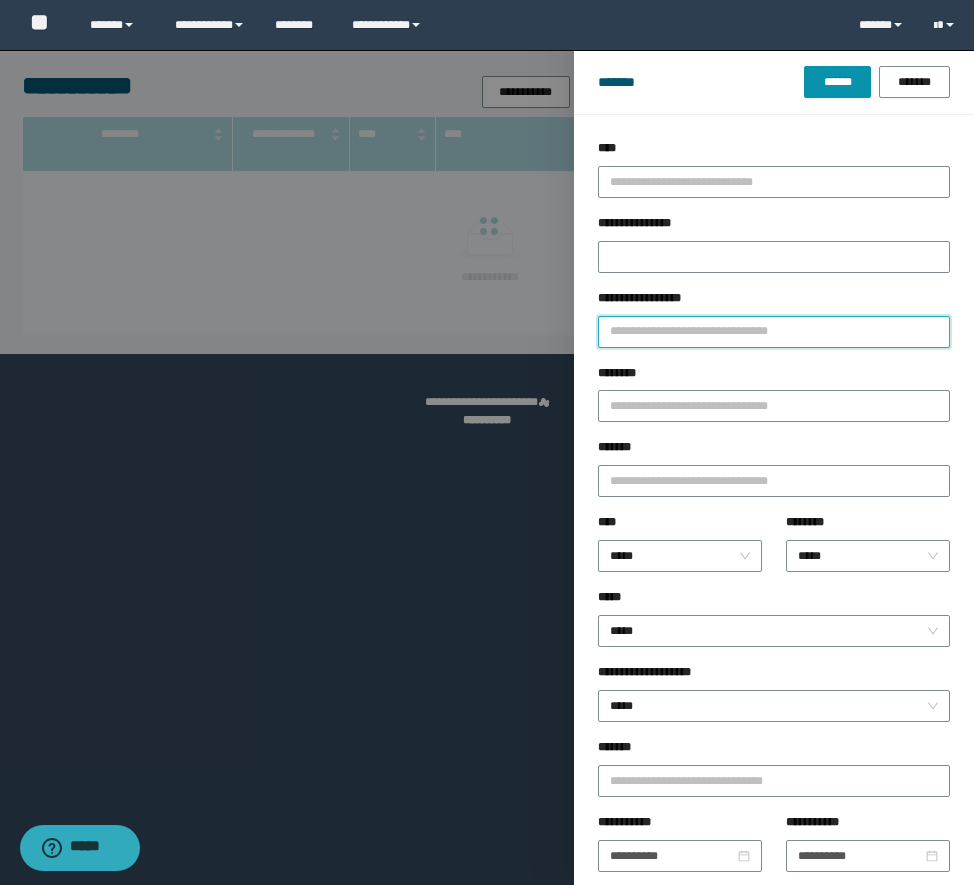 click on "**********" at bounding box center [774, 332] 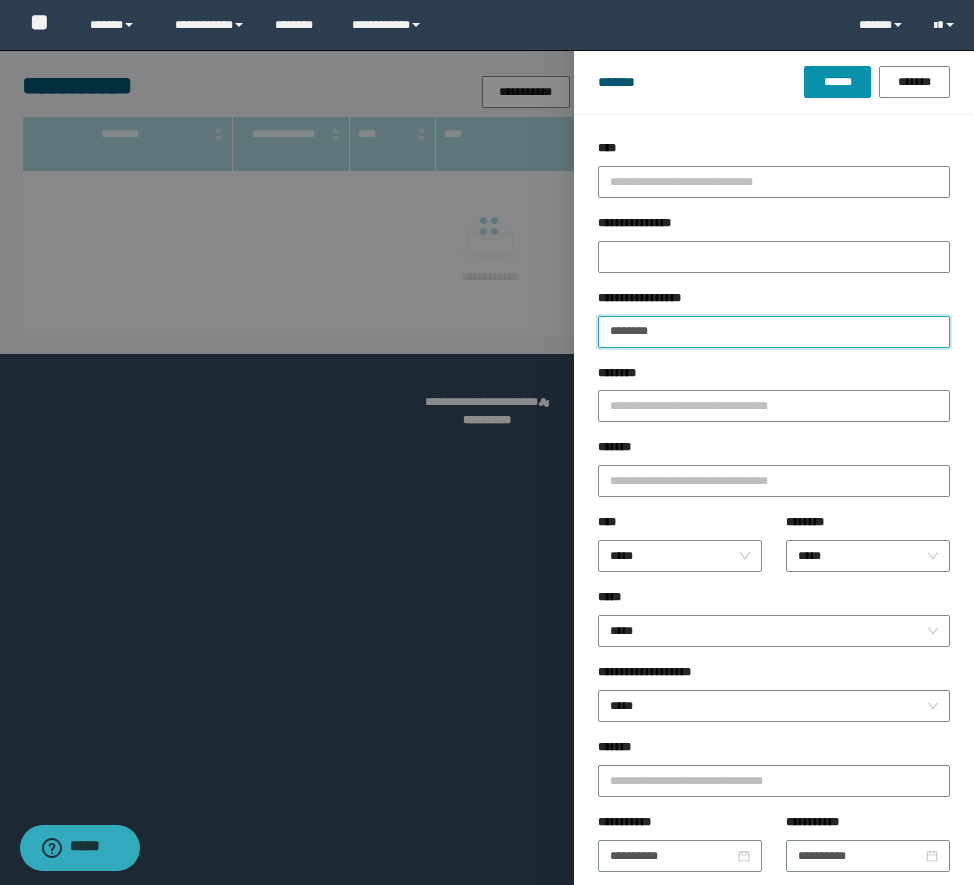 type on "********" 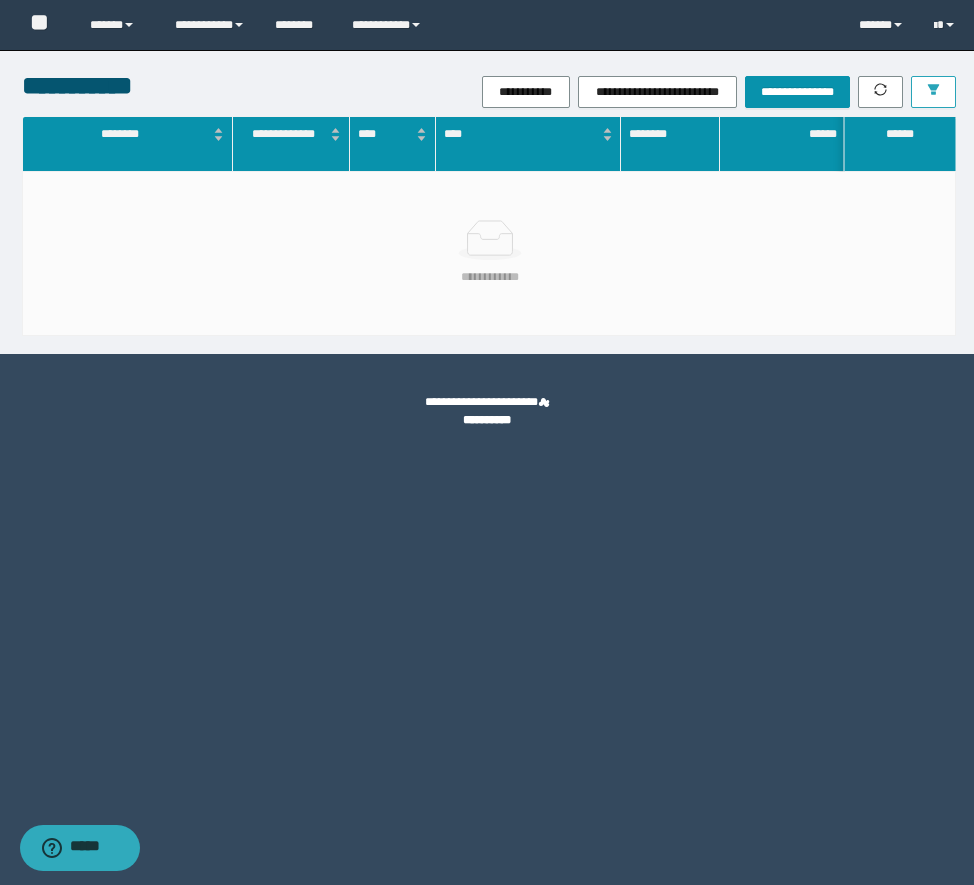 click 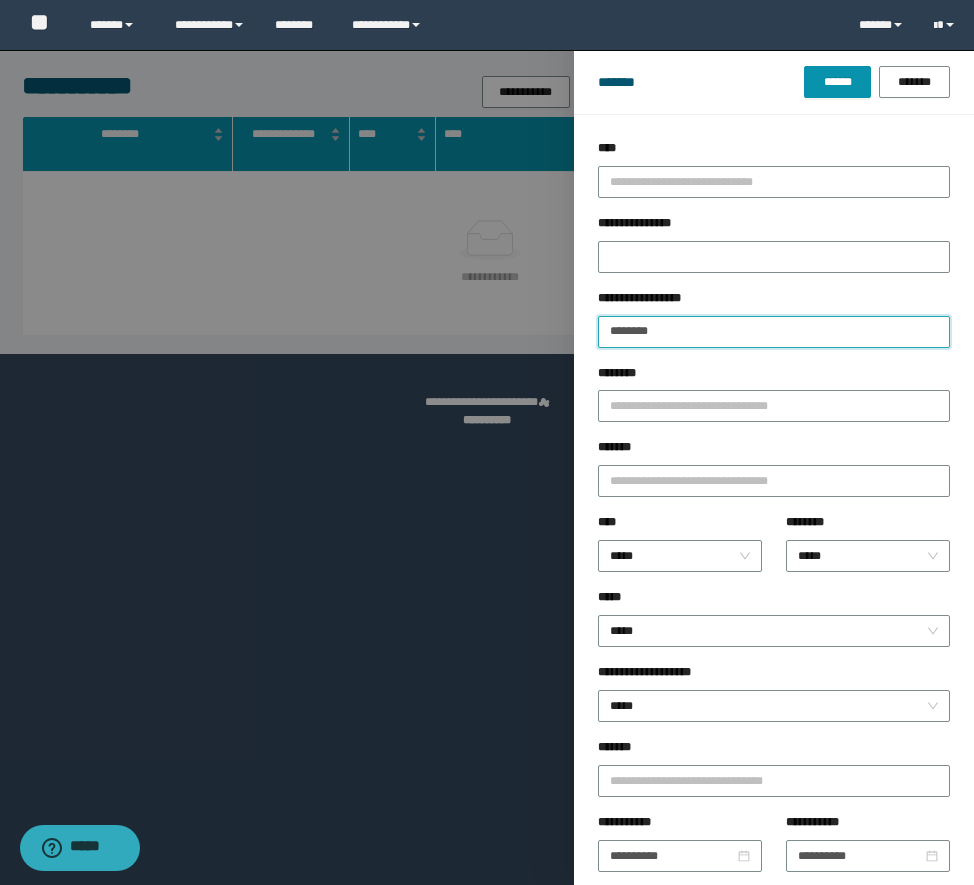 drag, startPoint x: 723, startPoint y: 325, endPoint x: 115, endPoint y: 224, distance: 616.3319 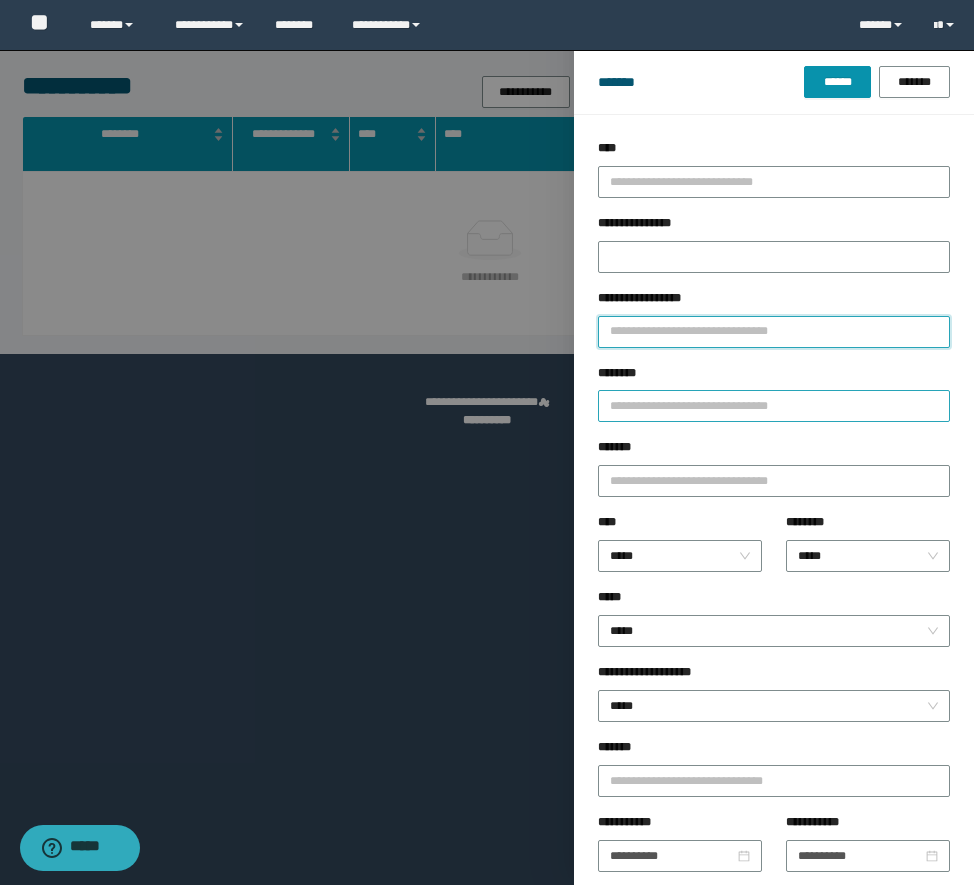 type 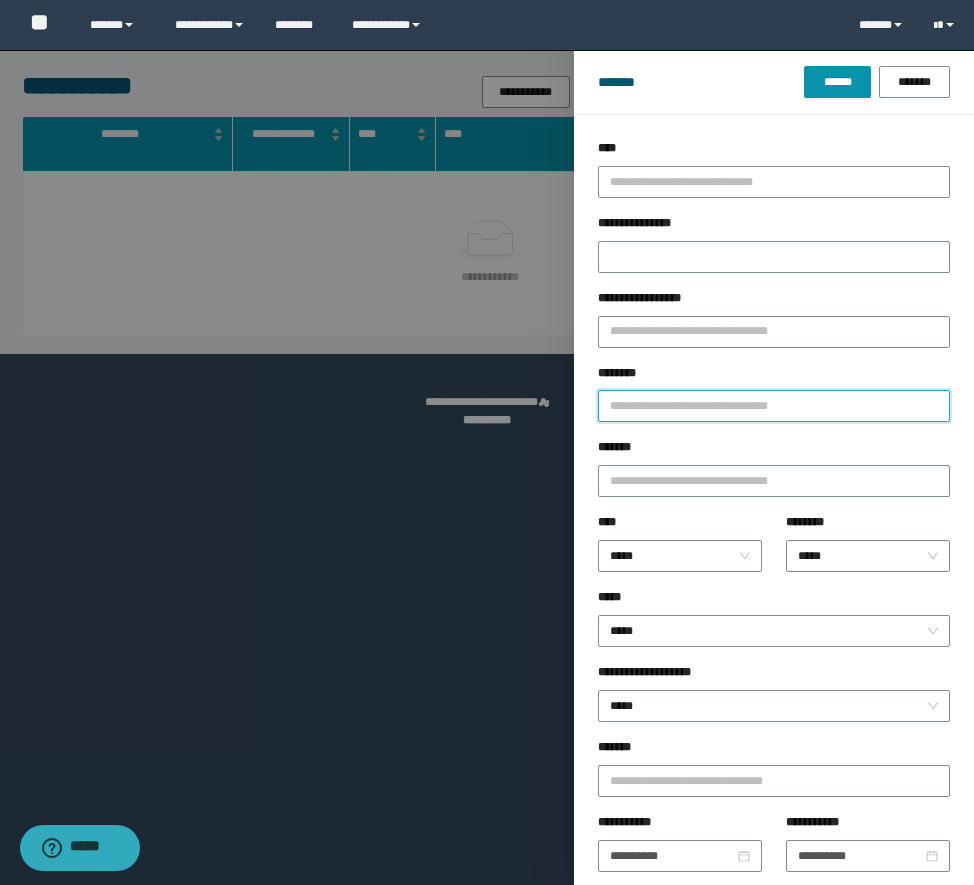 click on "********" at bounding box center [774, 406] 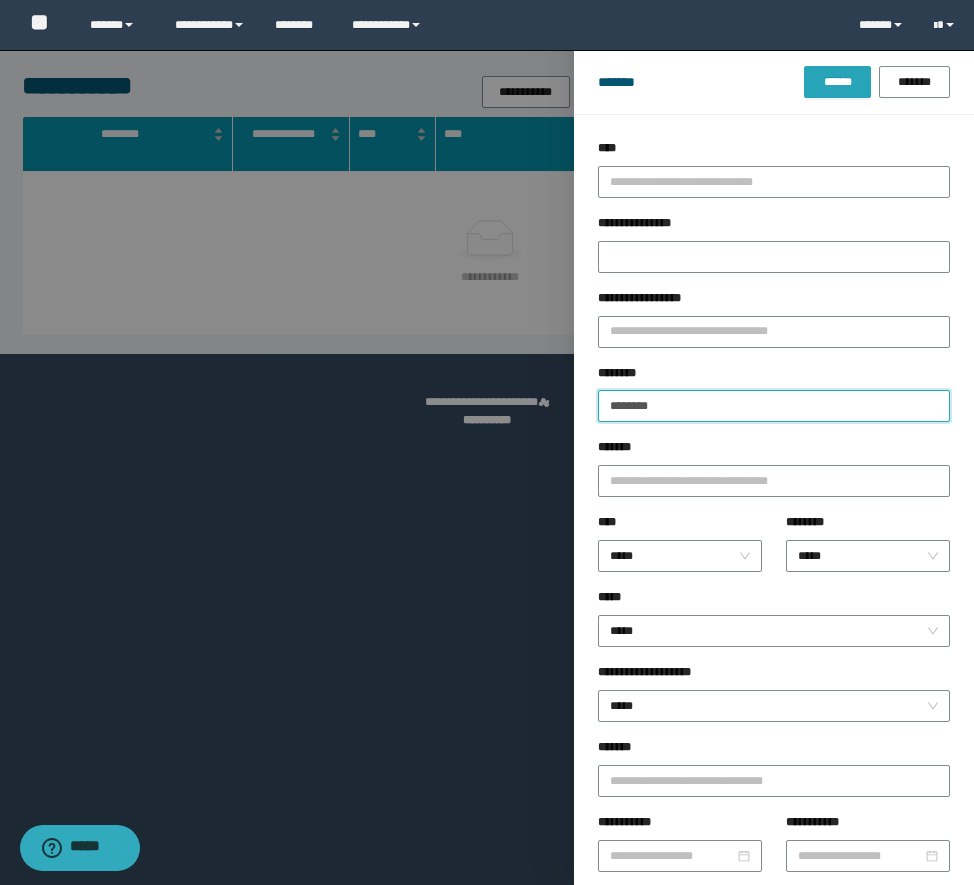 type on "********" 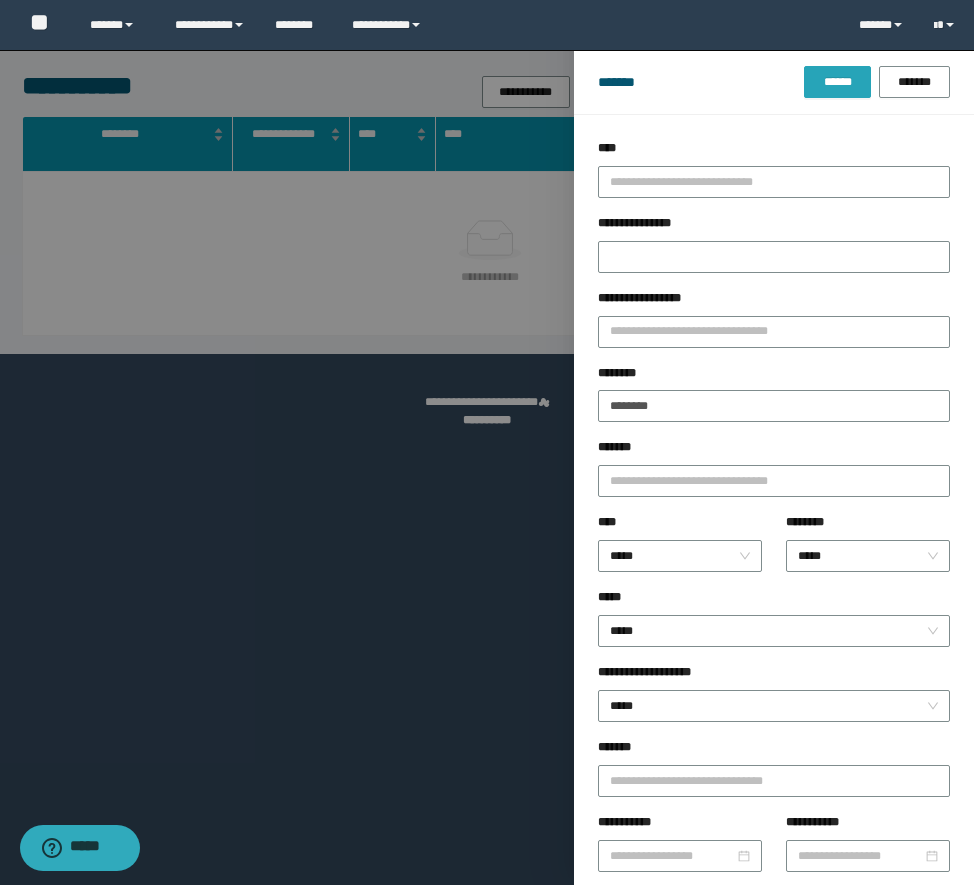 click on "******" at bounding box center [837, 82] 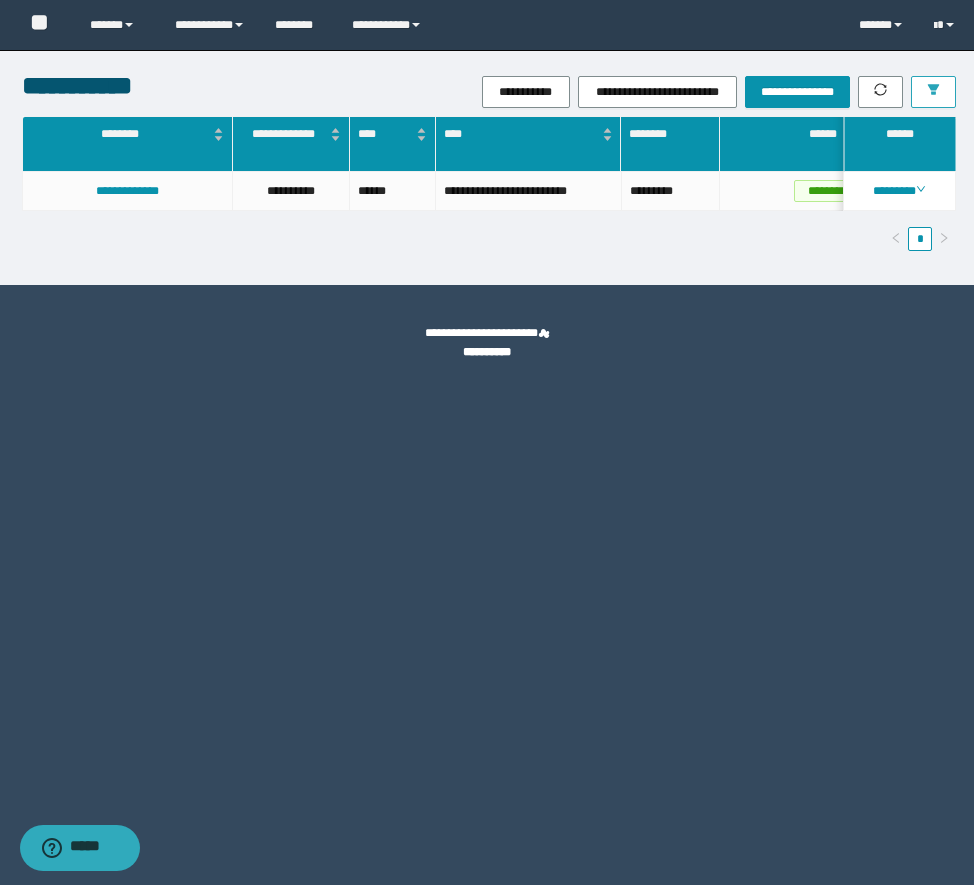 type 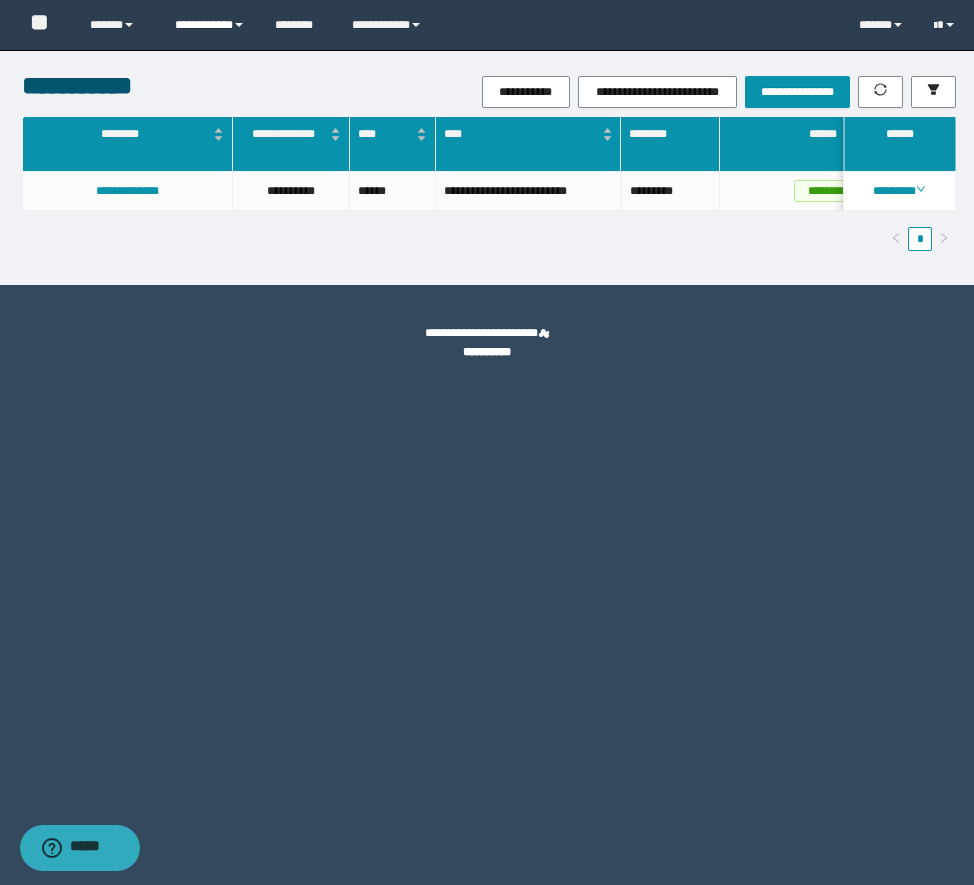 click on "**********" at bounding box center [210, 25] 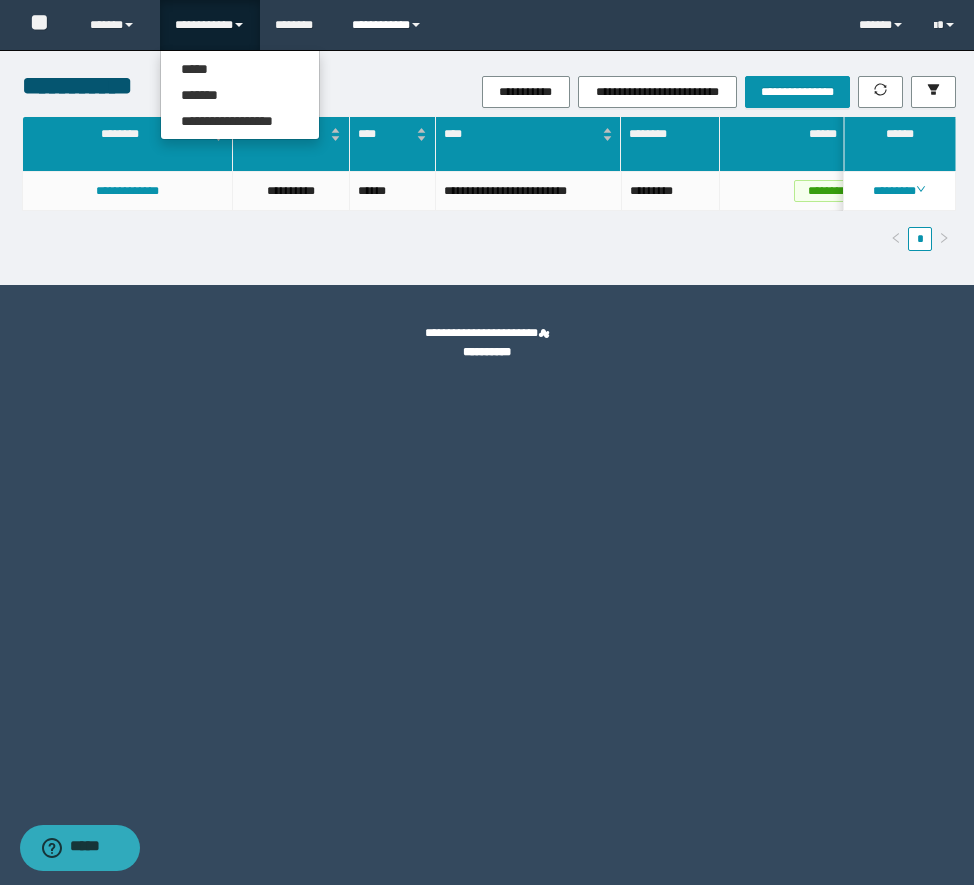 click on "**********" at bounding box center (389, 25) 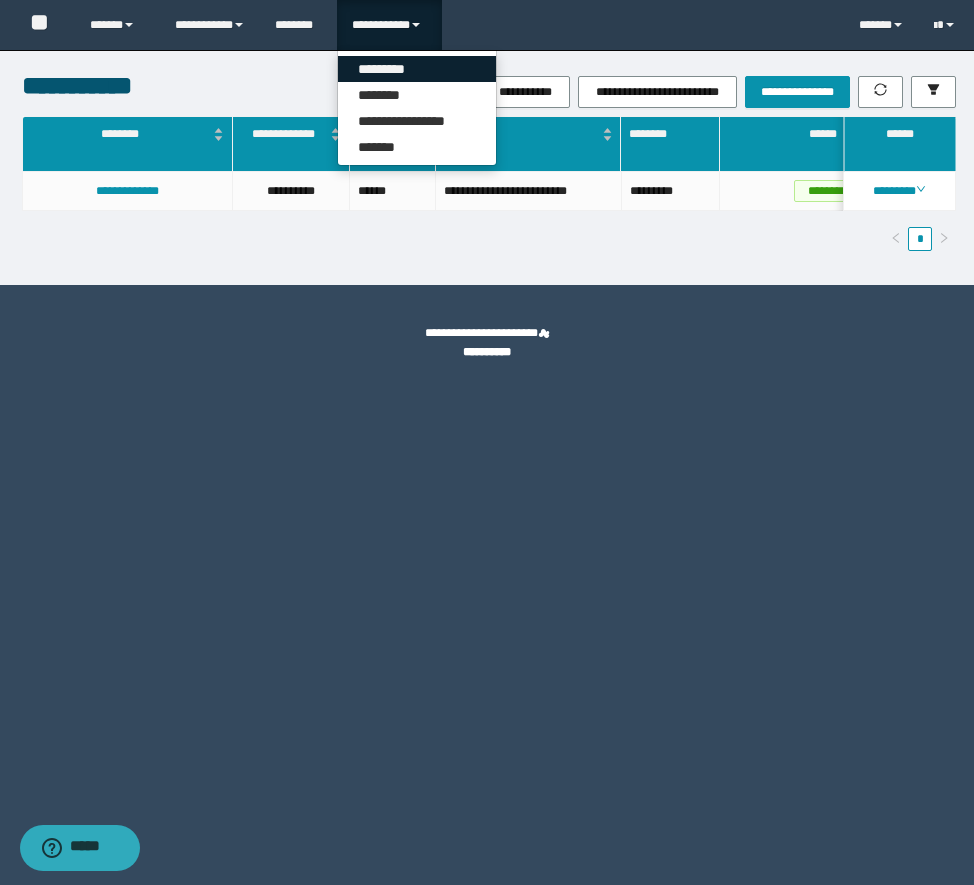 click on "*********" at bounding box center [417, 69] 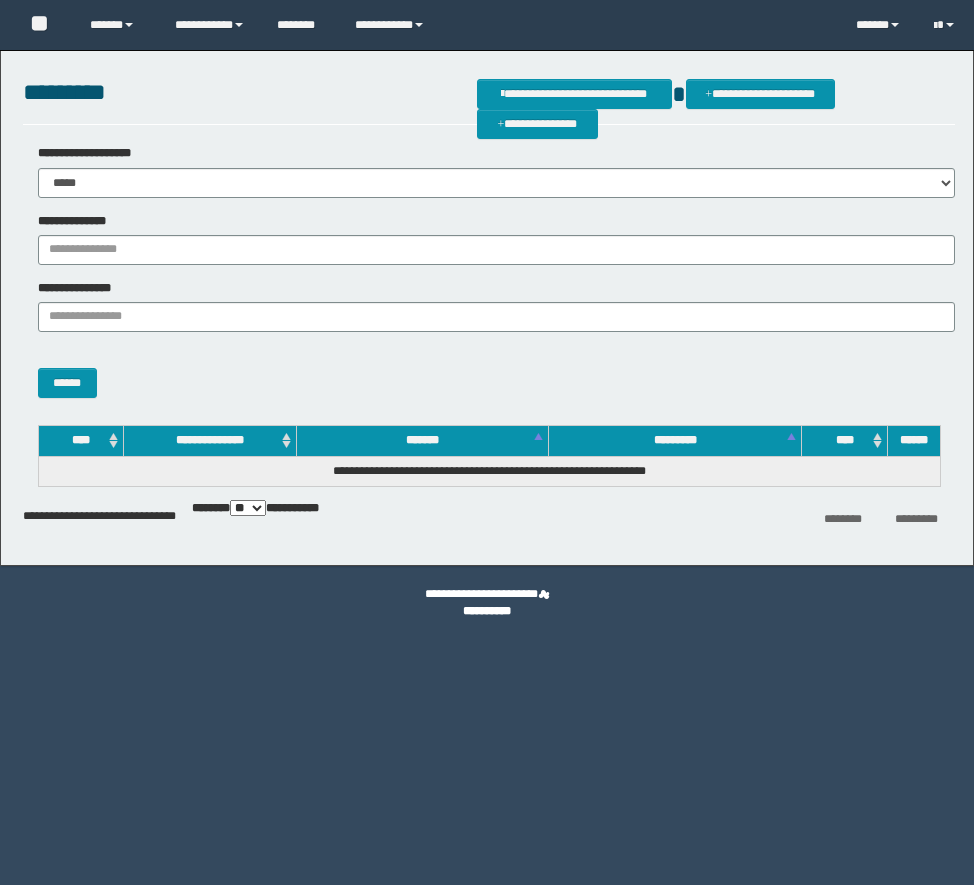 scroll, scrollTop: 0, scrollLeft: 0, axis: both 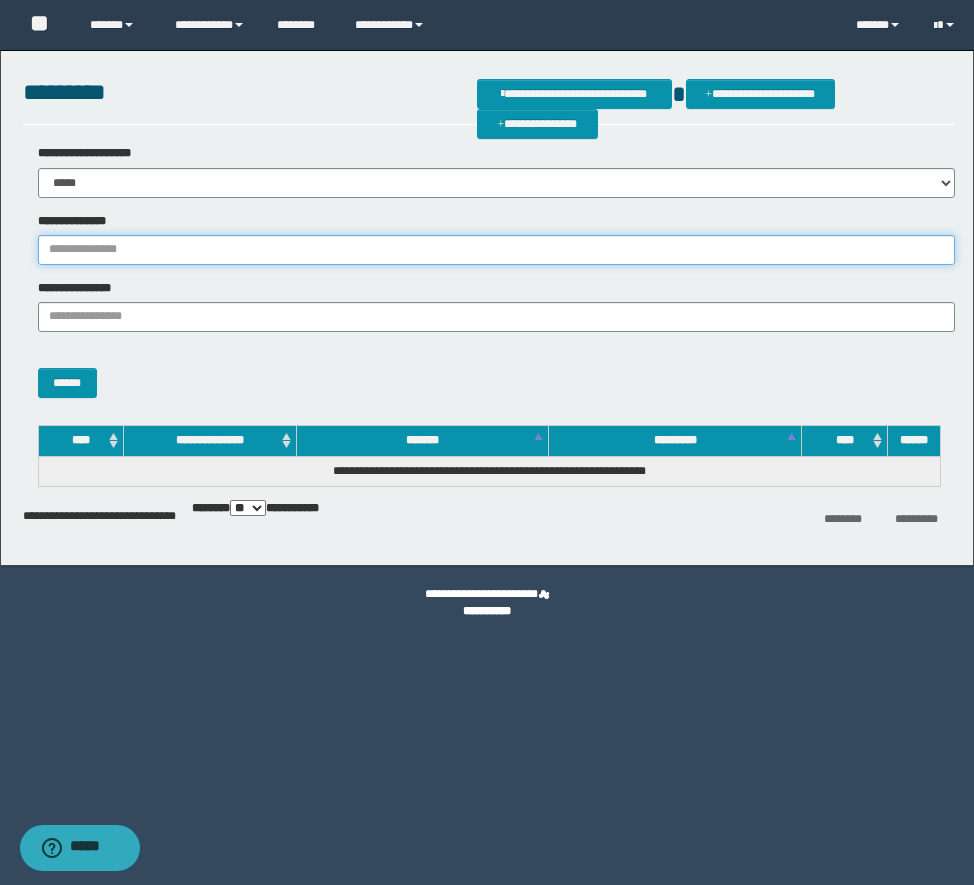 click on "**********" at bounding box center (496, 250) 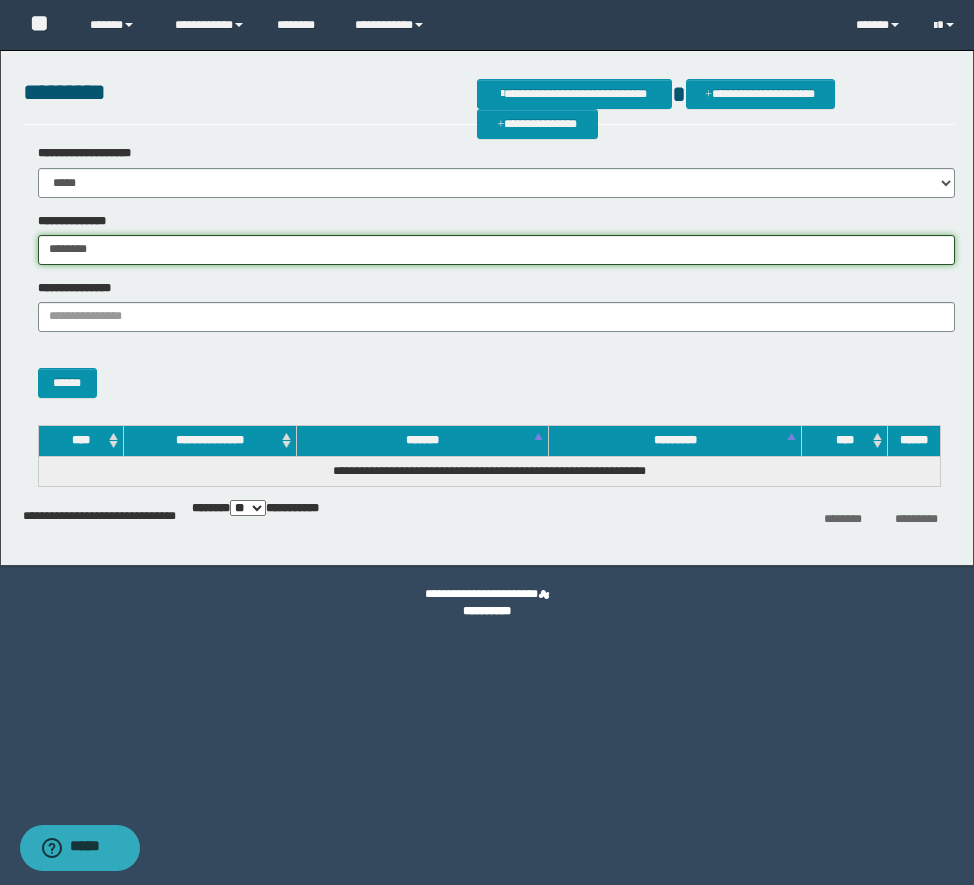 type on "********" 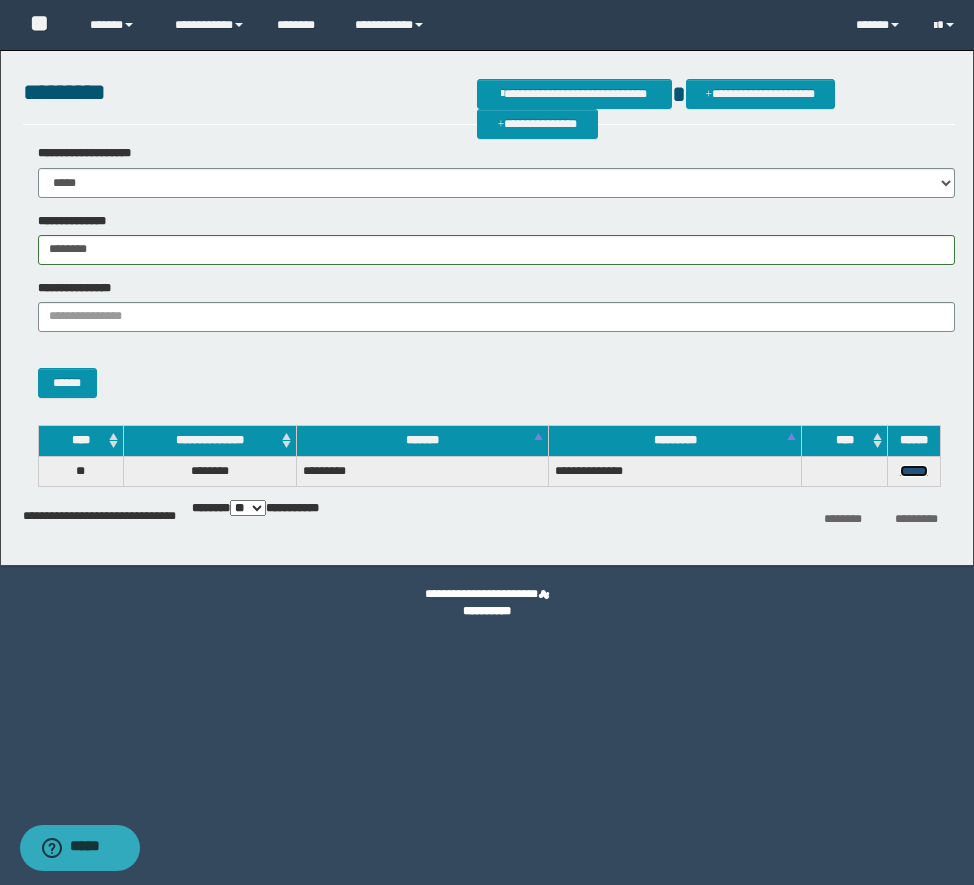 click on "******" at bounding box center [914, 471] 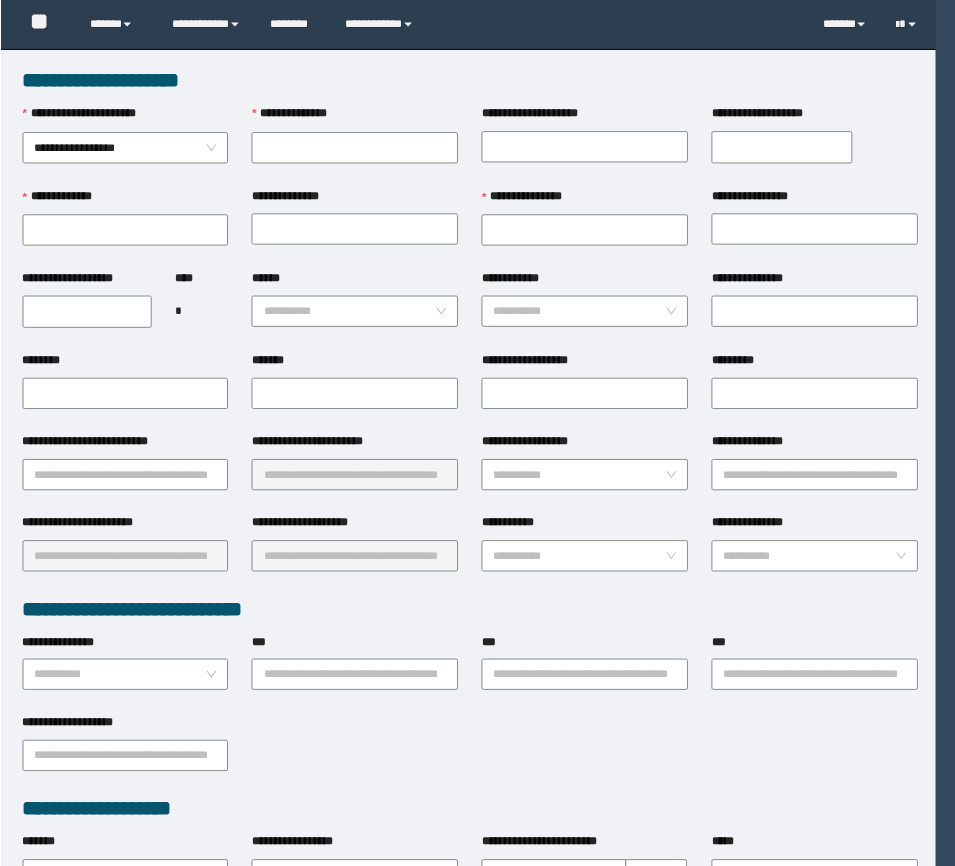 scroll, scrollTop: 0, scrollLeft: 0, axis: both 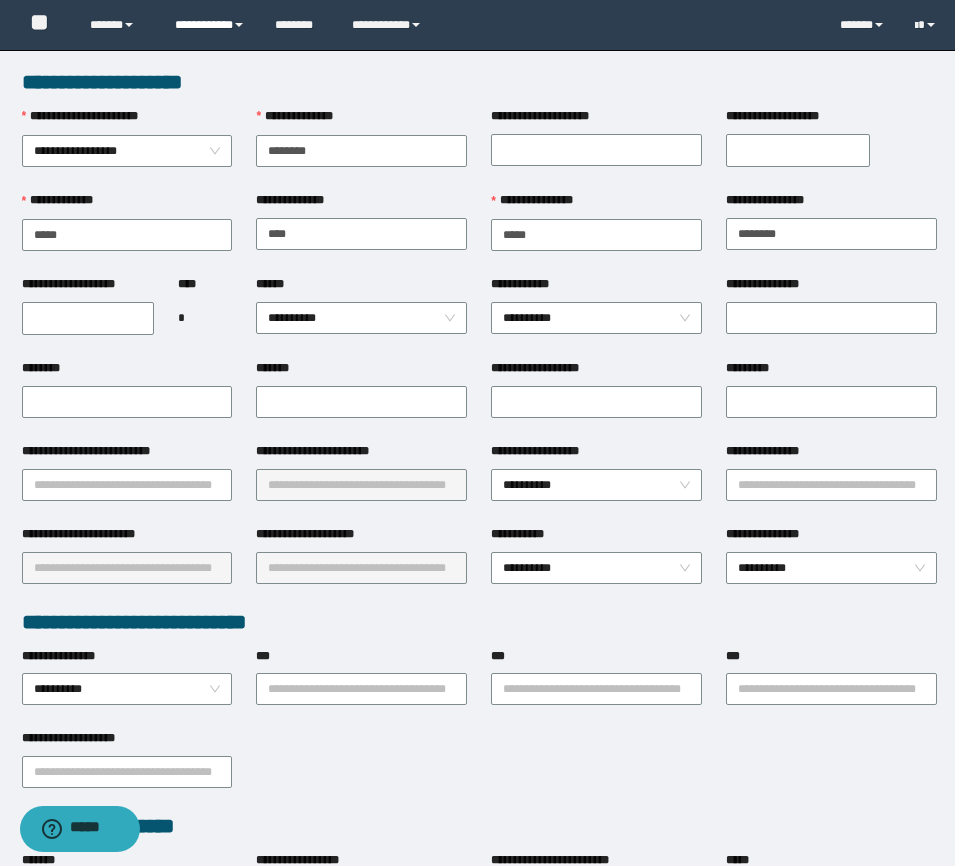 click on "**********" at bounding box center [210, 25] 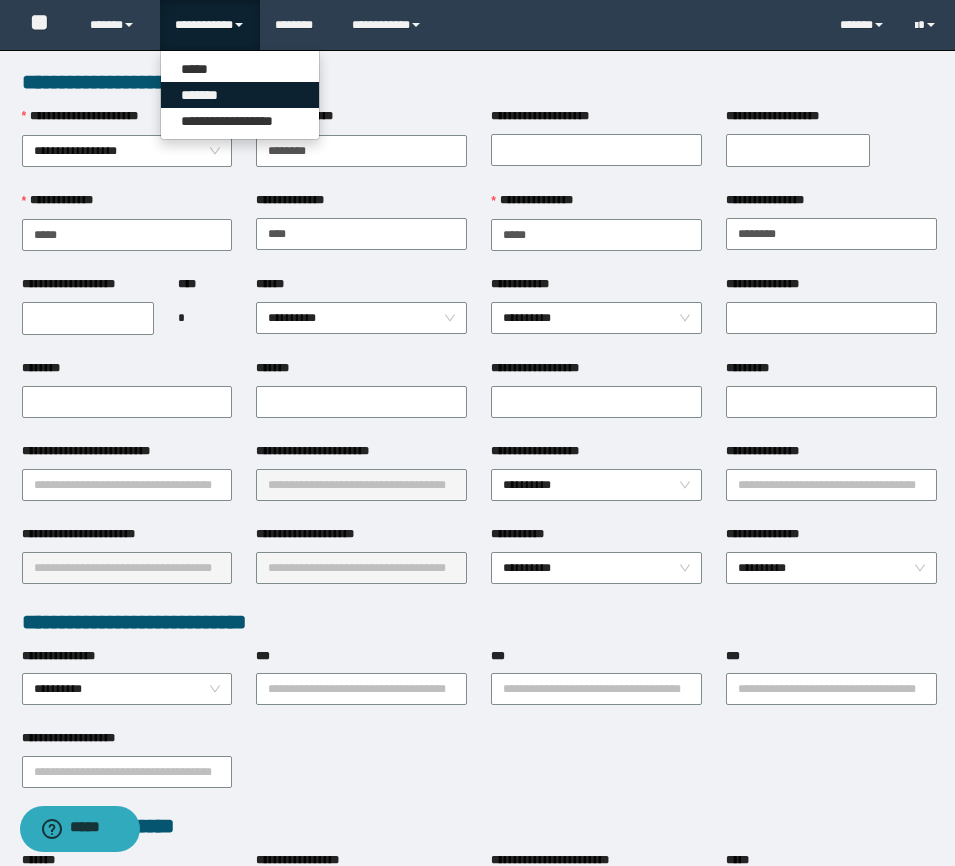 click on "*******" at bounding box center (240, 95) 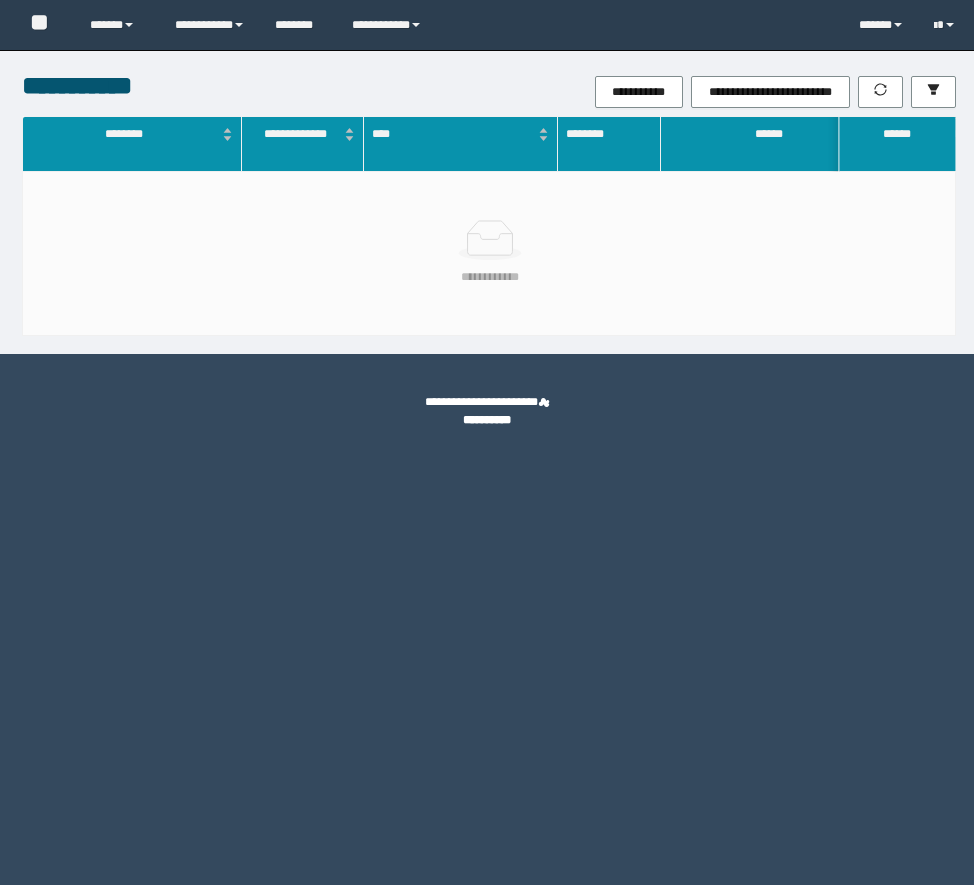 scroll, scrollTop: 0, scrollLeft: 0, axis: both 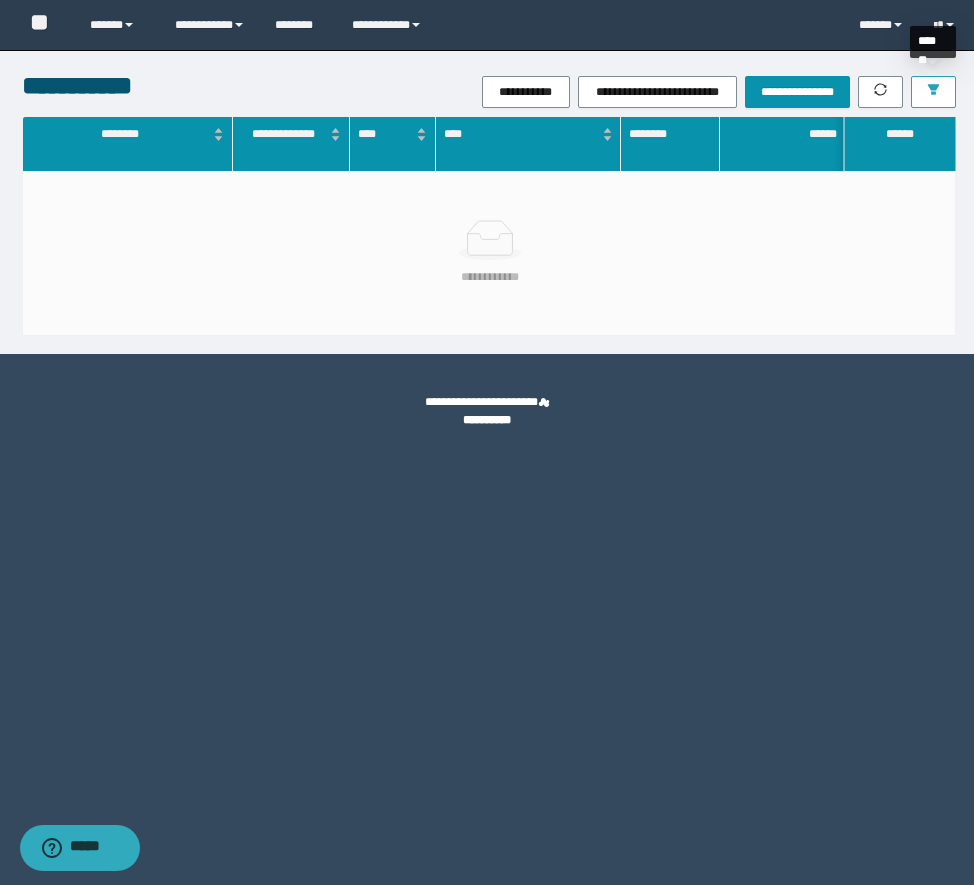 click at bounding box center [933, 92] 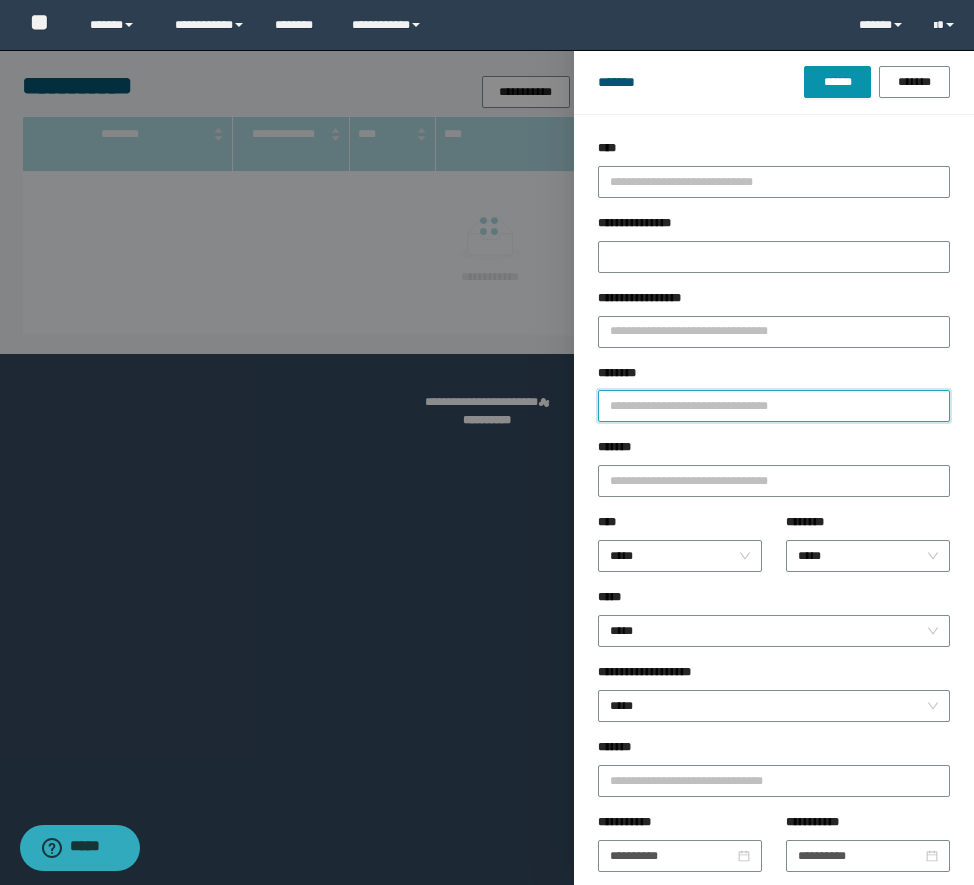 click on "********" at bounding box center [774, 406] 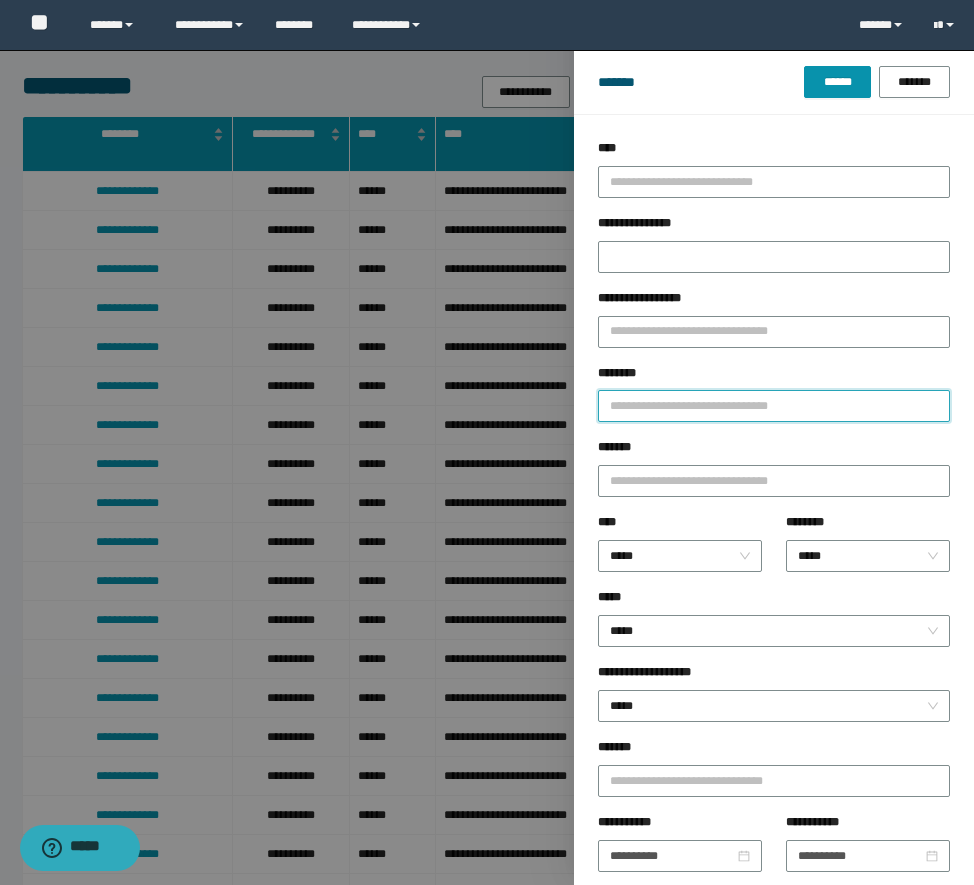 paste on "********" 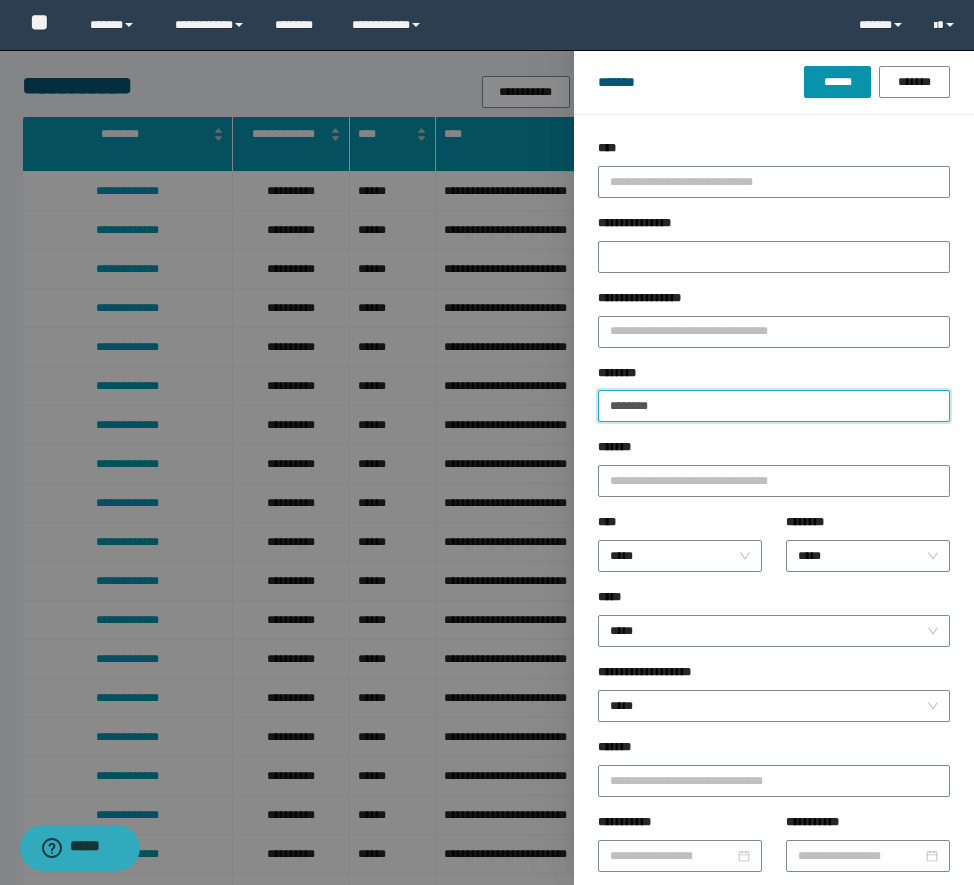 type on "********" 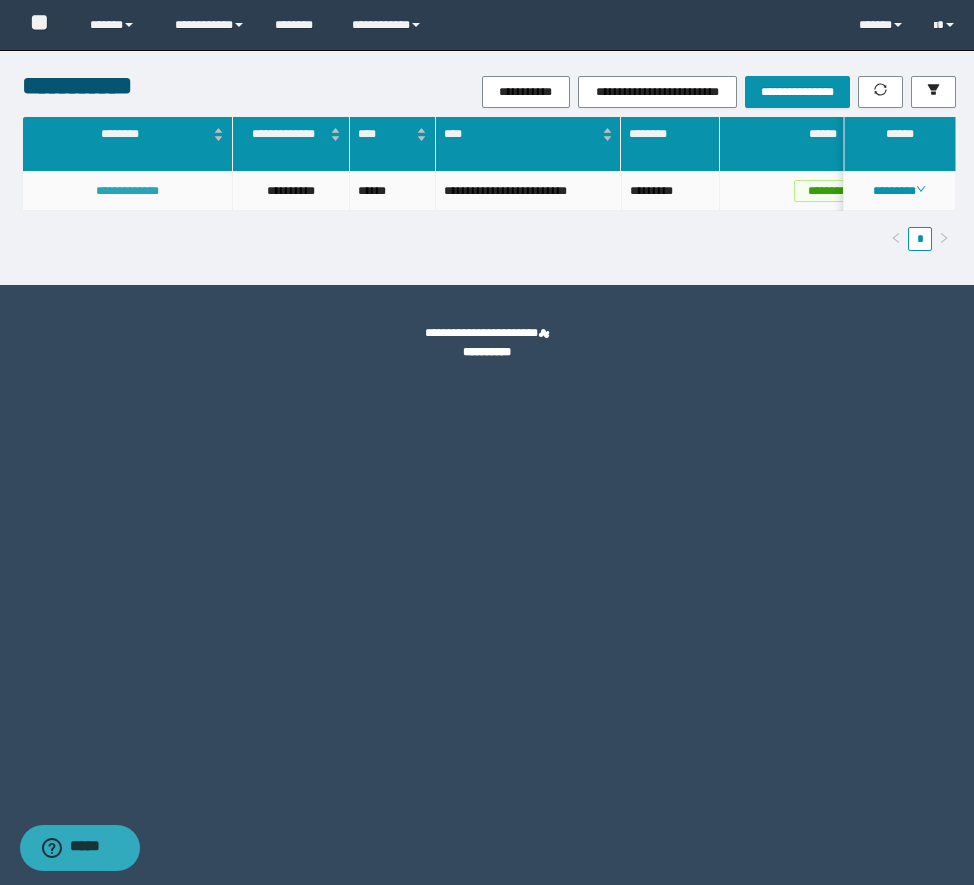 click on "**********" at bounding box center (127, 191) 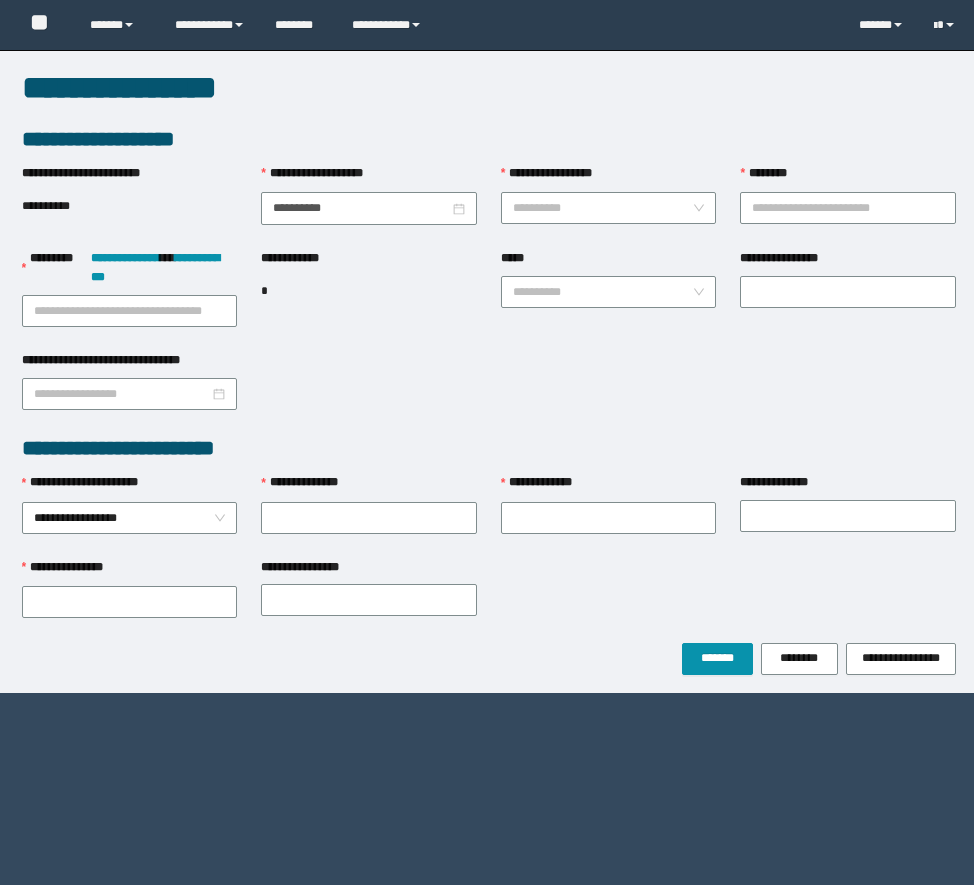 scroll, scrollTop: 0, scrollLeft: 0, axis: both 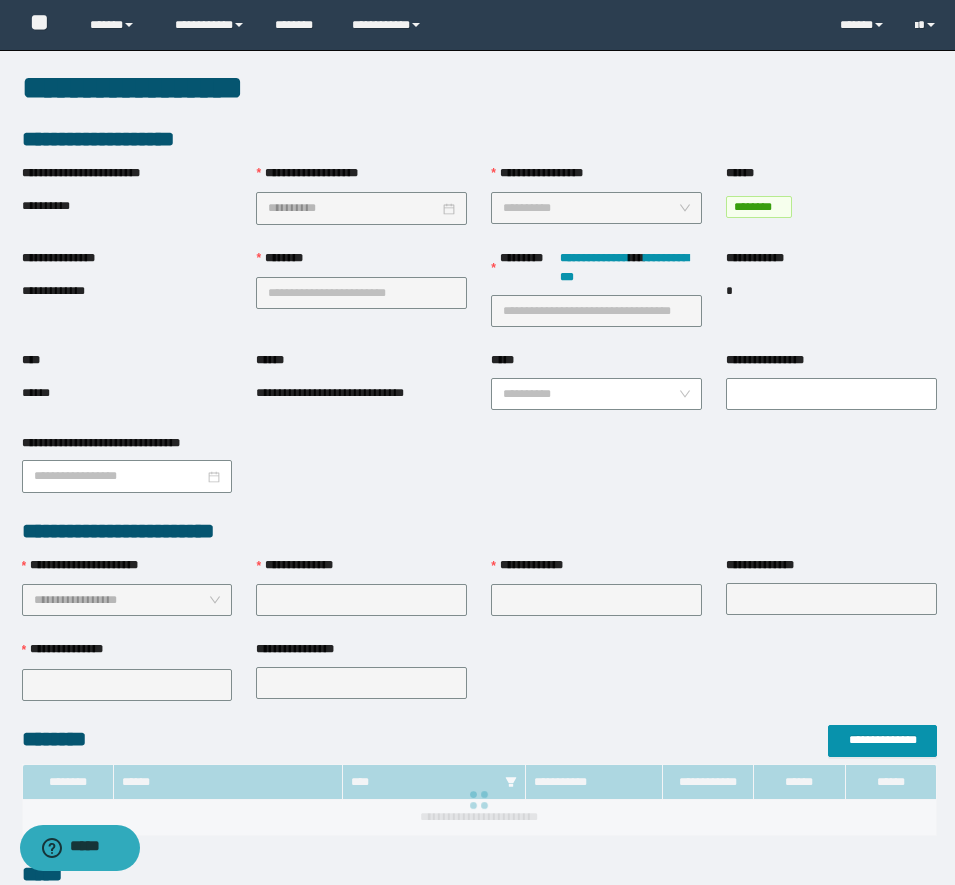 type on "**********" 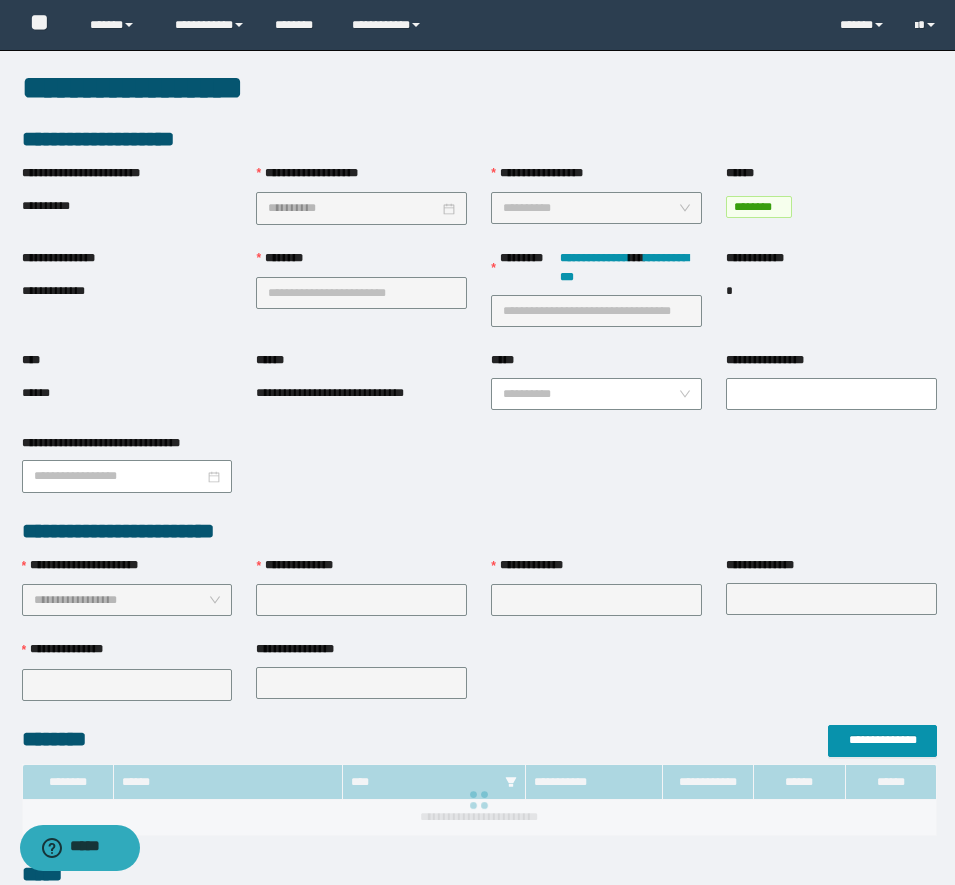 type on "***" 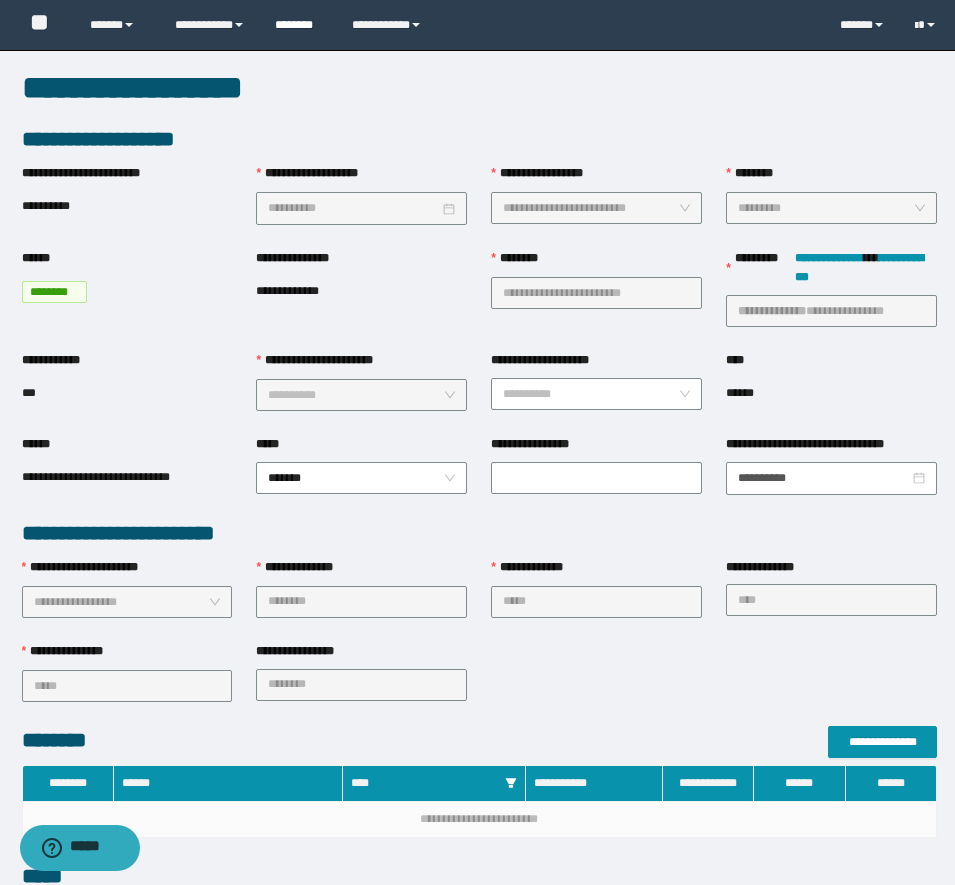 click on "********" at bounding box center (298, 25) 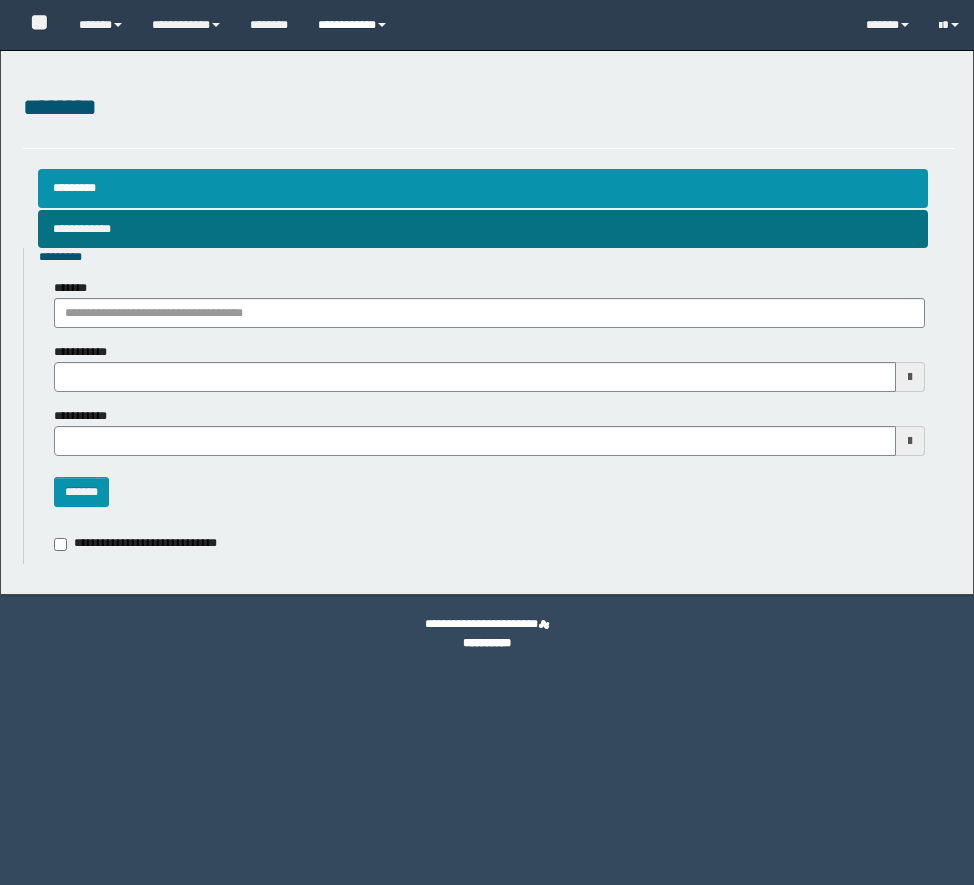type 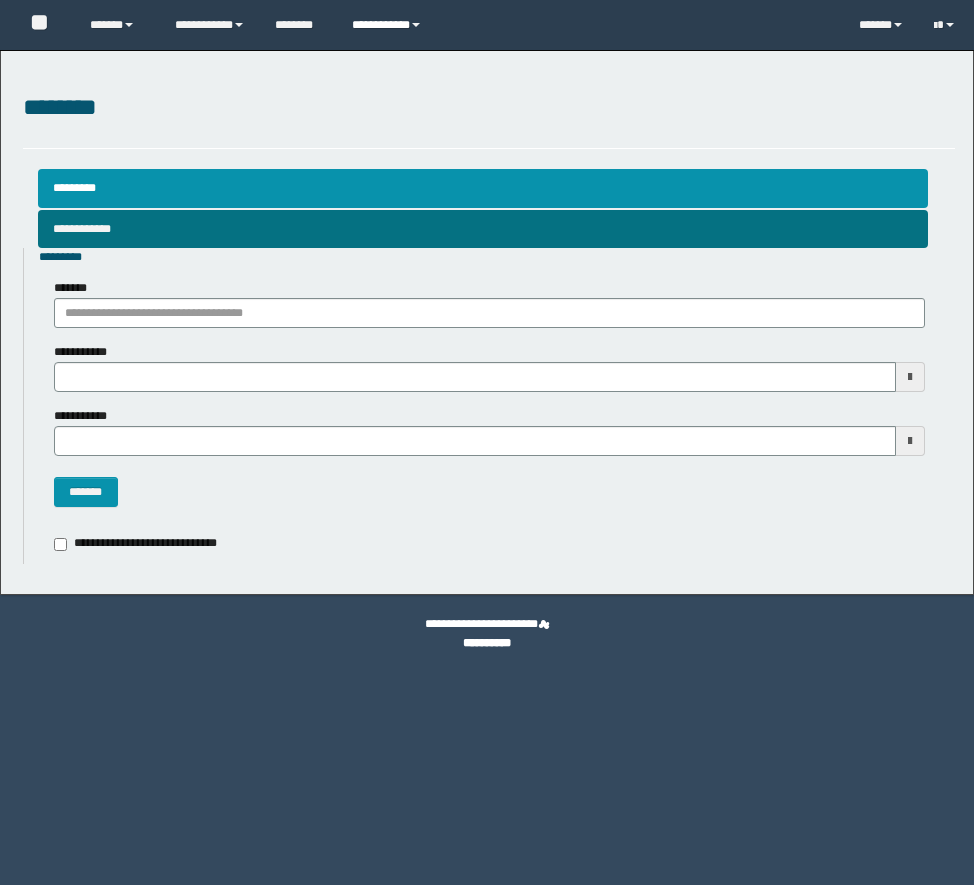 scroll, scrollTop: 0, scrollLeft: 0, axis: both 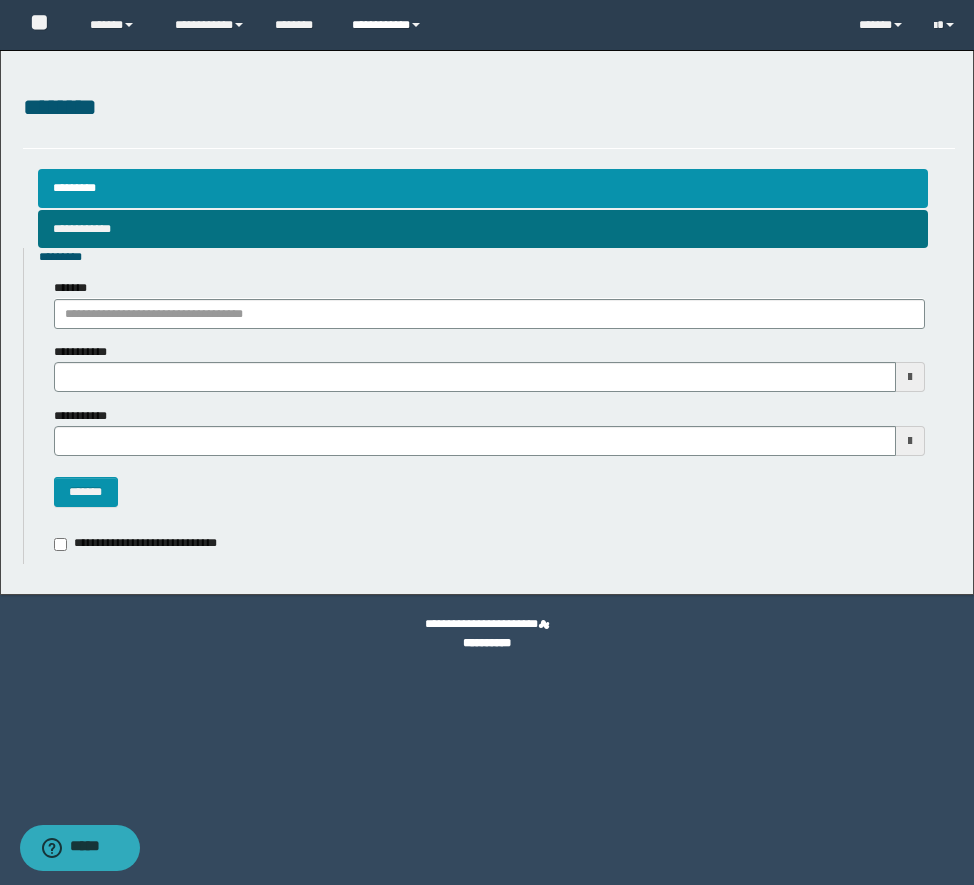 click on "**********" at bounding box center (389, 25) 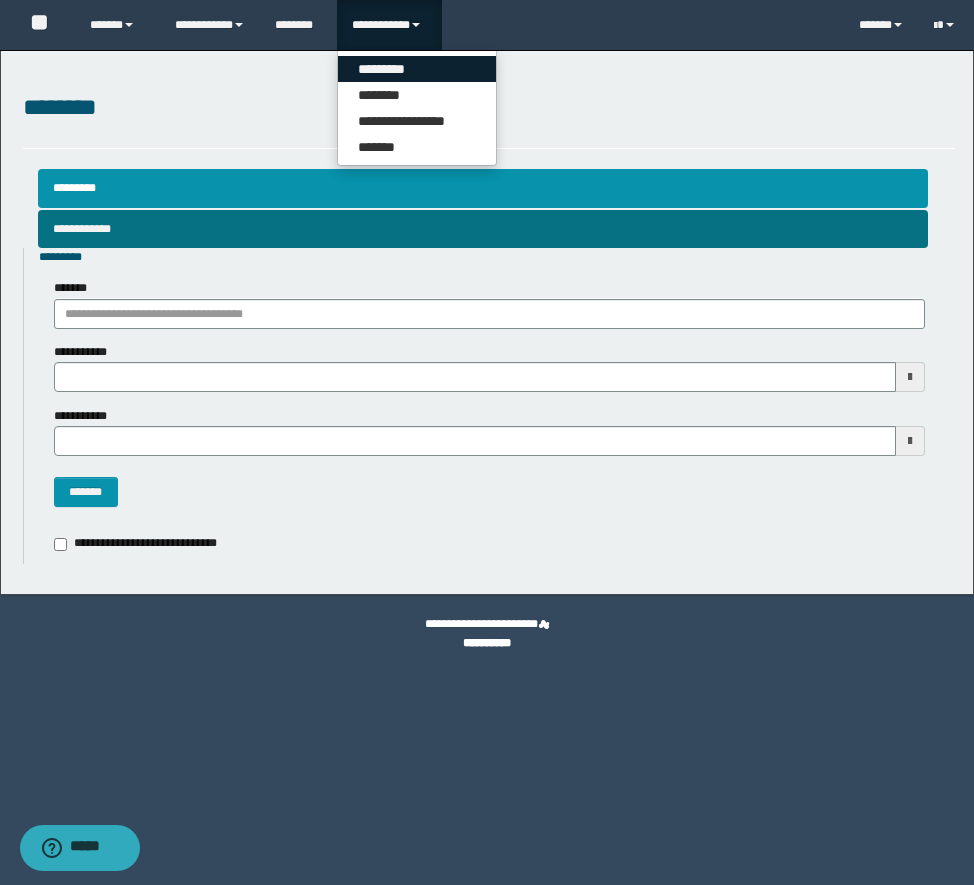click on "*********" at bounding box center (417, 69) 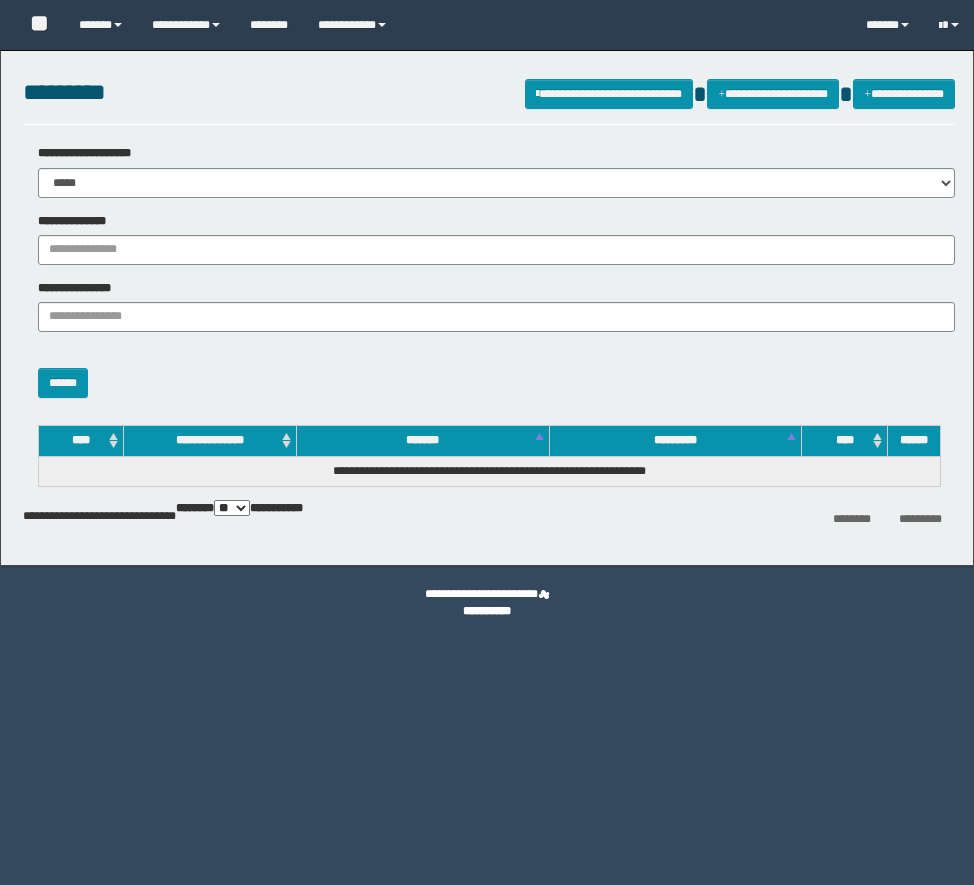 scroll, scrollTop: 0, scrollLeft: 0, axis: both 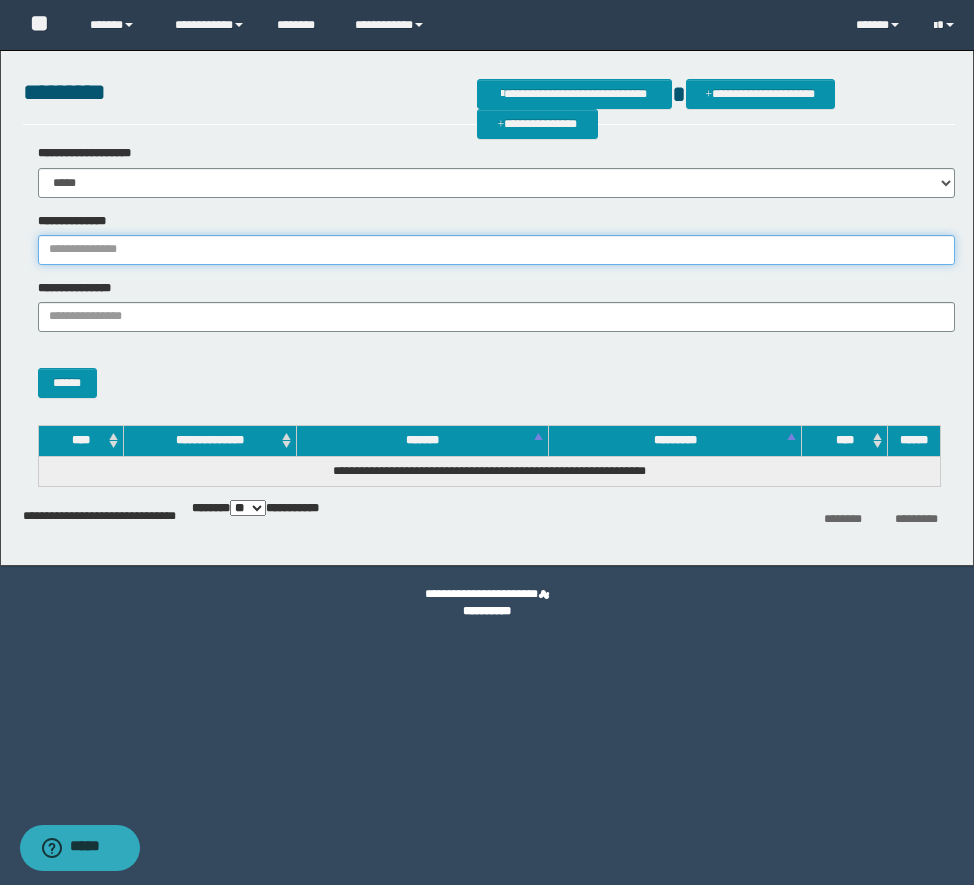 click on "**********" at bounding box center (496, 250) 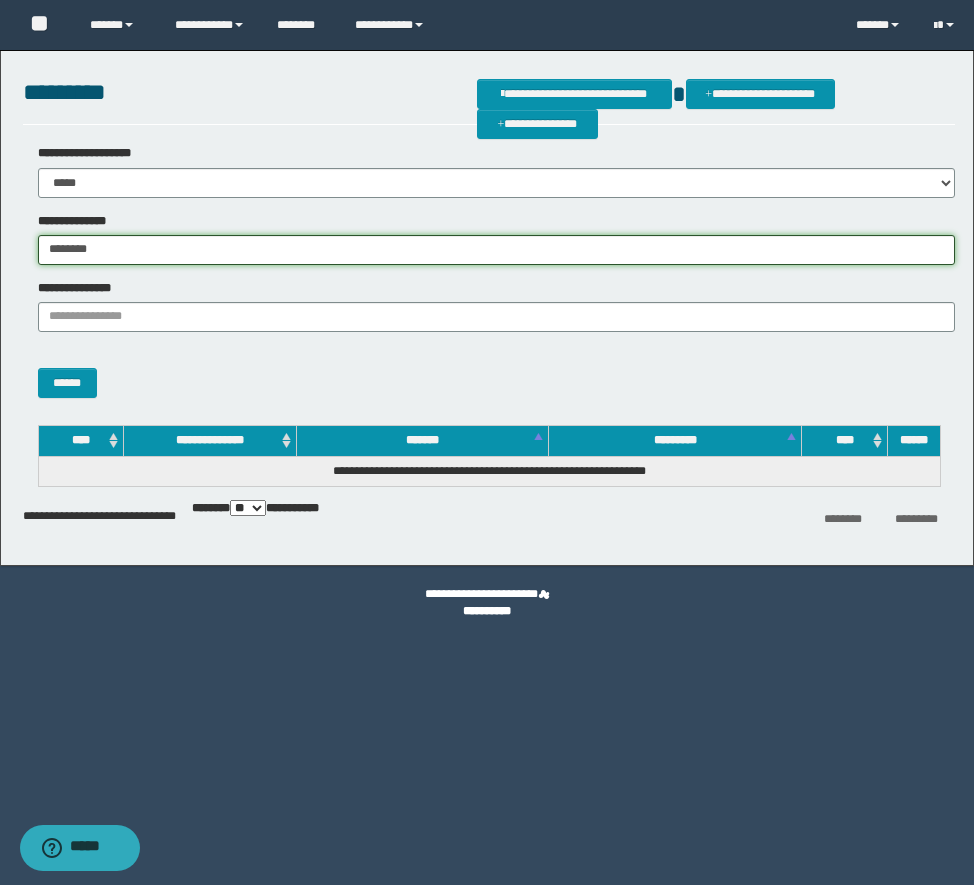 type on "********" 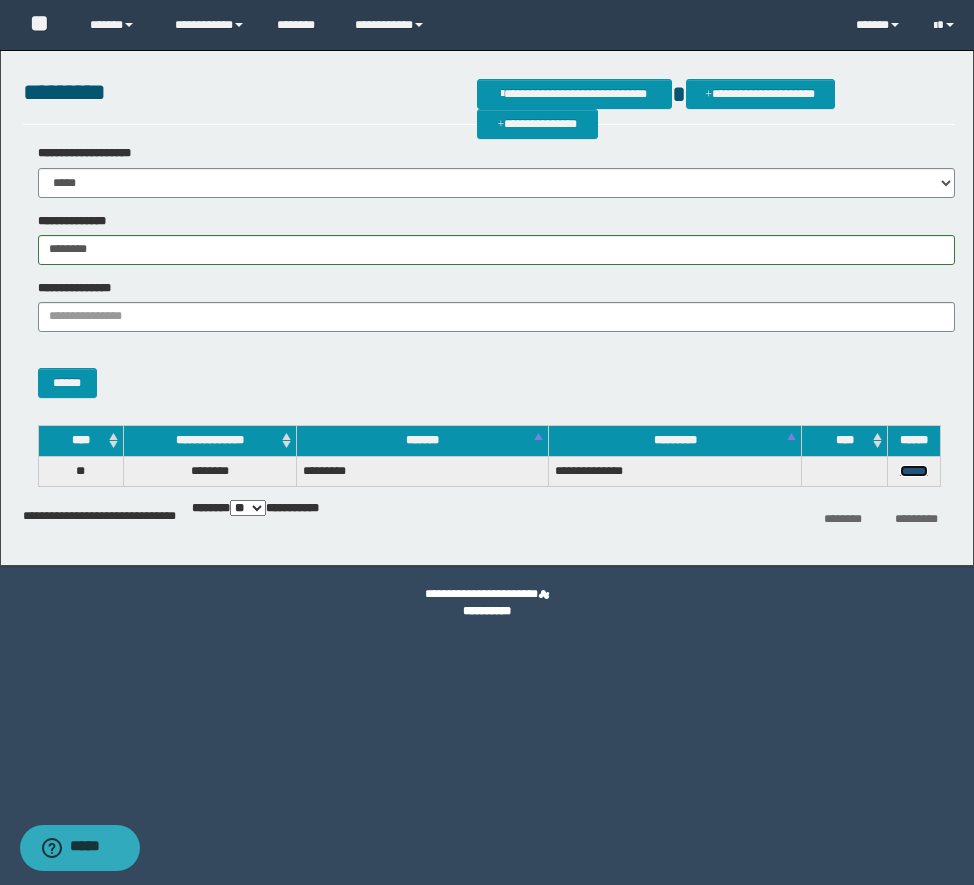 click on "******" at bounding box center (914, 471) 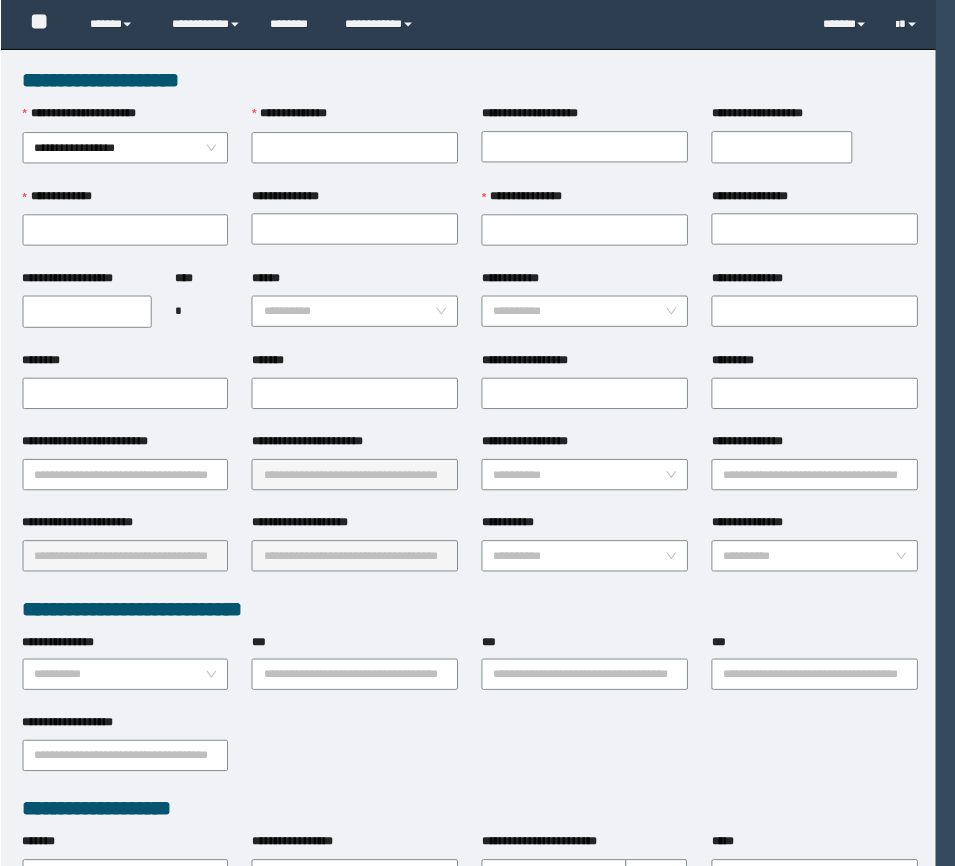 scroll, scrollTop: 0, scrollLeft: 0, axis: both 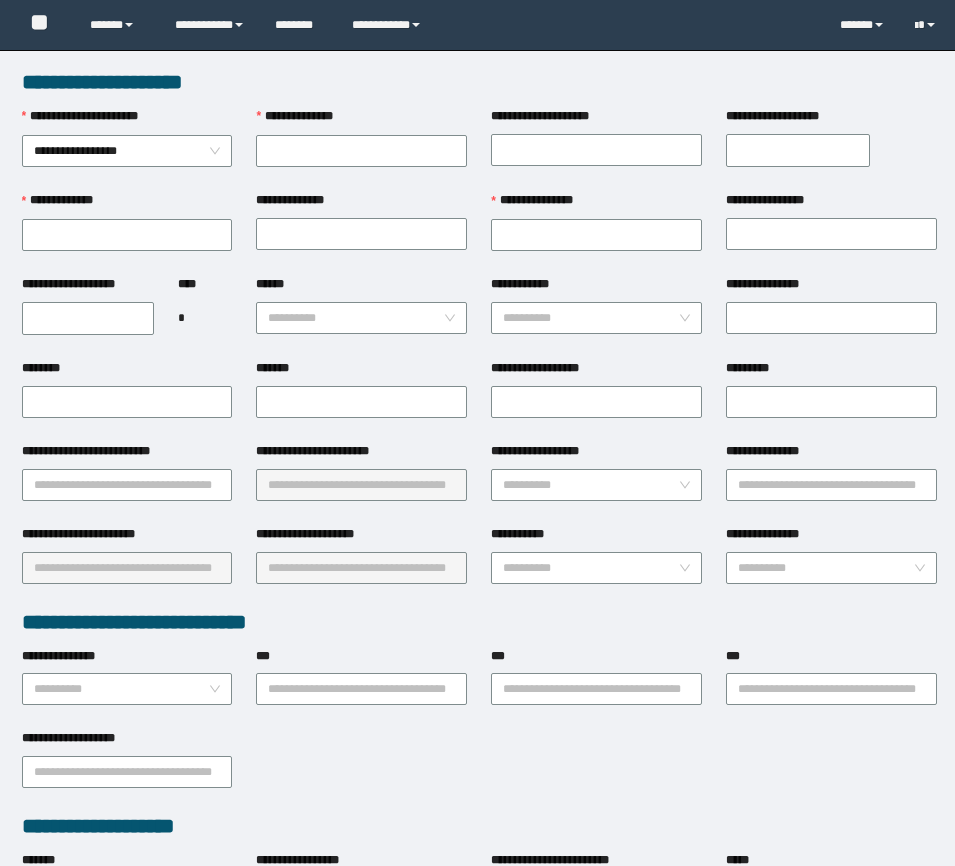 type on "********" 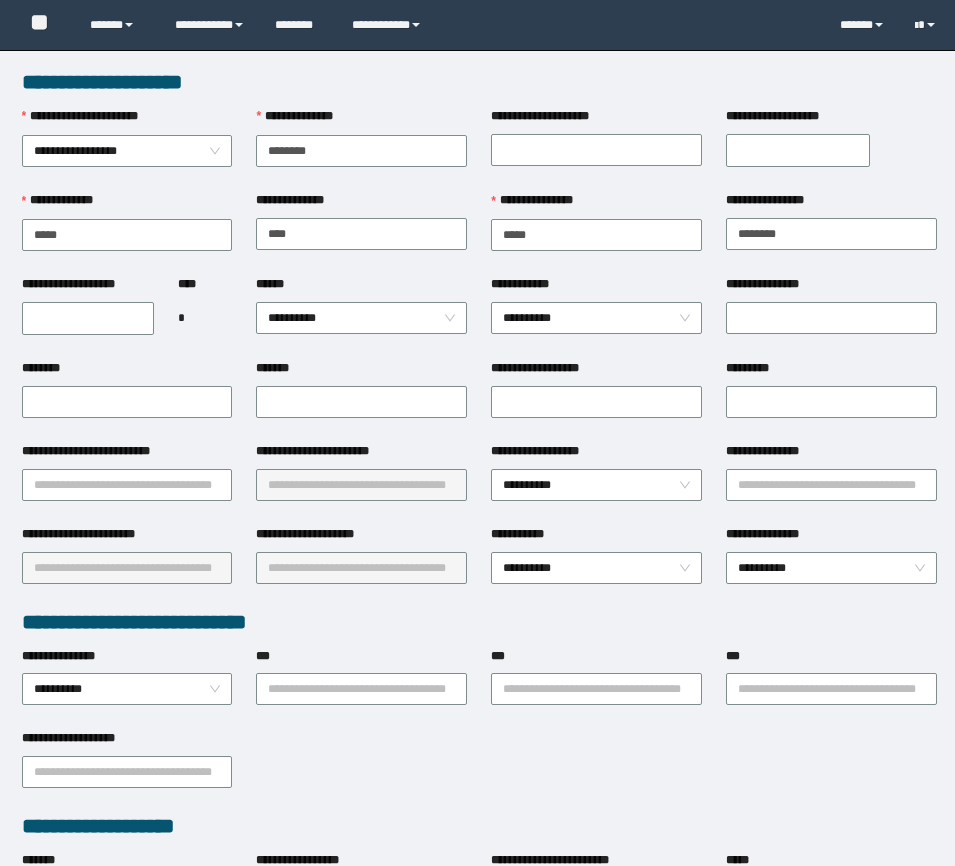 scroll, scrollTop: 0, scrollLeft: 0, axis: both 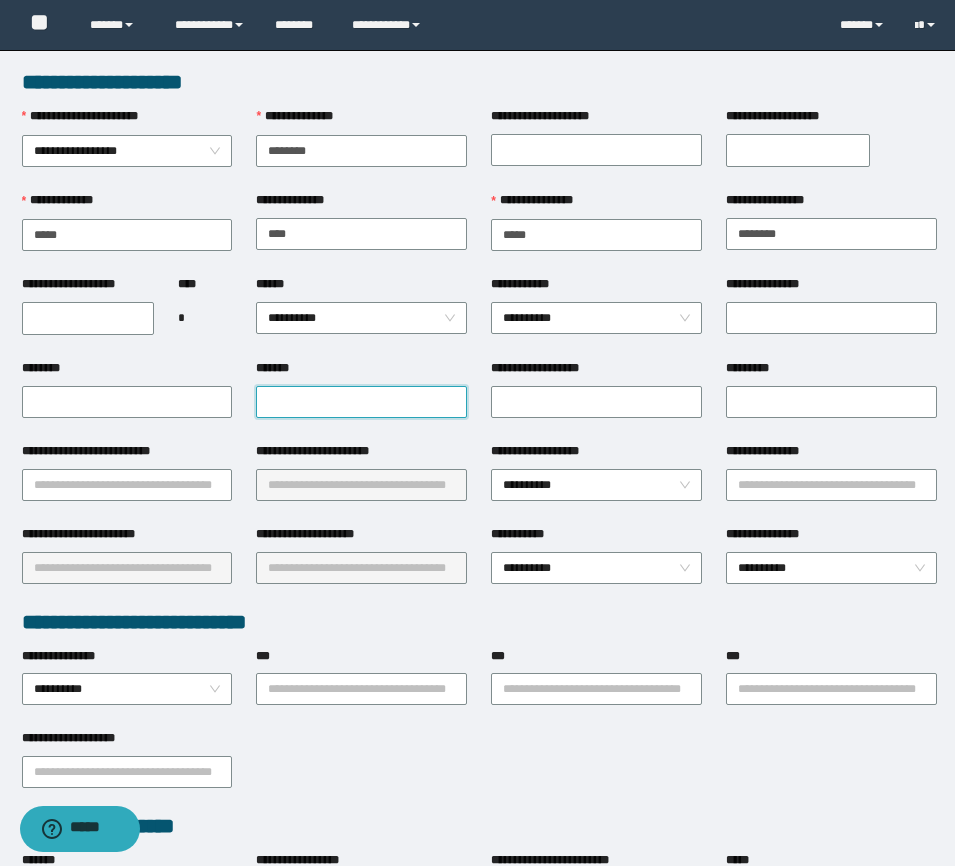 click on "*******" at bounding box center [361, 402] 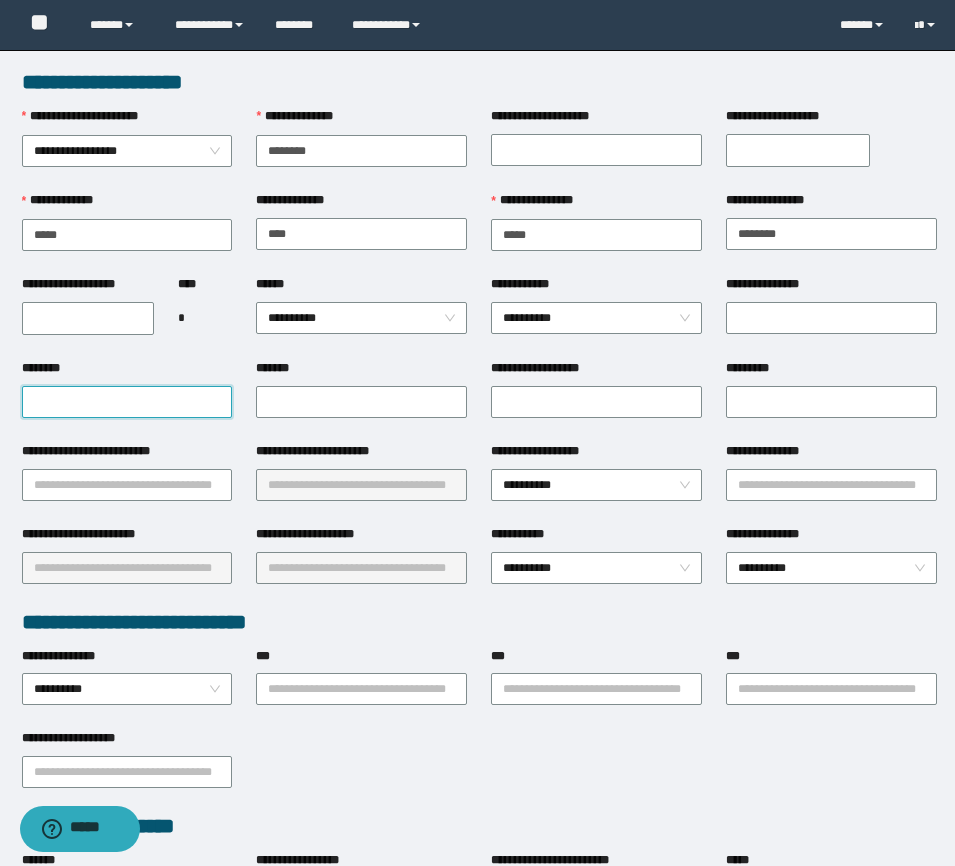 click on "********" at bounding box center (127, 402) 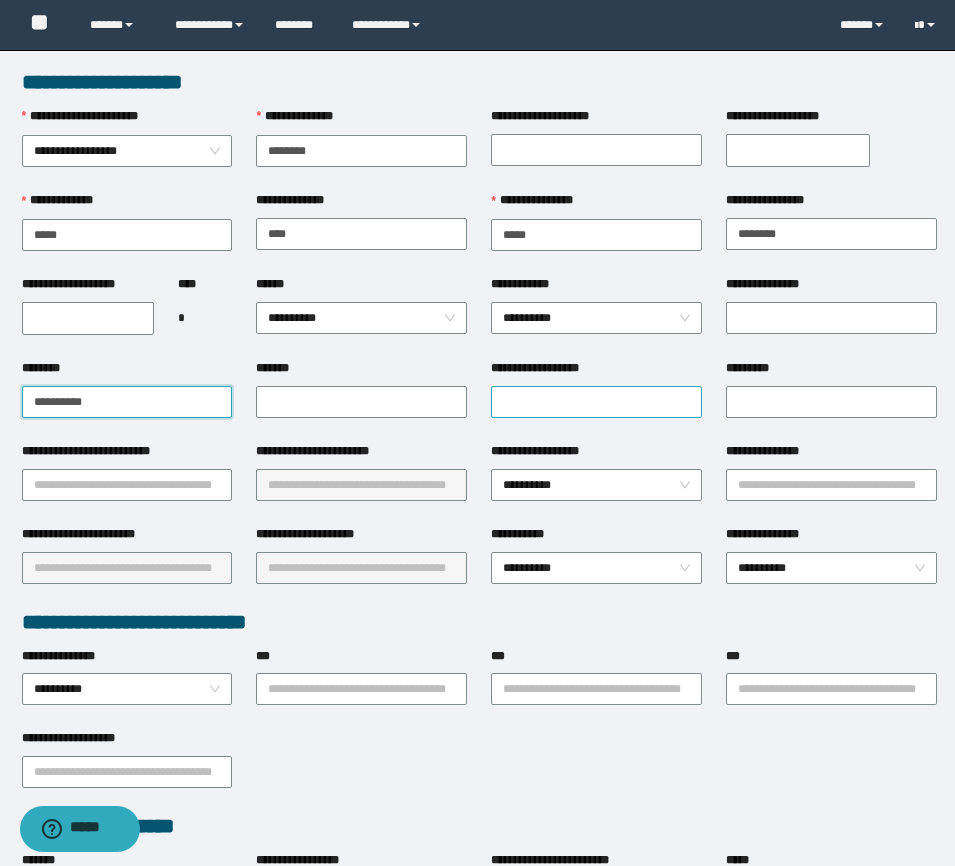 type on "**********" 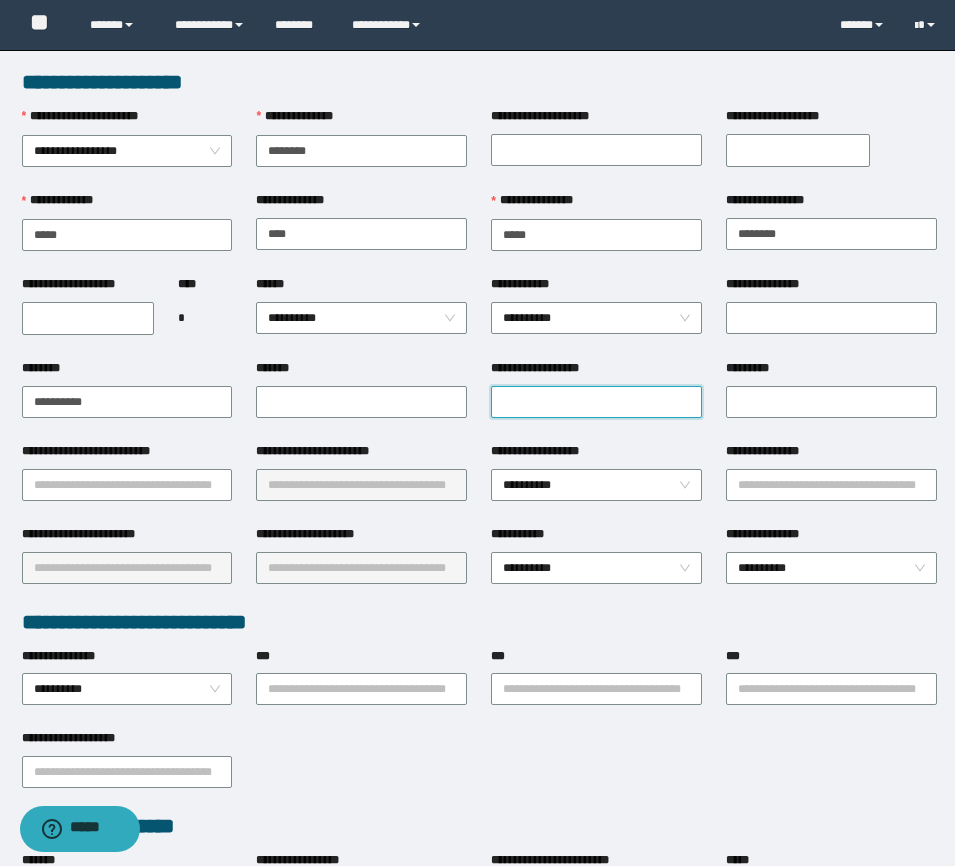 click on "**********" at bounding box center [596, 402] 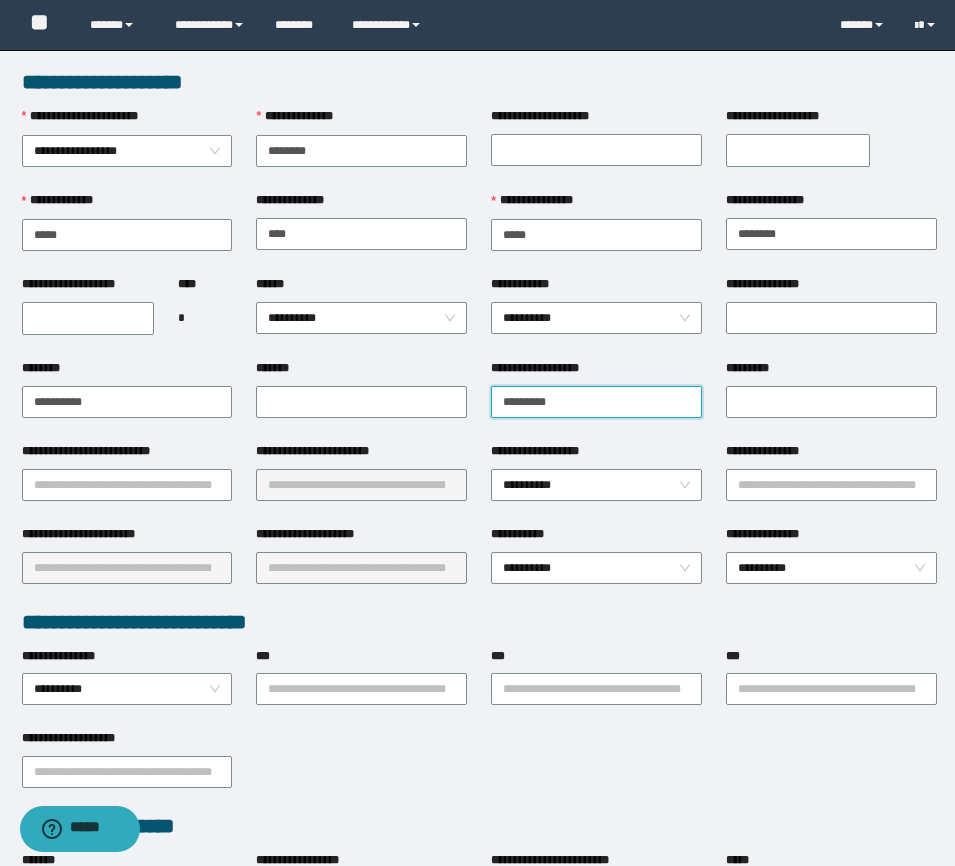 type on "*********" 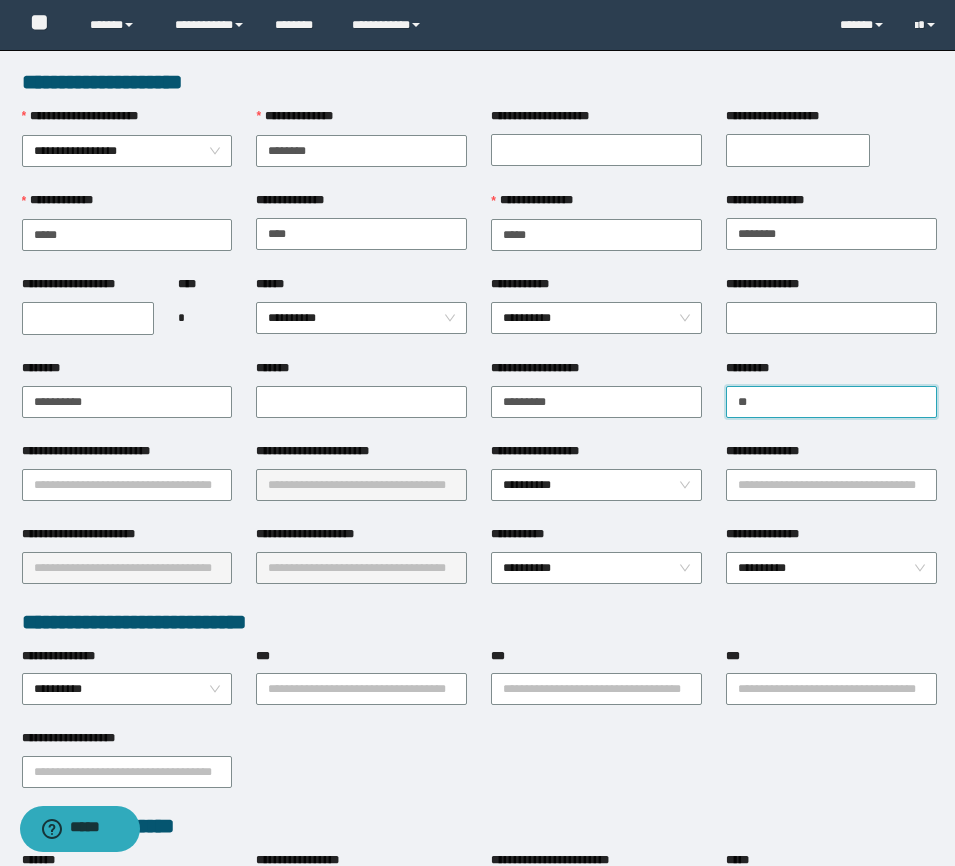 type on "*" 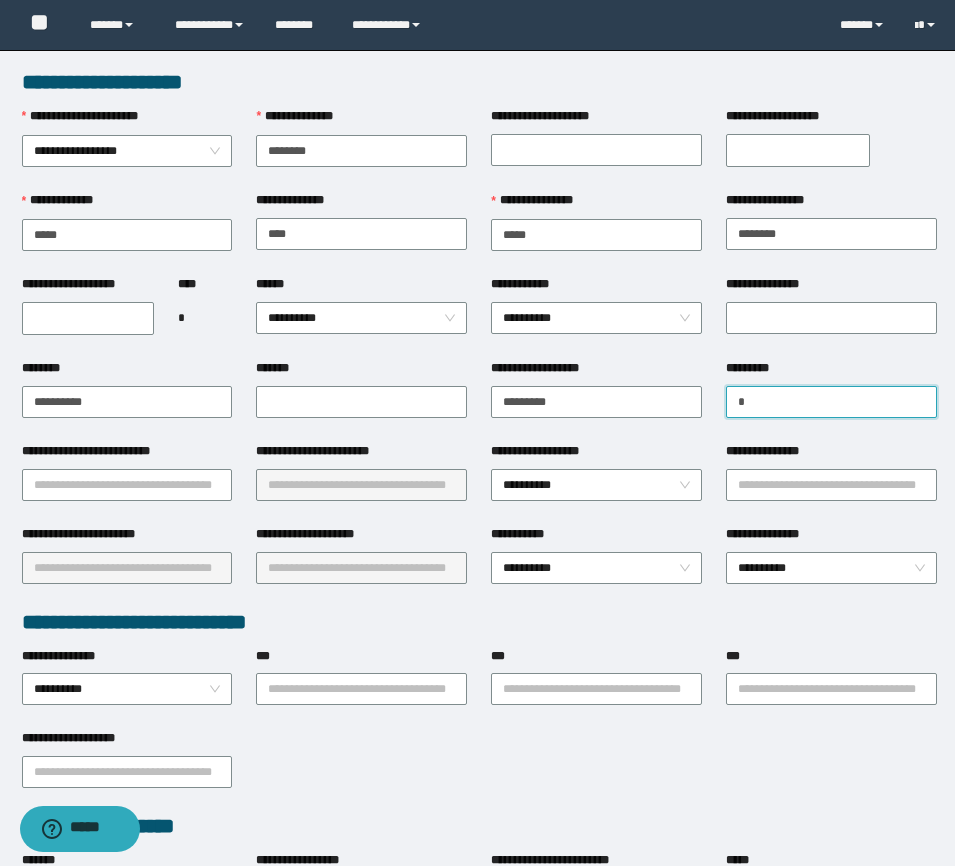 type 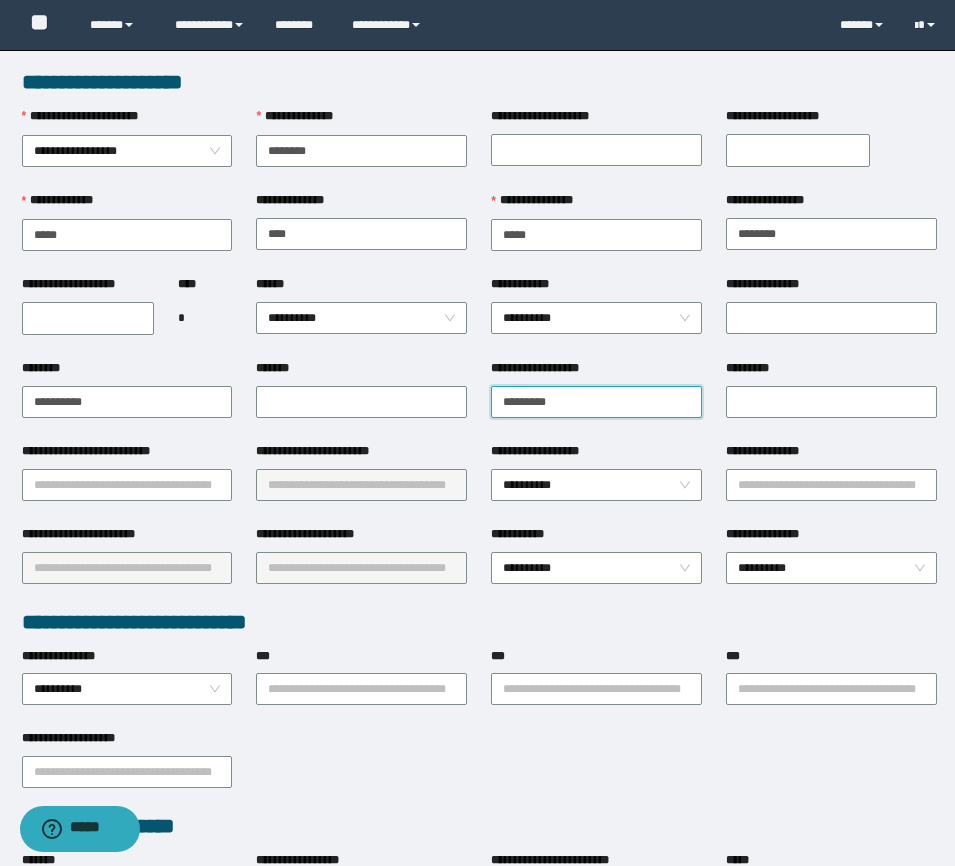 click on "*********" at bounding box center [596, 402] 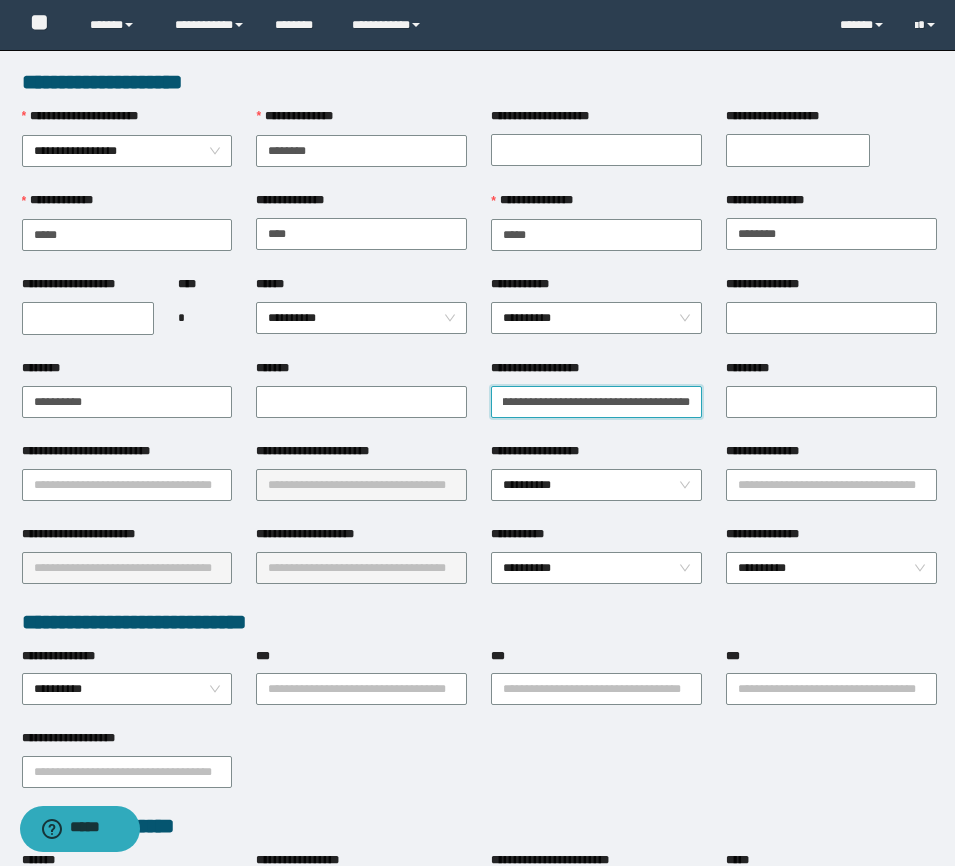 scroll, scrollTop: 0, scrollLeft: 134, axis: horizontal 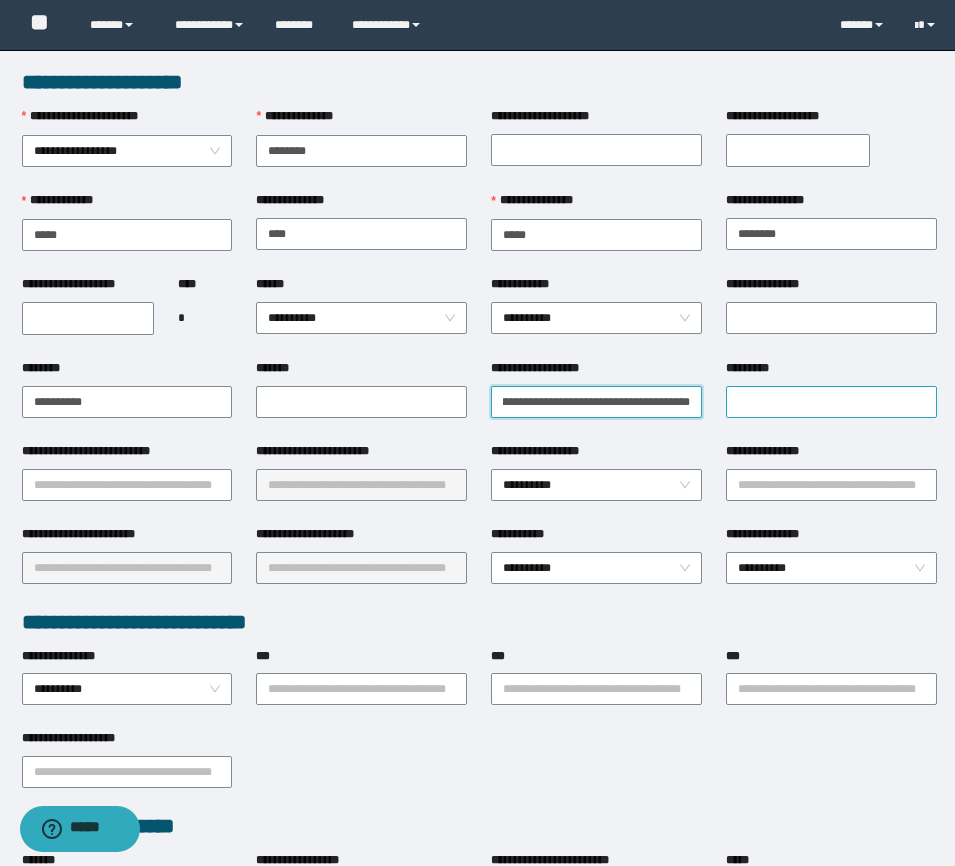 type on "**********" 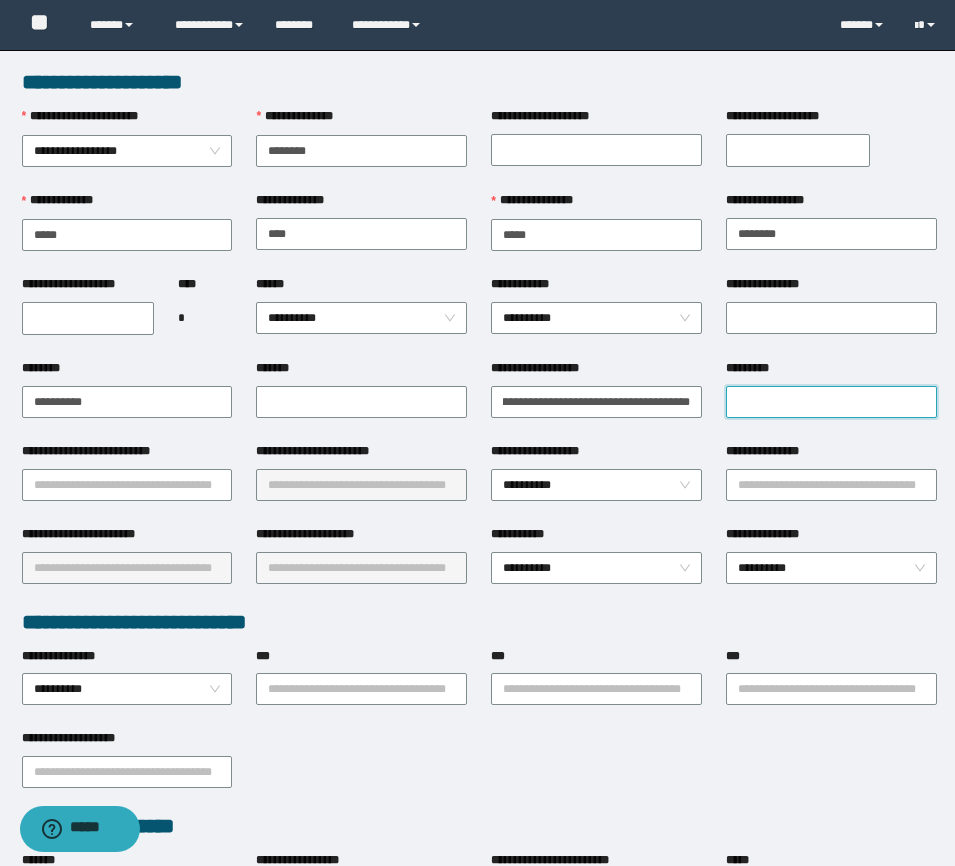 scroll, scrollTop: 0, scrollLeft: 0, axis: both 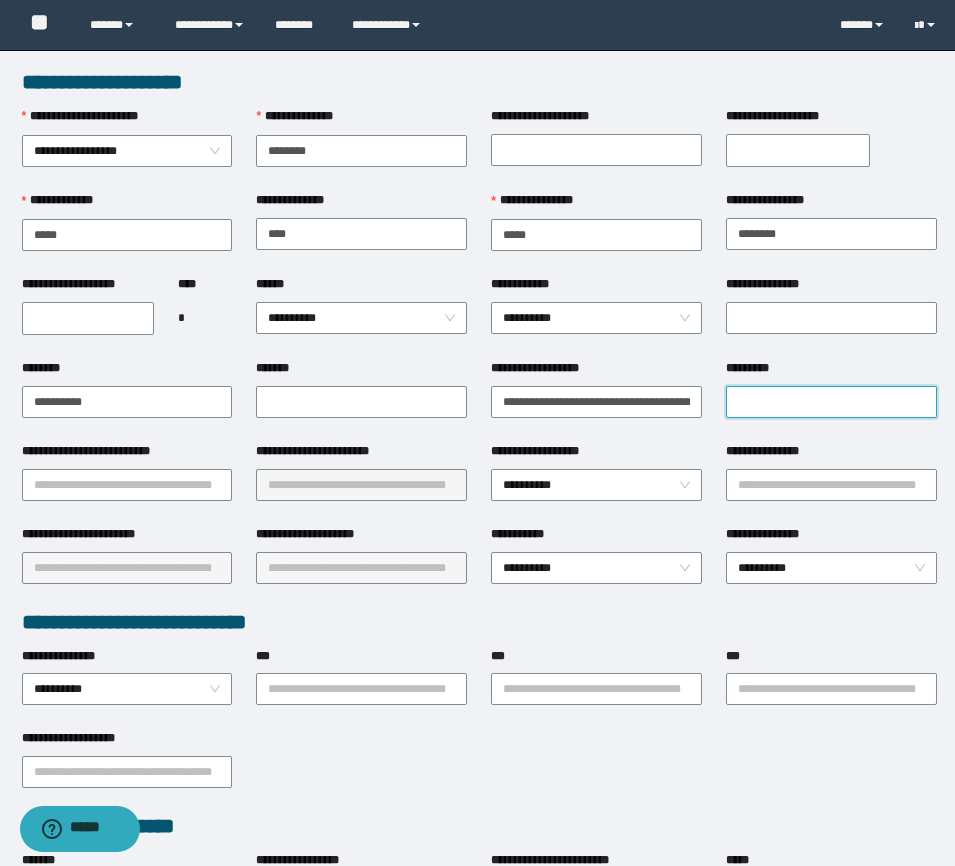 click on "*********" at bounding box center (831, 402) 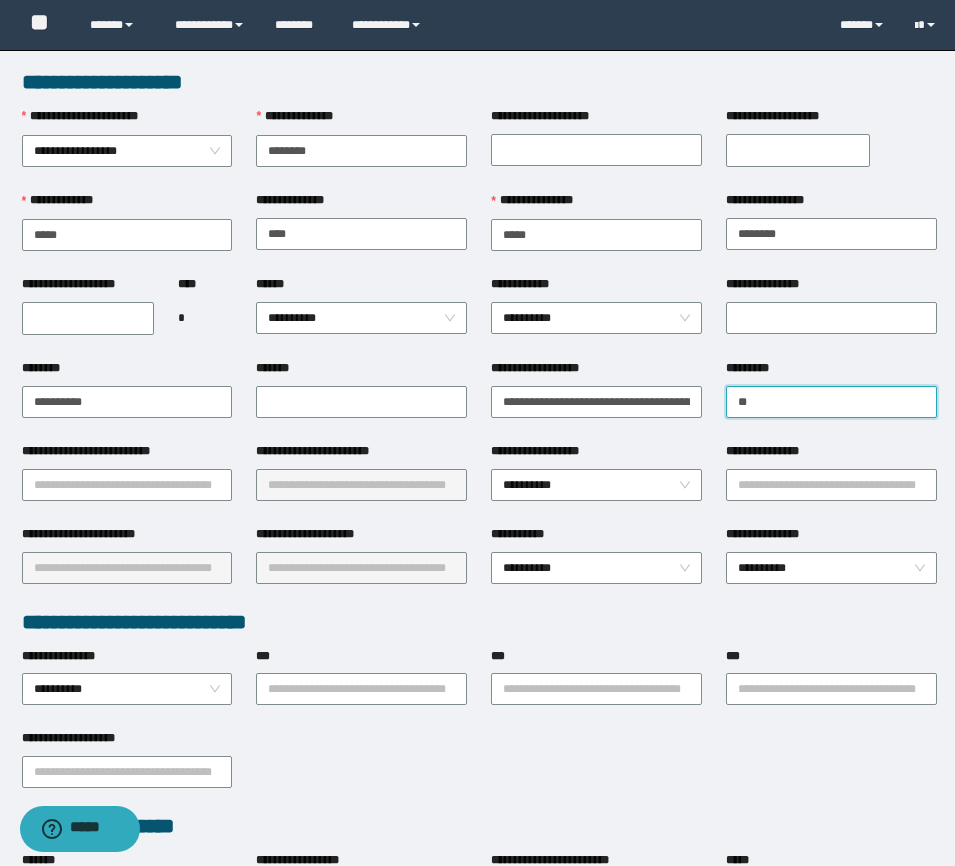 type on "*" 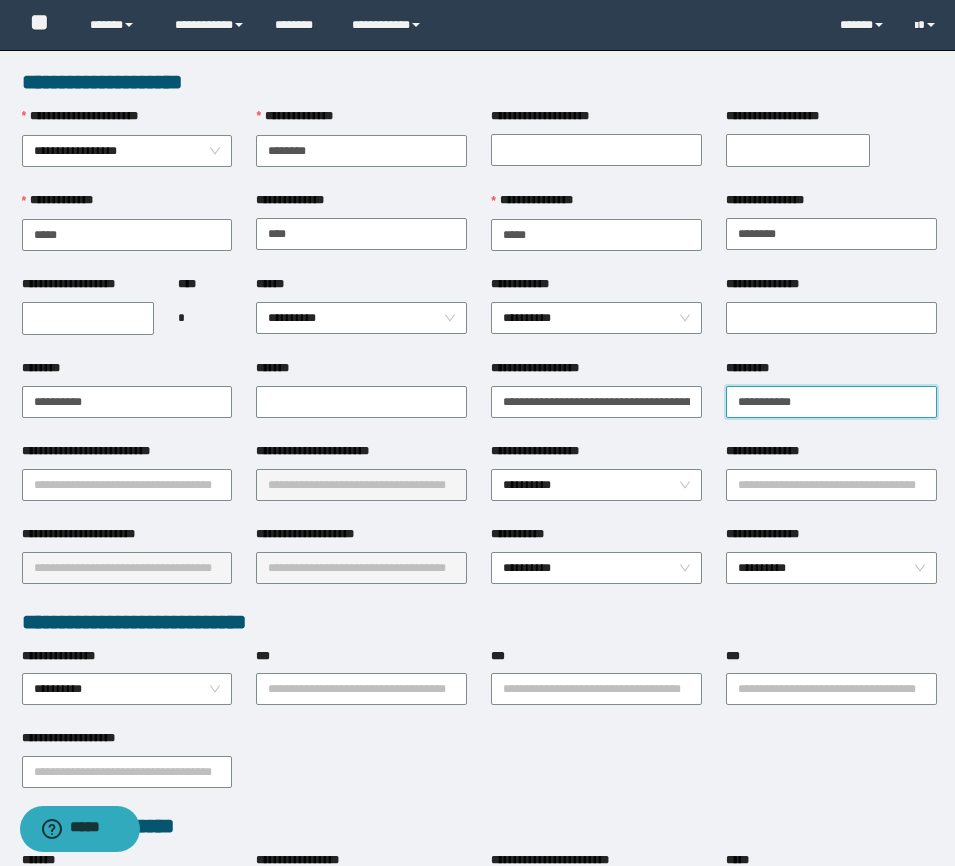 click on "**********" at bounding box center [831, 402] 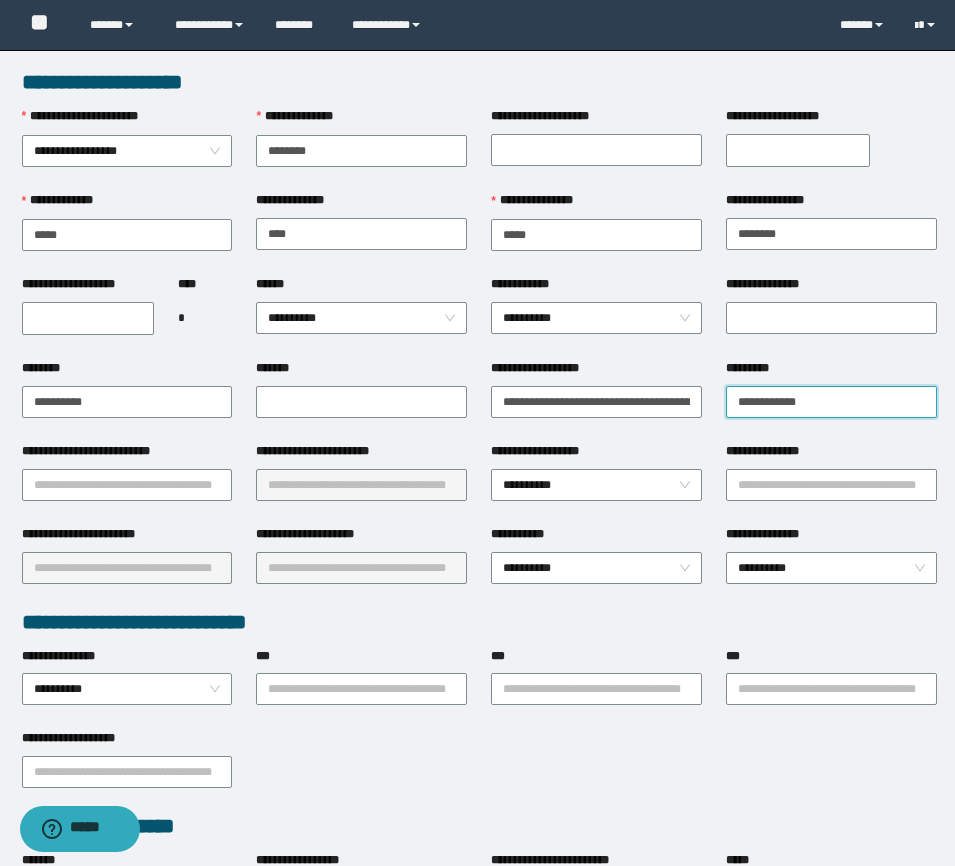 click on "**********" at bounding box center [831, 402] 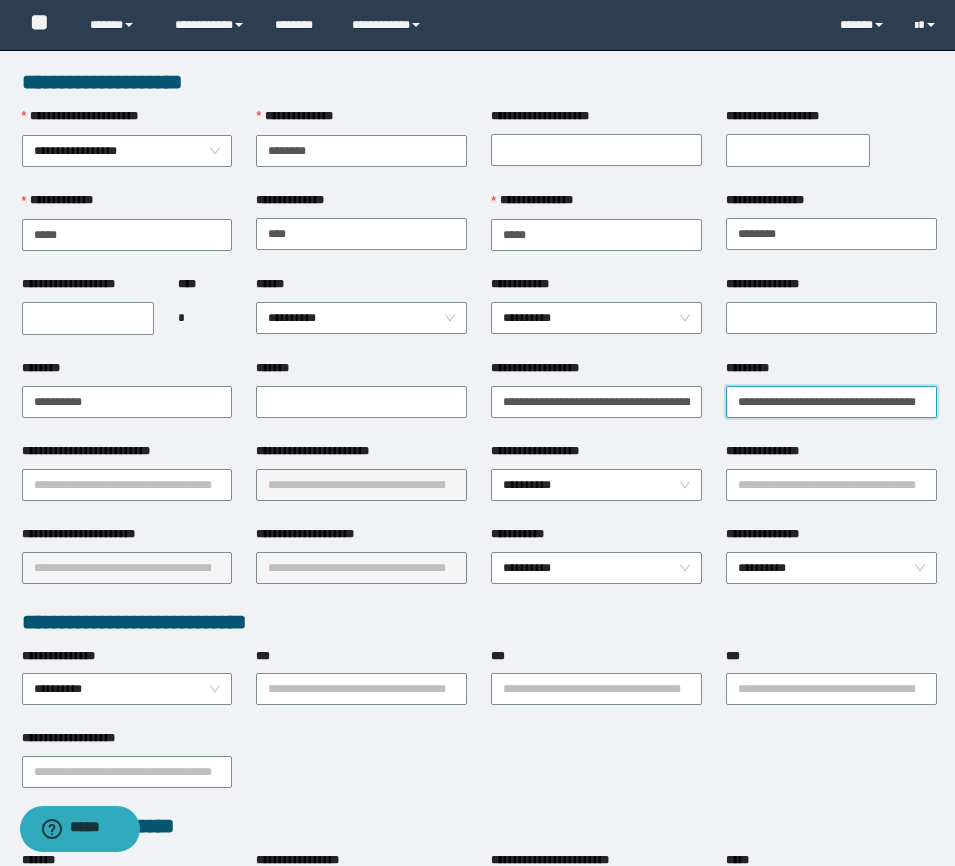 scroll, scrollTop: 0, scrollLeft: 40, axis: horizontal 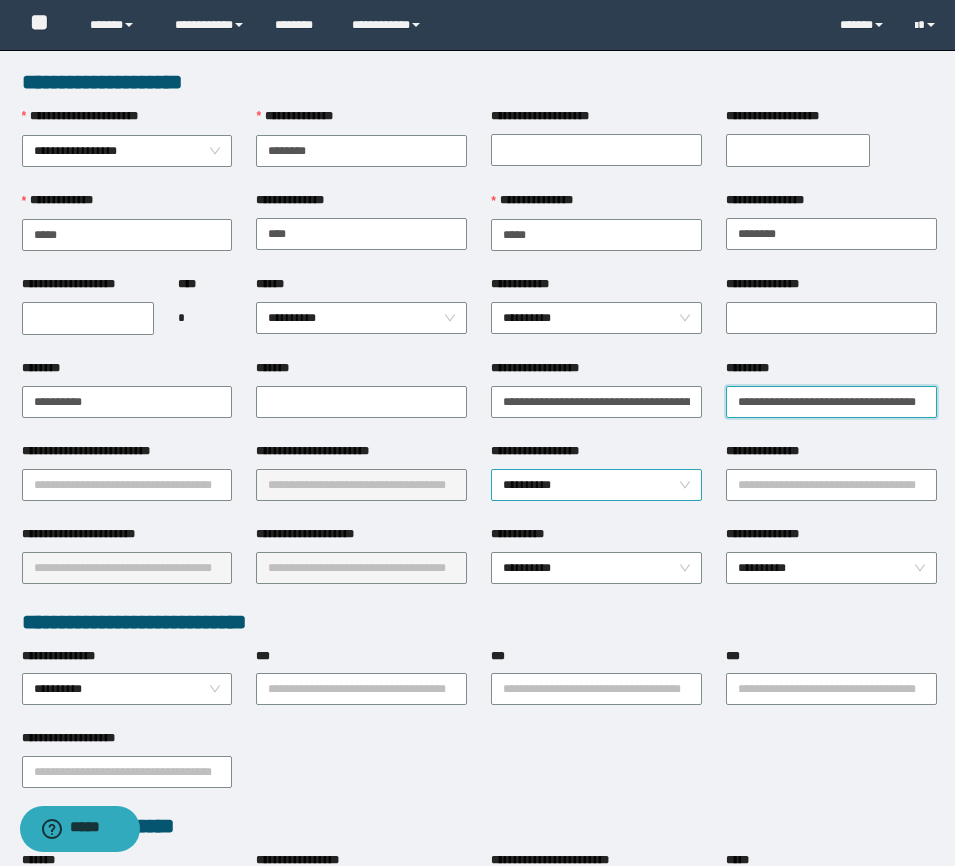click on "**********" at bounding box center (596, 485) 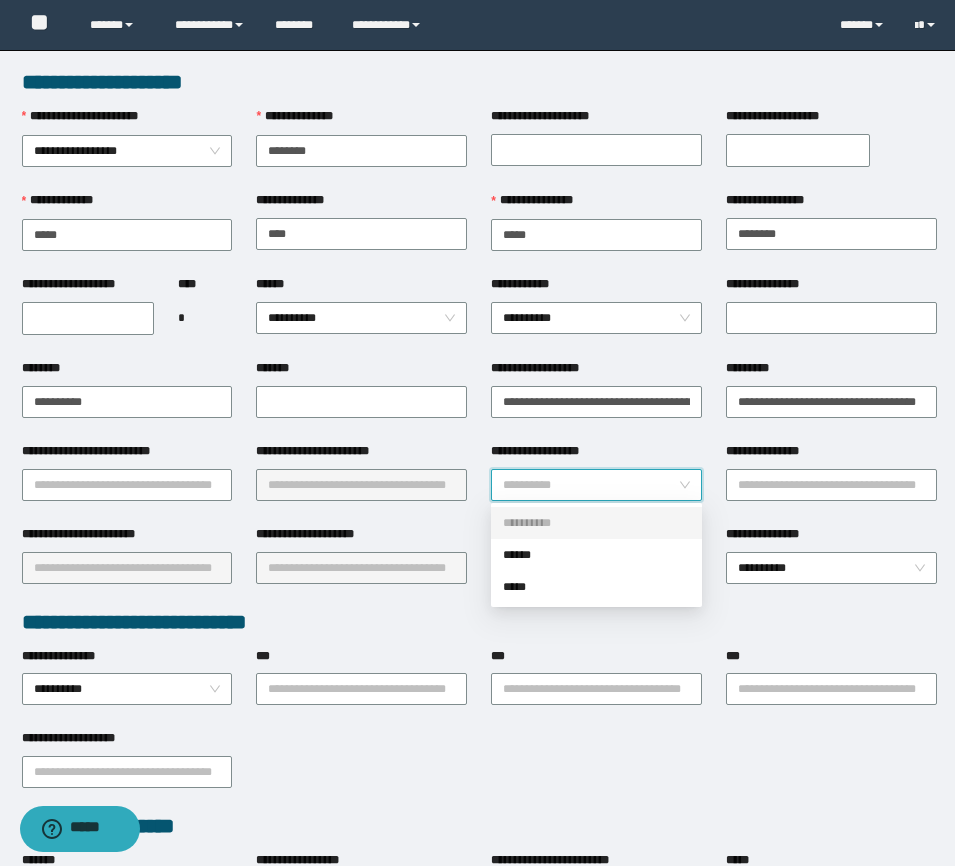 scroll, scrollTop: 0, scrollLeft: 0, axis: both 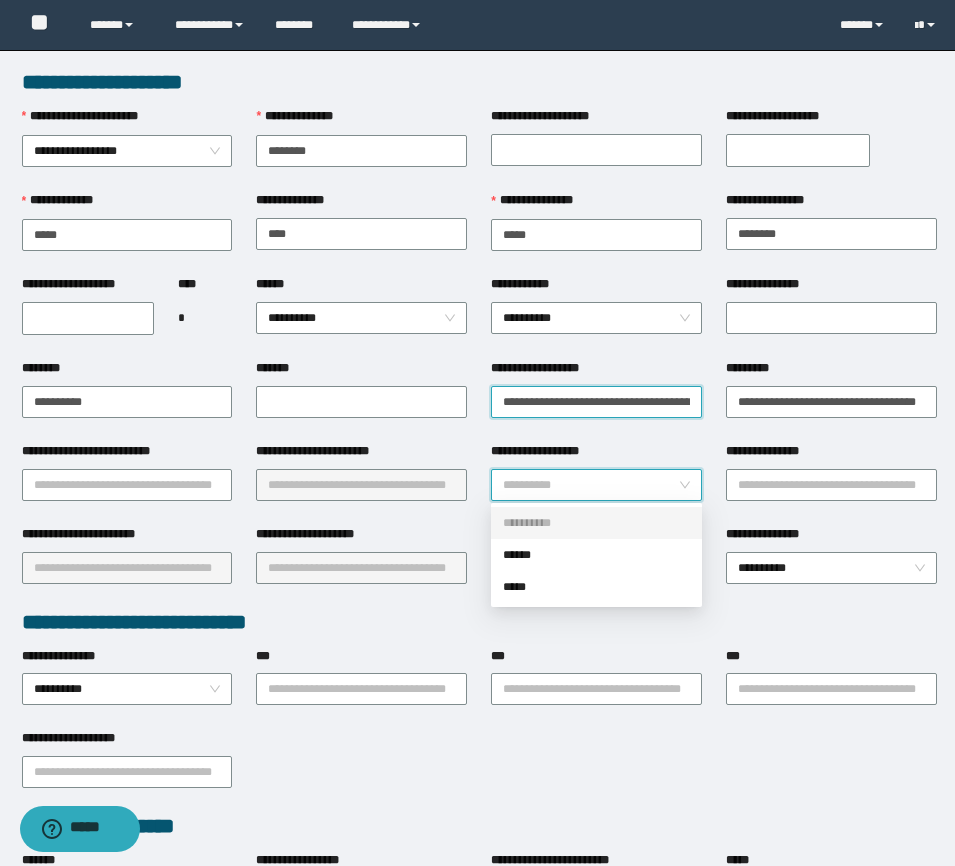 click on "**********" at bounding box center (596, 402) 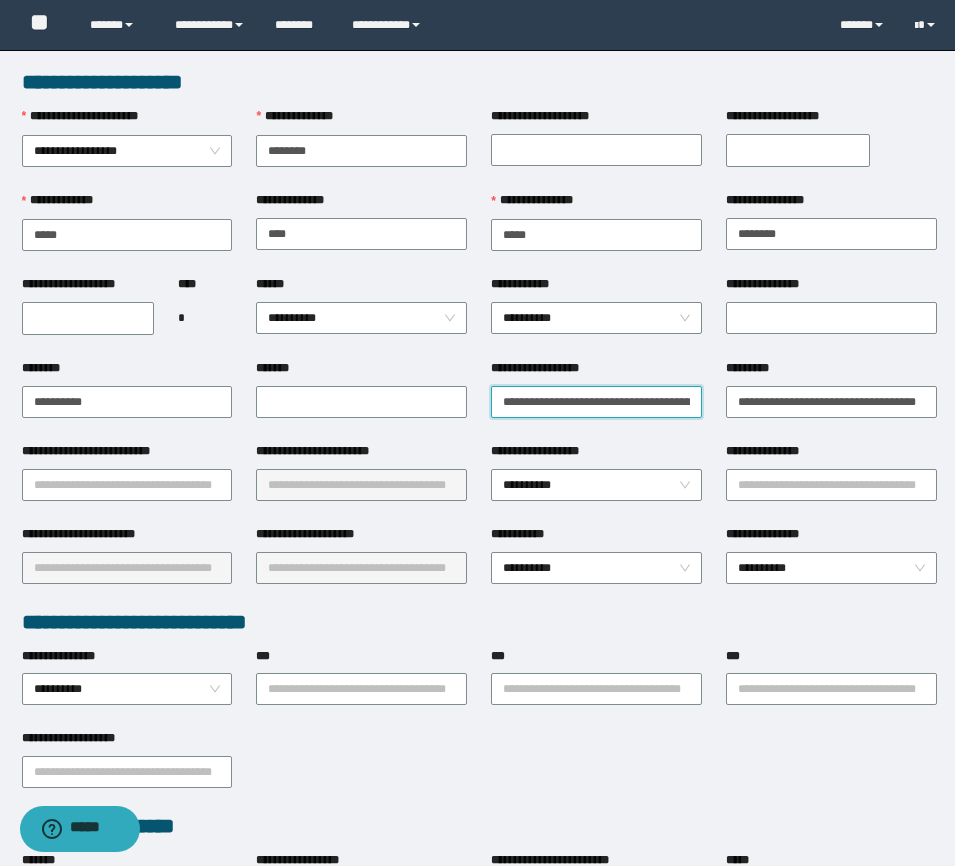click on "**********" at bounding box center [596, 402] 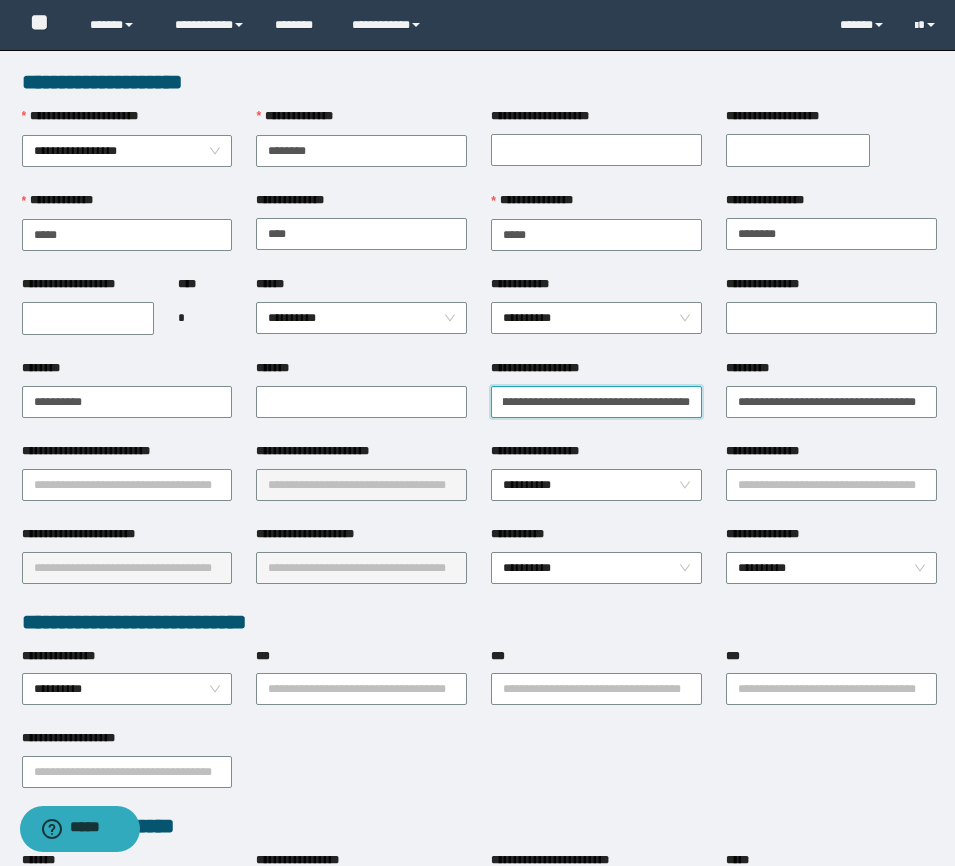 scroll, scrollTop: 0, scrollLeft: 139, axis: horizontal 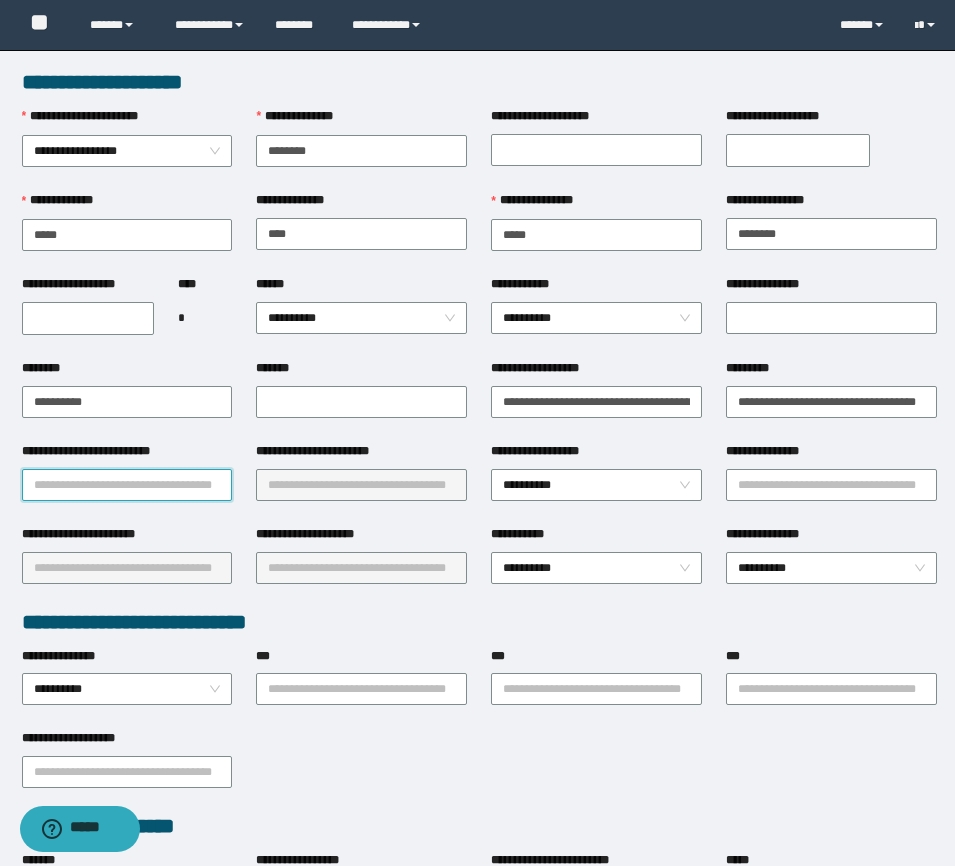click on "**********" at bounding box center (127, 485) 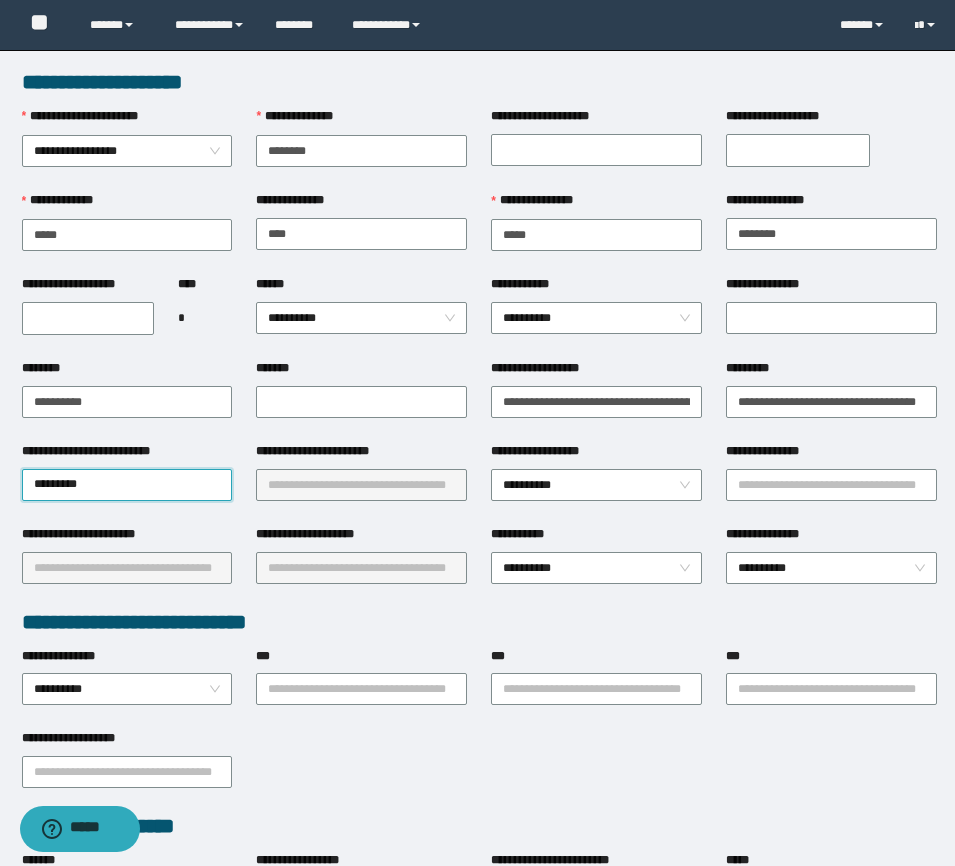 type on "*********" 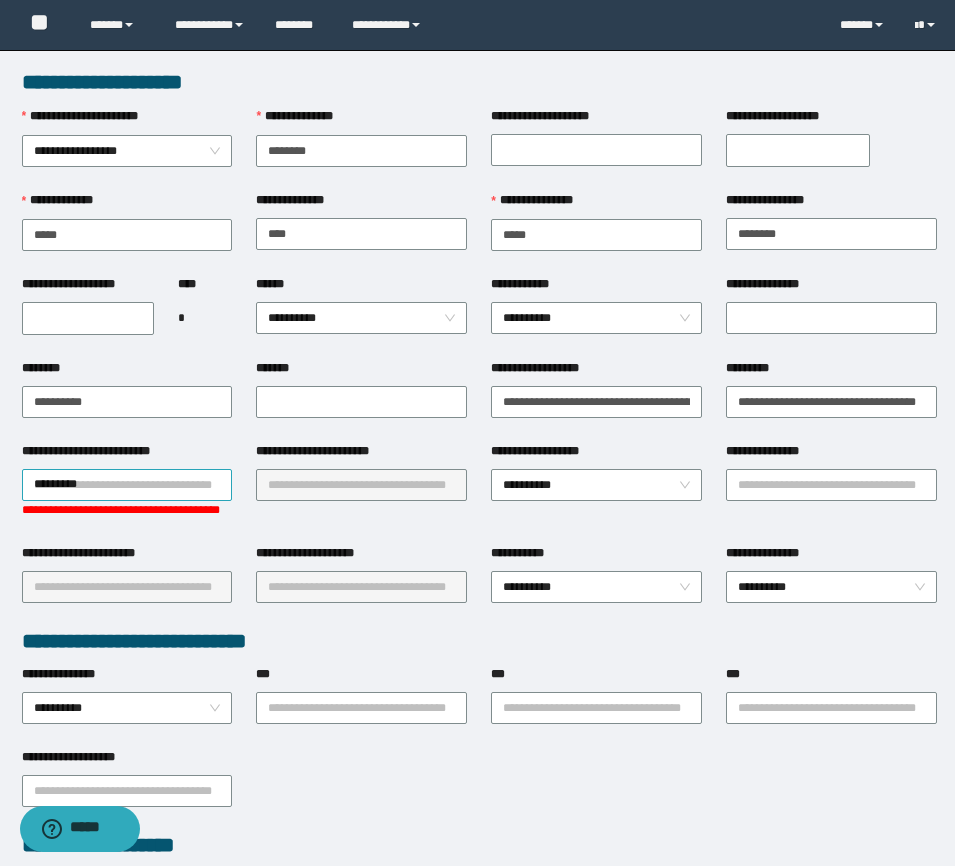 click on "*********" at bounding box center [127, 485] 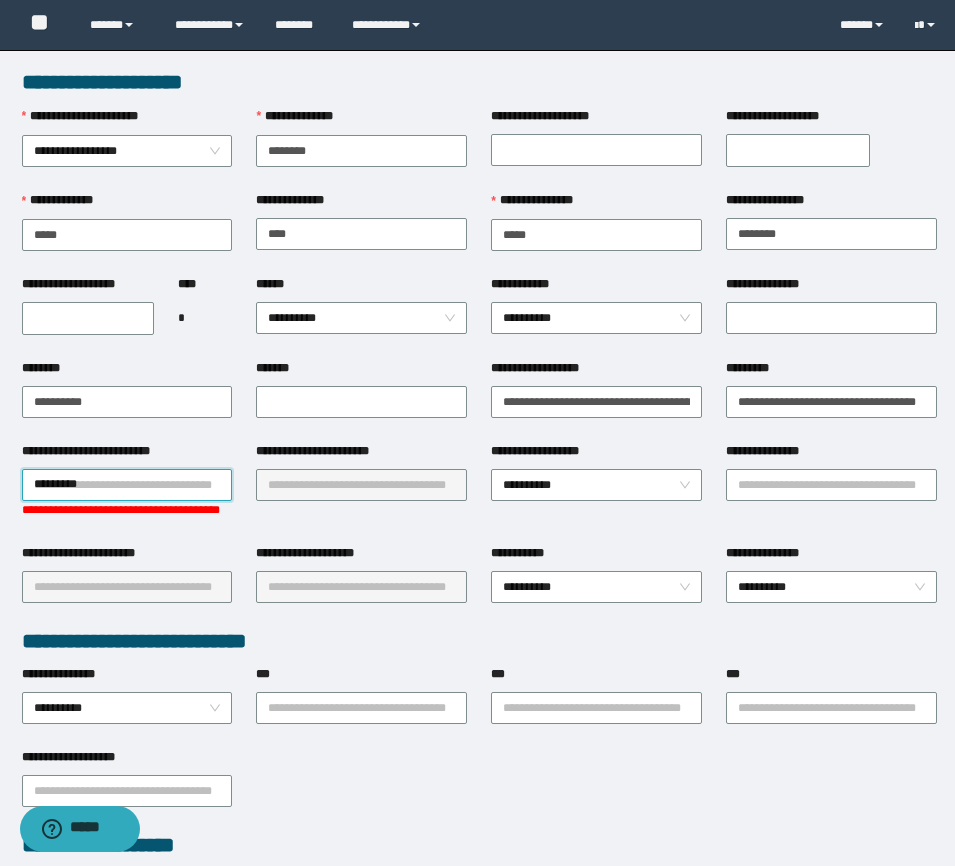 click on "*********" at bounding box center [127, 485] 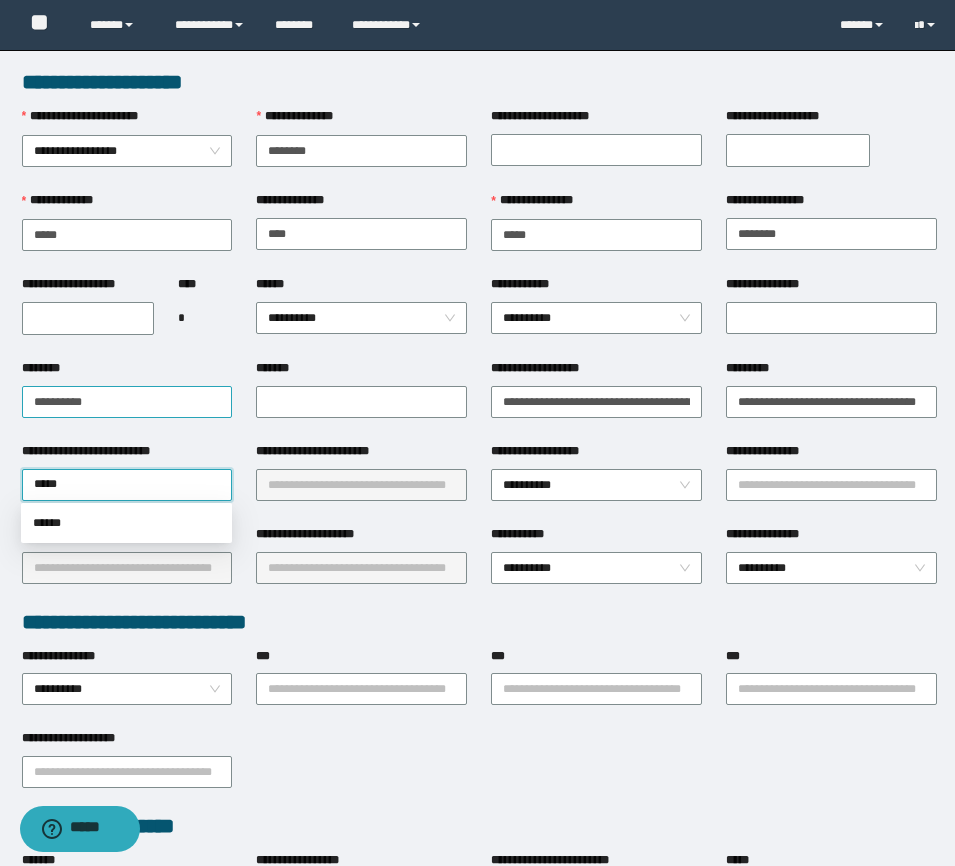type on "******" 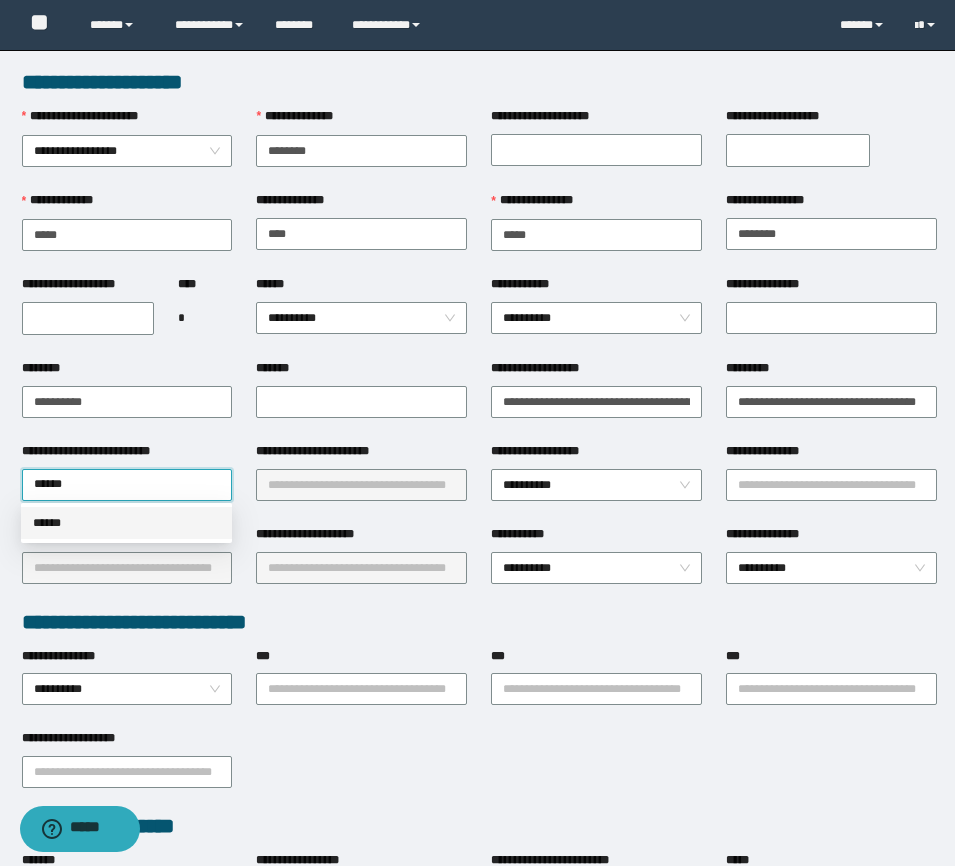 click on "******" at bounding box center [126, 523] 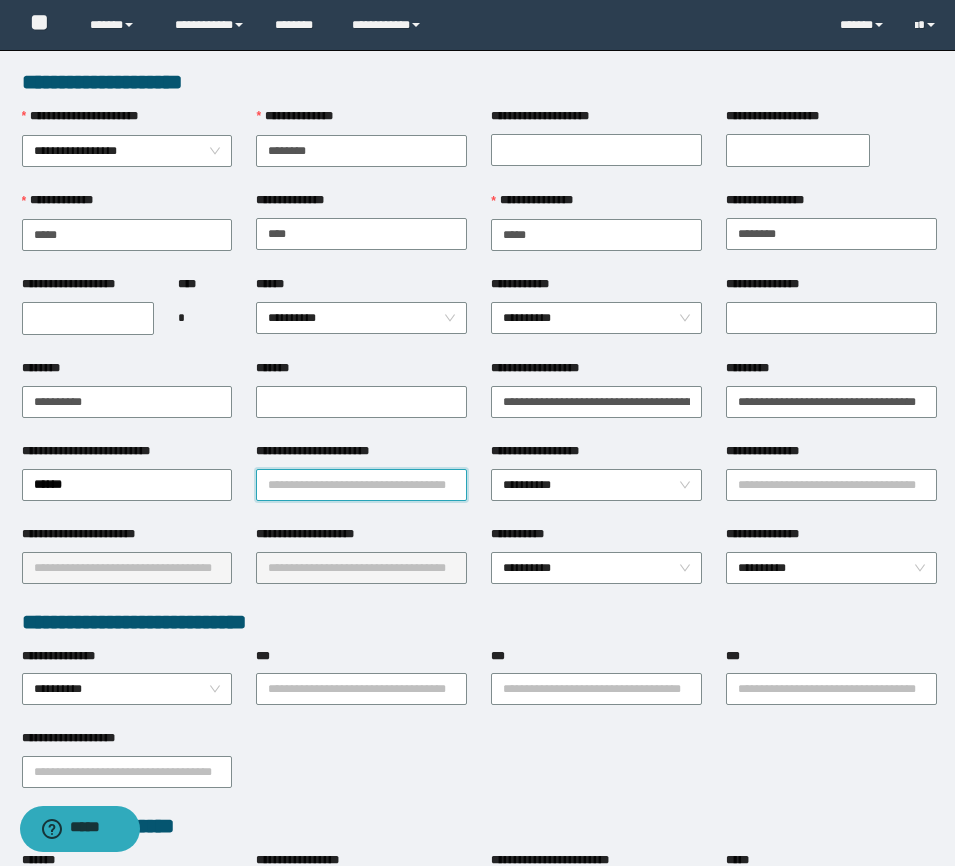 click on "**********" at bounding box center [361, 485] 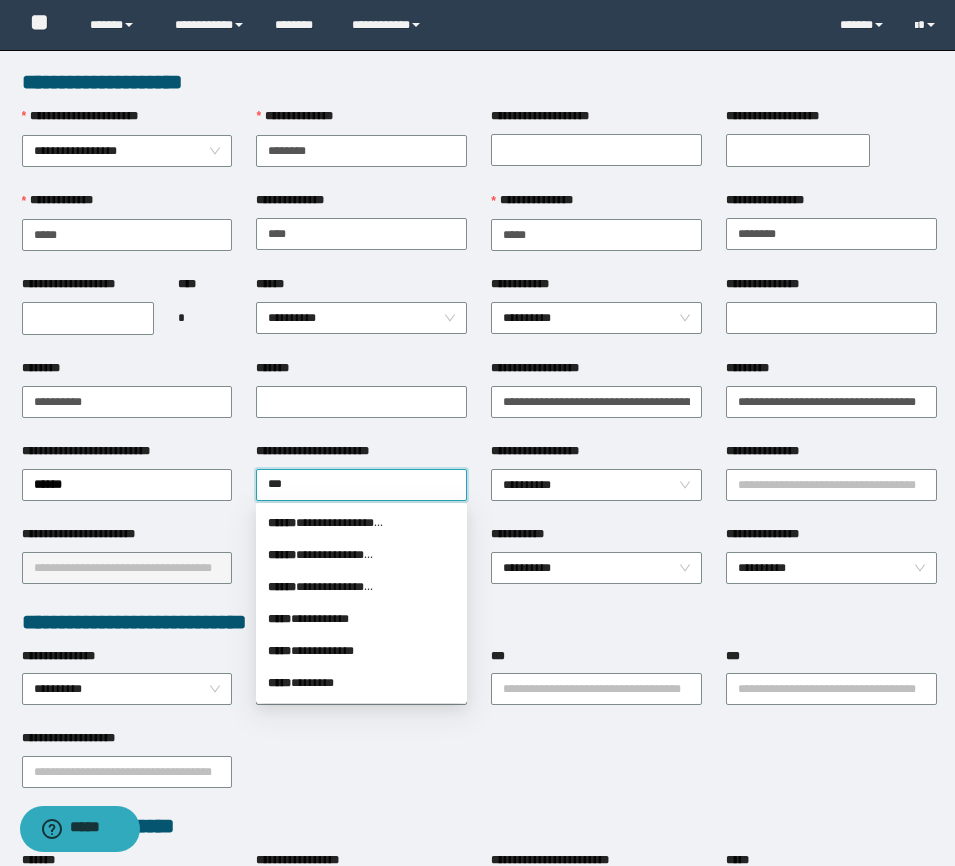 type on "****" 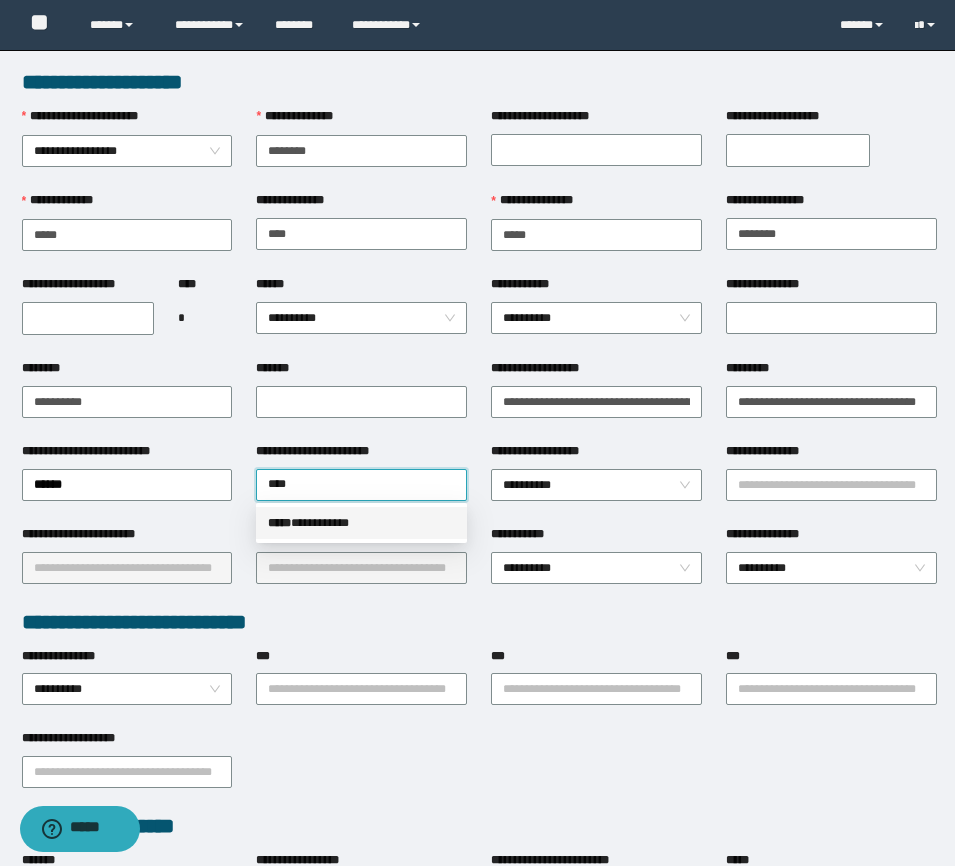 click on "***** * *********" at bounding box center (361, 523) 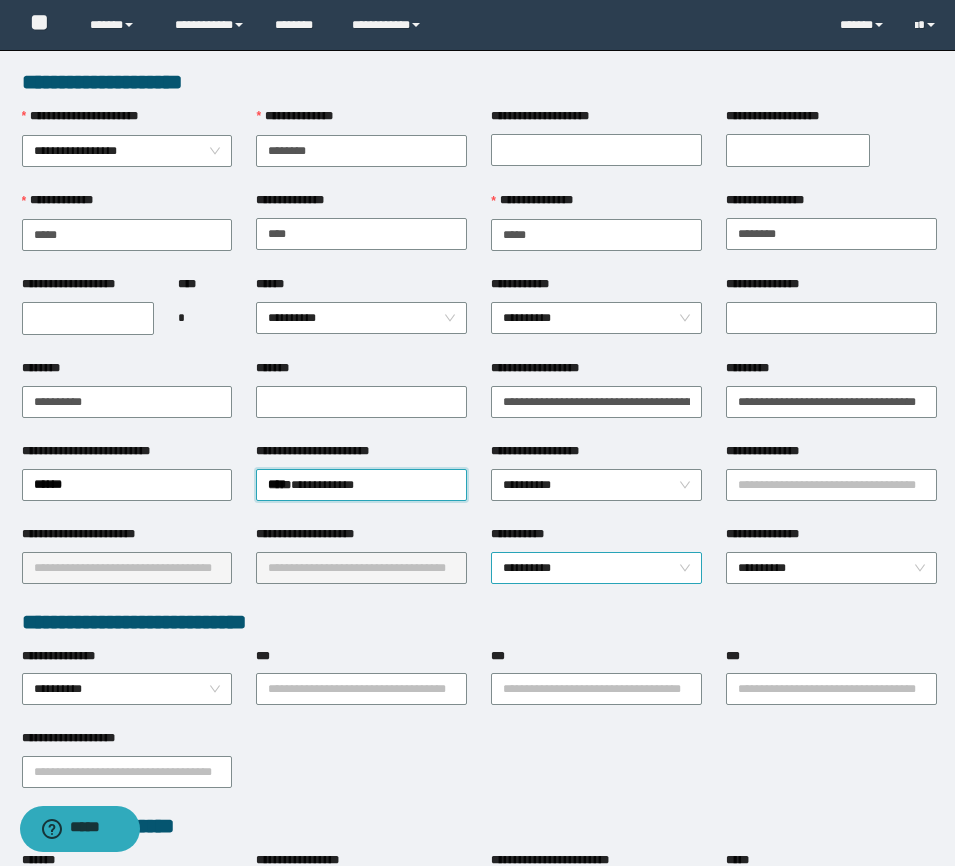 click on "**********" at bounding box center [596, 568] 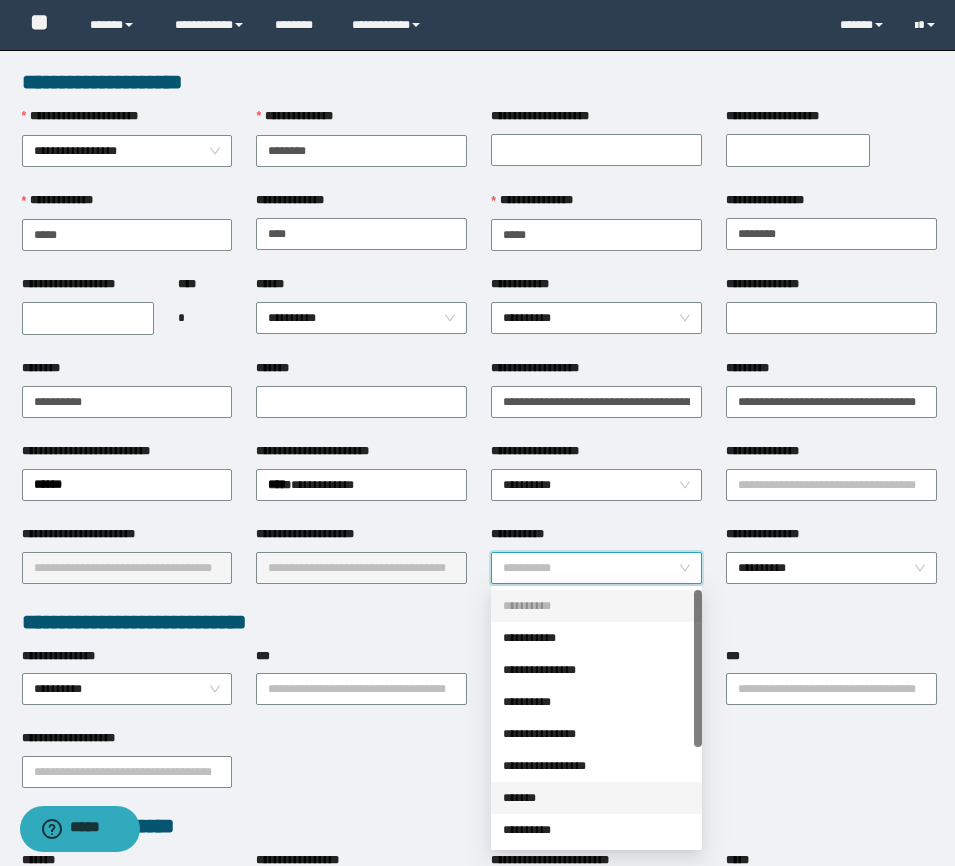 click on "*******" at bounding box center (596, 798) 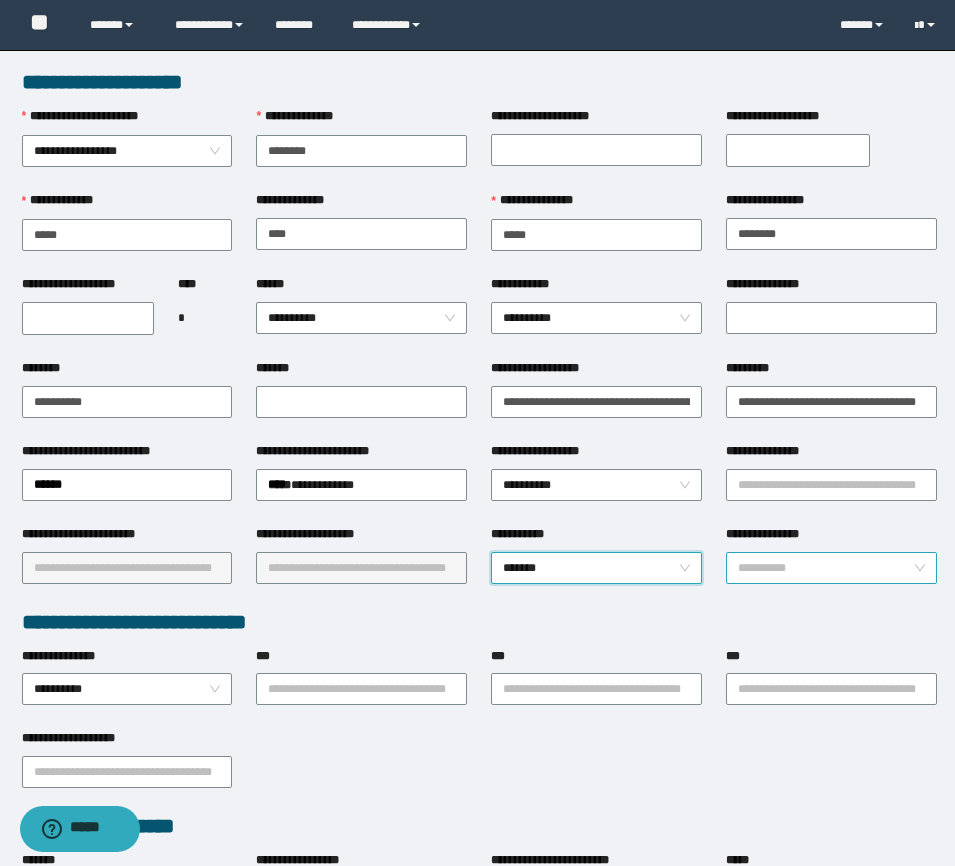click on "**********" at bounding box center [831, 568] 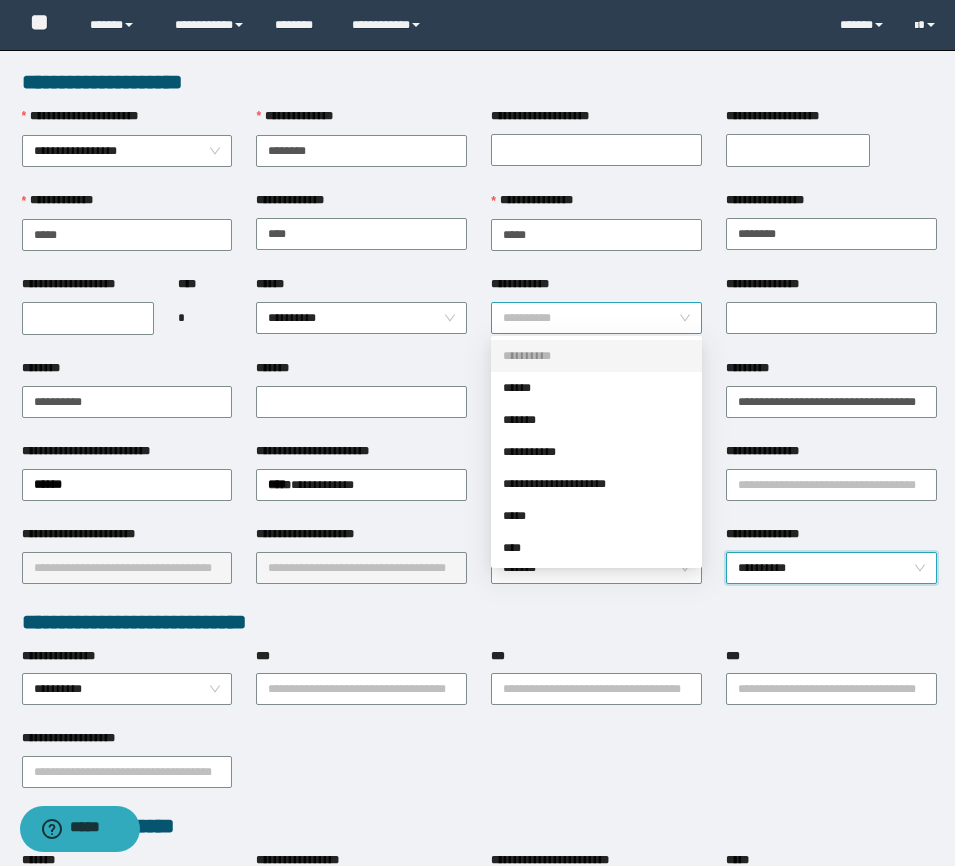 click on "**********" at bounding box center (596, 318) 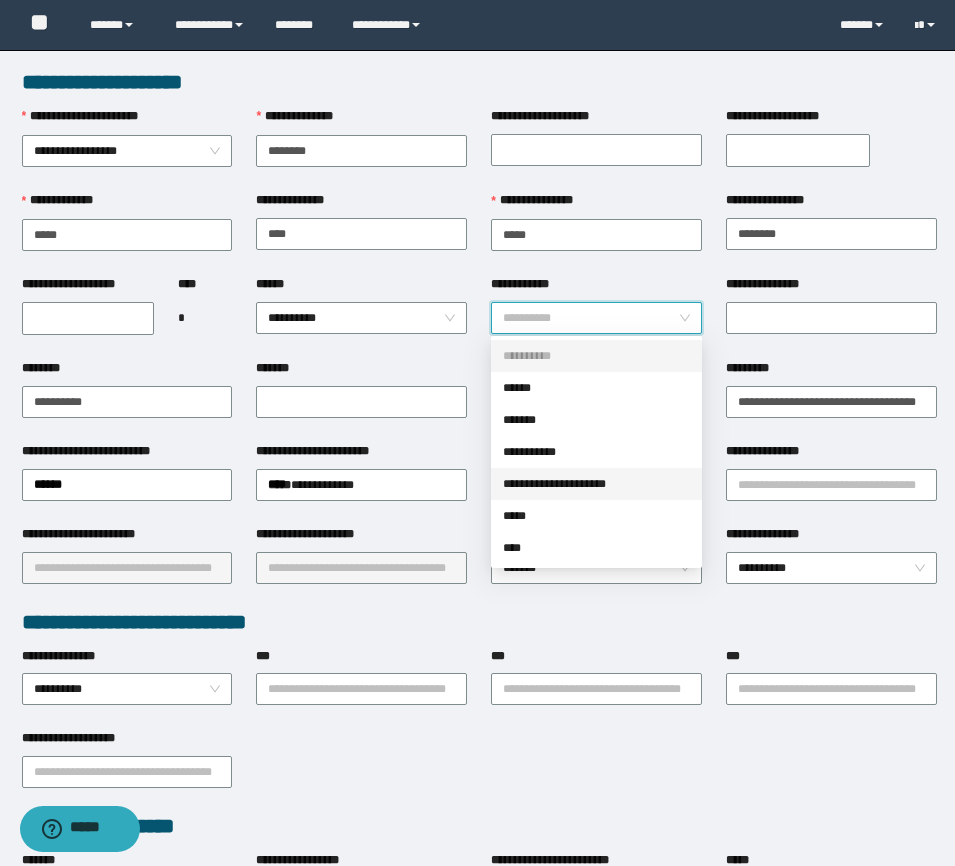 click on "**********" at bounding box center (596, 484) 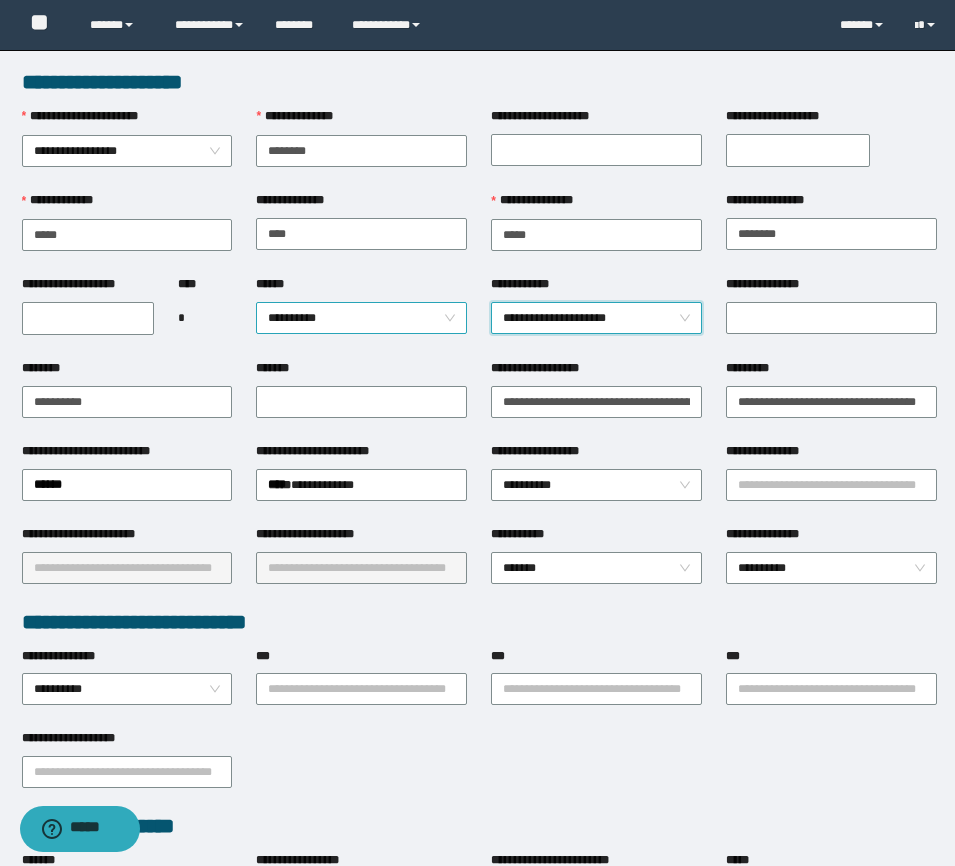 click on "**********" at bounding box center [361, 318] 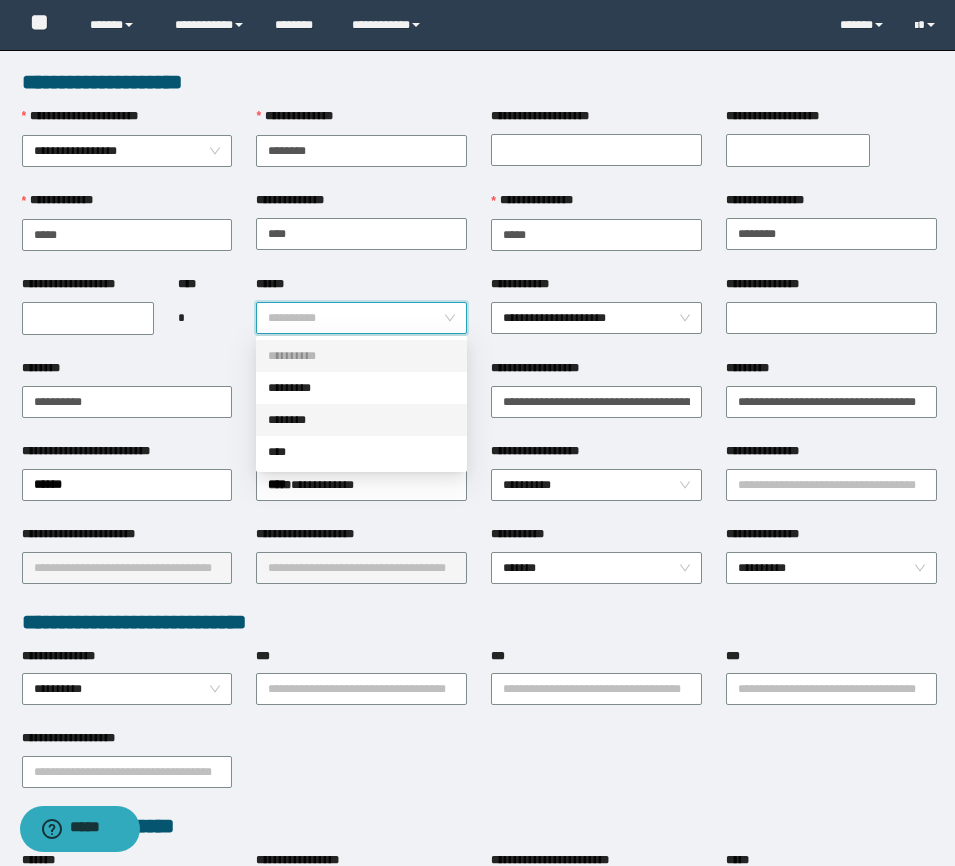 click on "********" at bounding box center (361, 420) 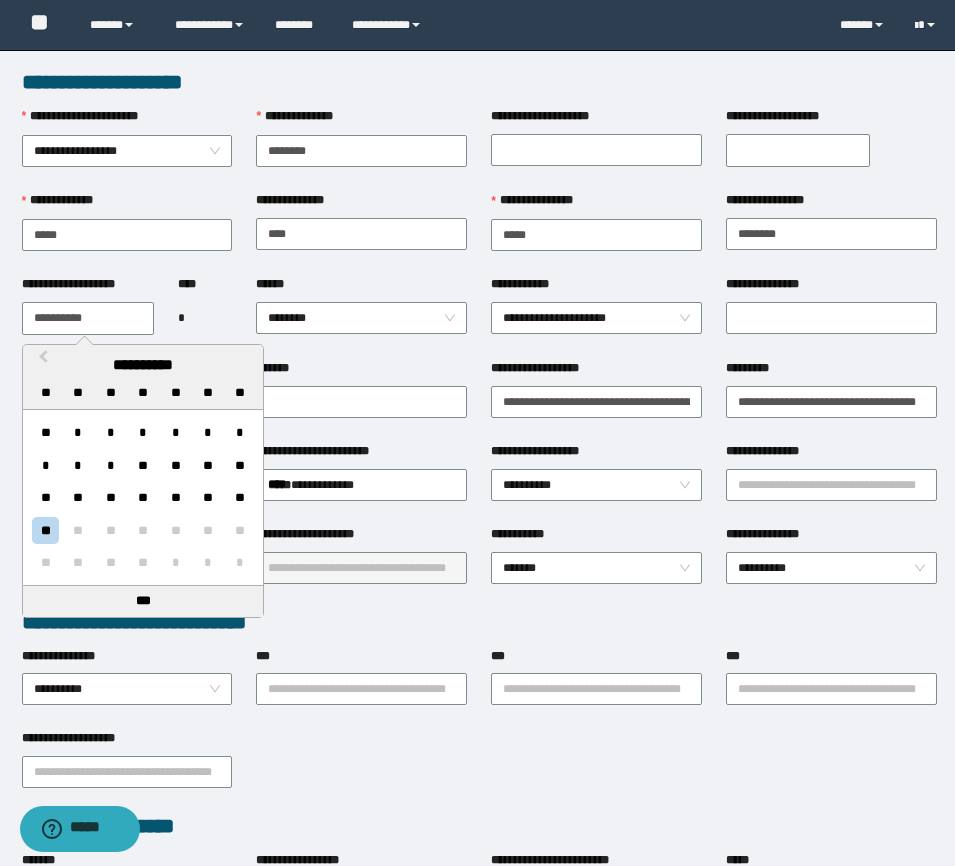 click on "**********" at bounding box center (88, 318) 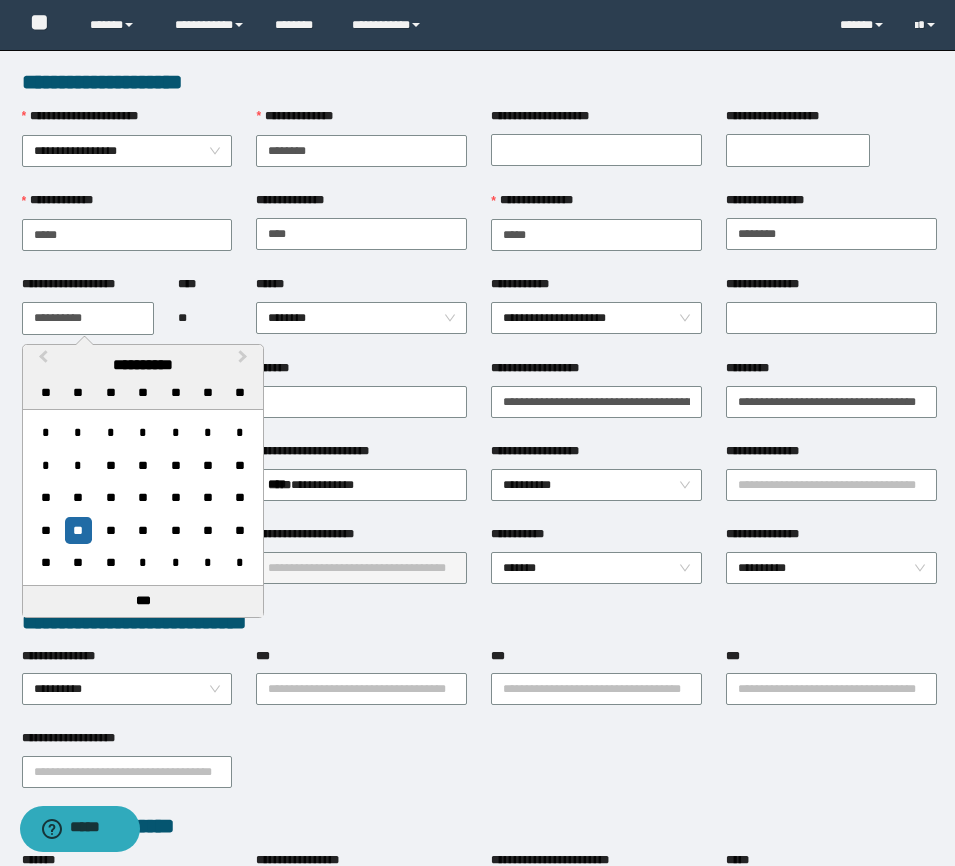 type on "**********" 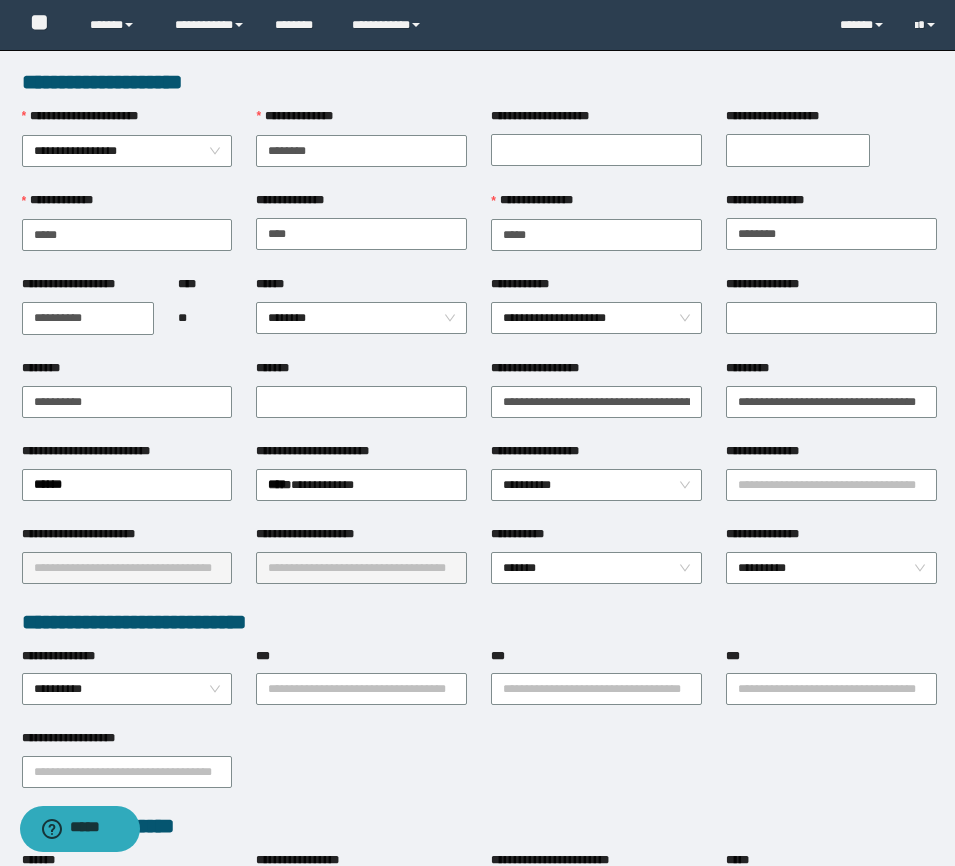 click on "**********" at bounding box center (596, 566) 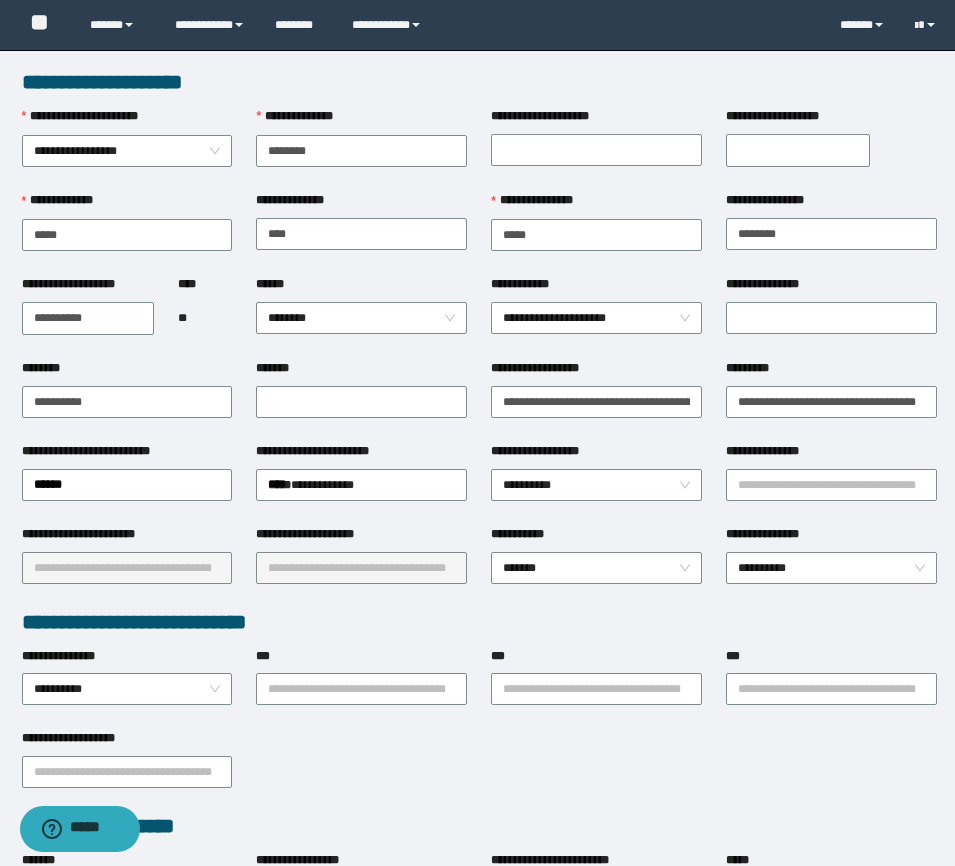 click on "**********" at bounding box center [596, 483] 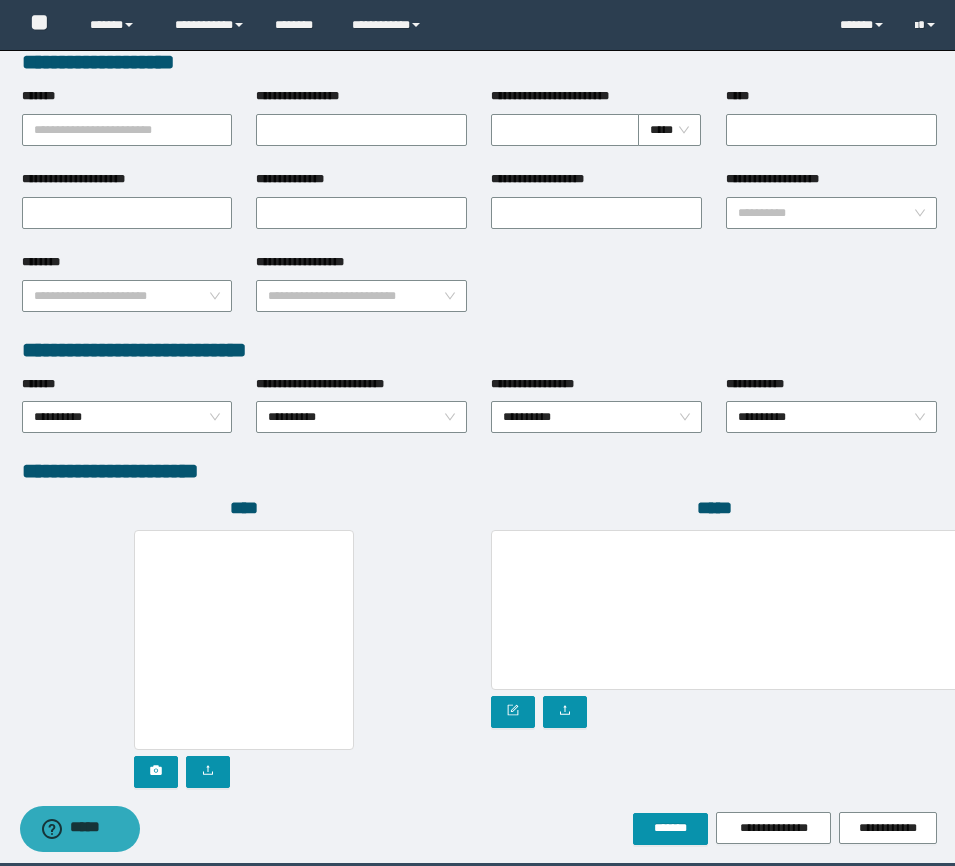 scroll, scrollTop: 837, scrollLeft: 0, axis: vertical 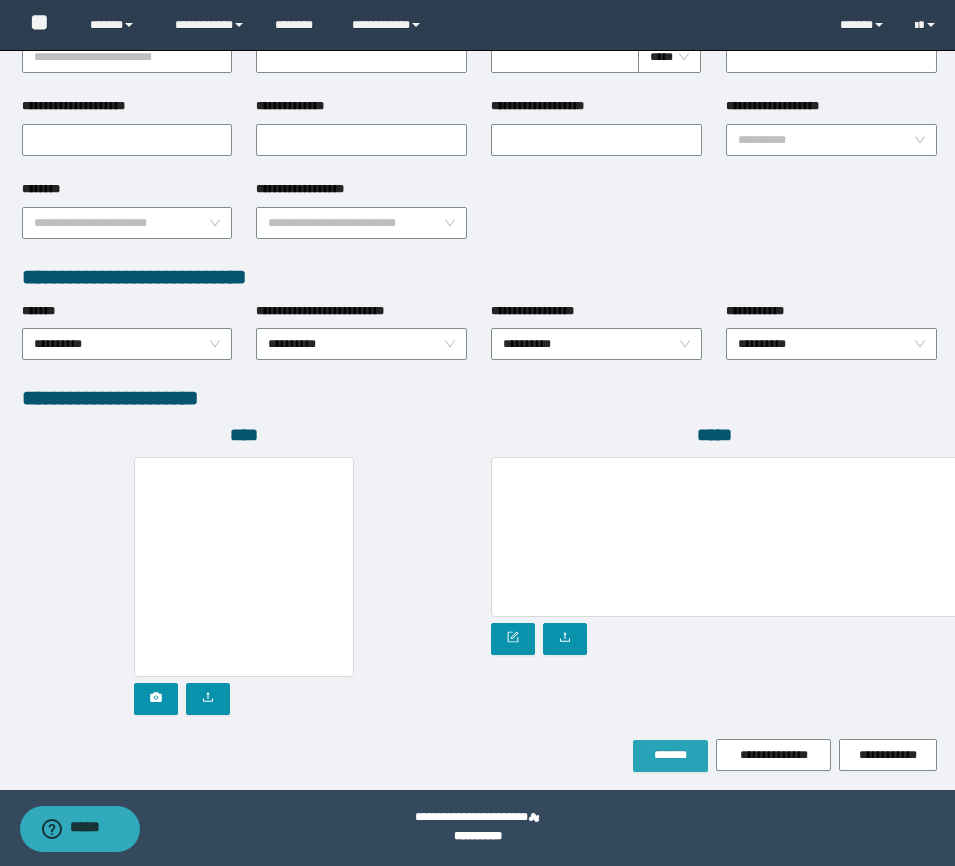 click on "*******" at bounding box center (670, 755) 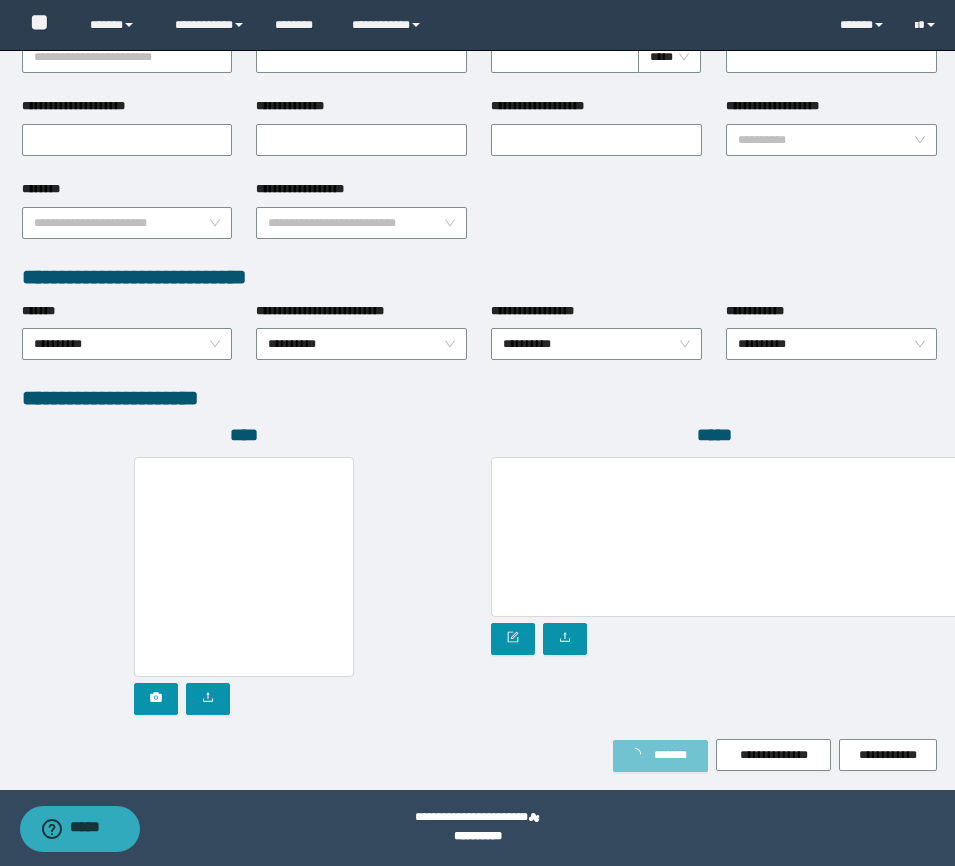 scroll, scrollTop: 212, scrollLeft: 0, axis: vertical 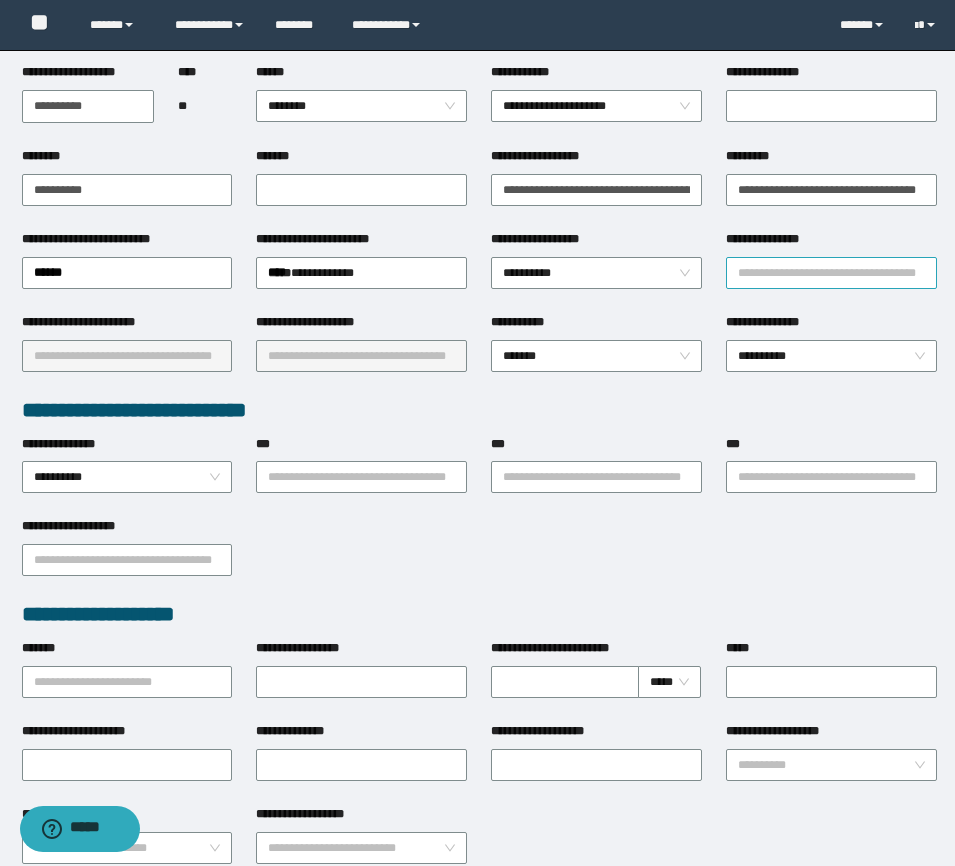type 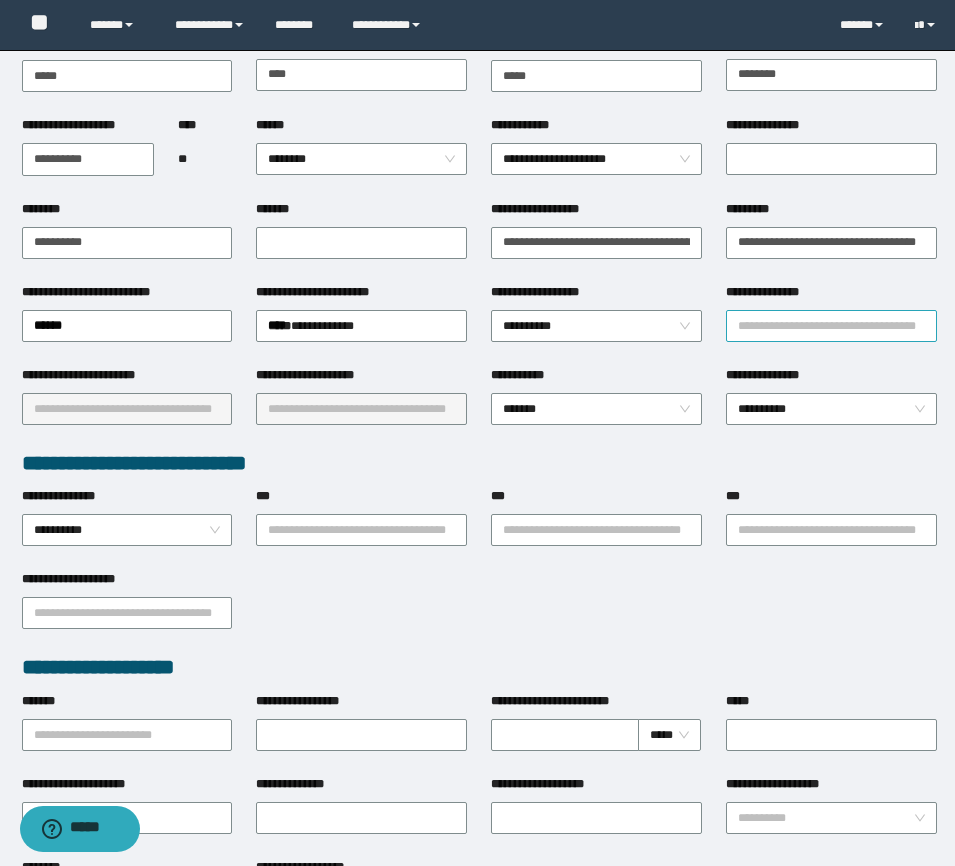 scroll, scrollTop: 264, scrollLeft: 0, axis: vertical 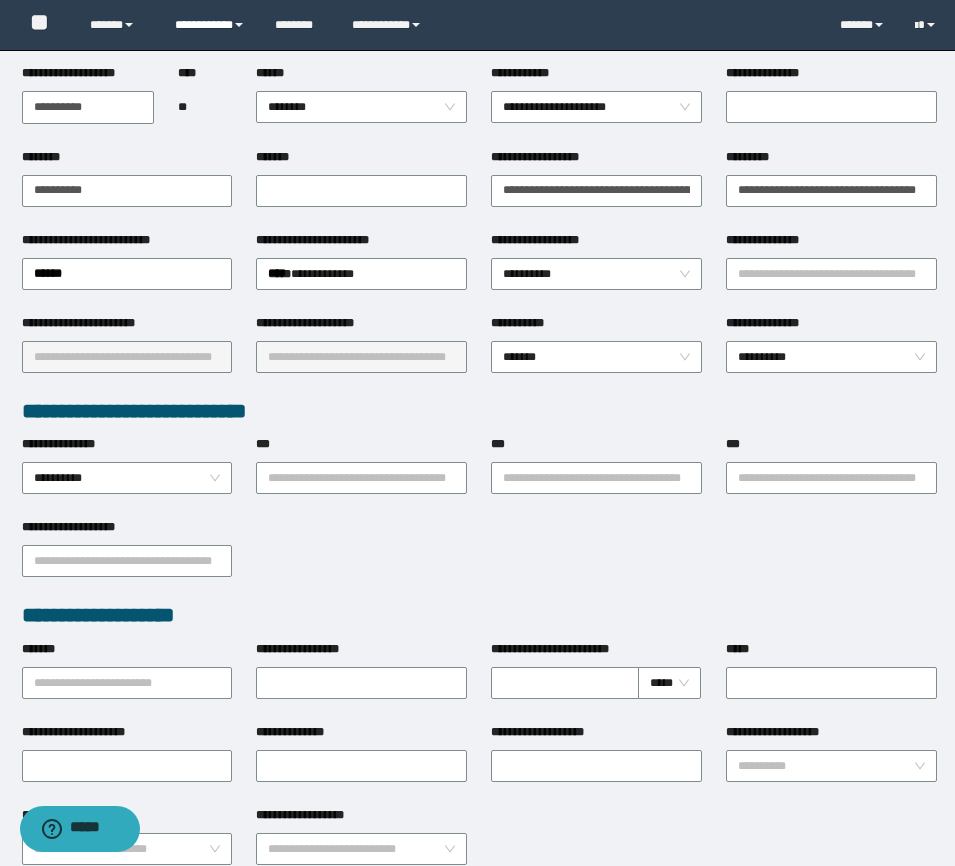 click on "**********" at bounding box center (210, 25) 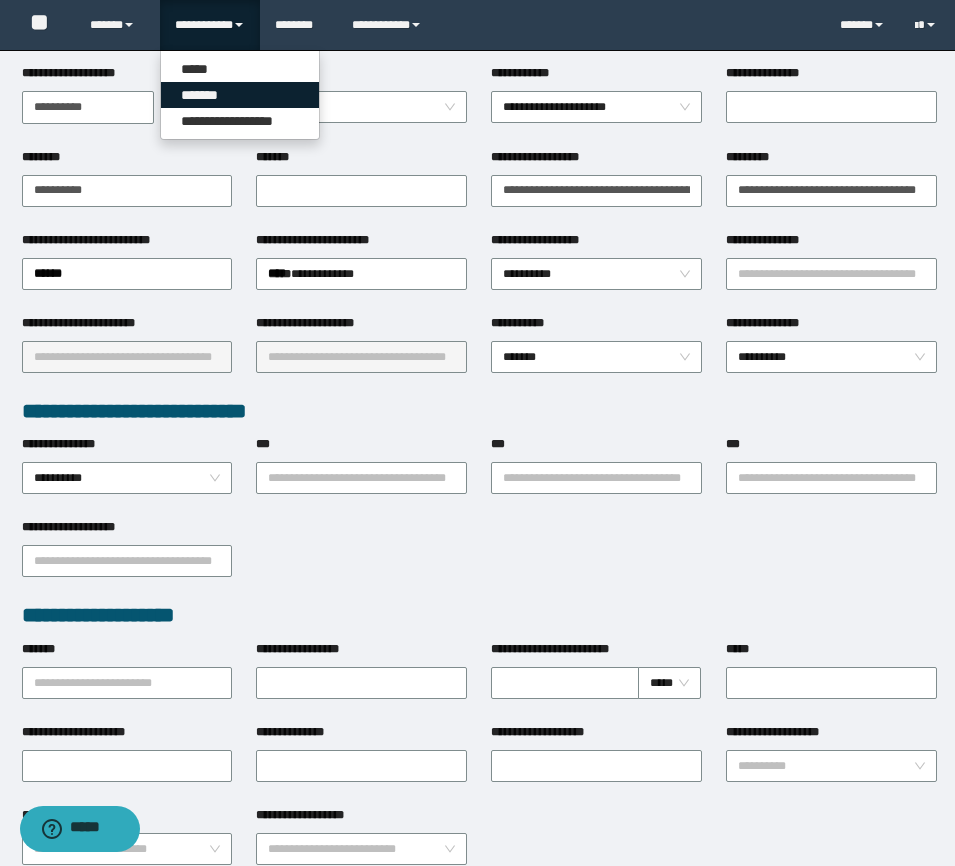 click on "*******" at bounding box center [240, 95] 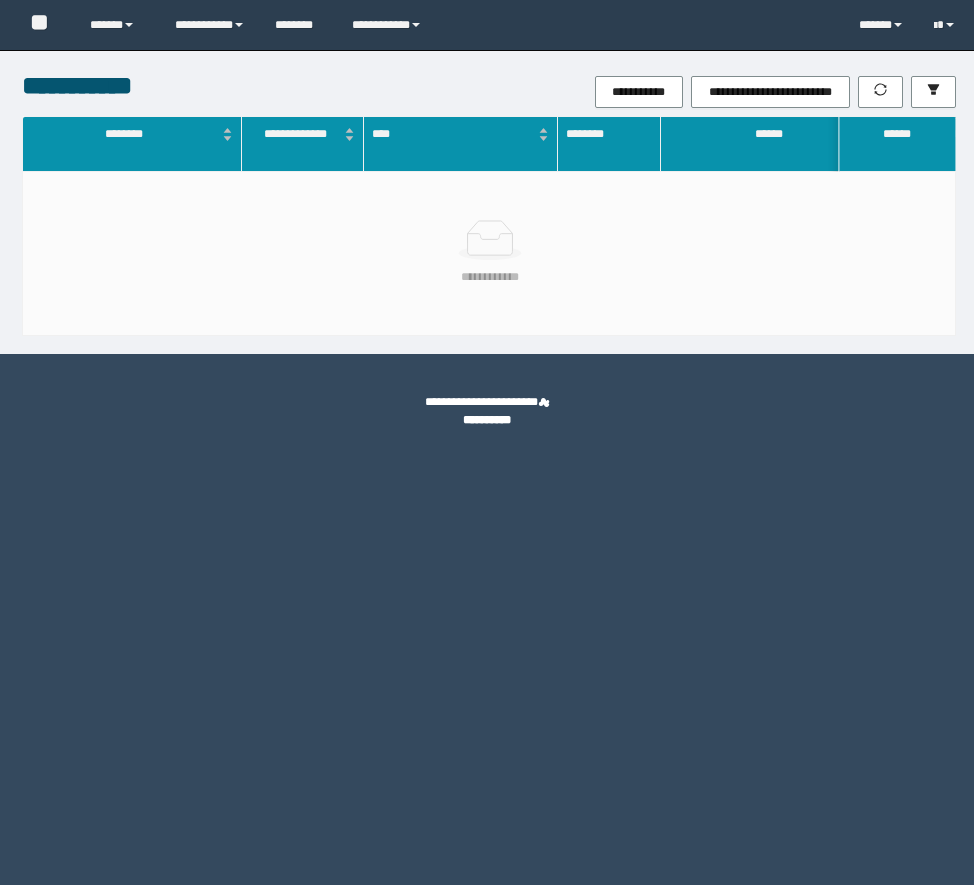 scroll, scrollTop: 0, scrollLeft: 0, axis: both 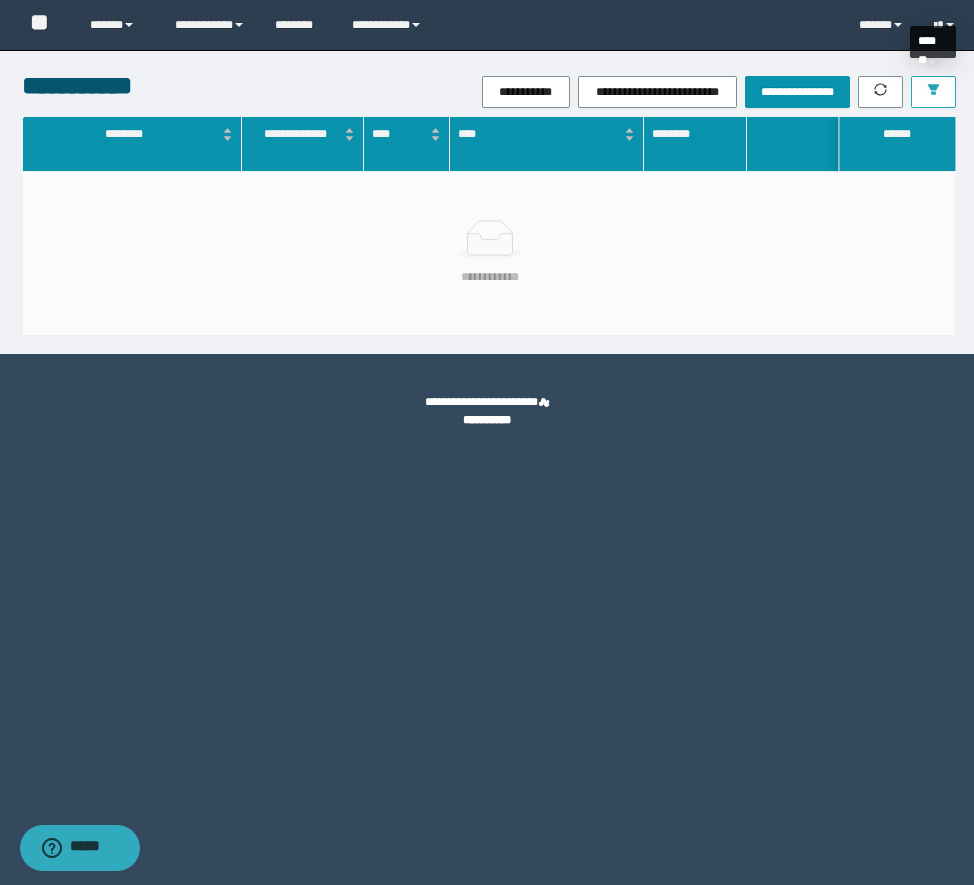 click 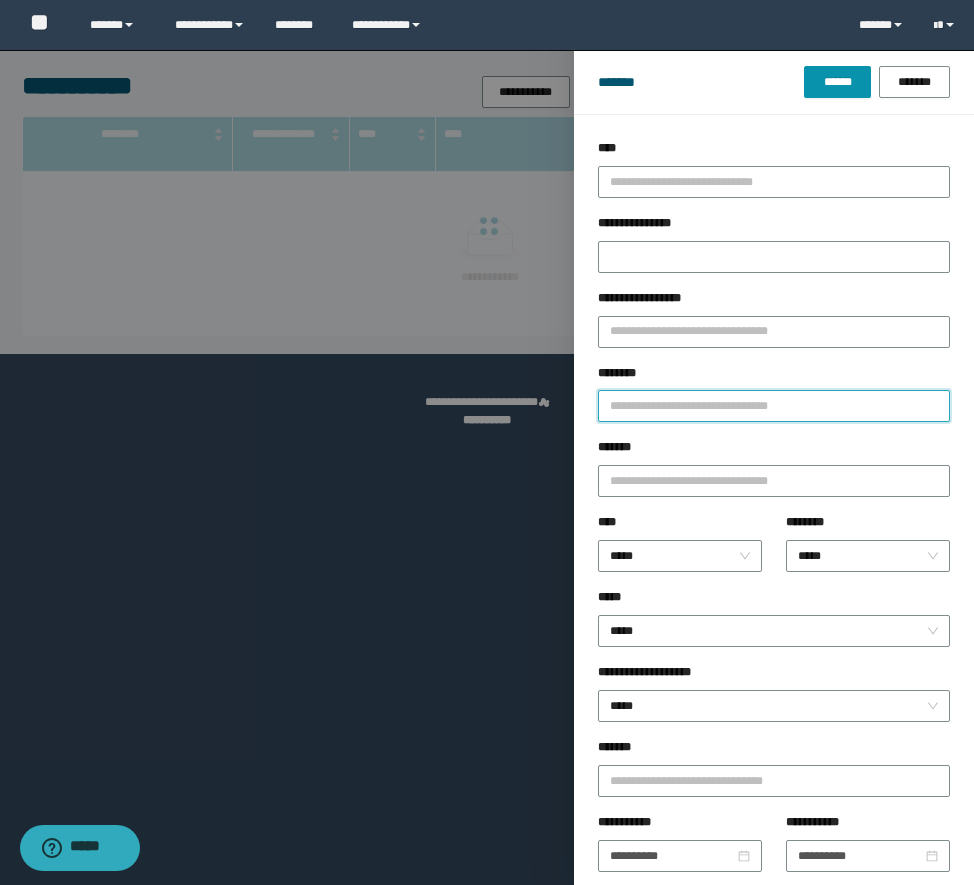 click on "********" at bounding box center [774, 406] 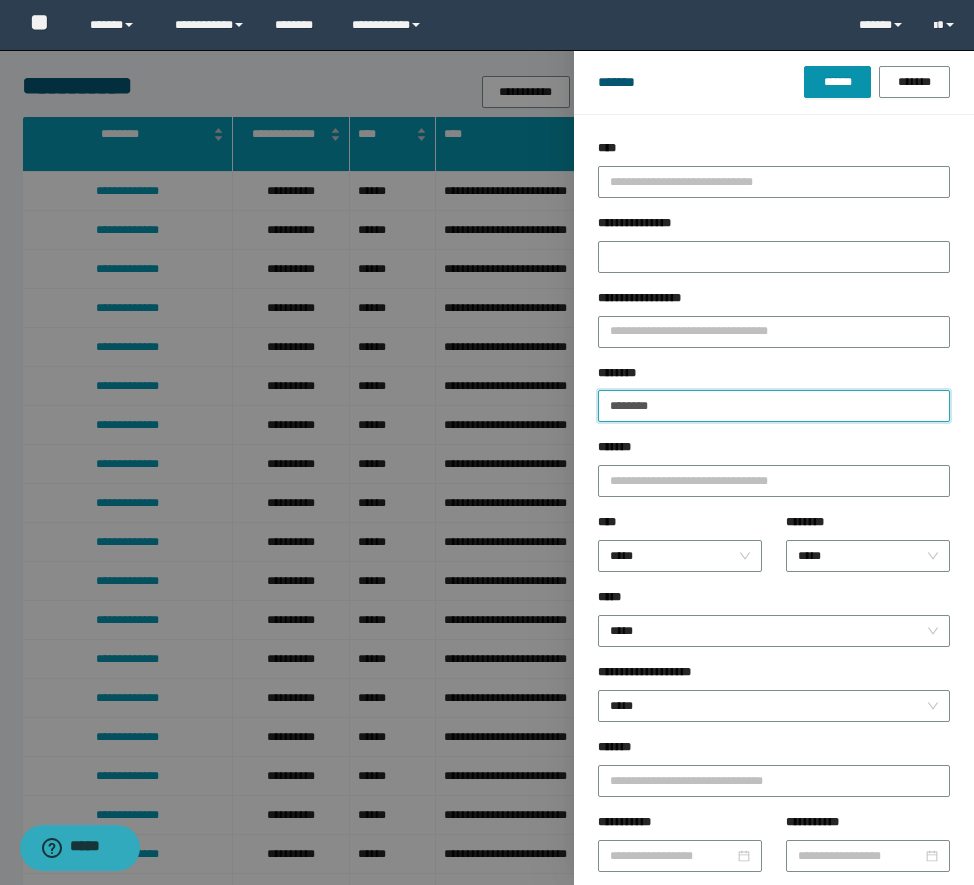 type on "********" 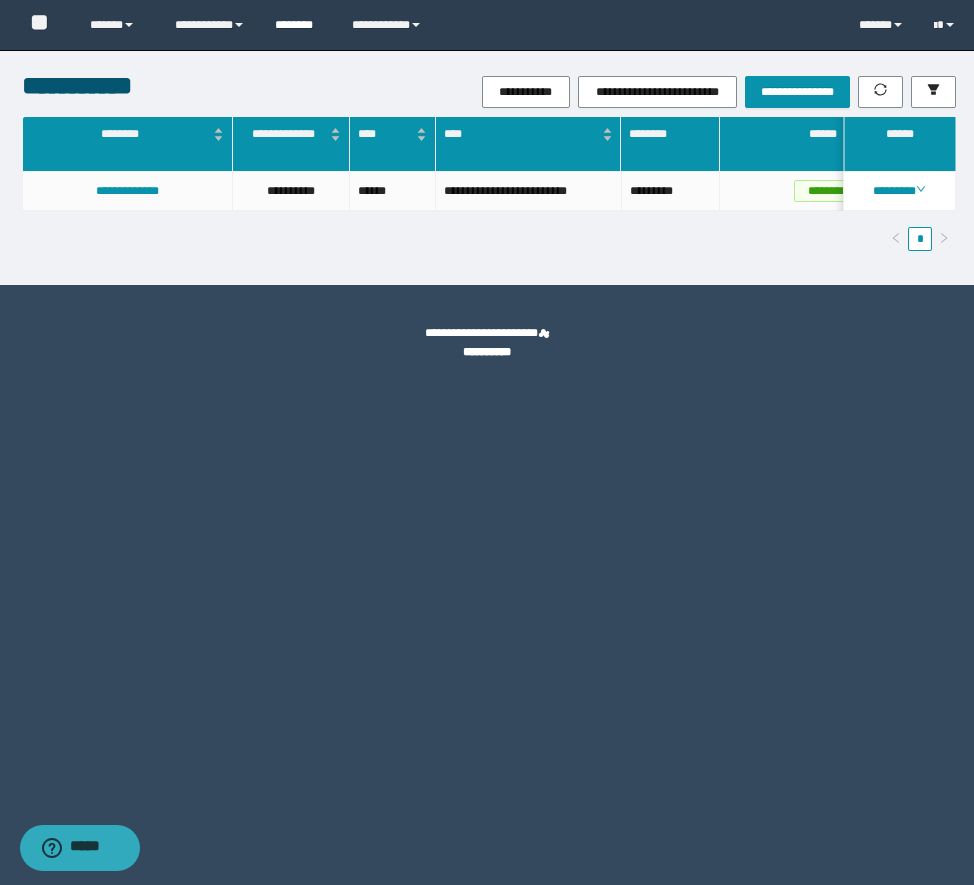 click on "********" at bounding box center [298, 25] 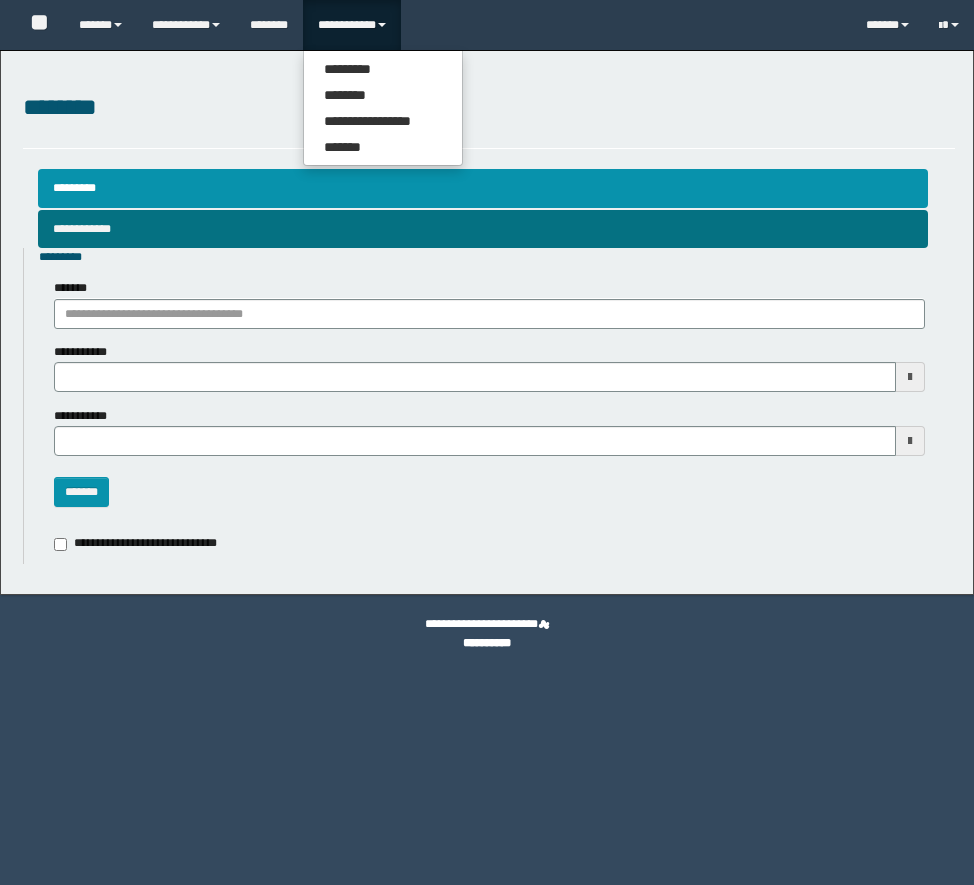 scroll, scrollTop: 0, scrollLeft: 0, axis: both 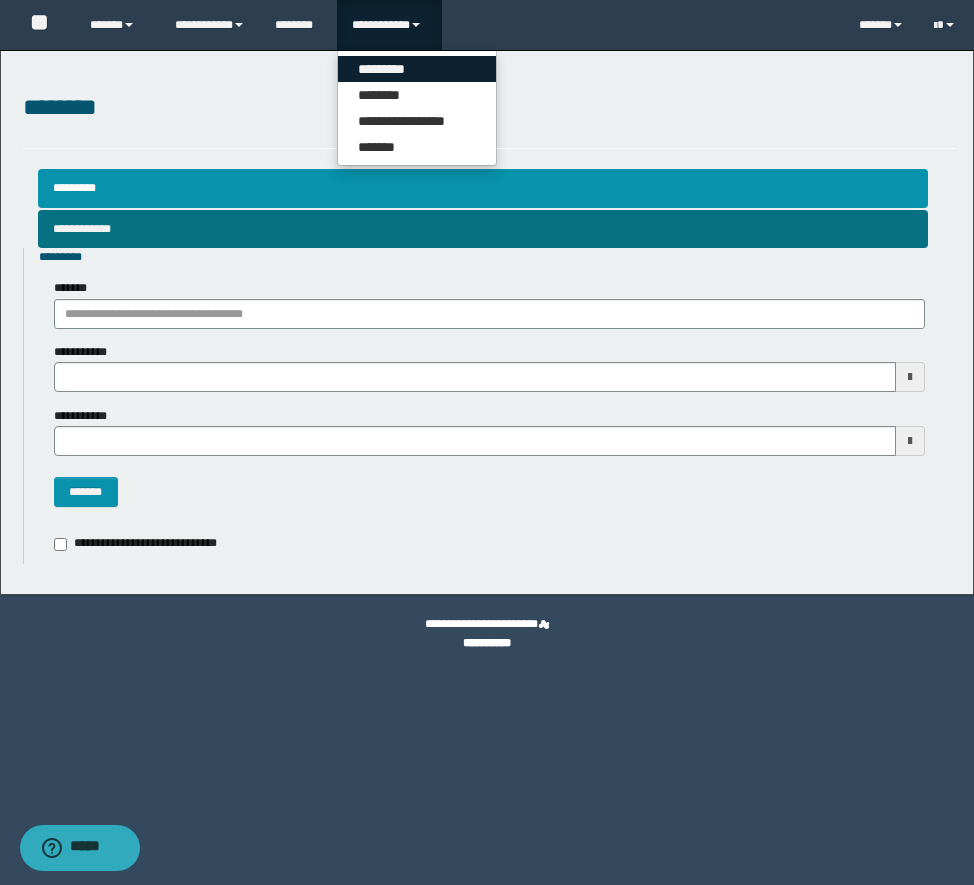 click on "*********" at bounding box center [417, 69] 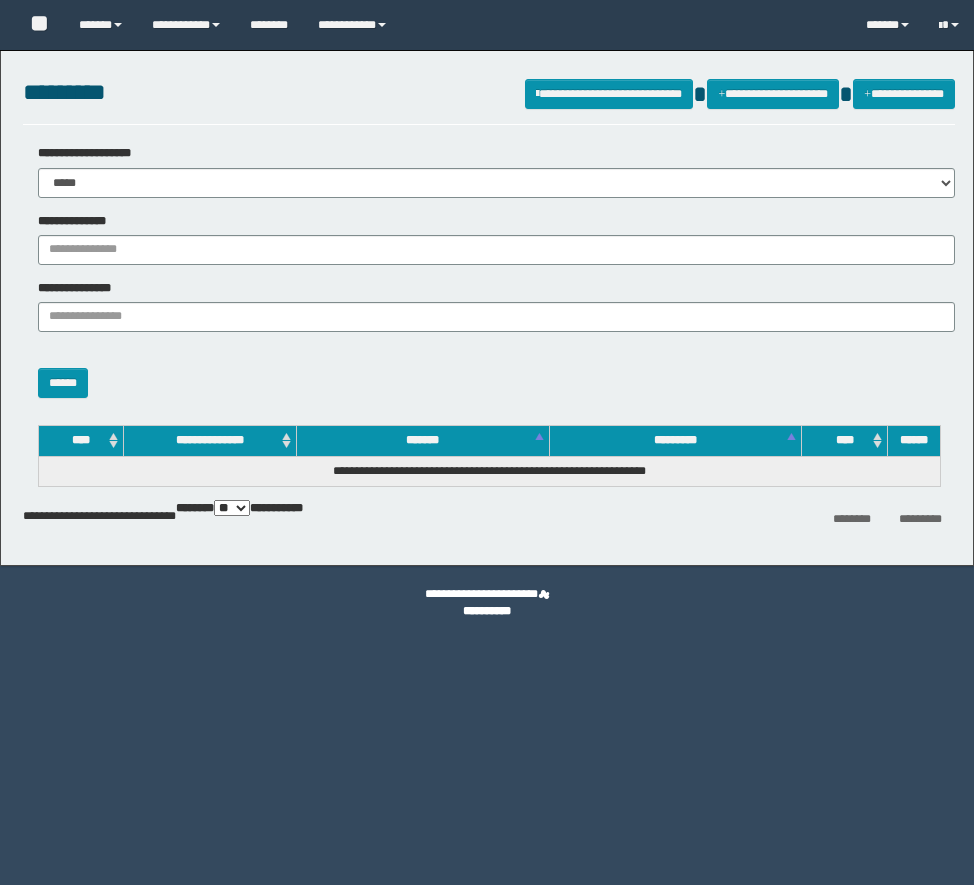 scroll, scrollTop: 0, scrollLeft: 0, axis: both 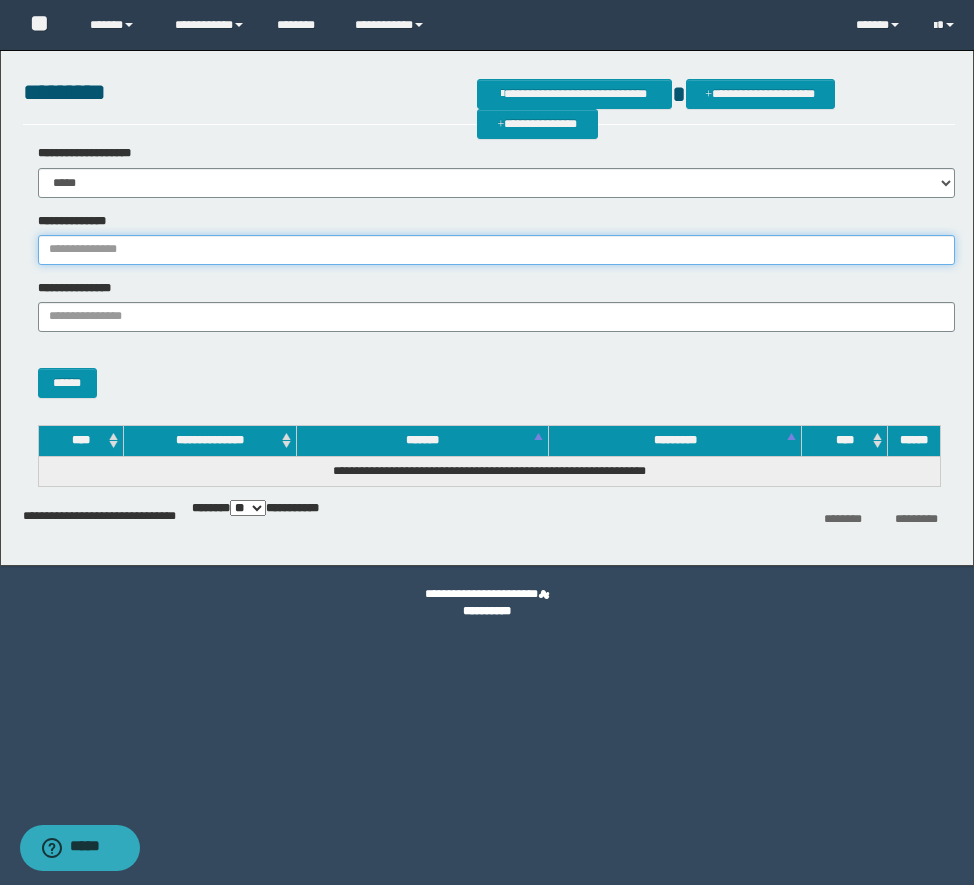 click on "**********" at bounding box center (496, 250) 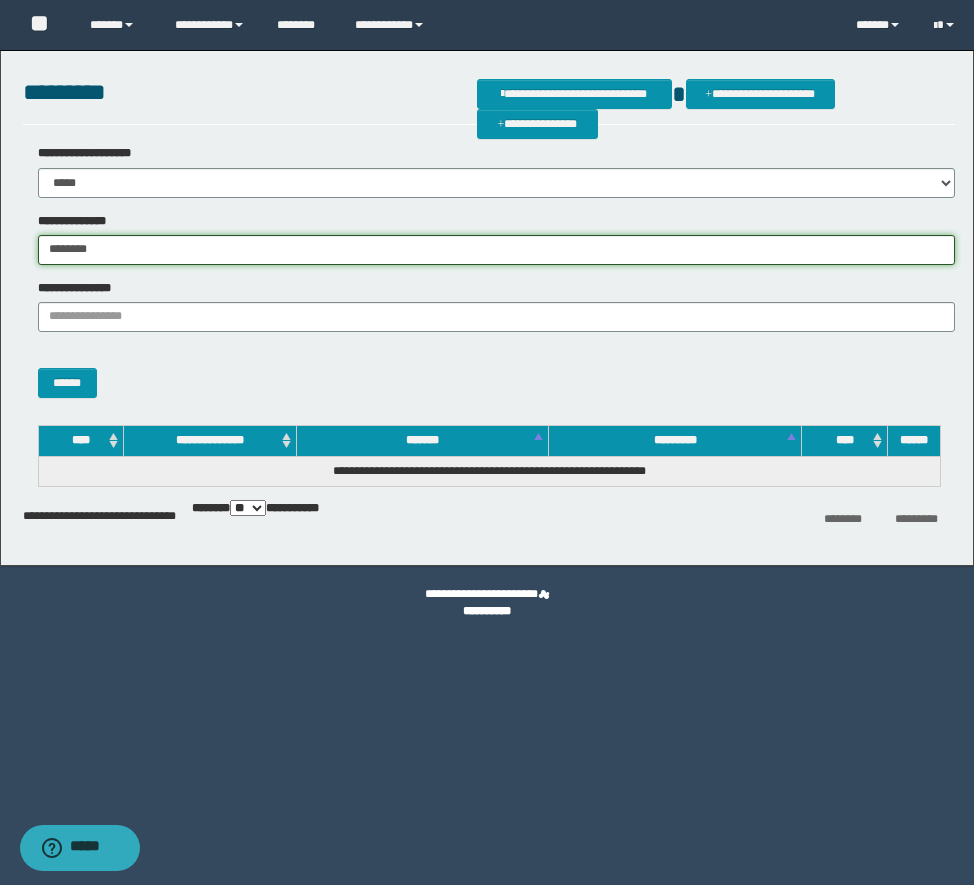 type on "********" 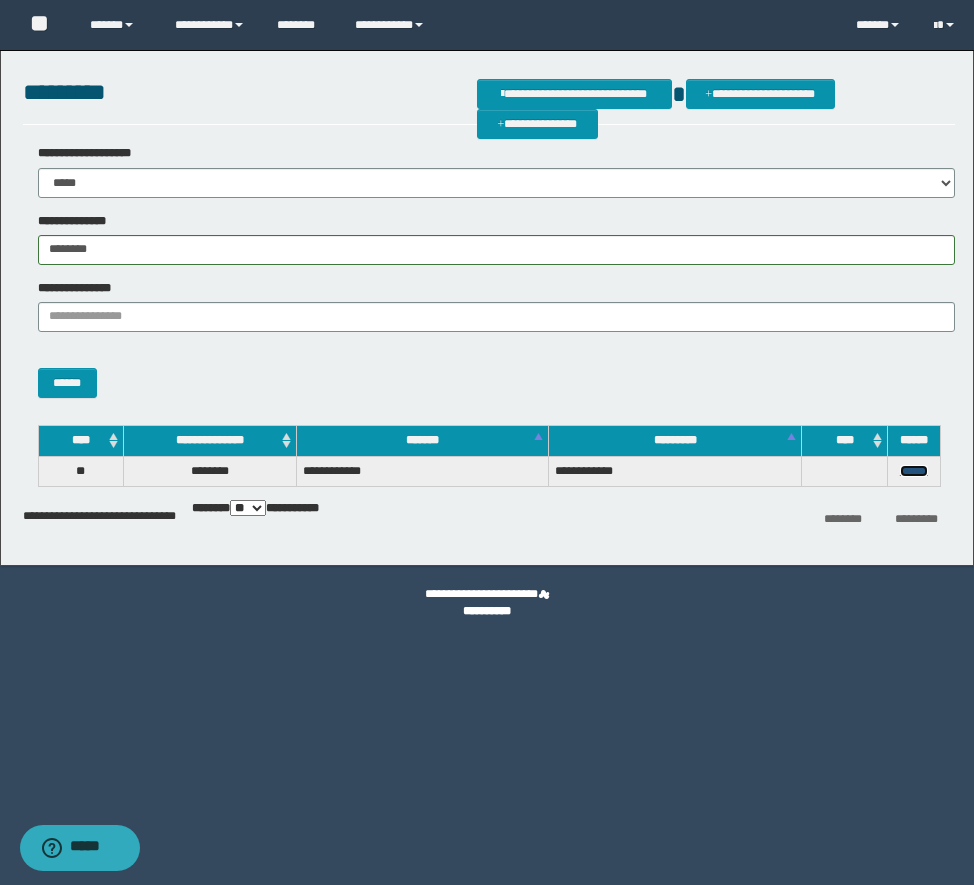 click on "******" at bounding box center [914, 471] 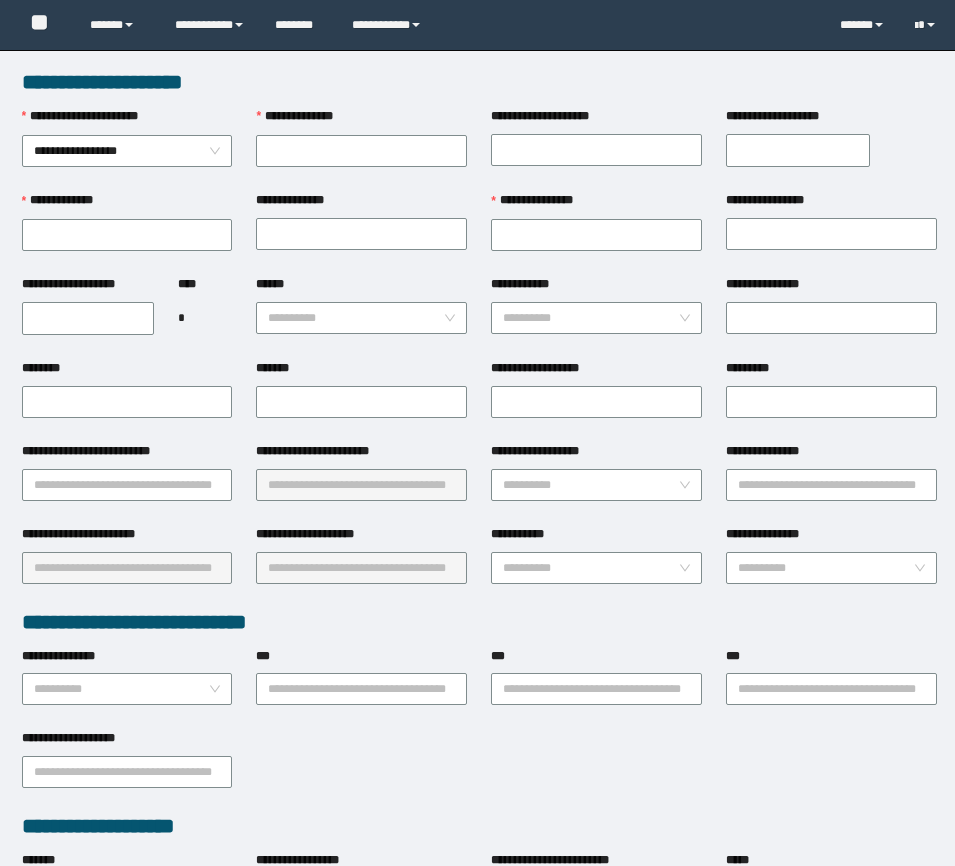 scroll, scrollTop: 0, scrollLeft: 0, axis: both 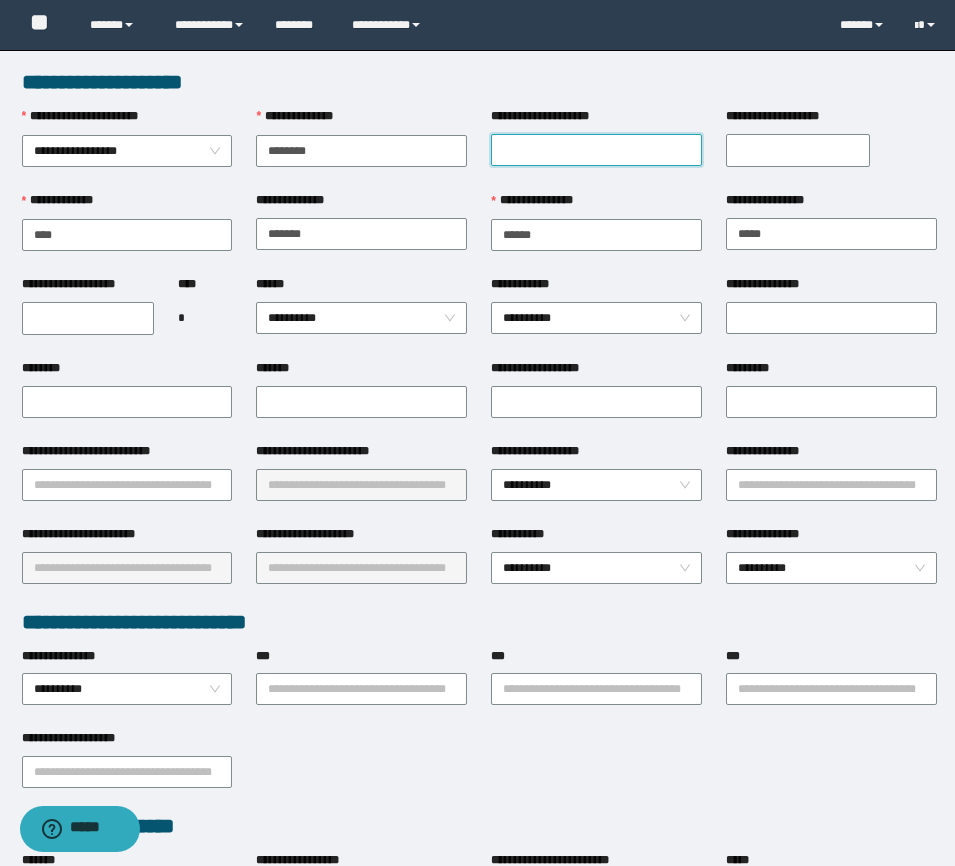 click on "**********" at bounding box center [596, 150] 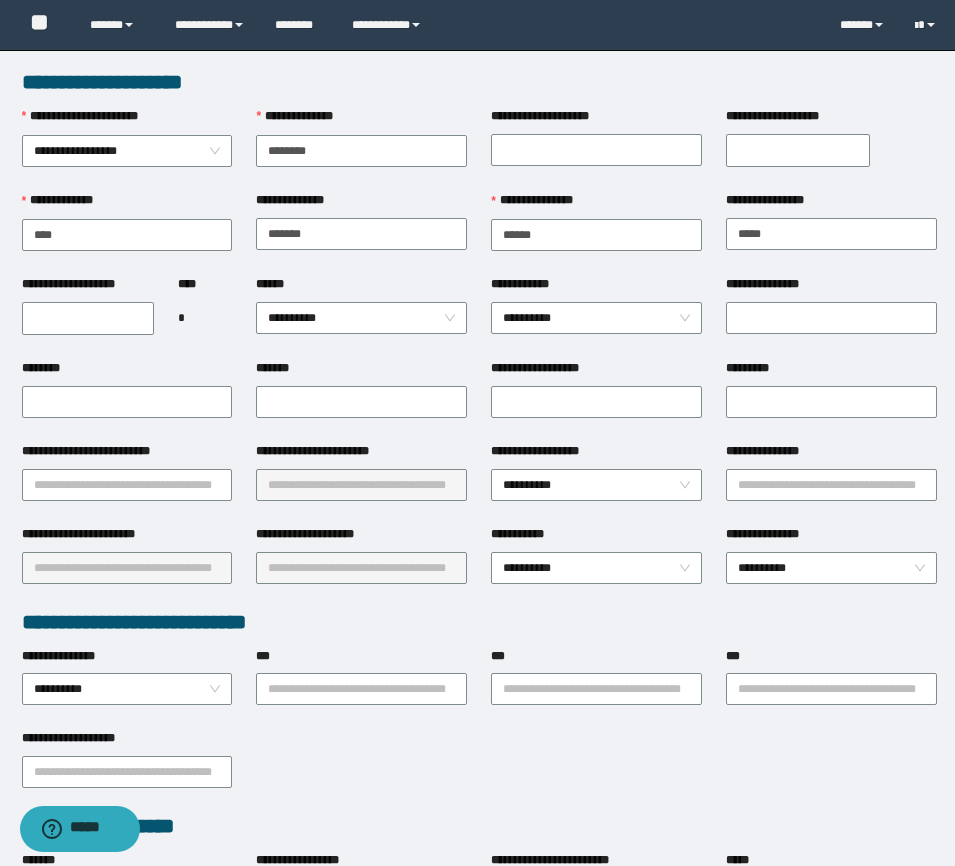 click on "**********" at bounding box center (88, 318) 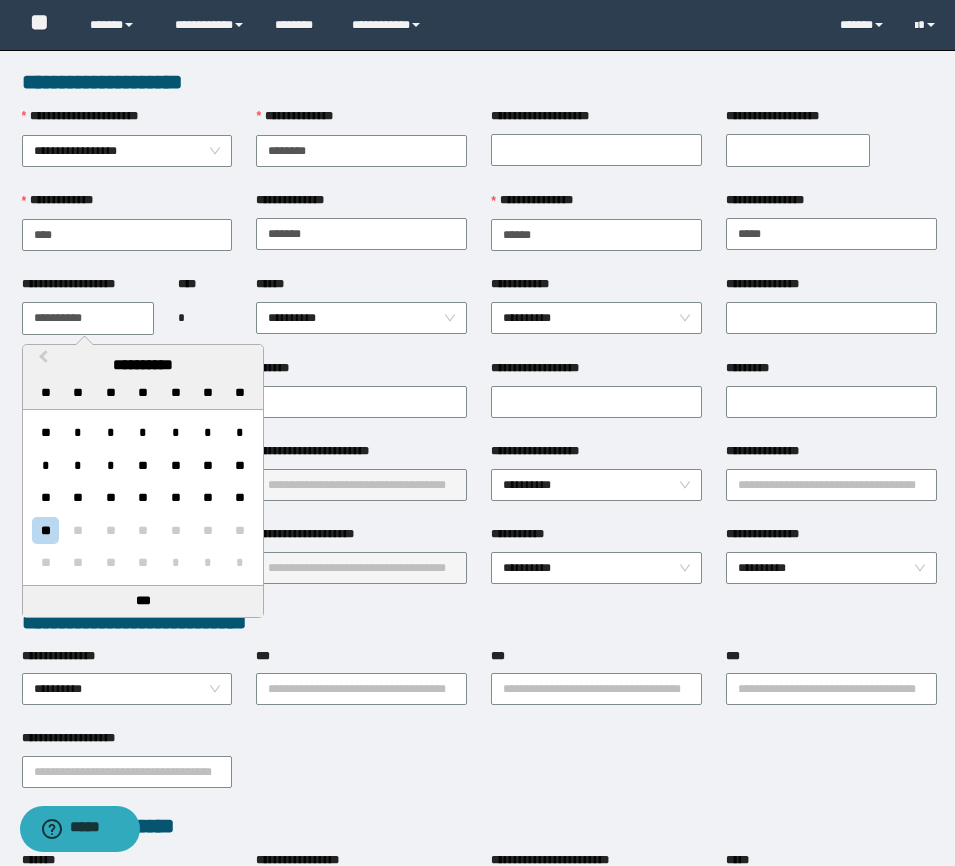 click on "**********" at bounding box center [88, 318] 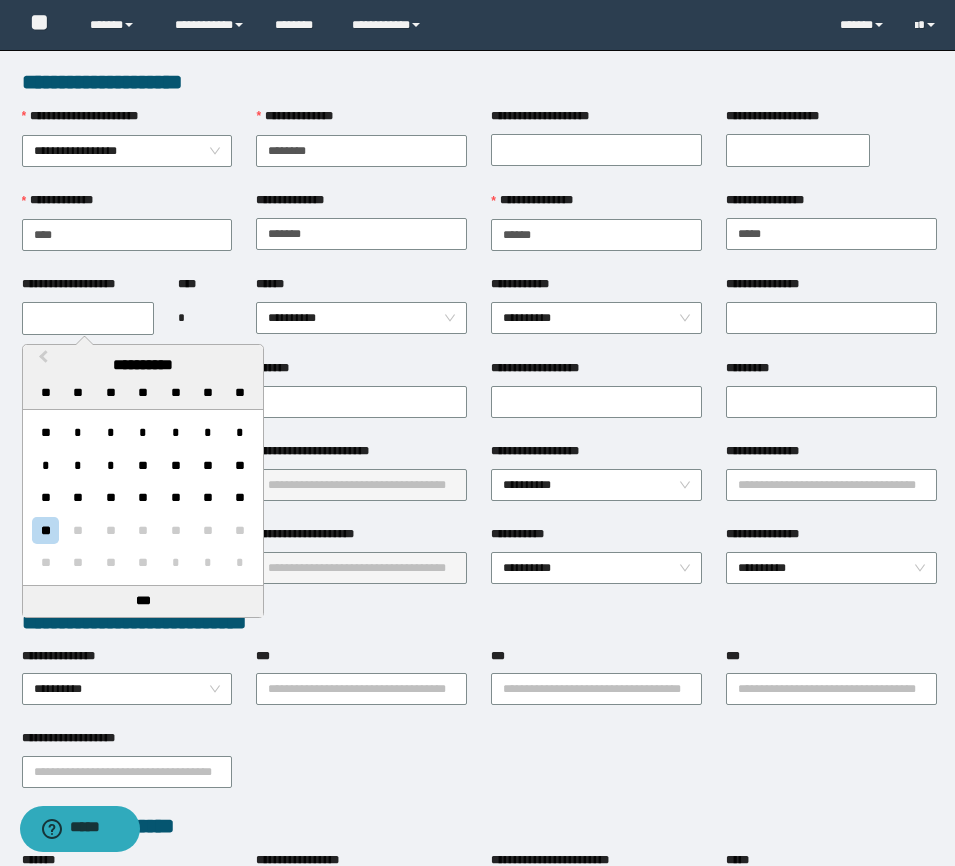 click on "**********" at bounding box center [143, 365] 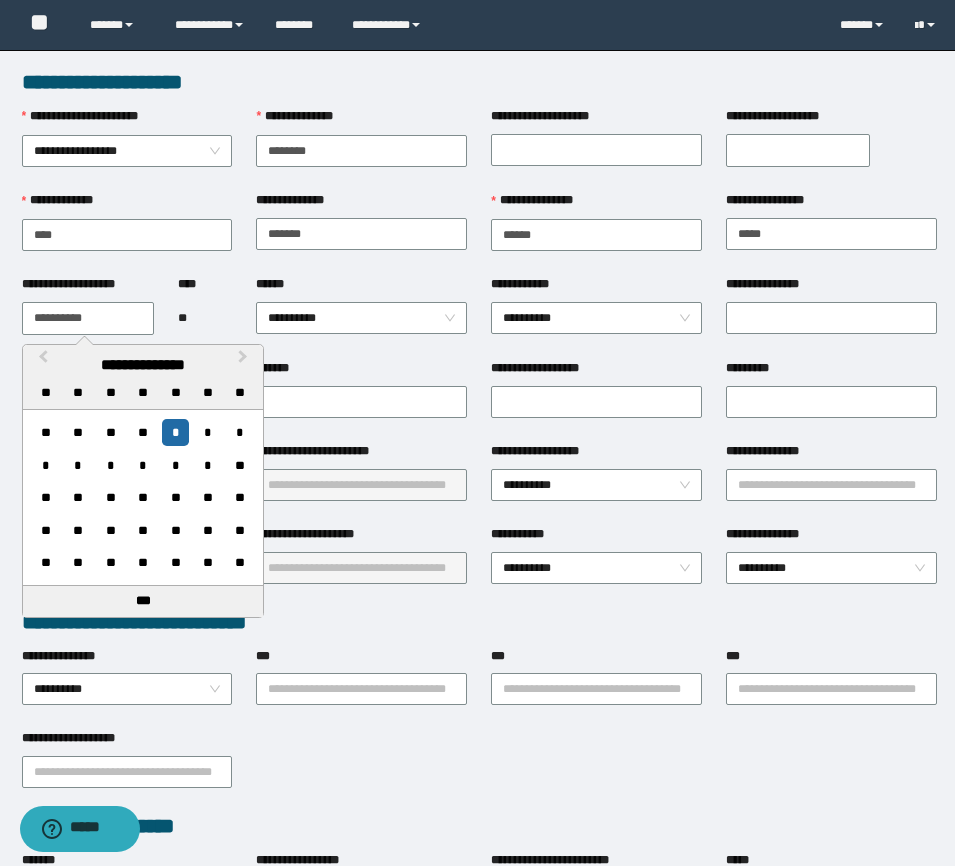 type on "**********" 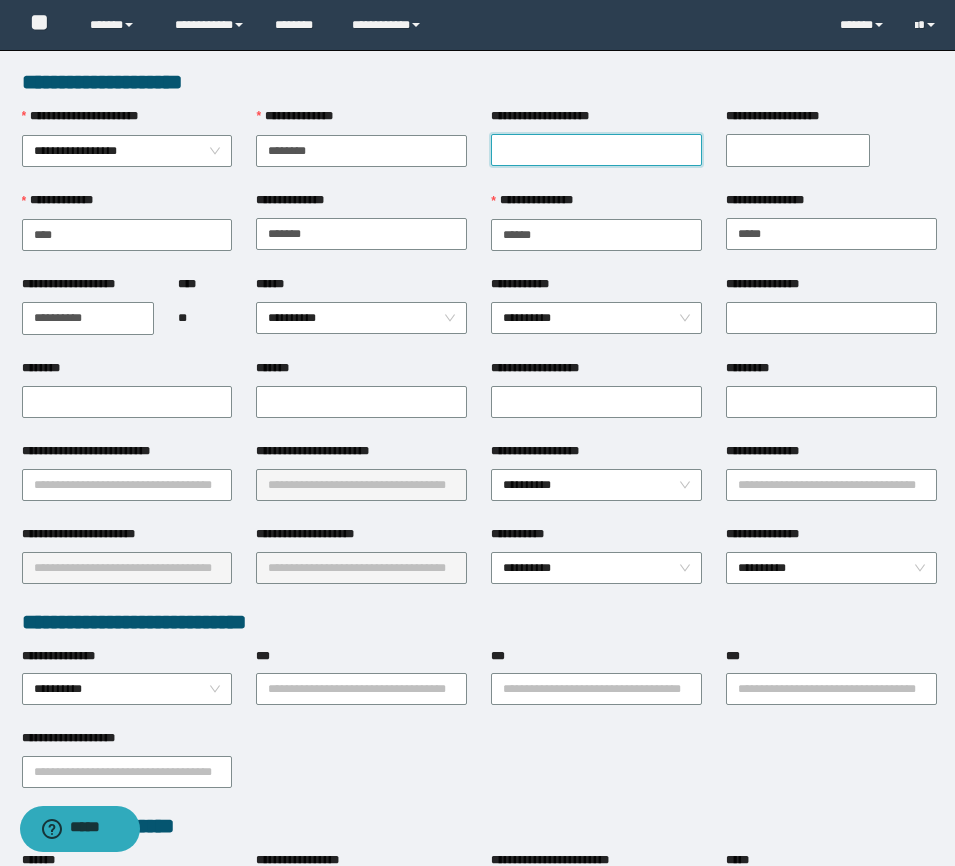 click on "**********" at bounding box center [596, 150] 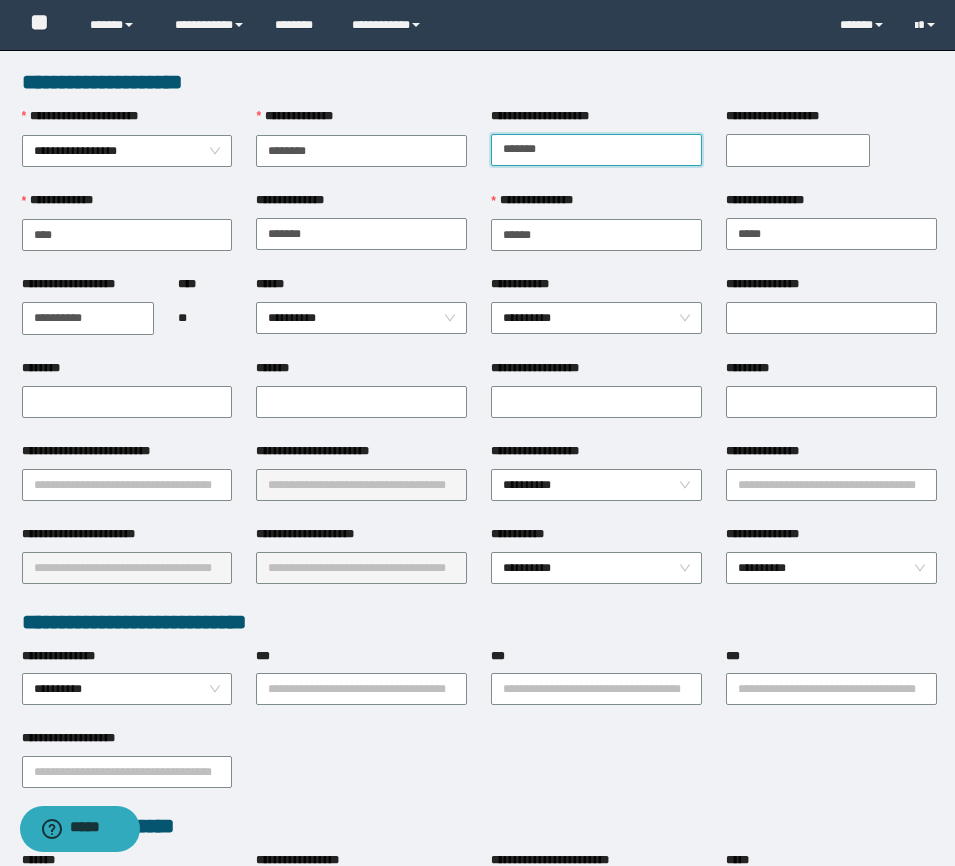 type on "*******" 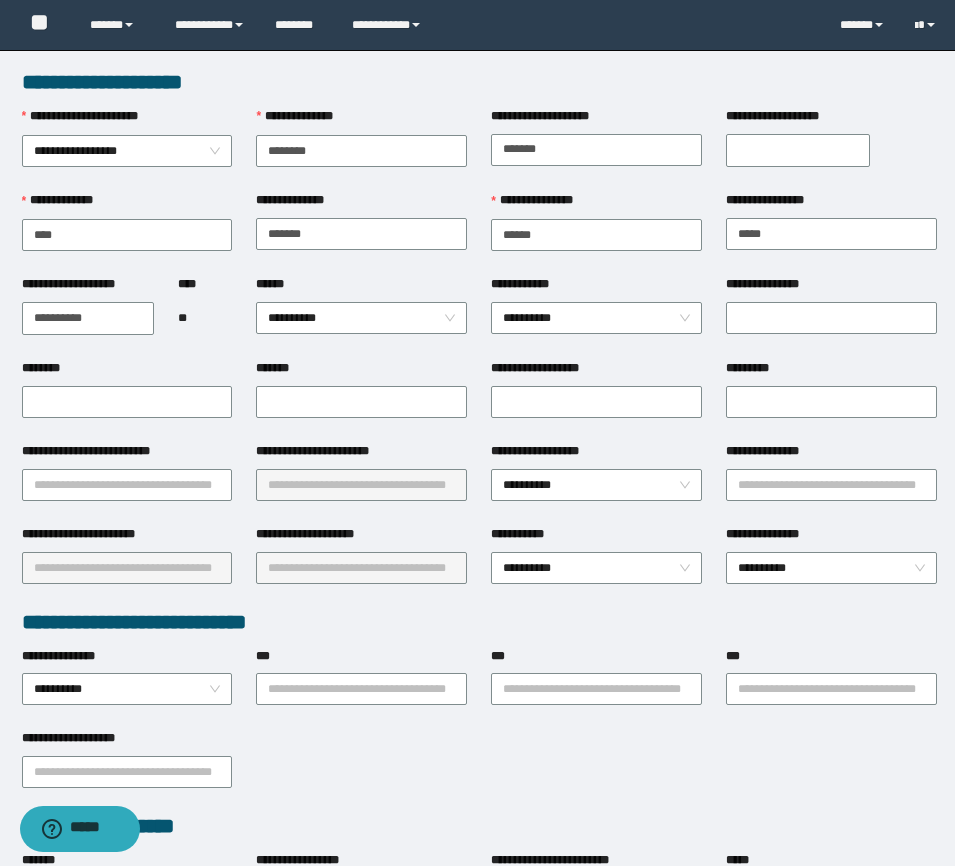 click on "**********" at bounding box center (798, 150) 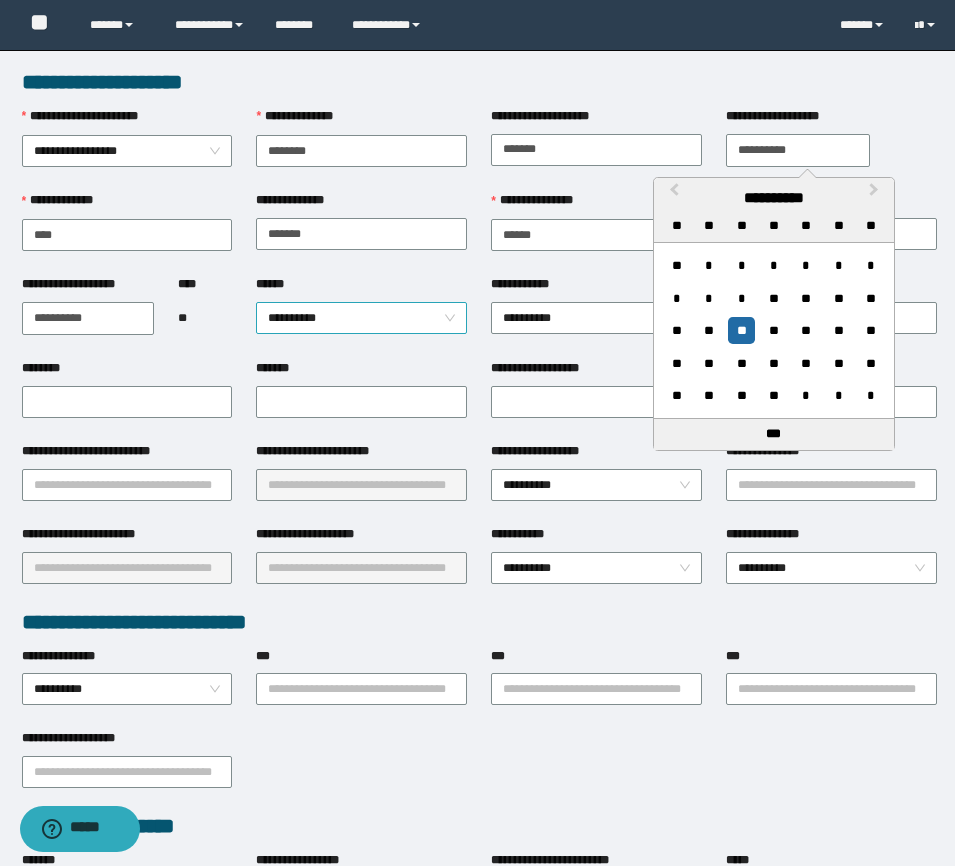 type on "**********" 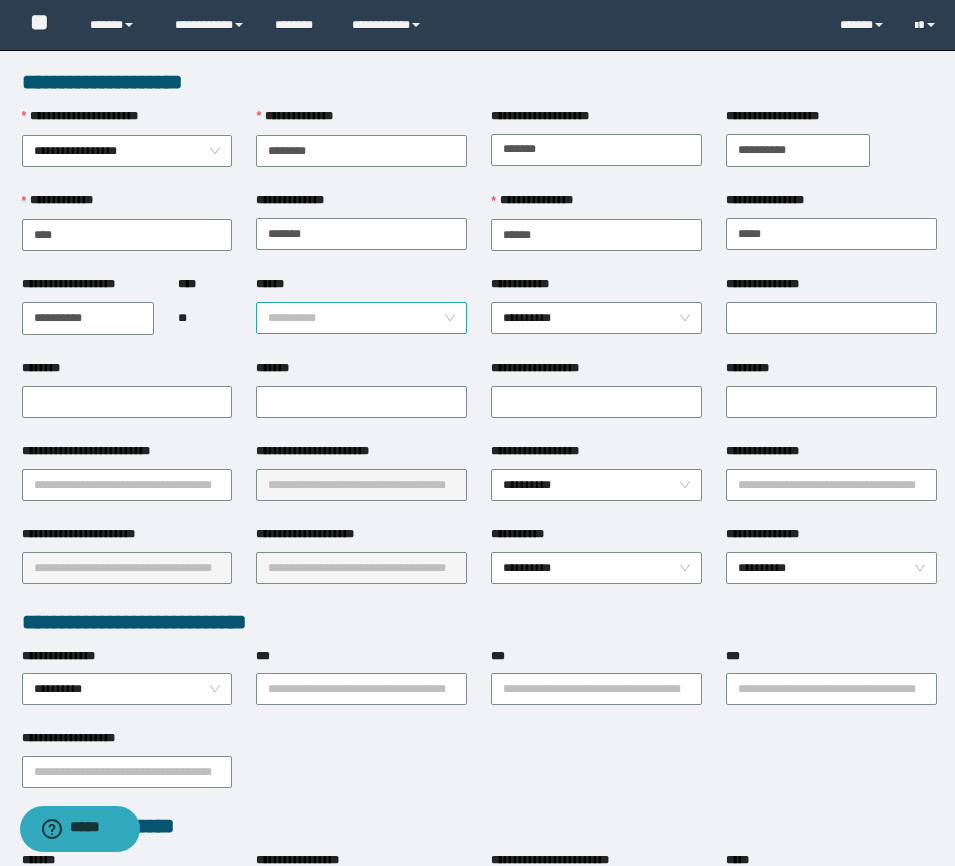 click on "**********" at bounding box center (361, 318) 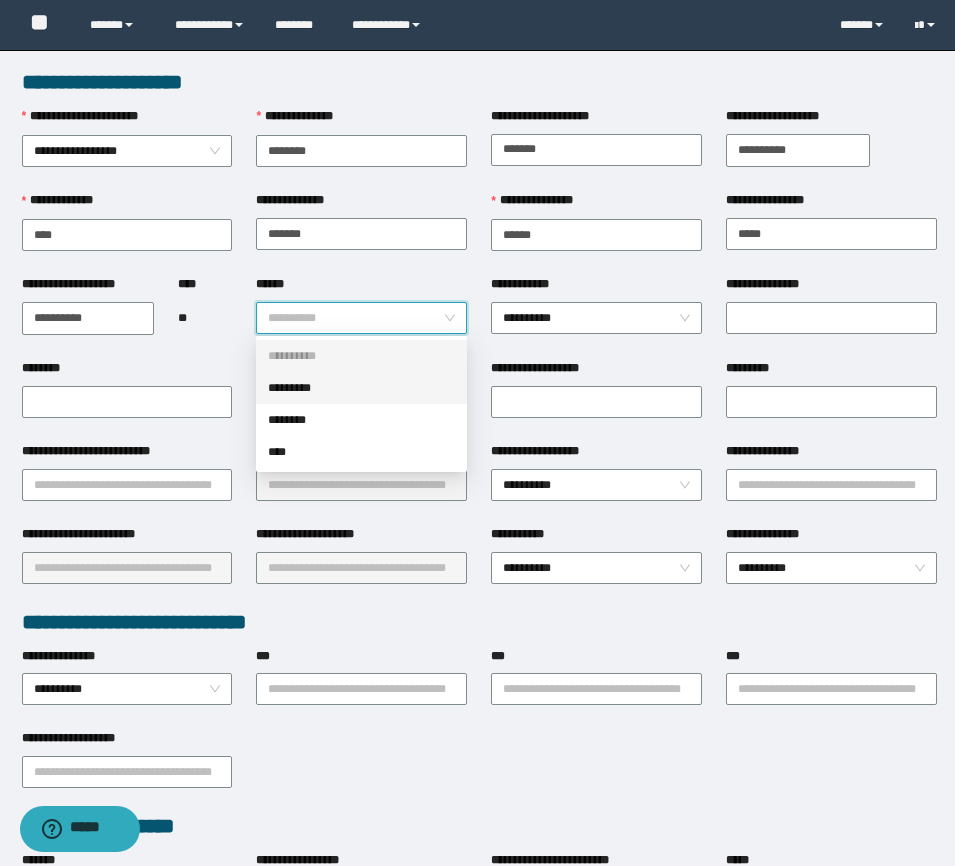 click on "*********" at bounding box center [361, 388] 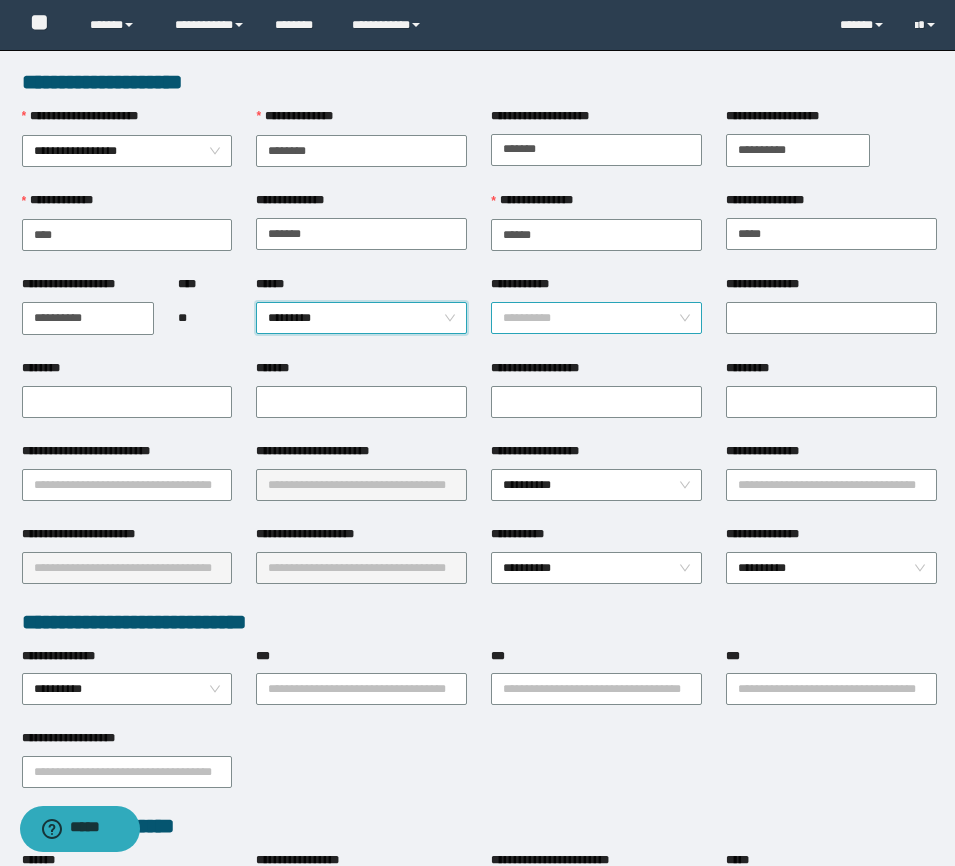 click on "**********" at bounding box center (596, 318) 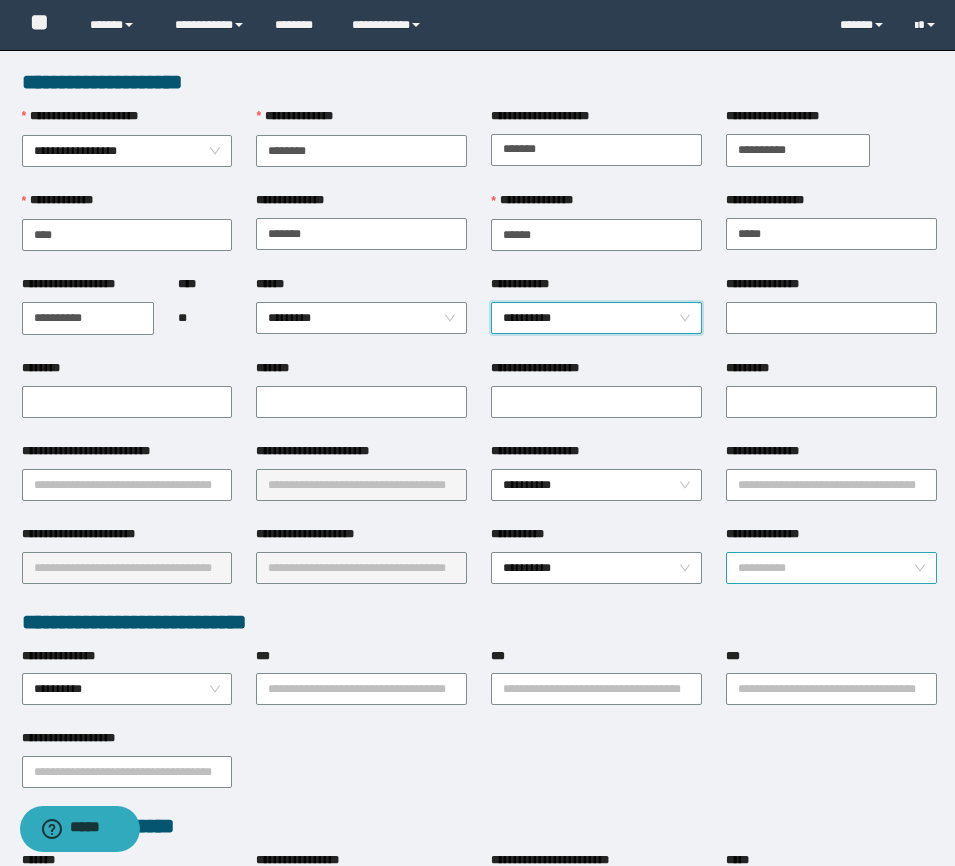 click on "**********" at bounding box center (831, 568) 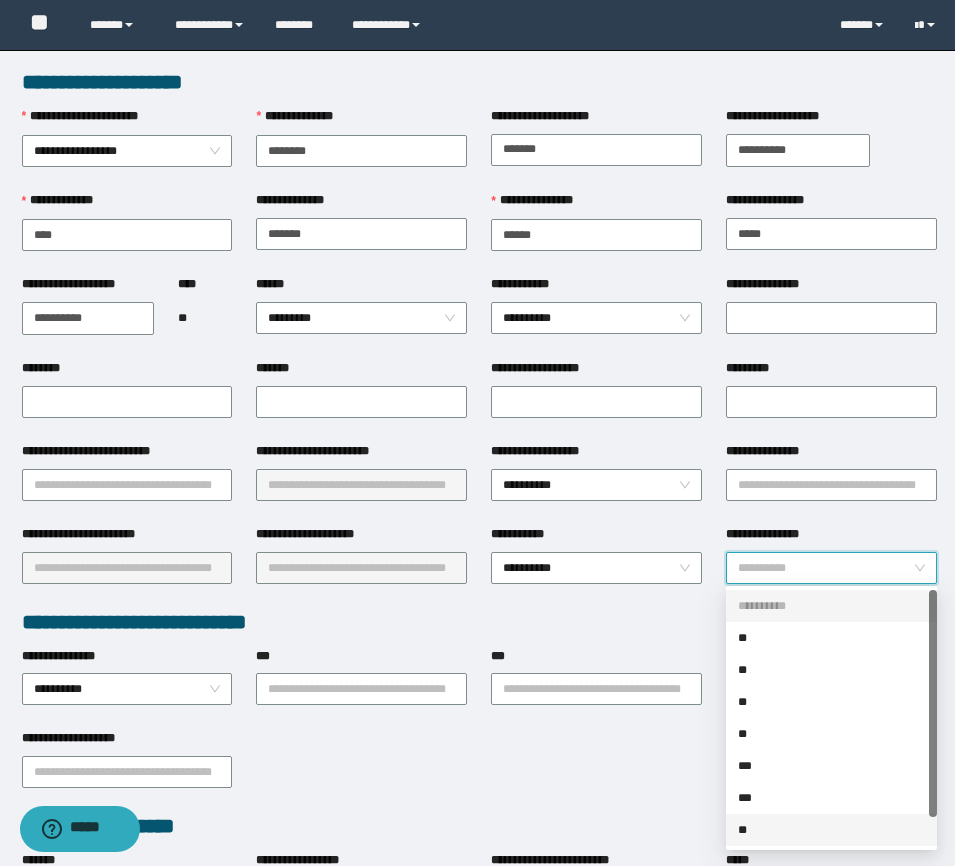 click on "**" at bounding box center (831, 830) 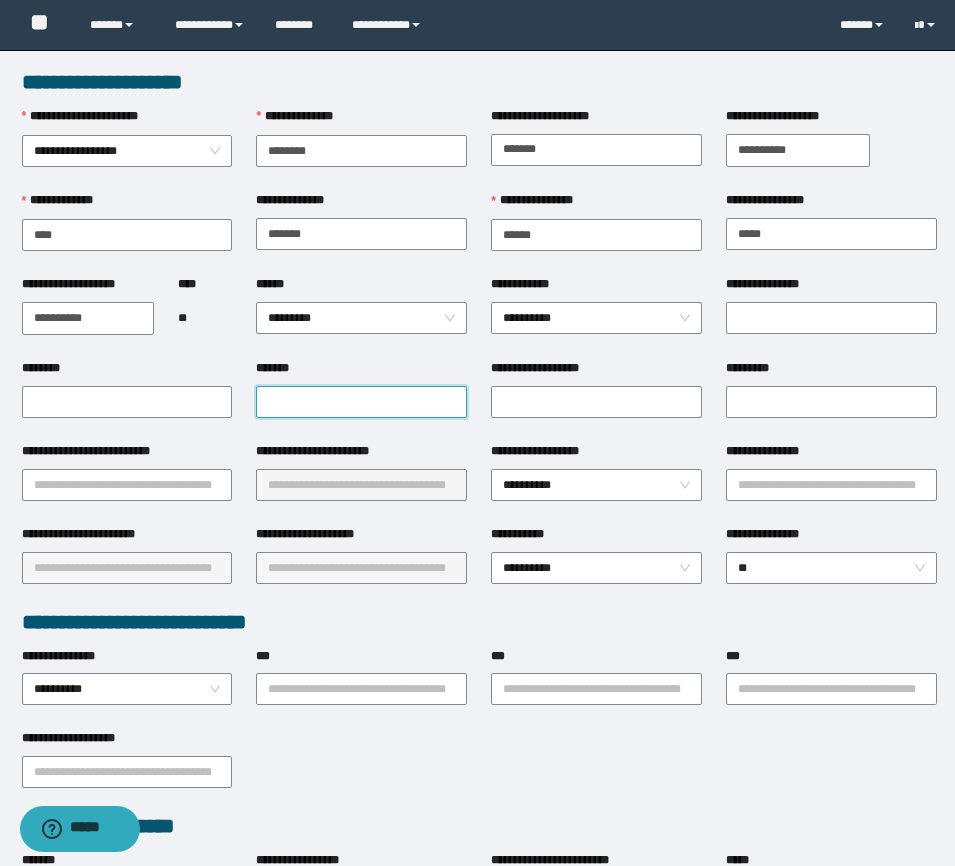 click on "*******" at bounding box center (361, 402) 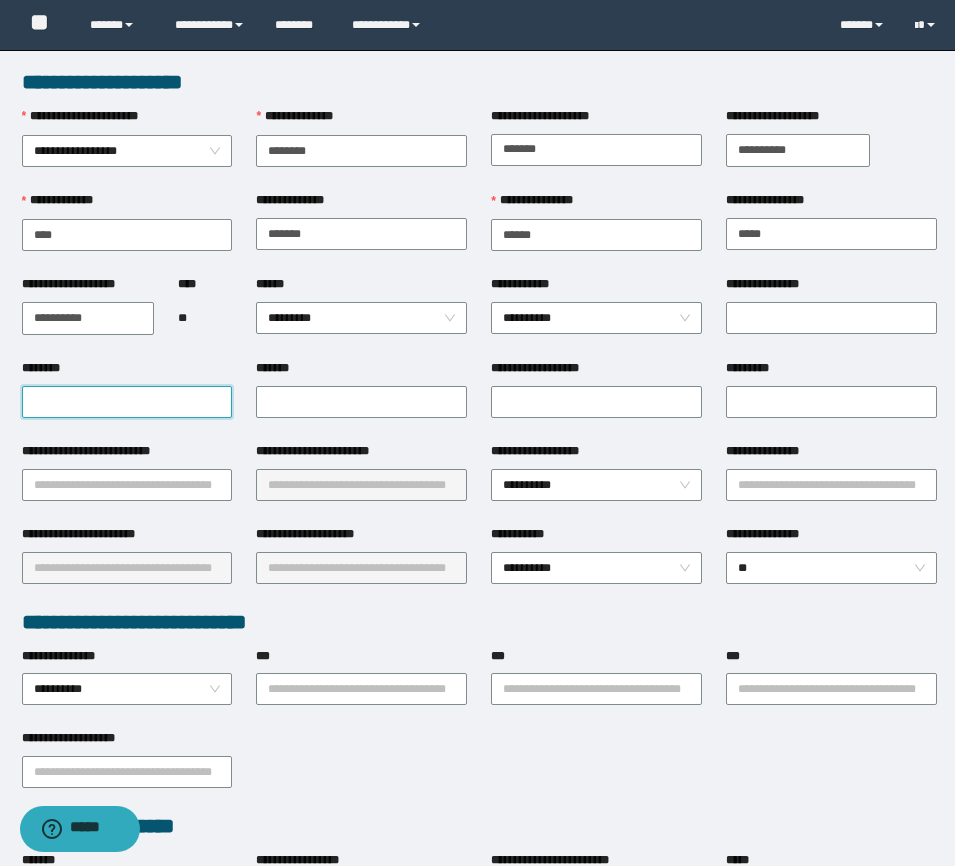 click on "********" at bounding box center [127, 402] 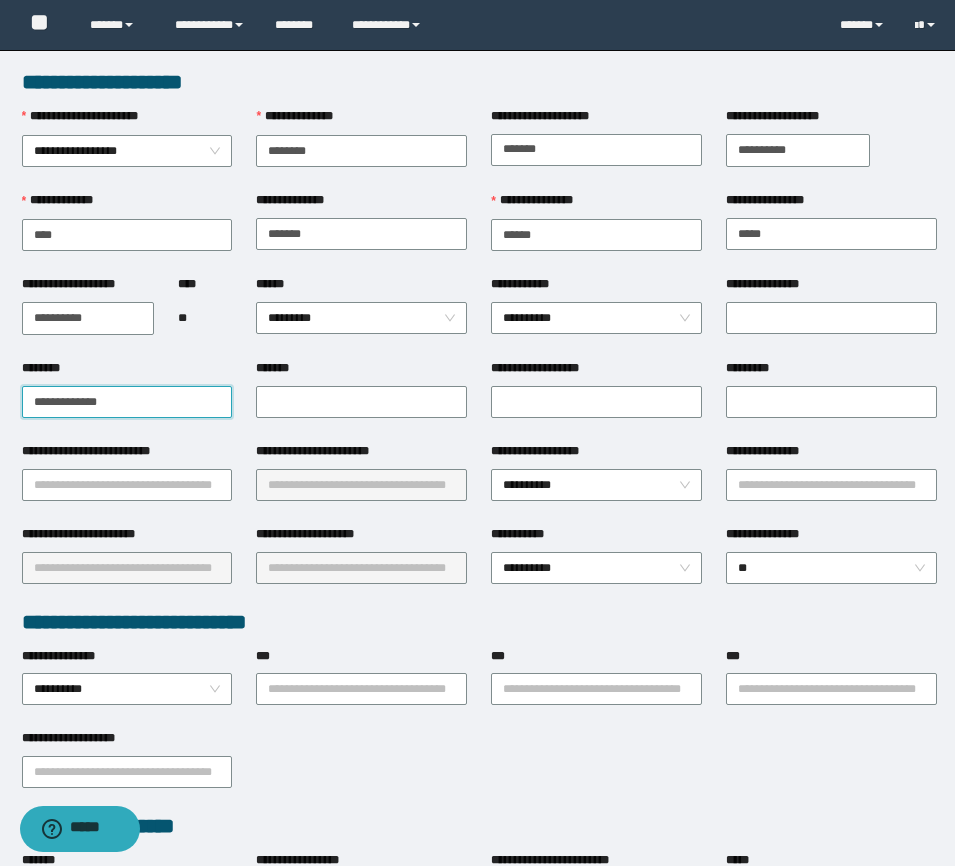 click on "**********" at bounding box center [127, 402] 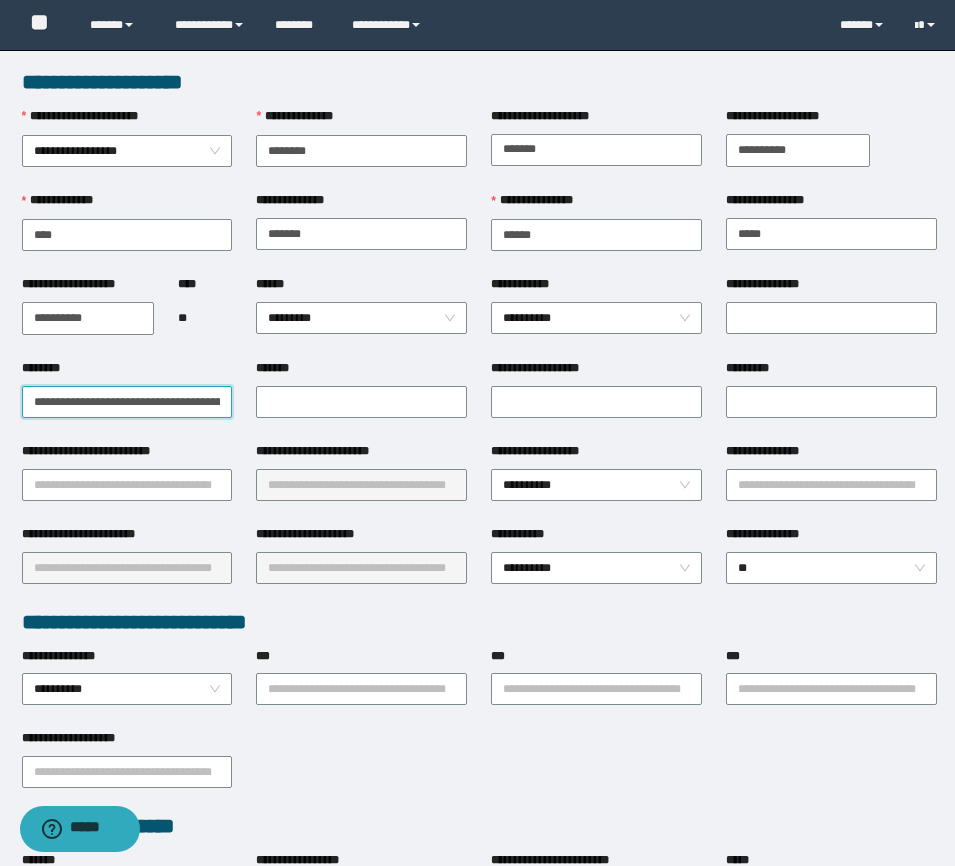 scroll, scrollTop: 0, scrollLeft: 91, axis: horizontal 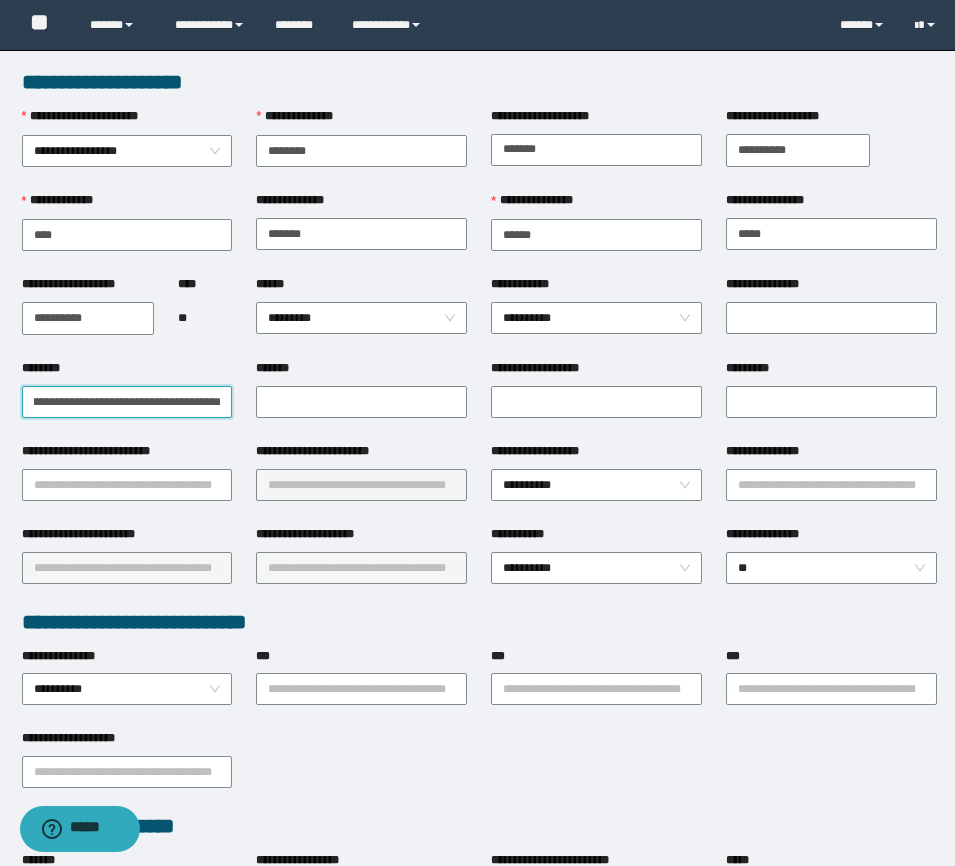 type on "**********" 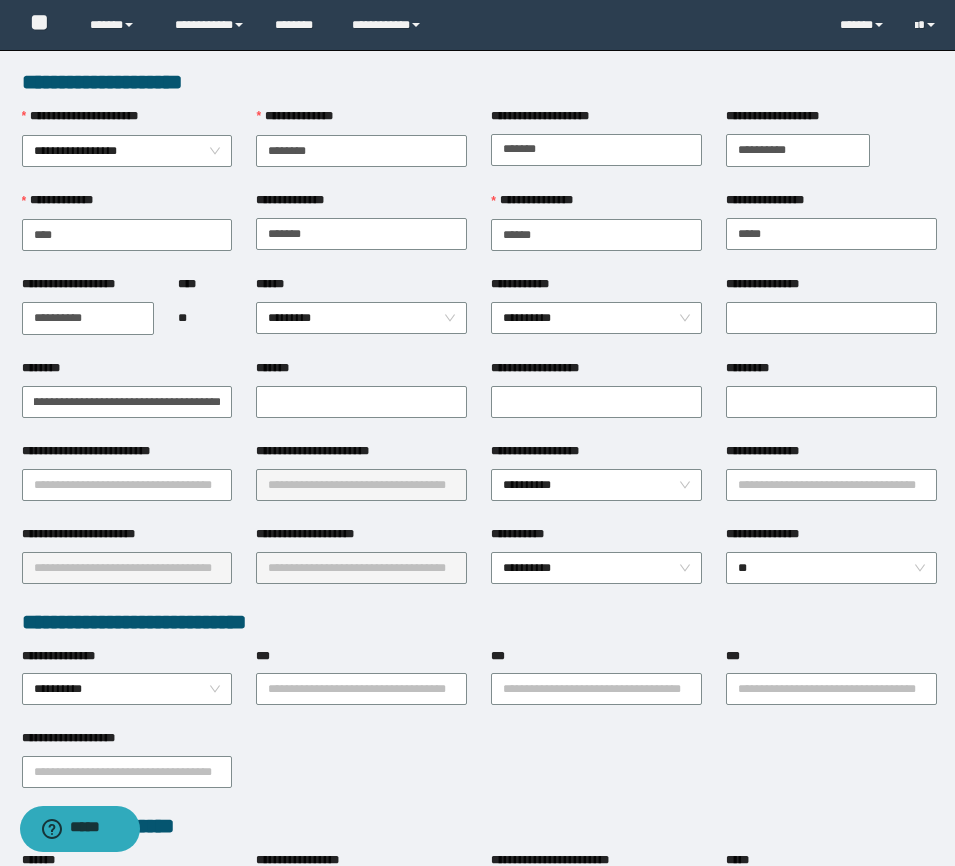 scroll, scrollTop: 0, scrollLeft: 0, axis: both 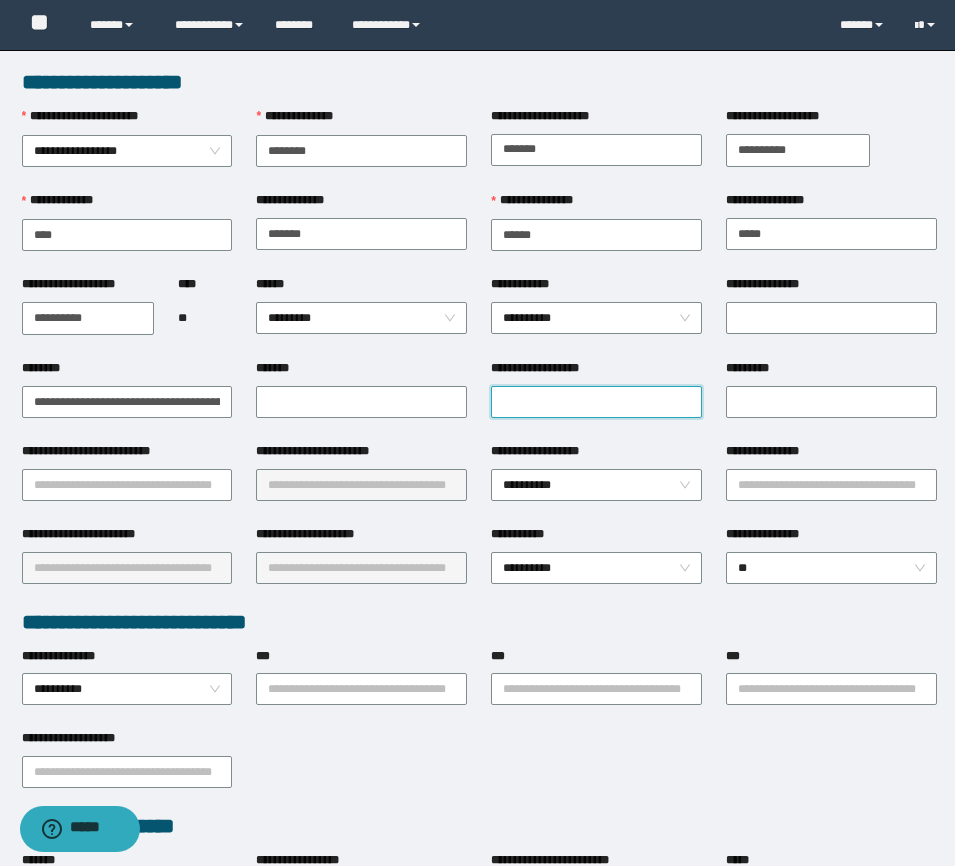 click on "**********" at bounding box center (596, 402) 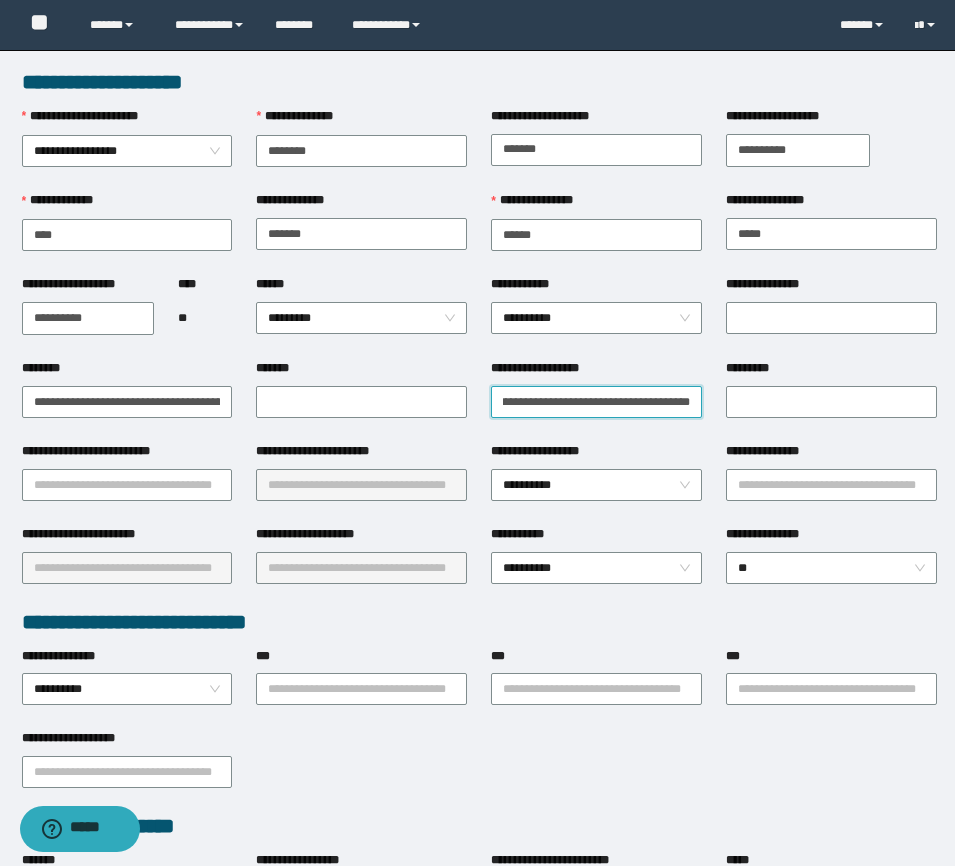 scroll, scrollTop: 0, scrollLeft: 136, axis: horizontal 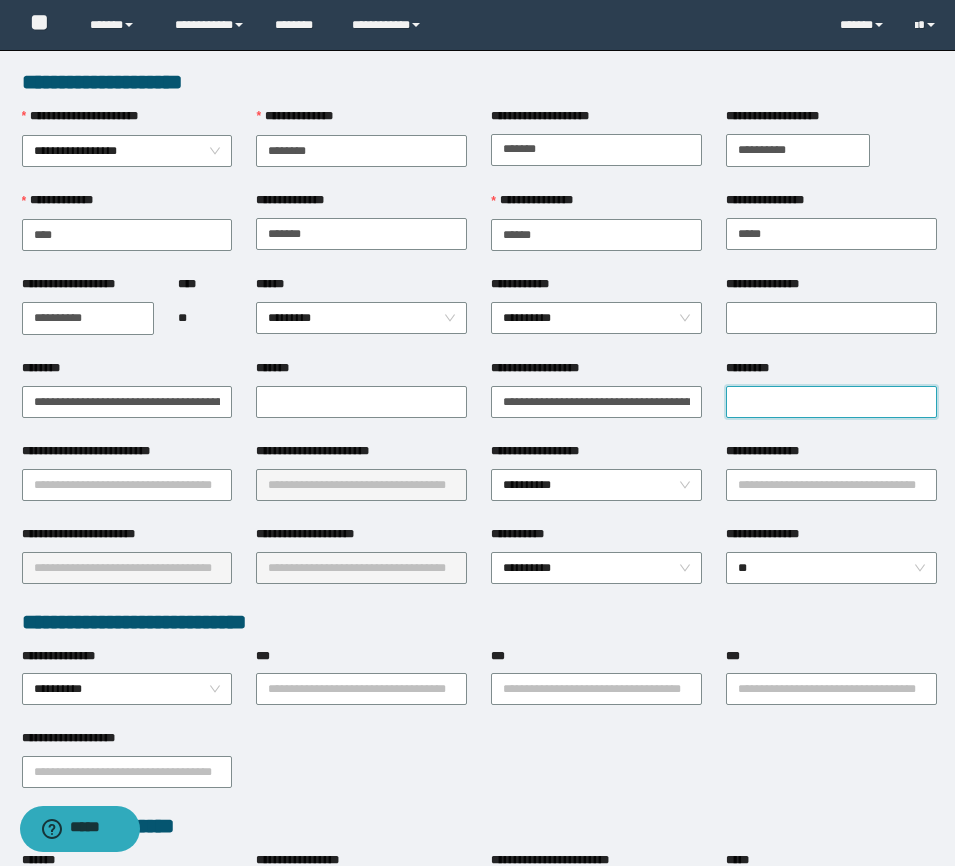 click on "*********" at bounding box center (831, 402) 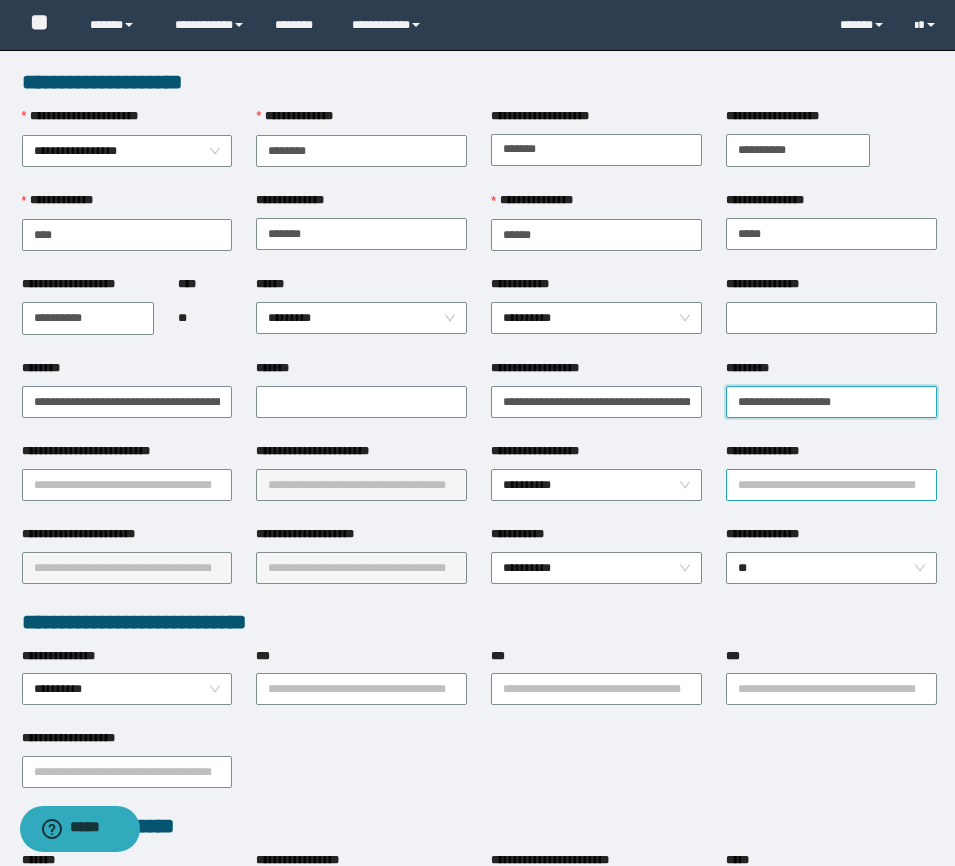 type on "**********" 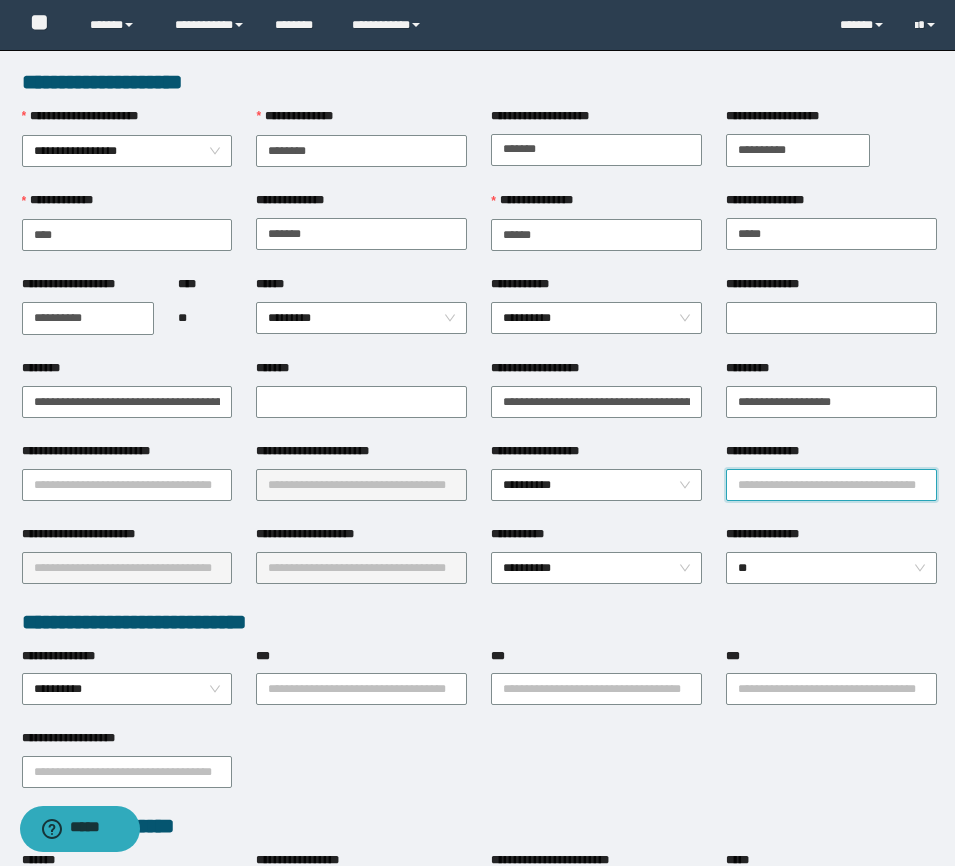 click on "**********" at bounding box center [831, 485] 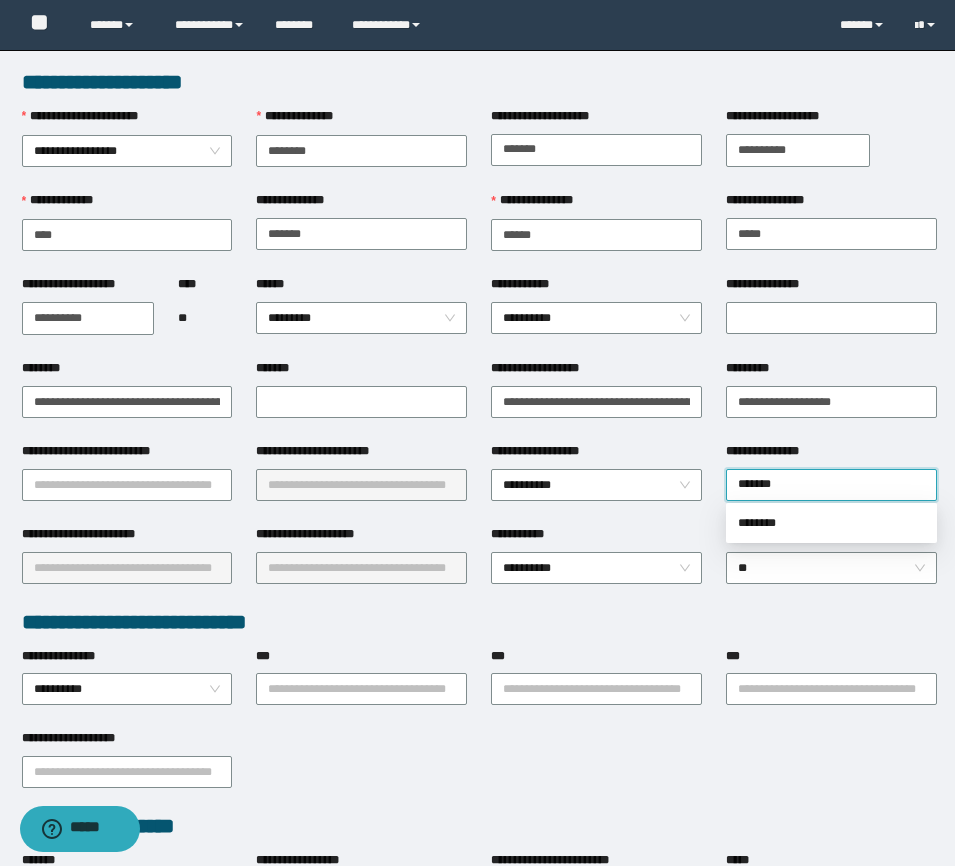 type on "********" 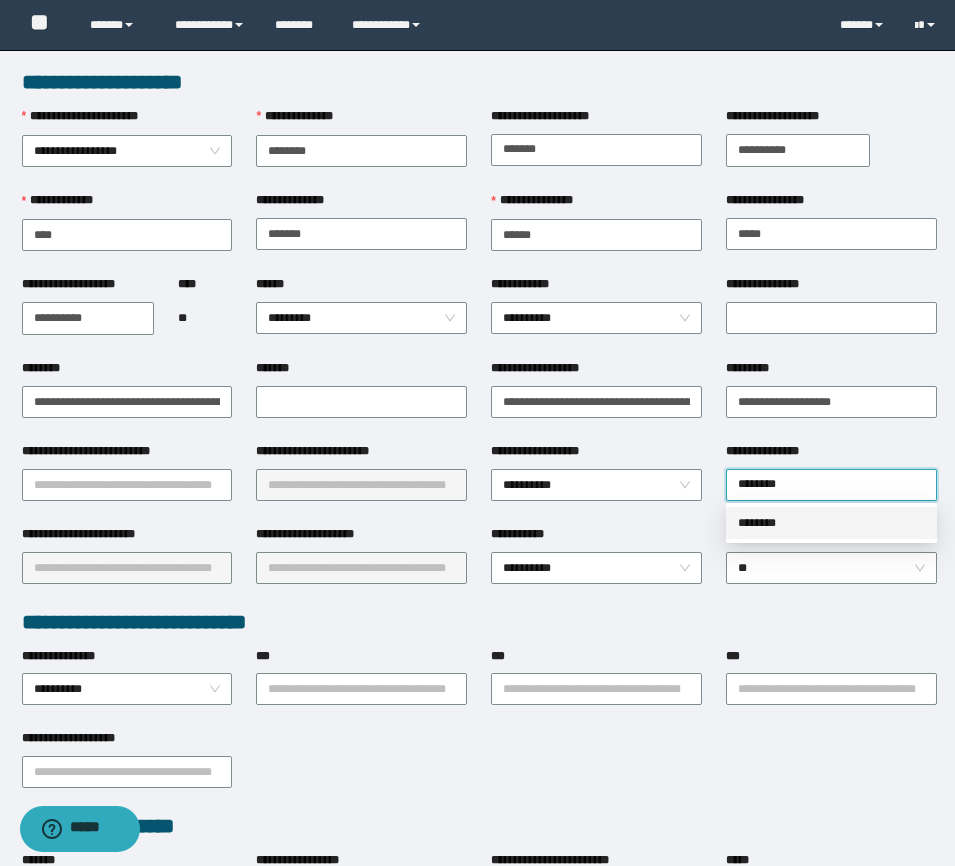 click on "********" at bounding box center (831, 523) 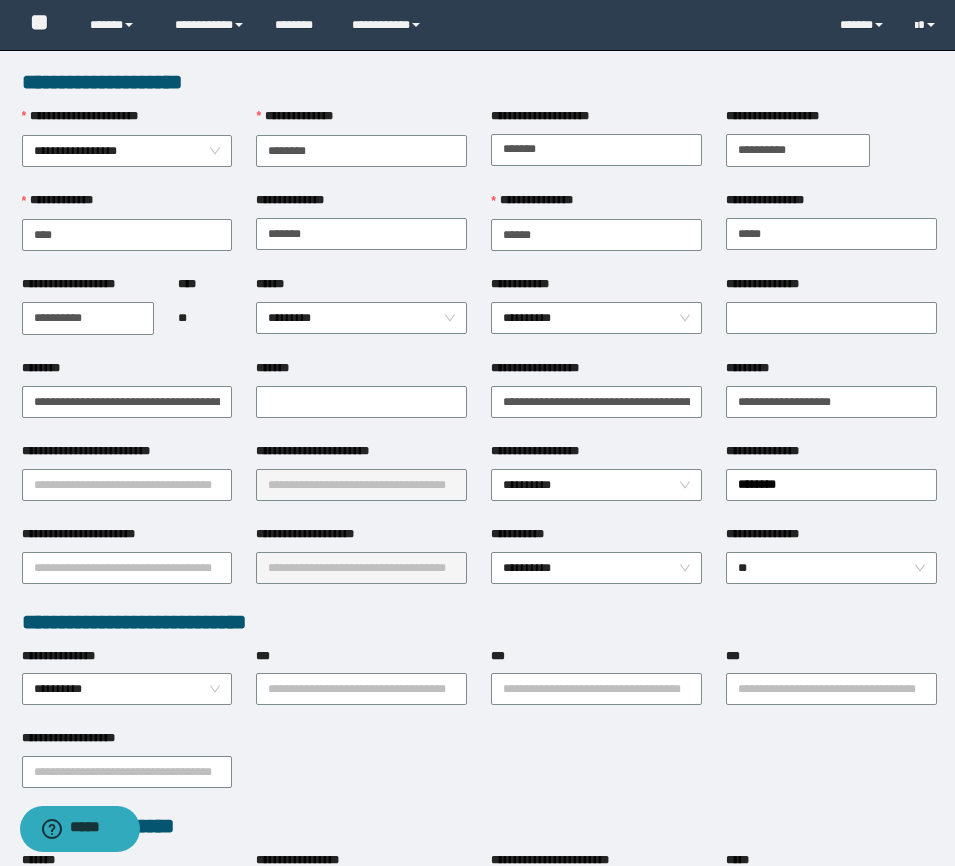click on "**********" at bounding box center (127, 455) 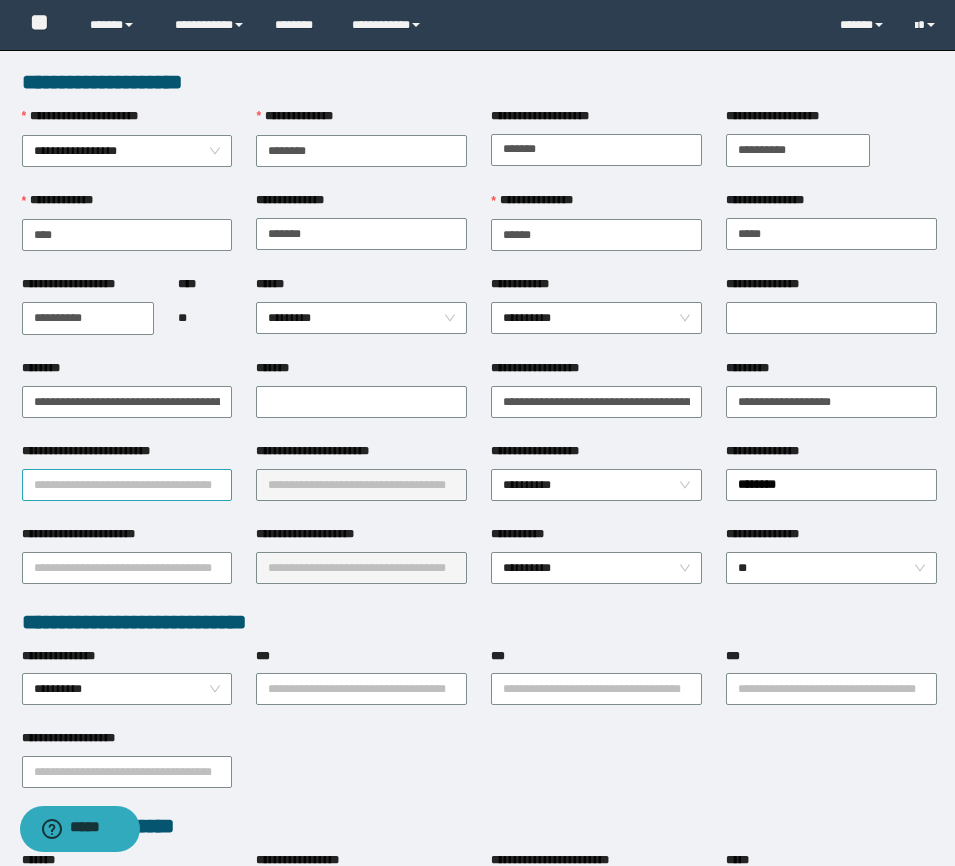 click on "**********" at bounding box center [127, 485] 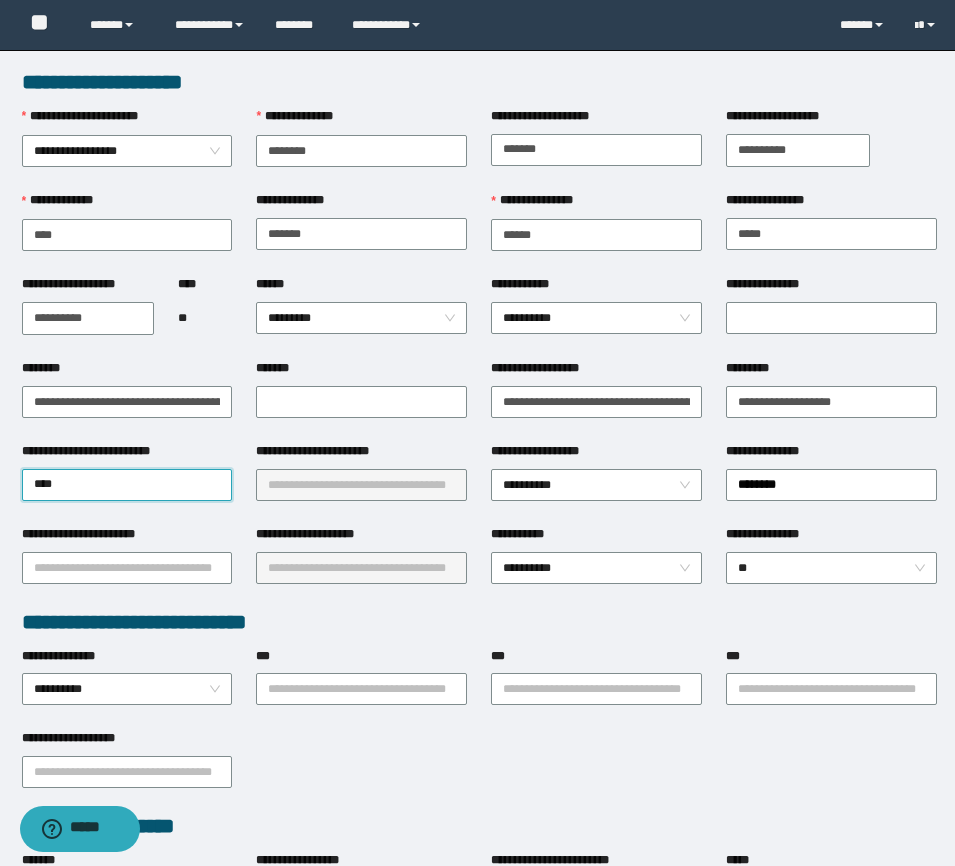 type on "*****" 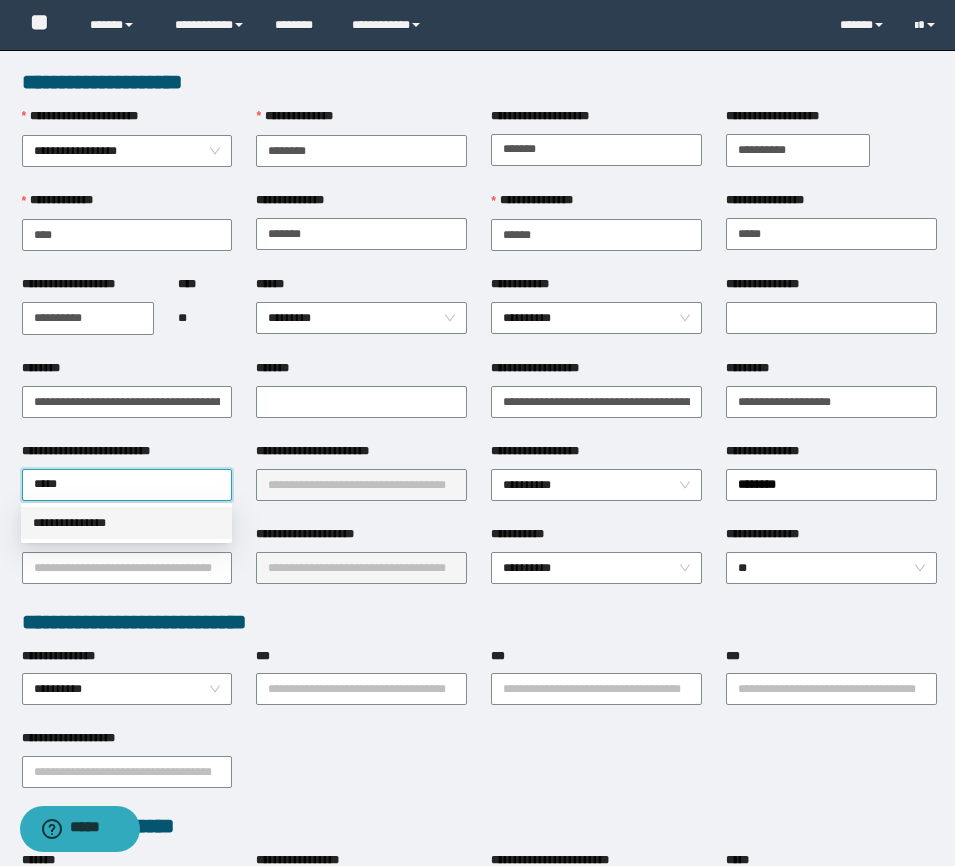 click on "**********" at bounding box center (126, 523) 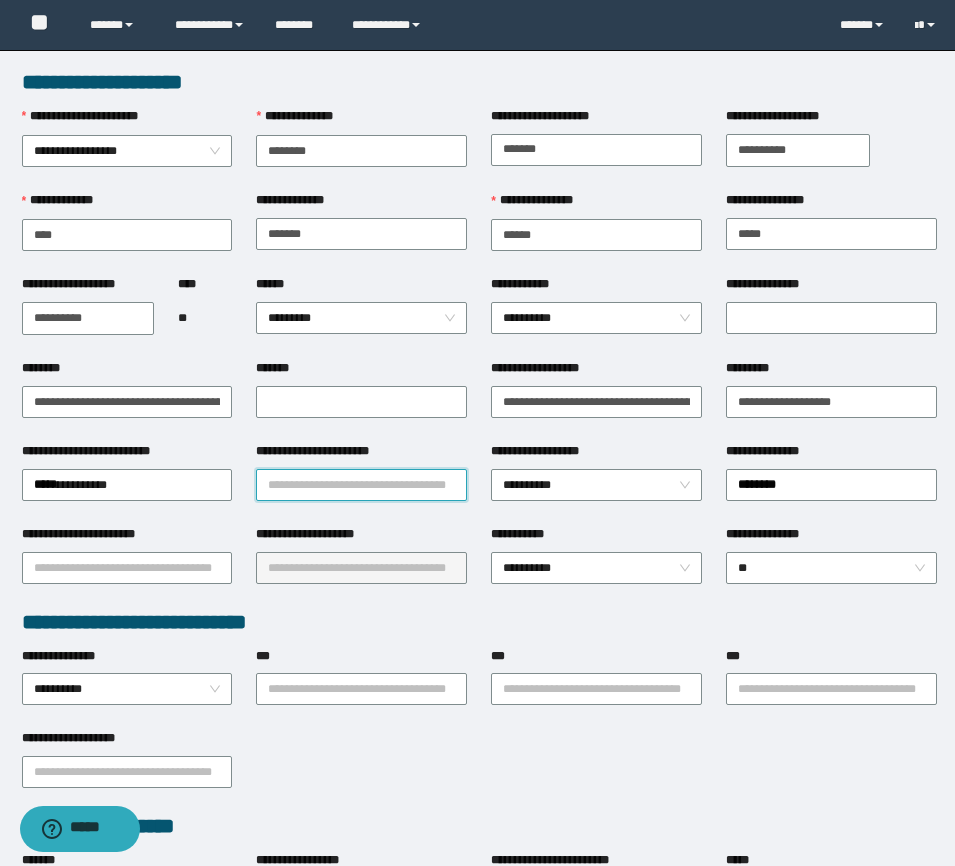 click on "**********" at bounding box center (361, 485) 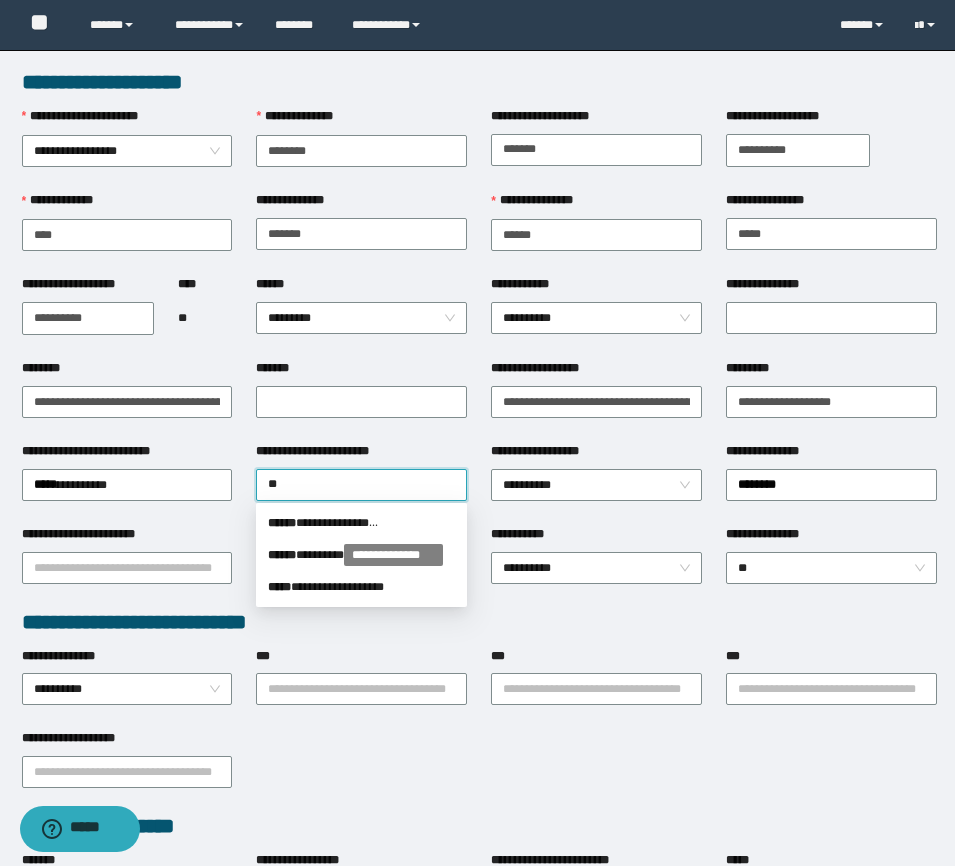 type on "*" 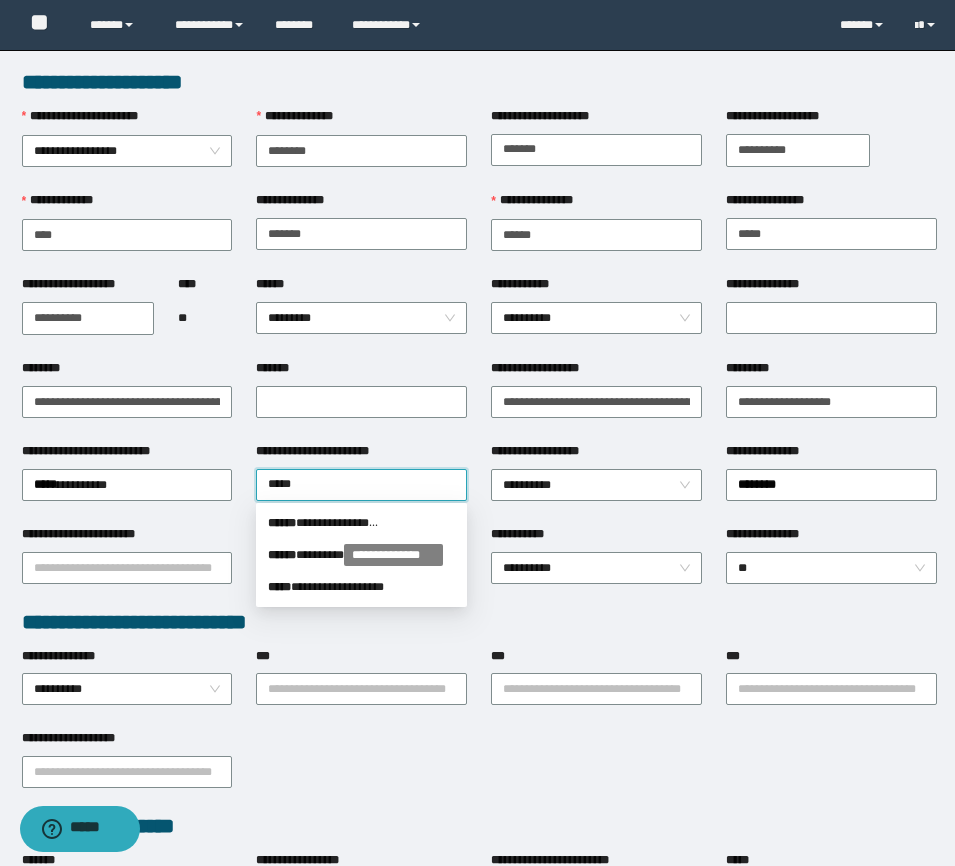 type on "******" 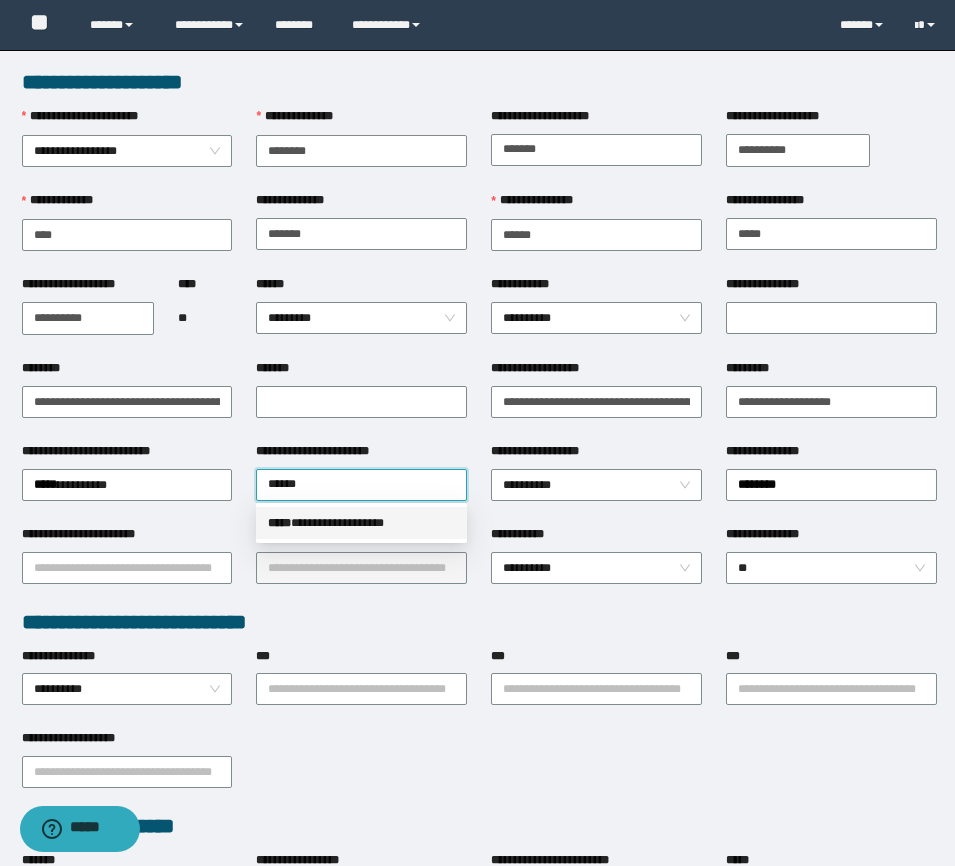 click on "**********" at bounding box center (361, 523) 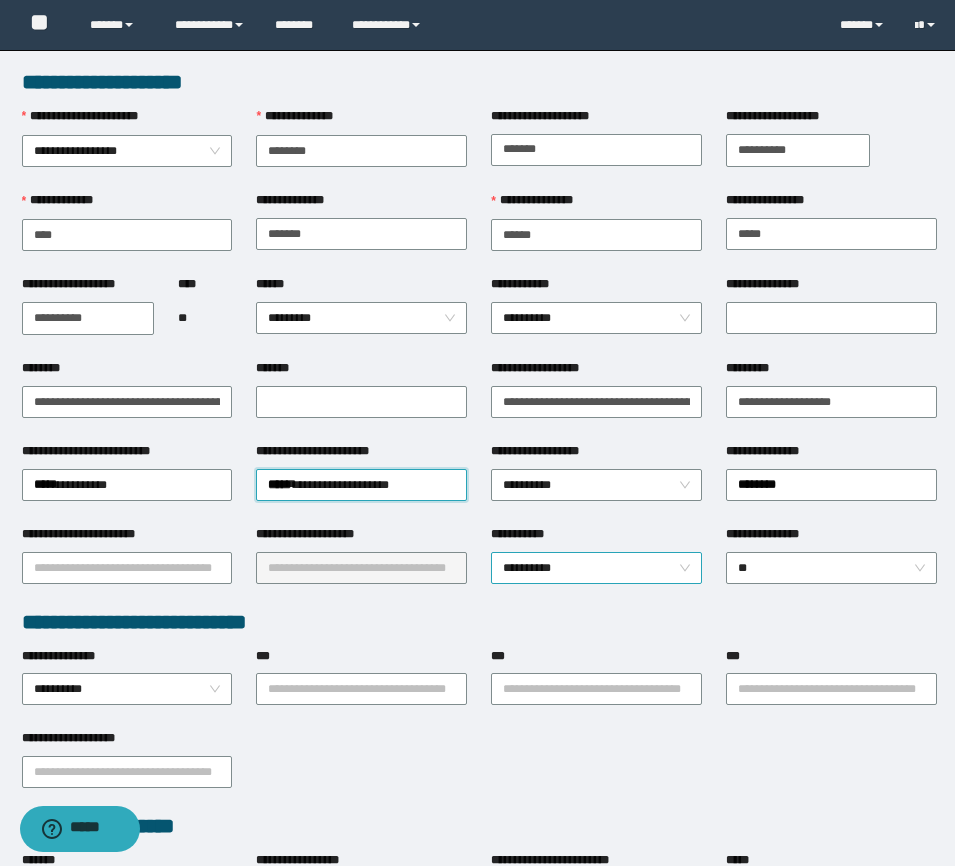 click on "**********" at bounding box center [596, 568] 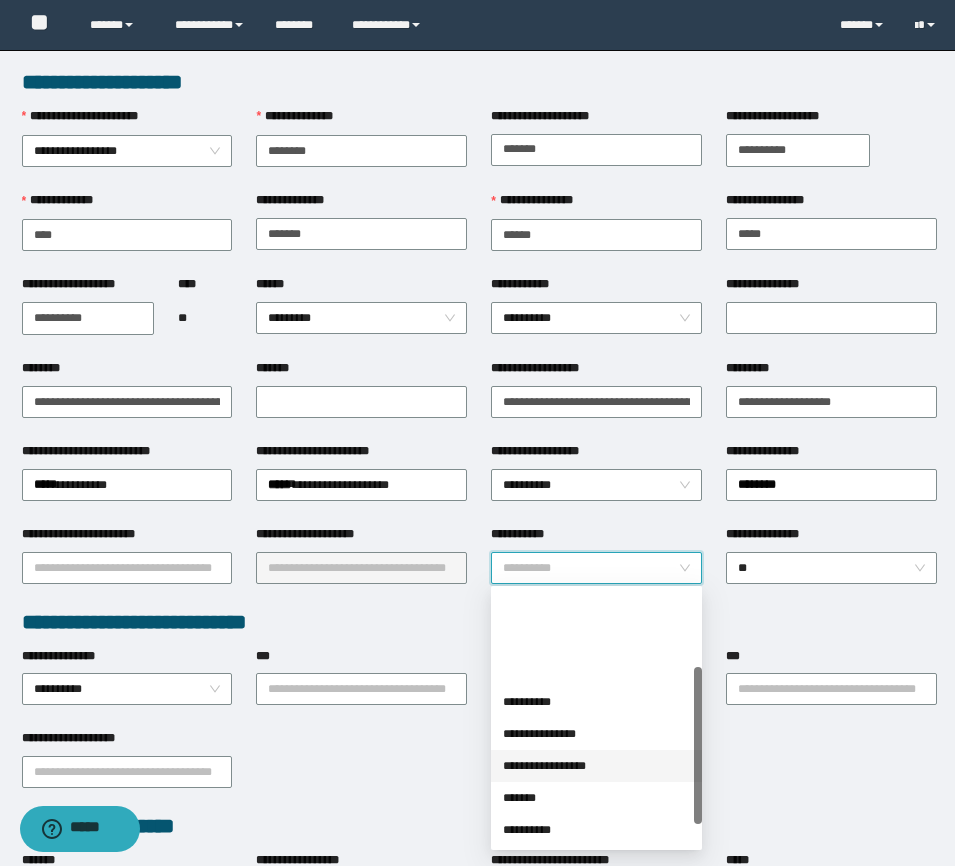 scroll, scrollTop: 160, scrollLeft: 0, axis: vertical 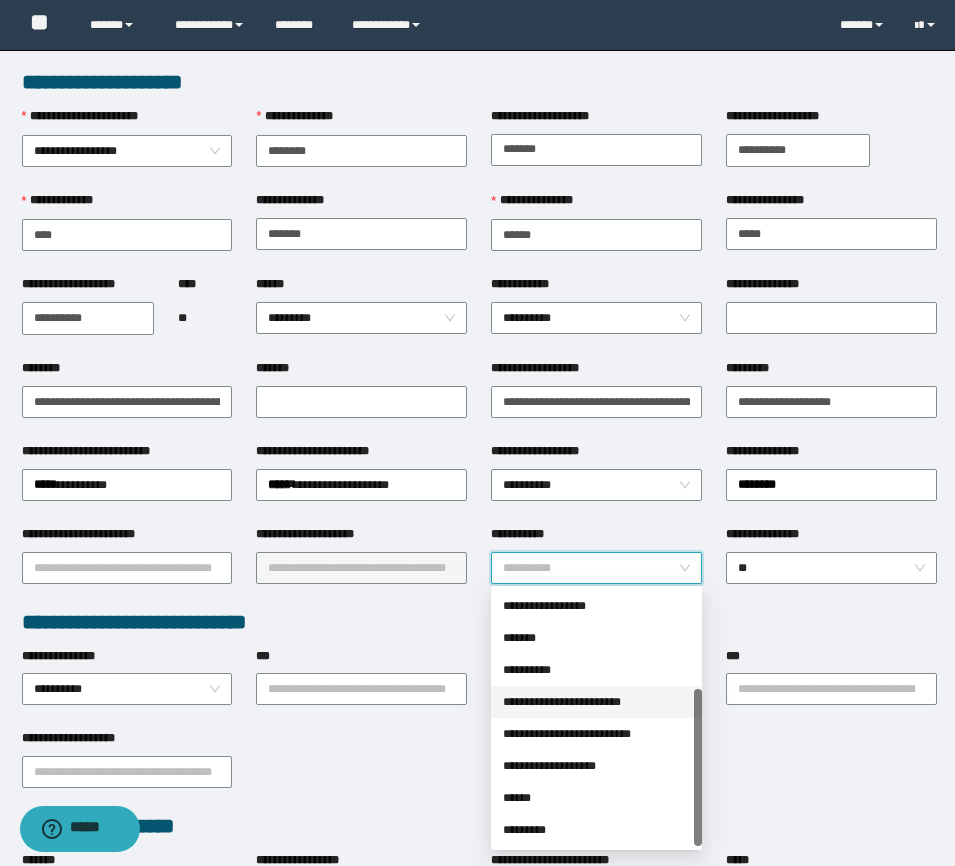 click on "**********" at bounding box center [596, 702] 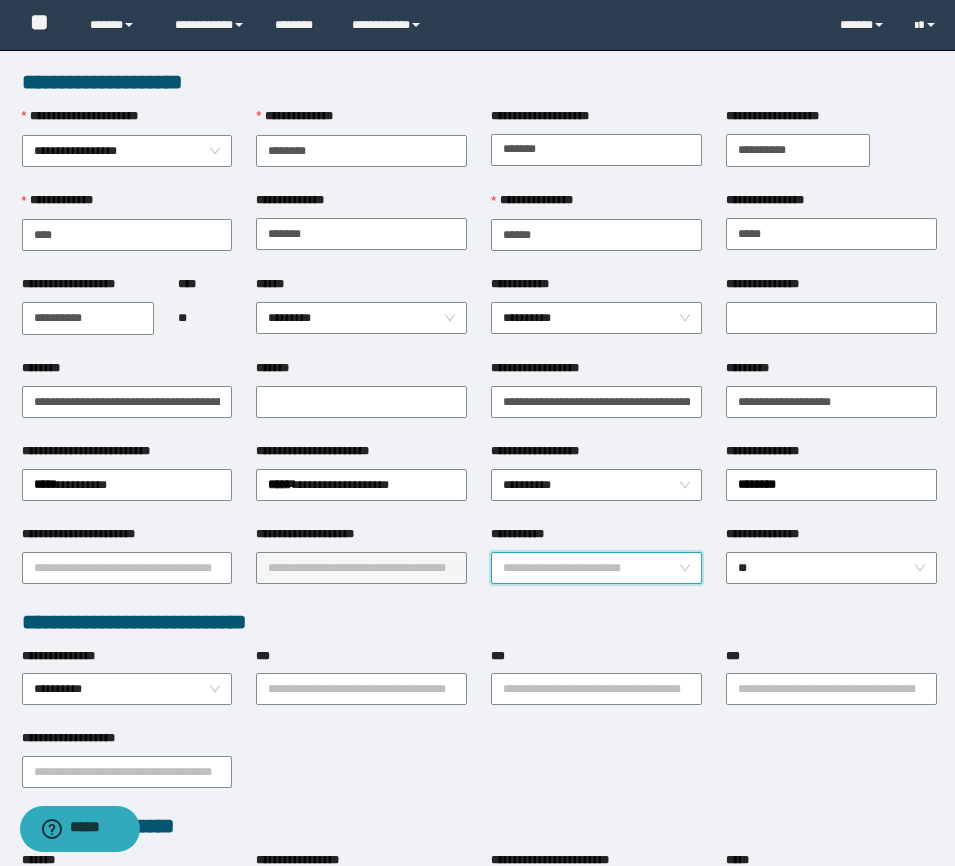 click on "**********" at bounding box center [596, 568] 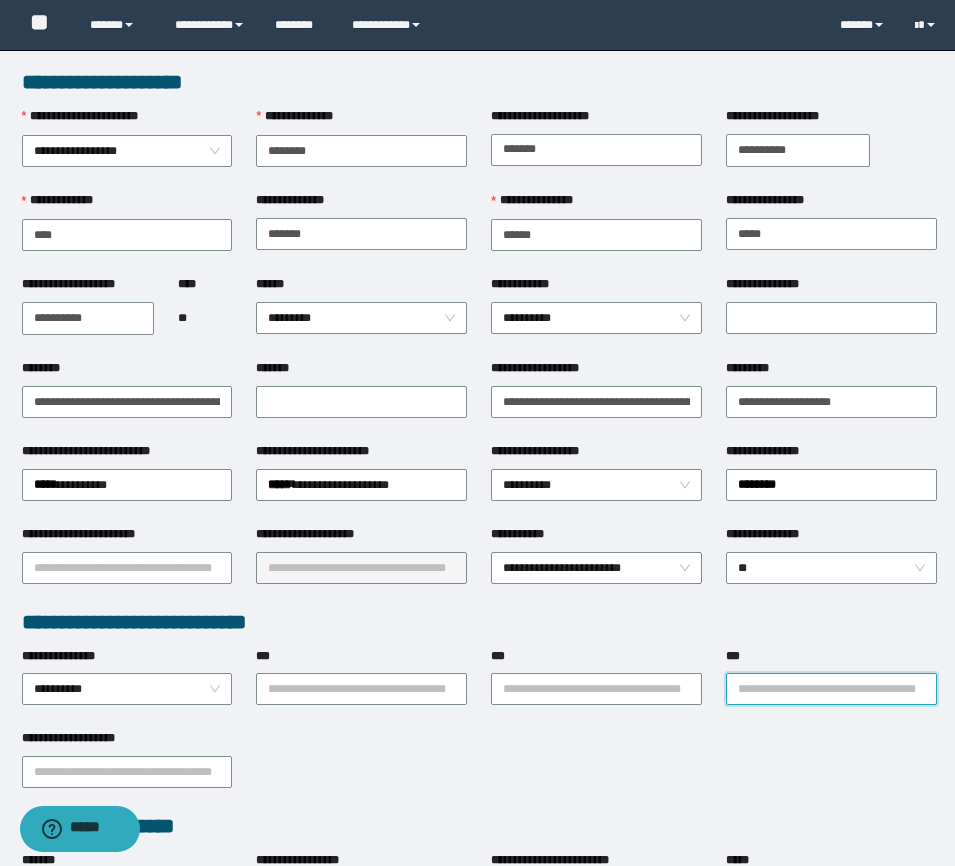 click on "***" at bounding box center (831, 689) 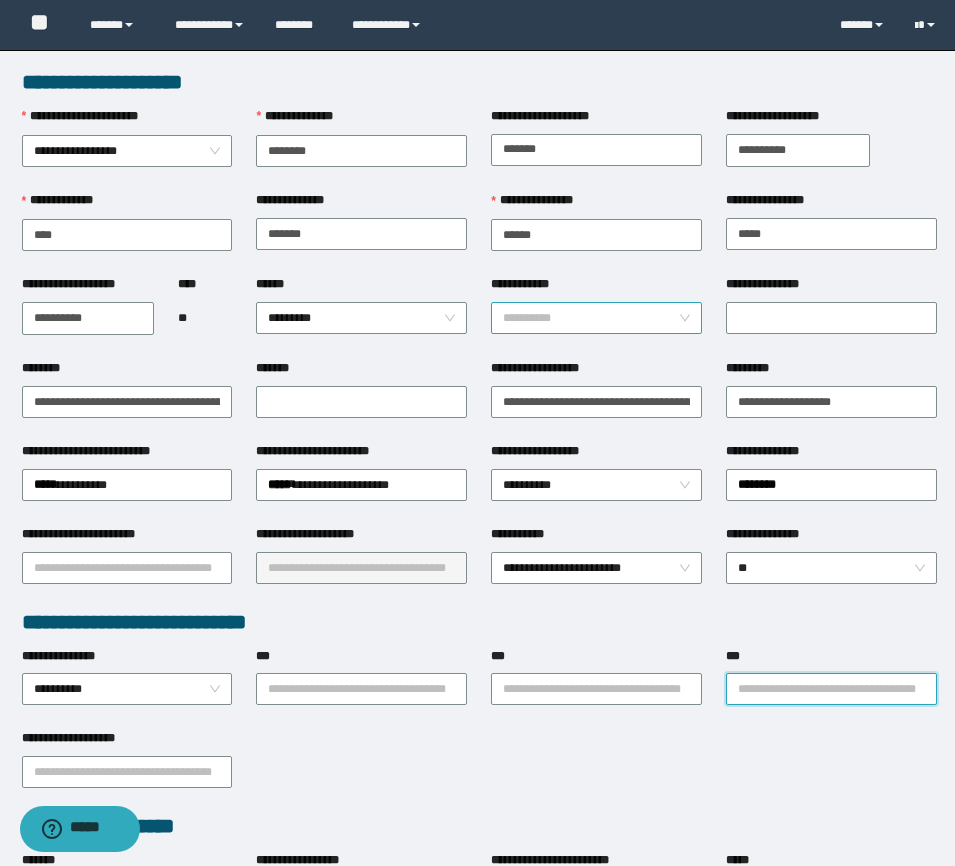 click on "**********" at bounding box center (596, 318) 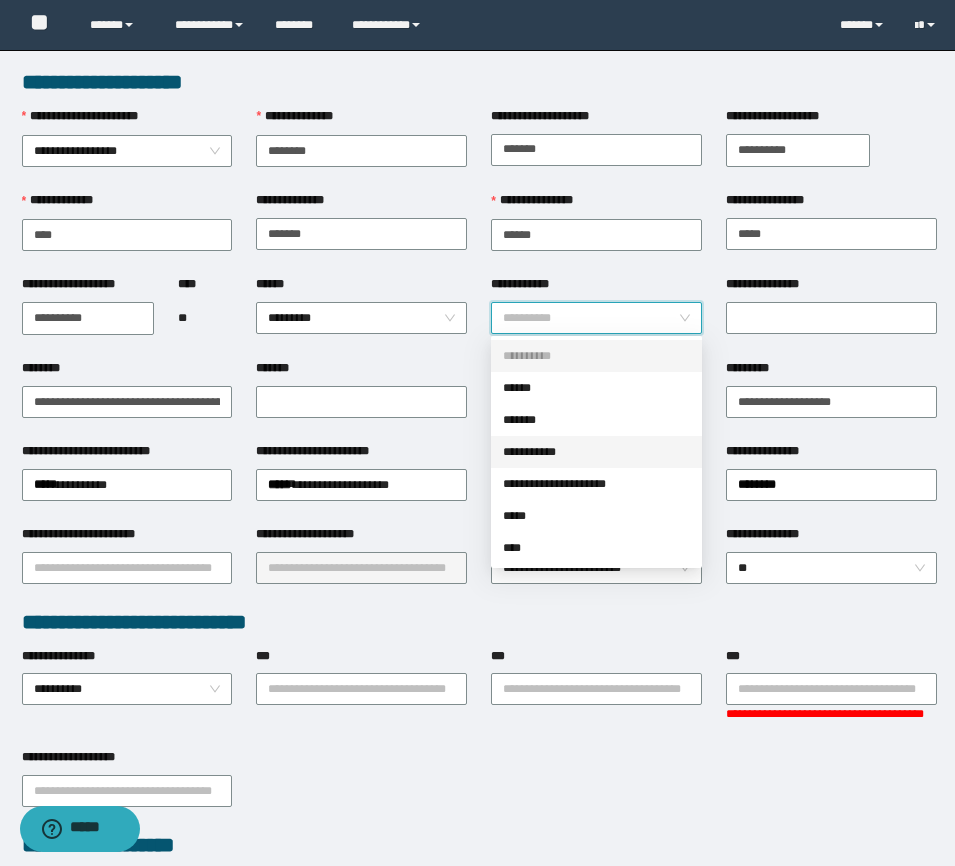 click on "**********" at bounding box center [596, 452] 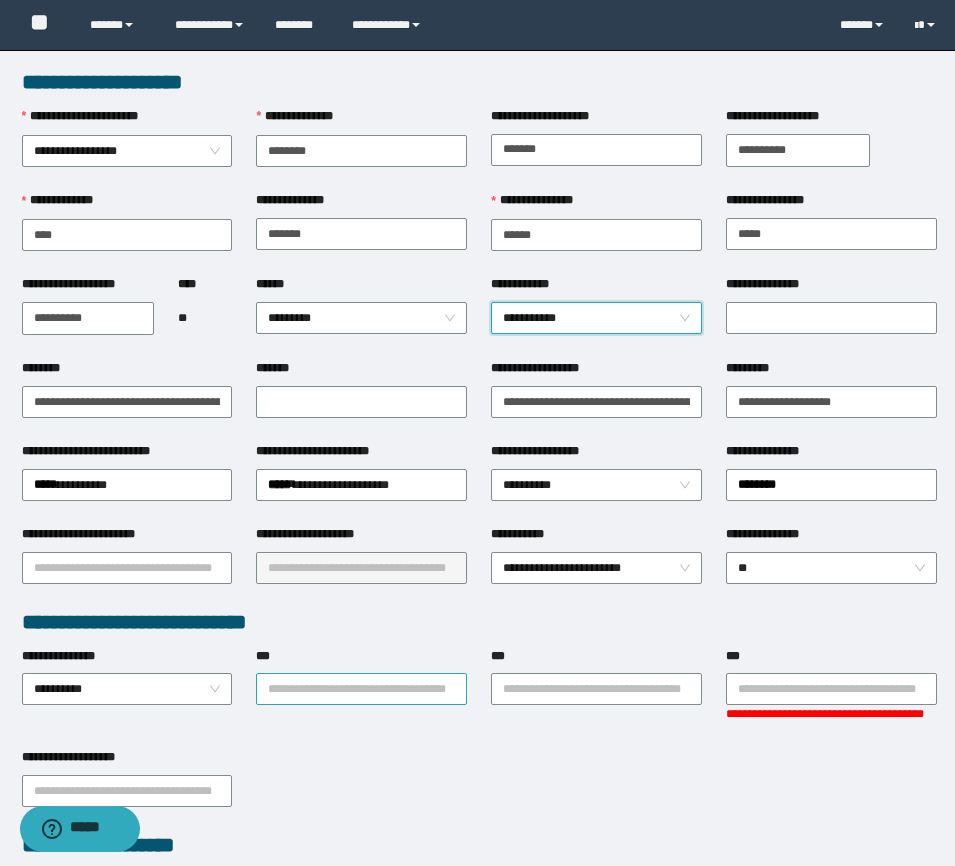 click on "***" at bounding box center [361, 689] 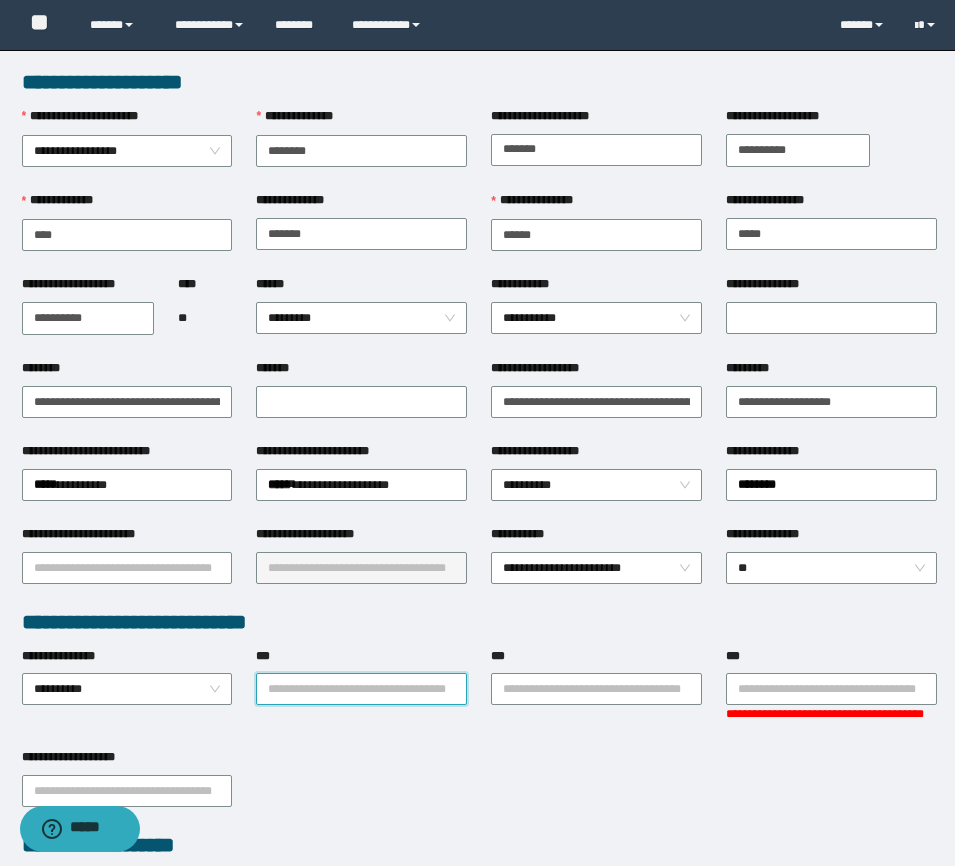 click on "***" at bounding box center [361, 689] 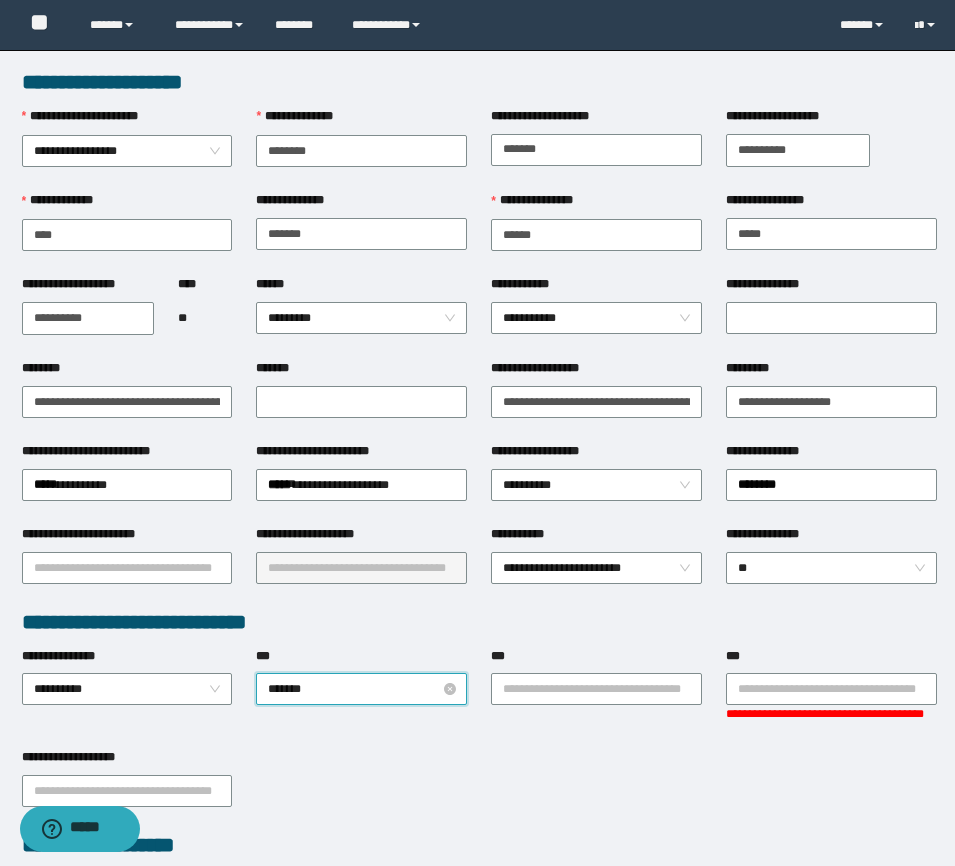 type on "********" 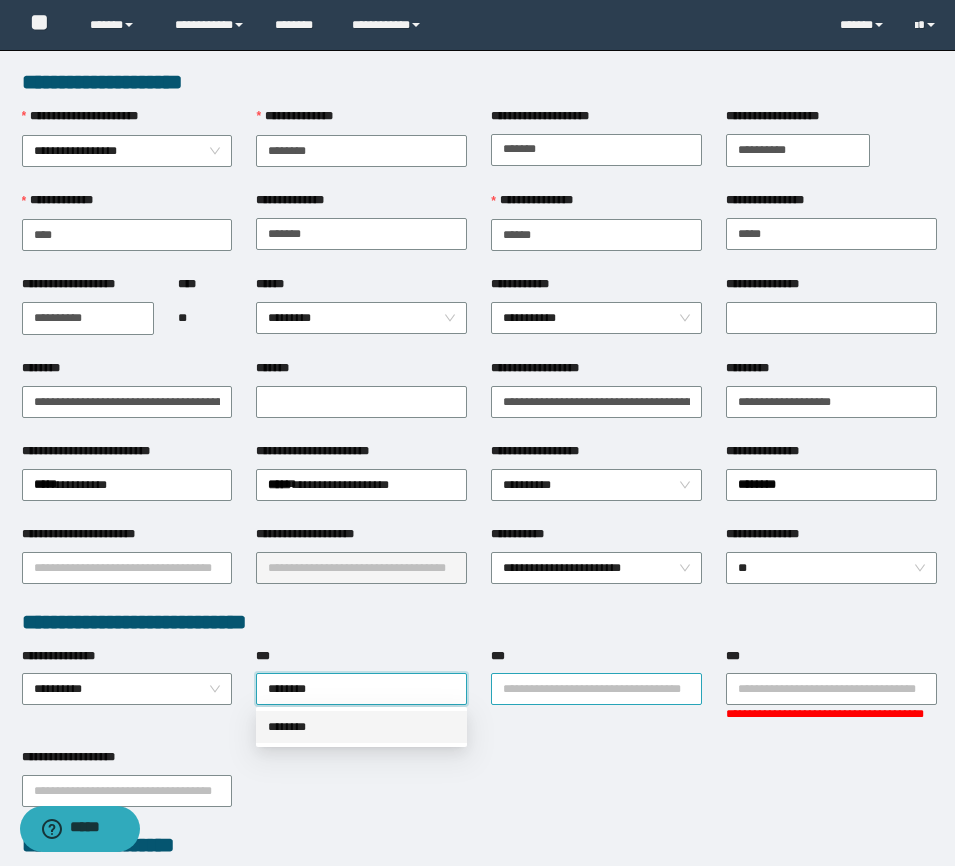 click on "***" at bounding box center [596, 689] 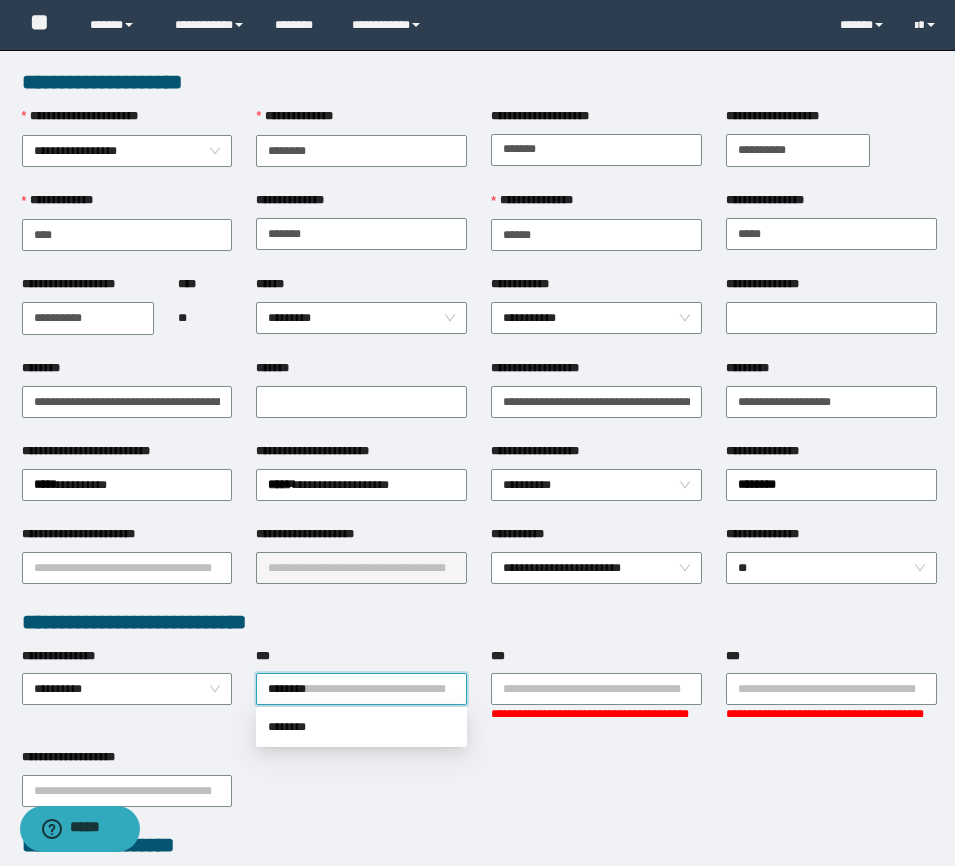 click on "********" at bounding box center [361, 689] 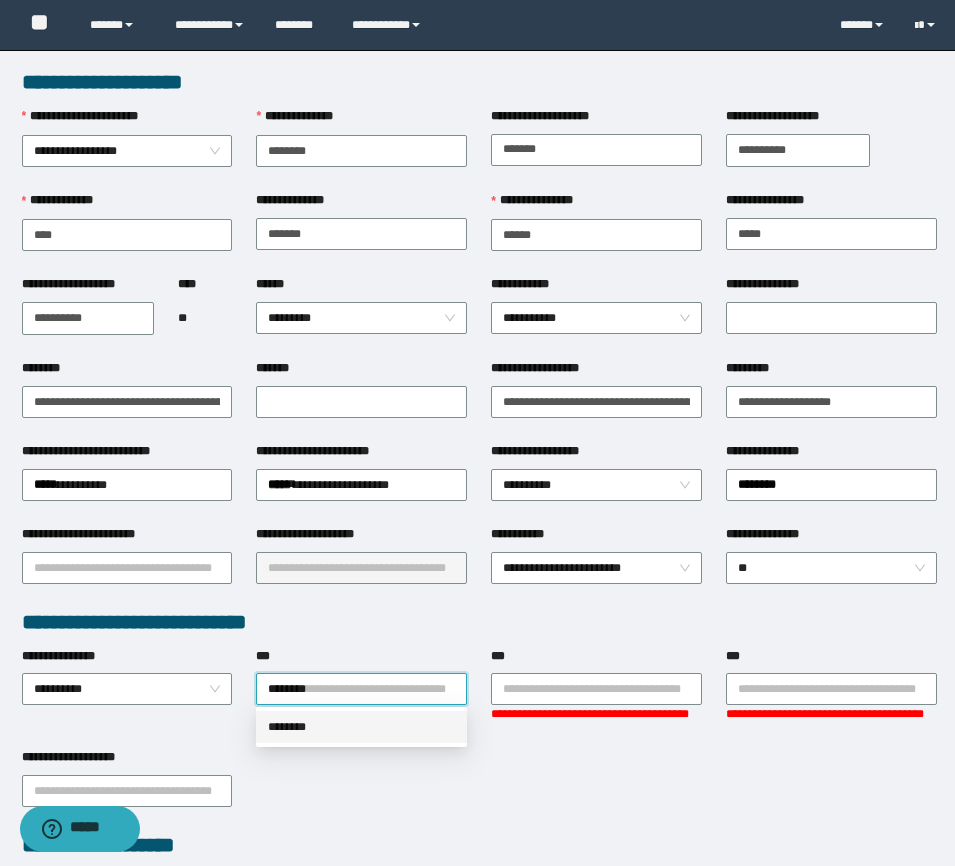 click on "********" at bounding box center (361, 727) 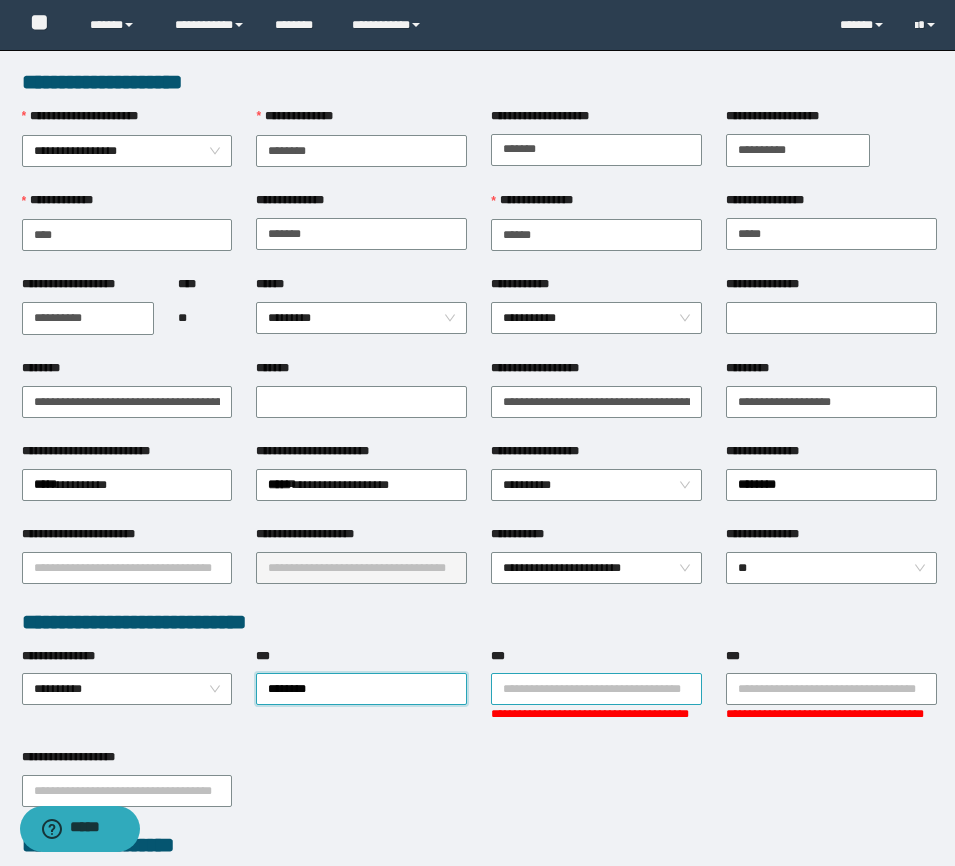 click on "***" at bounding box center (596, 689) 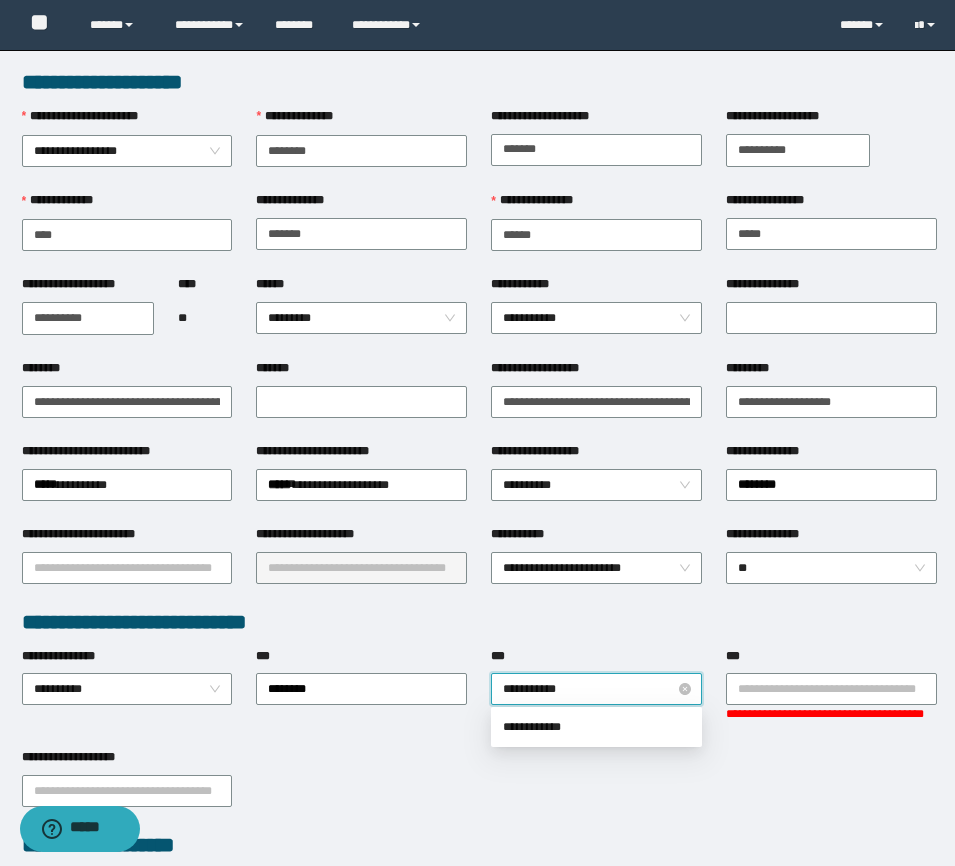 type on "**********" 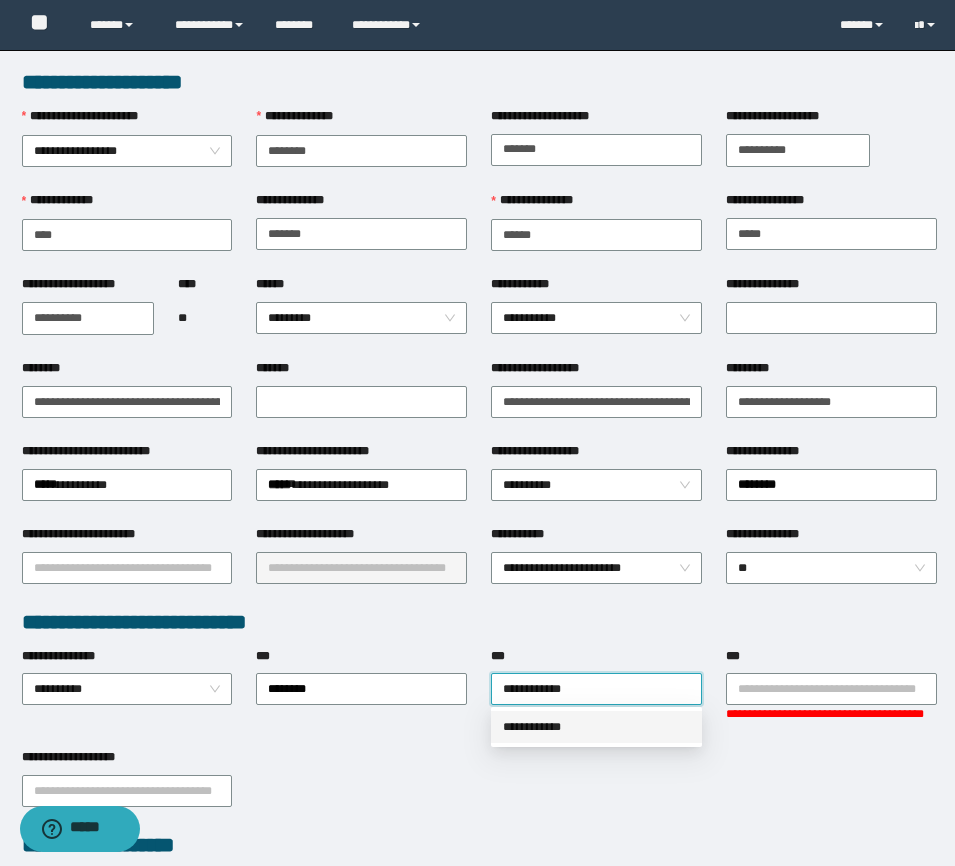 click on "**********" at bounding box center [596, 727] 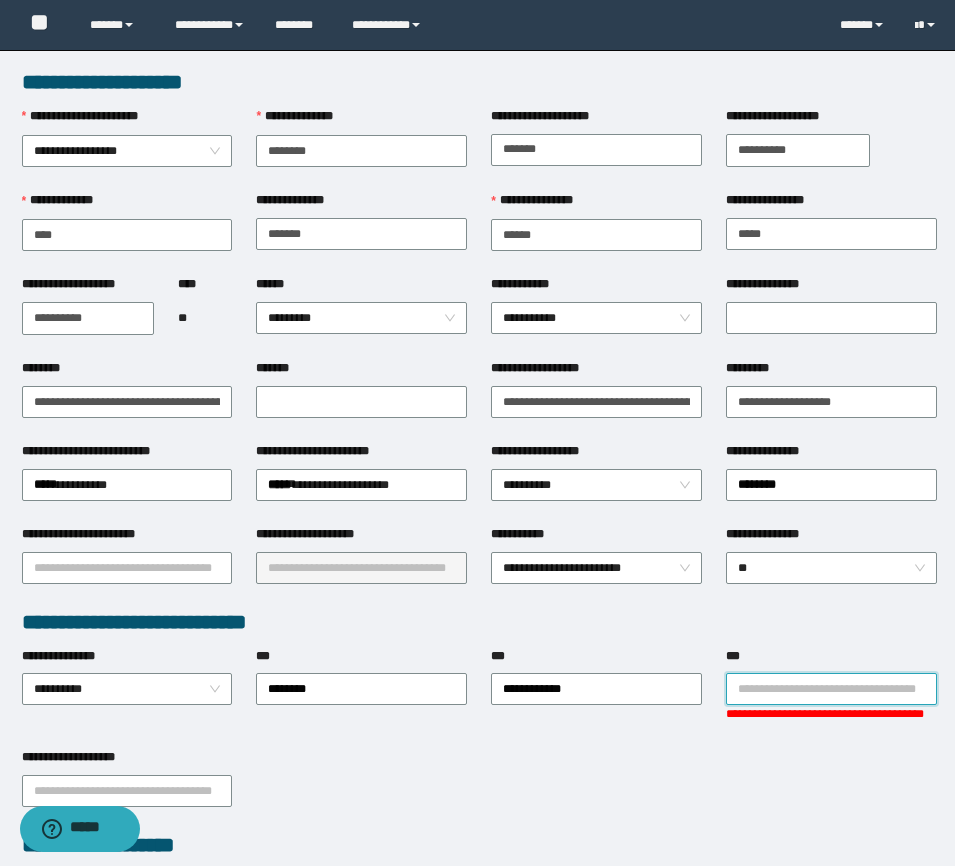 click on "***" at bounding box center (831, 689) 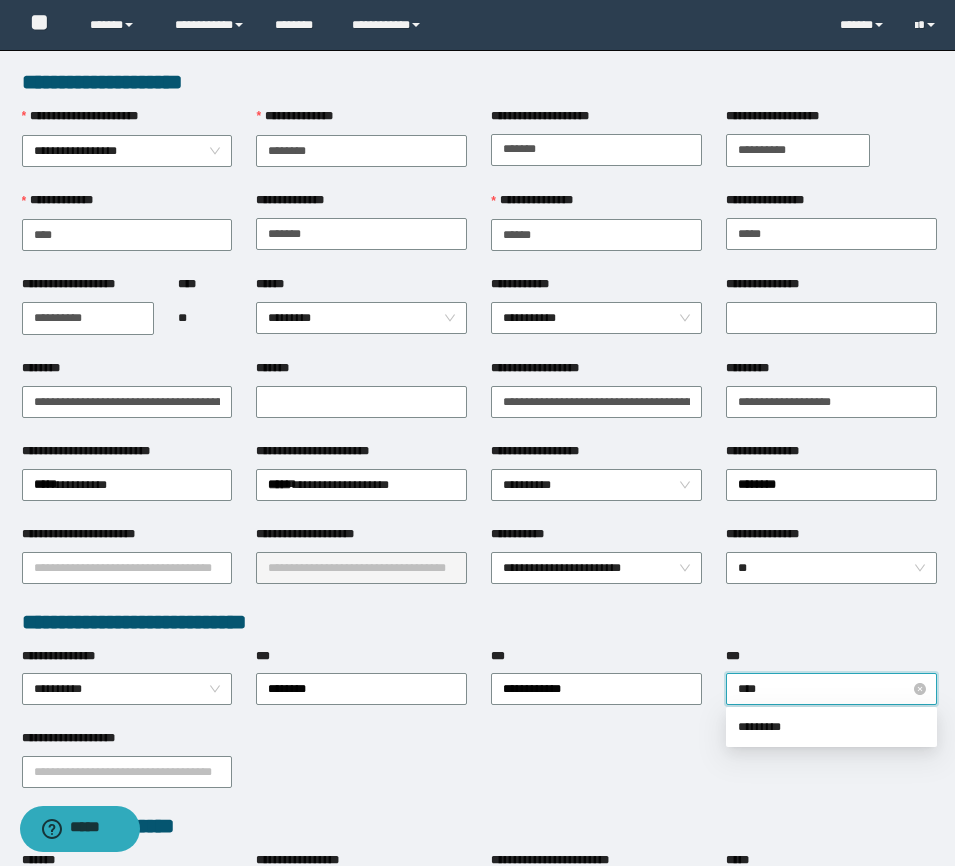 type on "*****" 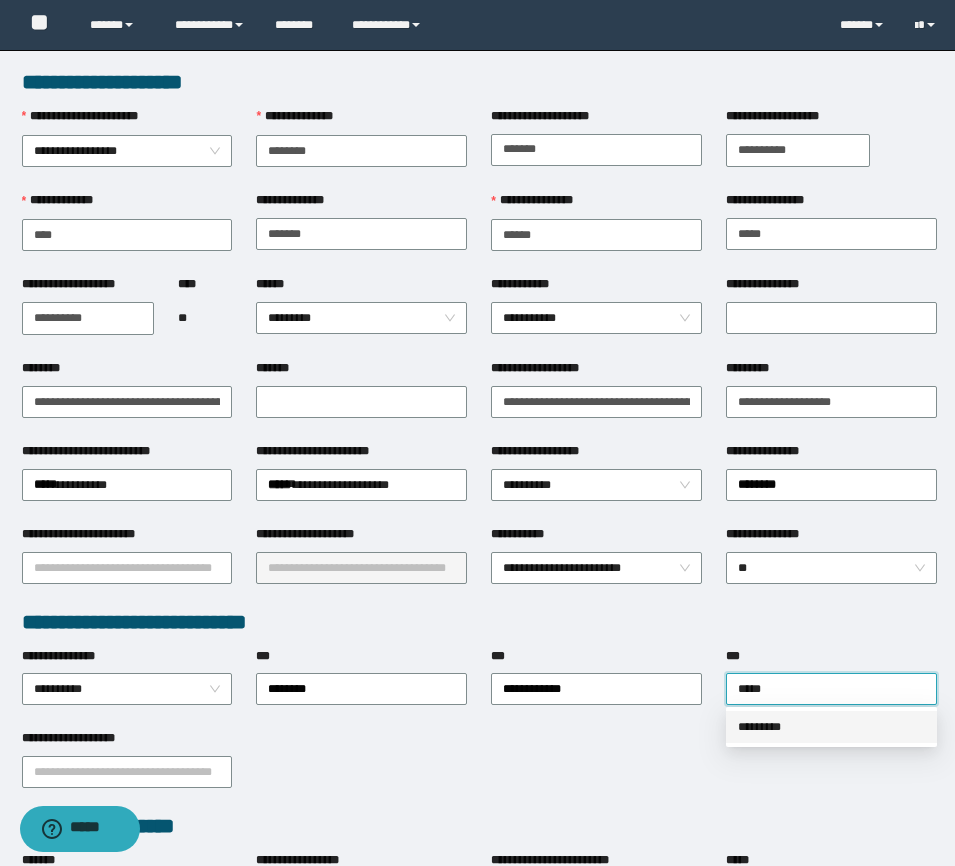 click on "*********" at bounding box center [831, 727] 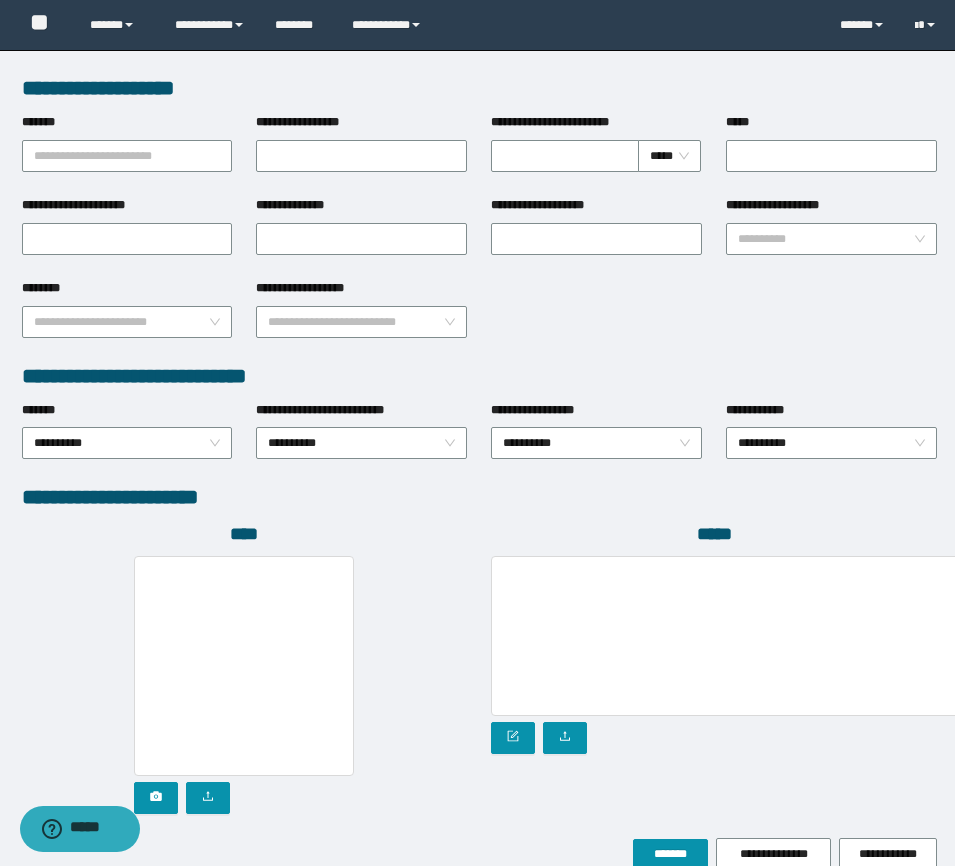 scroll, scrollTop: 837, scrollLeft: 0, axis: vertical 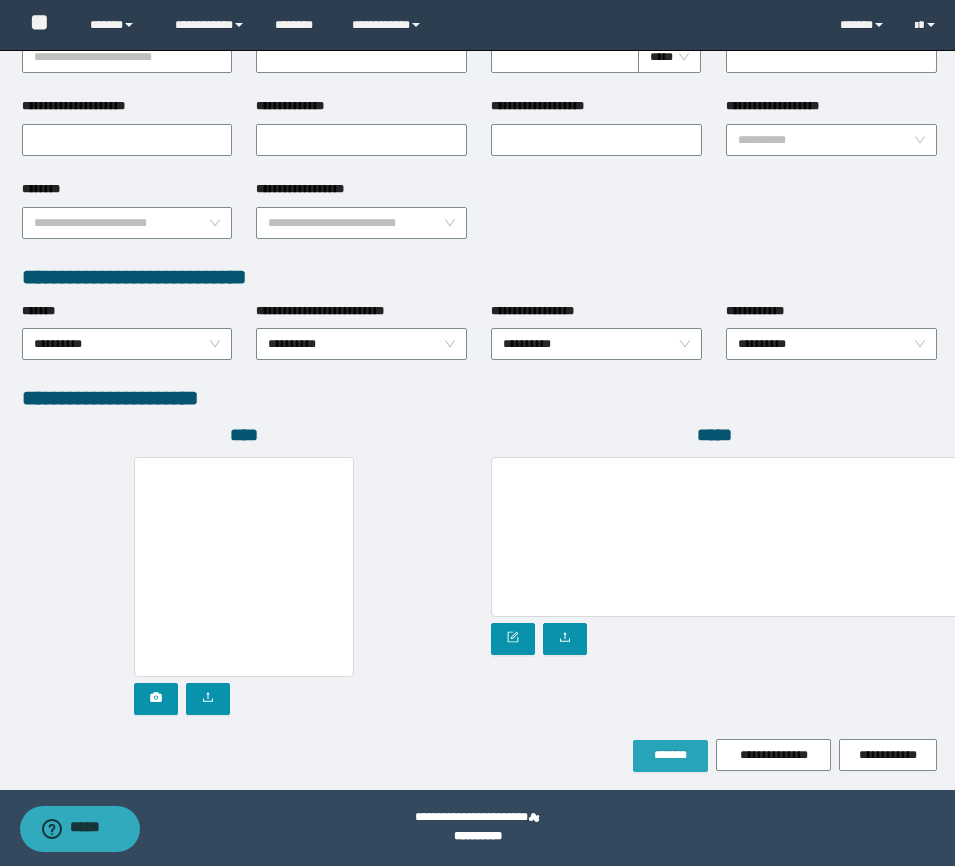 click on "*******" at bounding box center (670, 755) 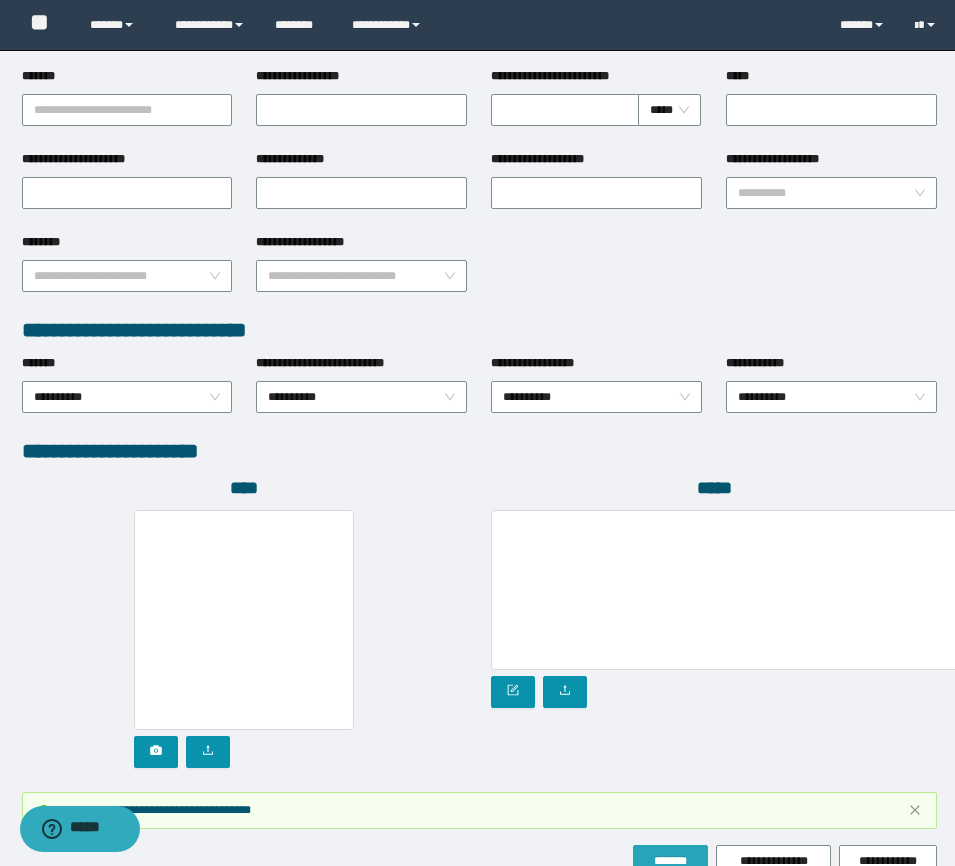 scroll, scrollTop: 890, scrollLeft: 0, axis: vertical 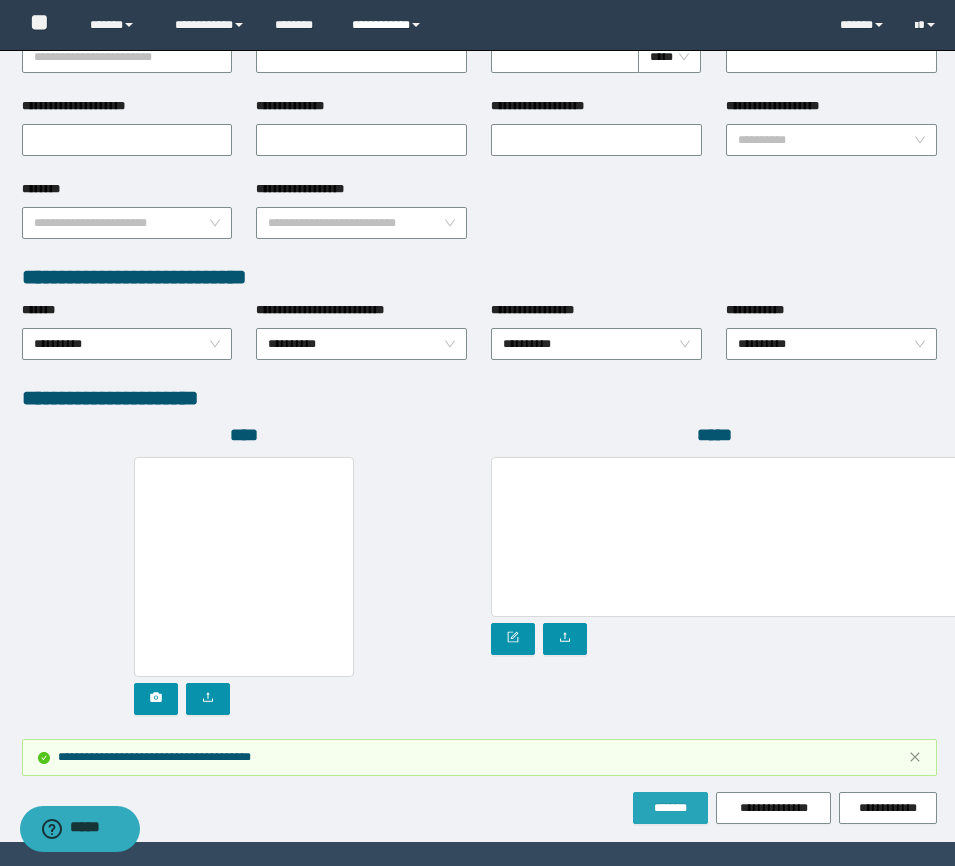 type 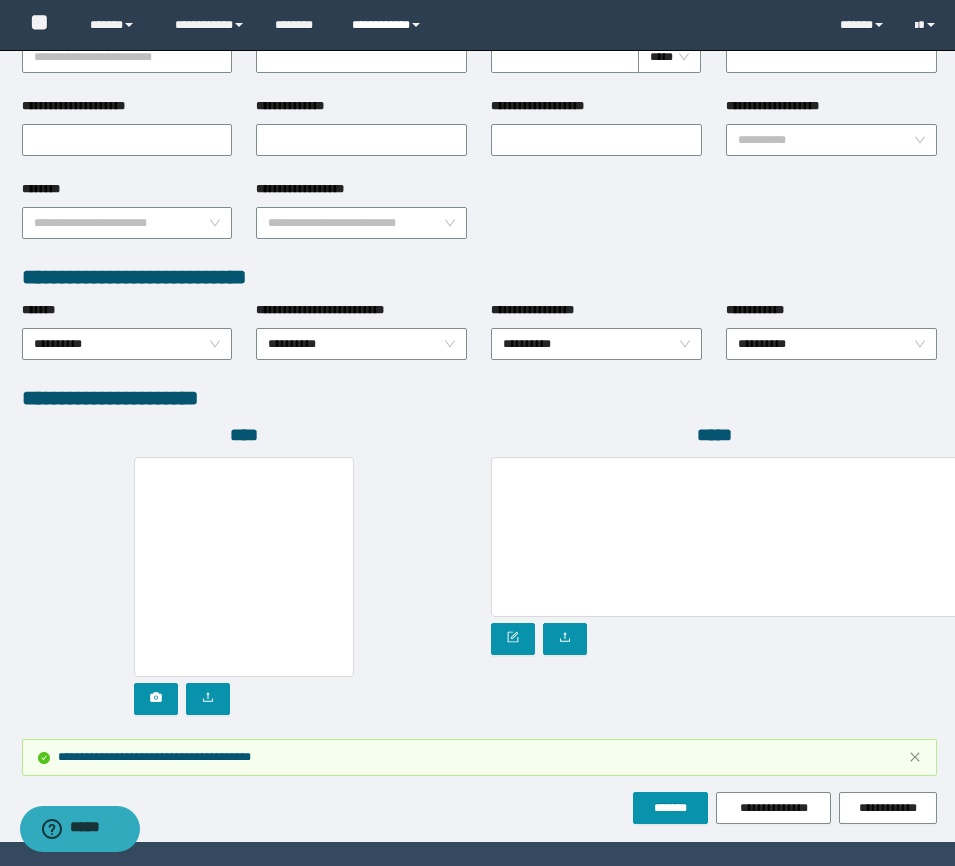 click on "**********" at bounding box center [389, 25] 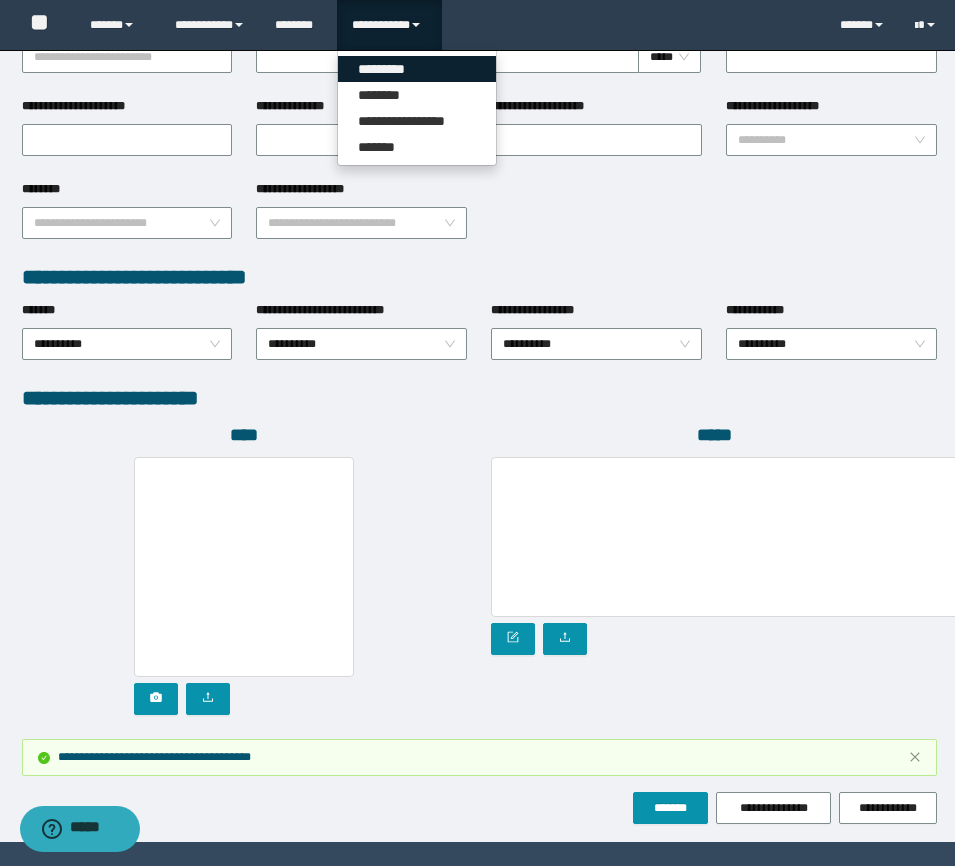 click on "*********" at bounding box center (417, 69) 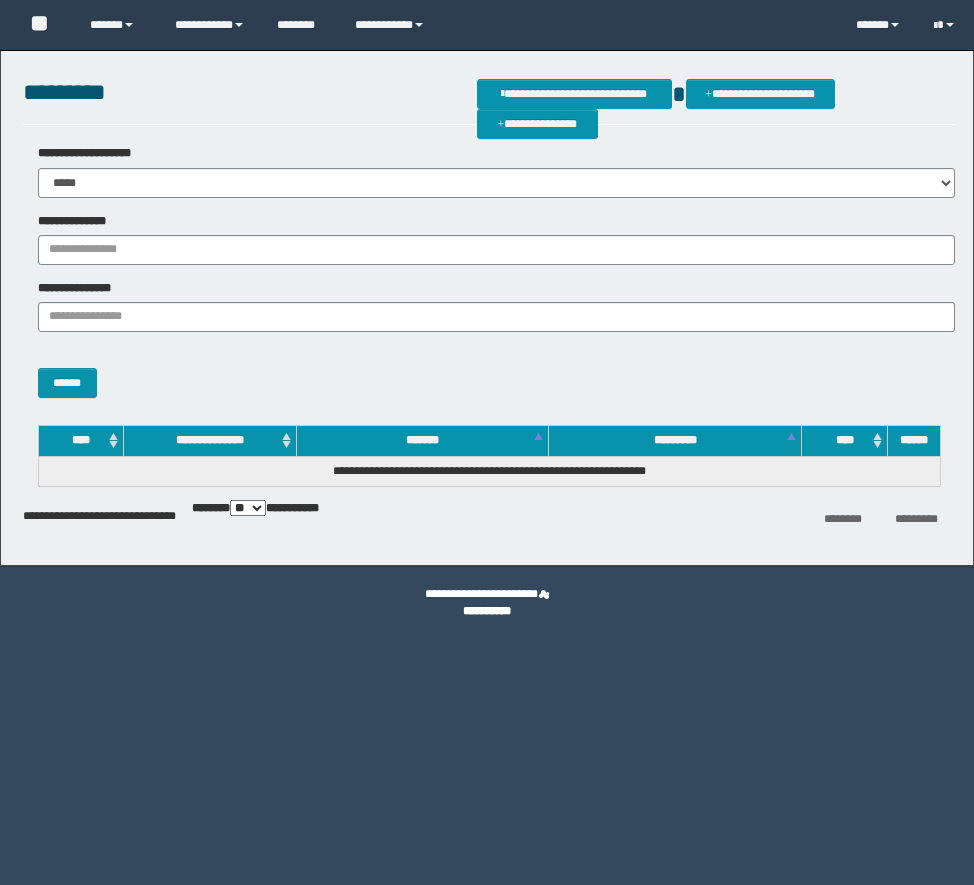 scroll, scrollTop: 0, scrollLeft: 0, axis: both 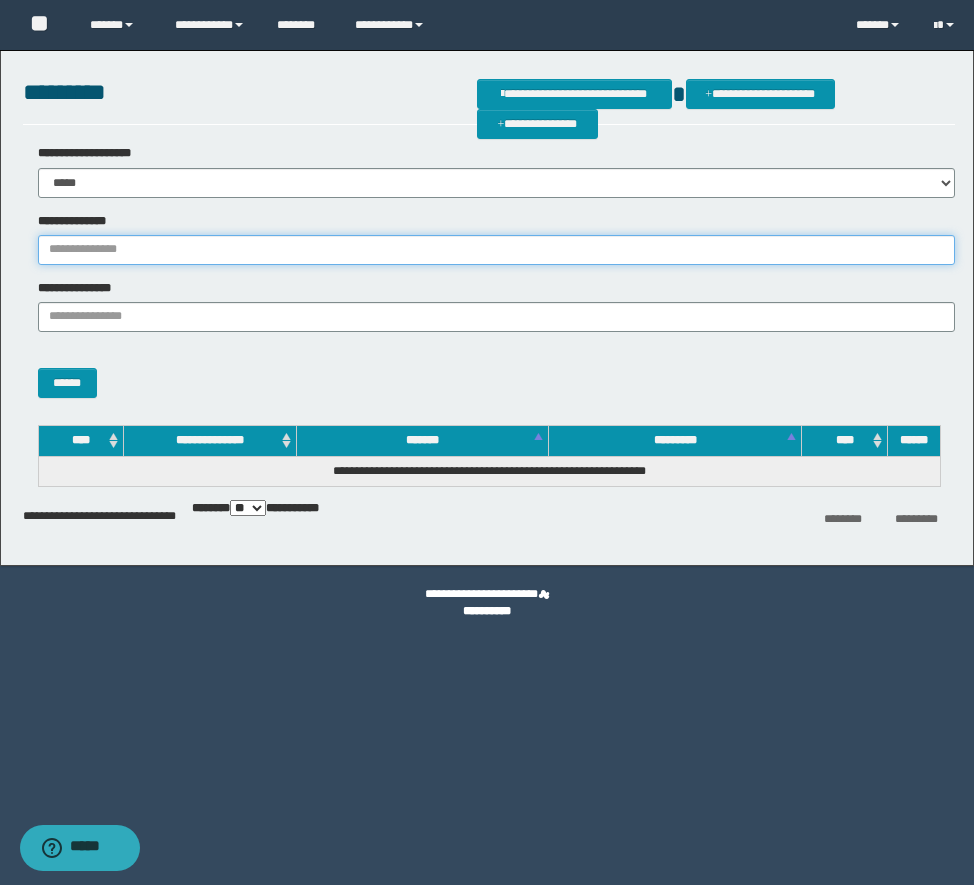 click on "**********" at bounding box center [496, 250] 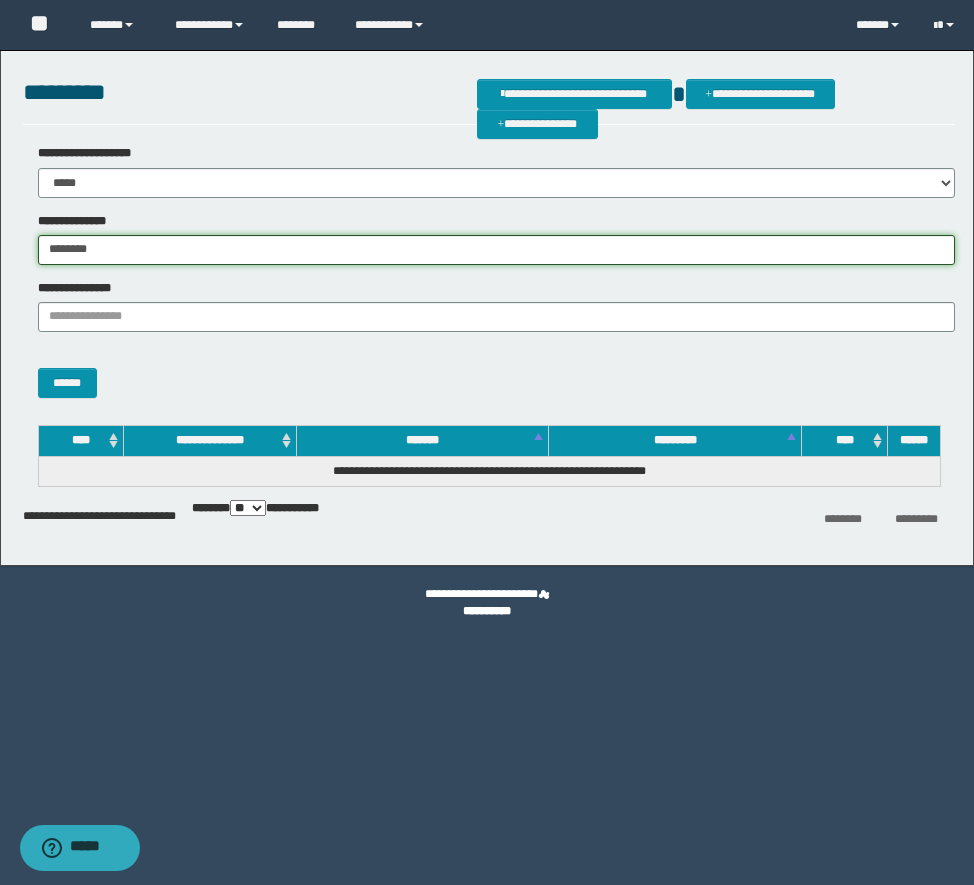 type on "********" 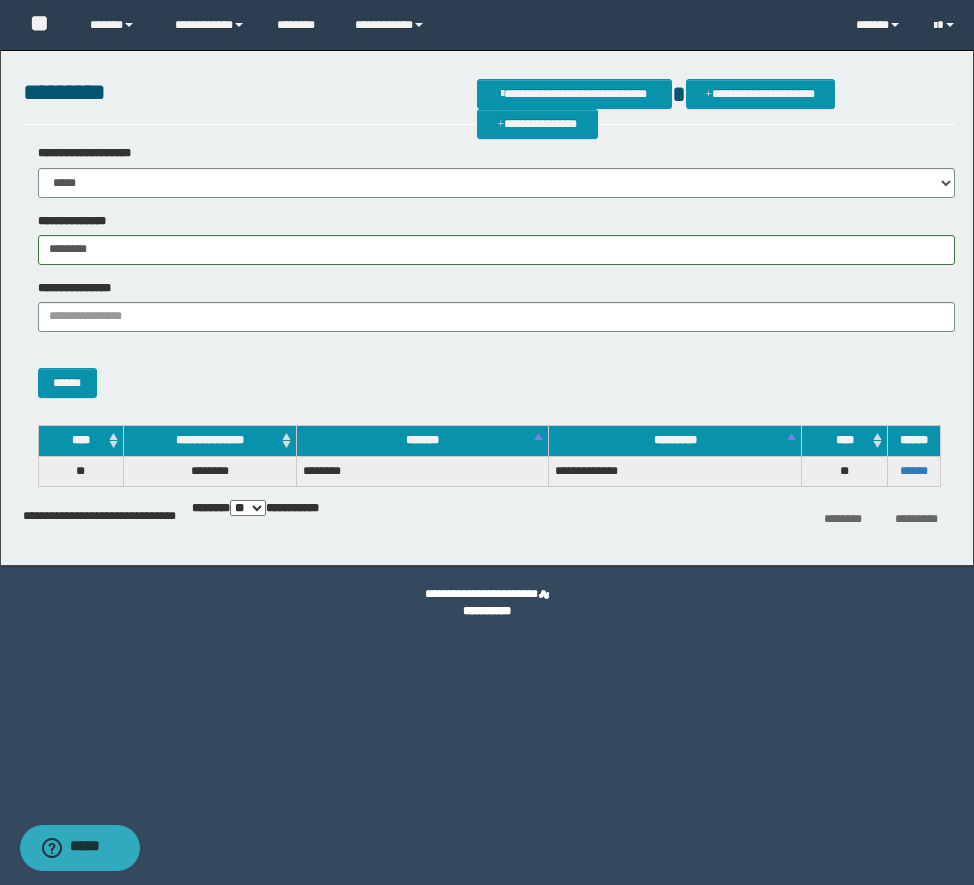 click on "******" at bounding box center [913, 471] 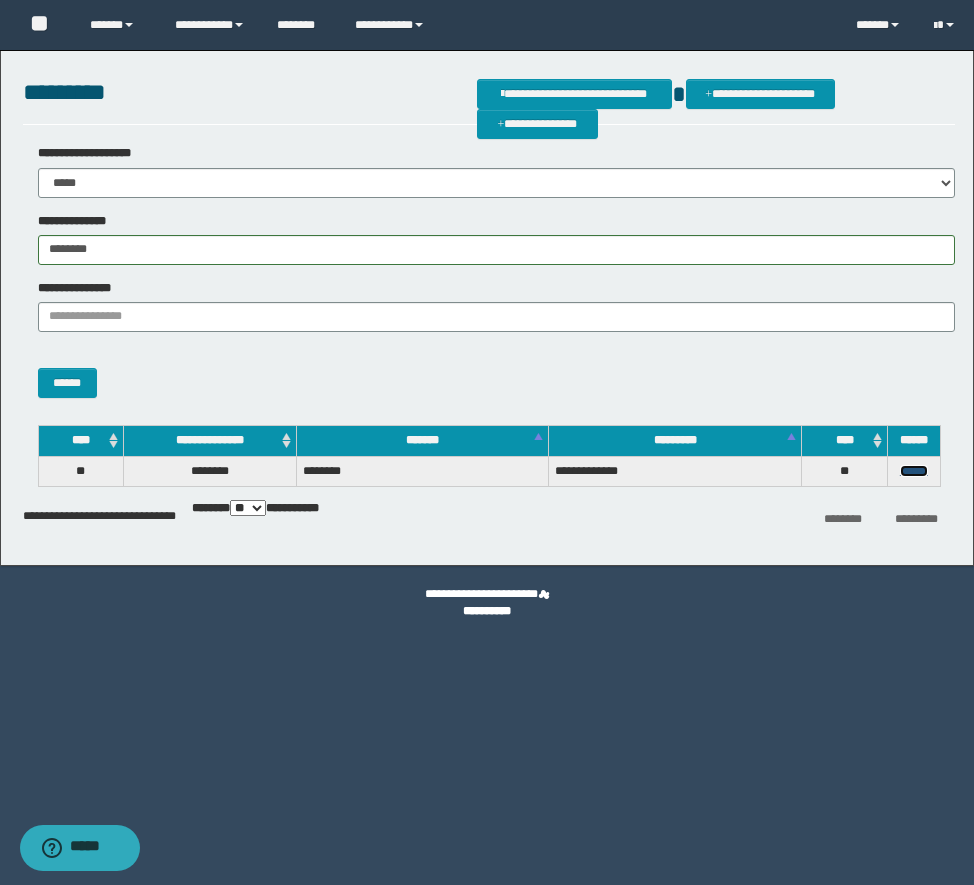 click on "******" at bounding box center (914, 471) 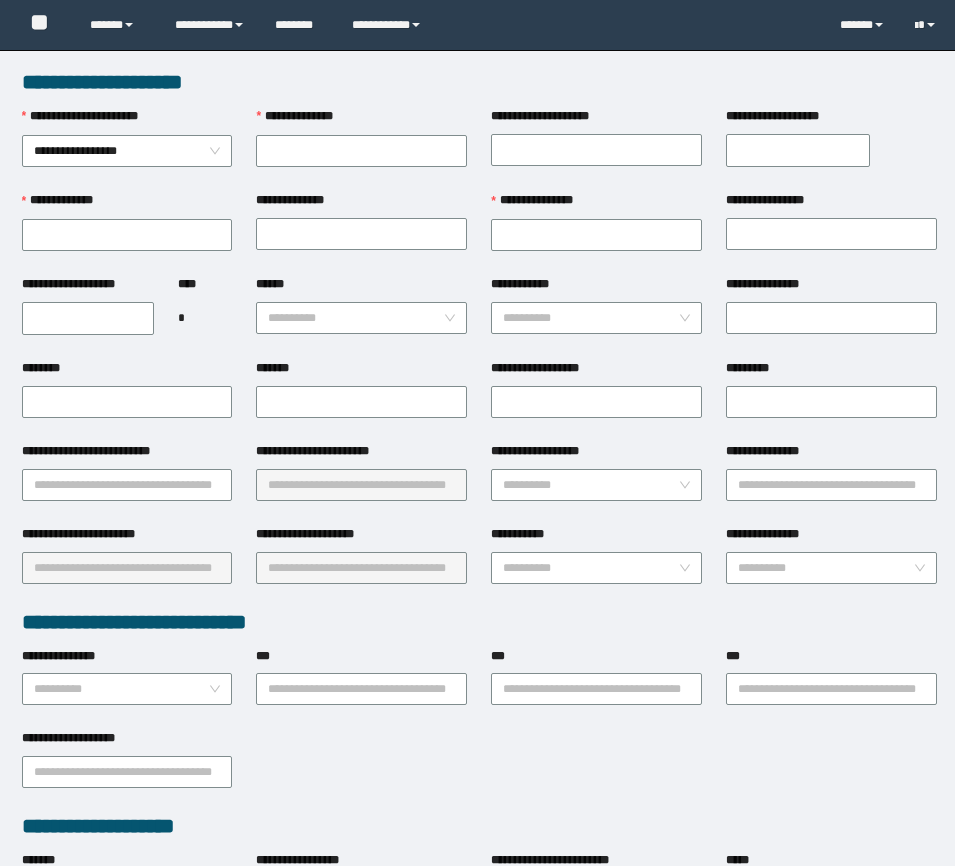 scroll, scrollTop: 0, scrollLeft: 0, axis: both 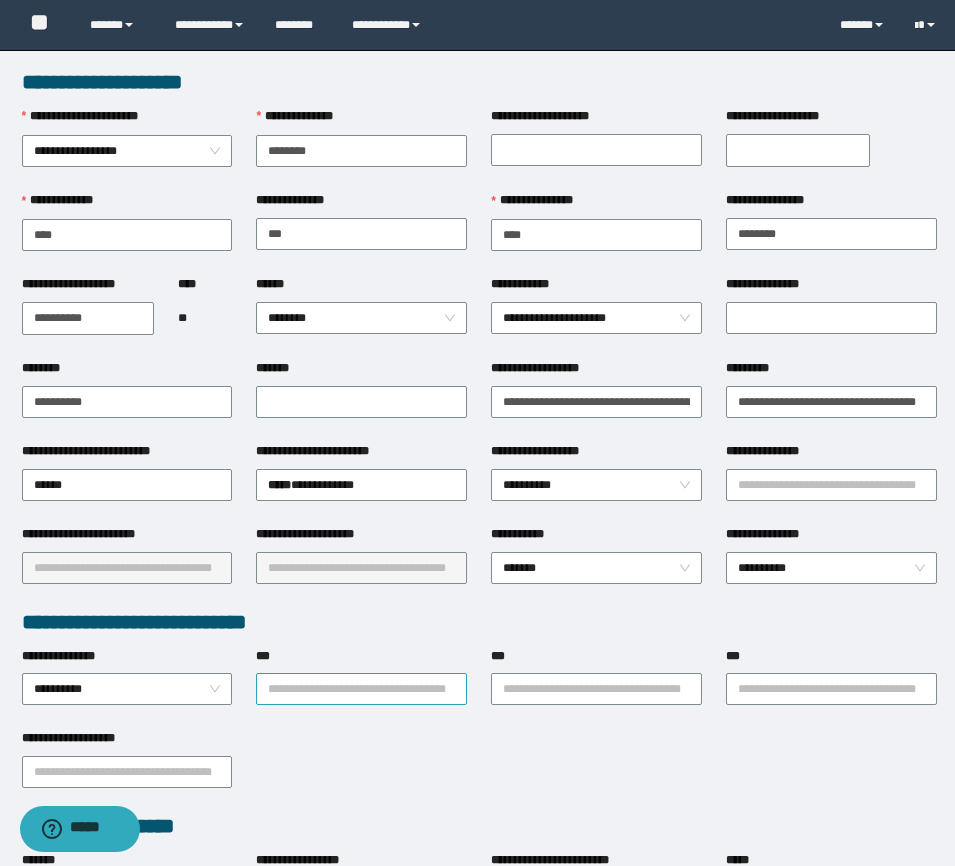 click on "***" at bounding box center (361, 689) 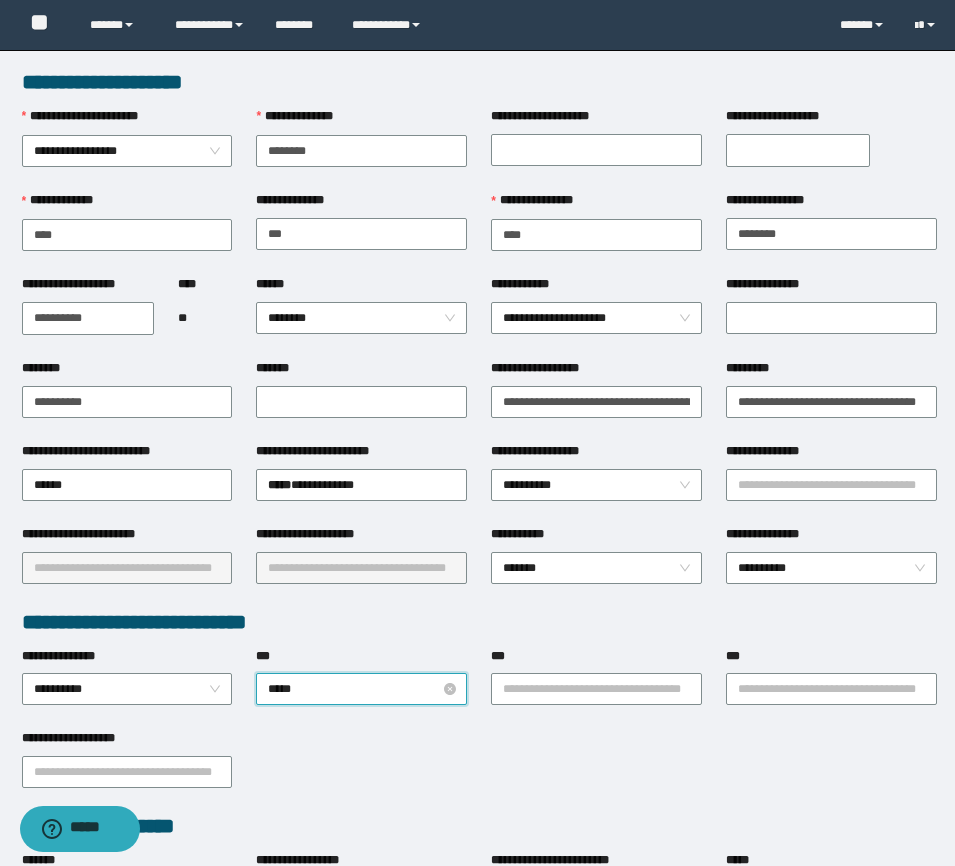 type on "******" 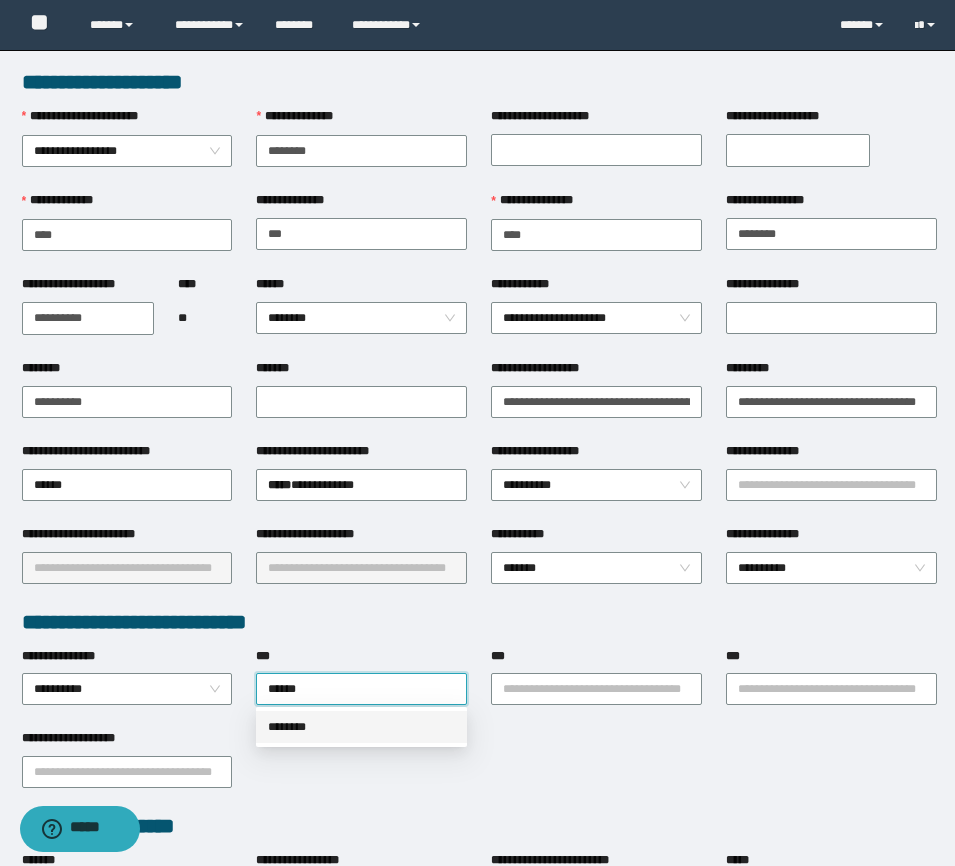 click on "********" at bounding box center [361, 727] 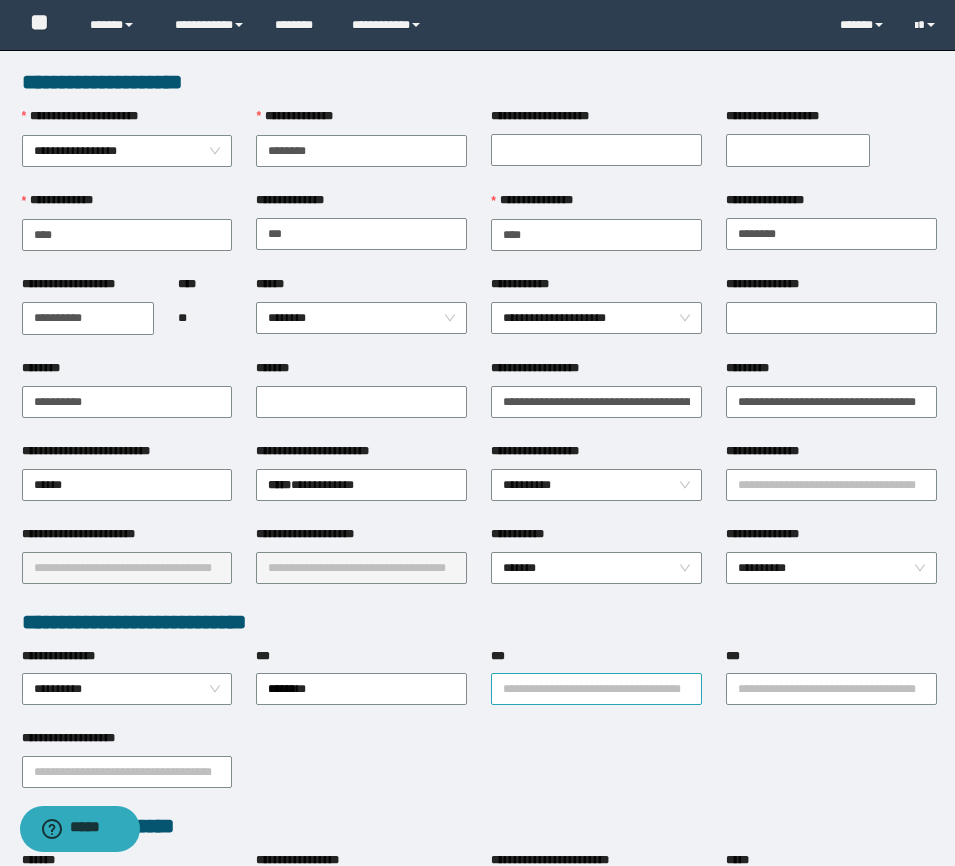 click on "***" at bounding box center (596, 689) 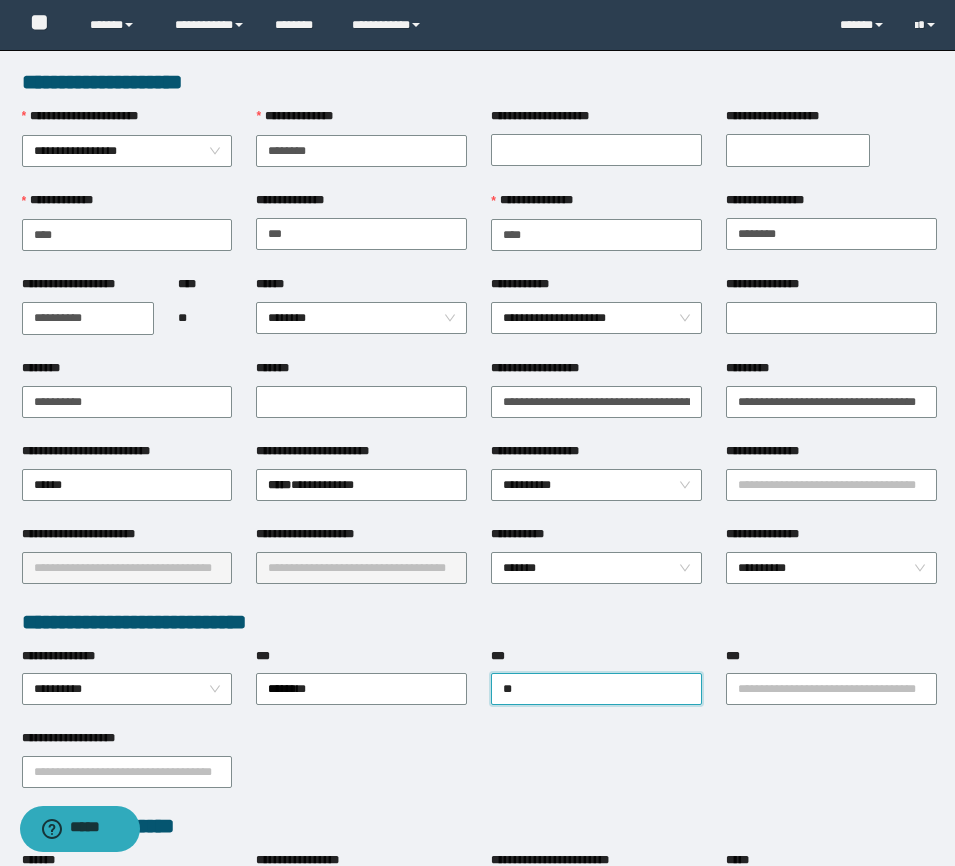 type on "***" 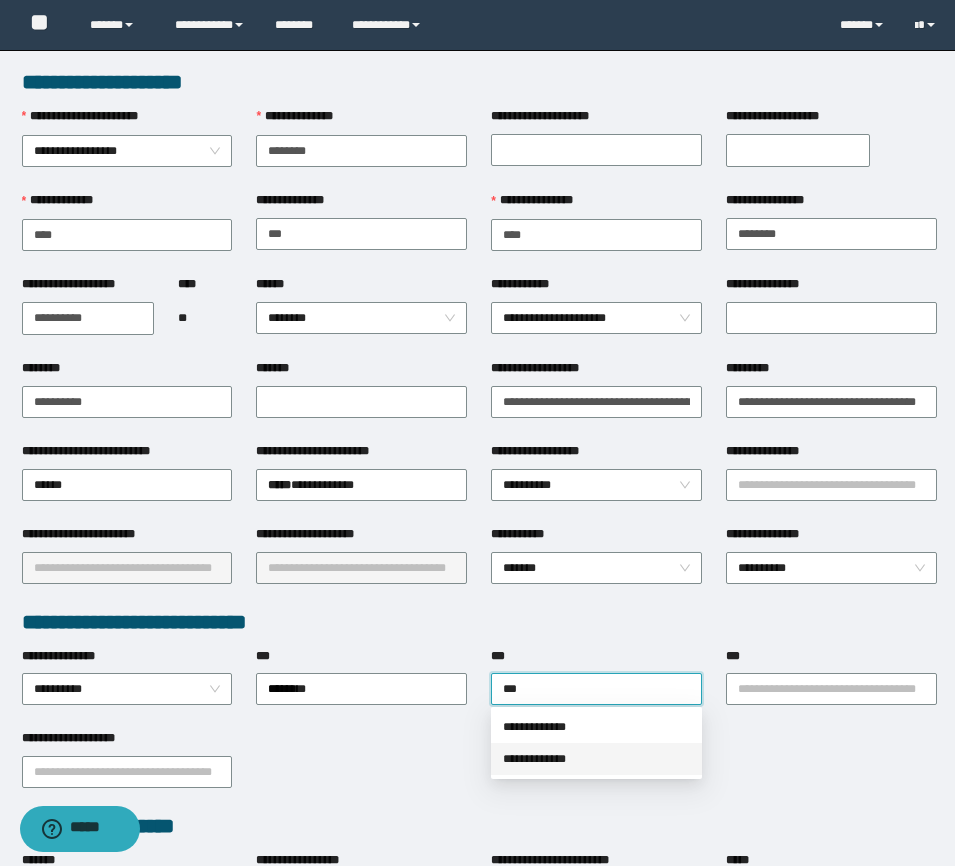 click on "**********" at bounding box center (596, 759) 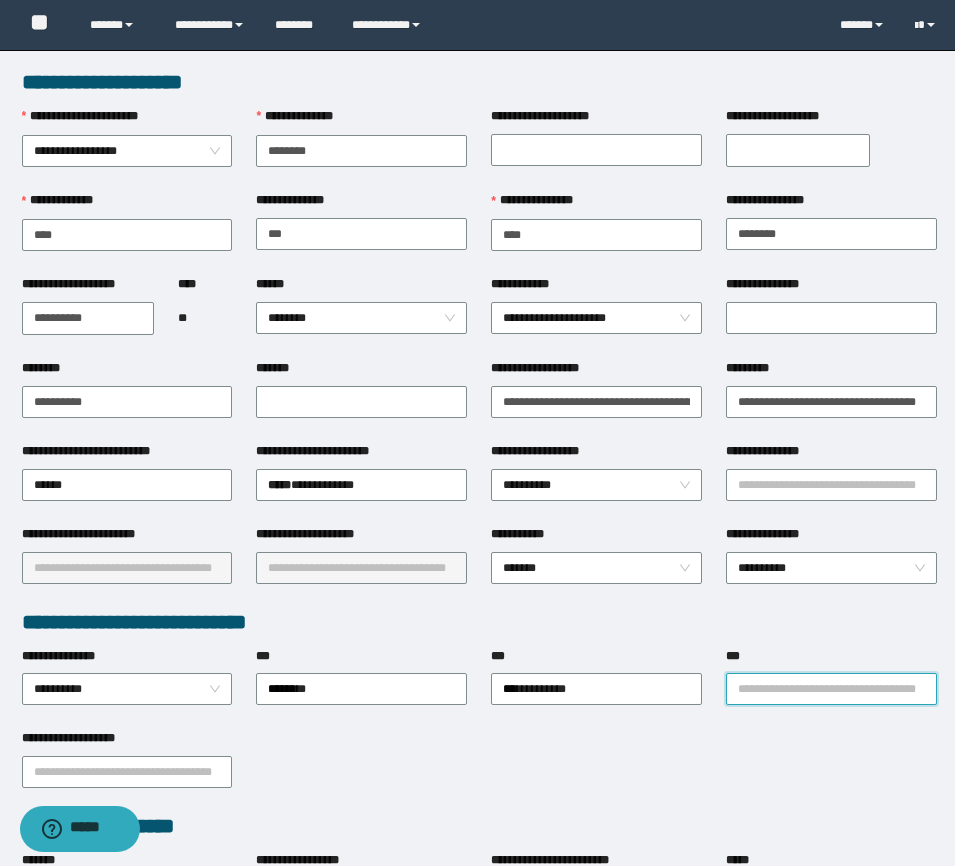 click on "***" at bounding box center [831, 689] 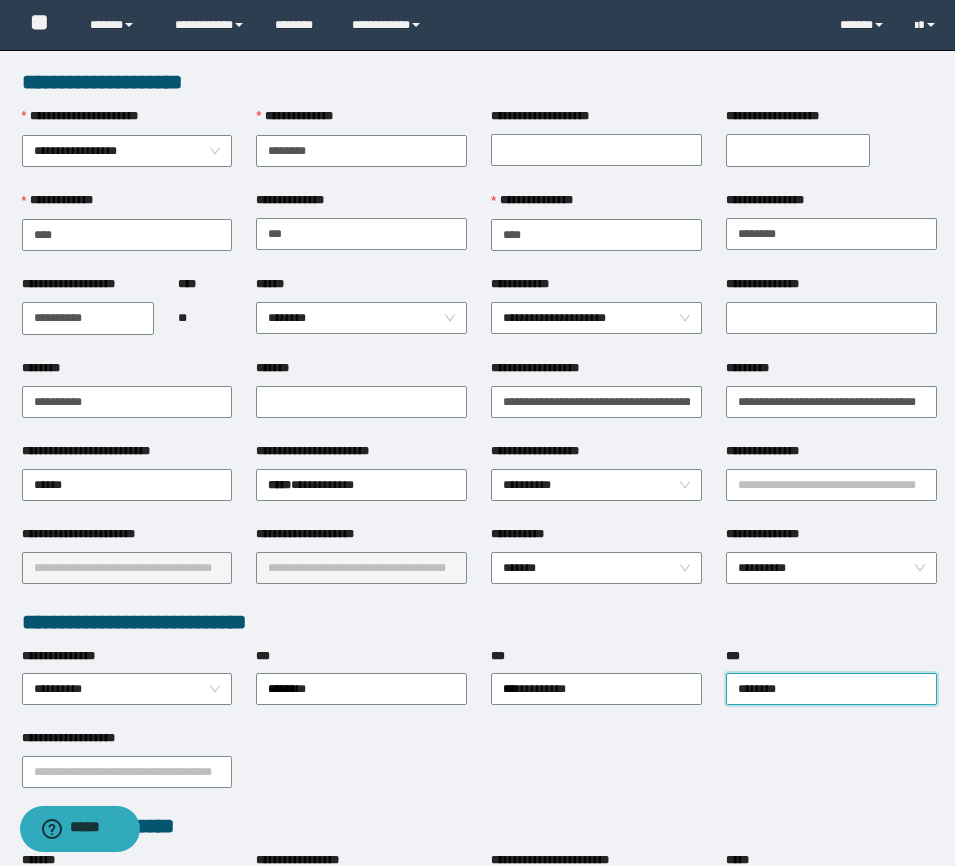 drag, startPoint x: 794, startPoint y: 688, endPoint x: 441, endPoint y: 637, distance: 356.6651 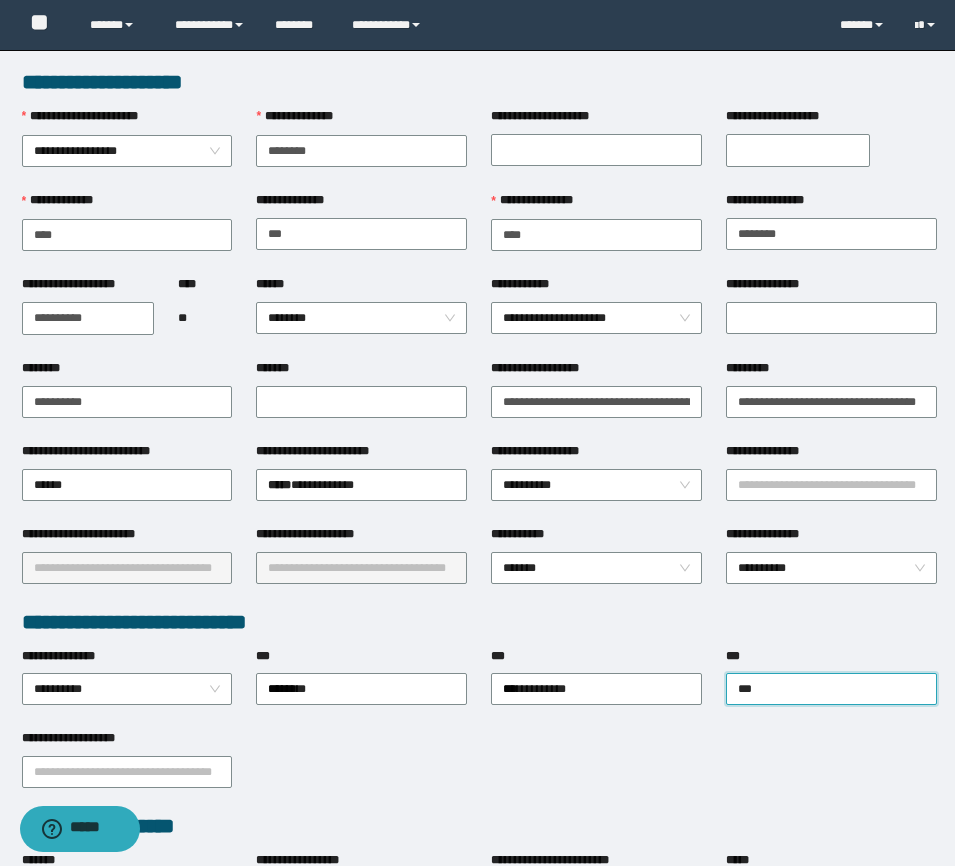 type on "****" 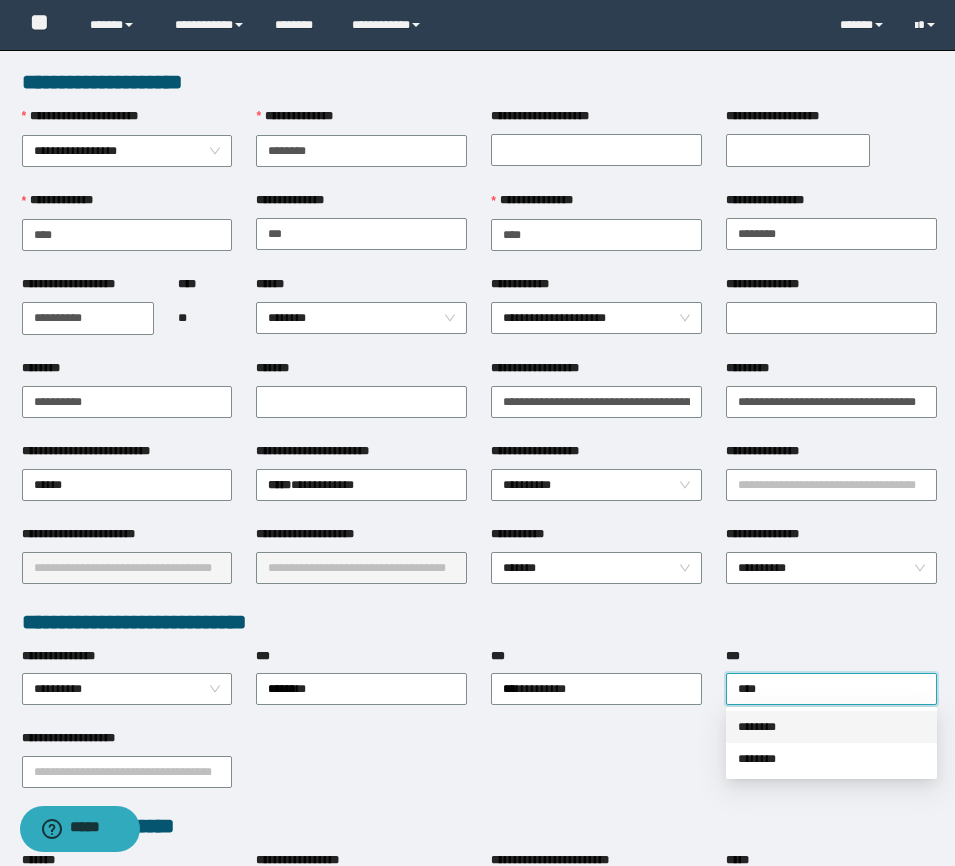 click on "********" at bounding box center [831, 727] 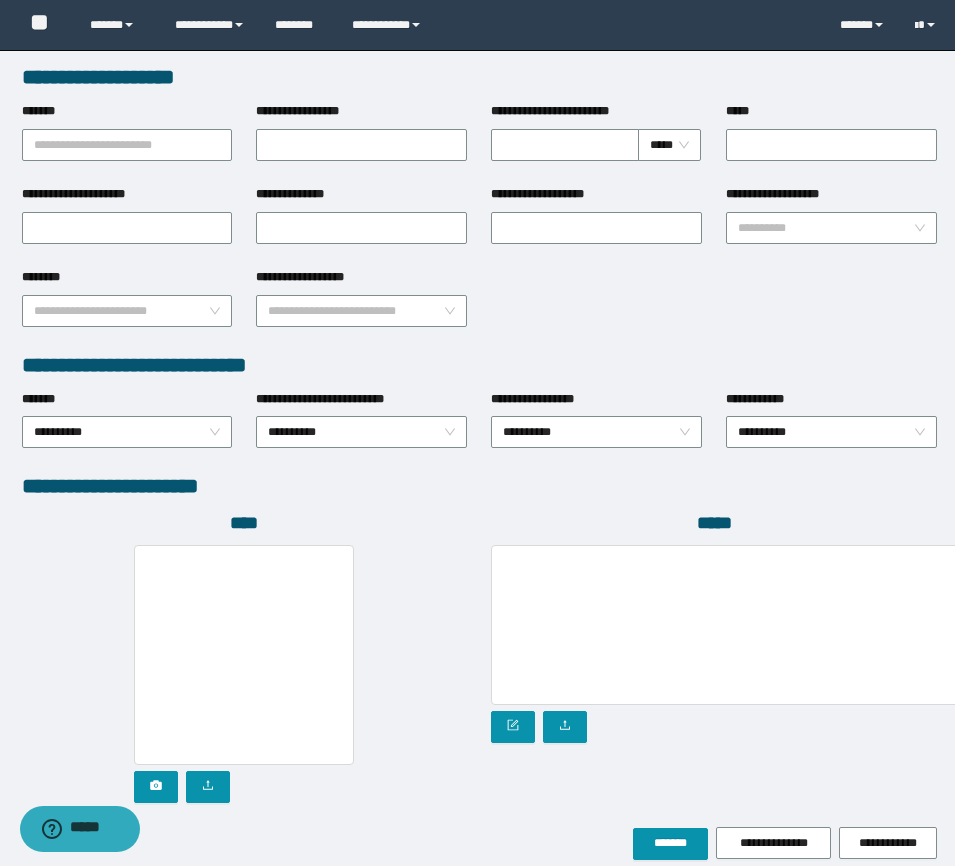 scroll, scrollTop: 837, scrollLeft: 0, axis: vertical 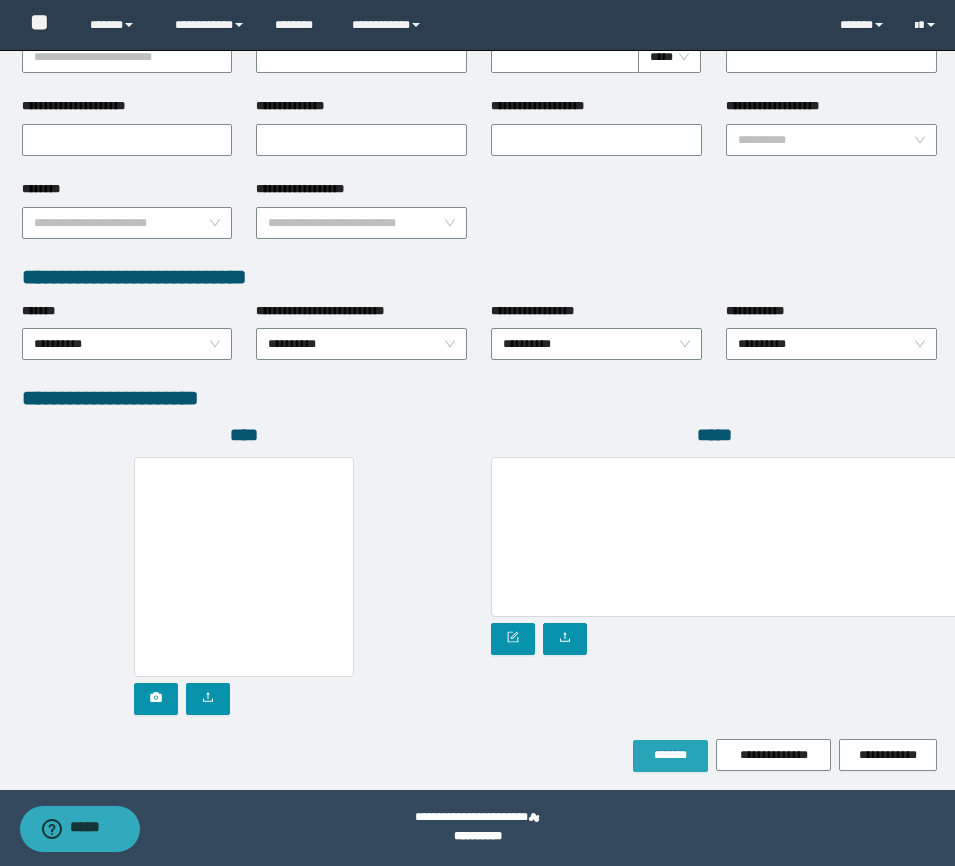 click on "*******" at bounding box center (670, 756) 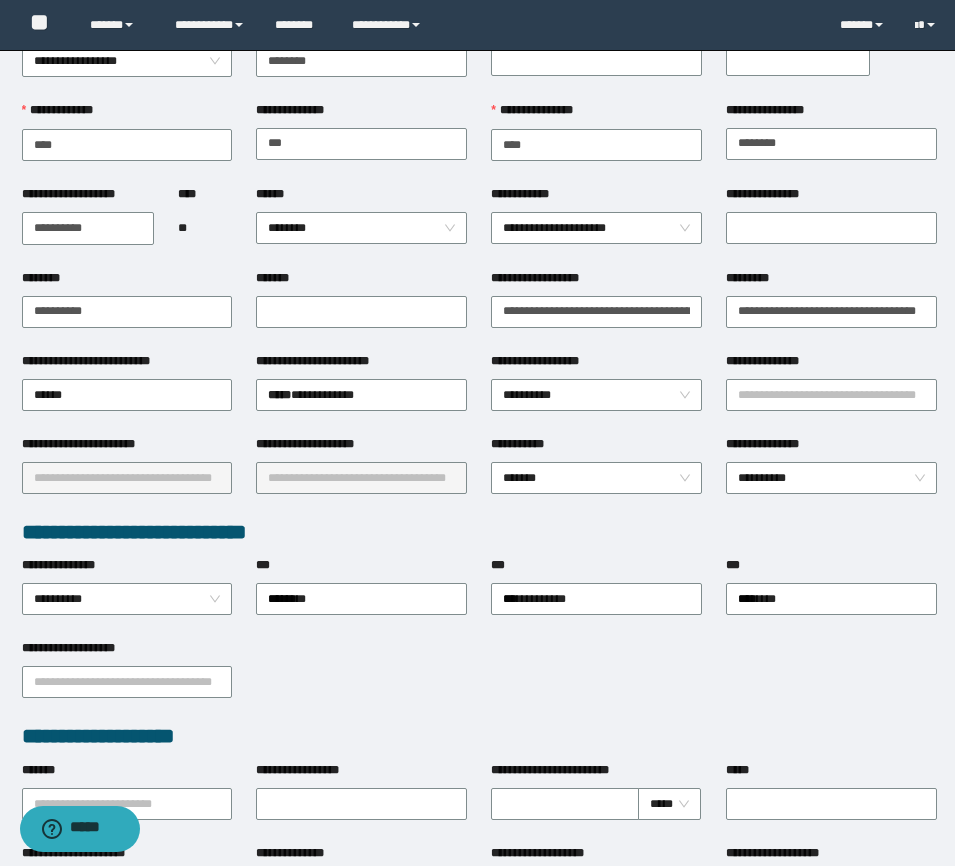scroll, scrollTop: 0, scrollLeft: 0, axis: both 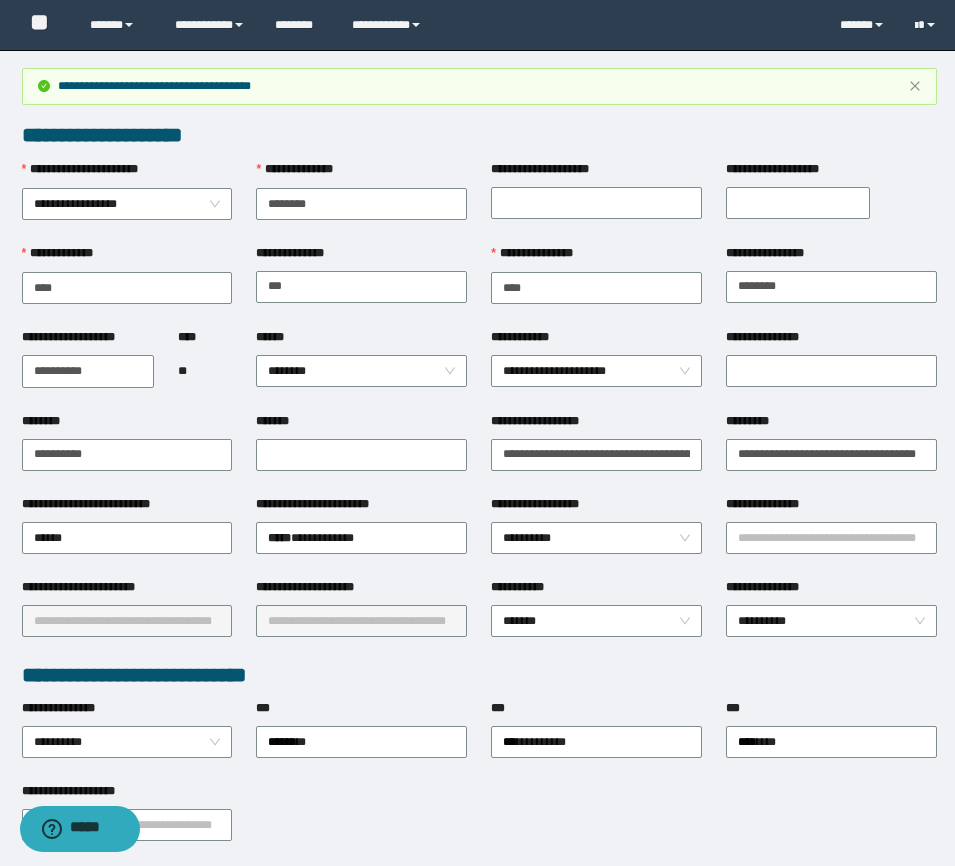 type 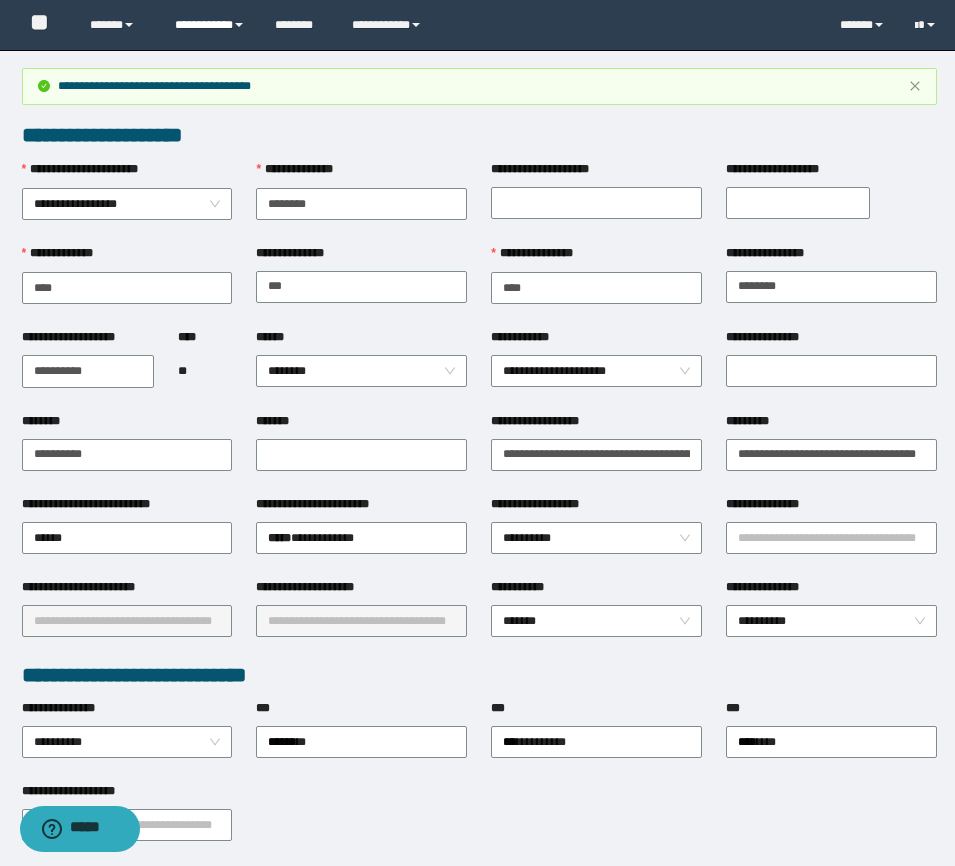 click on "**********" at bounding box center [210, 25] 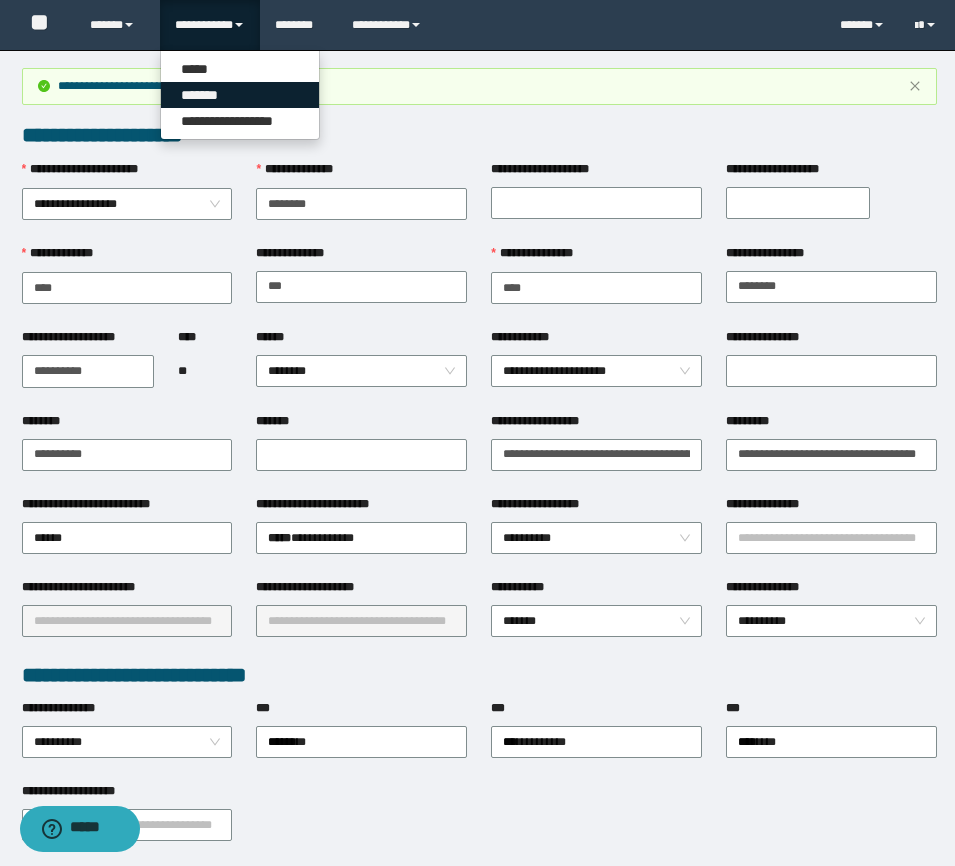 click on "*******" at bounding box center [240, 95] 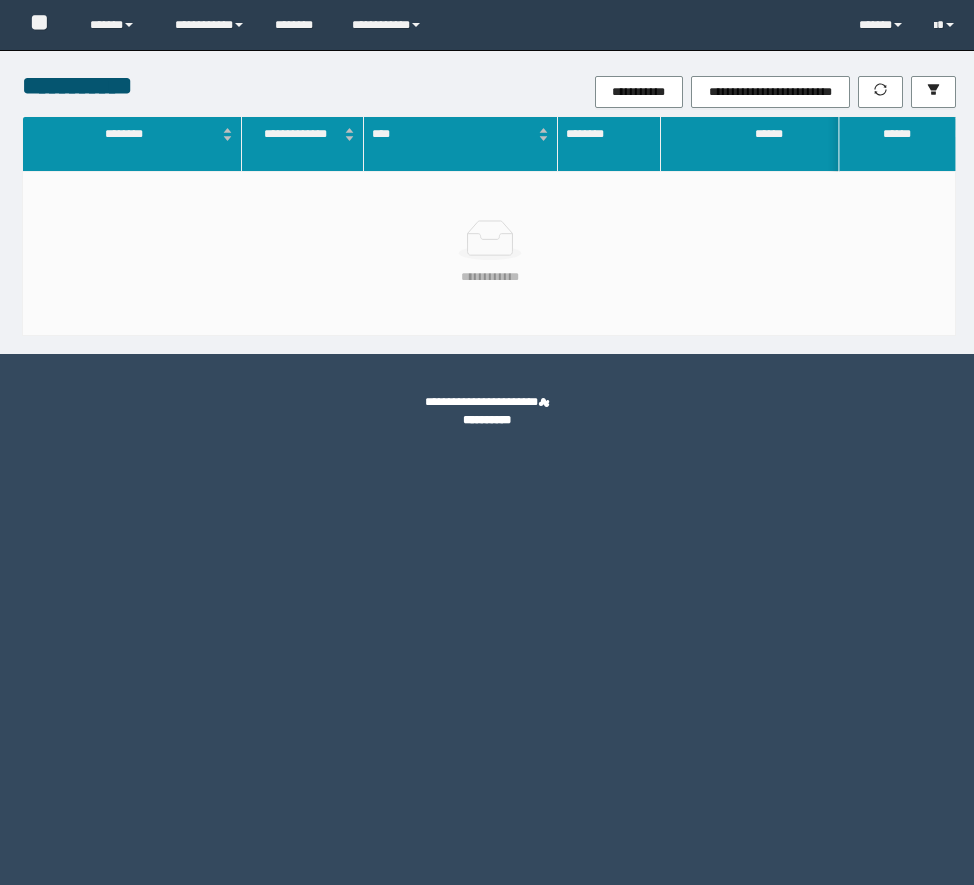 scroll, scrollTop: 0, scrollLeft: 0, axis: both 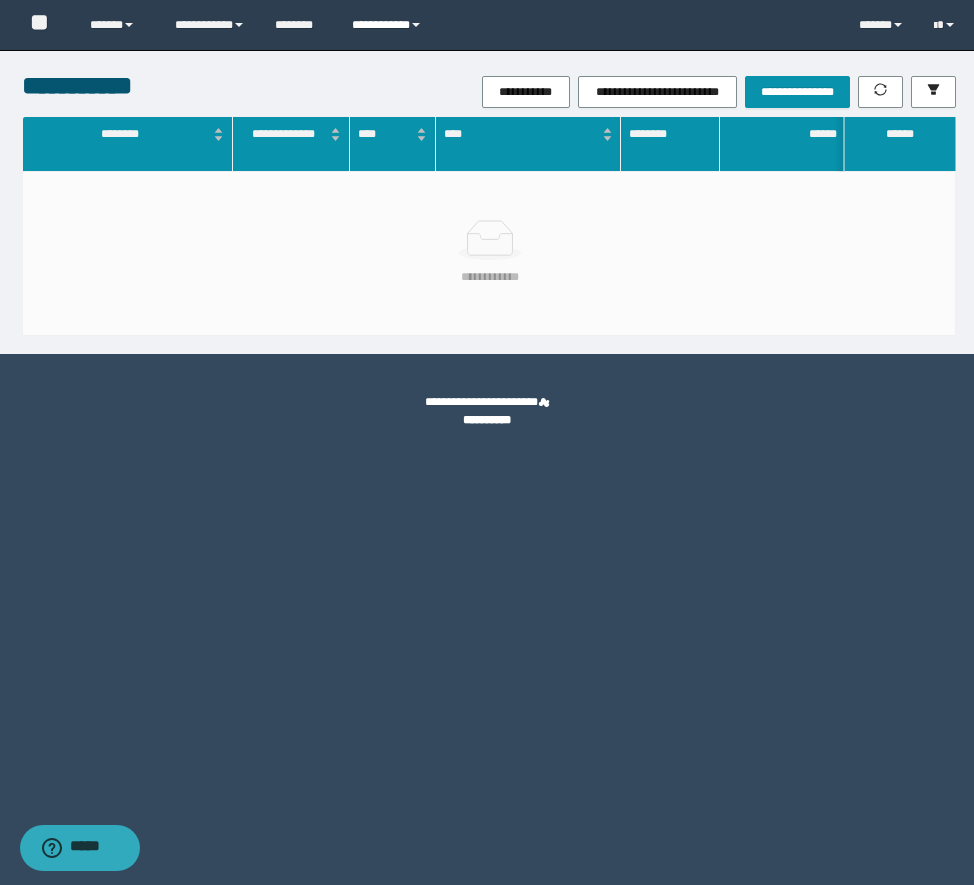 click on "**********" at bounding box center [389, 25] 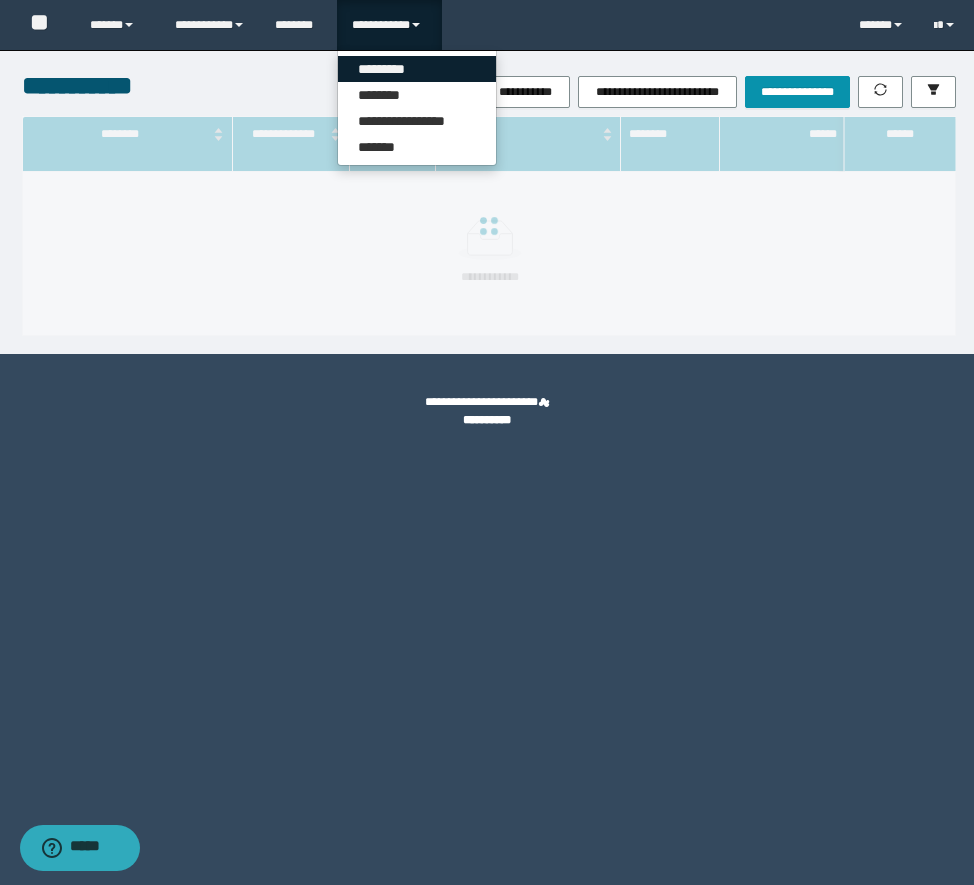 click on "*********" at bounding box center (417, 69) 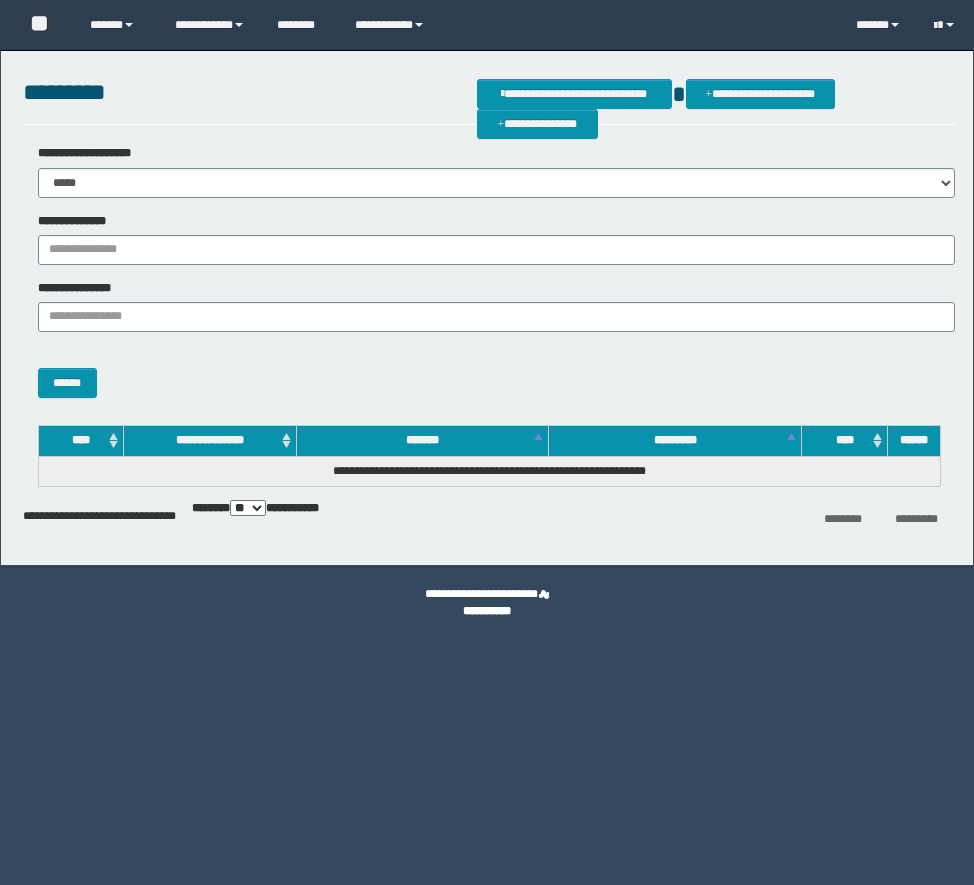 scroll, scrollTop: 0, scrollLeft: 0, axis: both 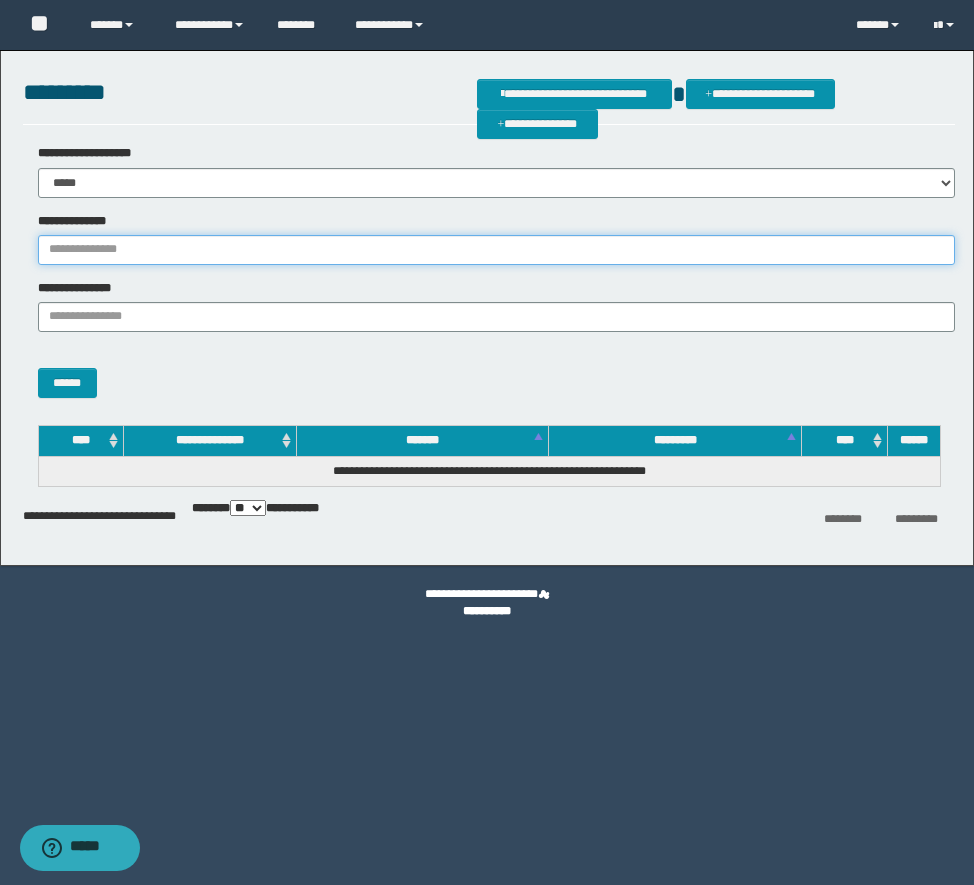 click on "**********" at bounding box center [496, 250] 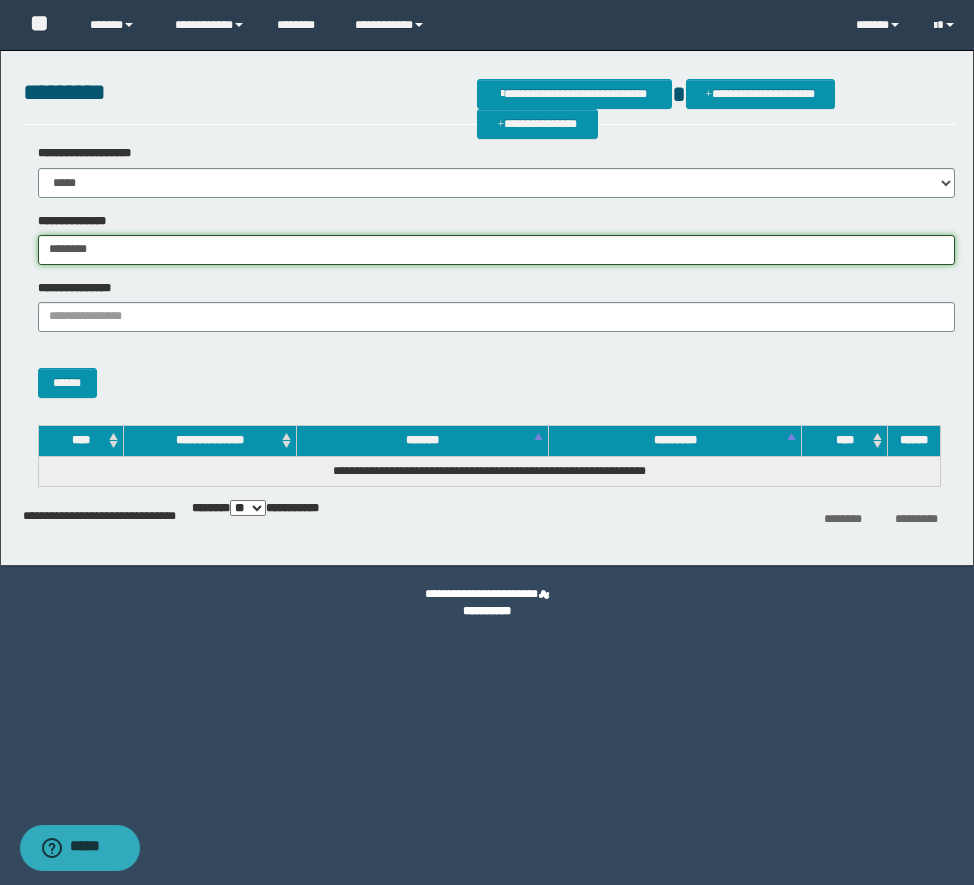 type on "********" 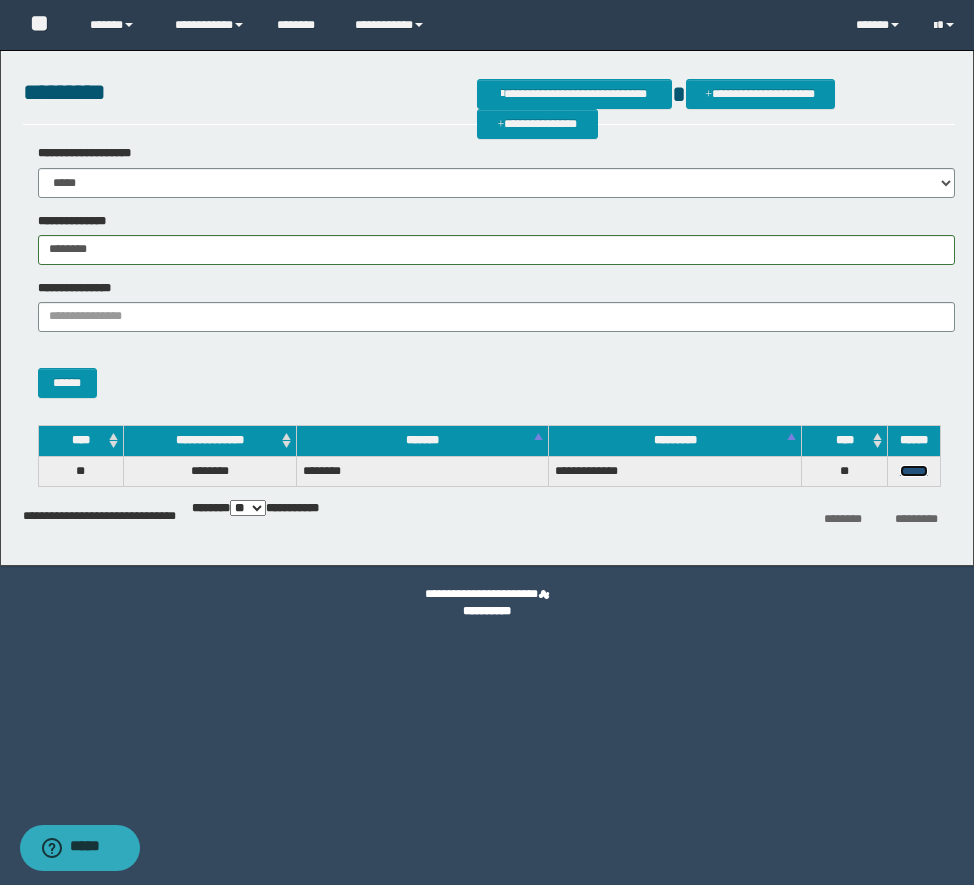 click on "******" at bounding box center (914, 471) 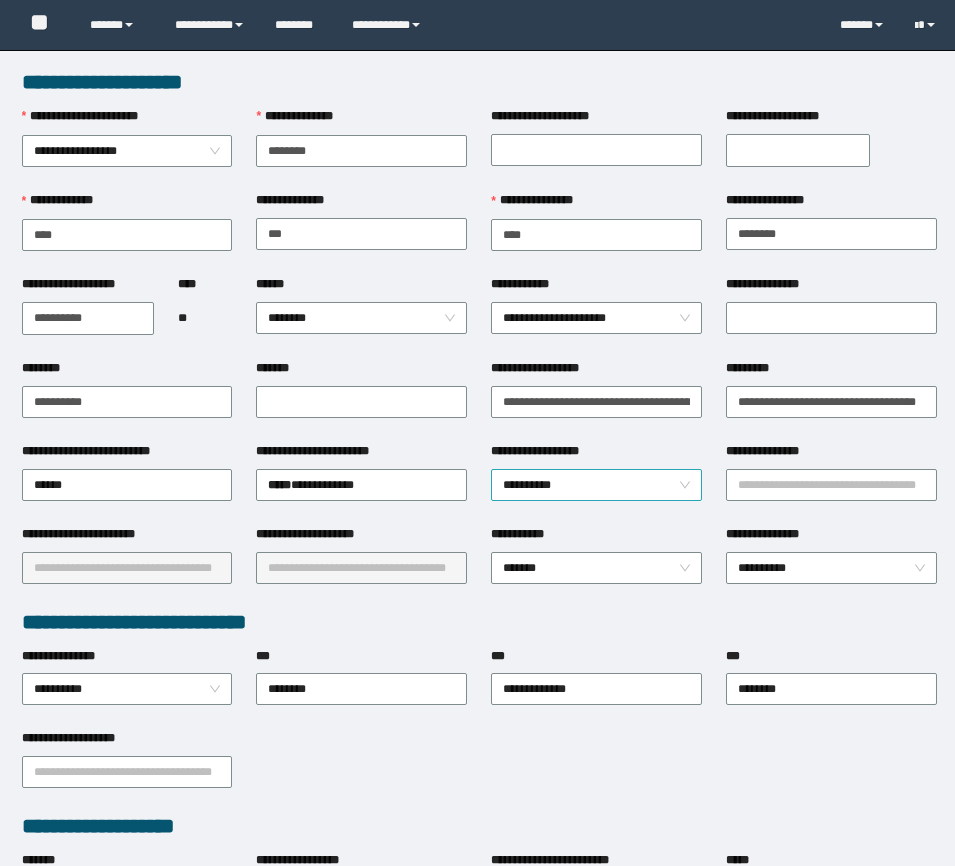 scroll, scrollTop: 0, scrollLeft: 0, axis: both 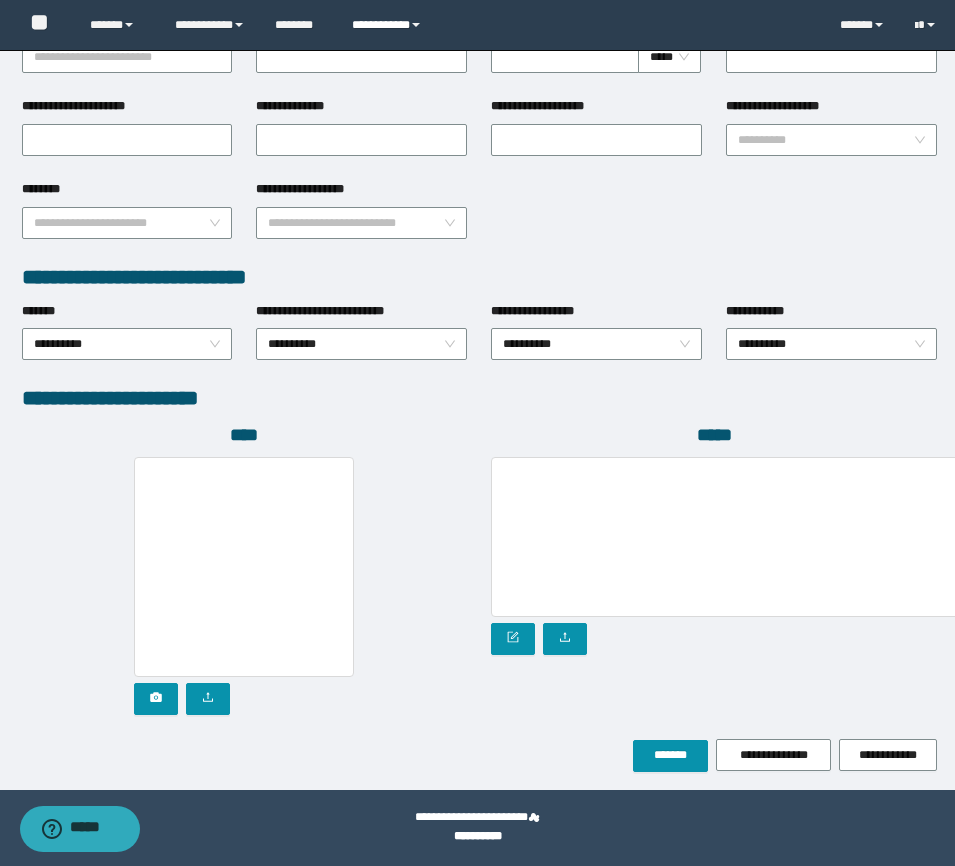 click on "**********" at bounding box center (389, 25) 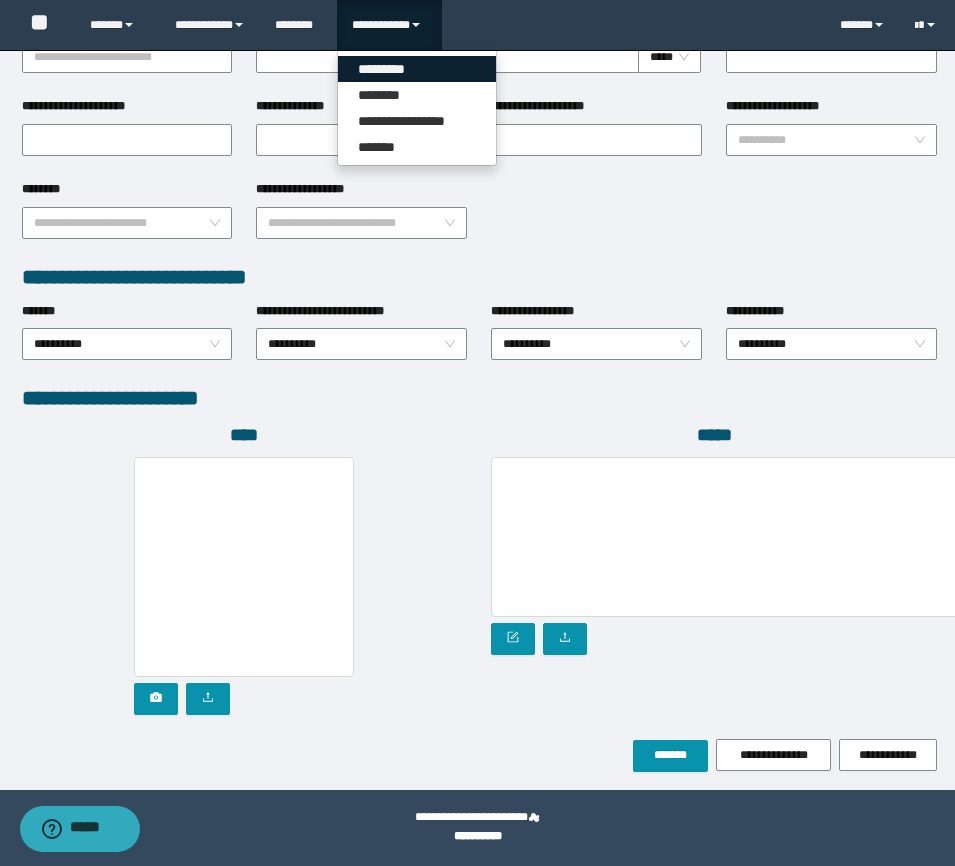 click on "*********" at bounding box center [417, 69] 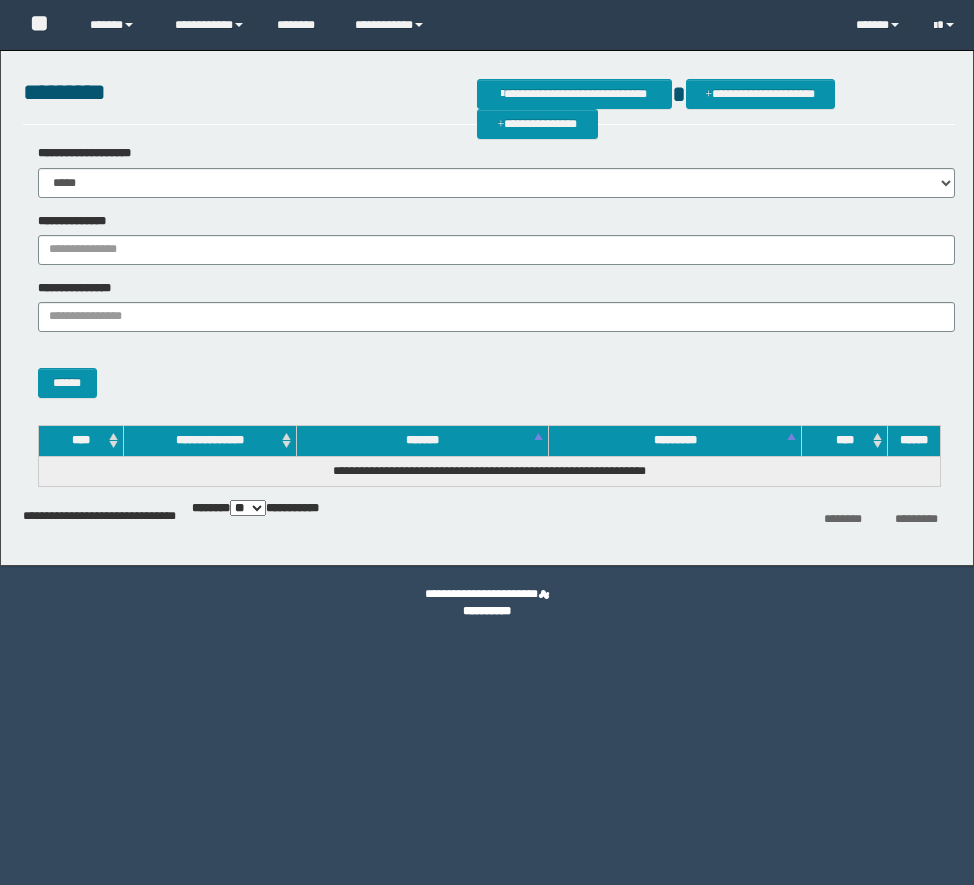 scroll, scrollTop: 0, scrollLeft: 0, axis: both 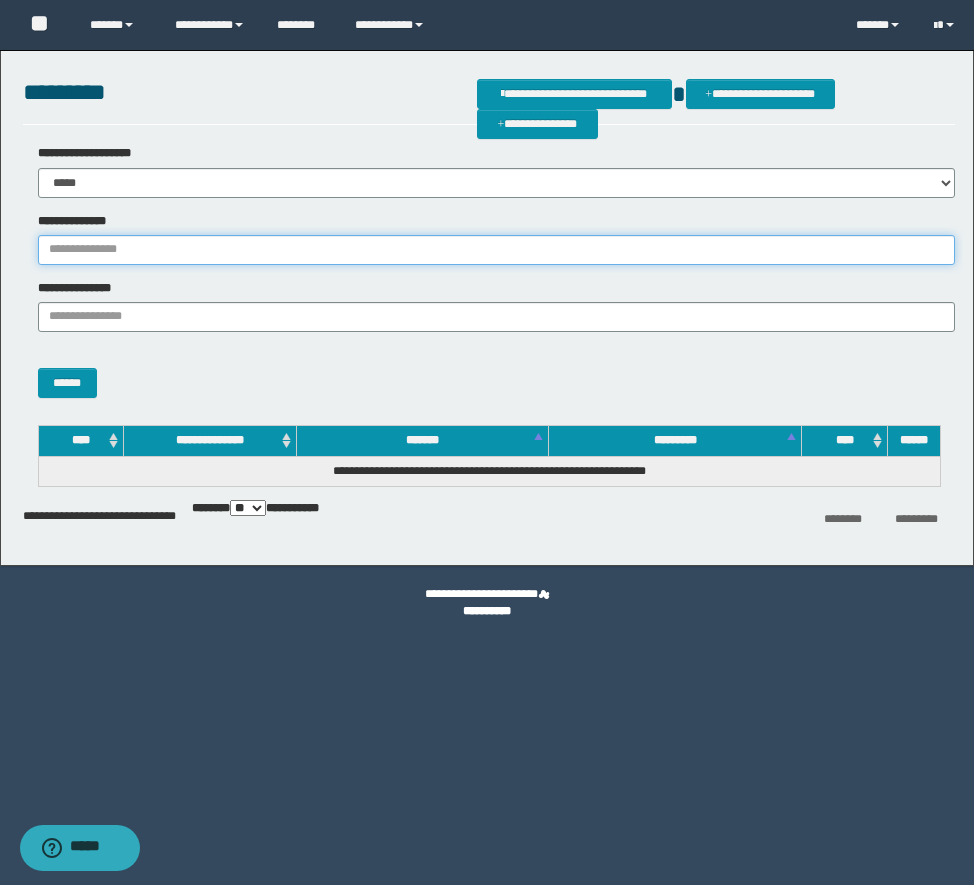 click on "**********" at bounding box center (496, 250) 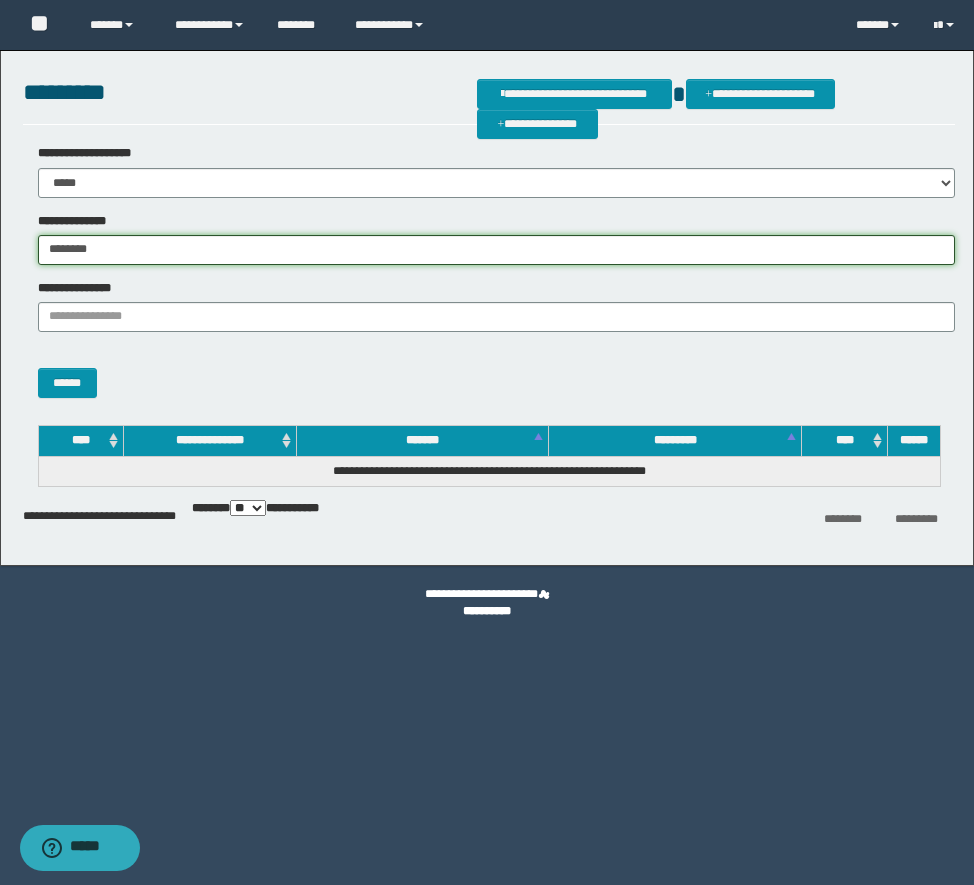 type on "********" 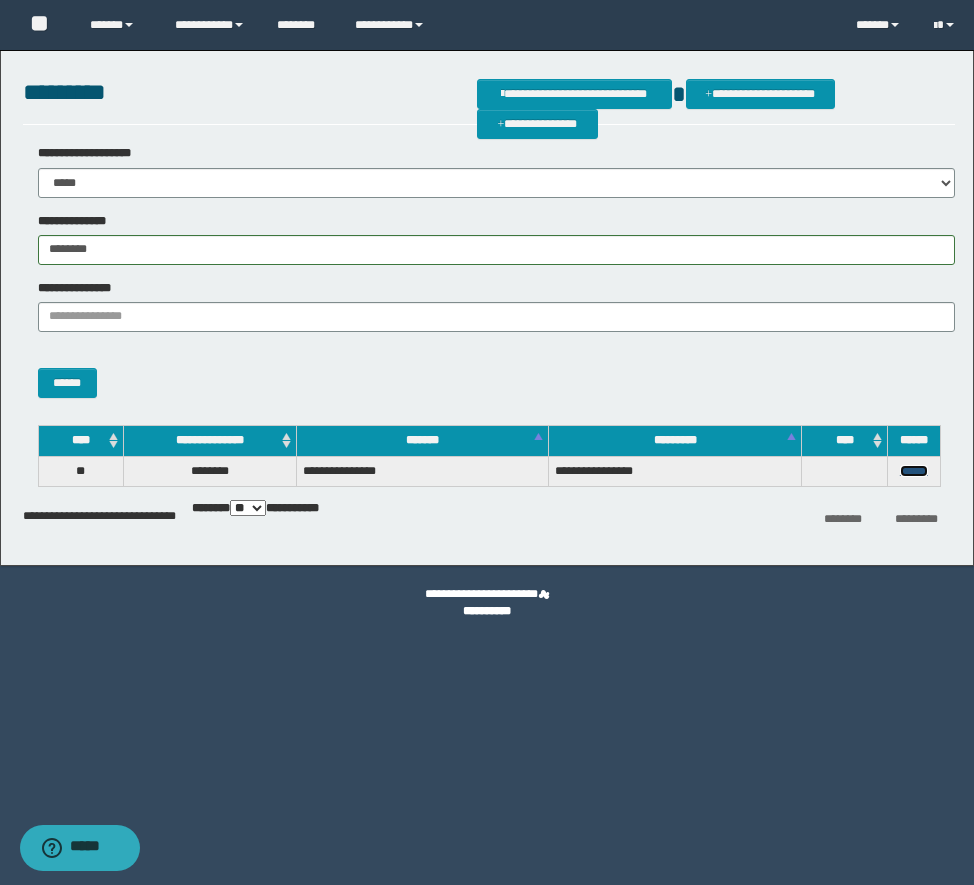 click on "******" at bounding box center [914, 471] 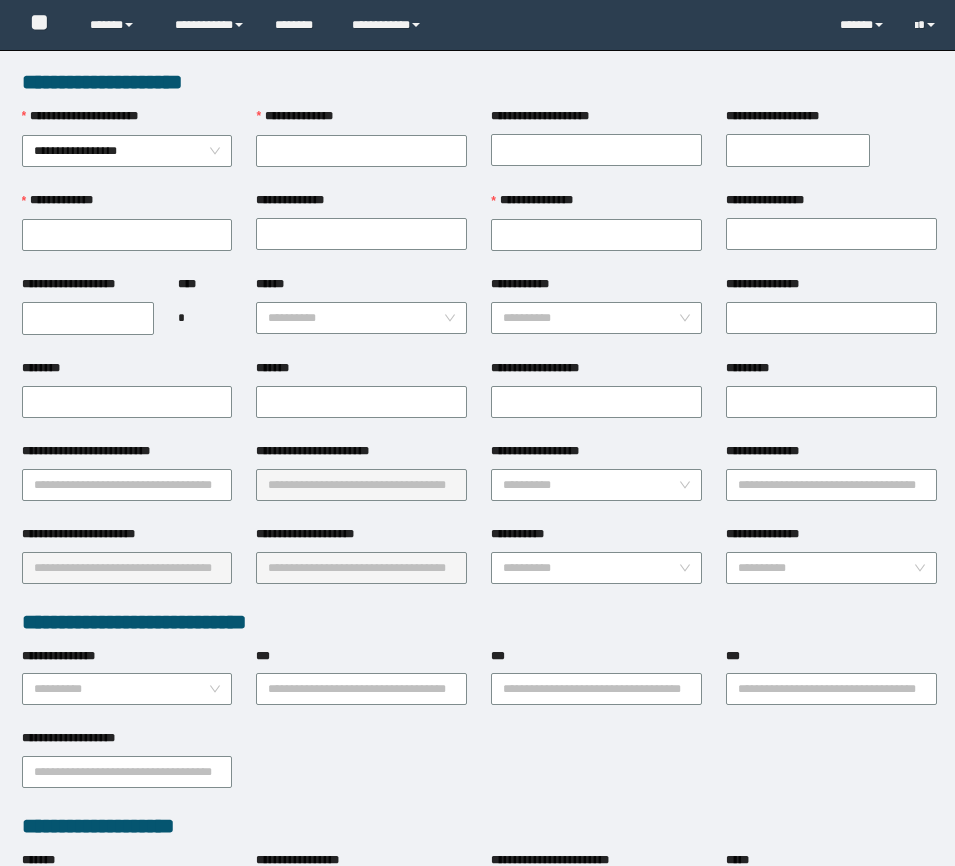 scroll, scrollTop: 0, scrollLeft: 0, axis: both 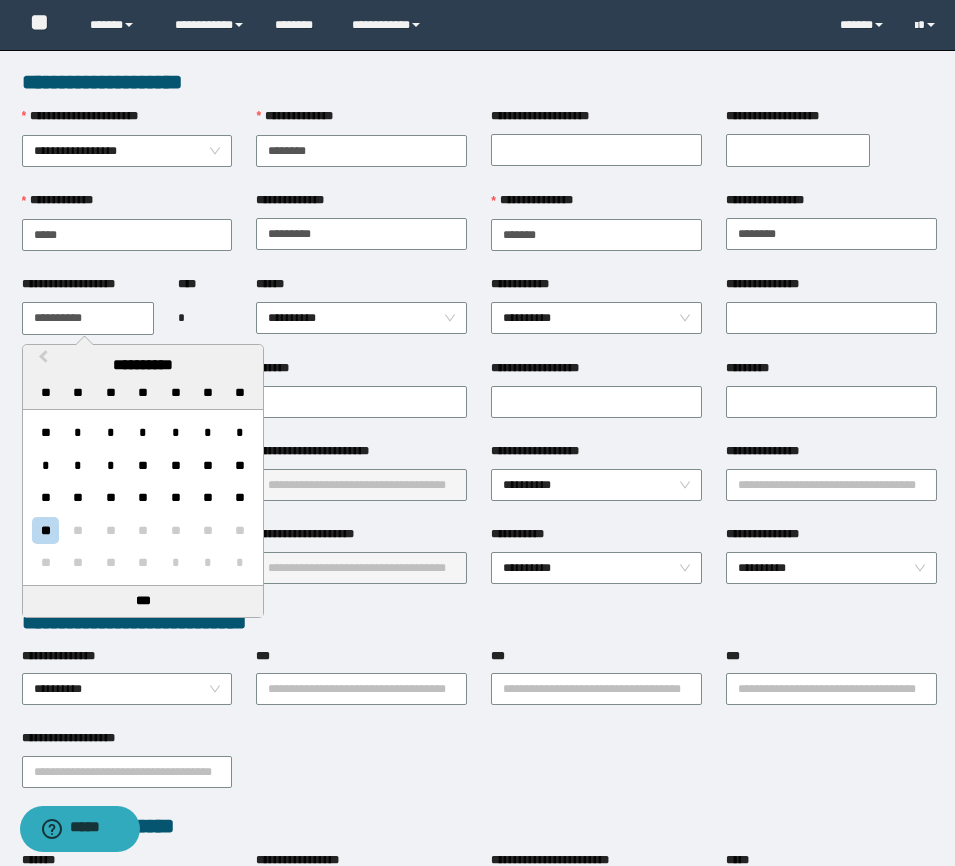 click on "**********" at bounding box center (88, 318) 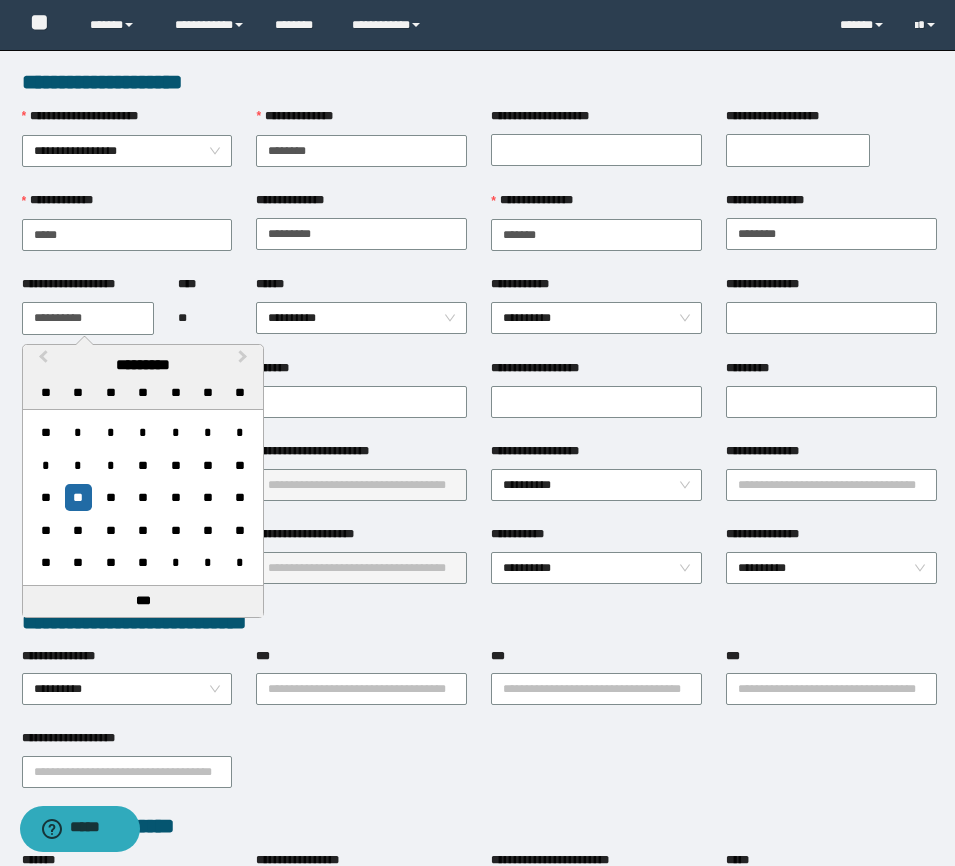 type on "**********" 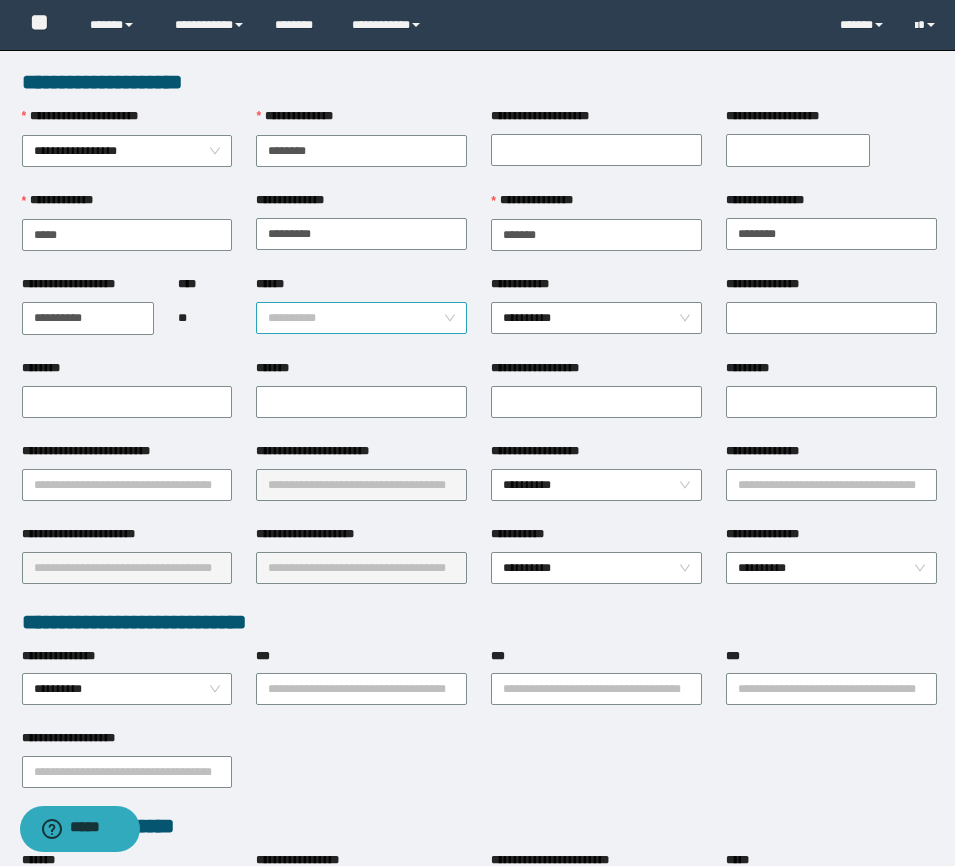 click on "**********" at bounding box center [361, 318] 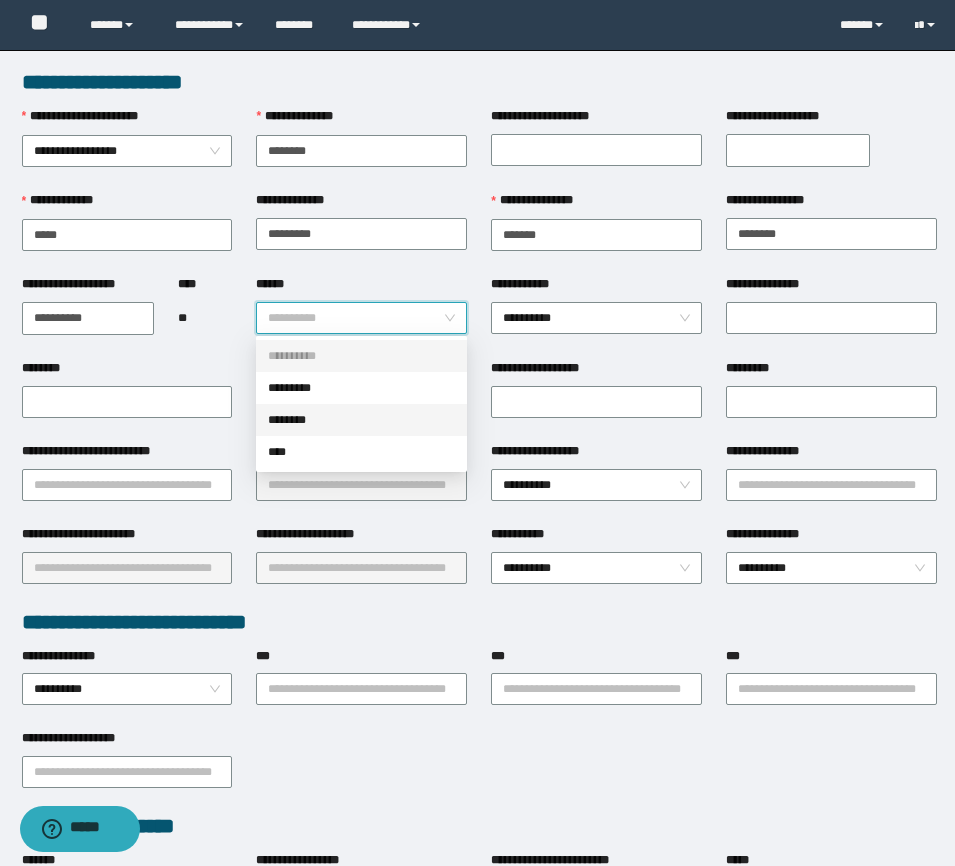 click on "********" at bounding box center (361, 420) 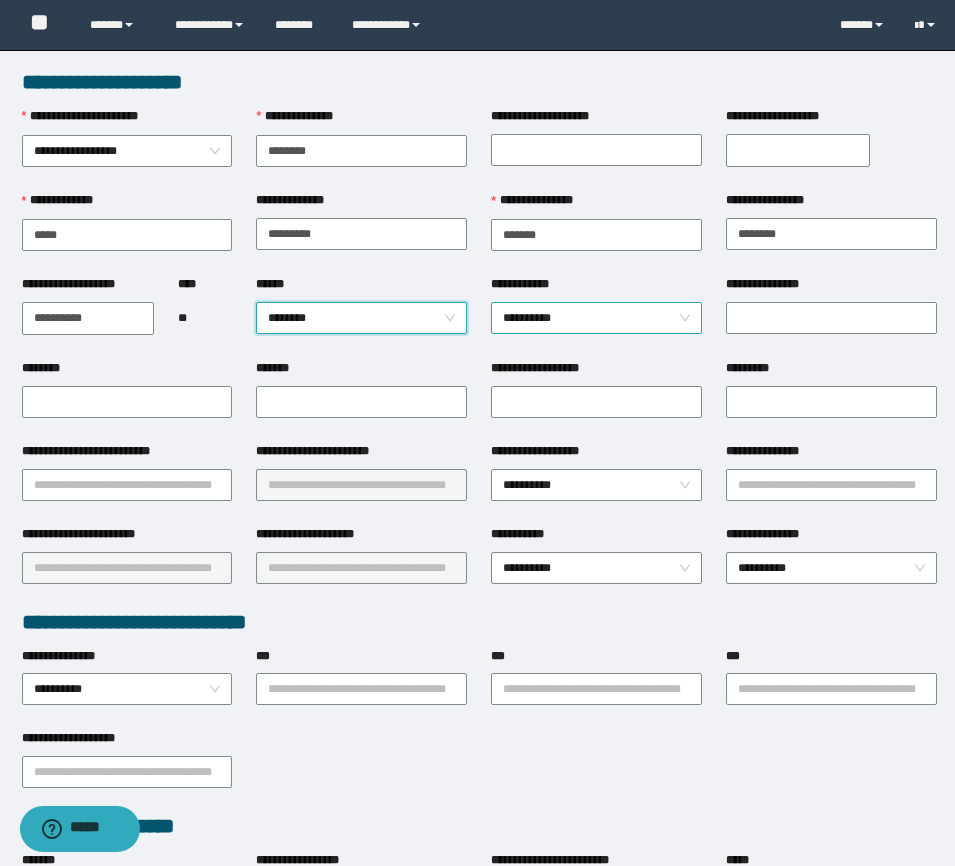 click on "**********" at bounding box center (596, 318) 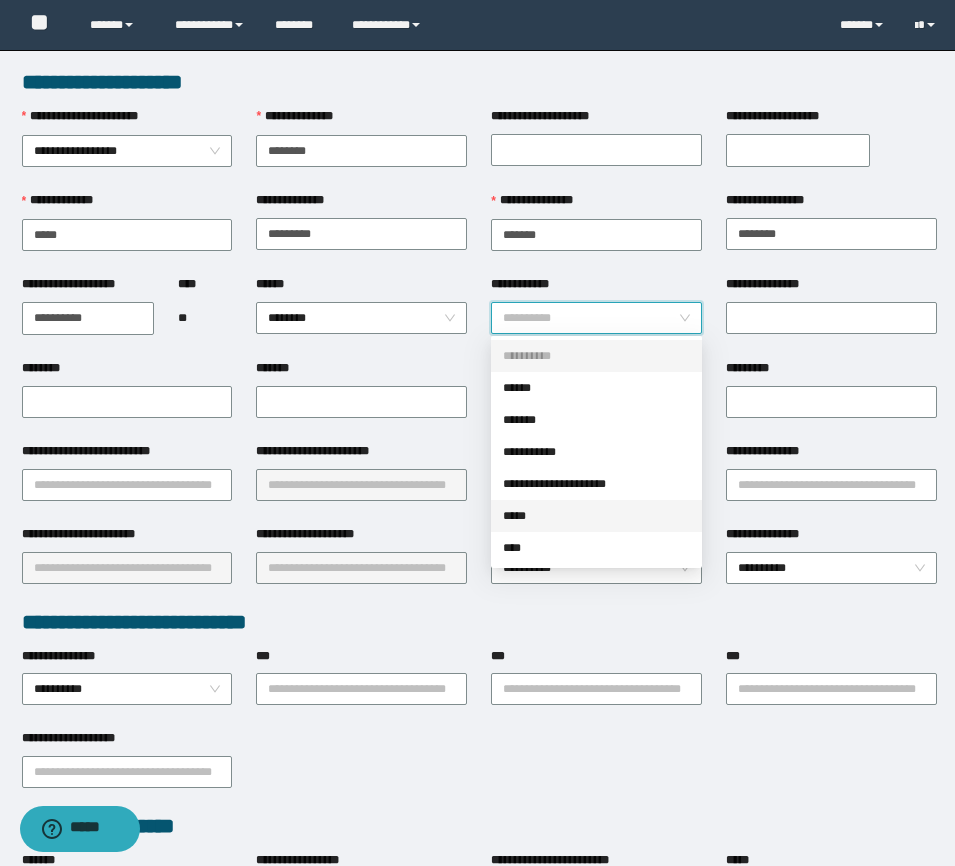click on "*****" at bounding box center [596, 516] 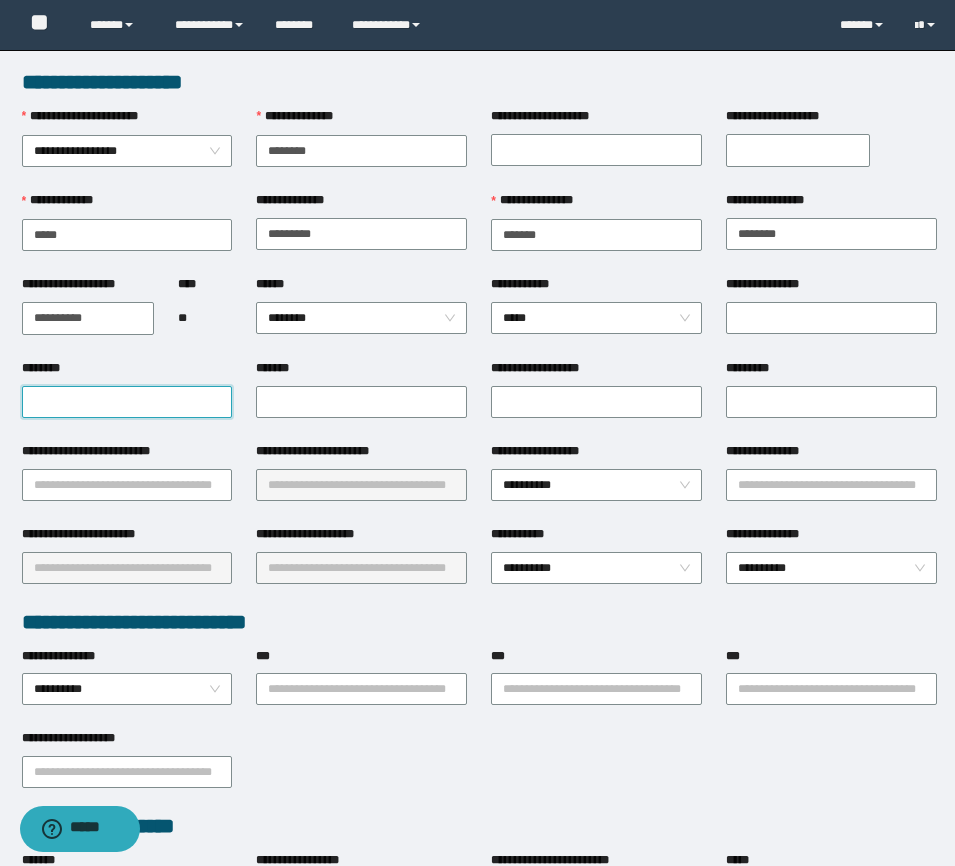 click on "********" at bounding box center [127, 402] 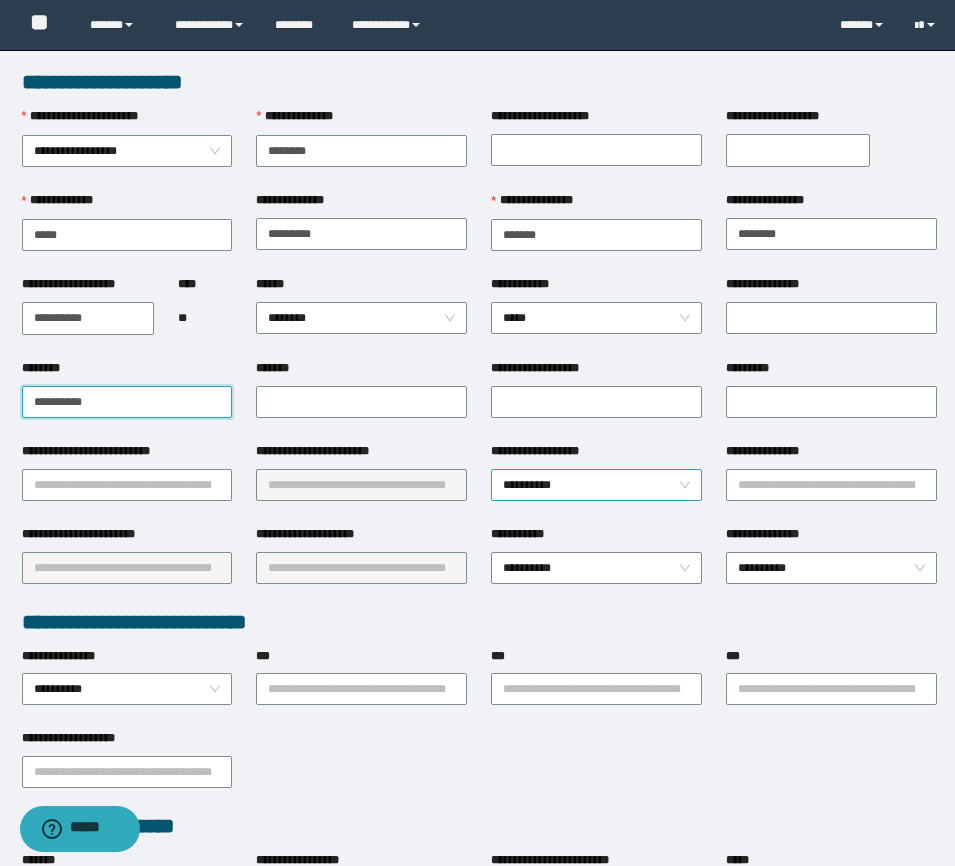 click on "**********" at bounding box center (596, 485) 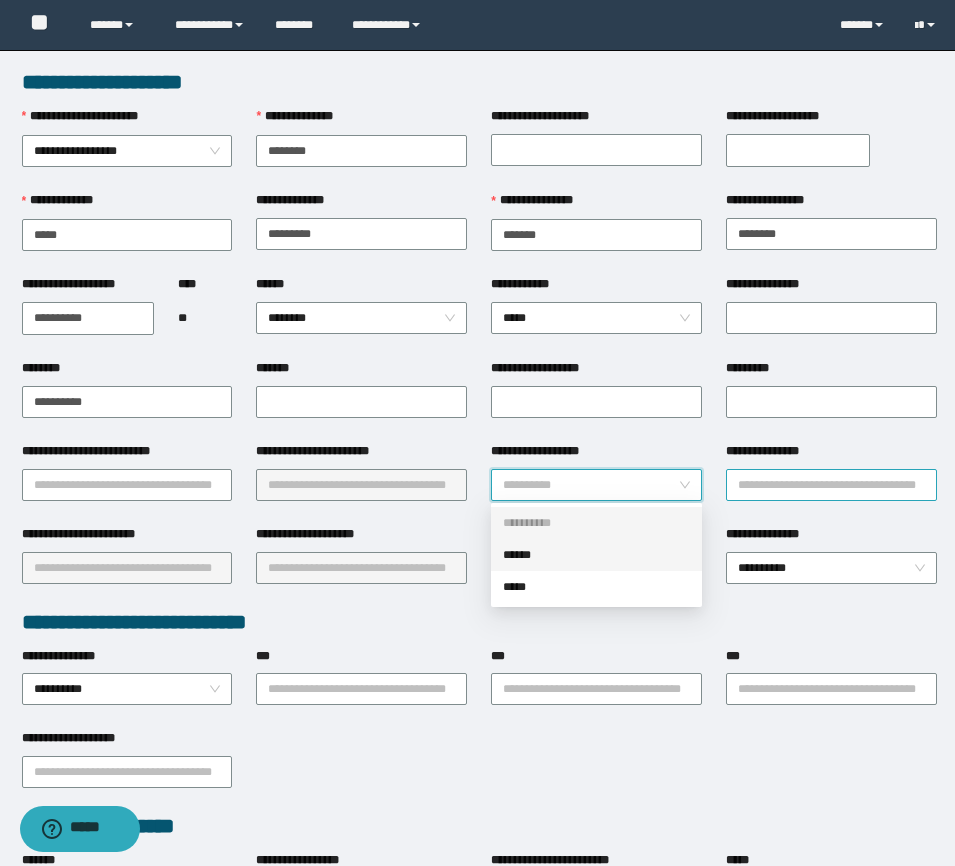 click on "**********" at bounding box center (831, 485) 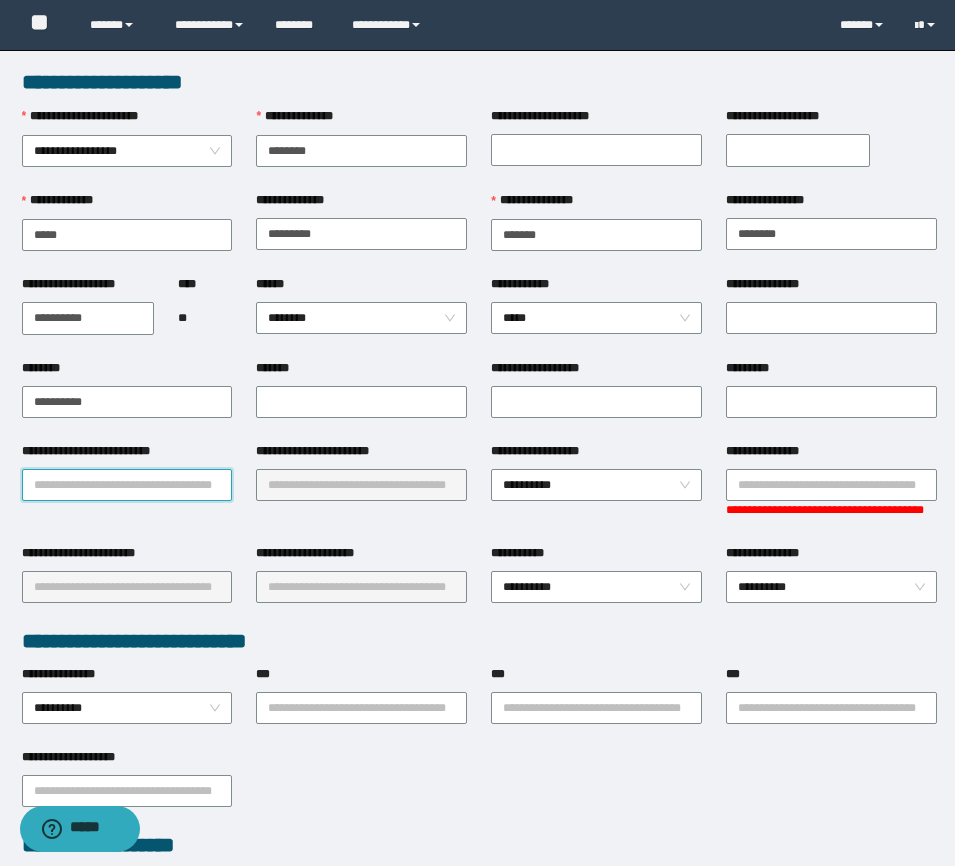 click on "**********" at bounding box center [127, 485] 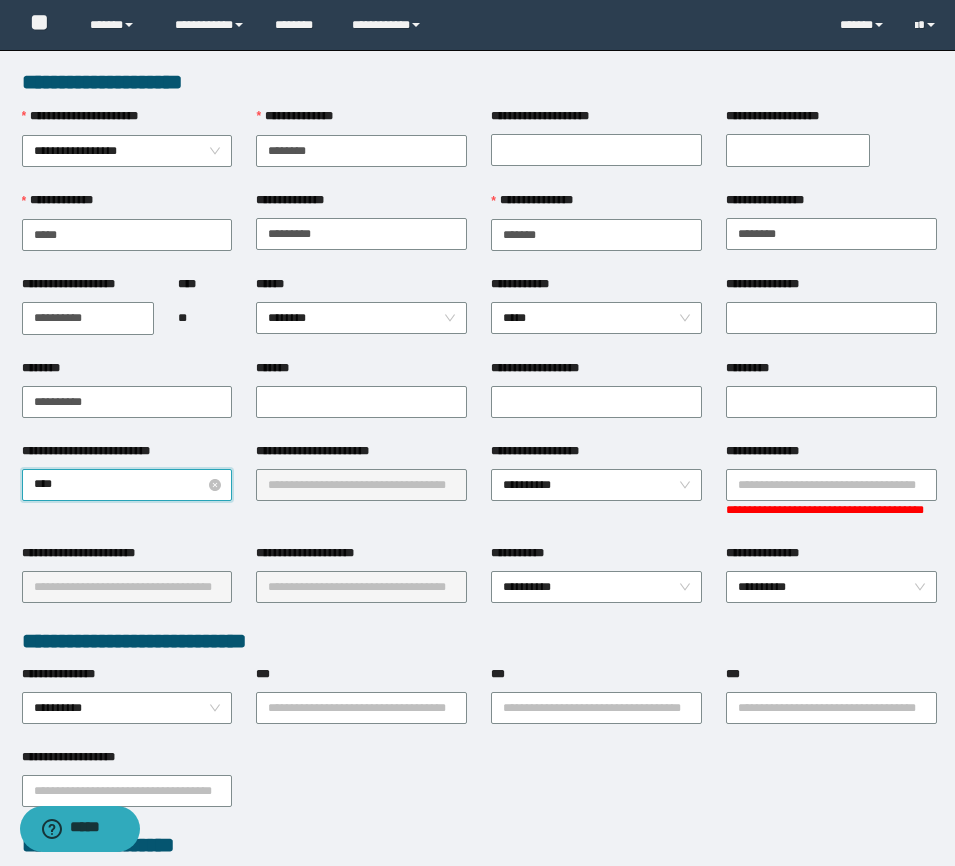 type on "*****" 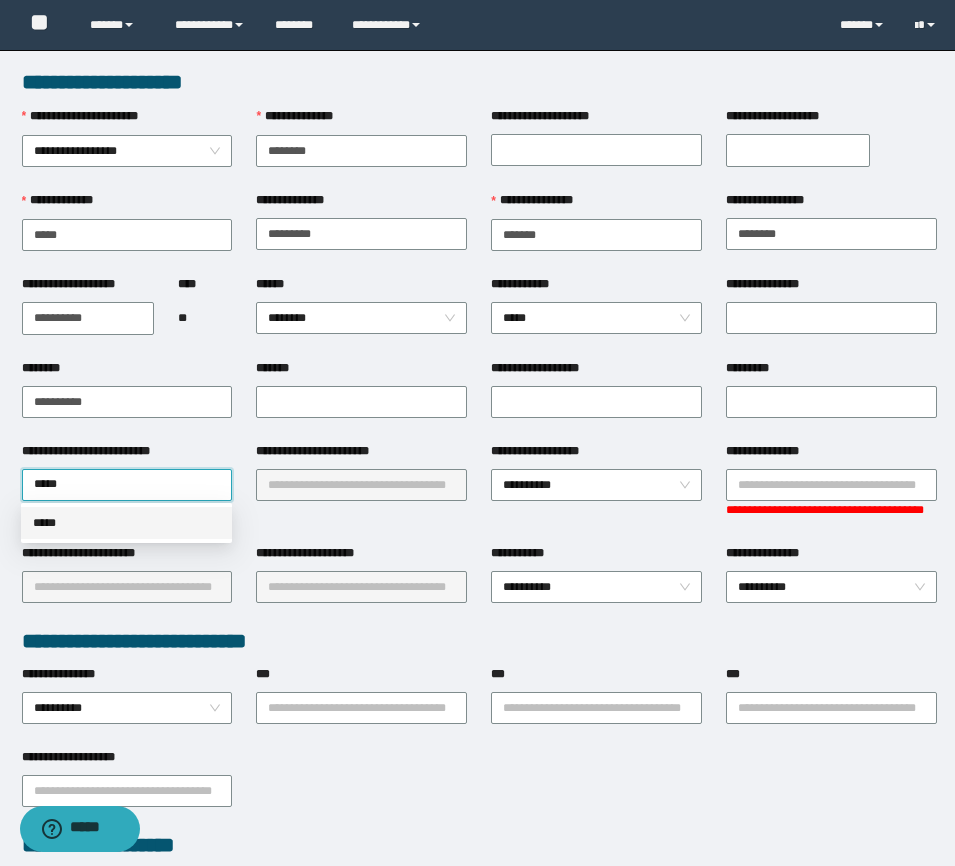 click on "*****" at bounding box center [126, 523] 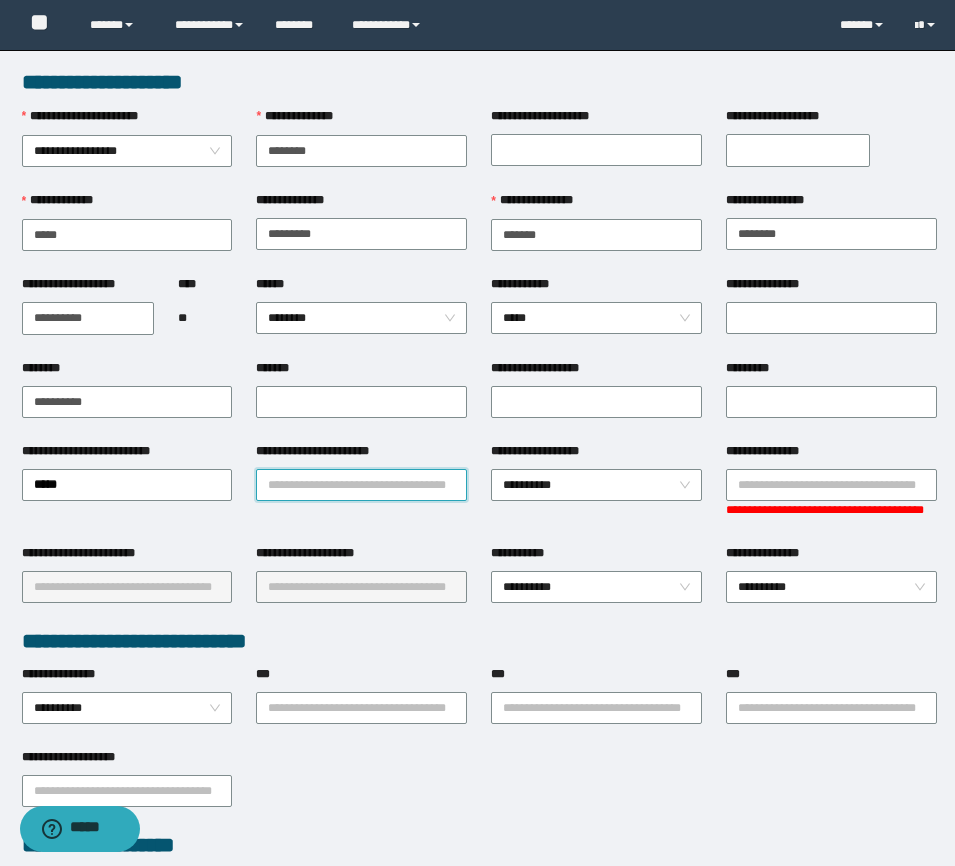 click on "**********" at bounding box center (361, 485) 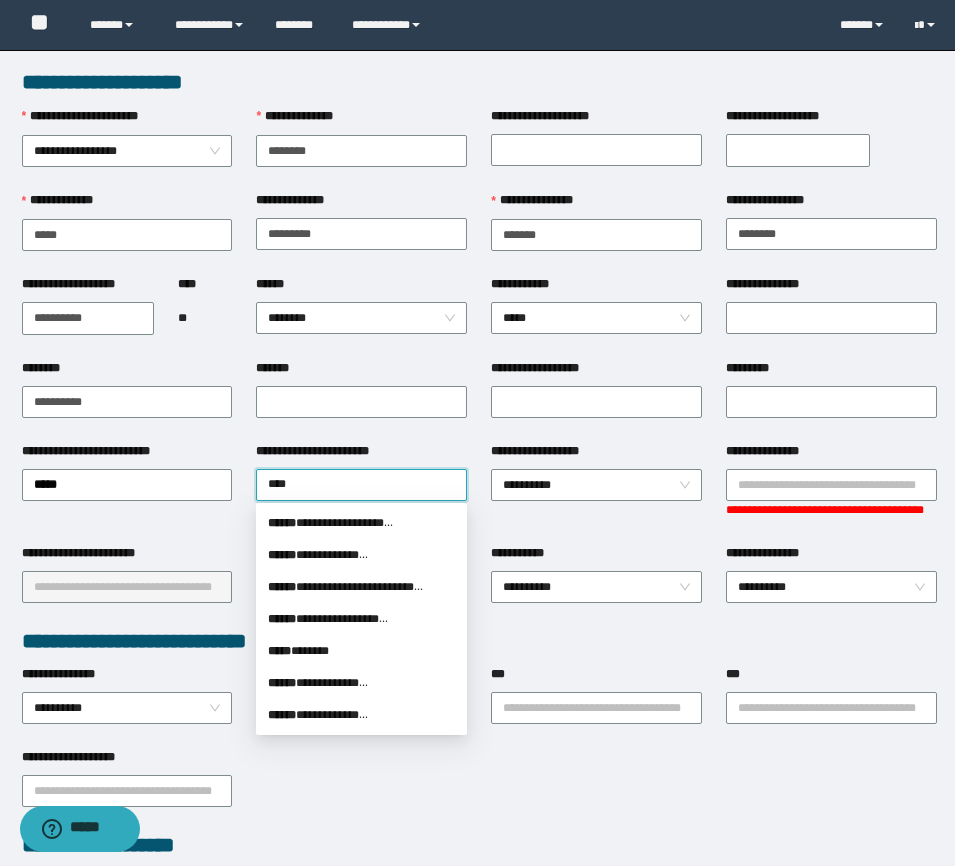 type on "*****" 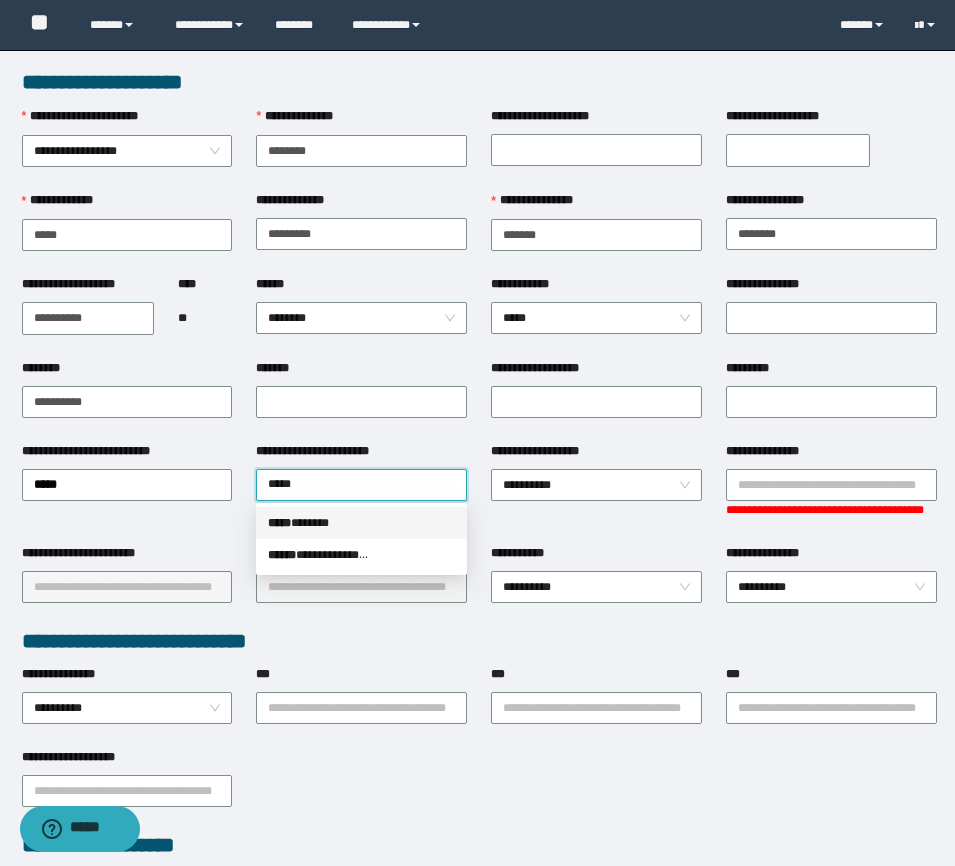 click on "***** * *****" at bounding box center (361, 523) 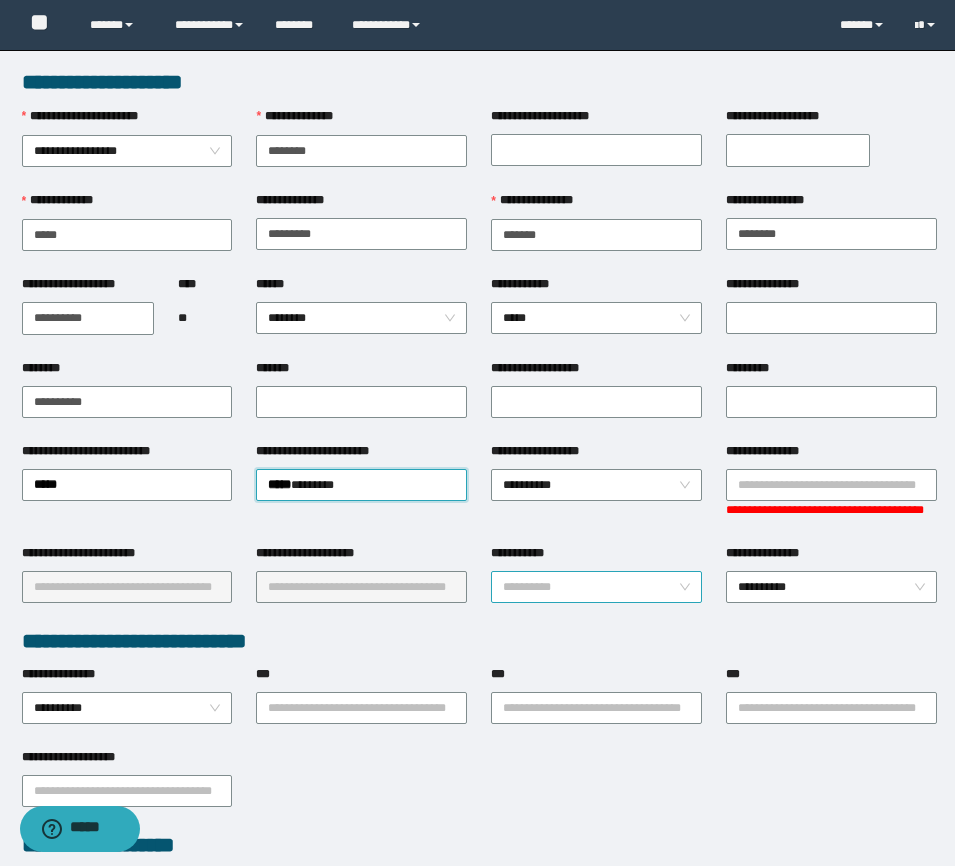 click on "**********" at bounding box center [596, 587] 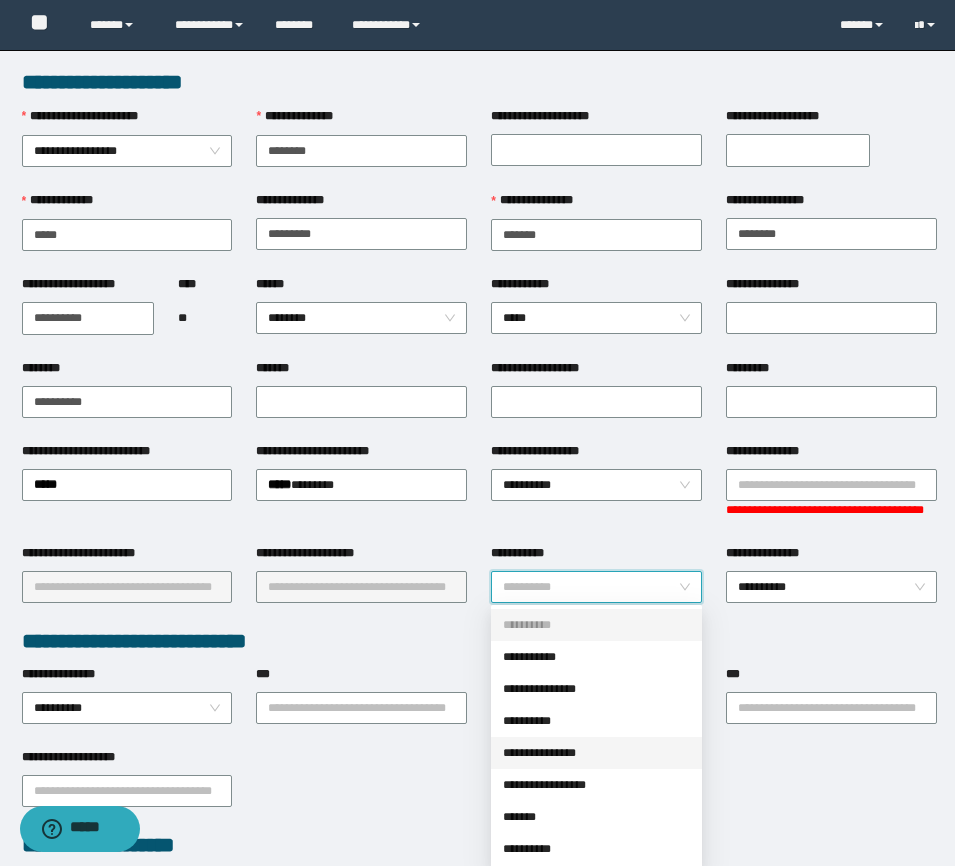 scroll, scrollTop: 125, scrollLeft: 0, axis: vertical 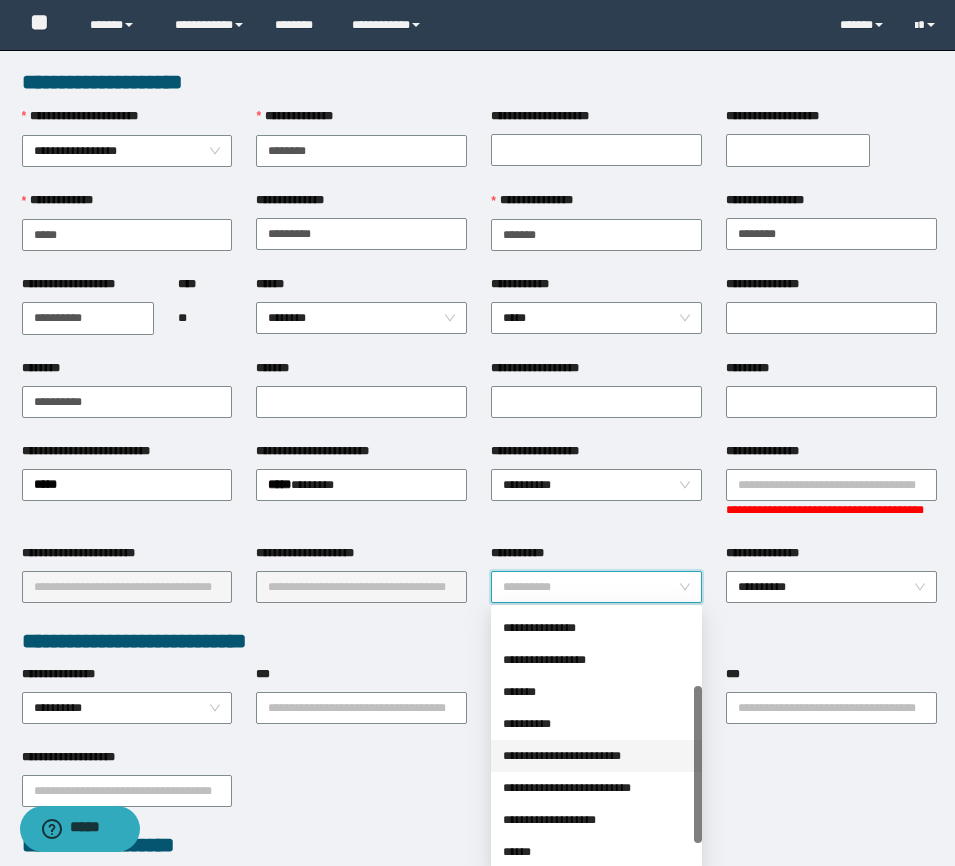 click on "**********" at bounding box center (596, 756) 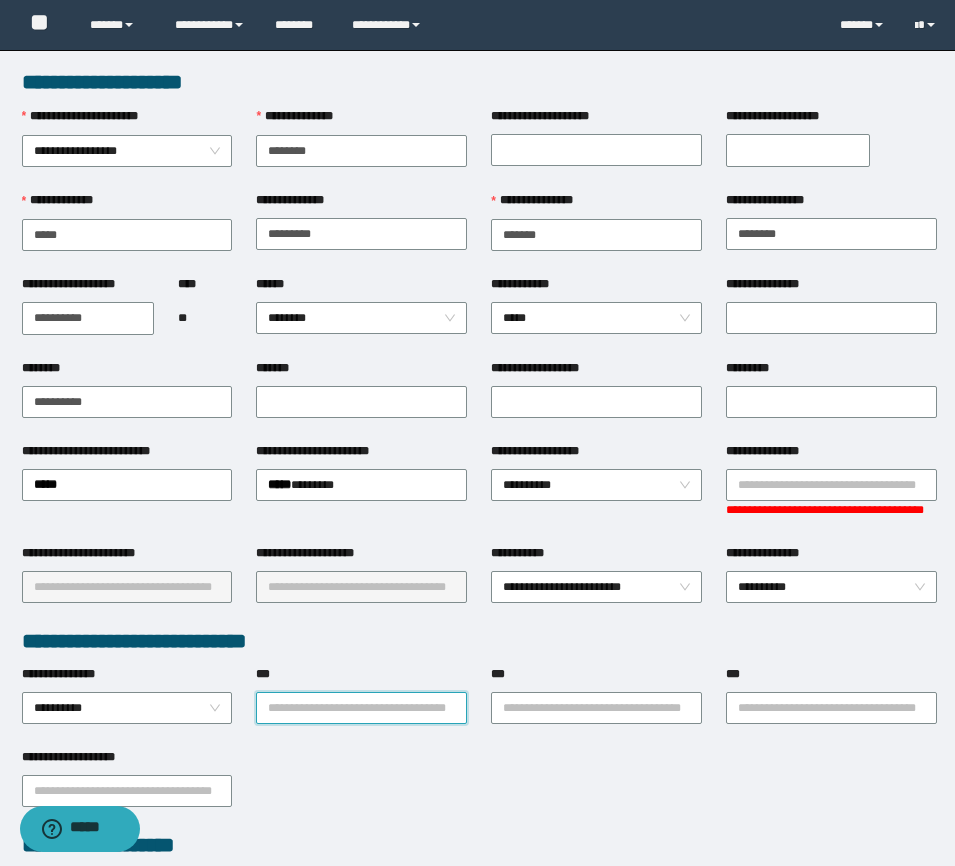 click on "***" at bounding box center [361, 708] 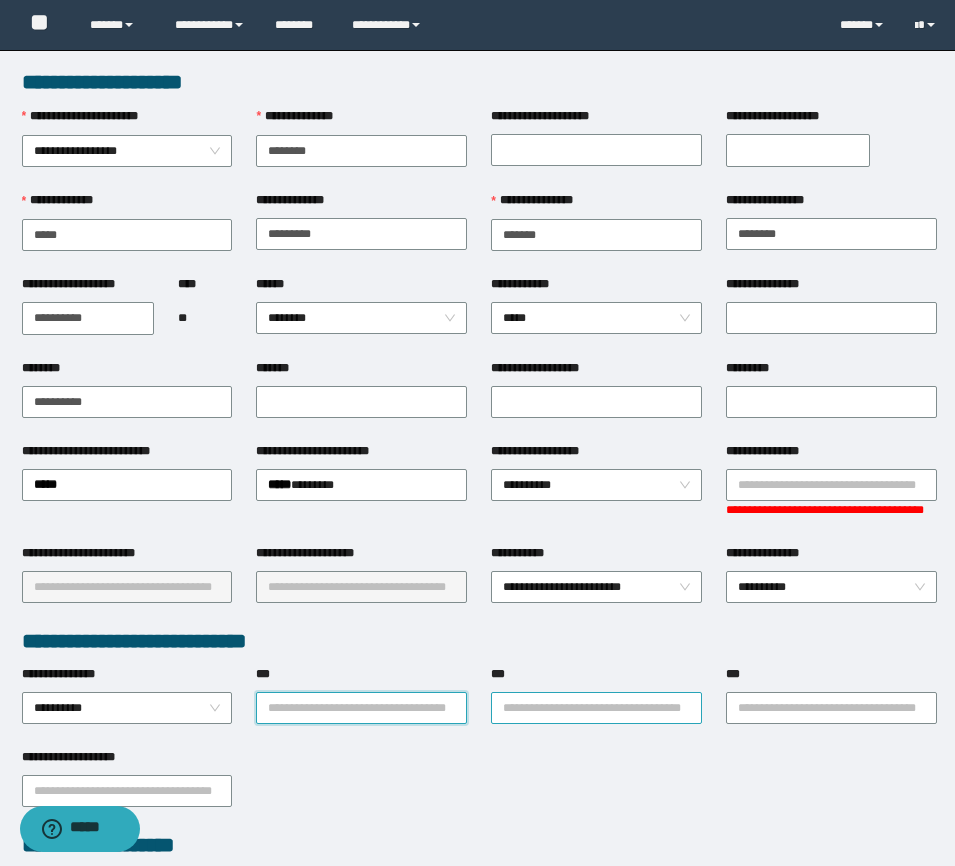 click on "***" at bounding box center [596, 708] 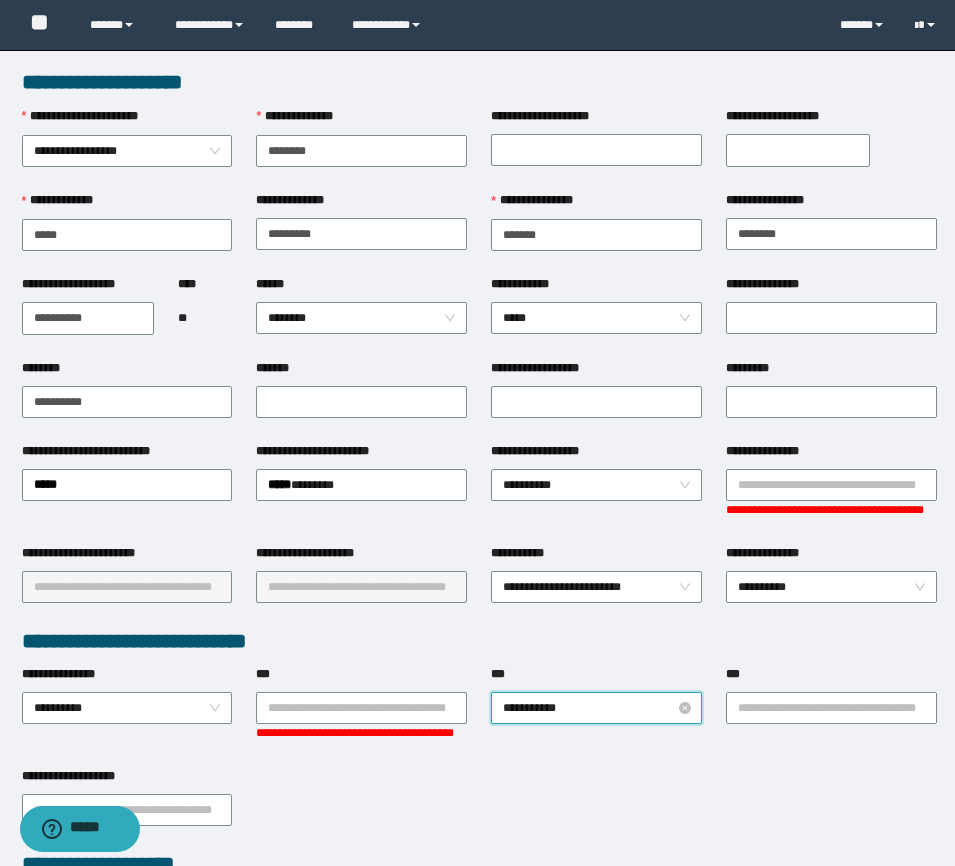 type on "**********" 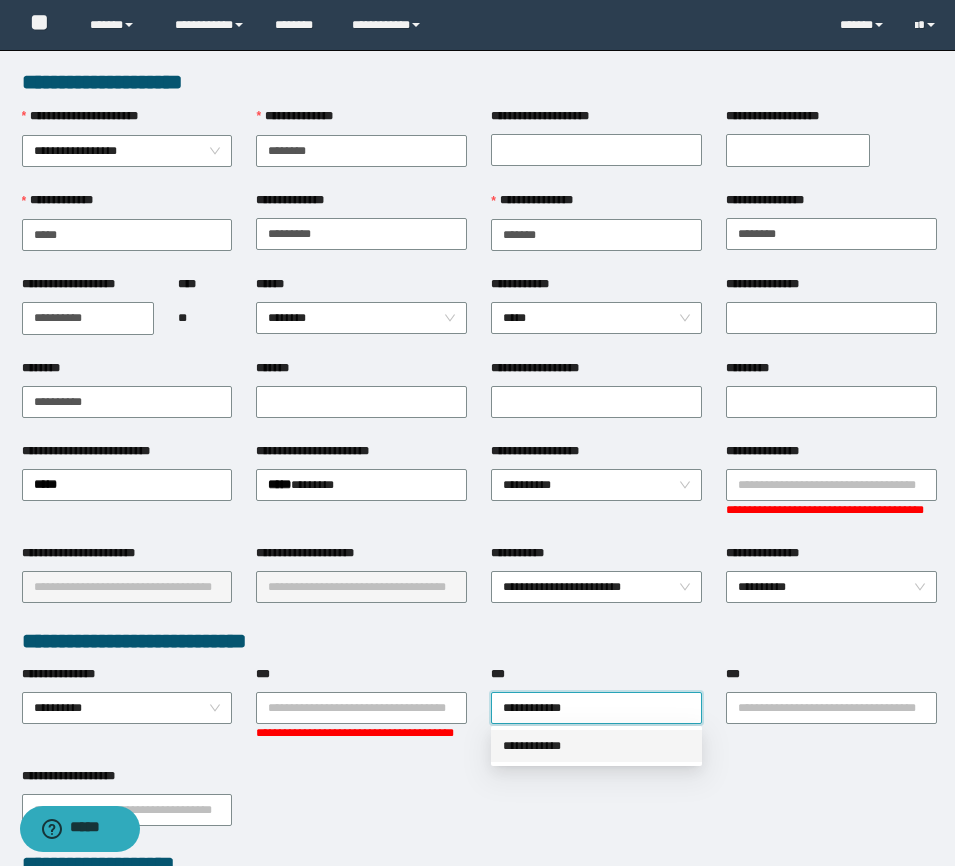 click on "**********" at bounding box center (596, 746) 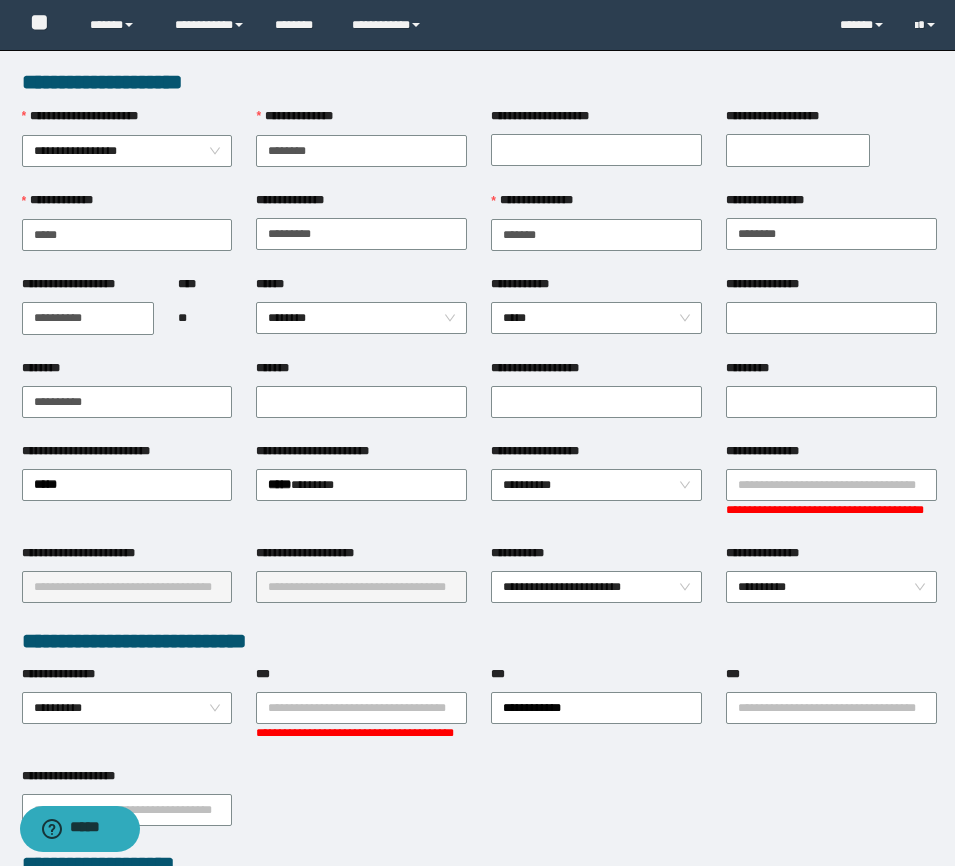 click on "**********" at bounding box center [361, 733] 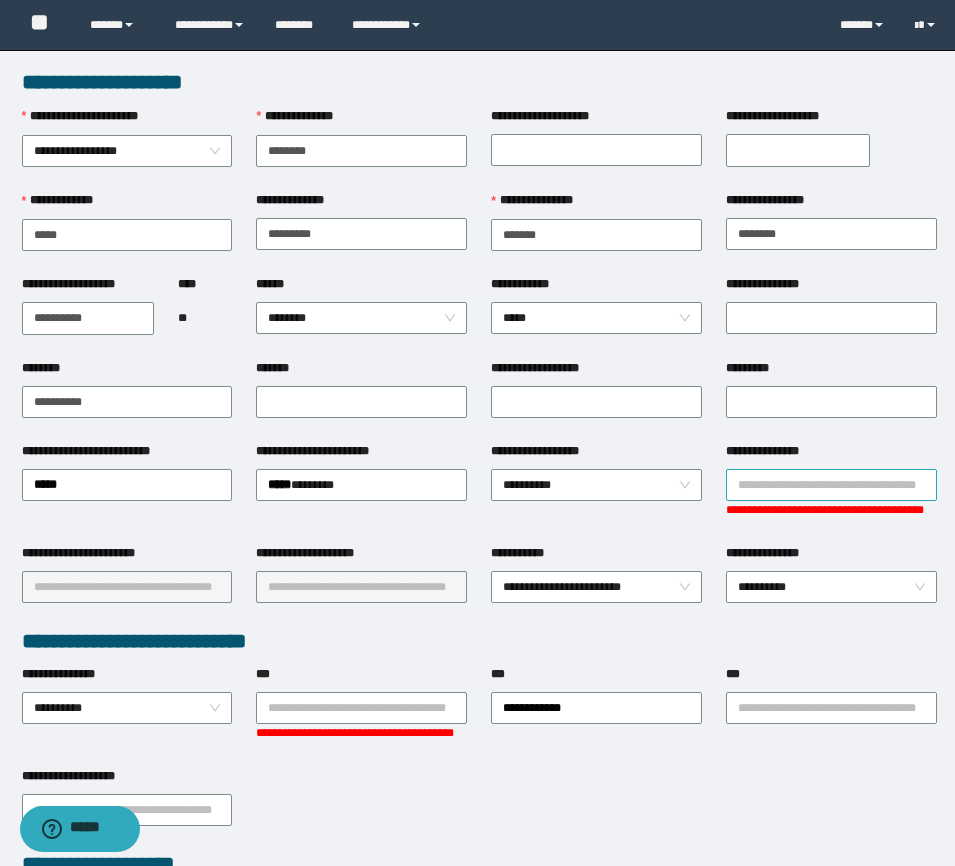 click on "**********" at bounding box center [831, 485] 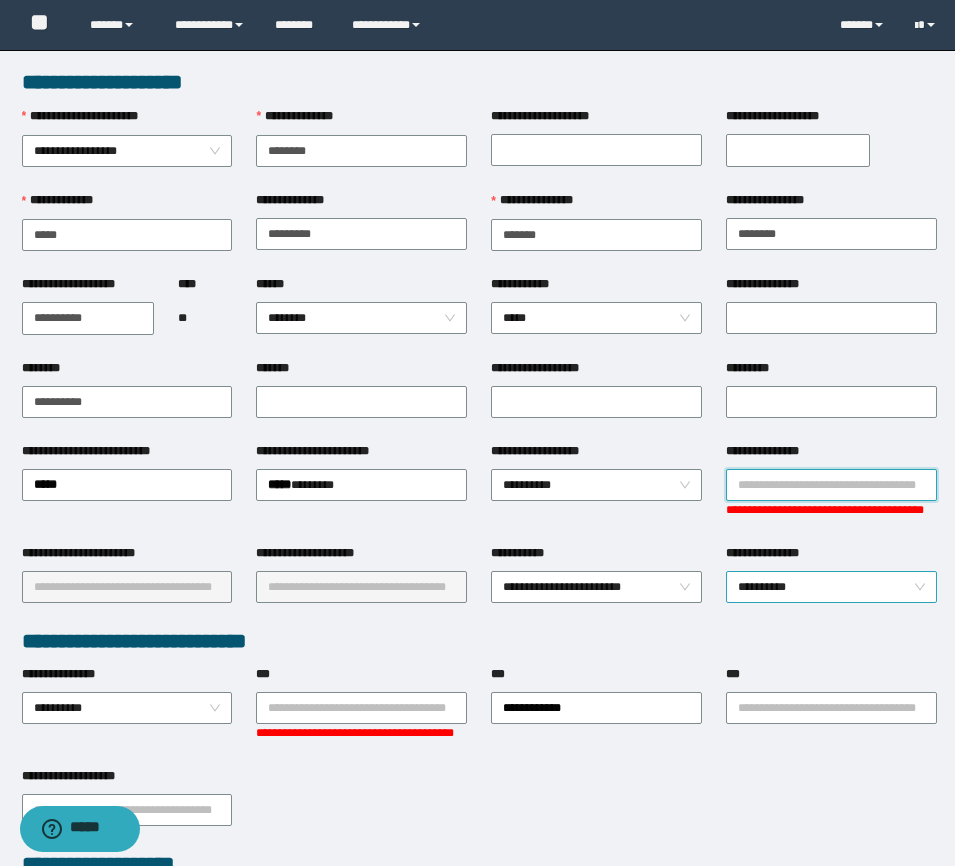 click on "**********" at bounding box center (831, 587) 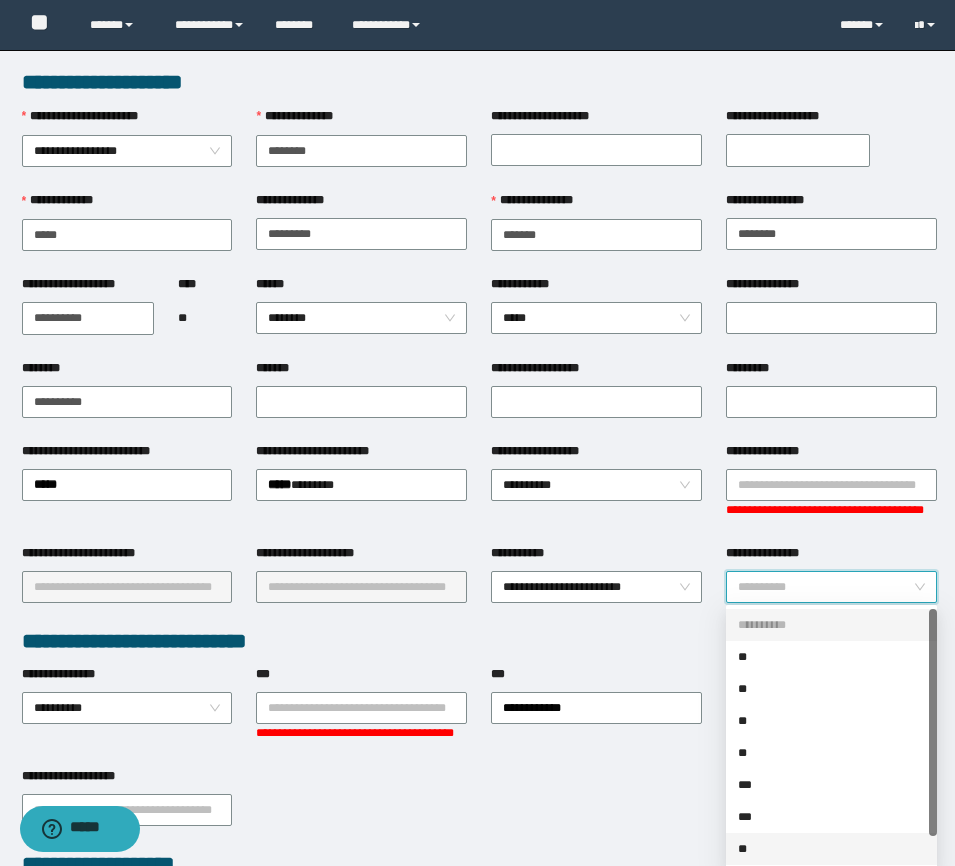click on "**" at bounding box center [831, 849] 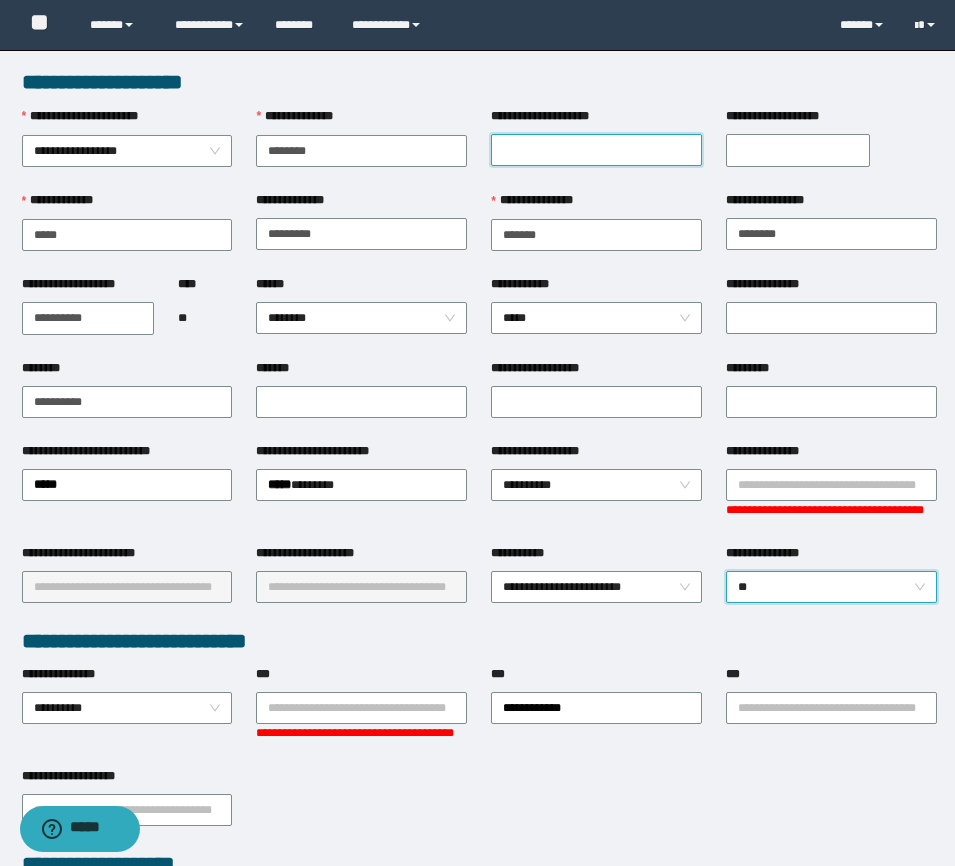 click on "**********" at bounding box center (596, 150) 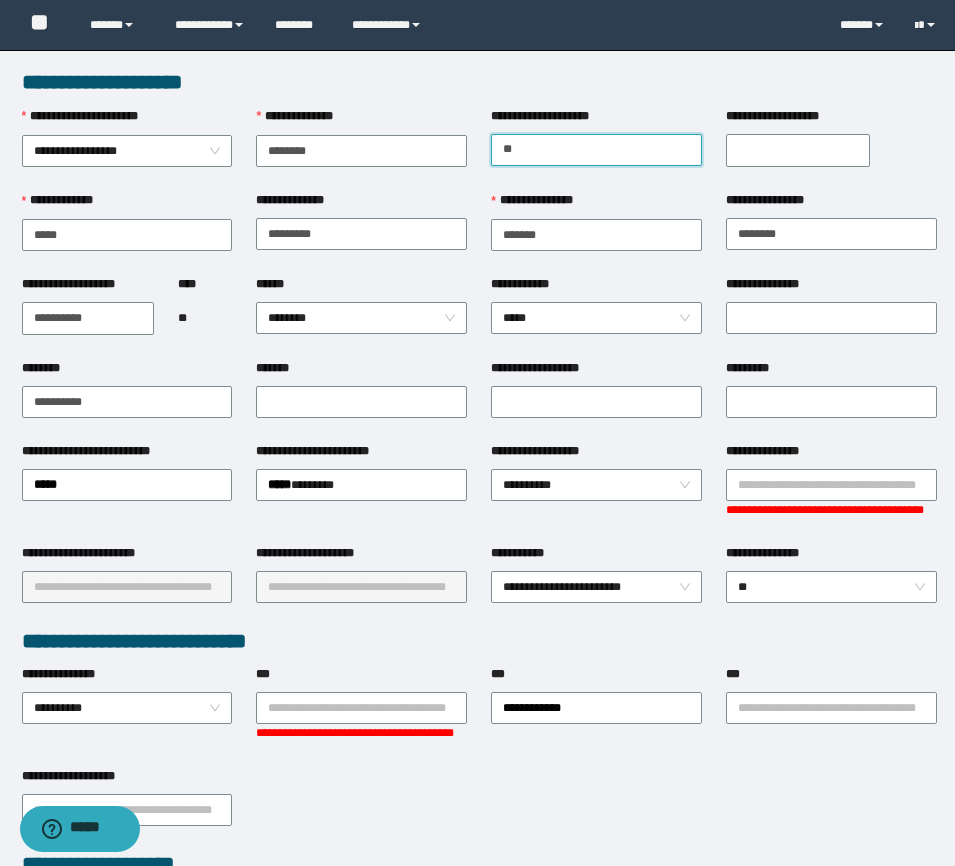 type on "*" 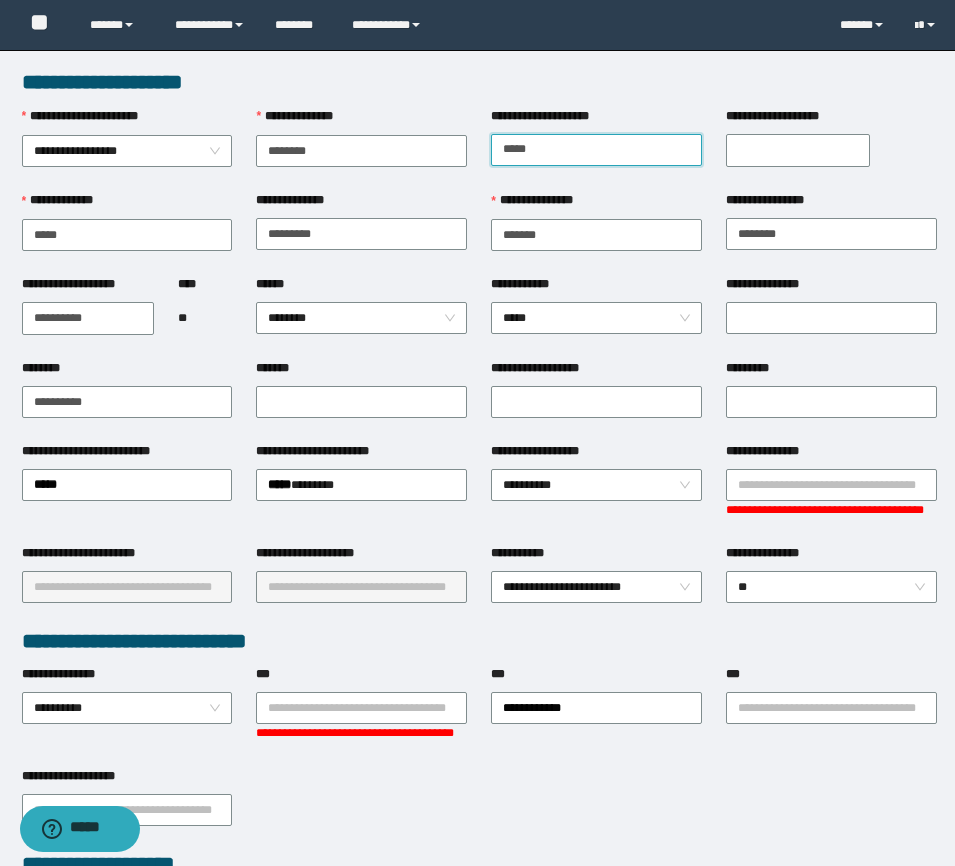 type on "*****" 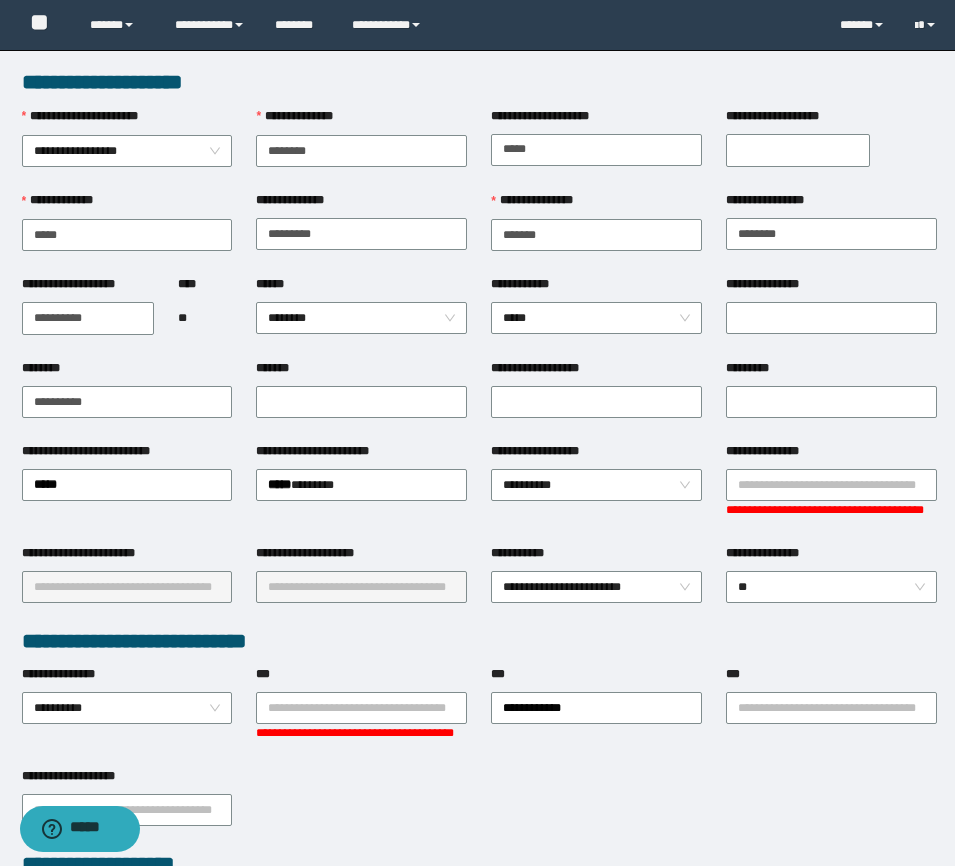 click on "**********" at bounding box center [798, 150] 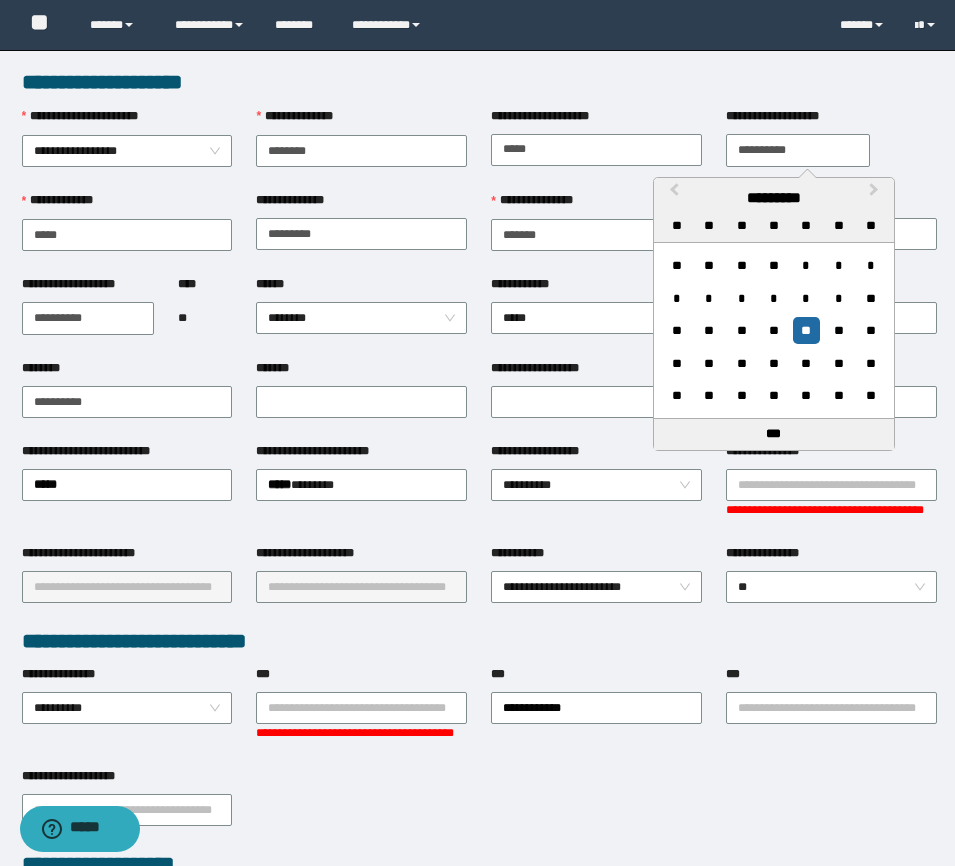 type on "**********" 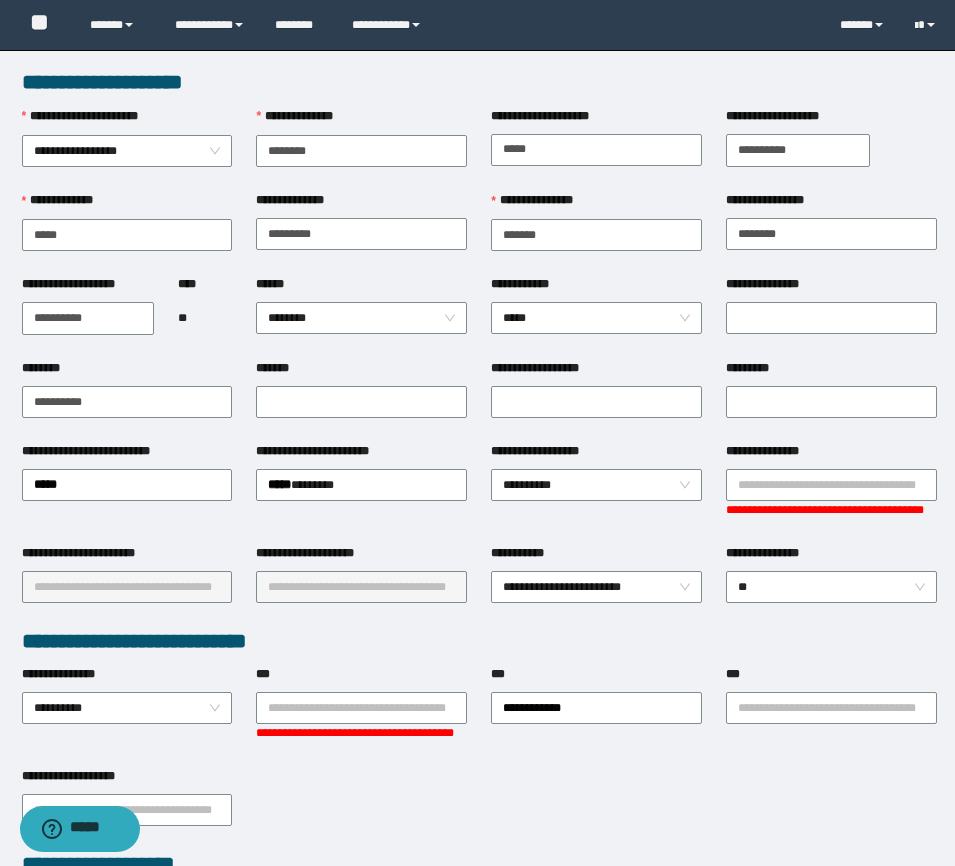 click on "**********" at bounding box center (831, 493) 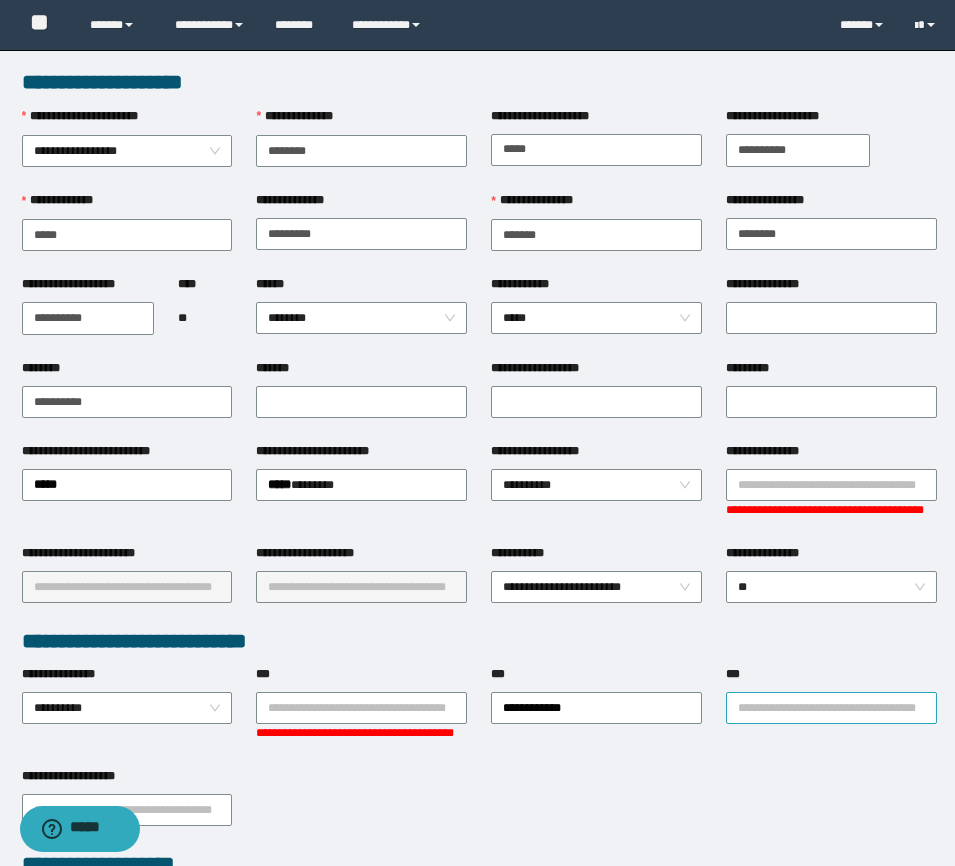 click on "***" at bounding box center (831, 708) 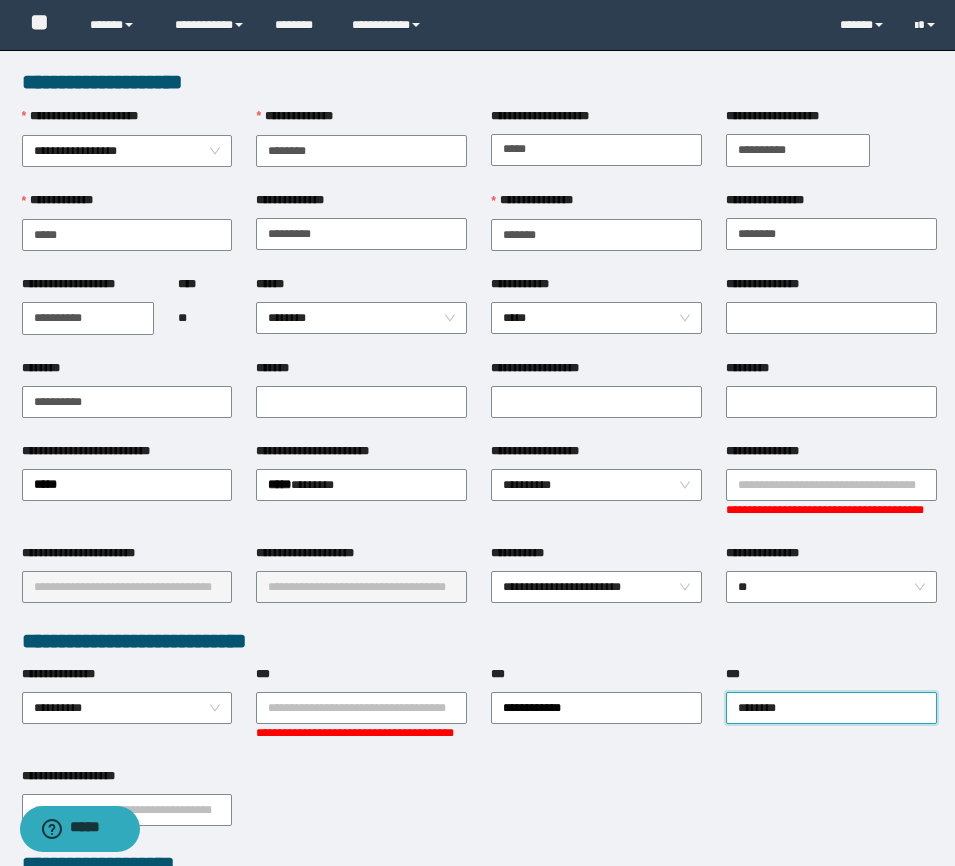 type on "*********" 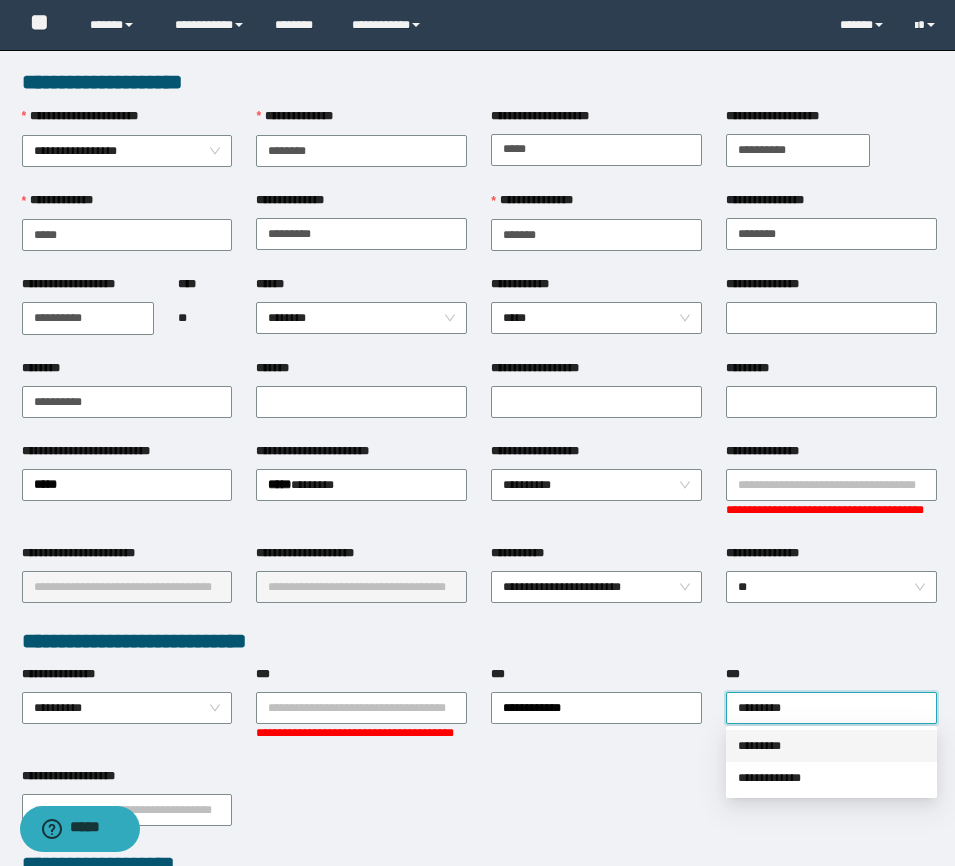 click on "*********" at bounding box center [831, 746] 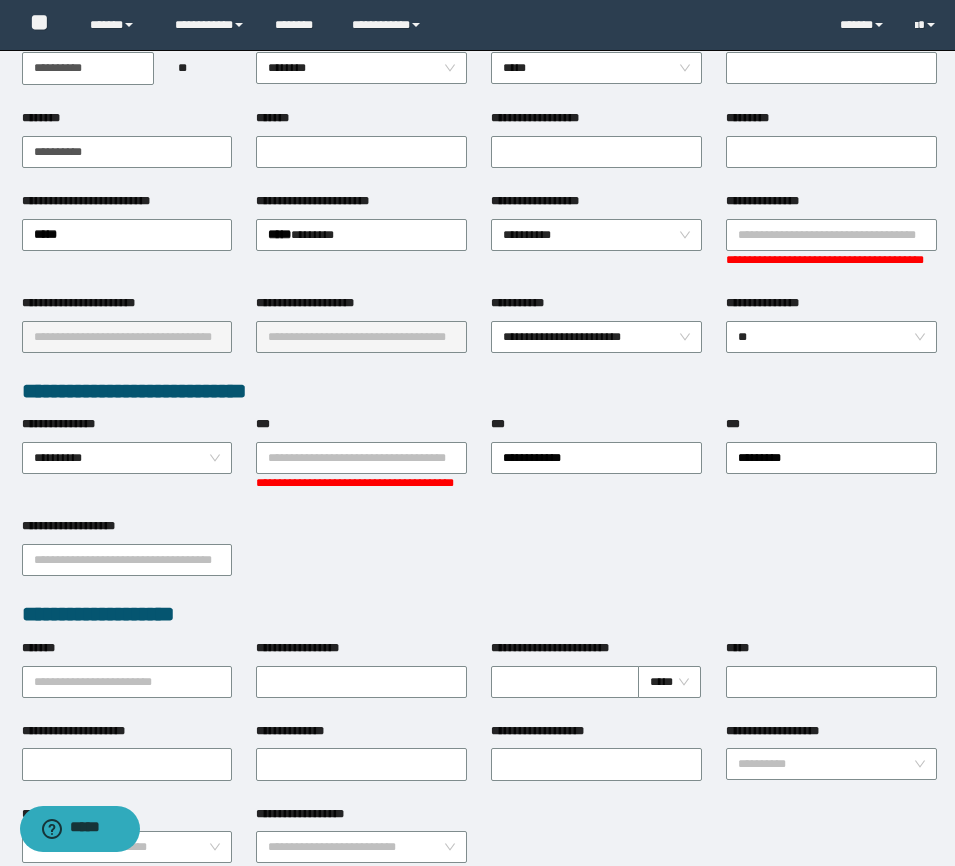 scroll, scrollTop: 0, scrollLeft: 0, axis: both 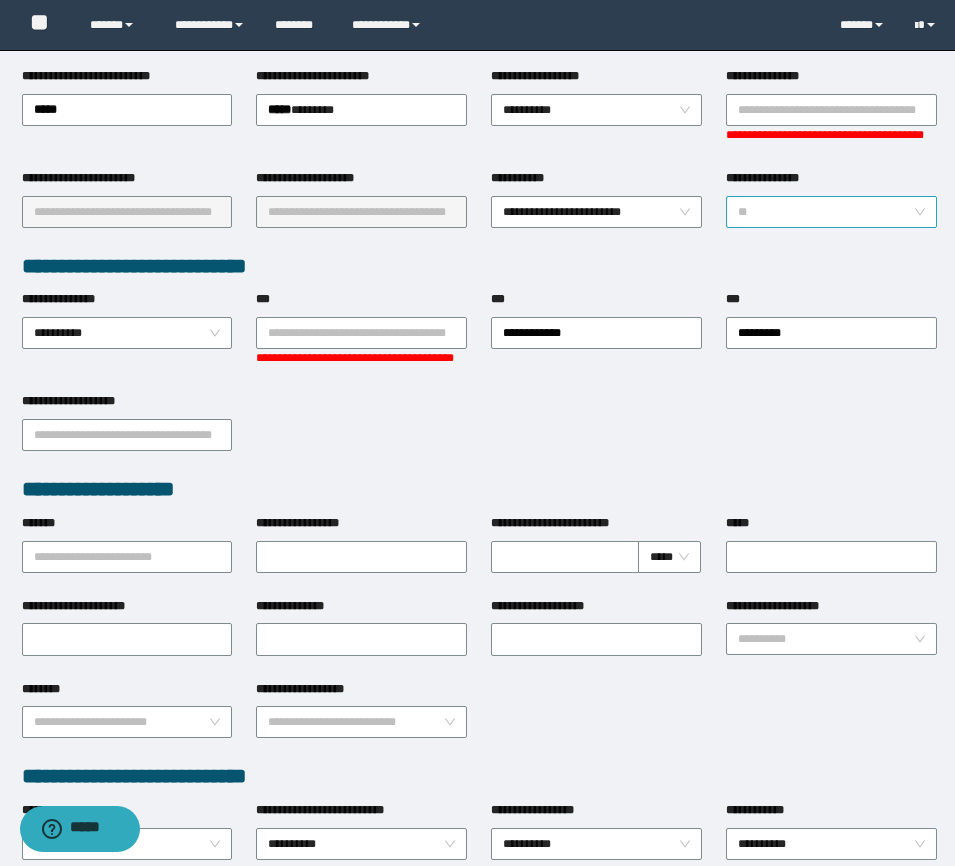 click on "**" at bounding box center (831, 212) 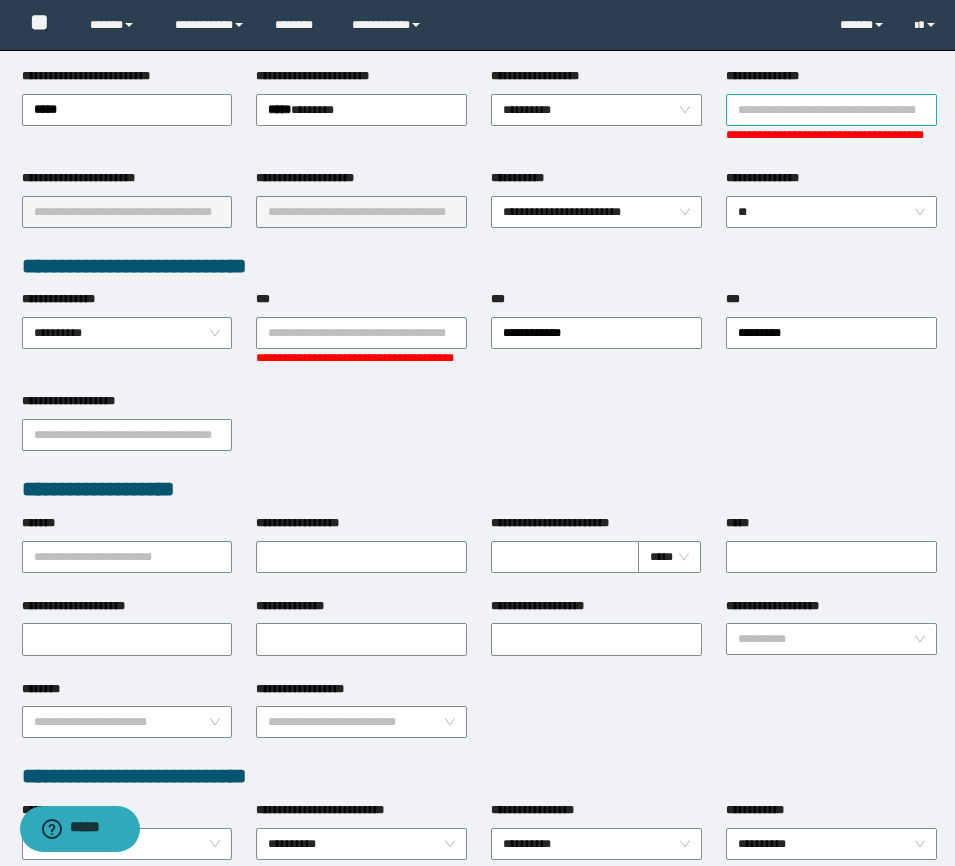 click on "**********" at bounding box center (831, 110) 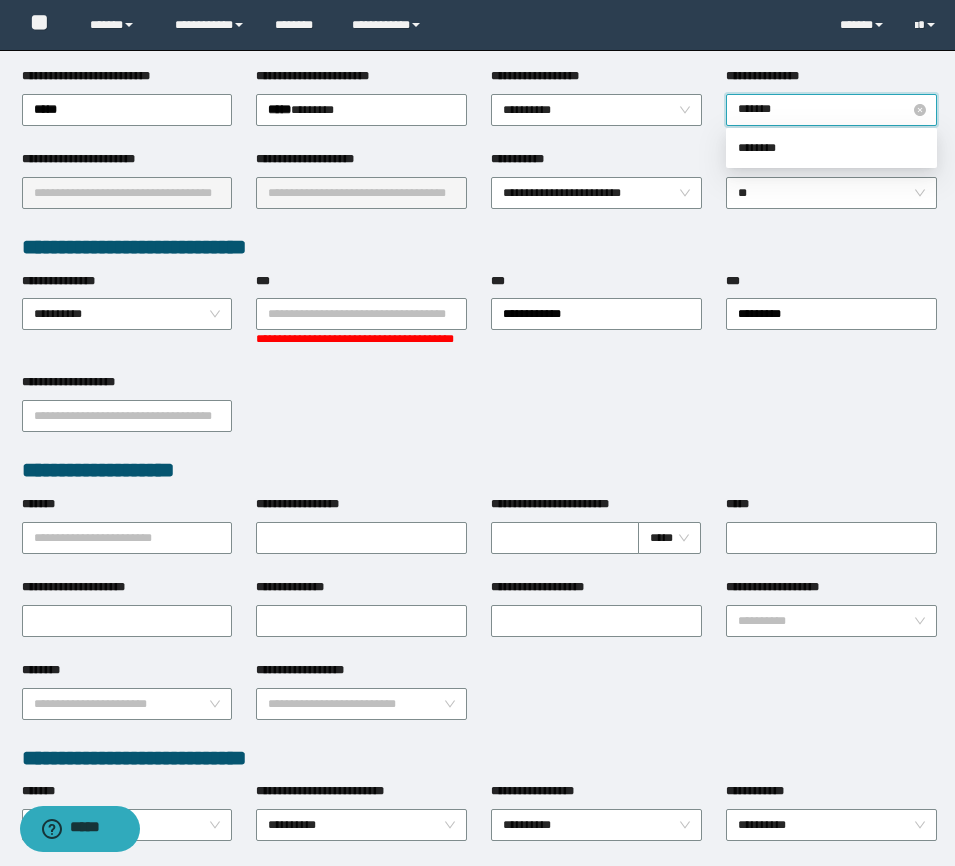 type on "********" 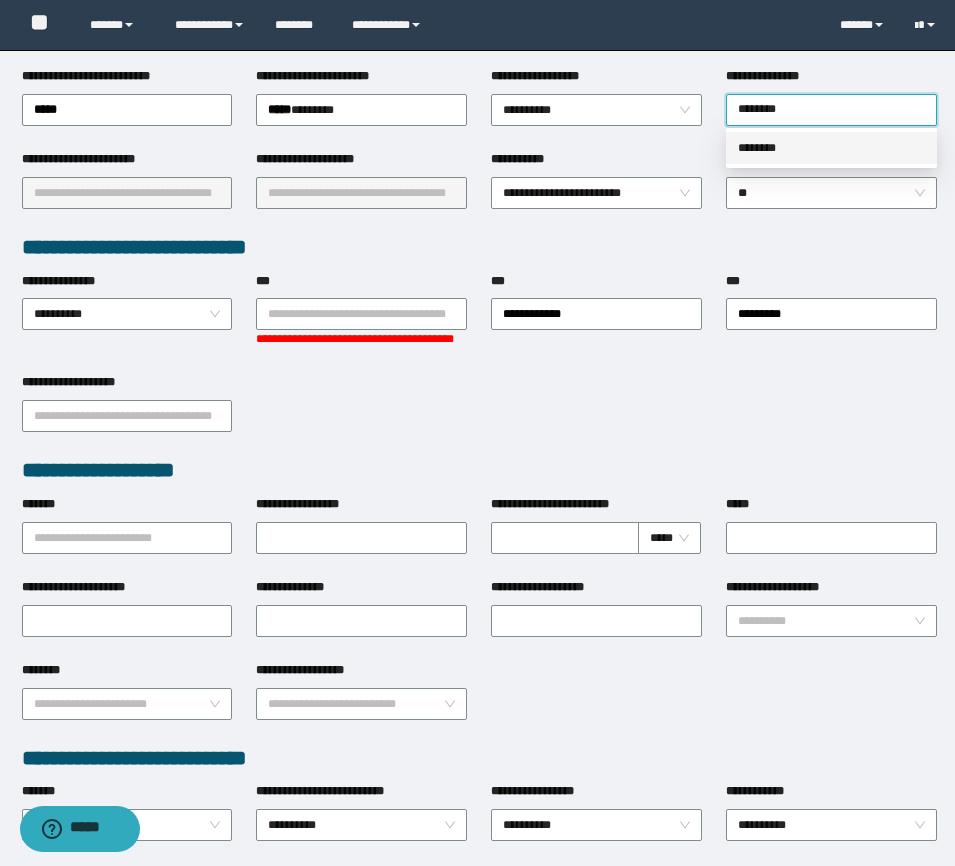 drag, startPoint x: 857, startPoint y: 150, endPoint x: 310, endPoint y: 171, distance: 547.40295 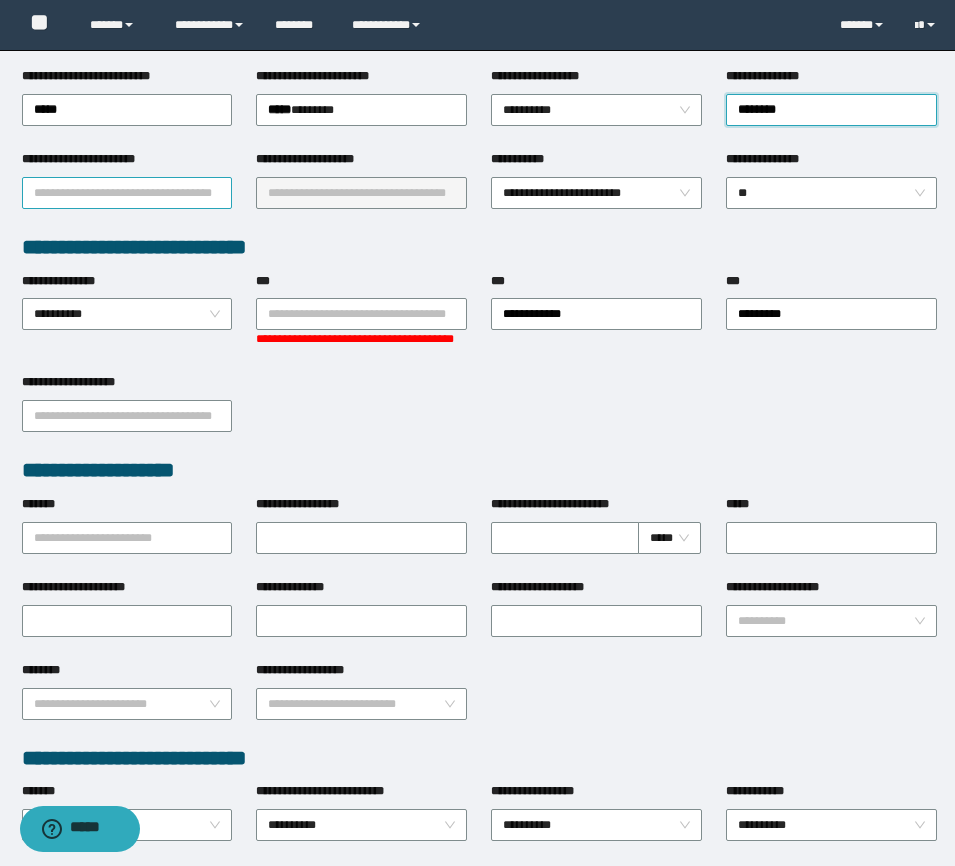 click on "**********" at bounding box center (127, 193) 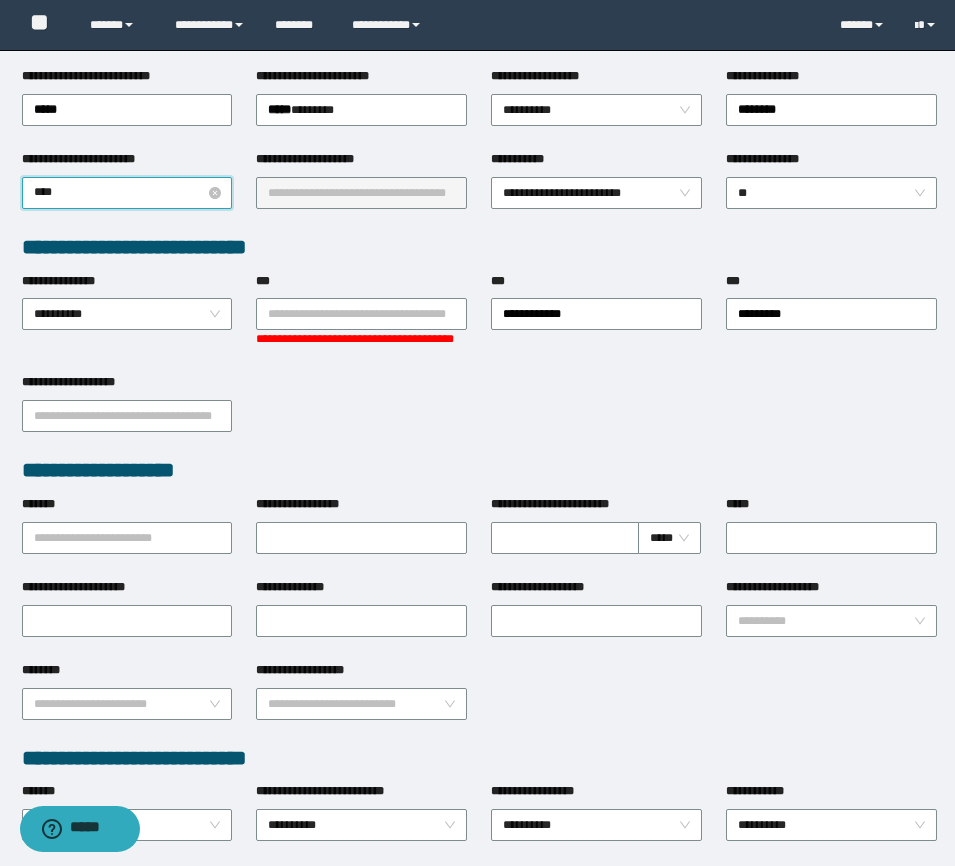 type on "*****" 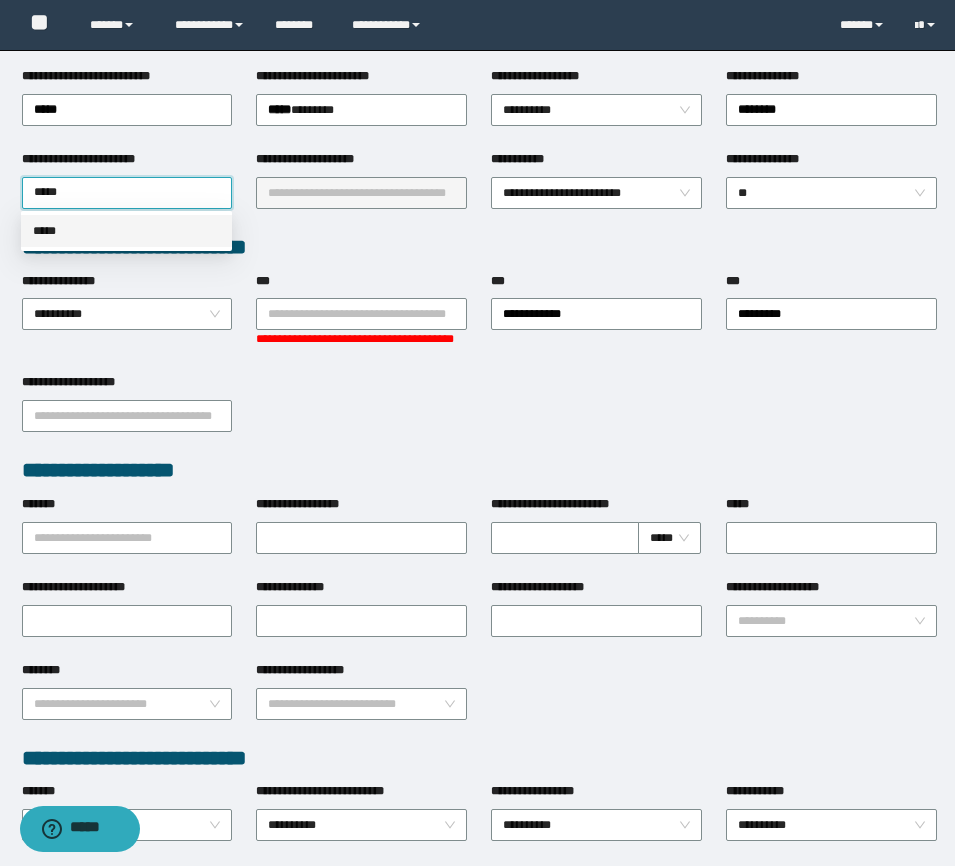 click on "*****" at bounding box center (126, 231) 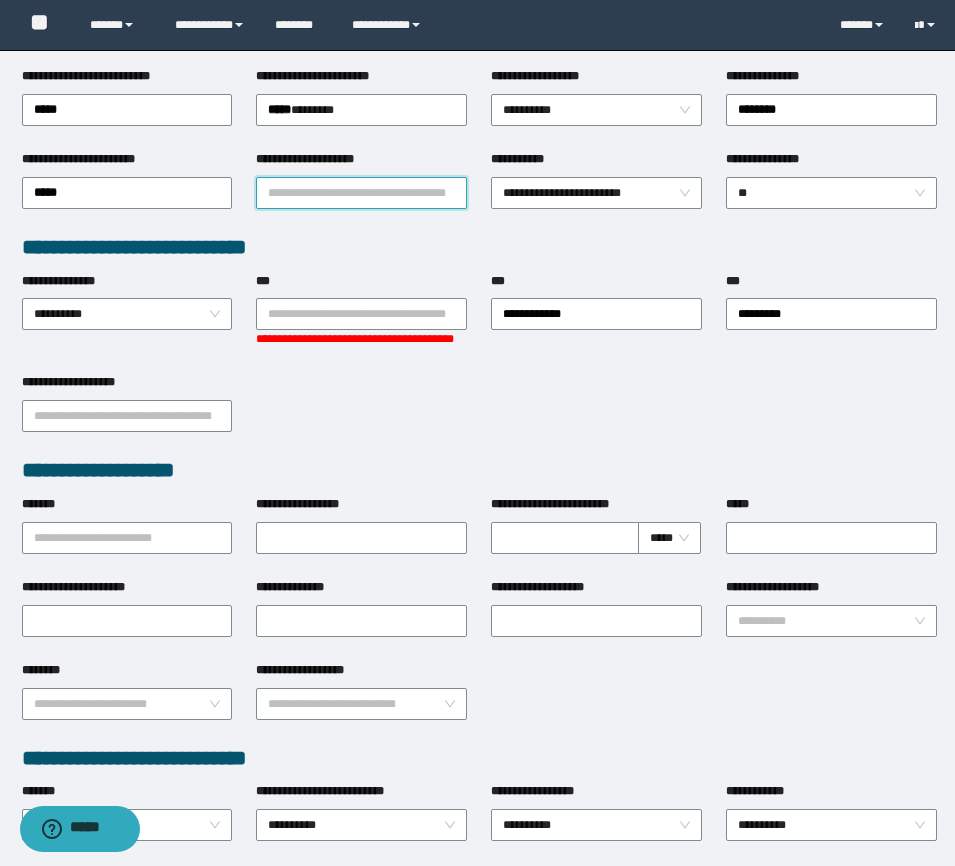 click on "**********" at bounding box center [361, 193] 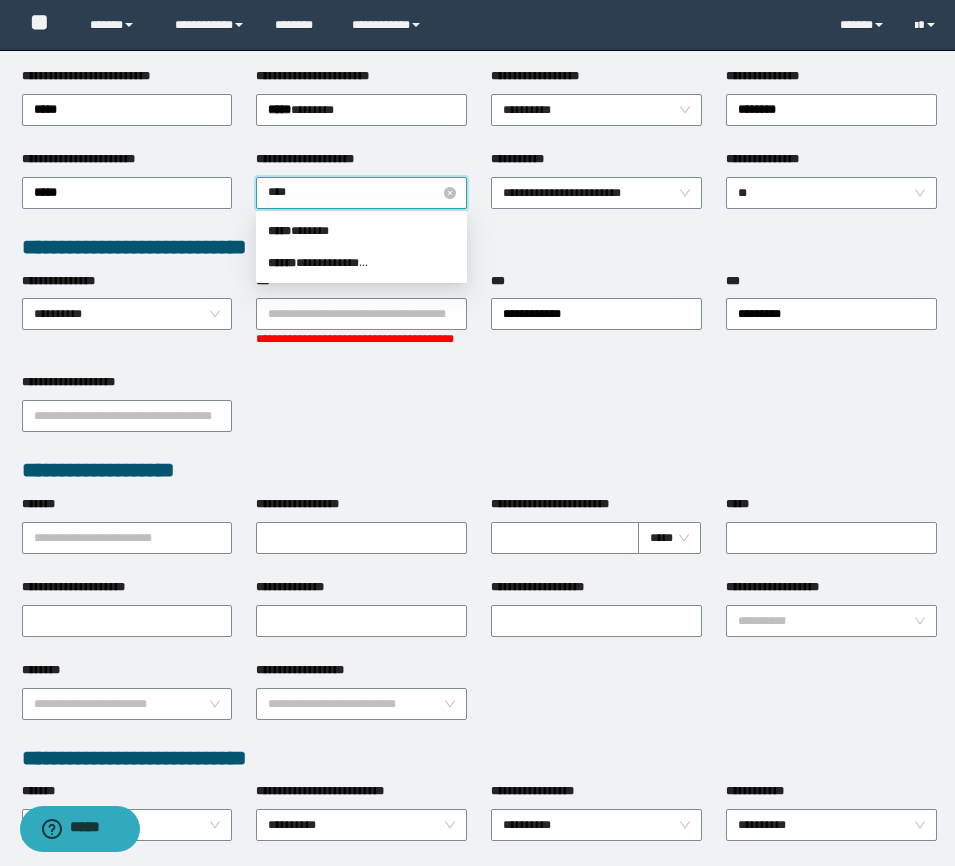 type on "*****" 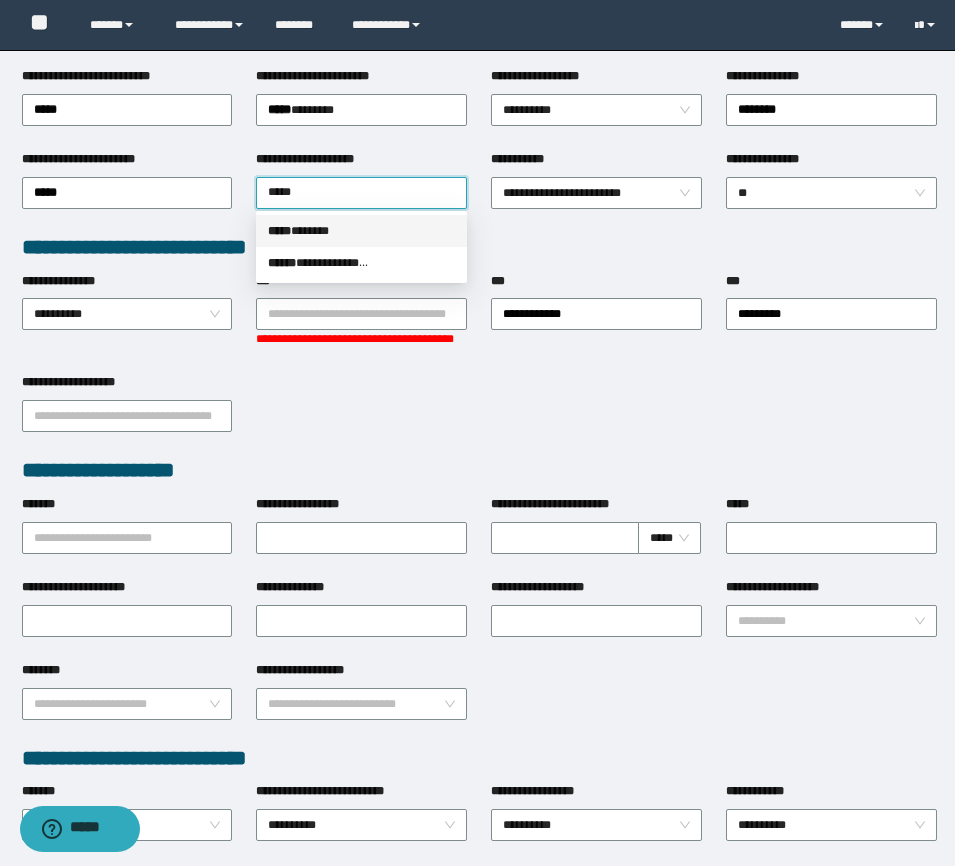 click on "***** * *****" at bounding box center [361, 231] 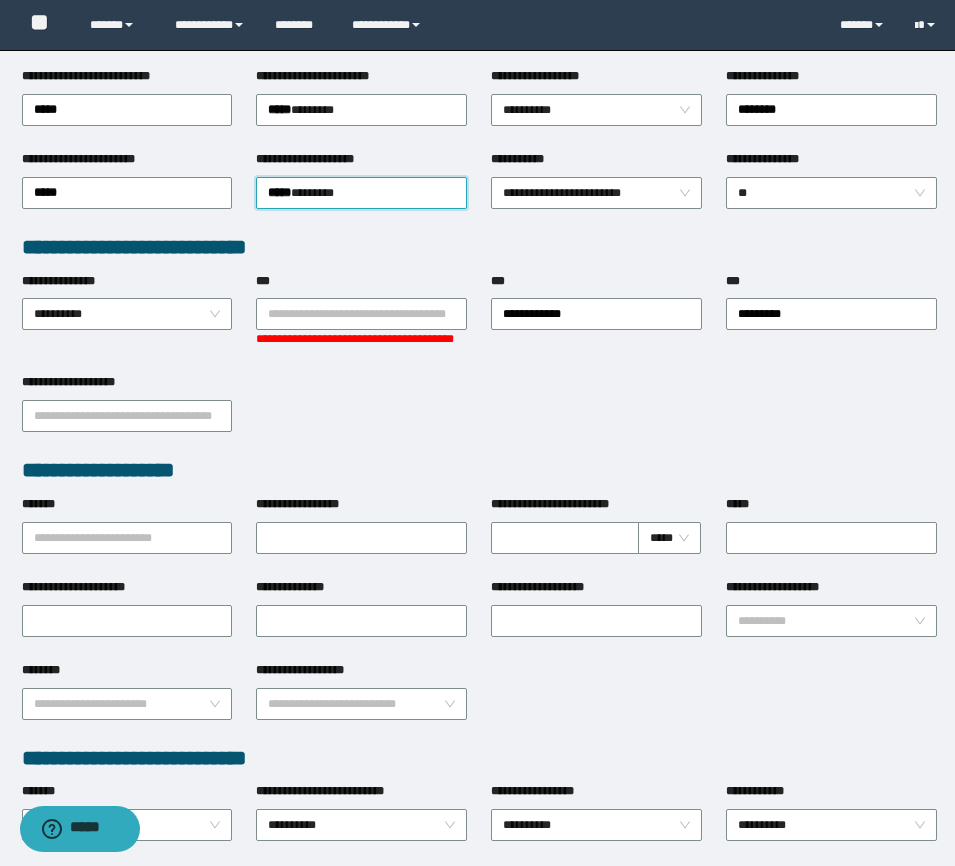 type 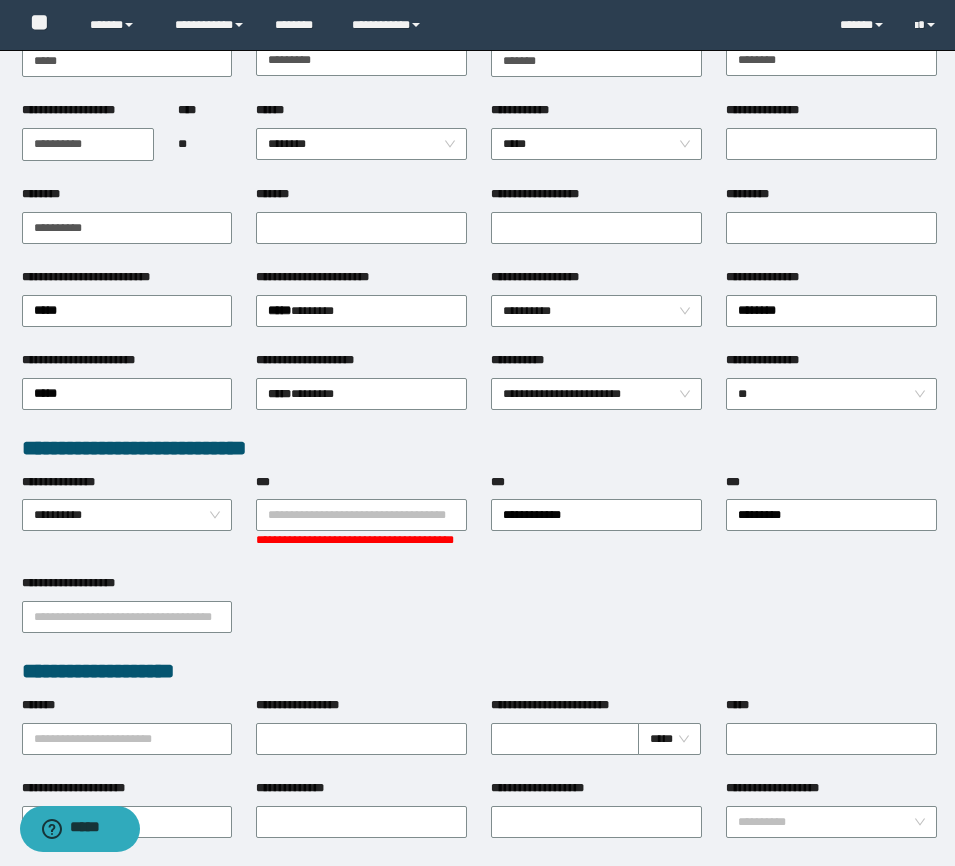 scroll, scrollTop: 0, scrollLeft: 0, axis: both 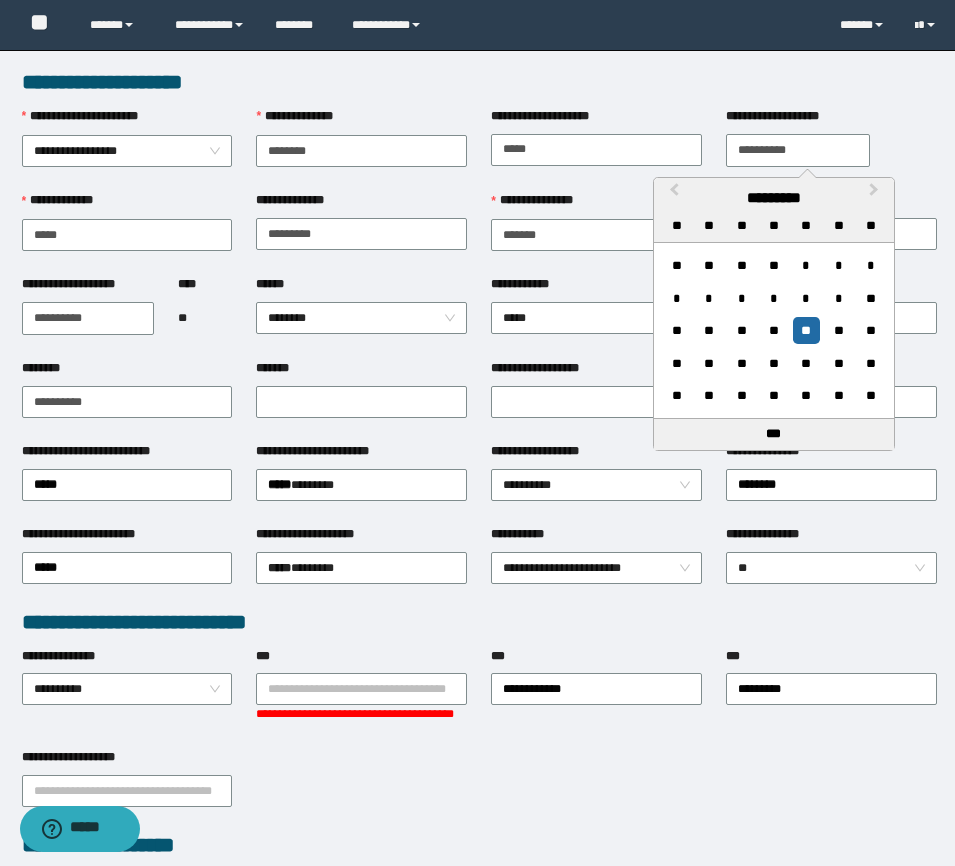 click on "**********" at bounding box center [798, 150] 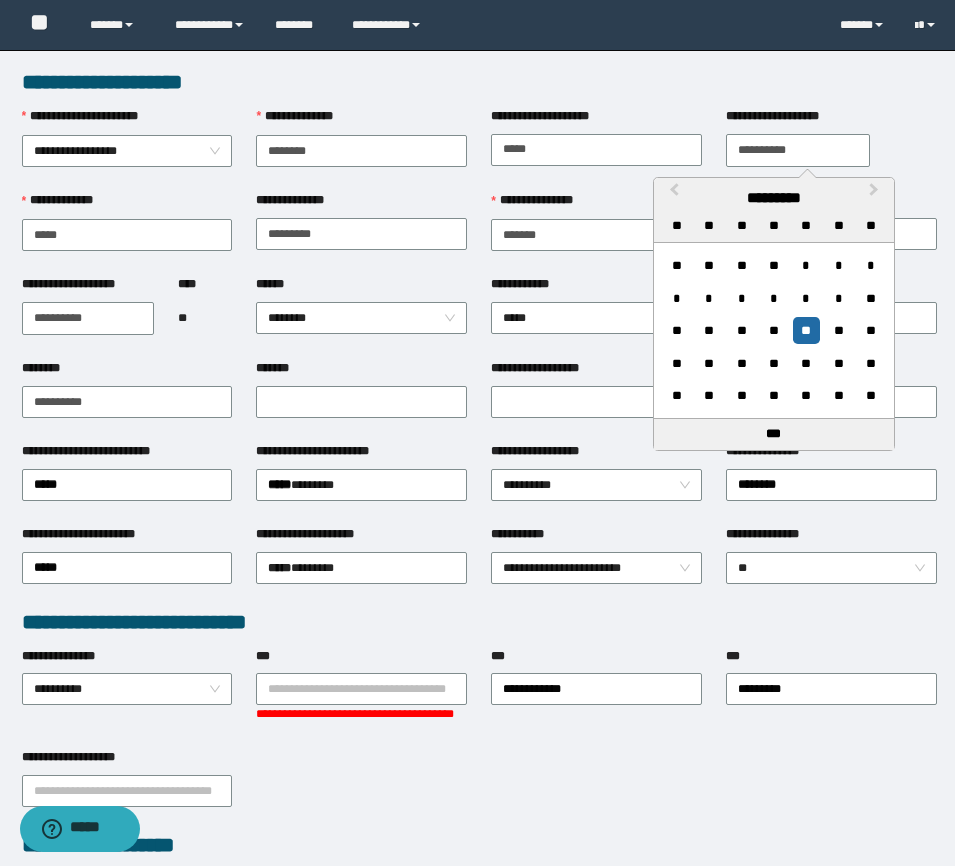 click on "**********" at bounding box center (798, 150) 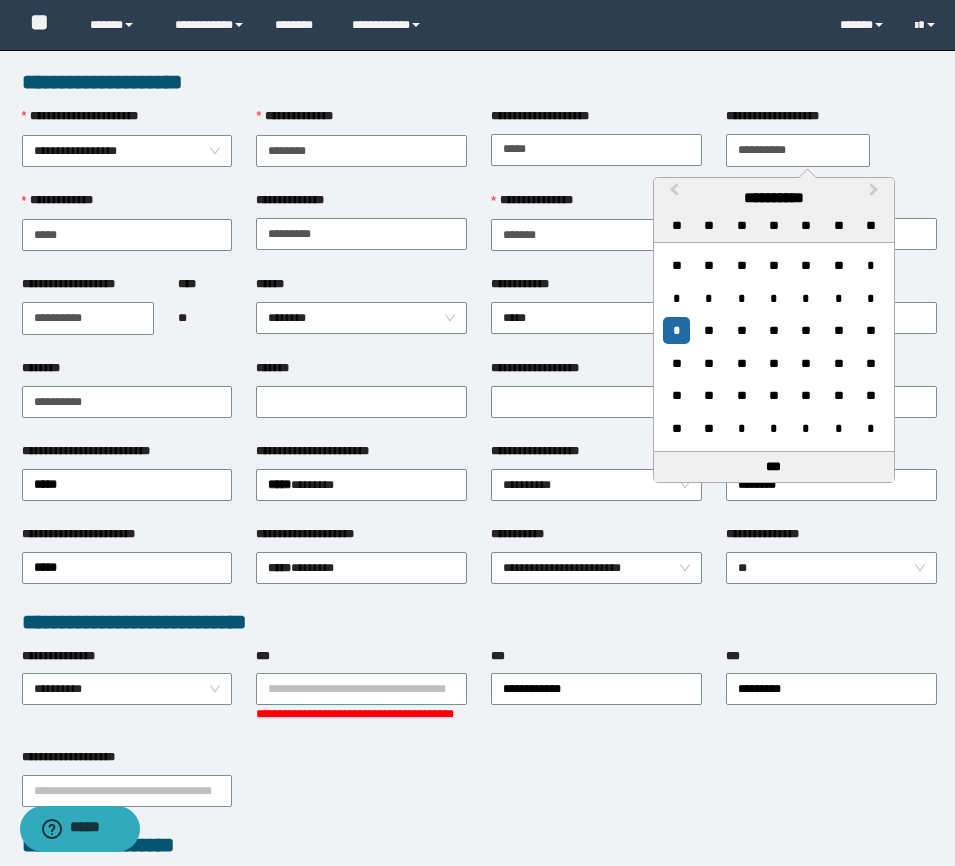 type on "**********" 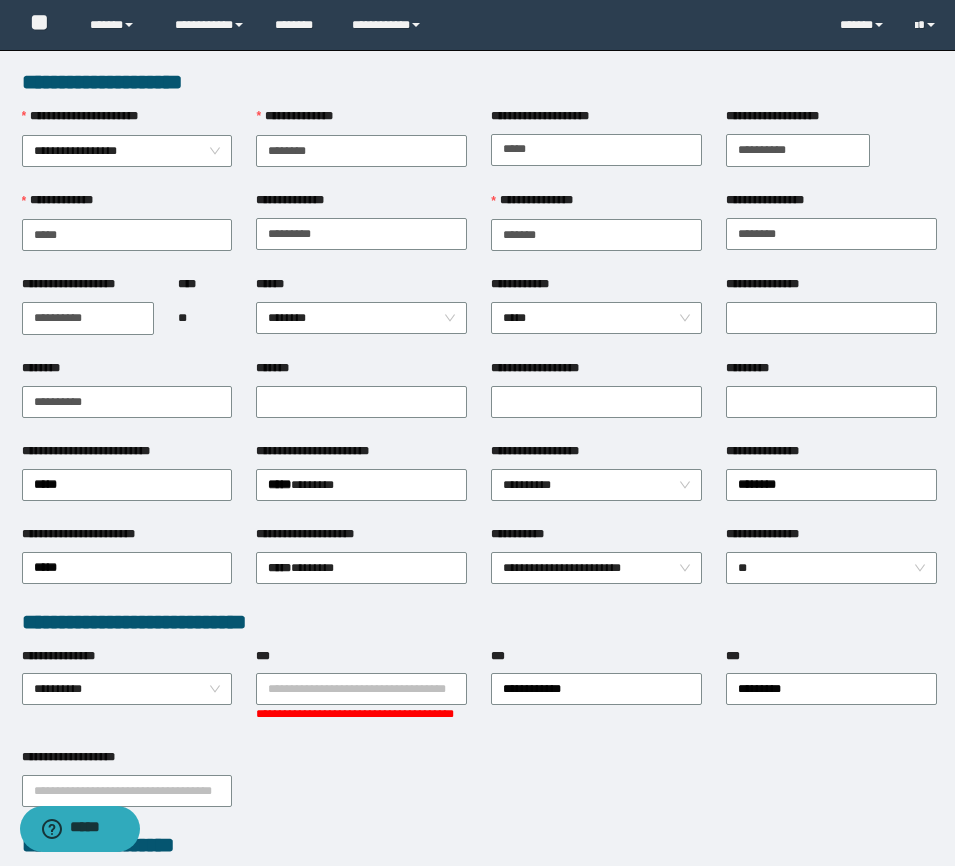 click on "********" at bounding box center [127, 372] 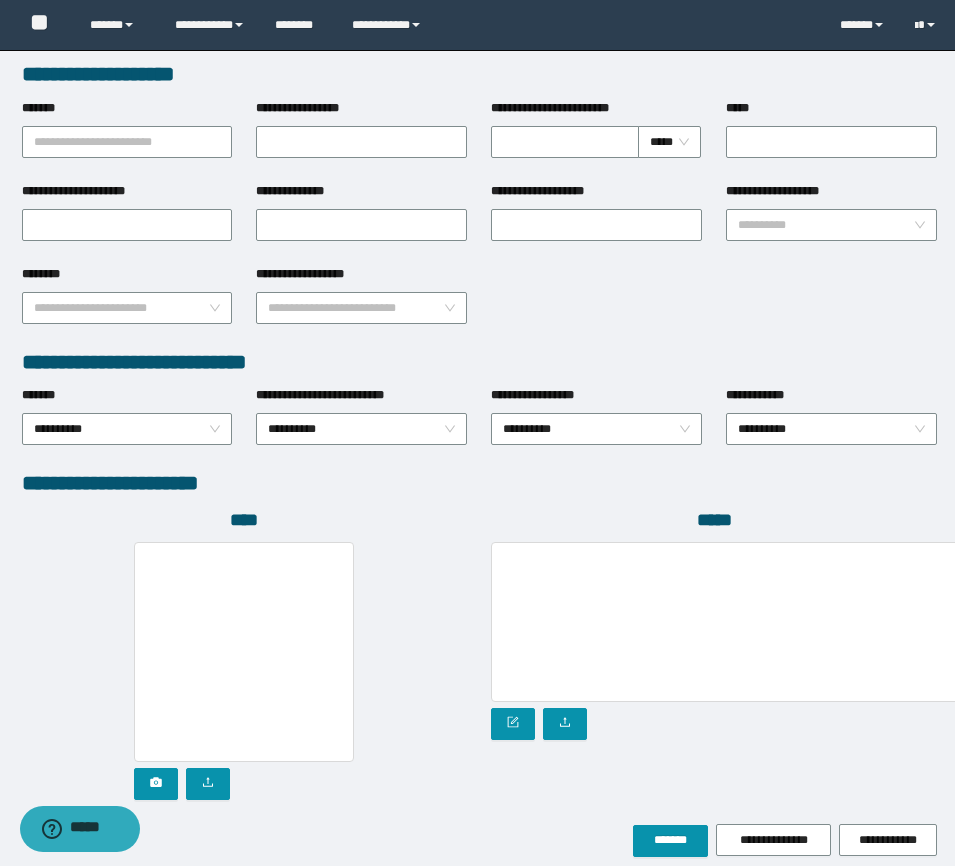 scroll, scrollTop: 856, scrollLeft: 0, axis: vertical 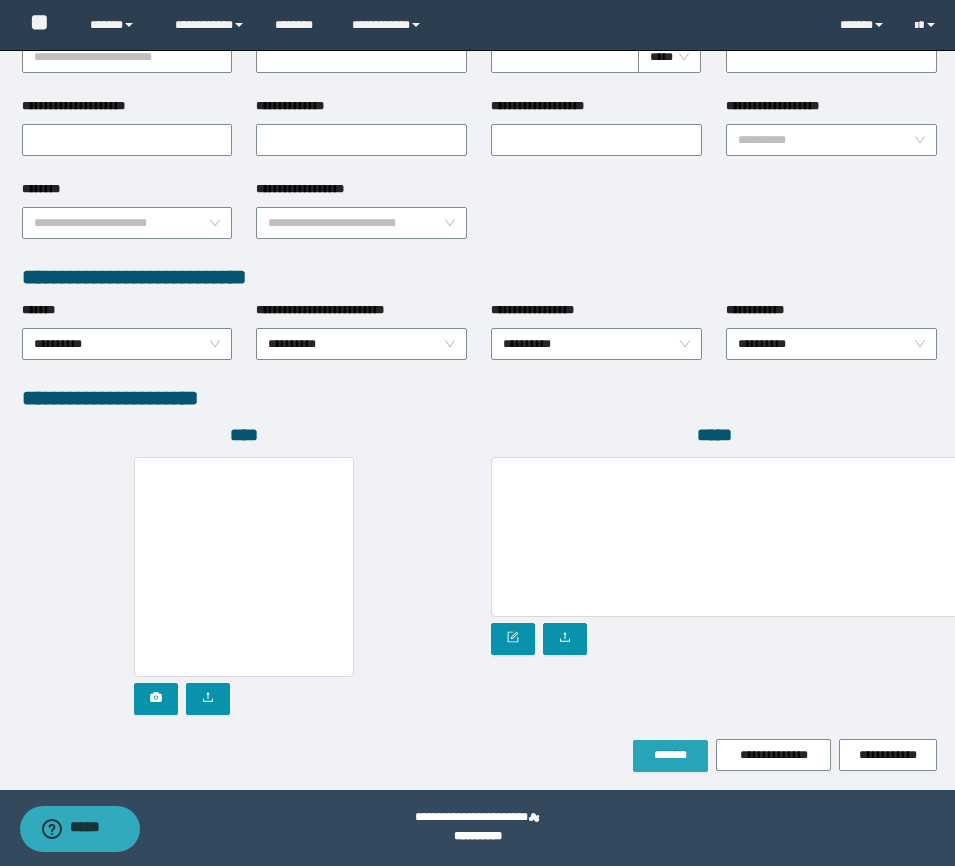 click on "*******" at bounding box center [670, 756] 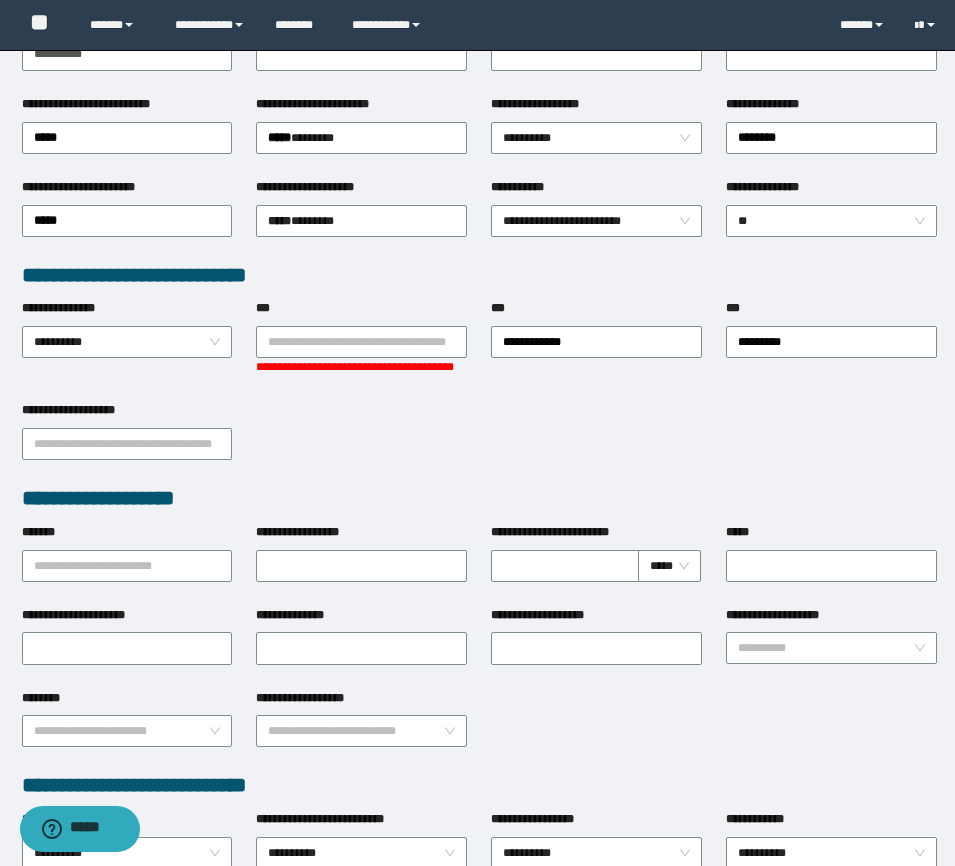 scroll, scrollTop: 158, scrollLeft: 0, axis: vertical 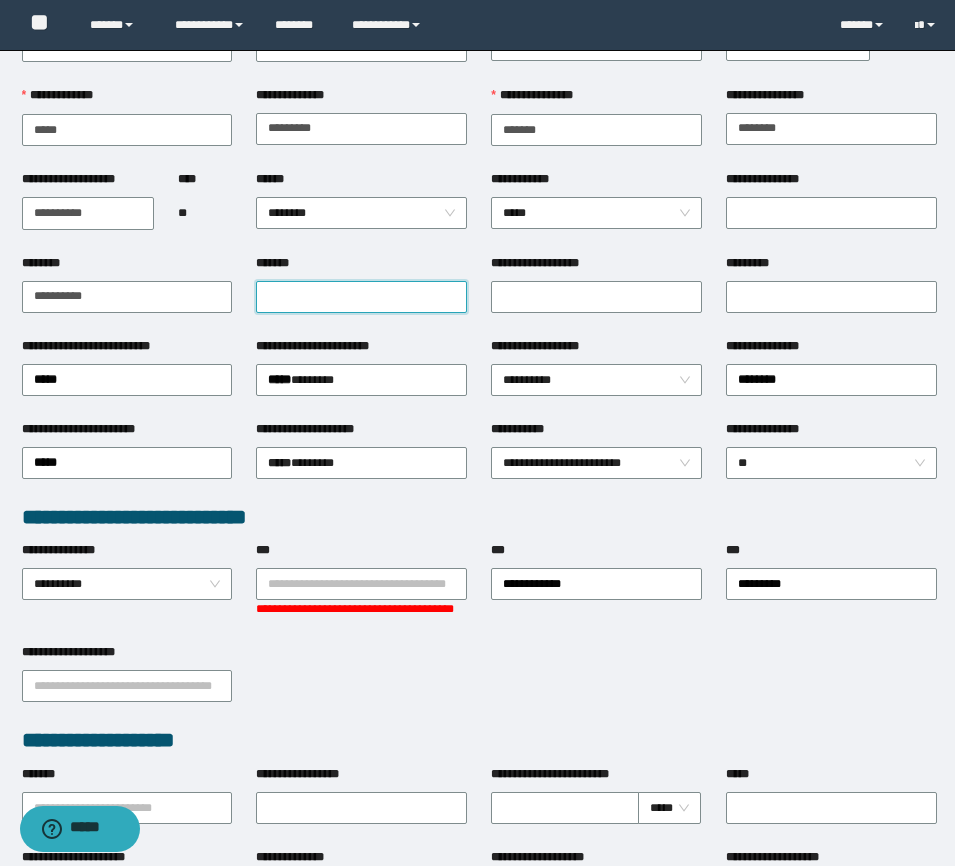 click on "*******" at bounding box center [361, 297] 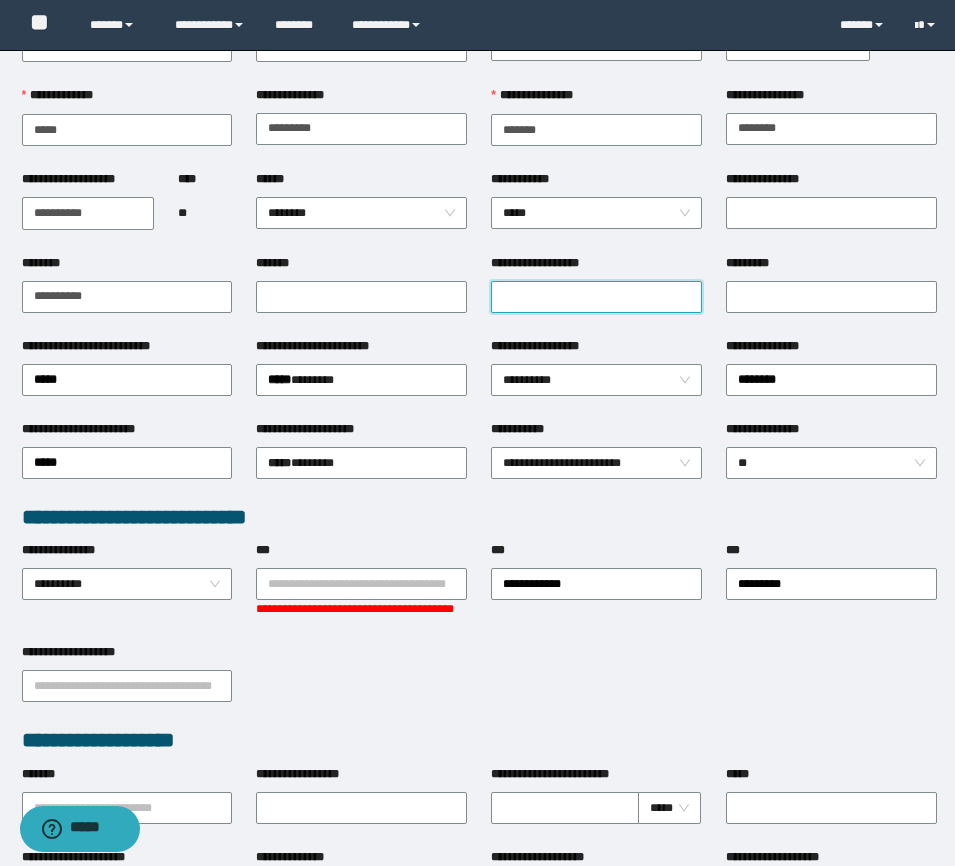 click on "**********" at bounding box center [596, 297] 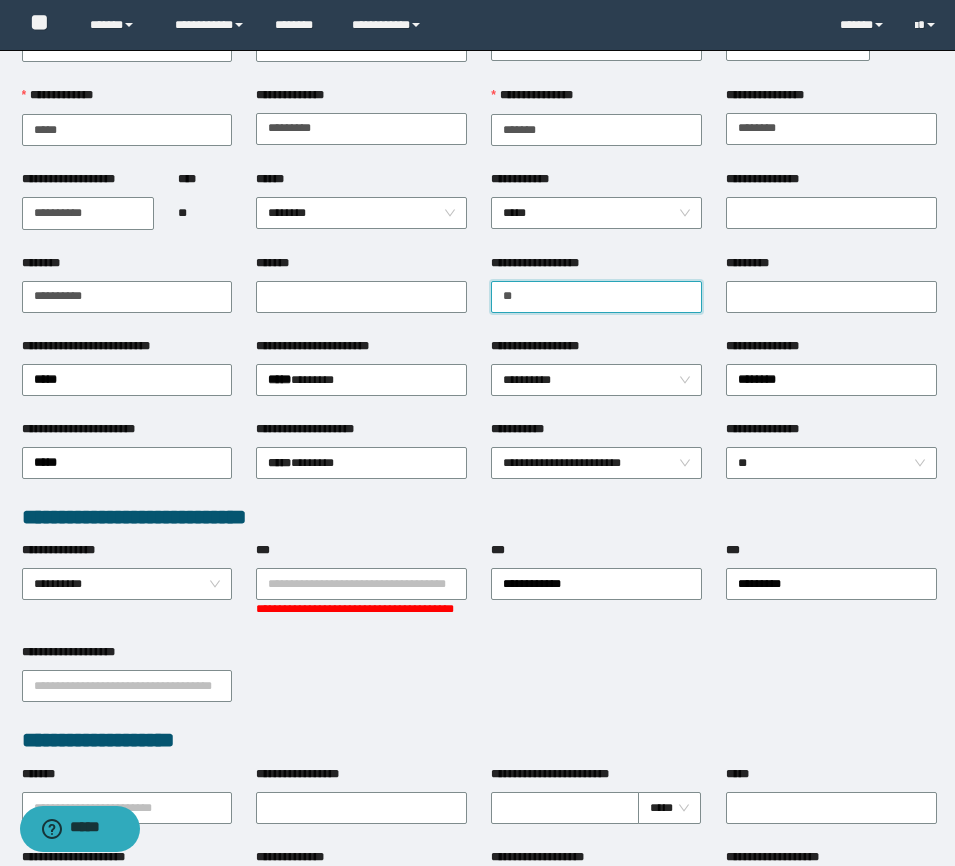 click on "**" at bounding box center [596, 297] 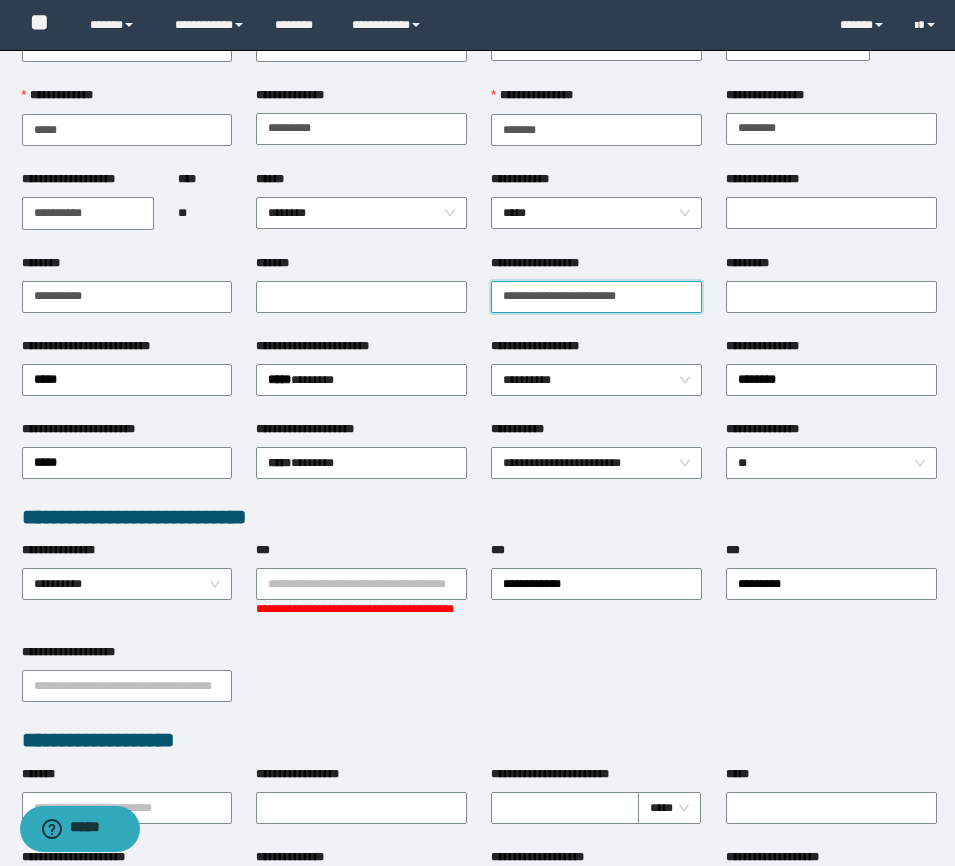 click on "**********" at bounding box center [596, 297] 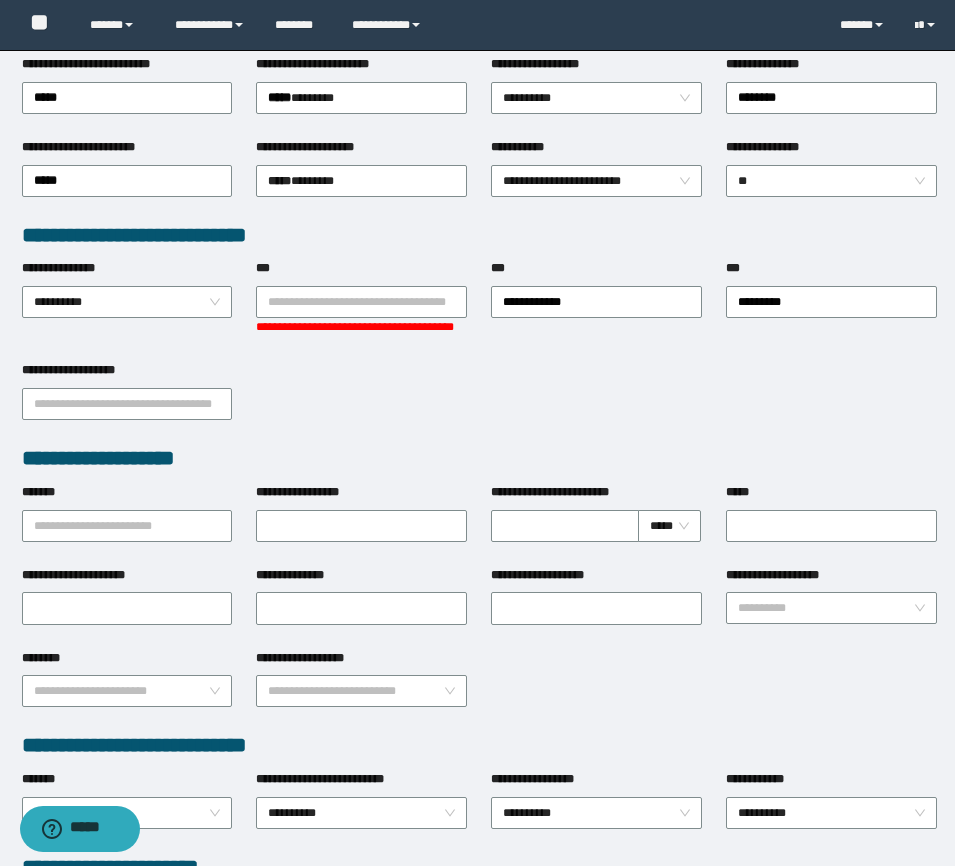 scroll, scrollTop: 962, scrollLeft: 0, axis: vertical 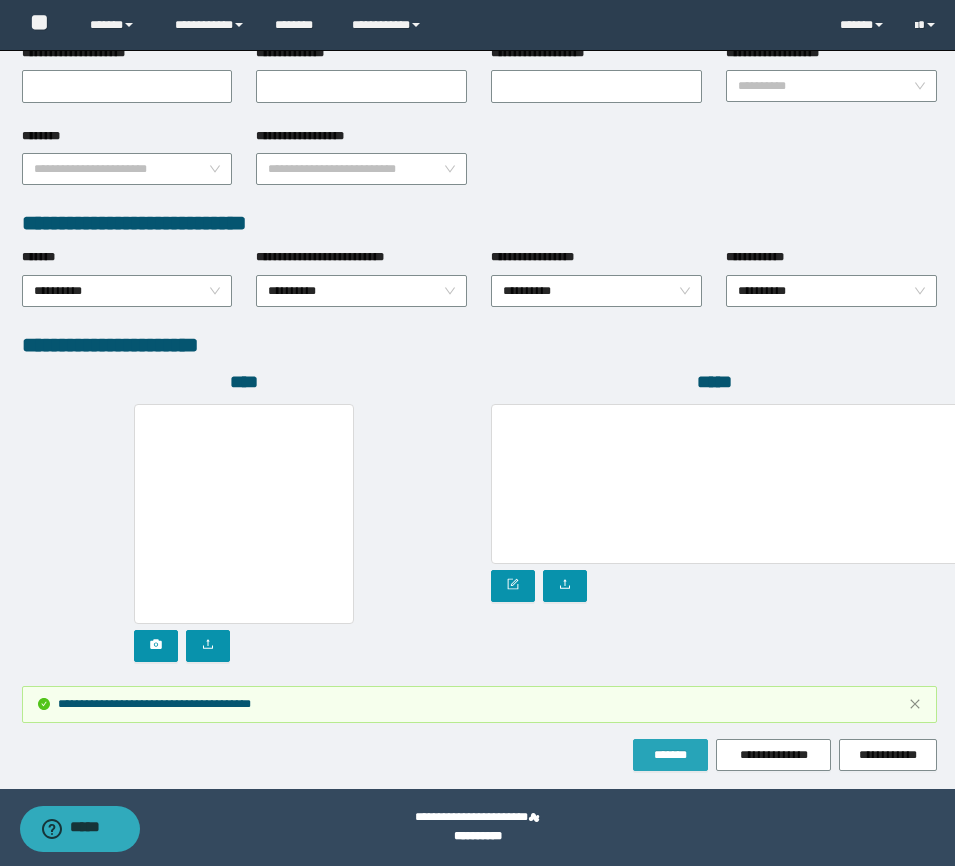 type on "**********" 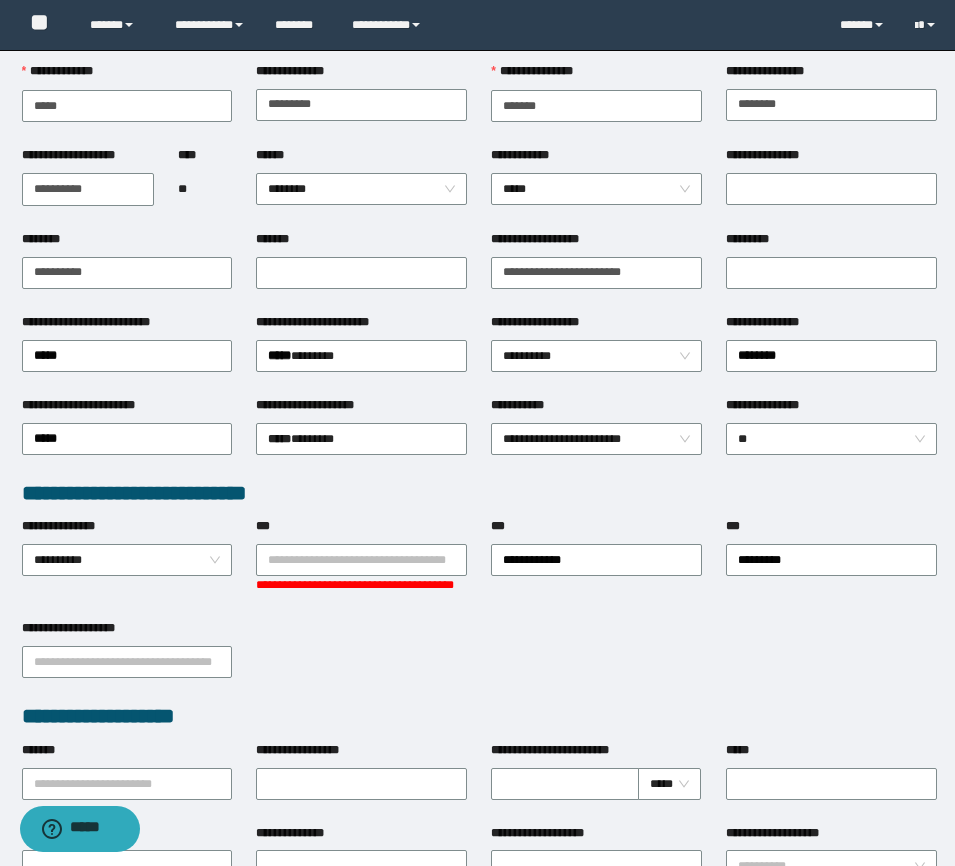 scroll, scrollTop: 0, scrollLeft: 0, axis: both 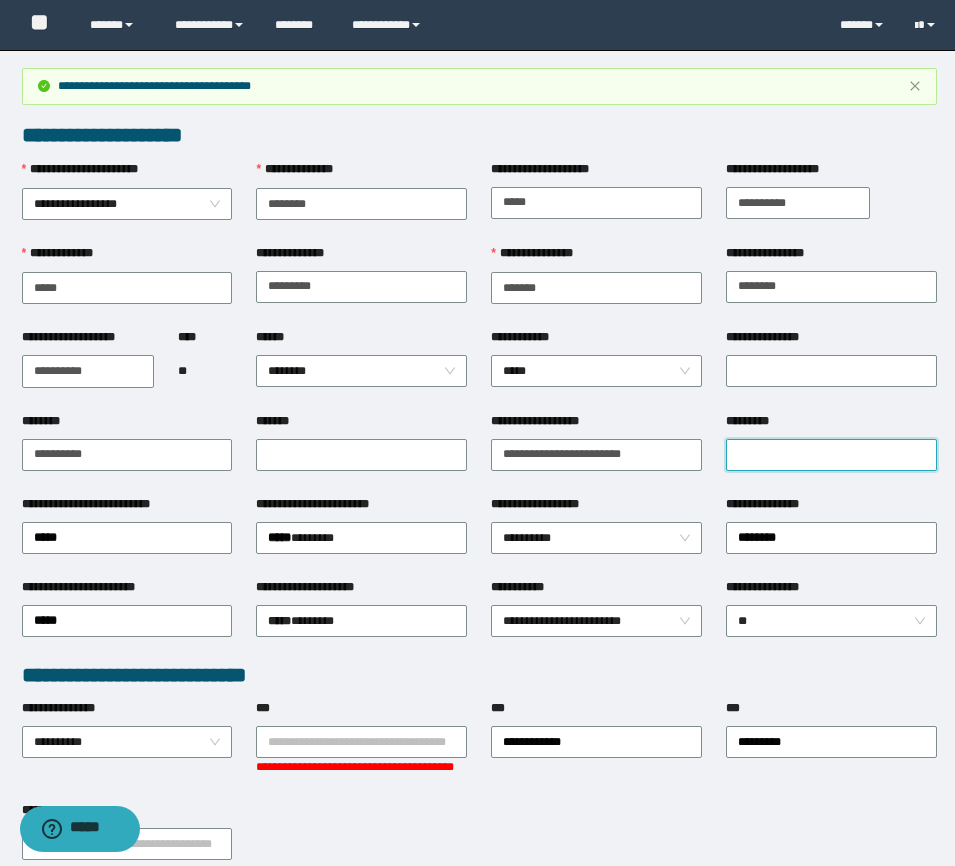 click on "*********" at bounding box center (831, 455) 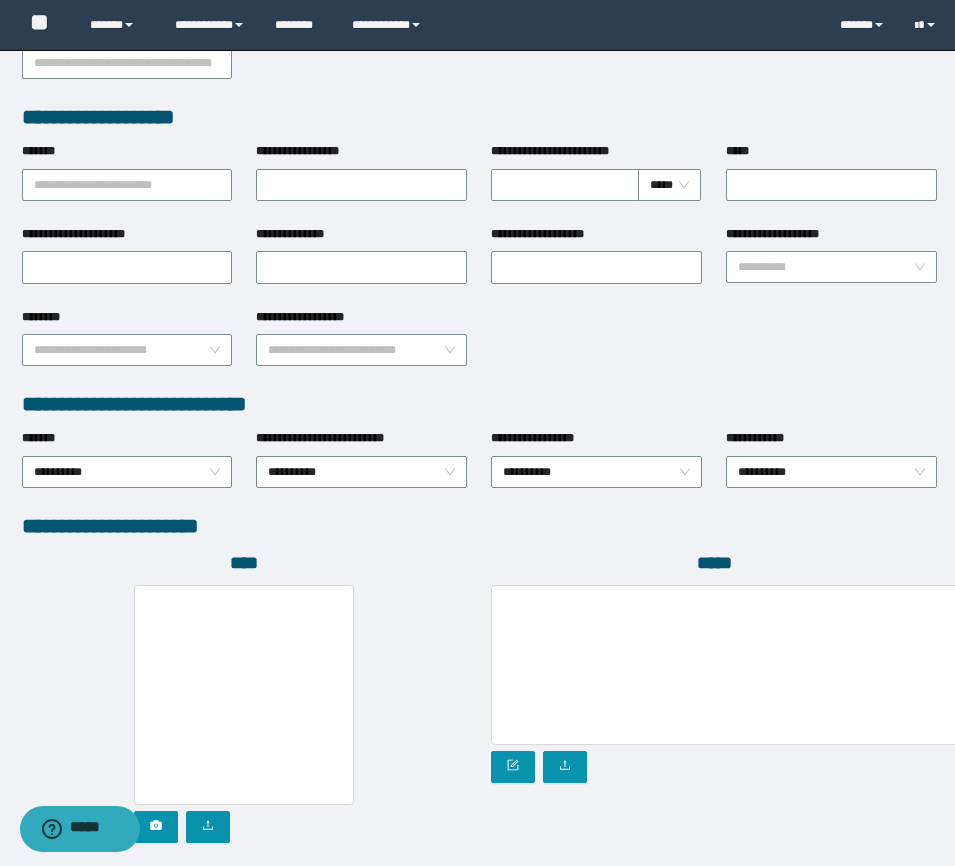 scroll, scrollTop: 962, scrollLeft: 0, axis: vertical 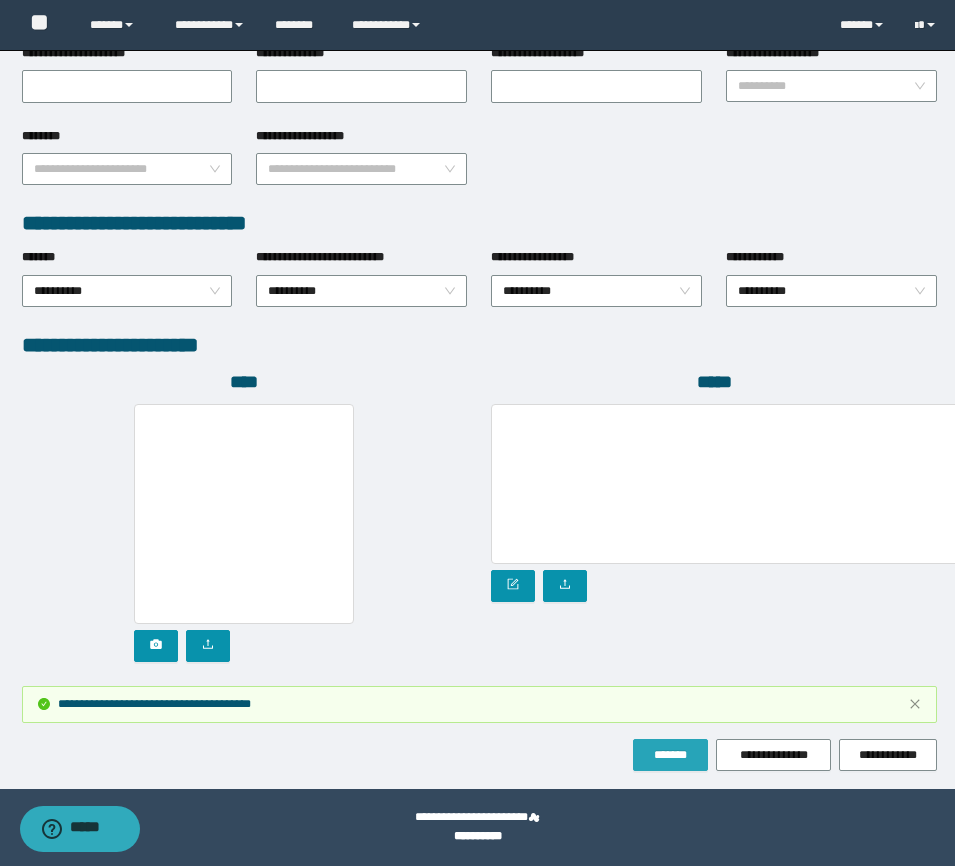 type on "**********" 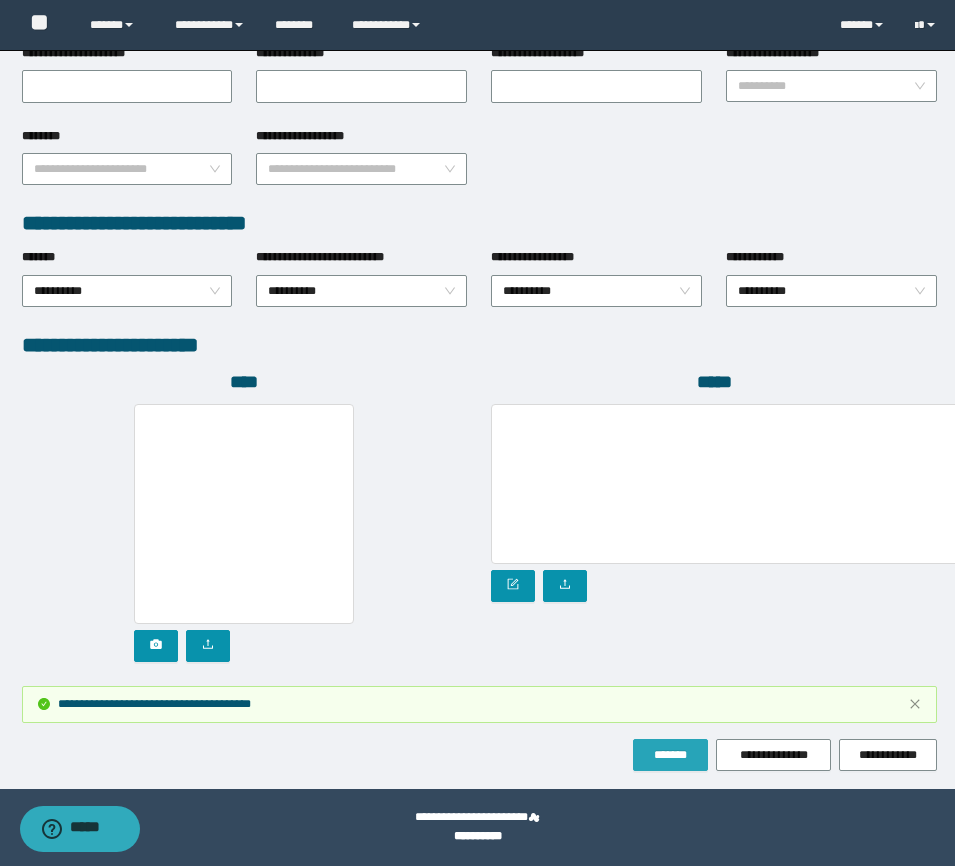 click on "*******" at bounding box center (670, 755) 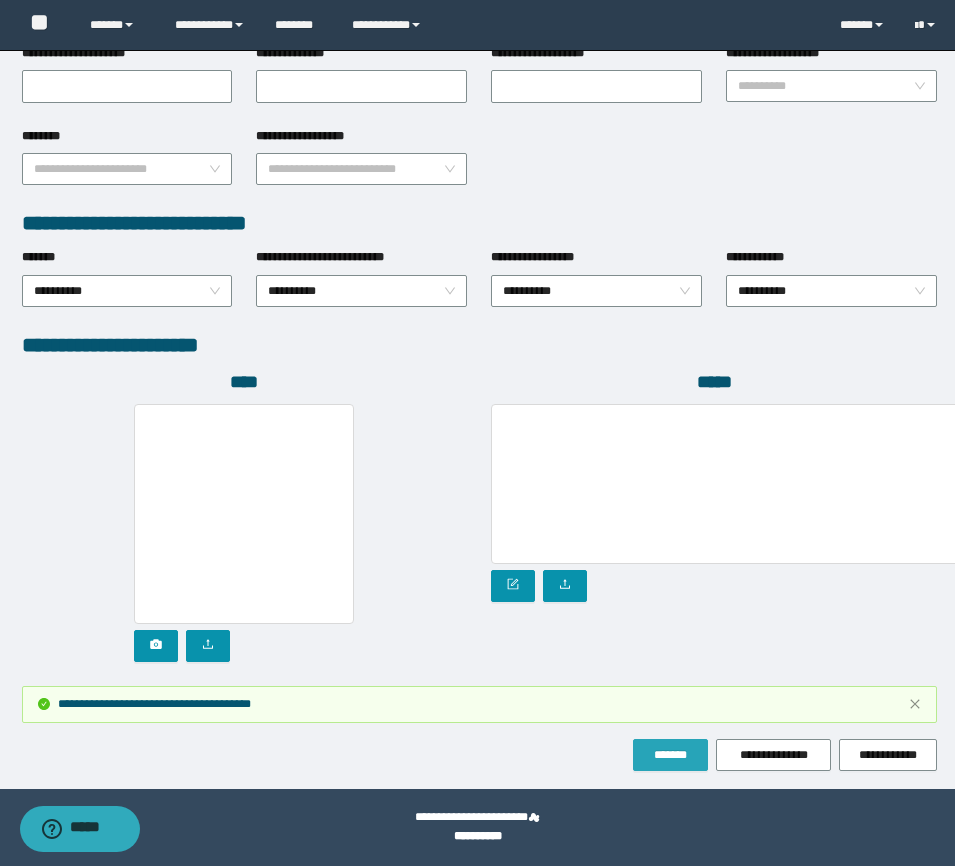 click on "*******" at bounding box center [670, 755] 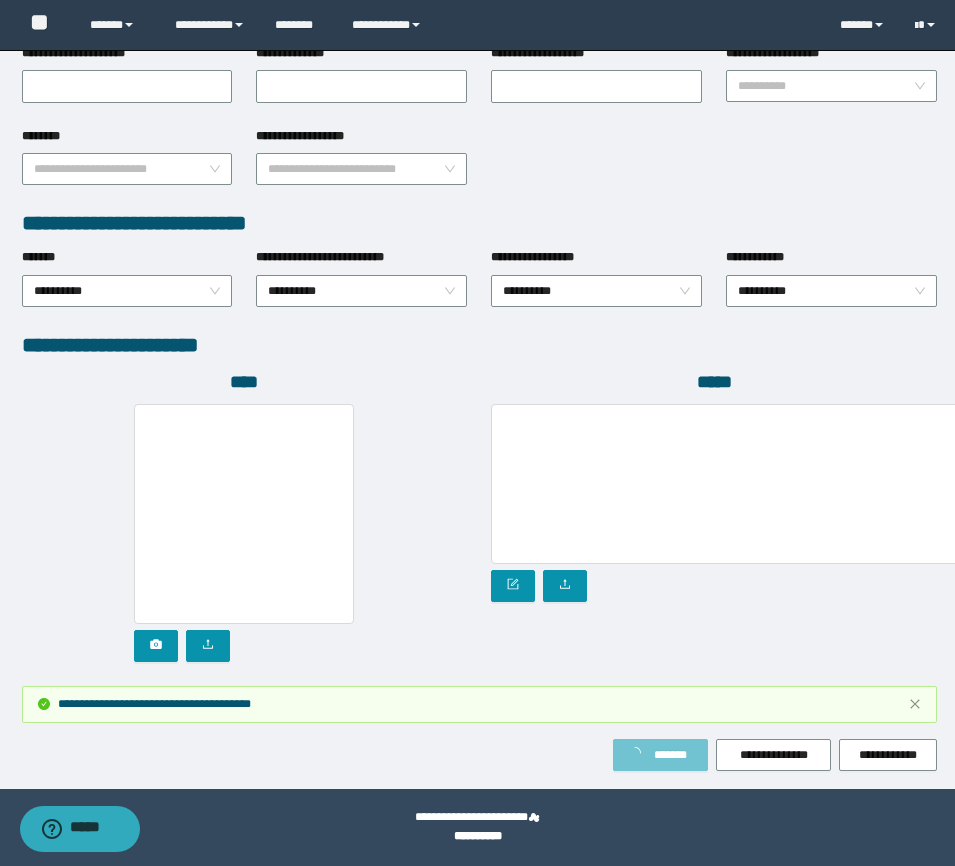type 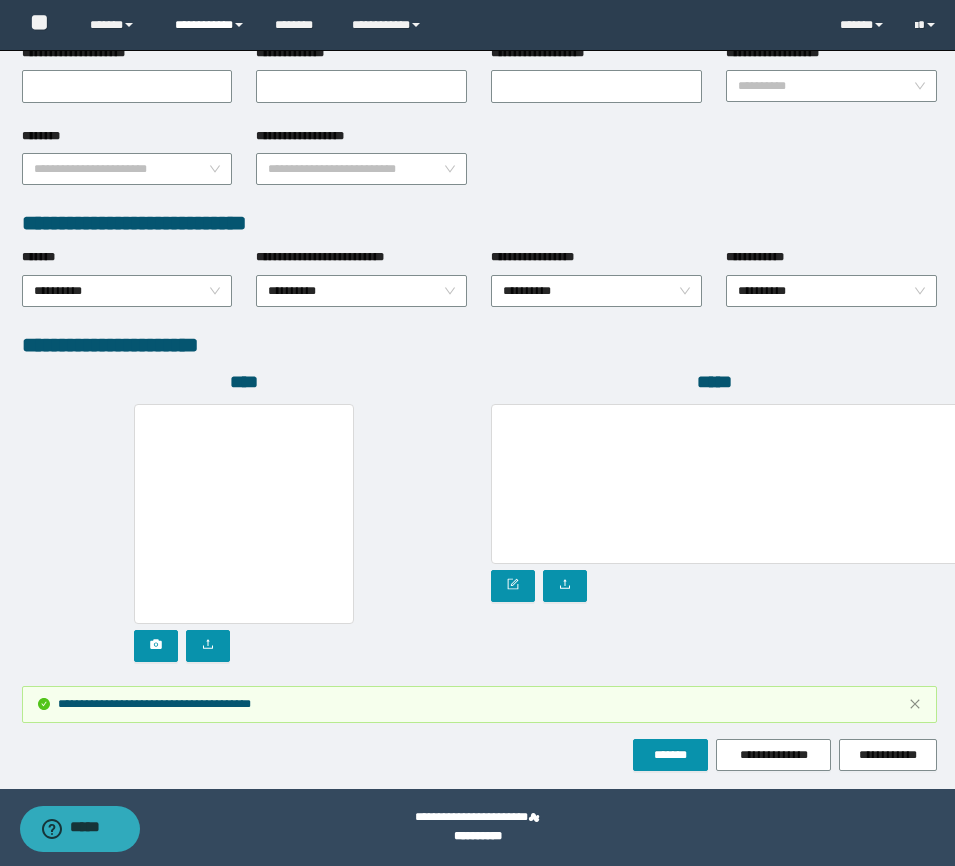 click on "**********" at bounding box center [210, 25] 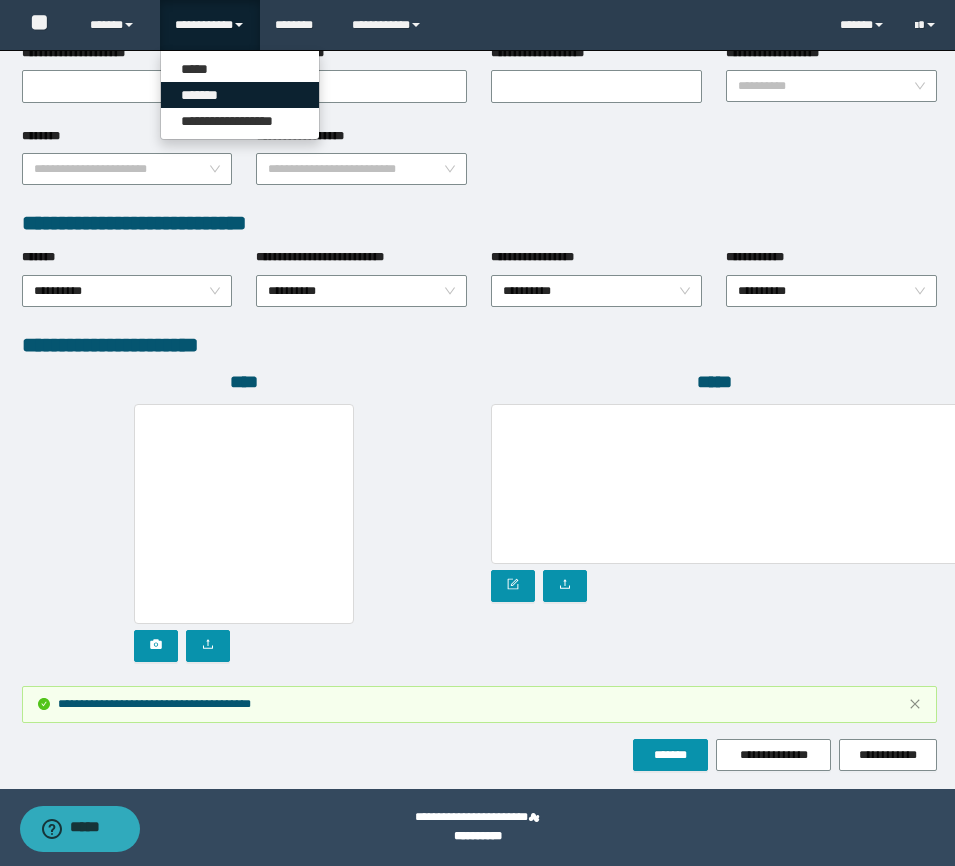 click on "*******" at bounding box center (240, 95) 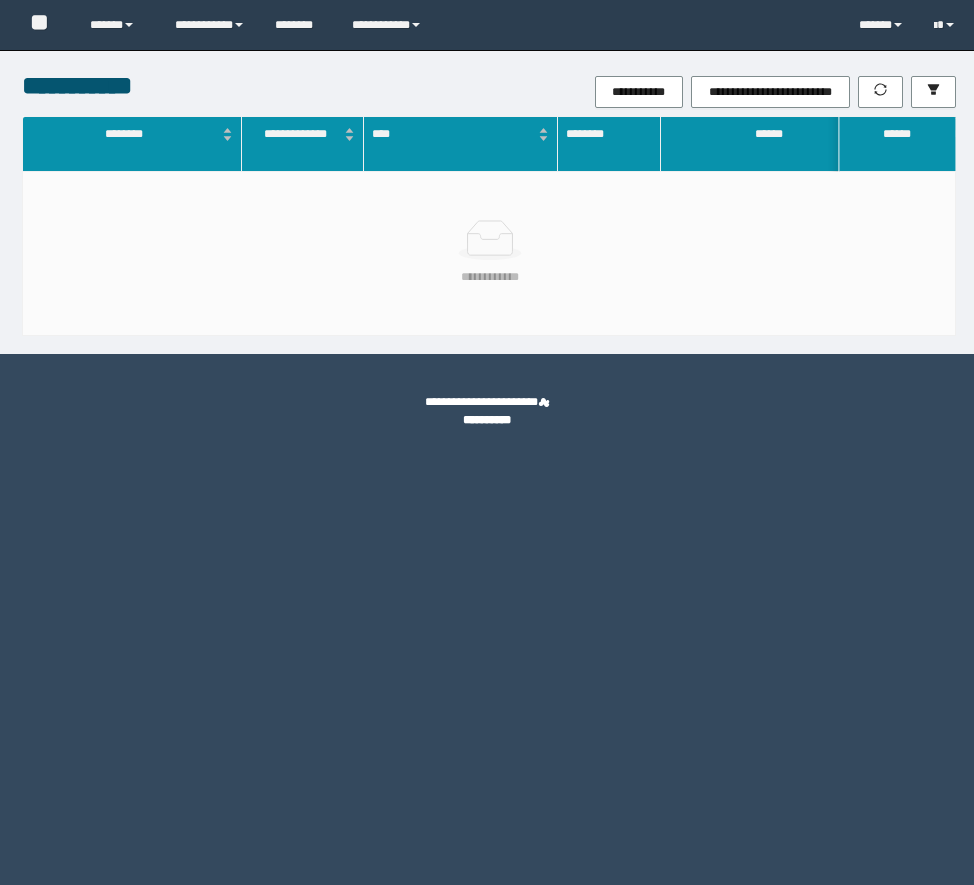 scroll, scrollTop: 0, scrollLeft: 0, axis: both 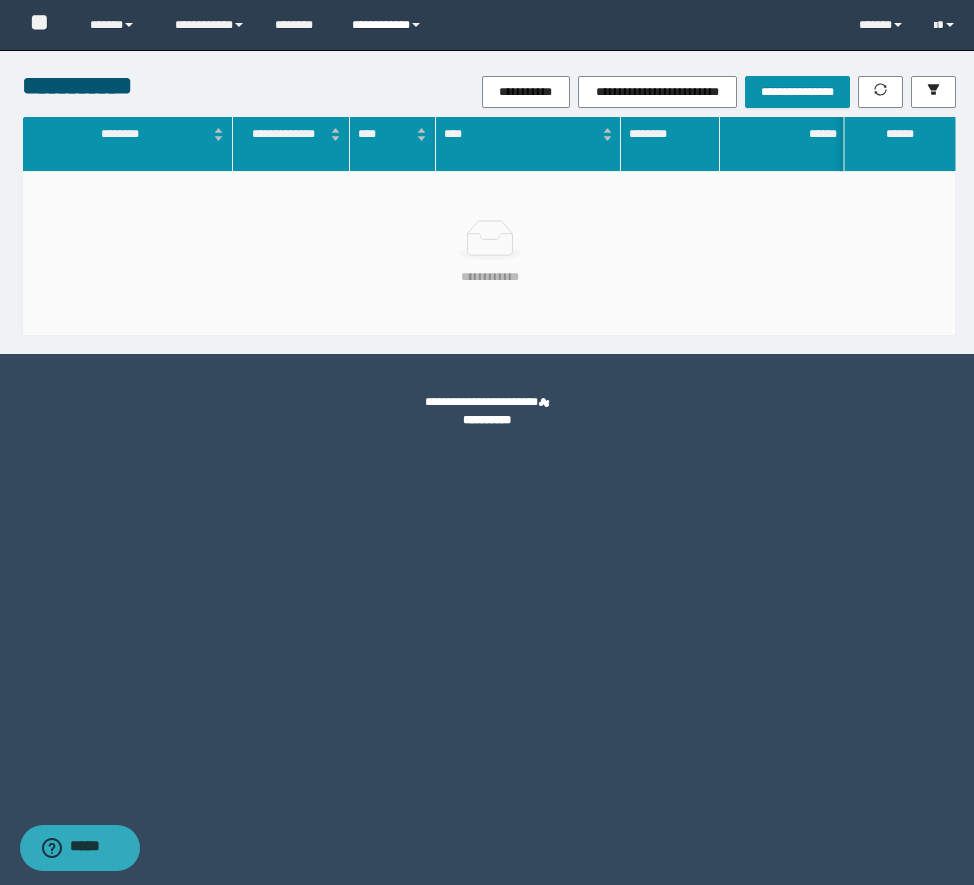 click on "**********" at bounding box center (389, 25) 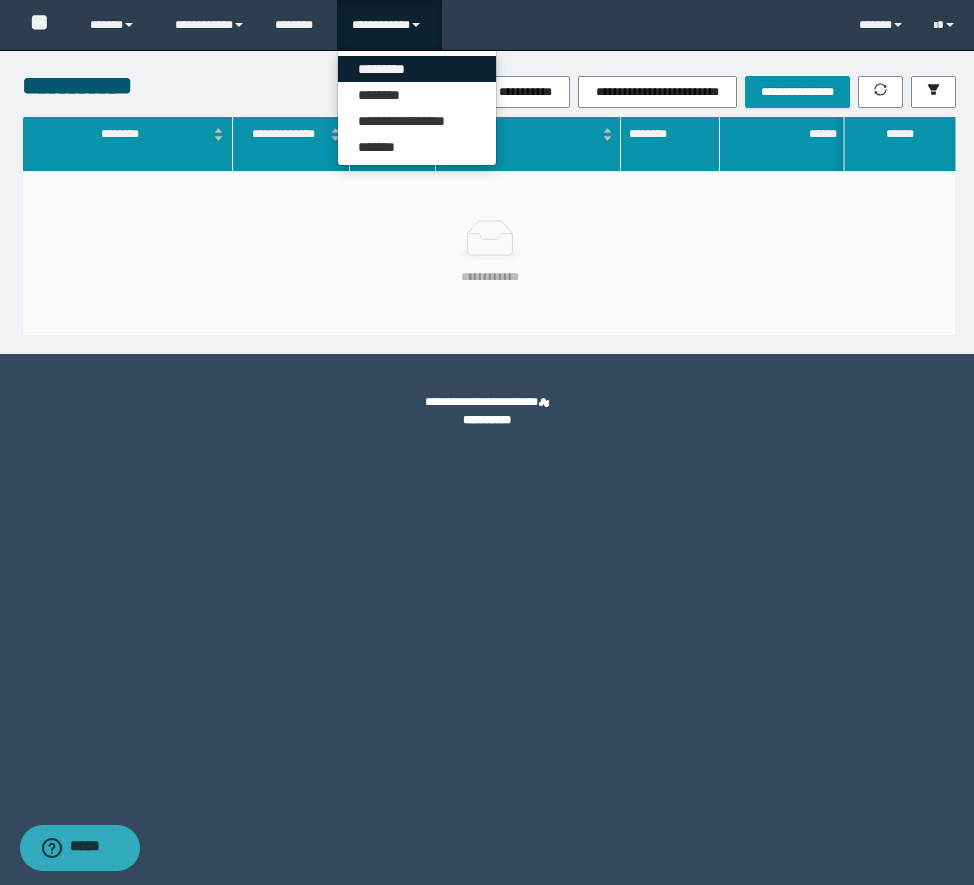 click on "*********" at bounding box center (417, 69) 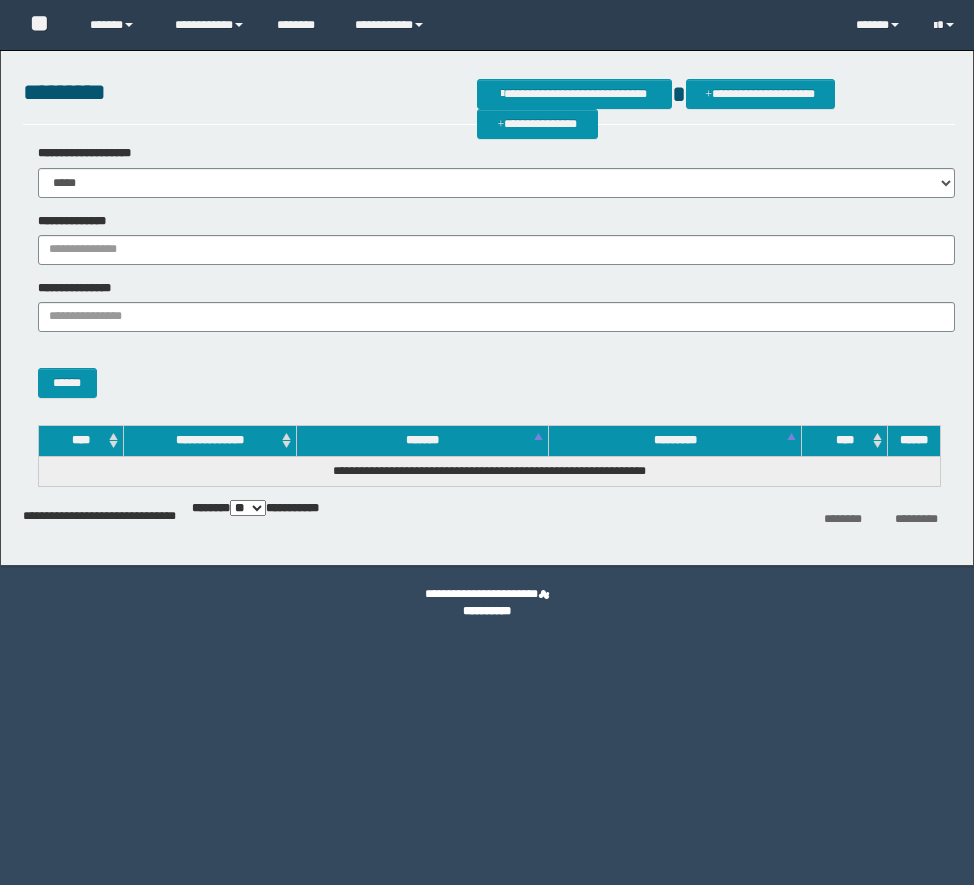 scroll, scrollTop: 0, scrollLeft: 0, axis: both 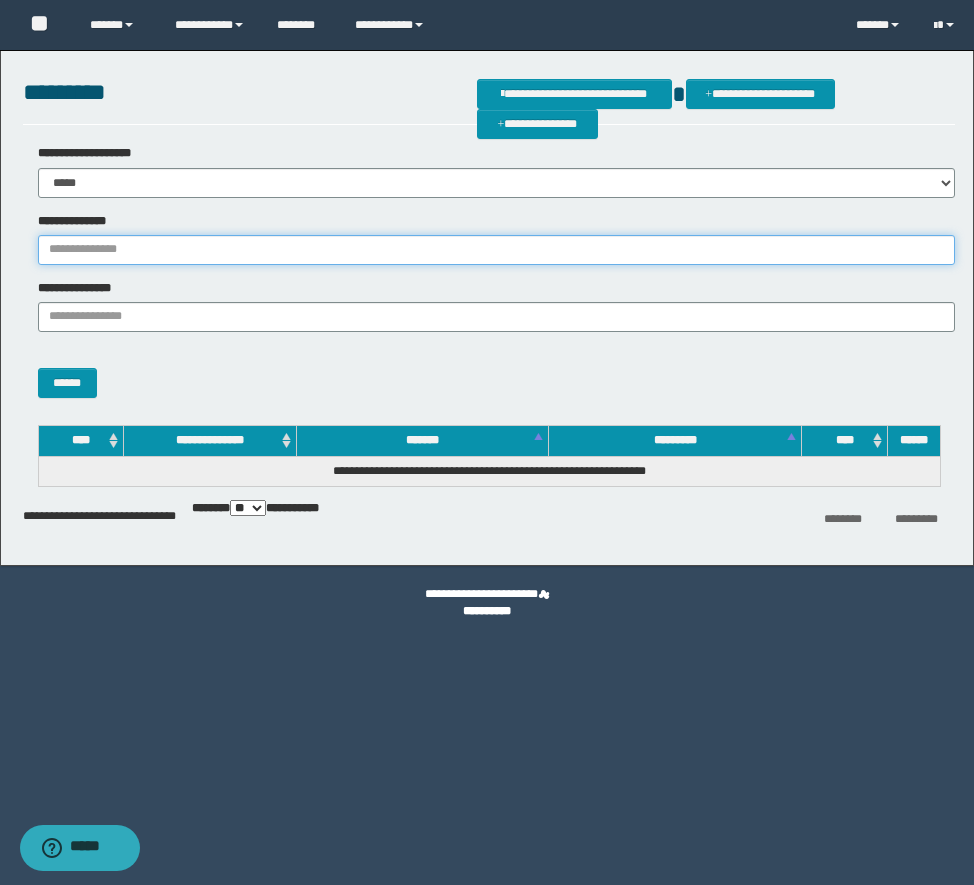 click on "**********" at bounding box center [496, 250] 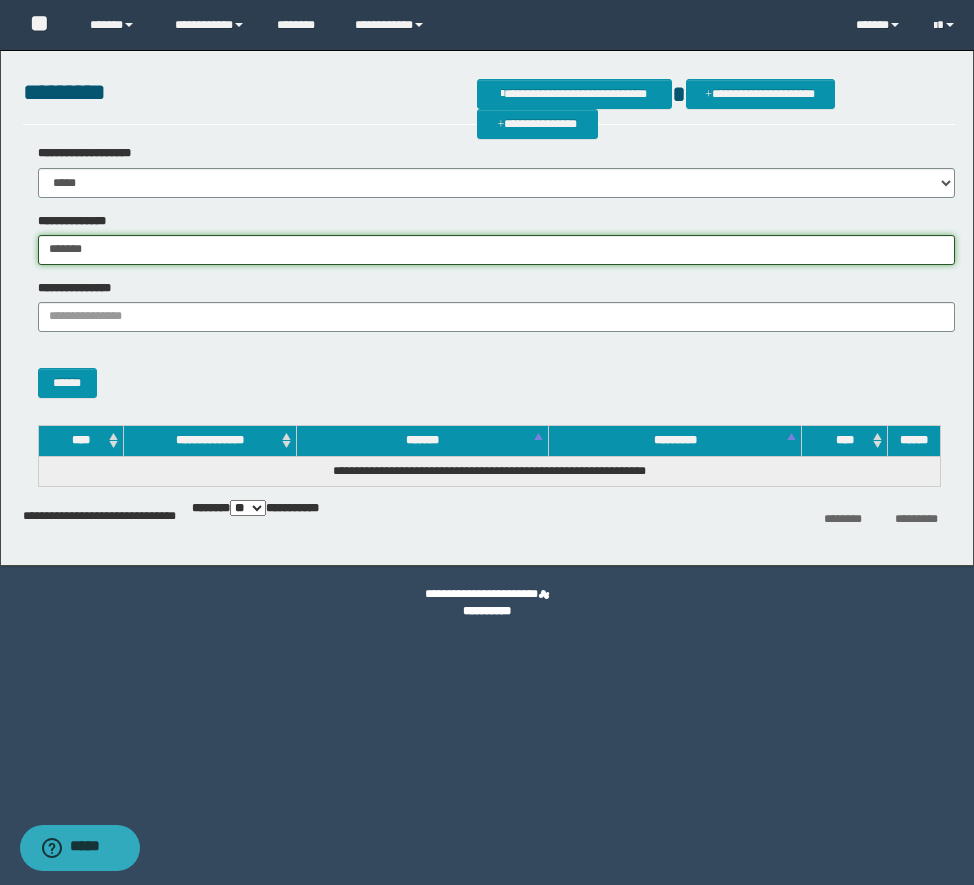 type on "*******" 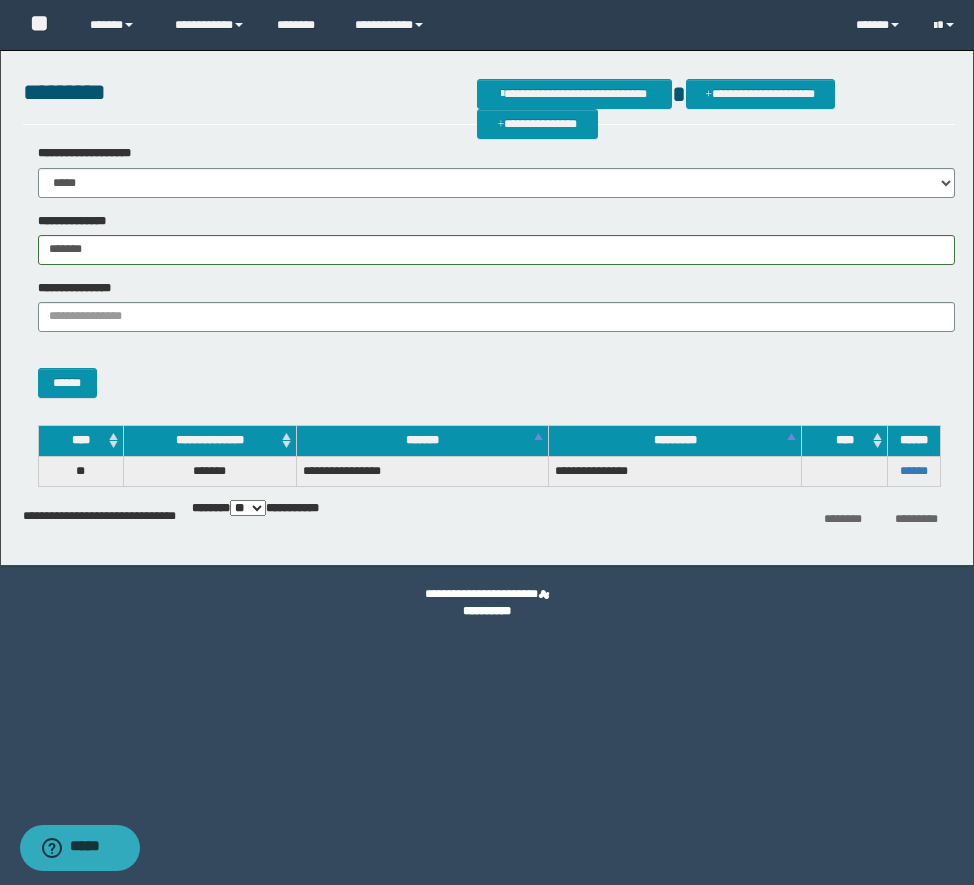 click on "**********" at bounding box center [489, 485] 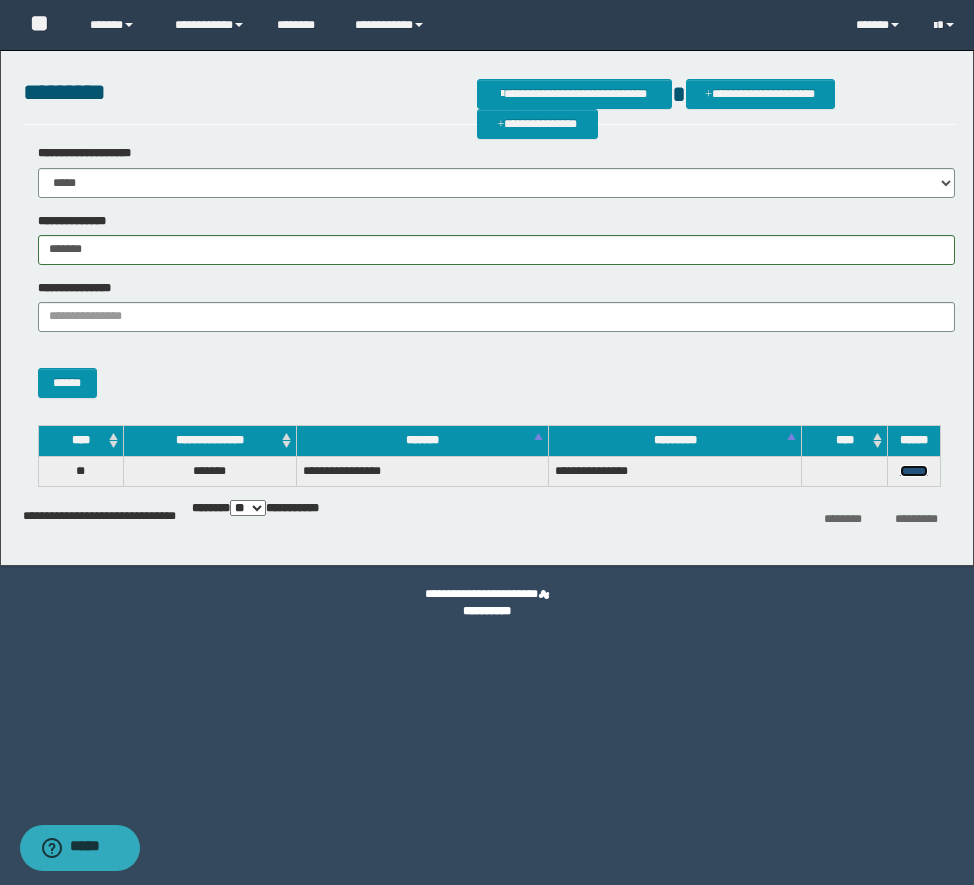 click on "******" at bounding box center [914, 471] 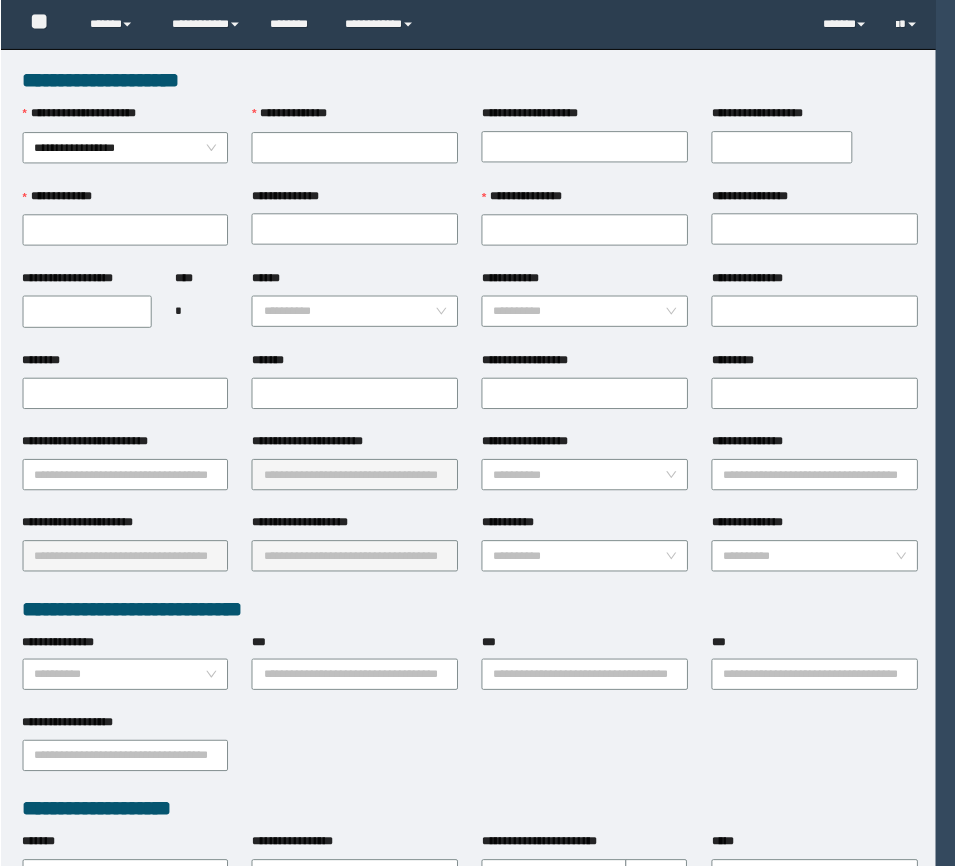 scroll, scrollTop: 0, scrollLeft: 0, axis: both 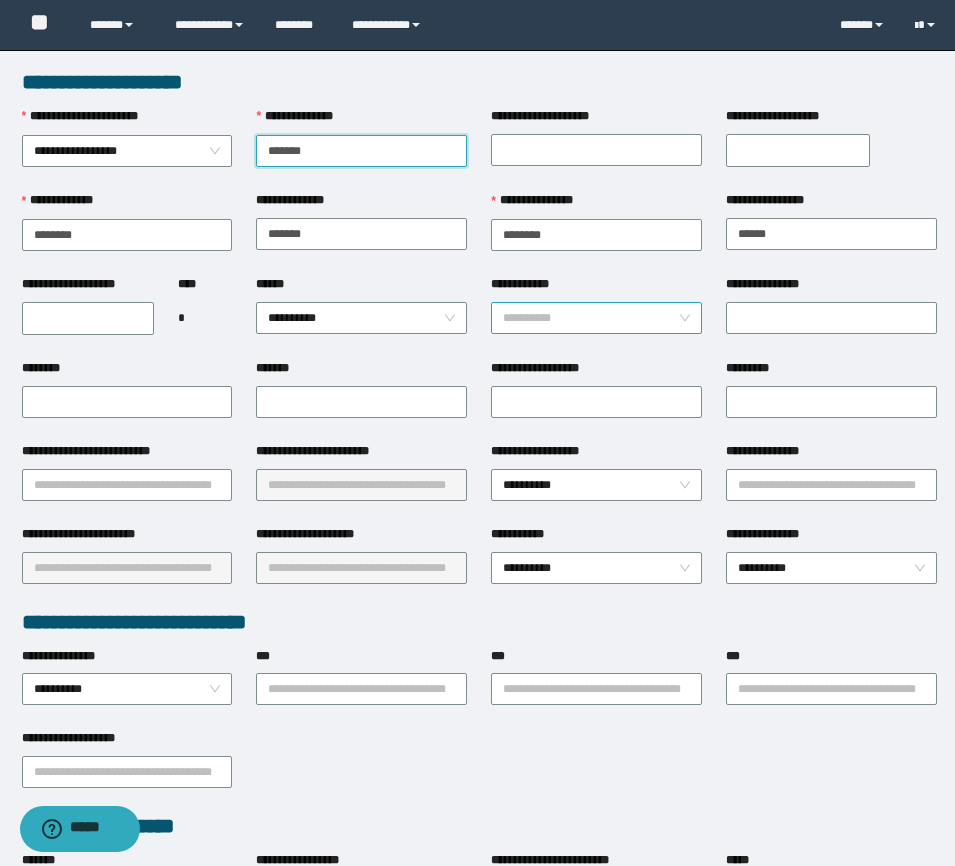 click on "**********" at bounding box center (596, 318) 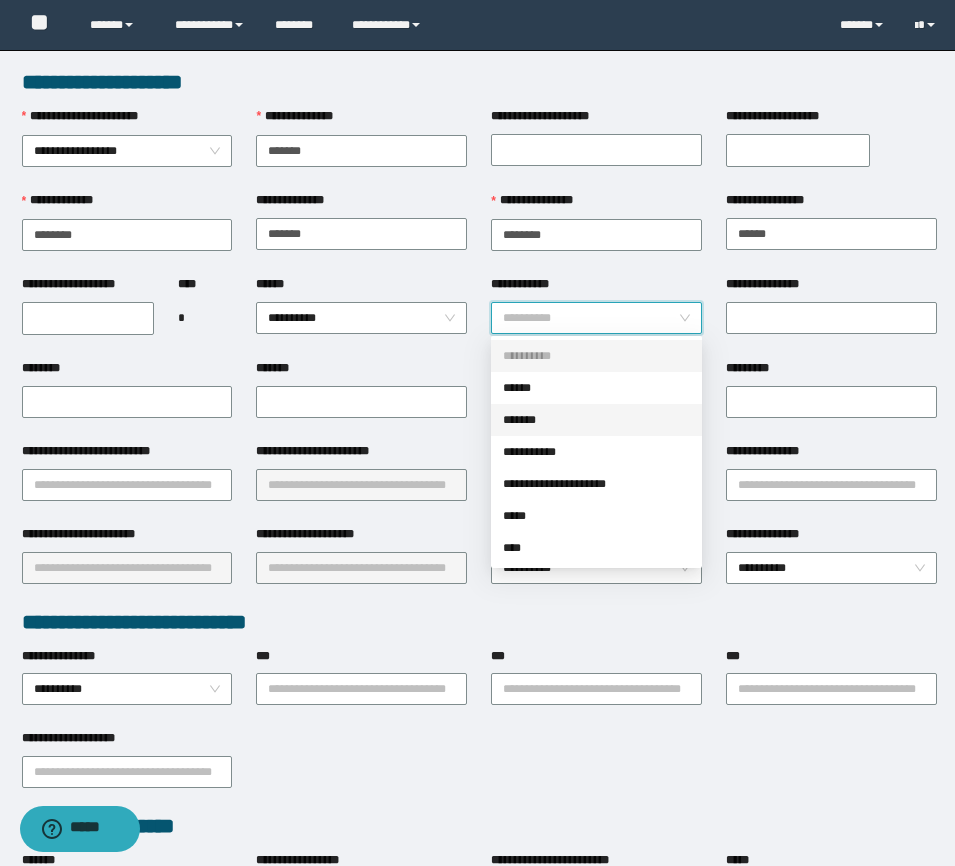 click on "*******" at bounding box center (596, 420) 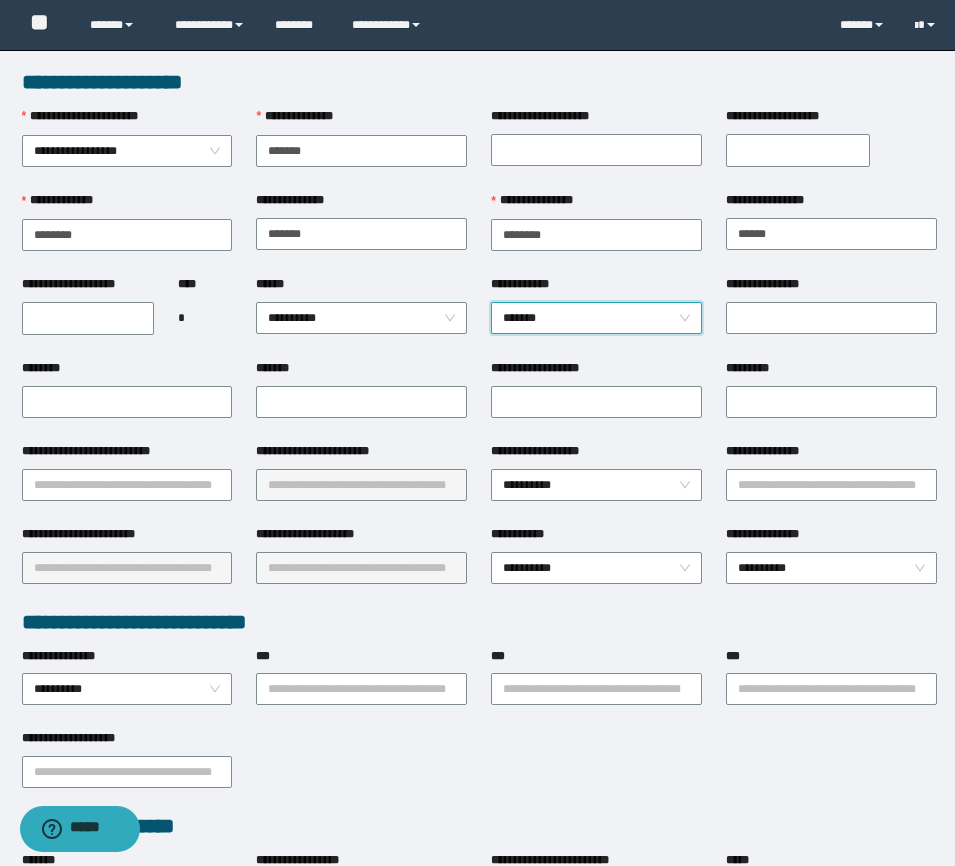 click on "**********" at bounding box center (88, 318) 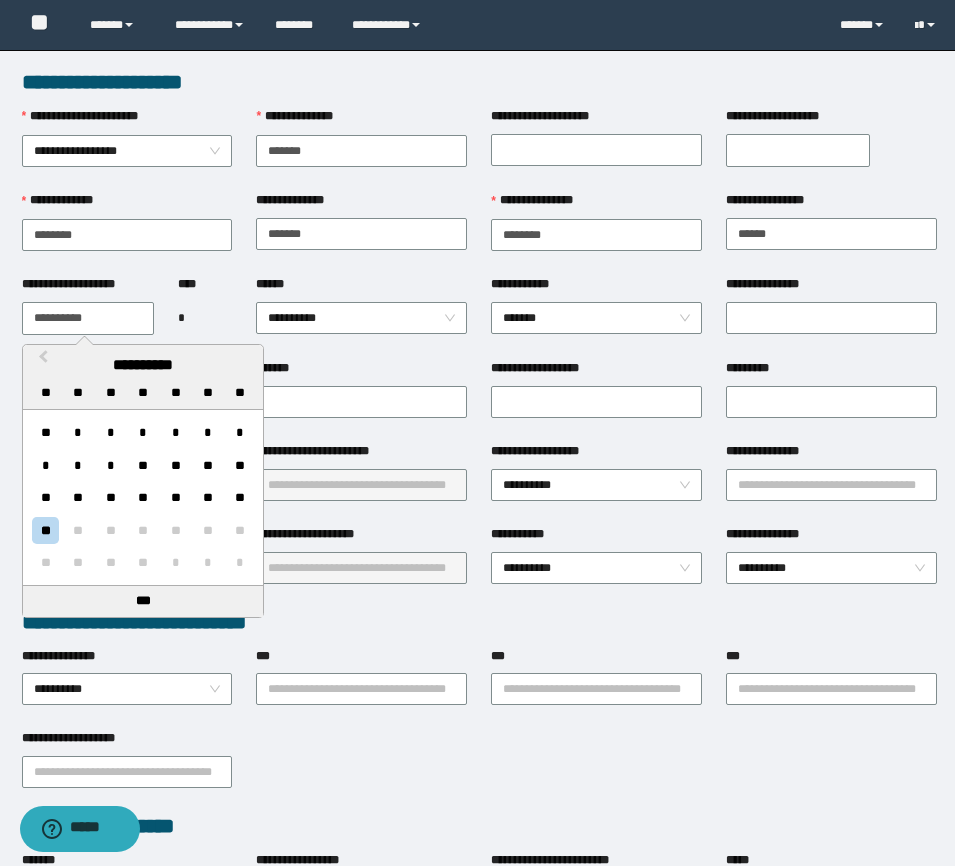 click on "**********" at bounding box center [88, 318] 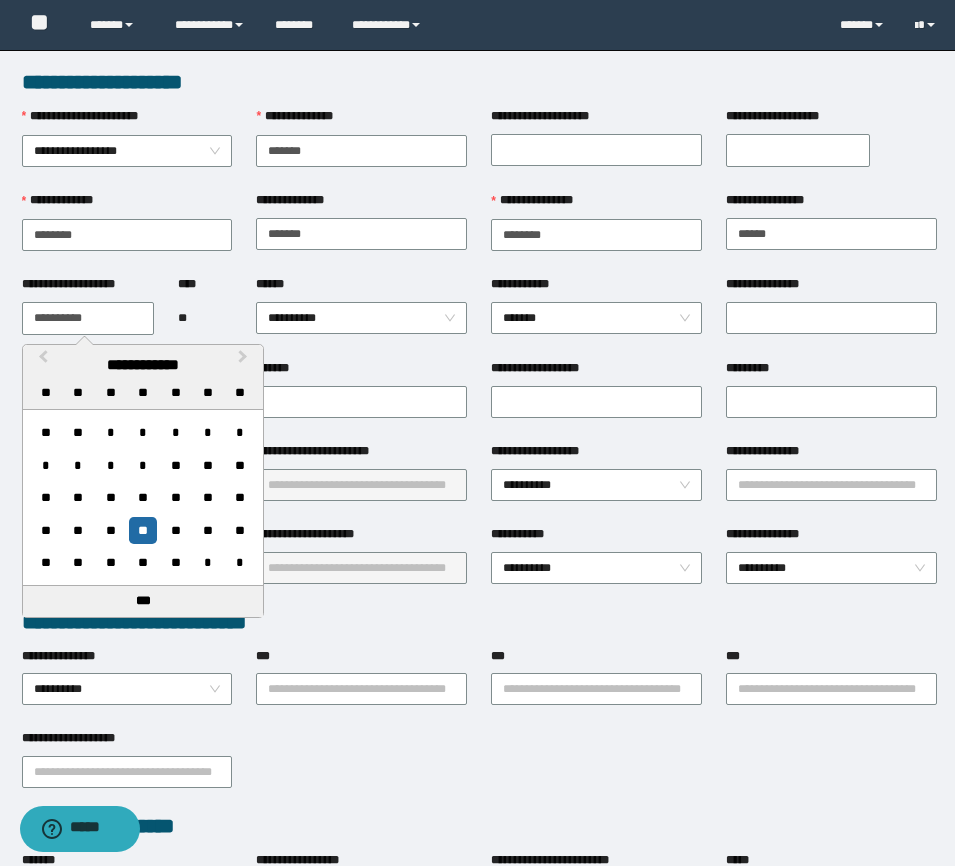 type on "**********" 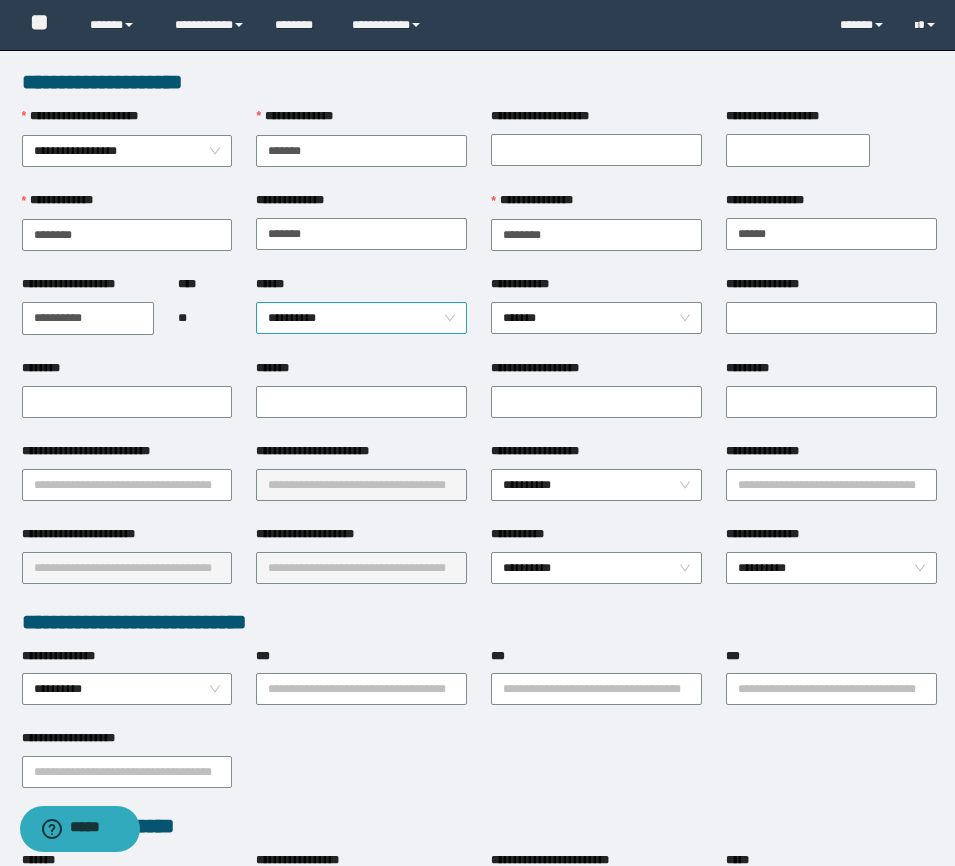 click on "**********" at bounding box center (361, 318) 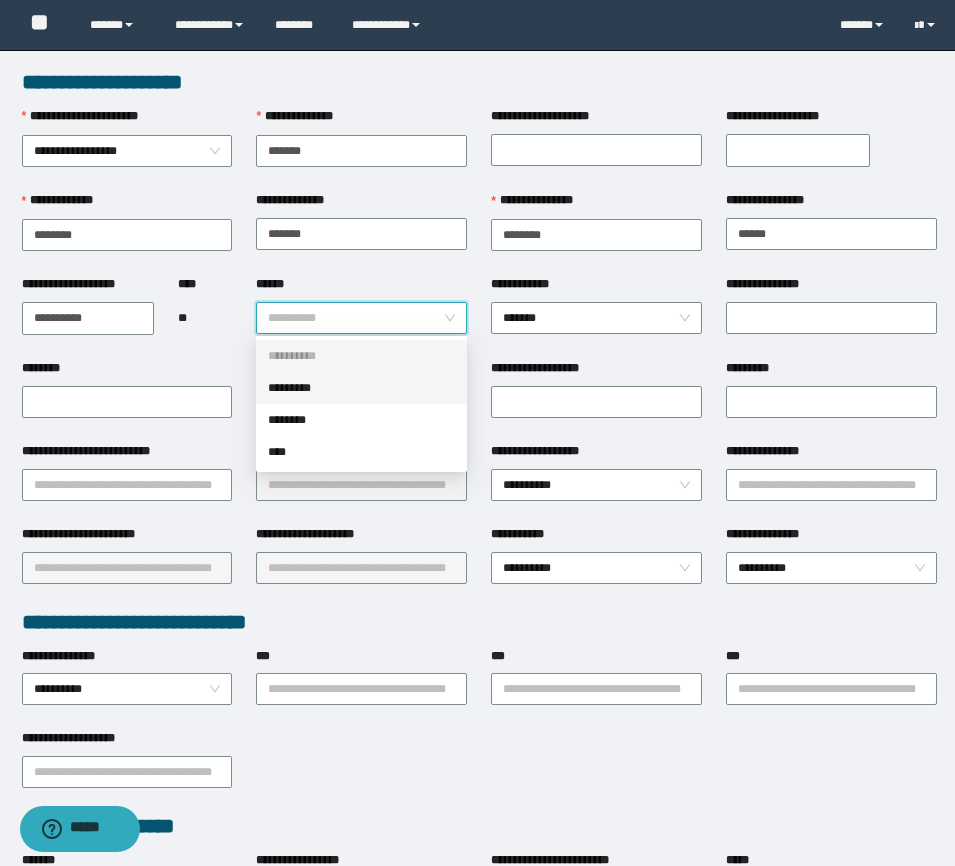 click on "*********" at bounding box center (361, 388) 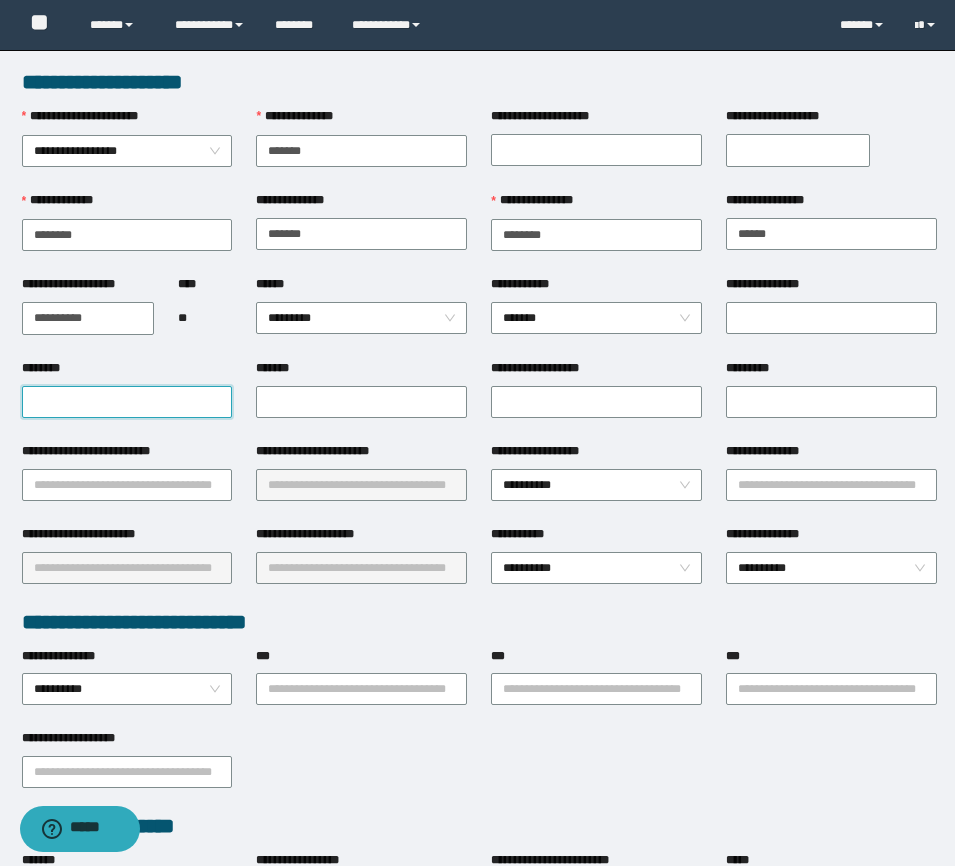 click on "********" at bounding box center (127, 402) 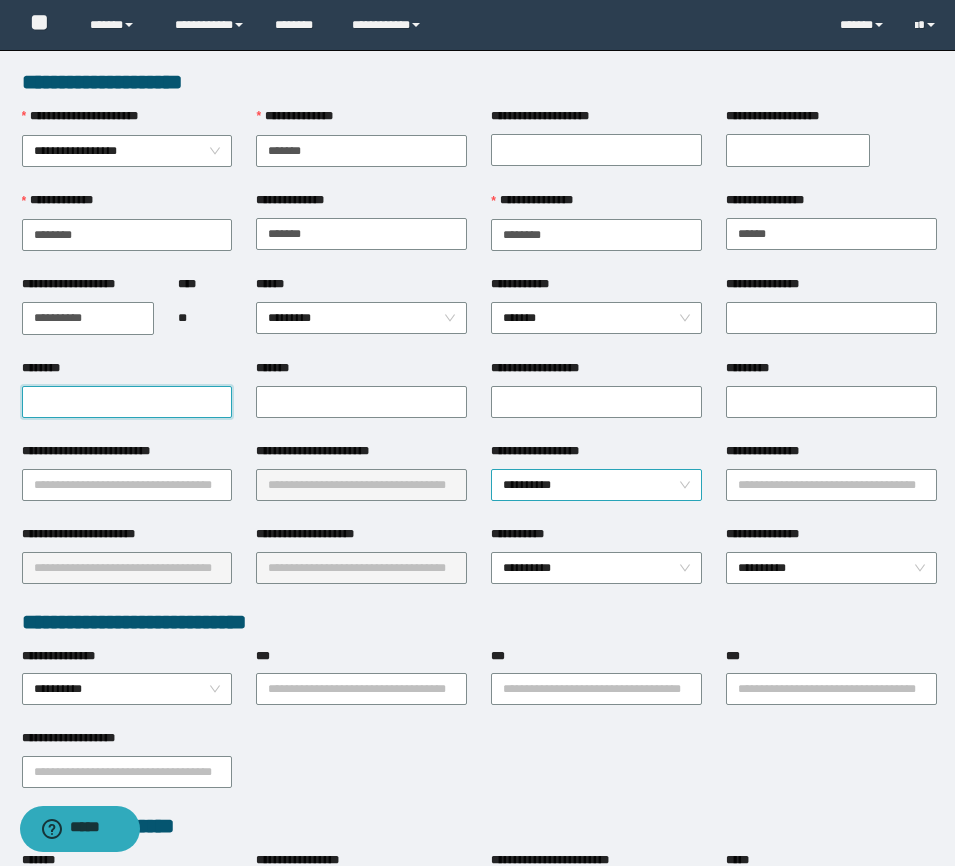 click on "**********" at bounding box center (596, 485) 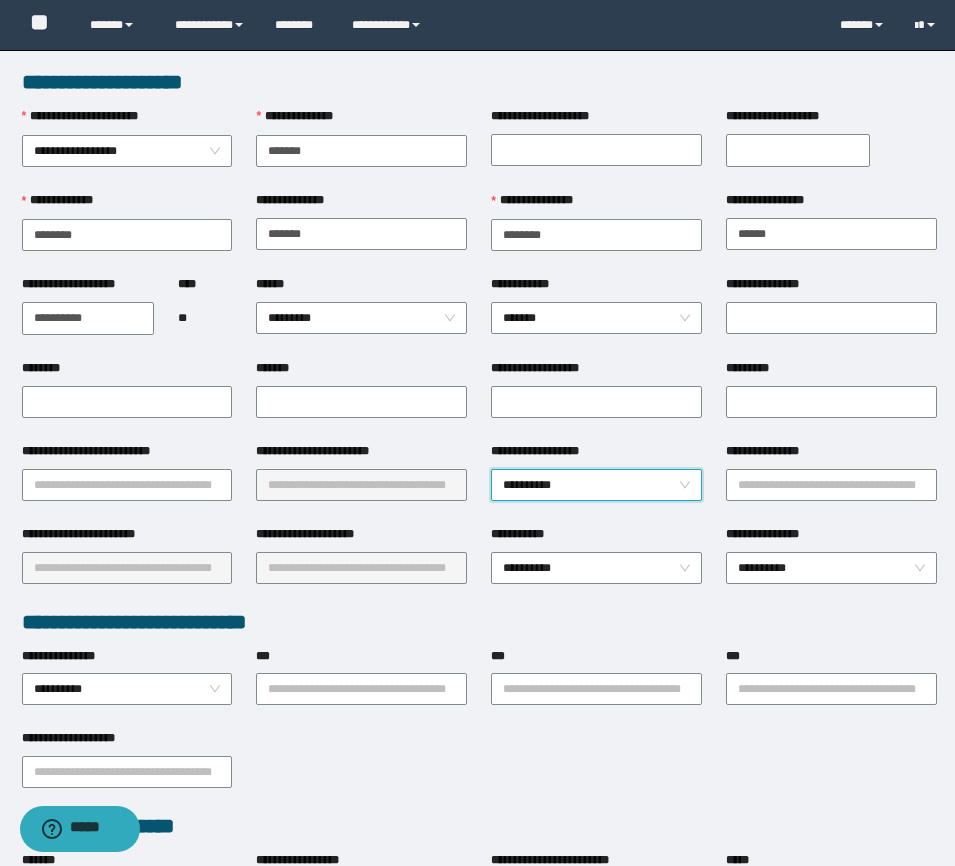 click on "**********" at bounding box center (596, 485) 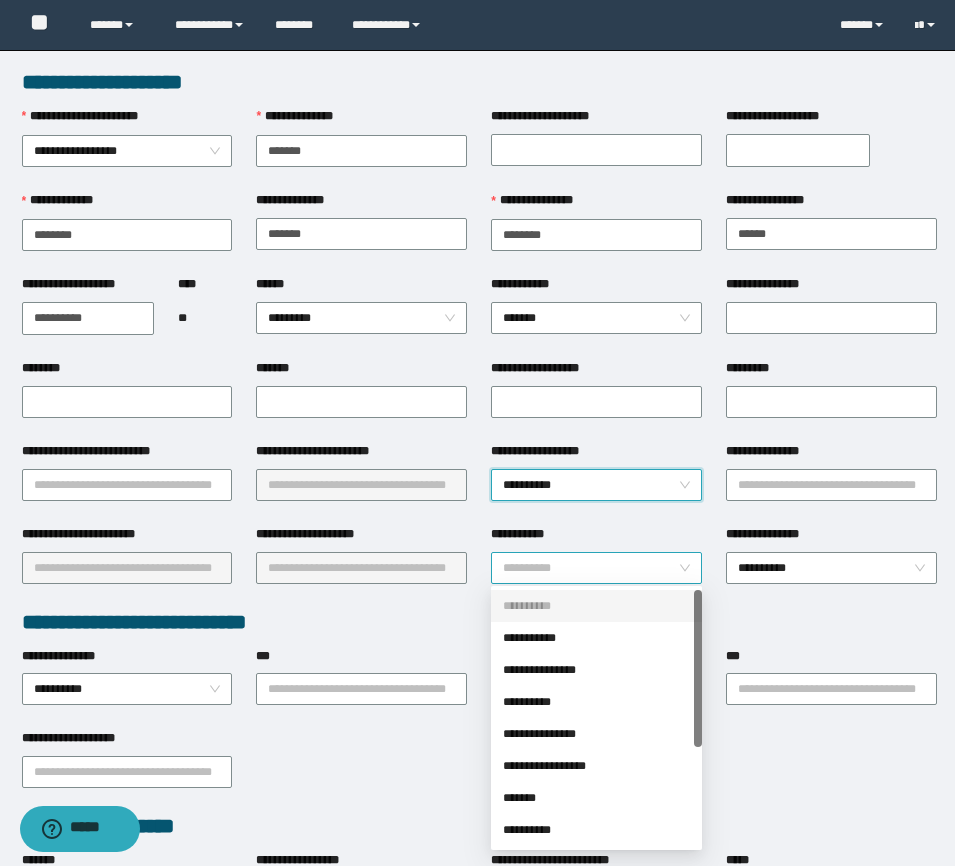 click on "**********" at bounding box center [596, 568] 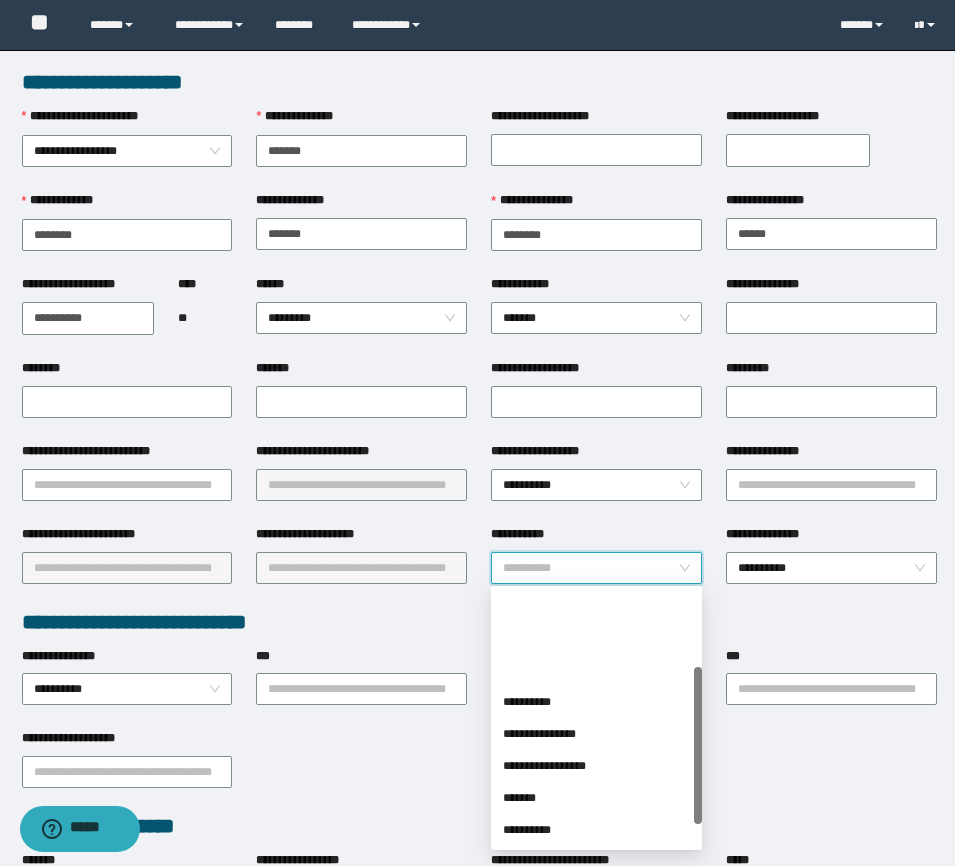scroll, scrollTop: 125, scrollLeft: 0, axis: vertical 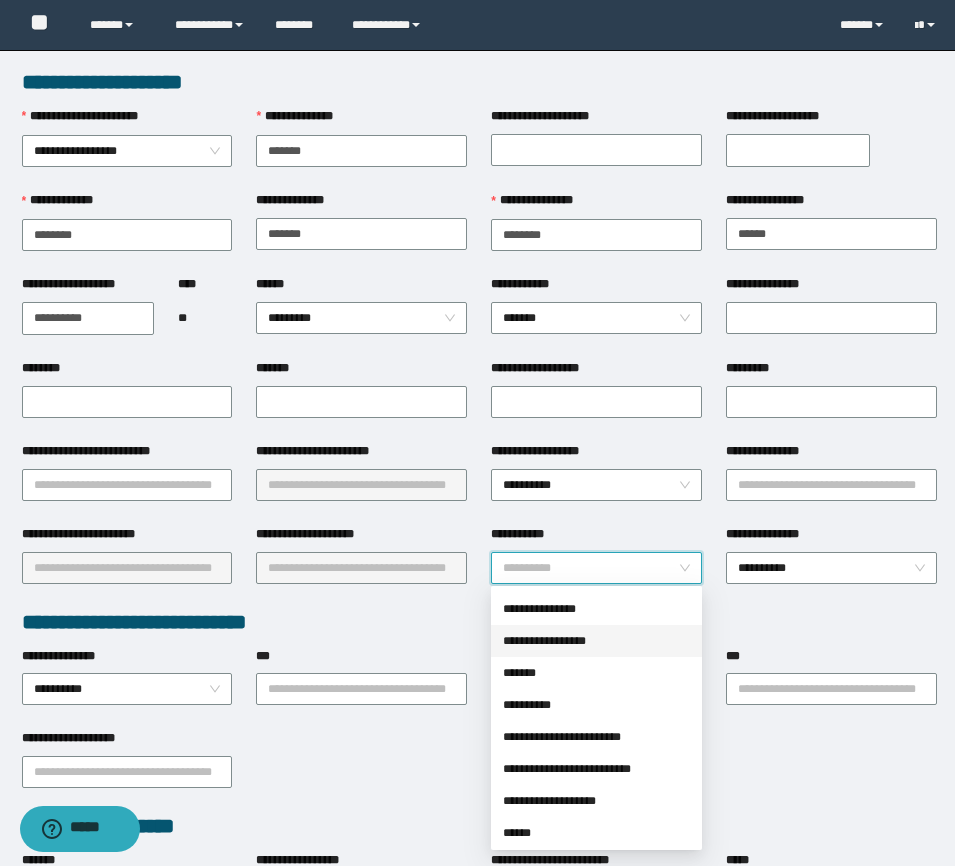 click on "**********" at bounding box center [596, 641] 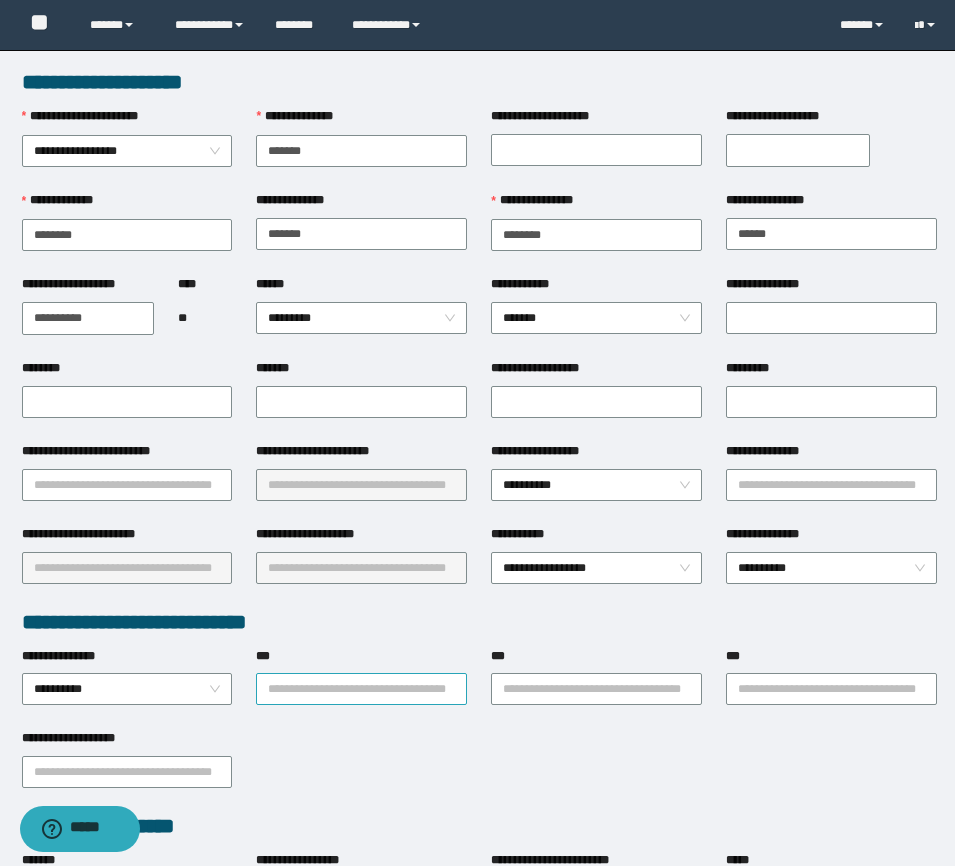 click on "***" at bounding box center (361, 689) 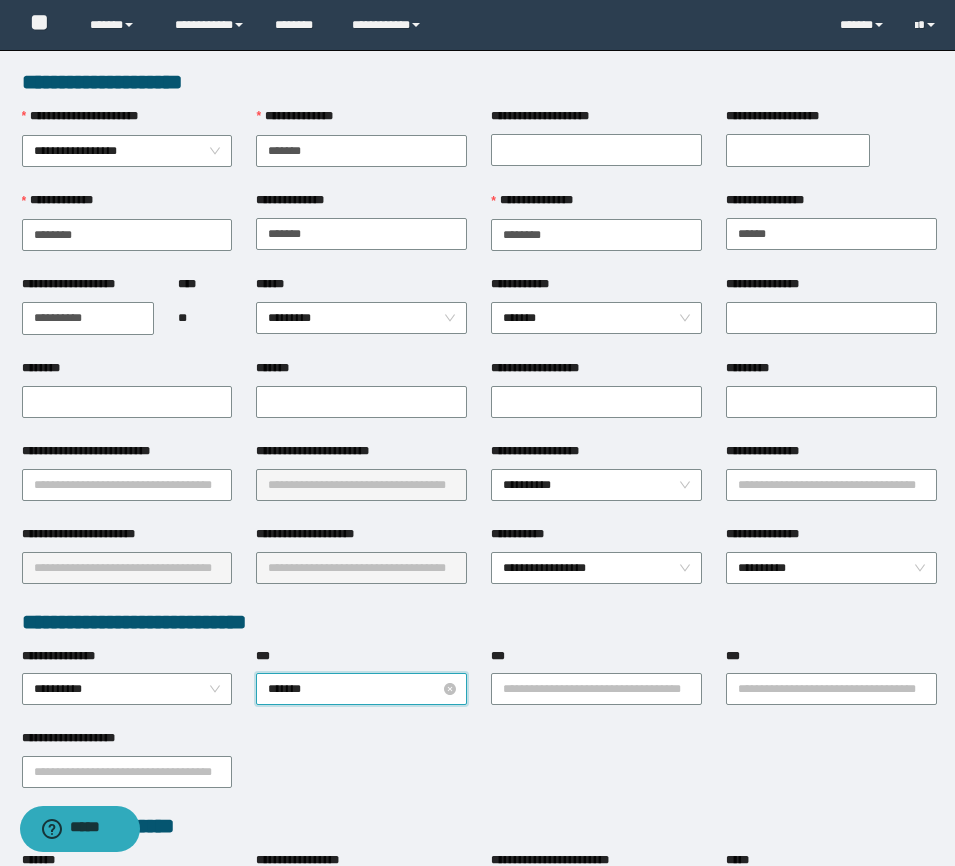type on "********" 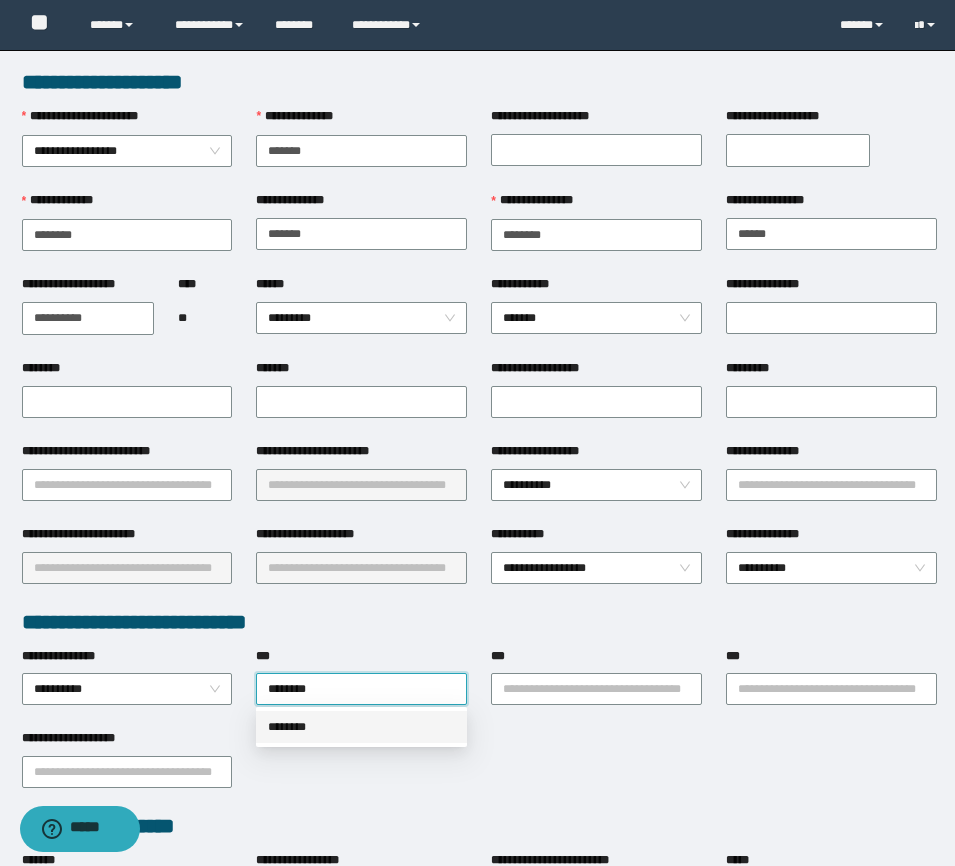click on "********" at bounding box center (361, 727) 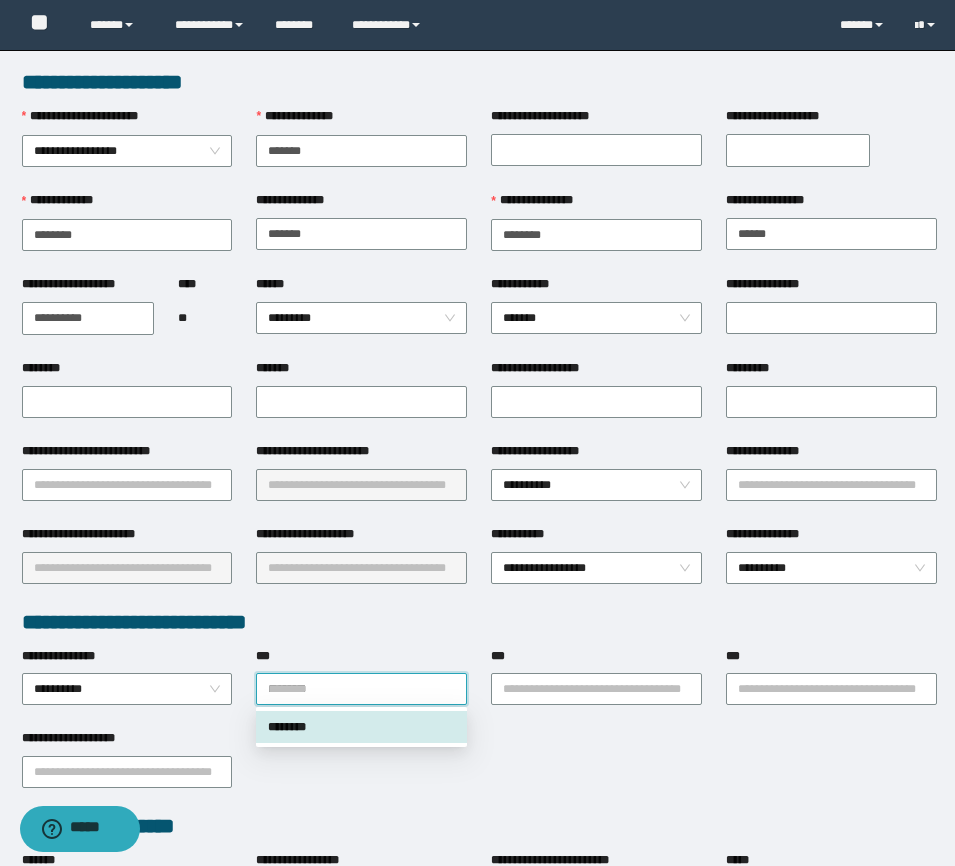 drag, startPoint x: 328, startPoint y: 686, endPoint x: 241, endPoint y: 675, distance: 87.69264 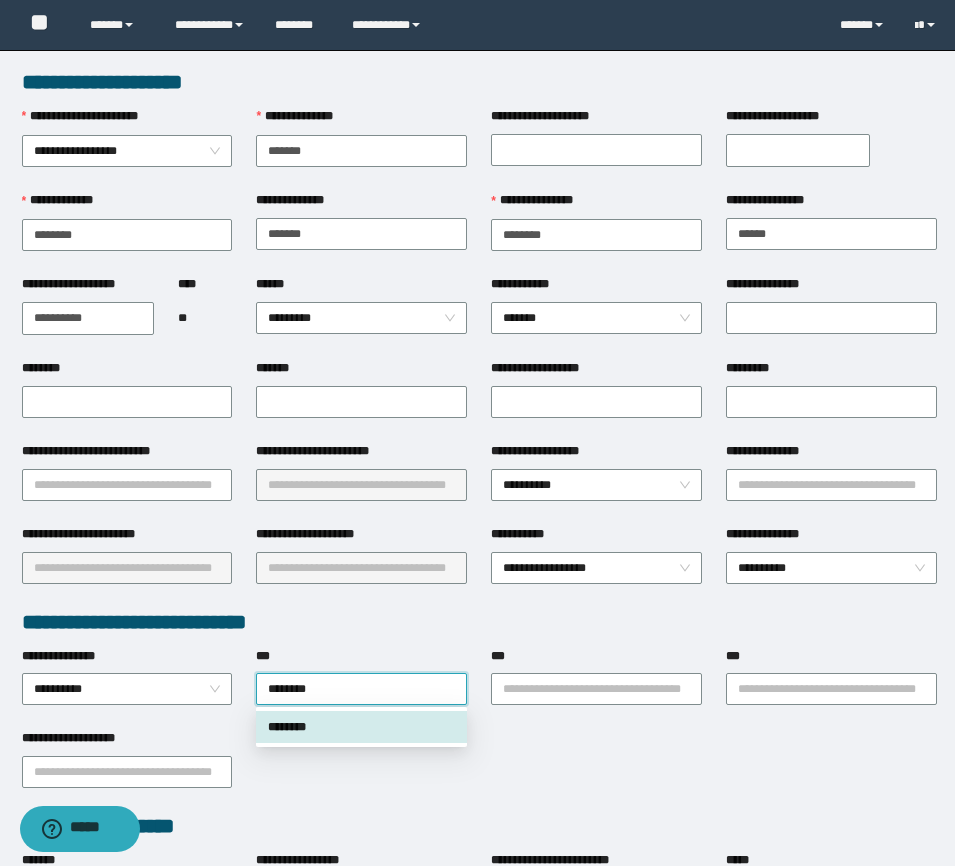 type on "*********" 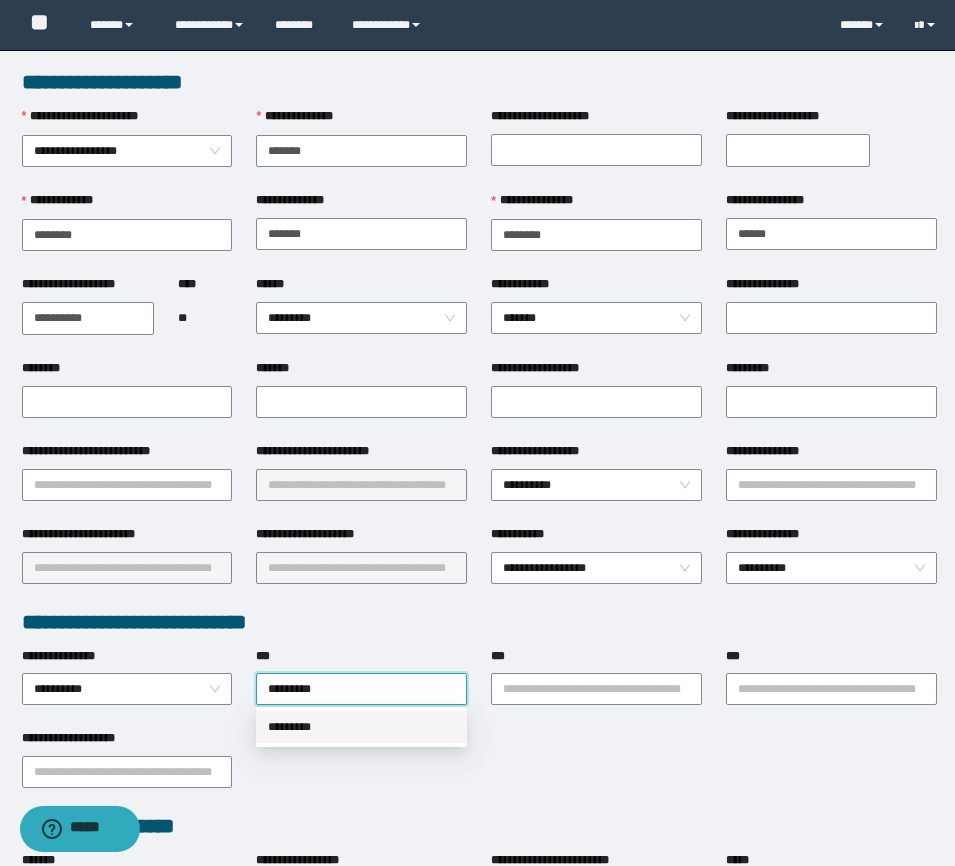 type 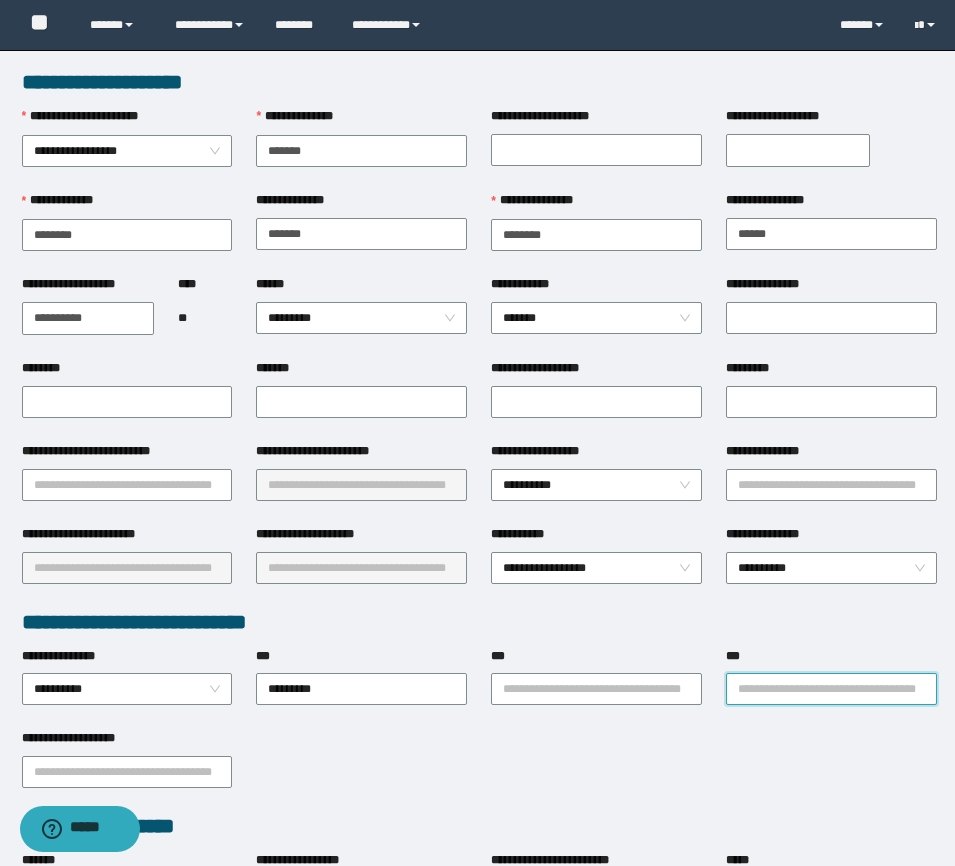 click on "***" at bounding box center (831, 689) 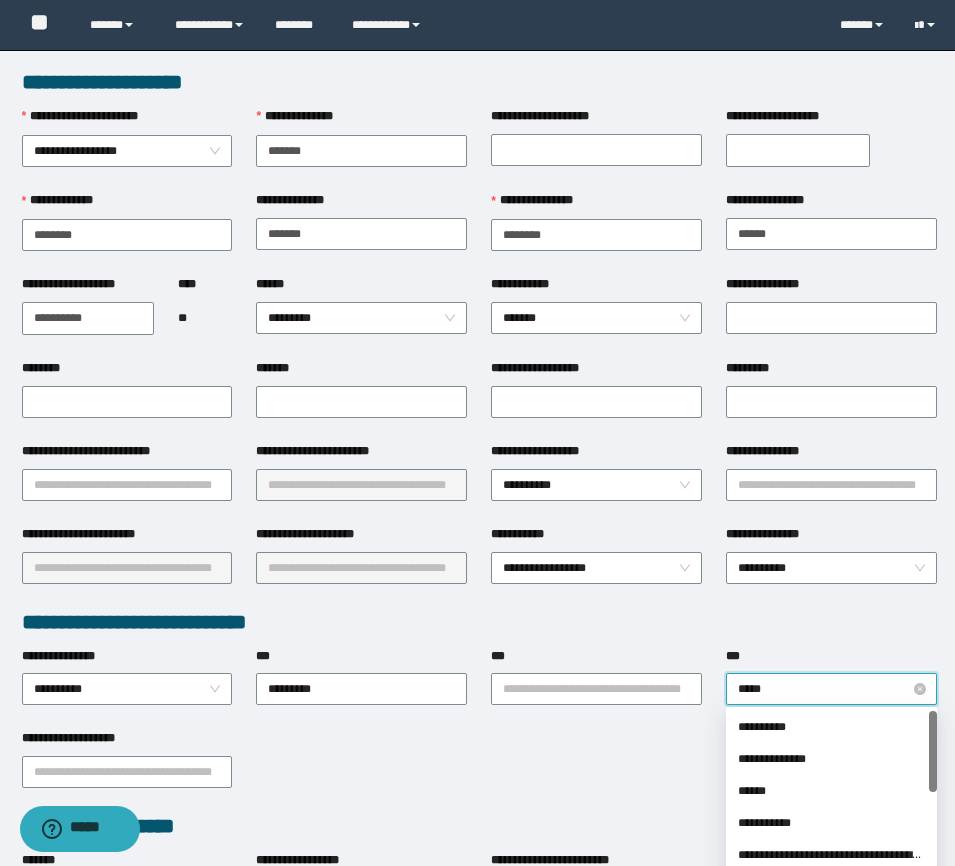 type on "******" 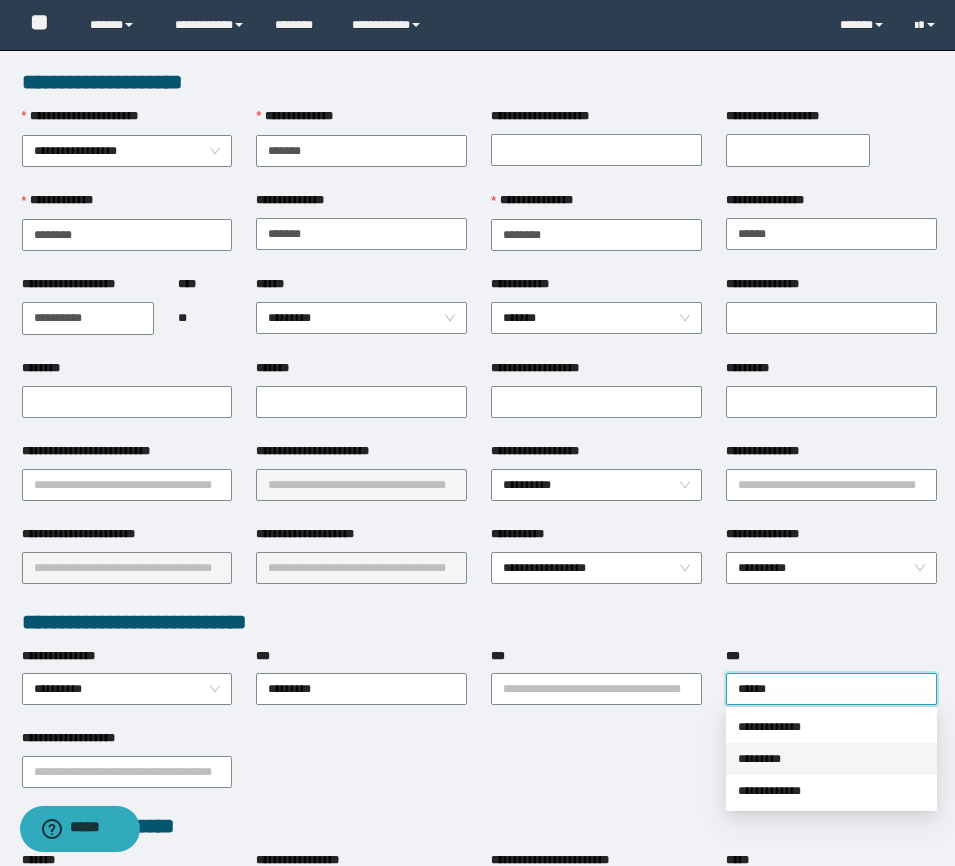 click on "*********" at bounding box center [831, 759] 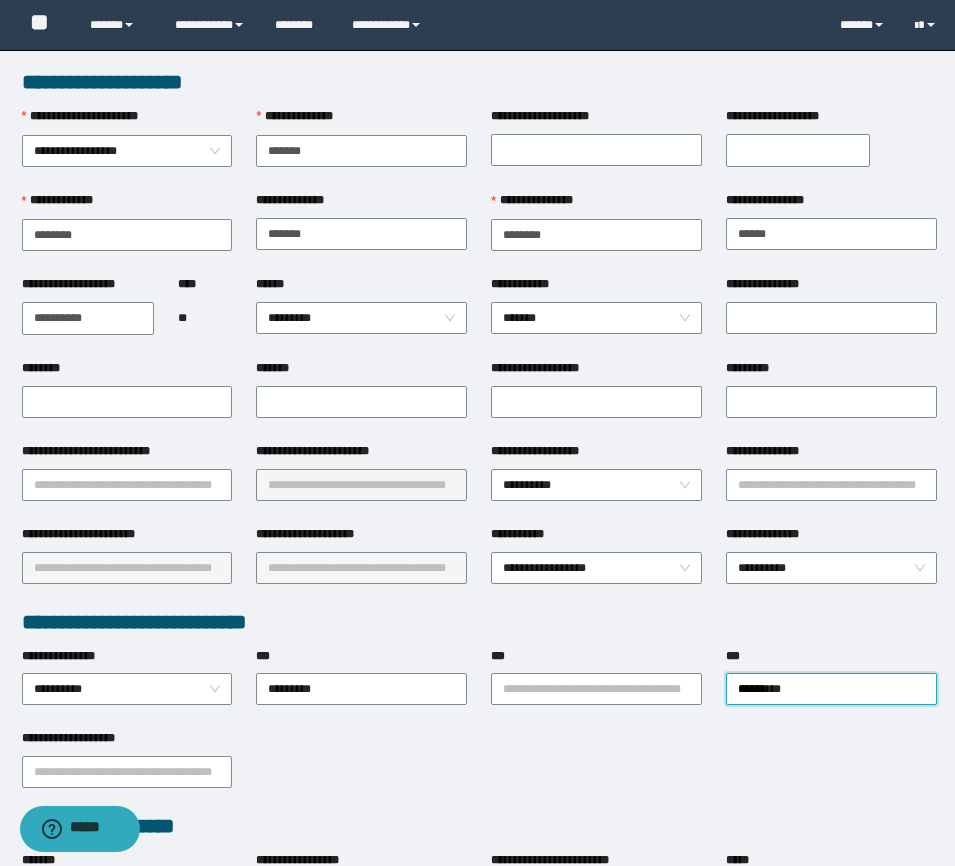 type 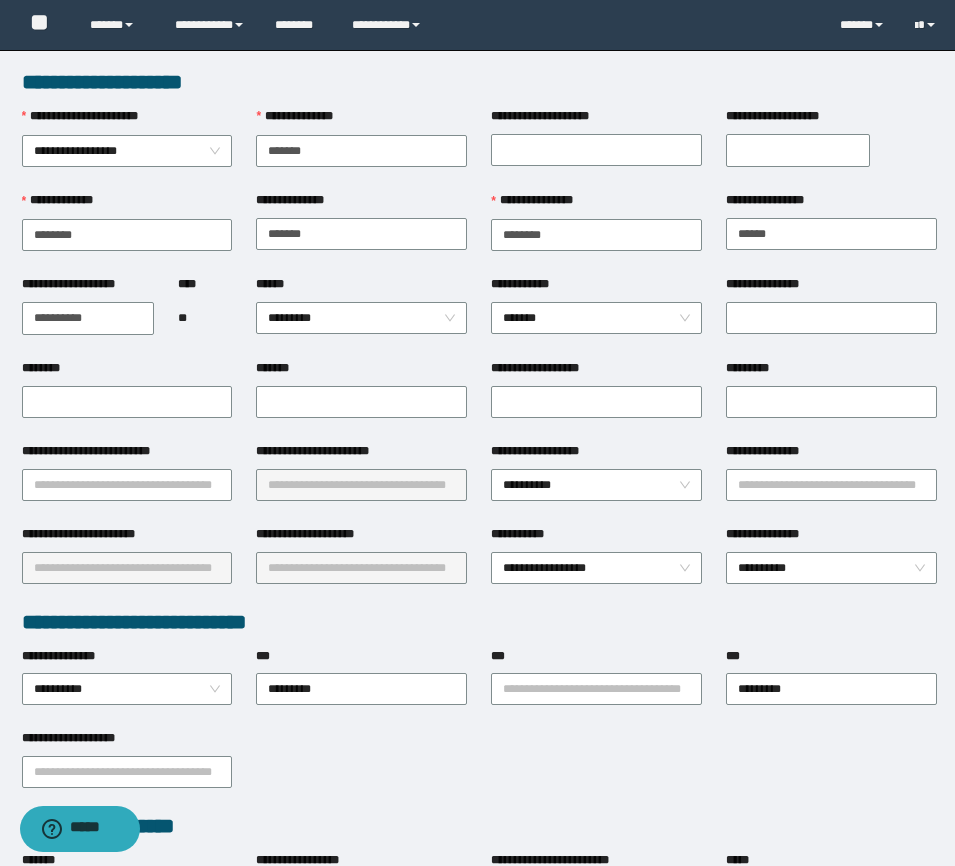 click on "**********" at bounding box center [596, 688] 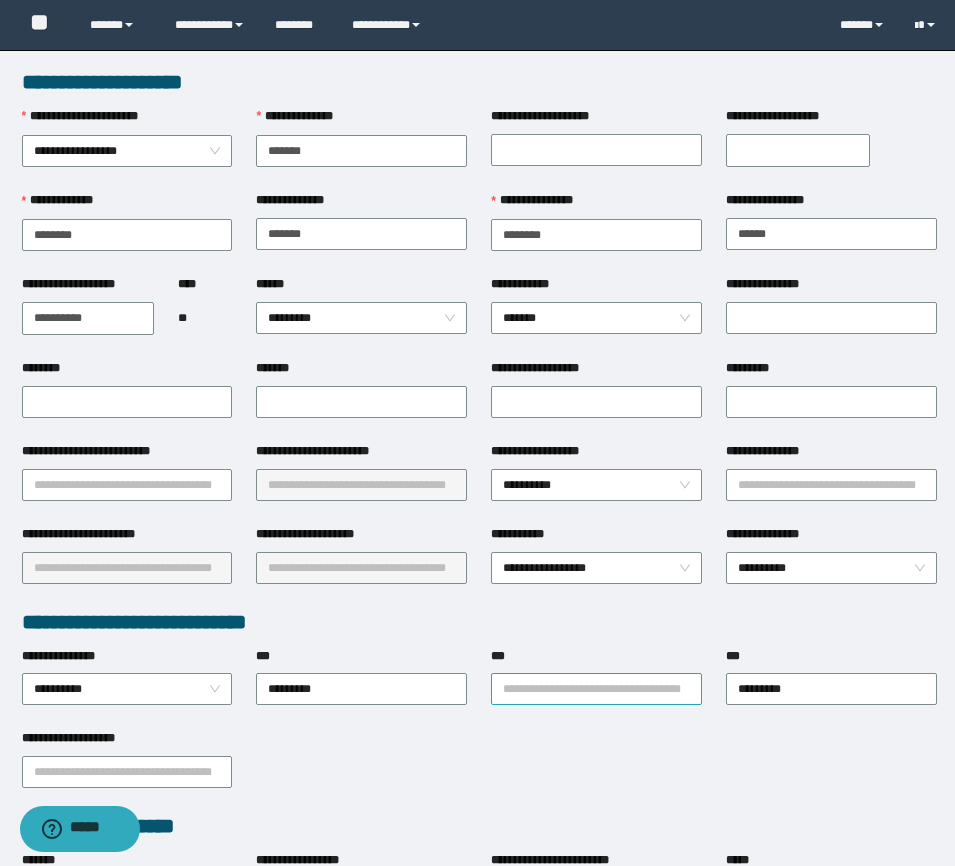 click on "**********" at bounding box center (596, 689) 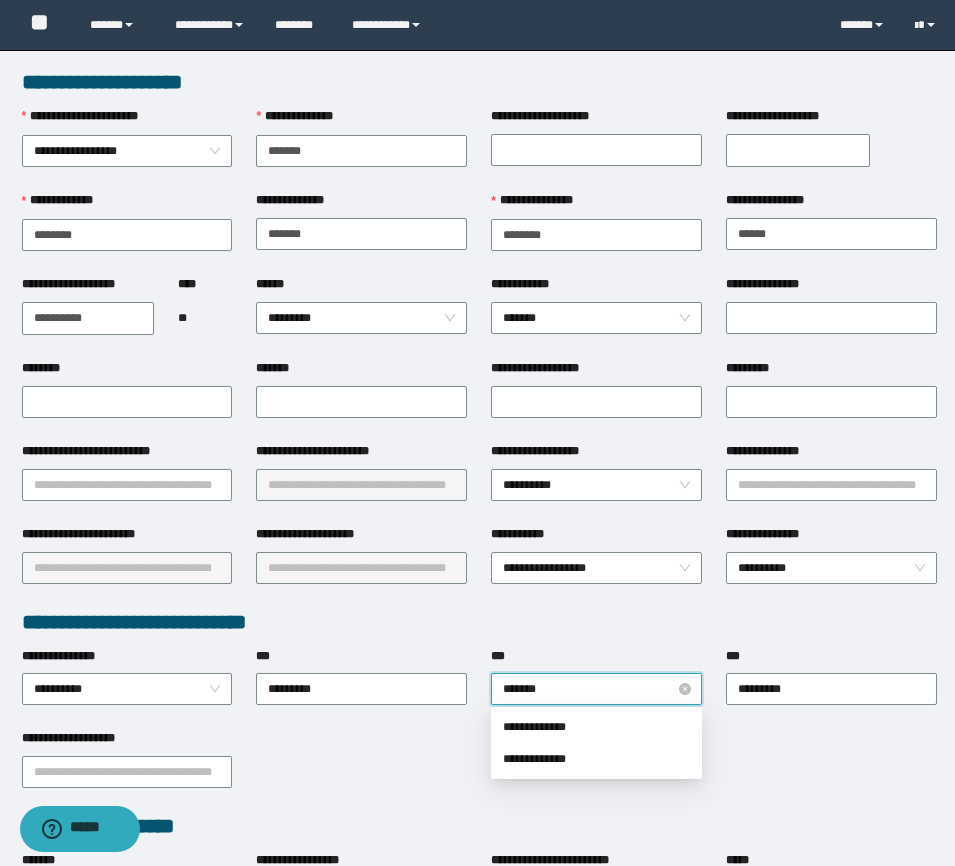 type on "********" 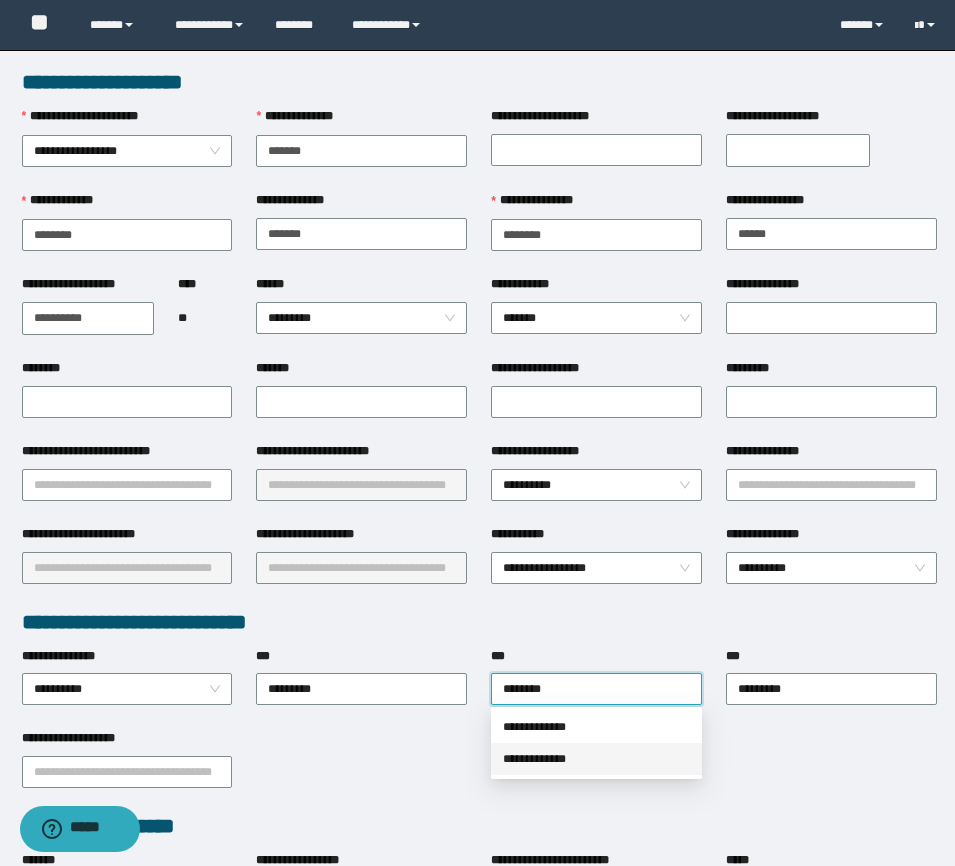 click on "**********" at bounding box center [596, 759] 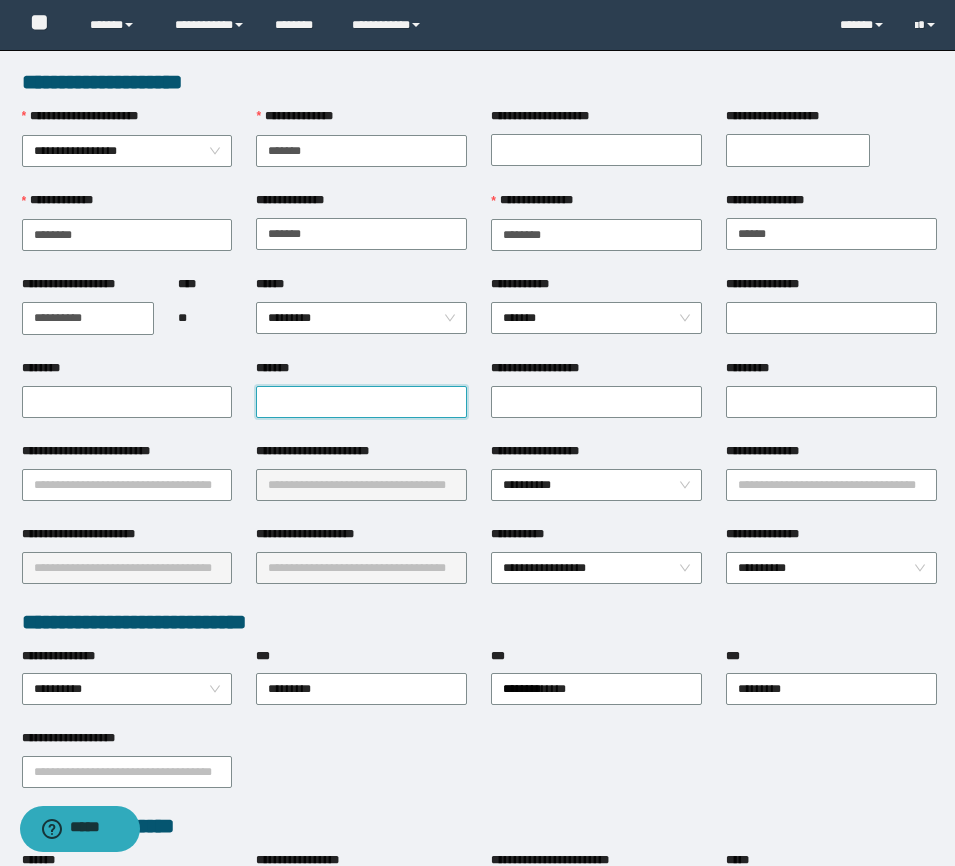 click on "*******" at bounding box center (361, 402) 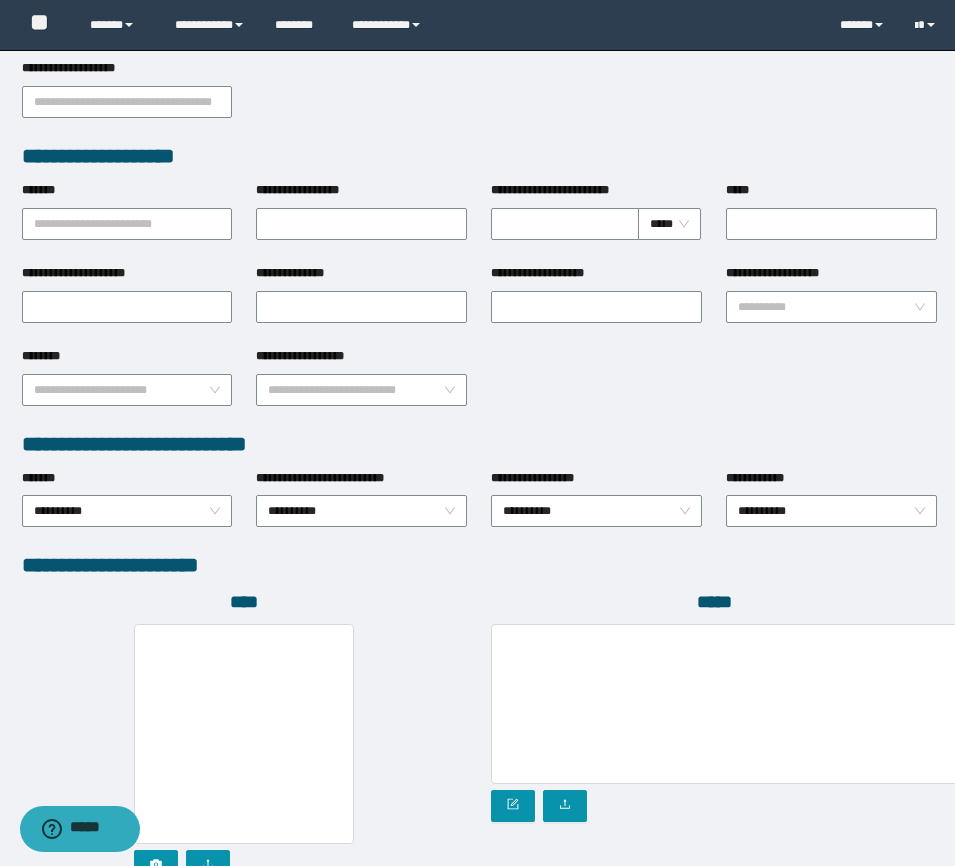 scroll, scrollTop: 837, scrollLeft: 0, axis: vertical 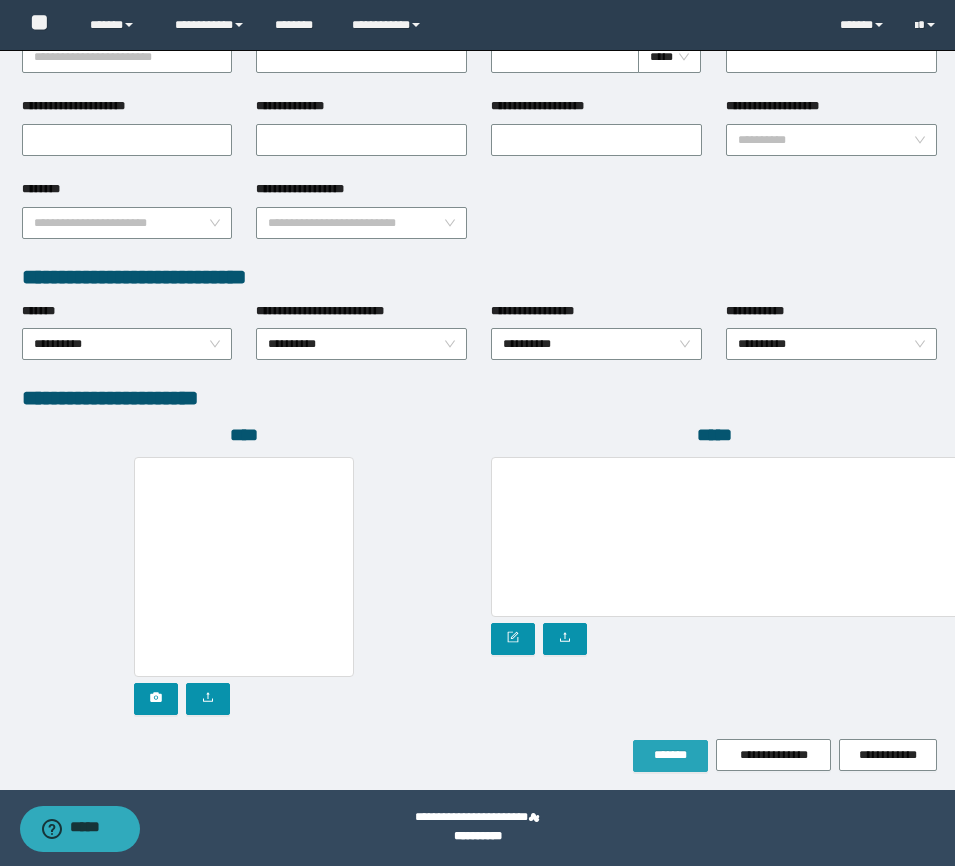 click on "*******" at bounding box center [670, 755] 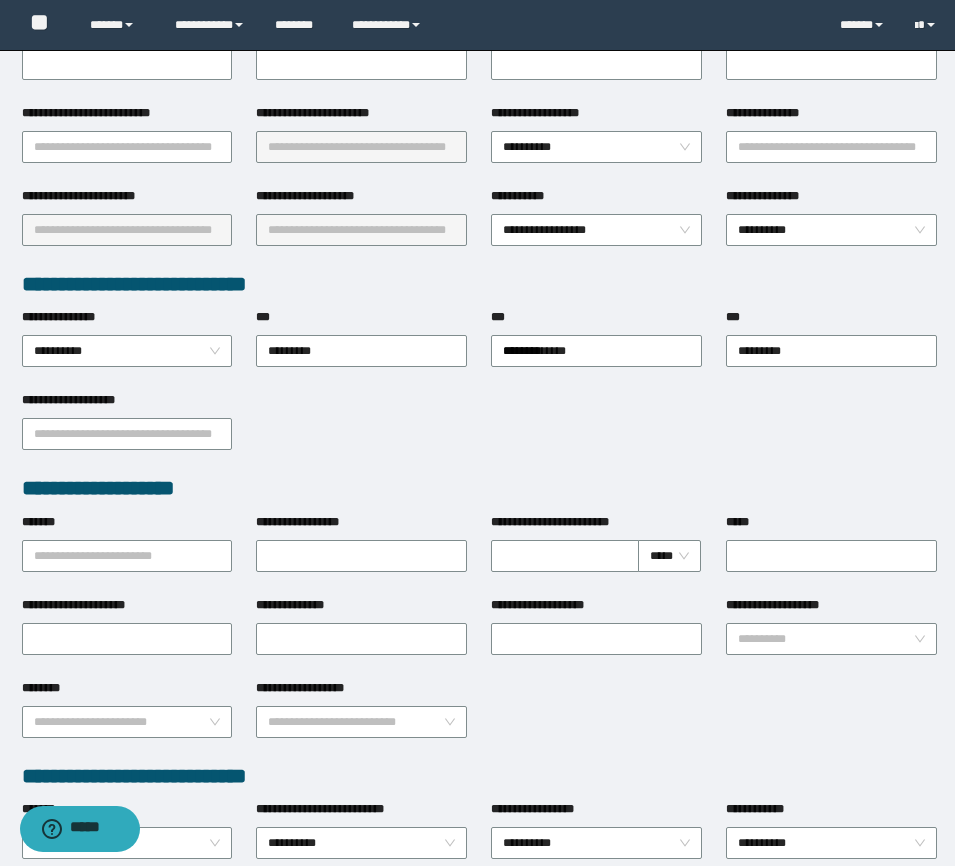 scroll, scrollTop: 390, scrollLeft: 0, axis: vertical 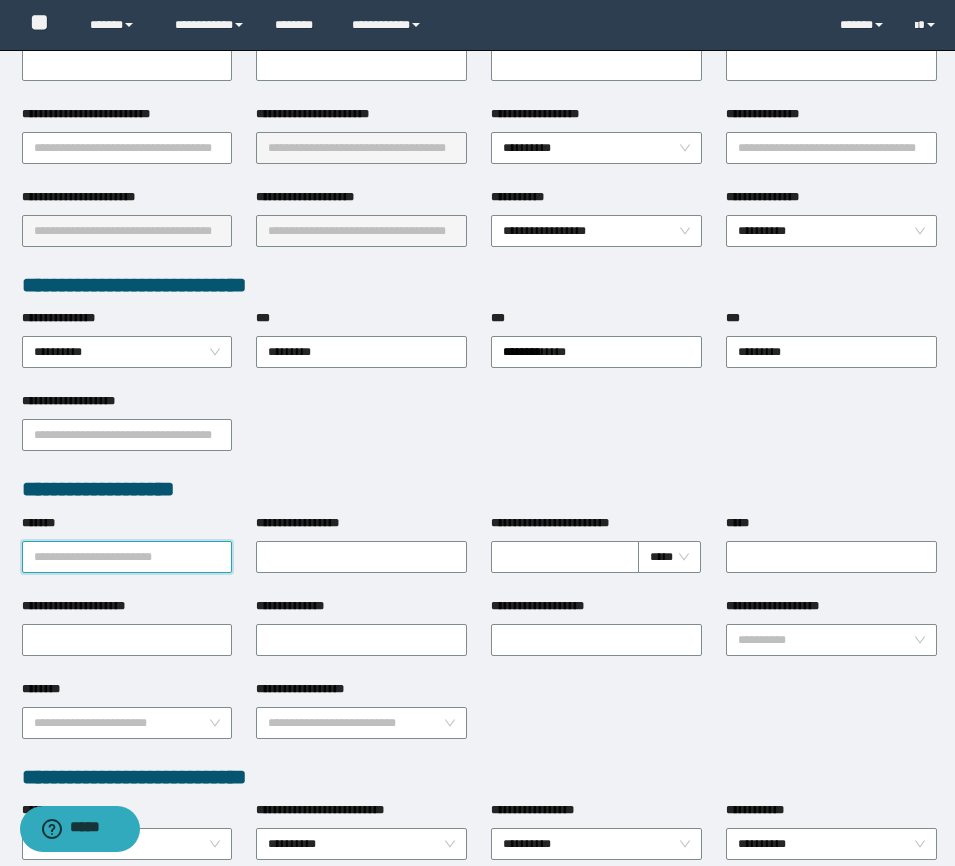 click on "*******" at bounding box center (127, 557) 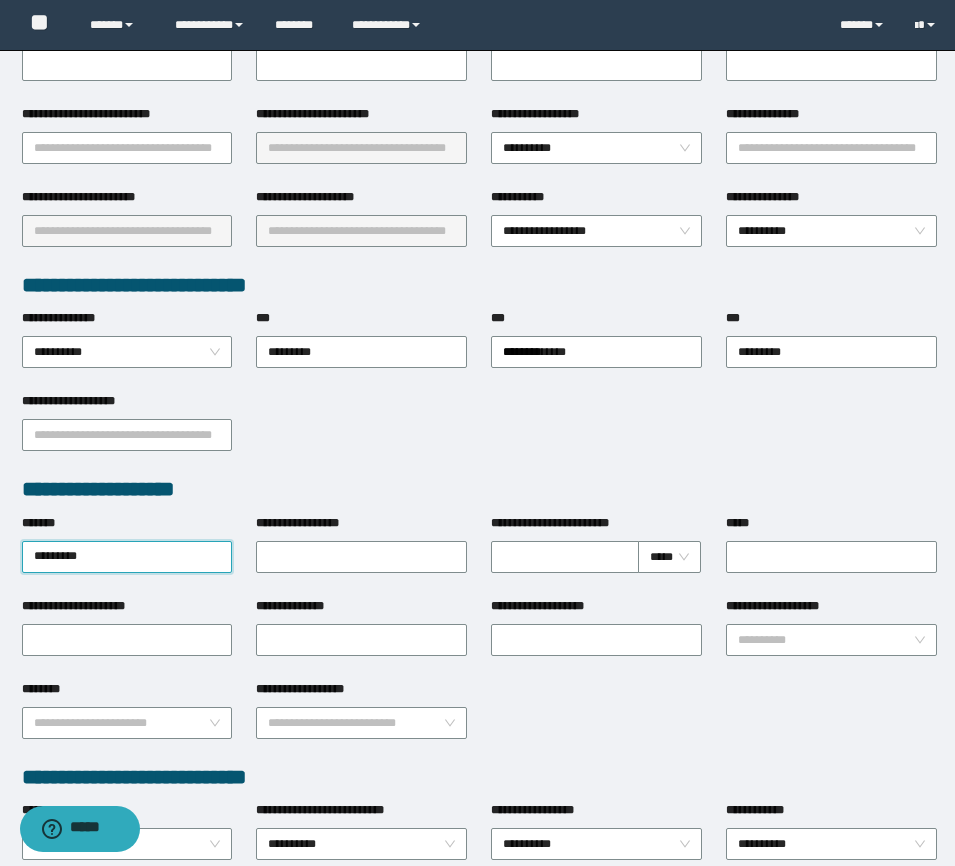 type on "**********" 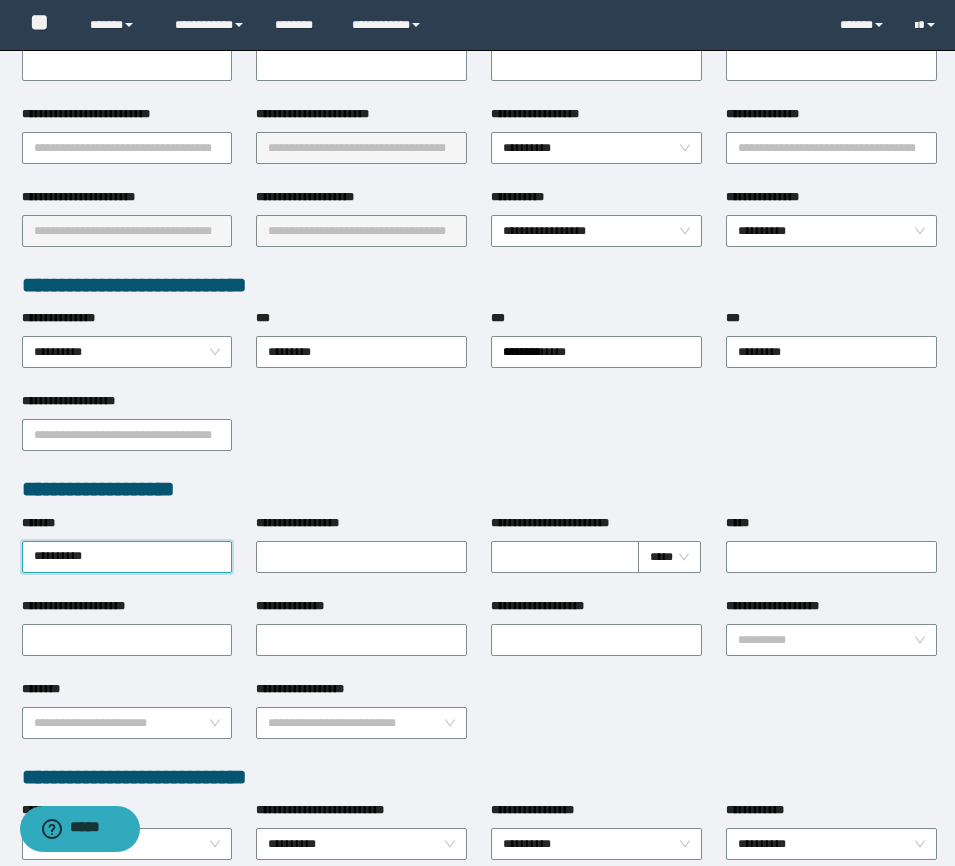 drag, startPoint x: 163, startPoint y: 547, endPoint x: -16, endPoint y: 536, distance: 179.33768 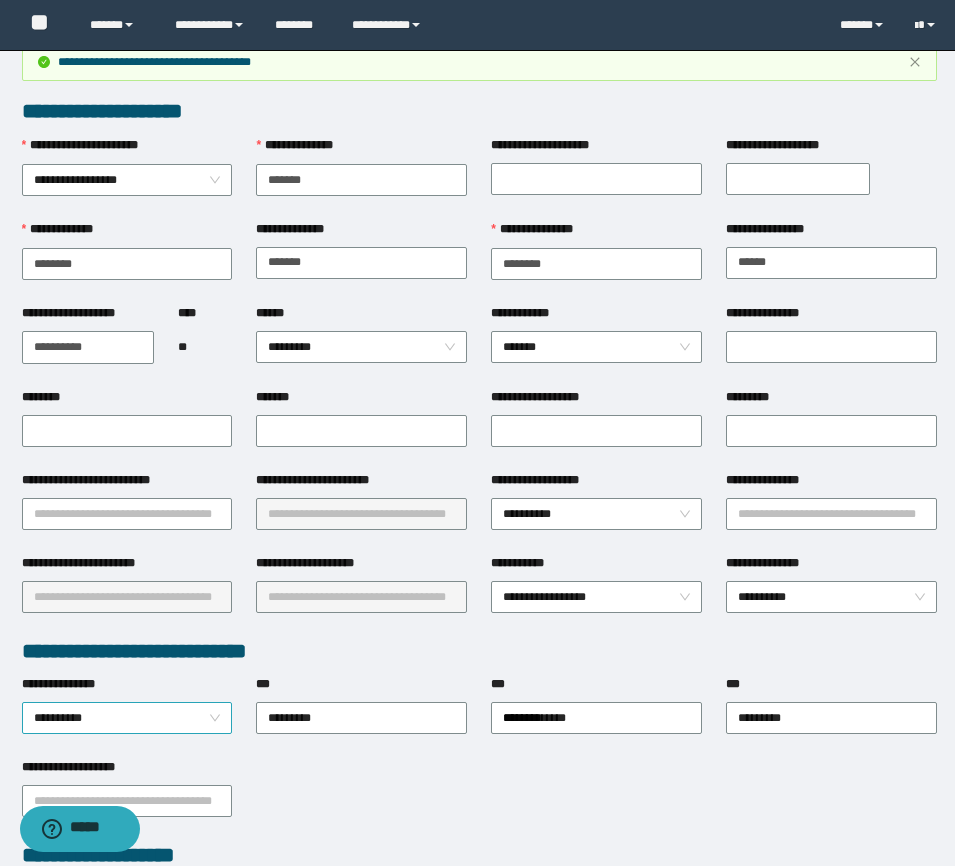scroll, scrollTop: 15, scrollLeft: 0, axis: vertical 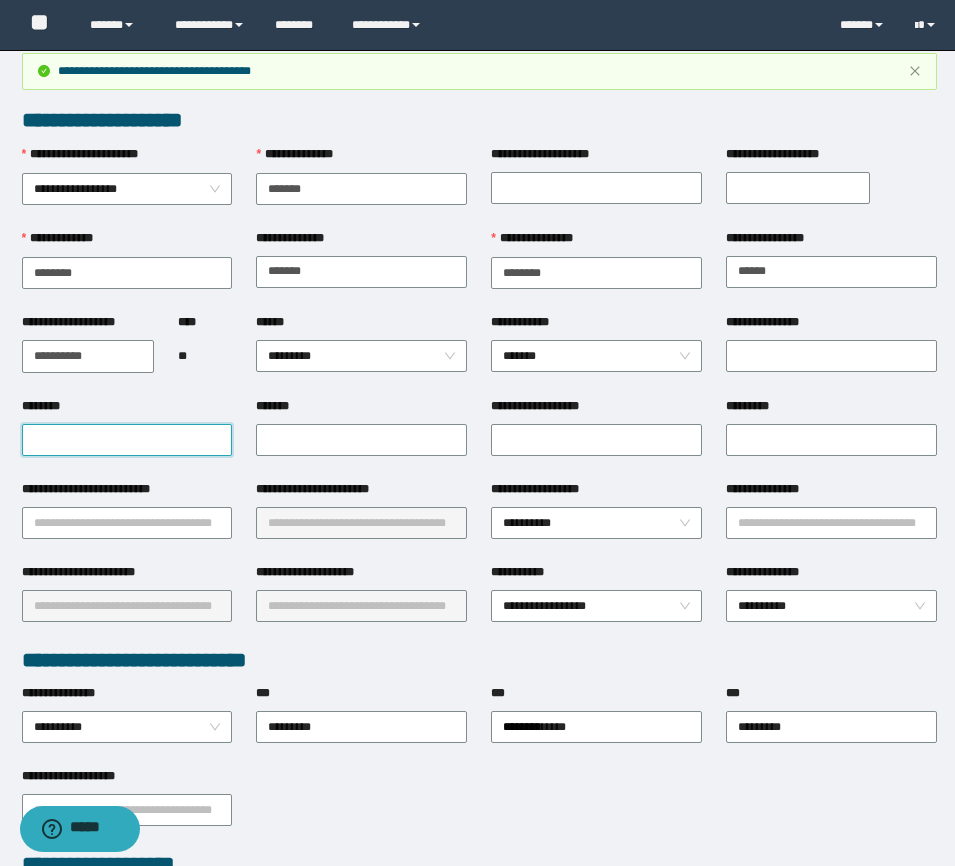 click on "********" at bounding box center [127, 440] 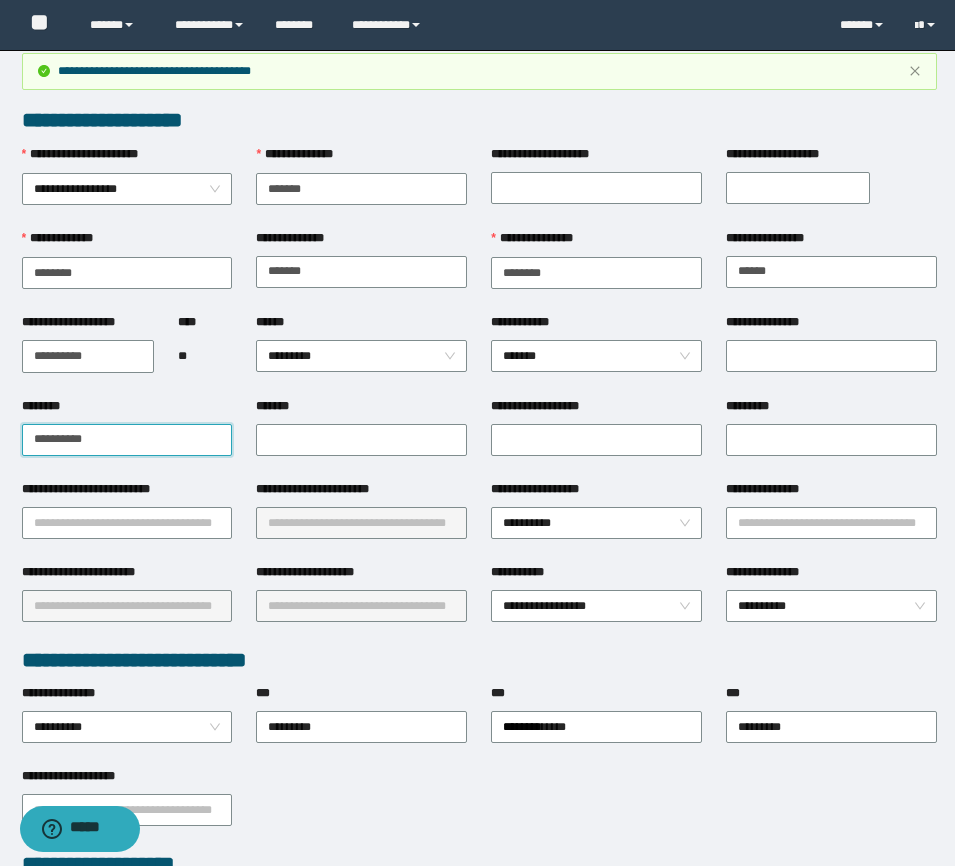 type on "**********" 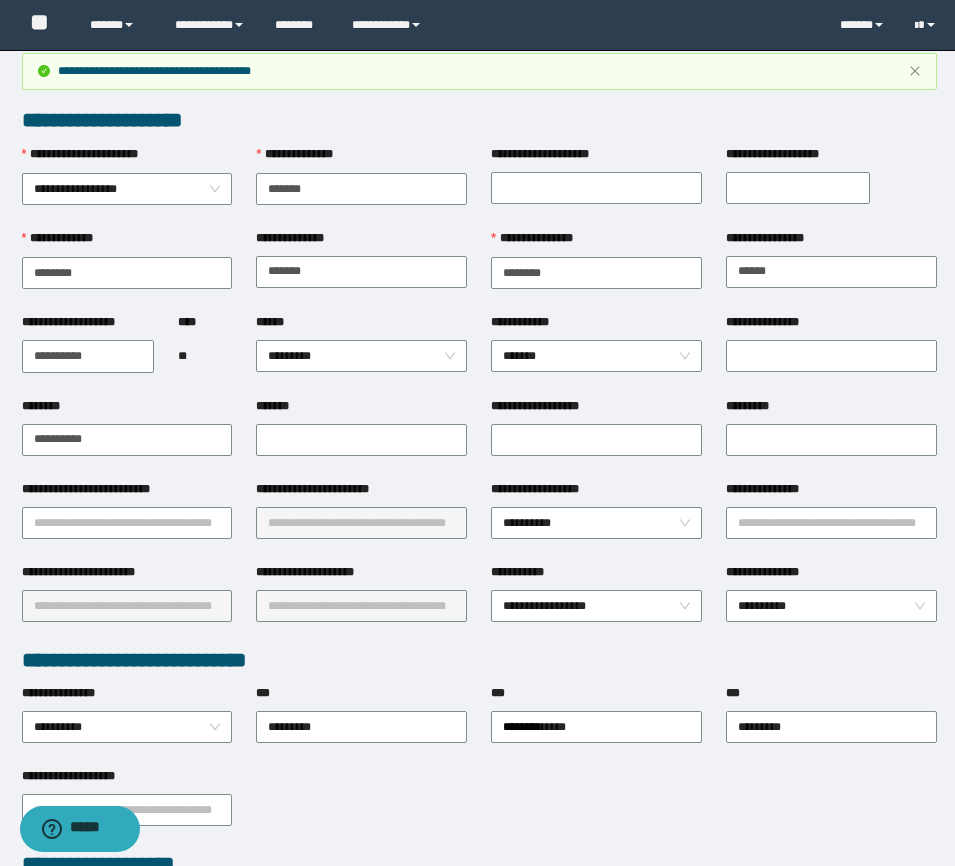 click on "*********" at bounding box center [831, 410] 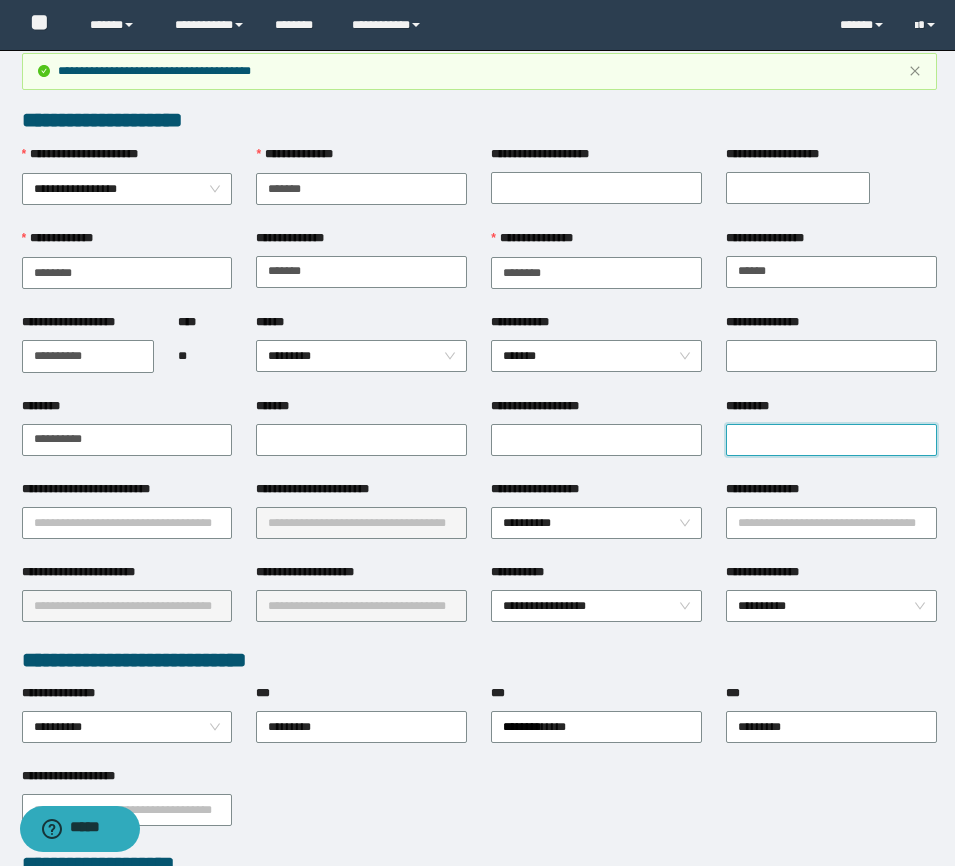 click on "*********" at bounding box center (831, 440) 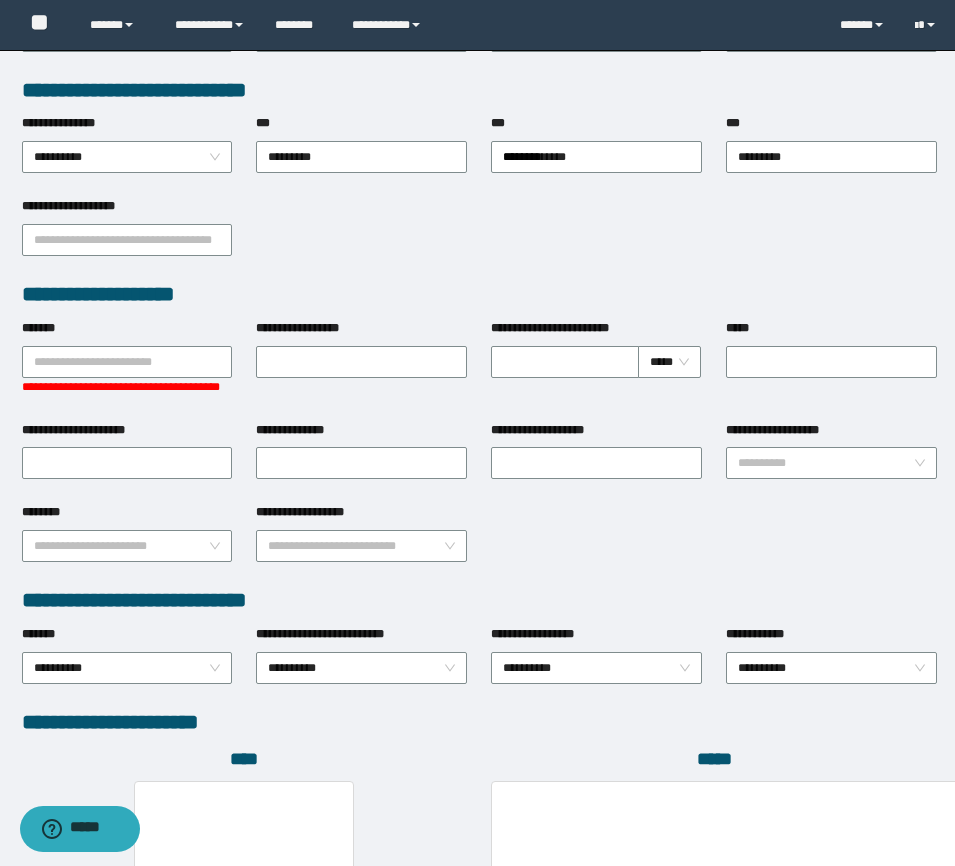 scroll, scrollTop: 212, scrollLeft: 0, axis: vertical 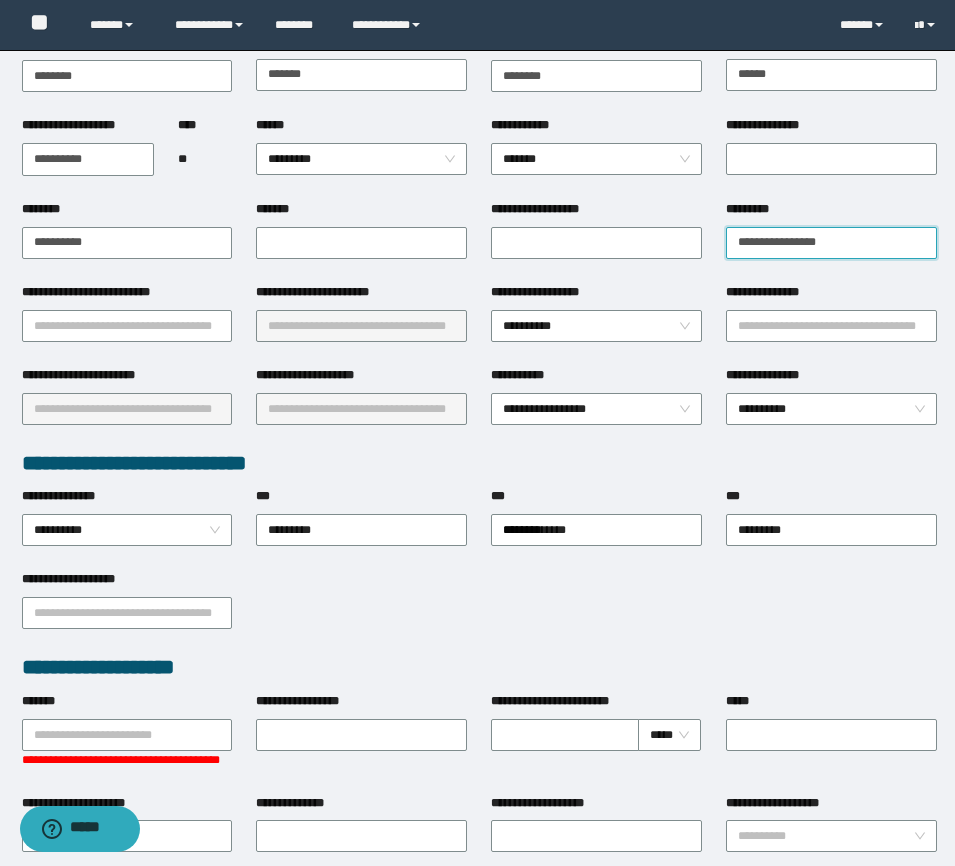 type on "**********" 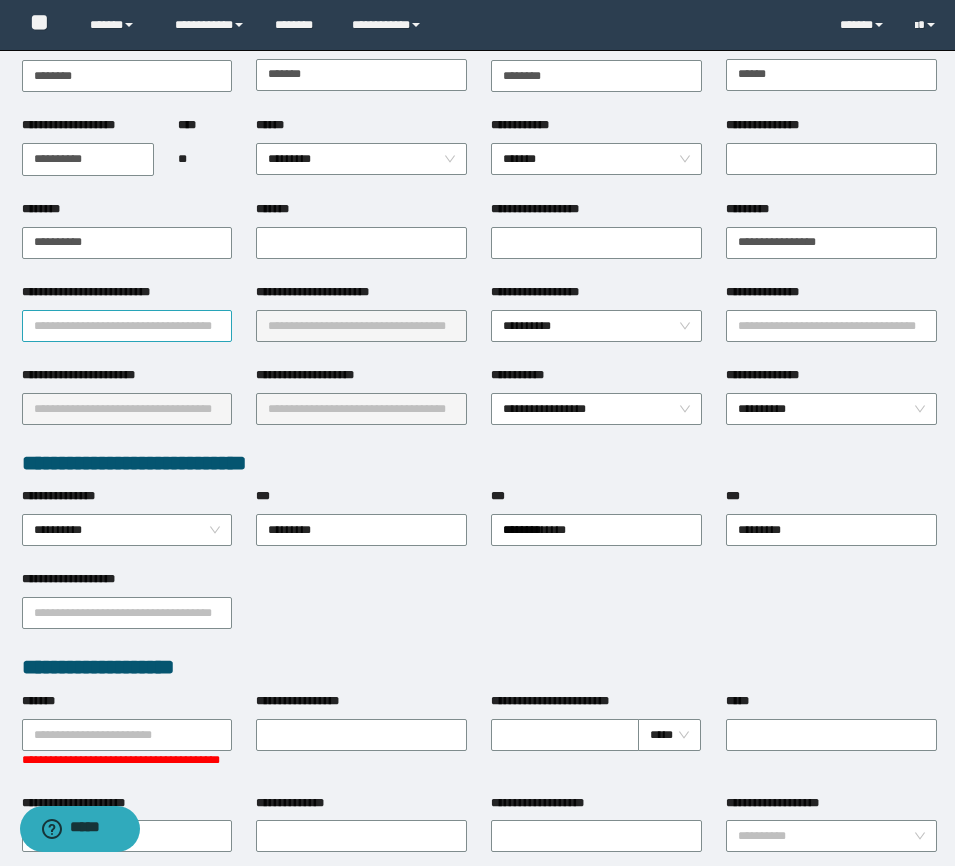 click on "**********" at bounding box center [127, 326] 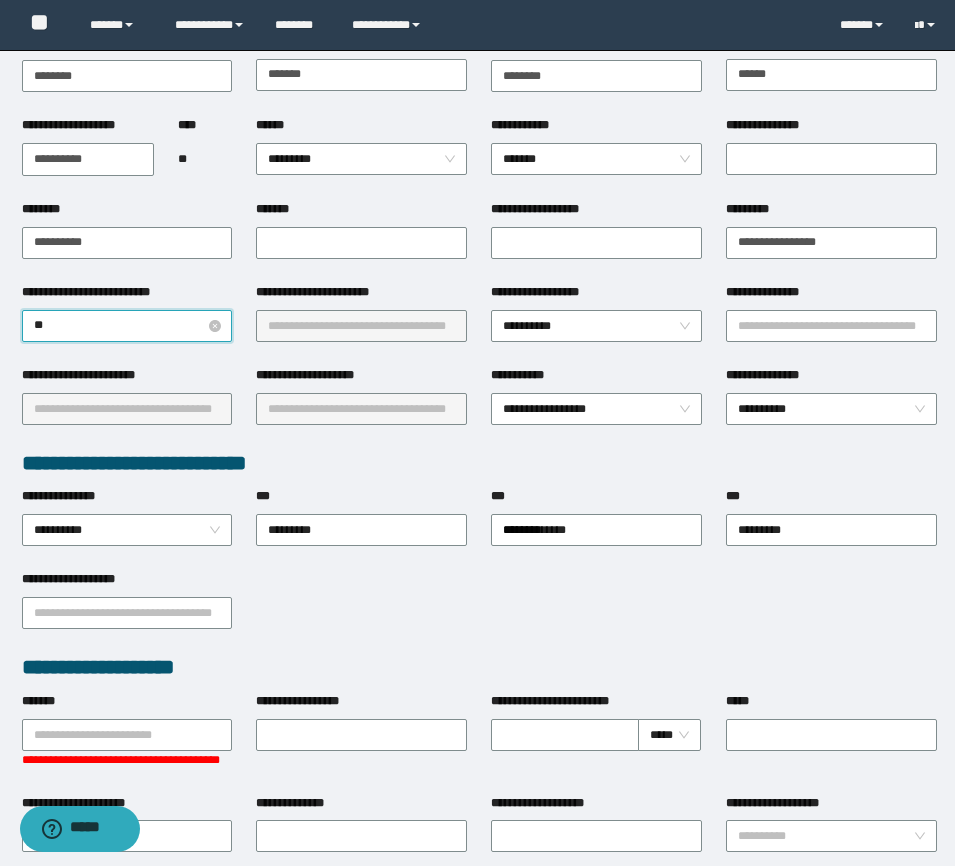 type on "***" 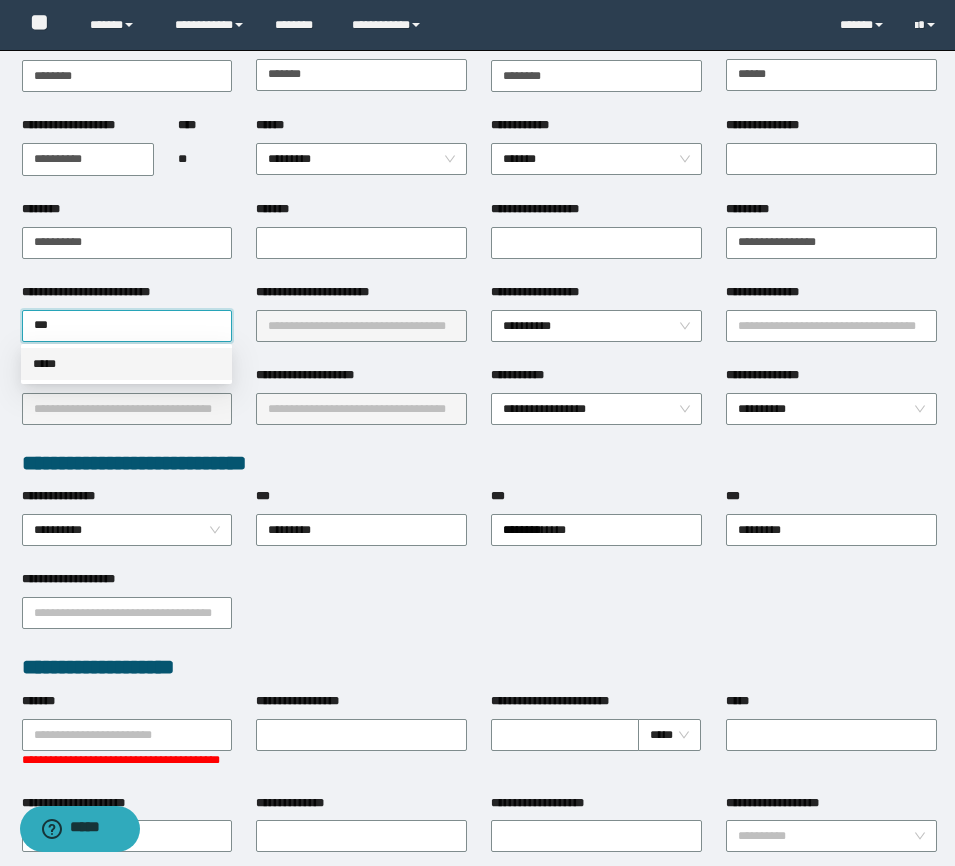 click on "*****" at bounding box center [126, 364] 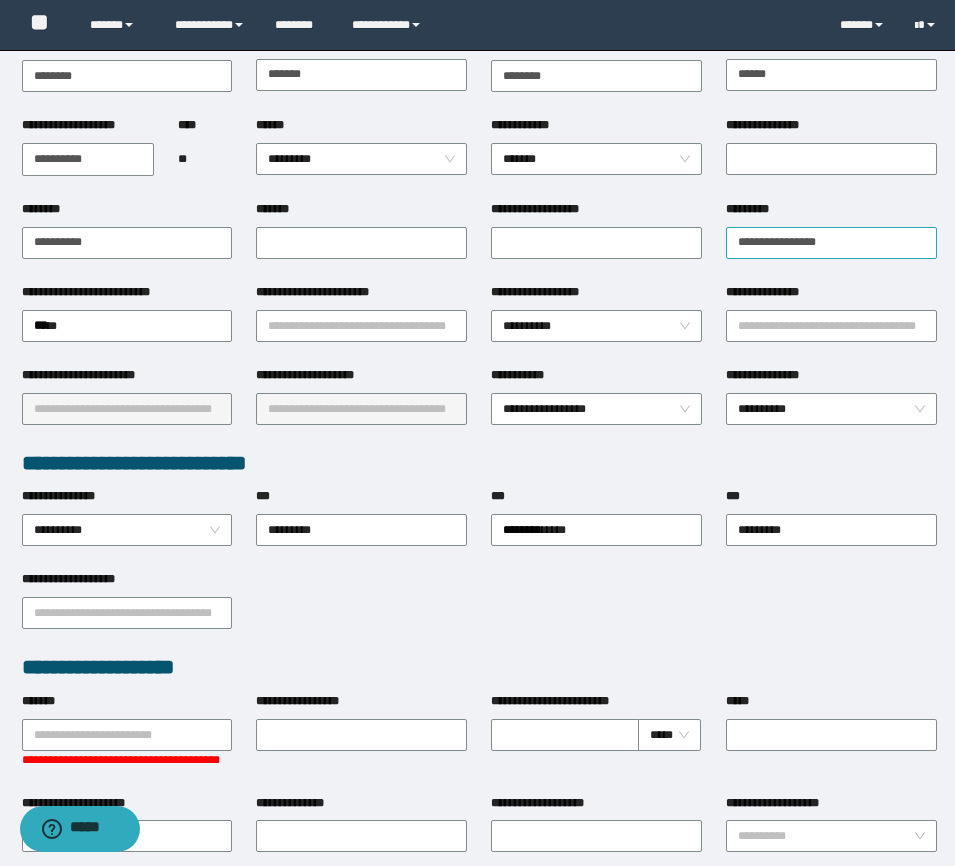 type 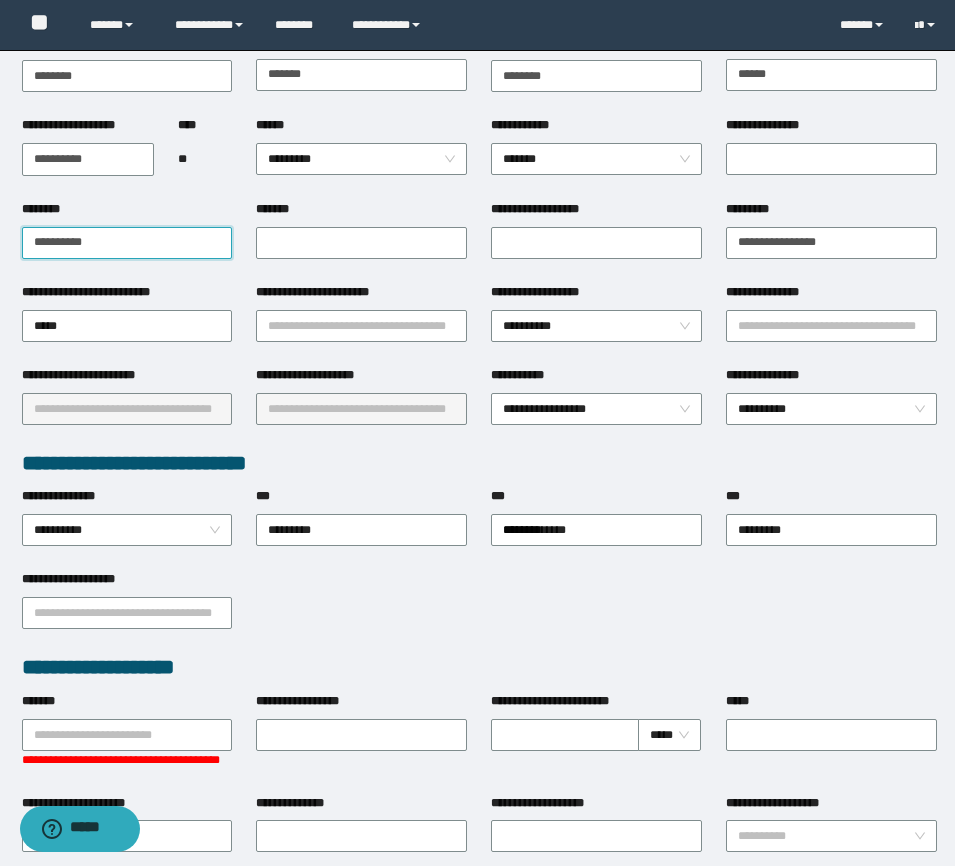 click on "**********" at bounding box center (127, 243) 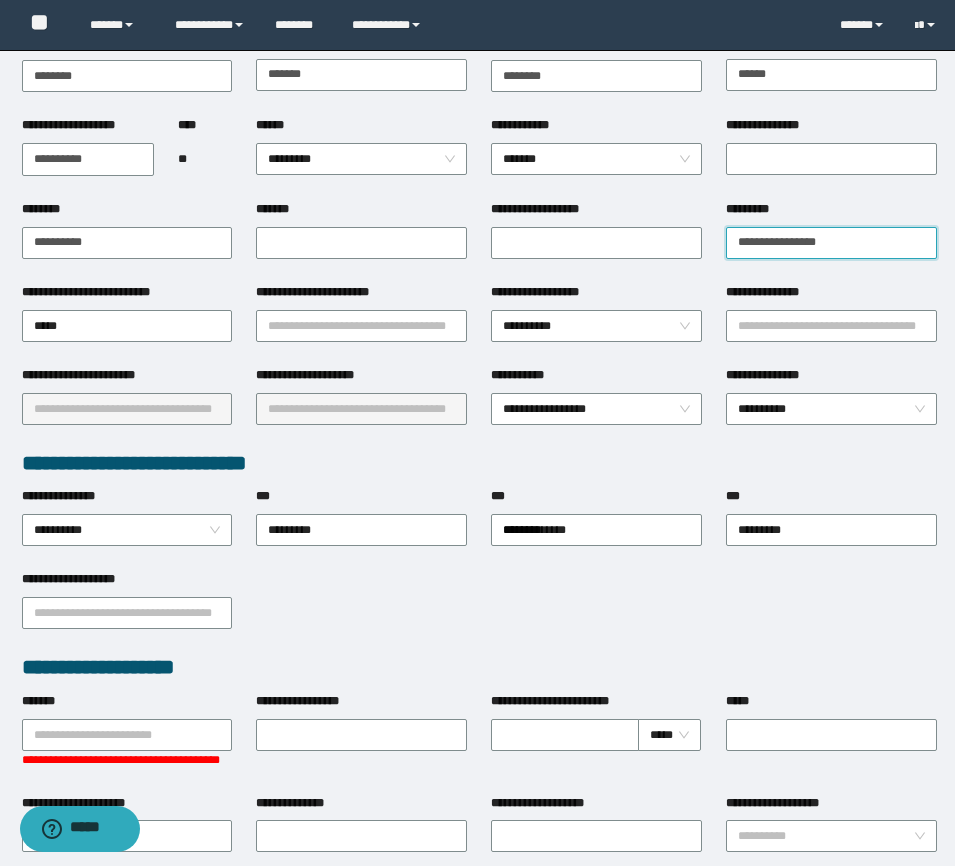 drag, startPoint x: 848, startPoint y: 249, endPoint x: 561, endPoint y: 180, distance: 295.17792 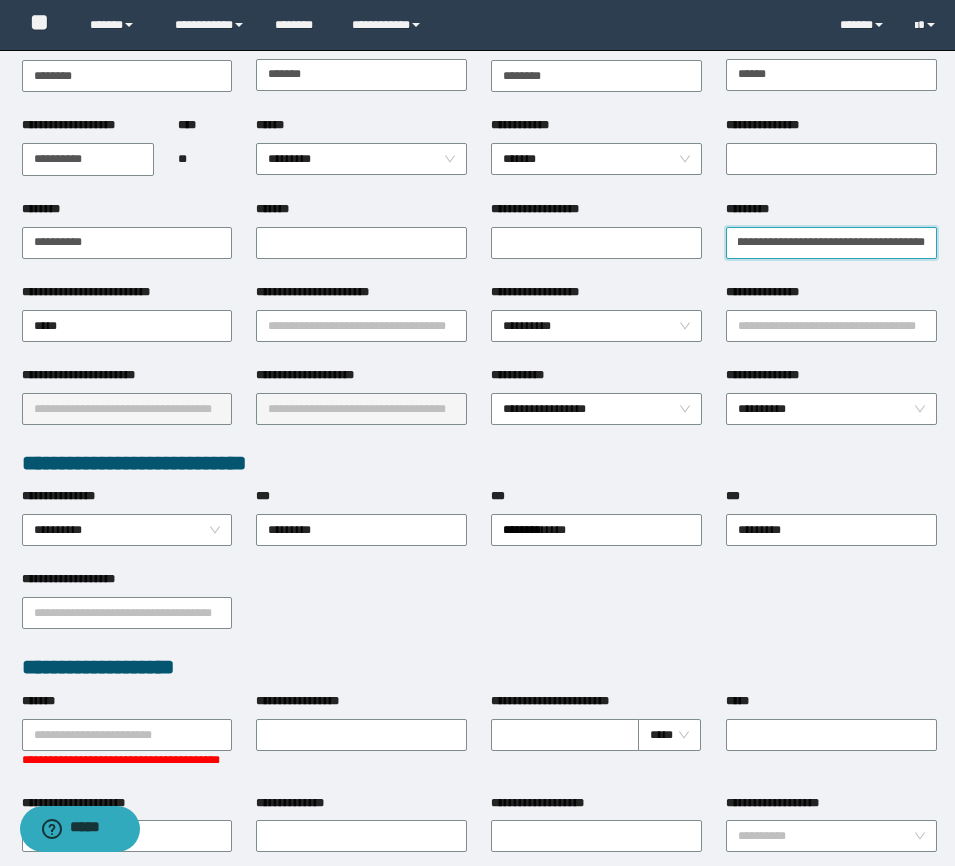 scroll, scrollTop: 0, scrollLeft: 184, axis: horizontal 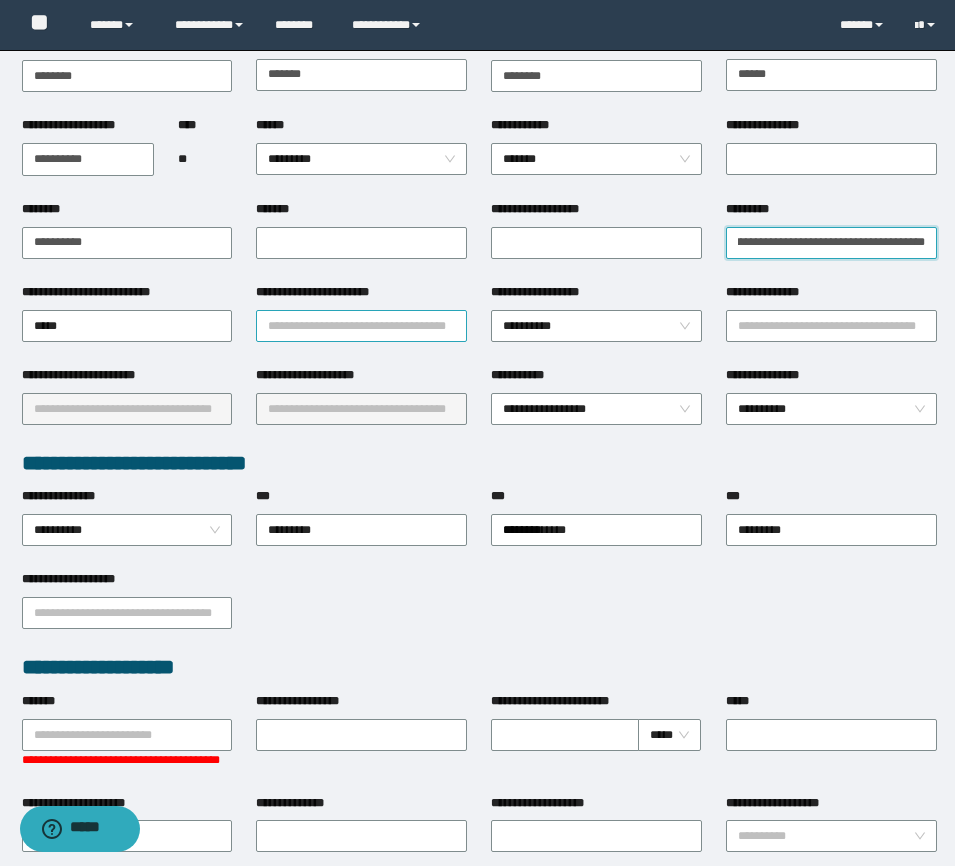 type on "**********" 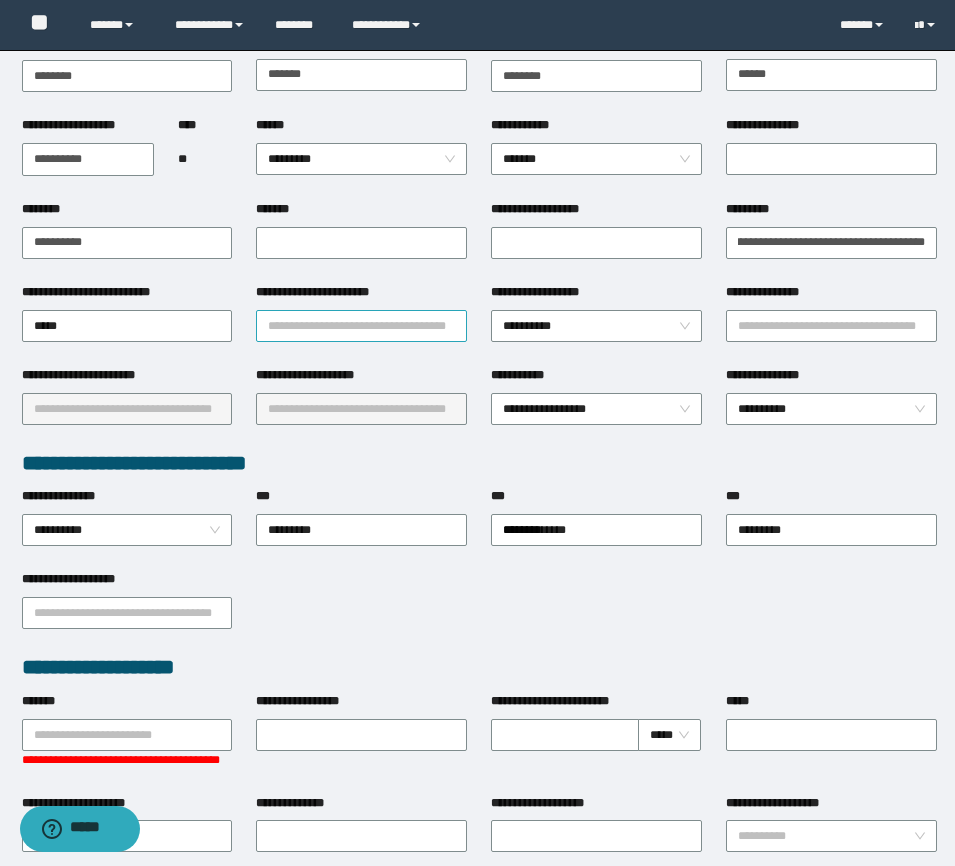 scroll, scrollTop: 0, scrollLeft: 0, axis: both 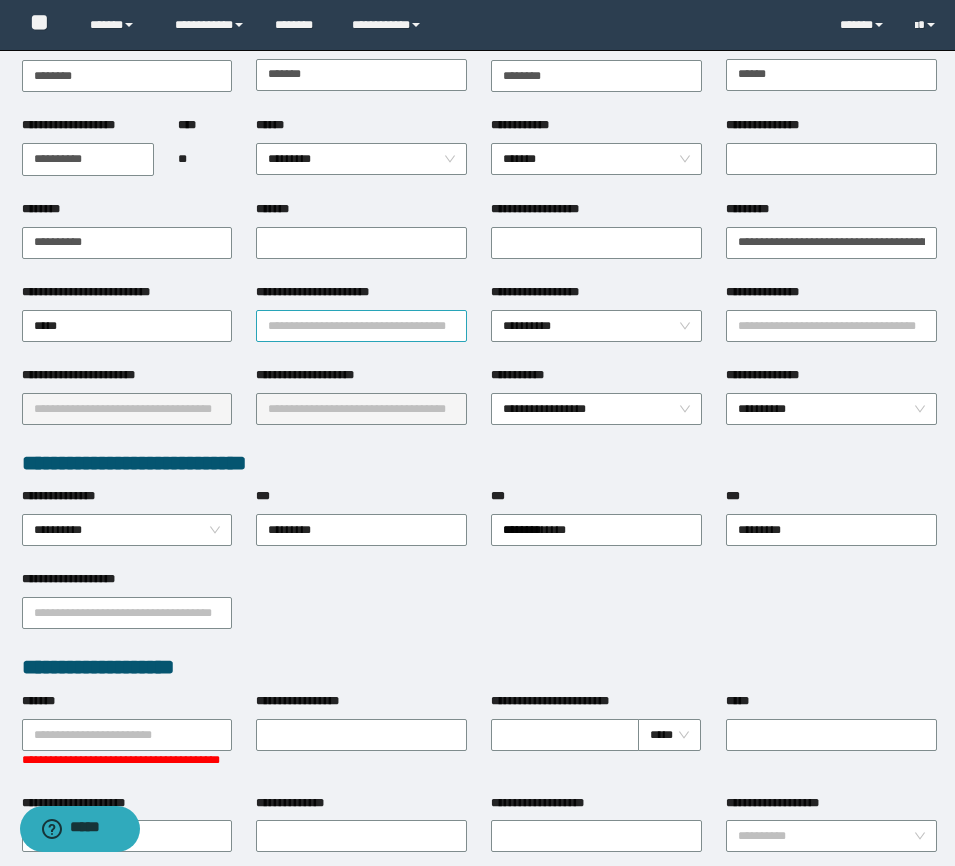 click on "**********" at bounding box center (361, 326) 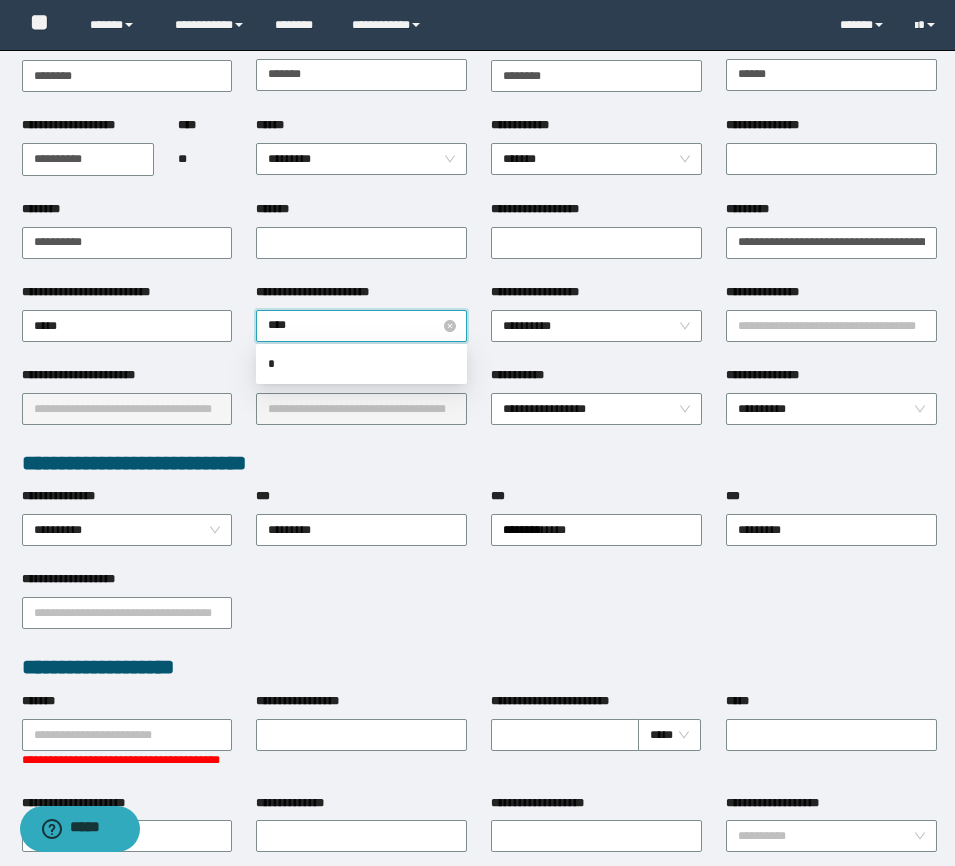type on "*****" 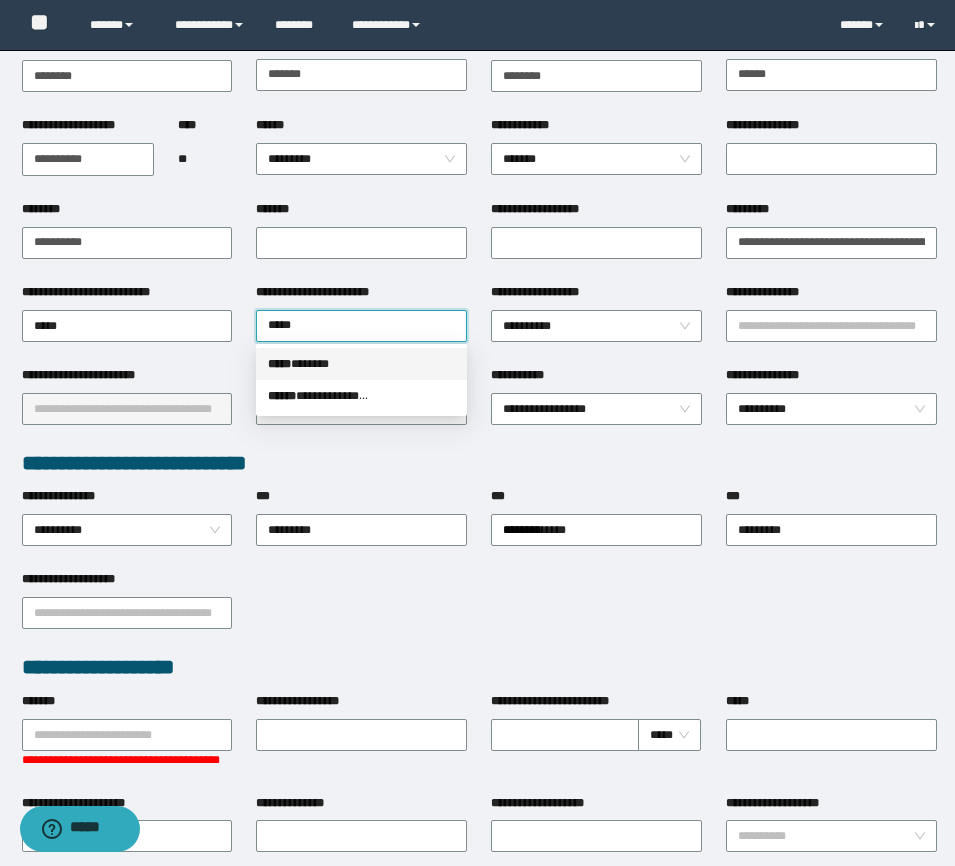 click on "***** * *****" at bounding box center (361, 364) 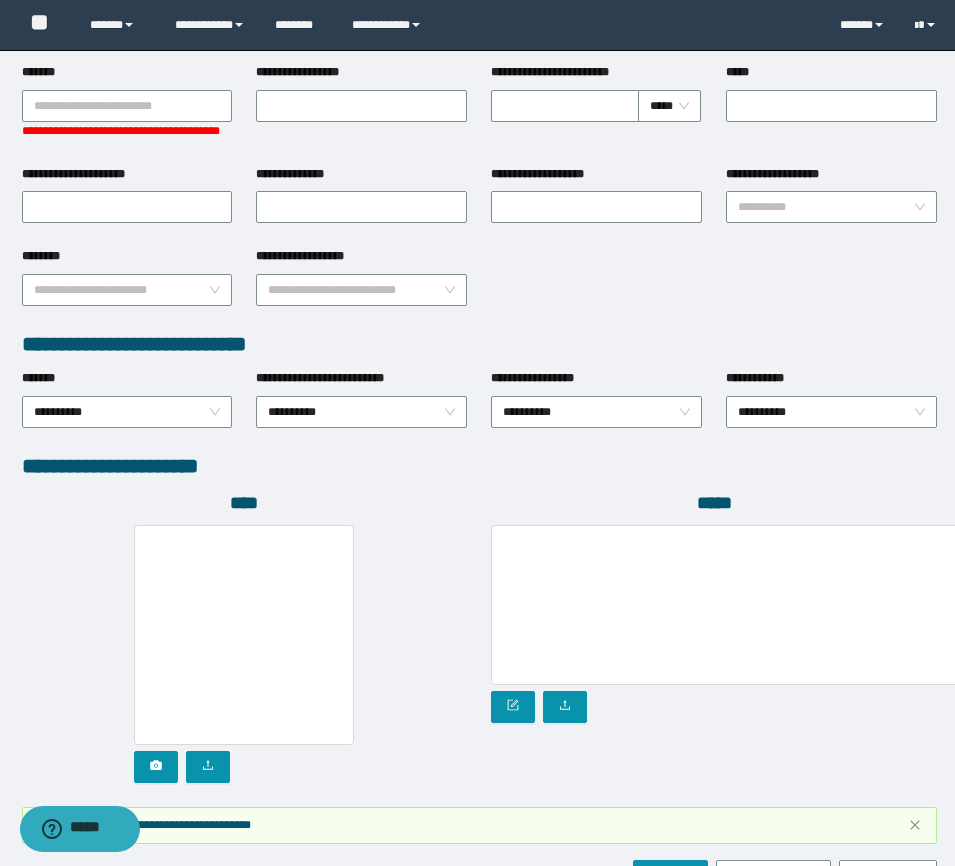 scroll, scrollTop: 962, scrollLeft: 0, axis: vertical 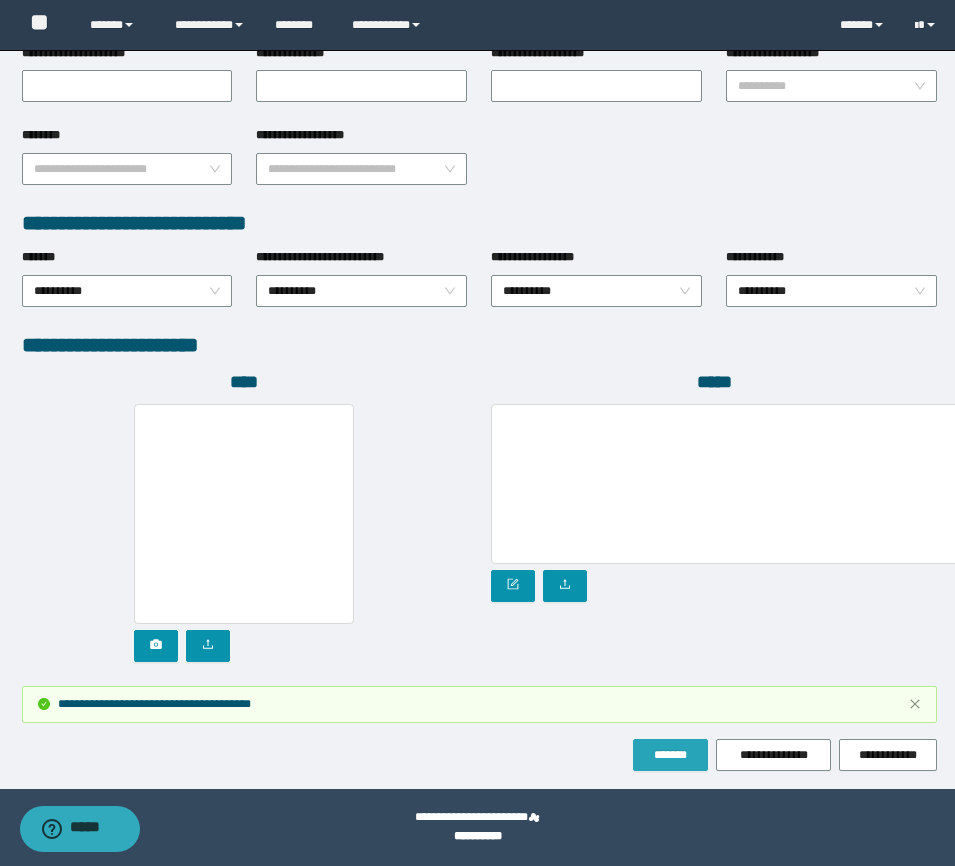 click on "*******" at bounding box center [670, 755] 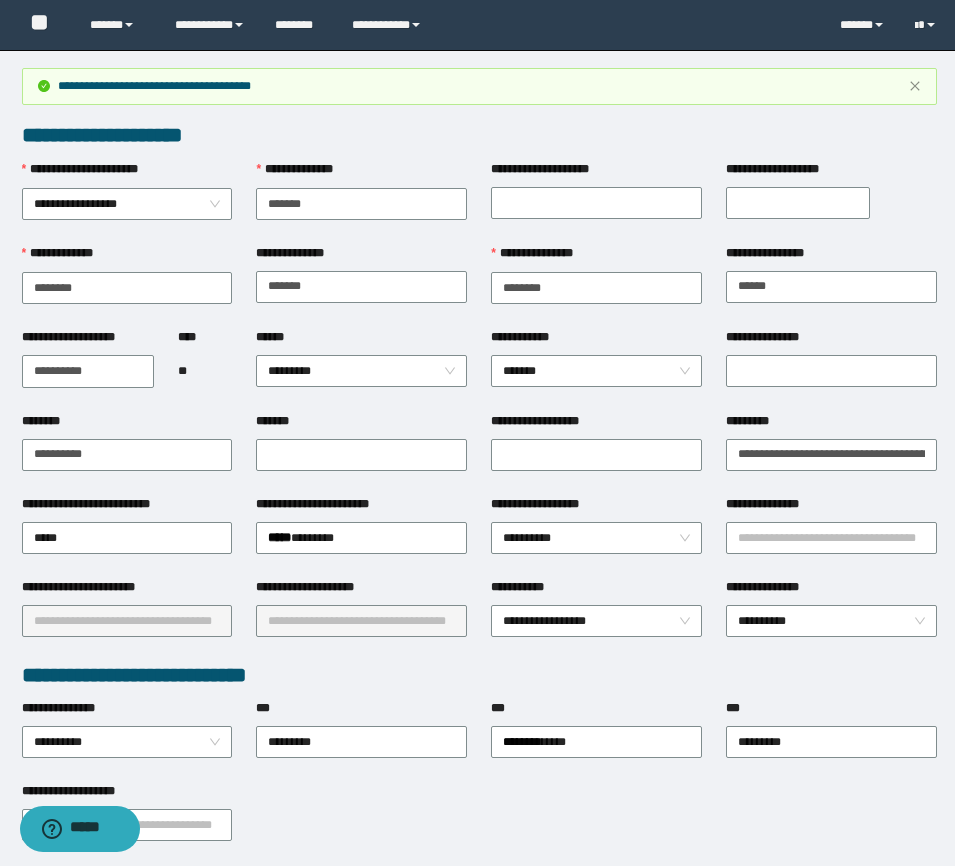 scroll, scrollTop: 625, scrollLeft: 0, axis: vertical 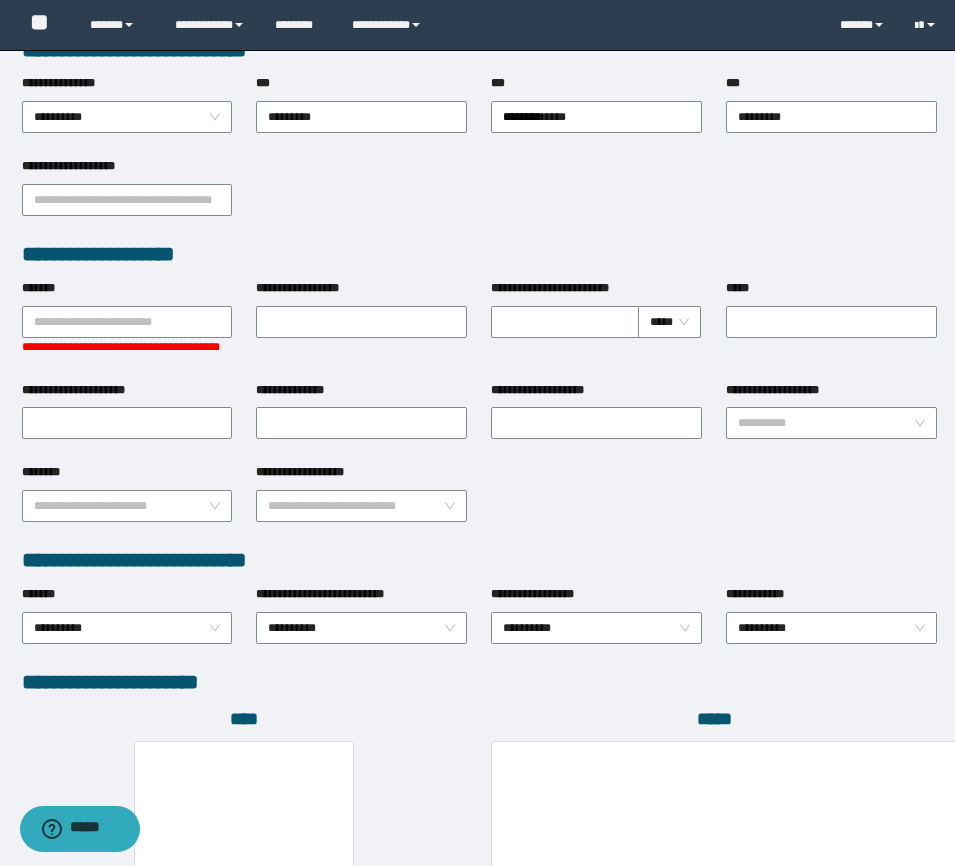 type 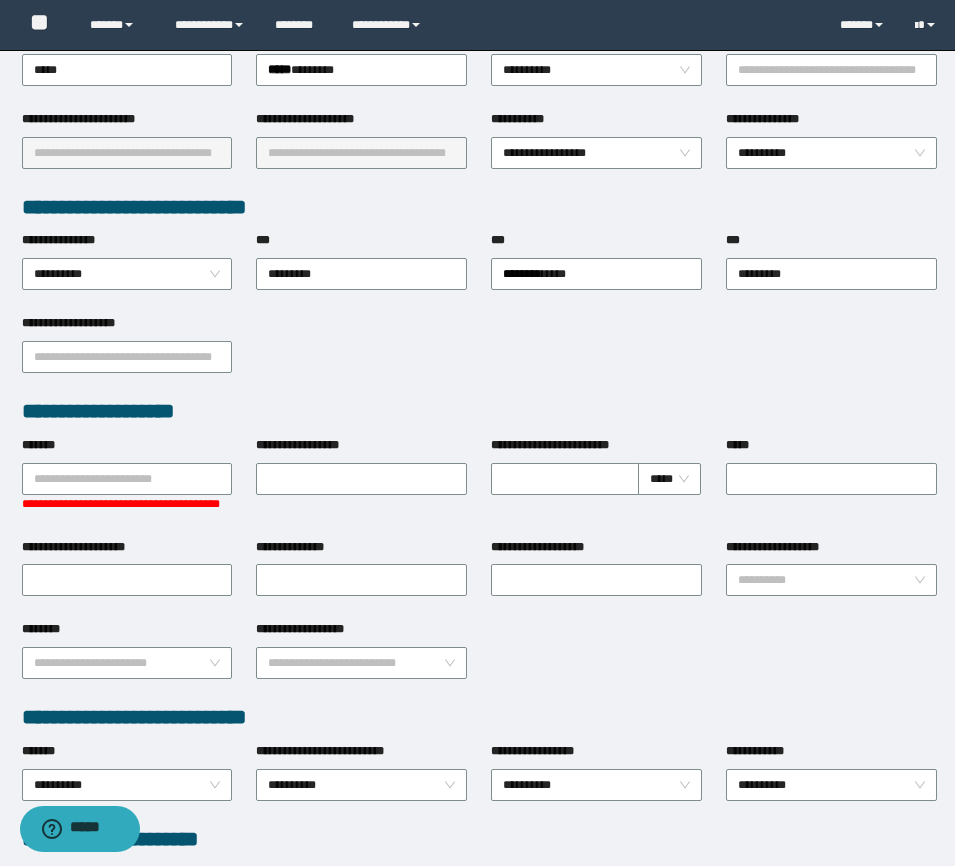 scroll, scrollTop: 212, scrollLeft: 0, axis: vertical 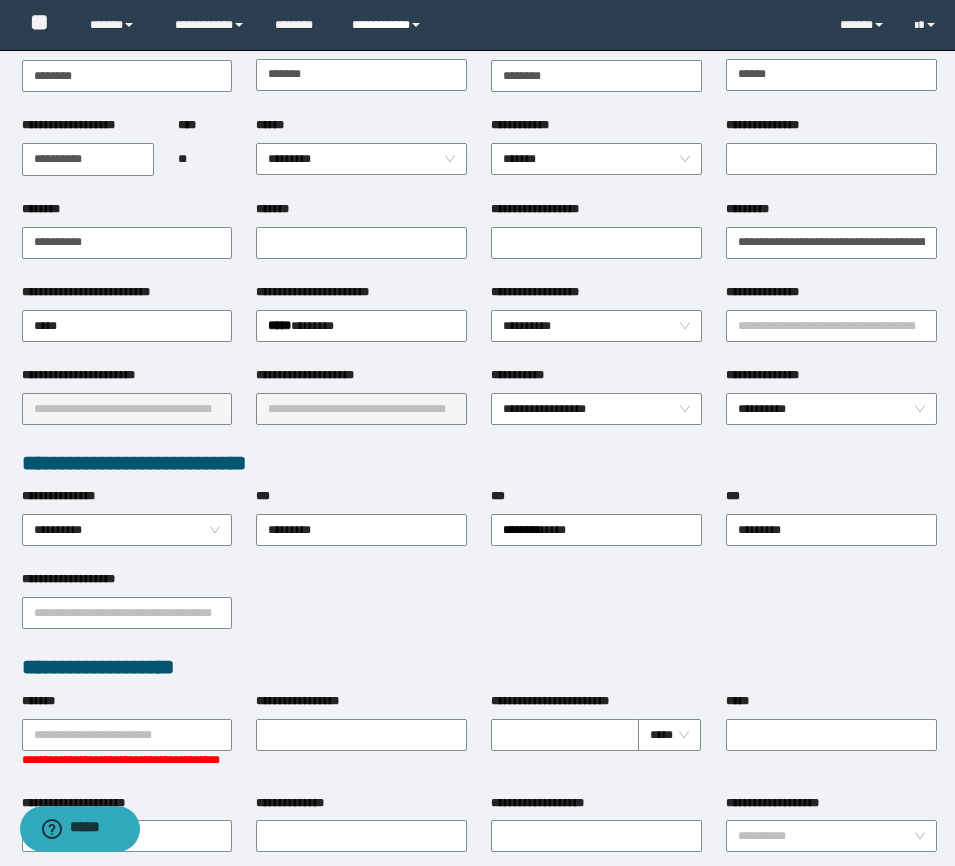 click on "**********" at bounding box center (389, 25) 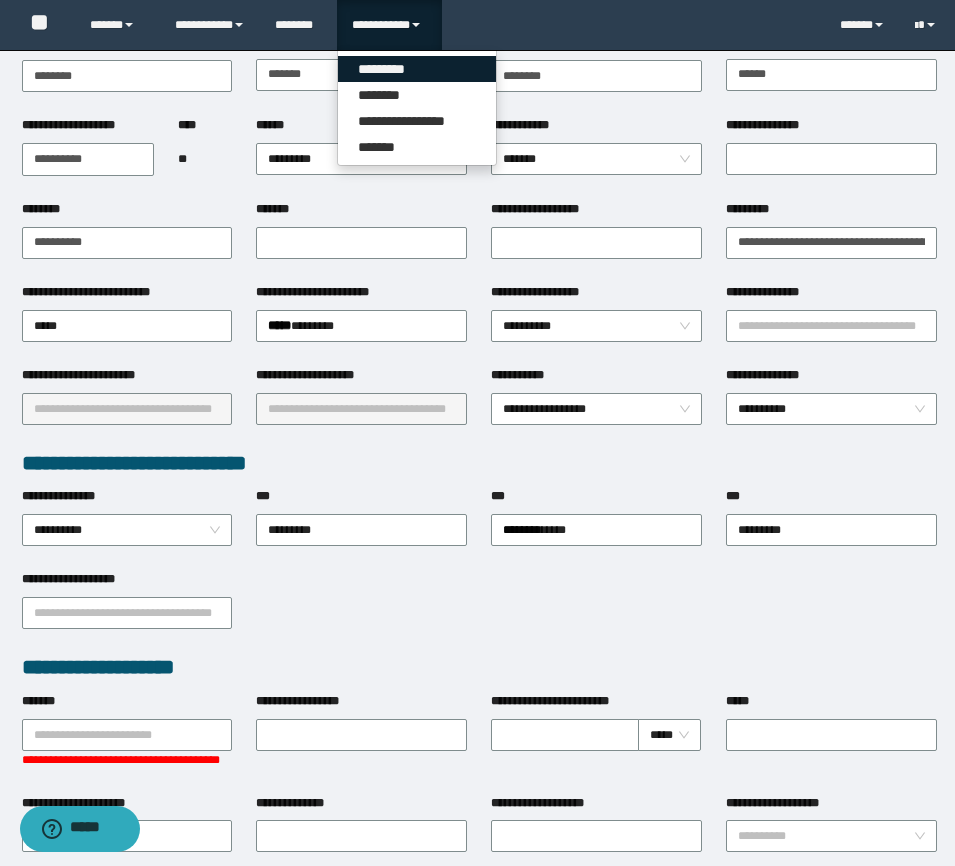 click on "*********" at bounding box center (417, 69) 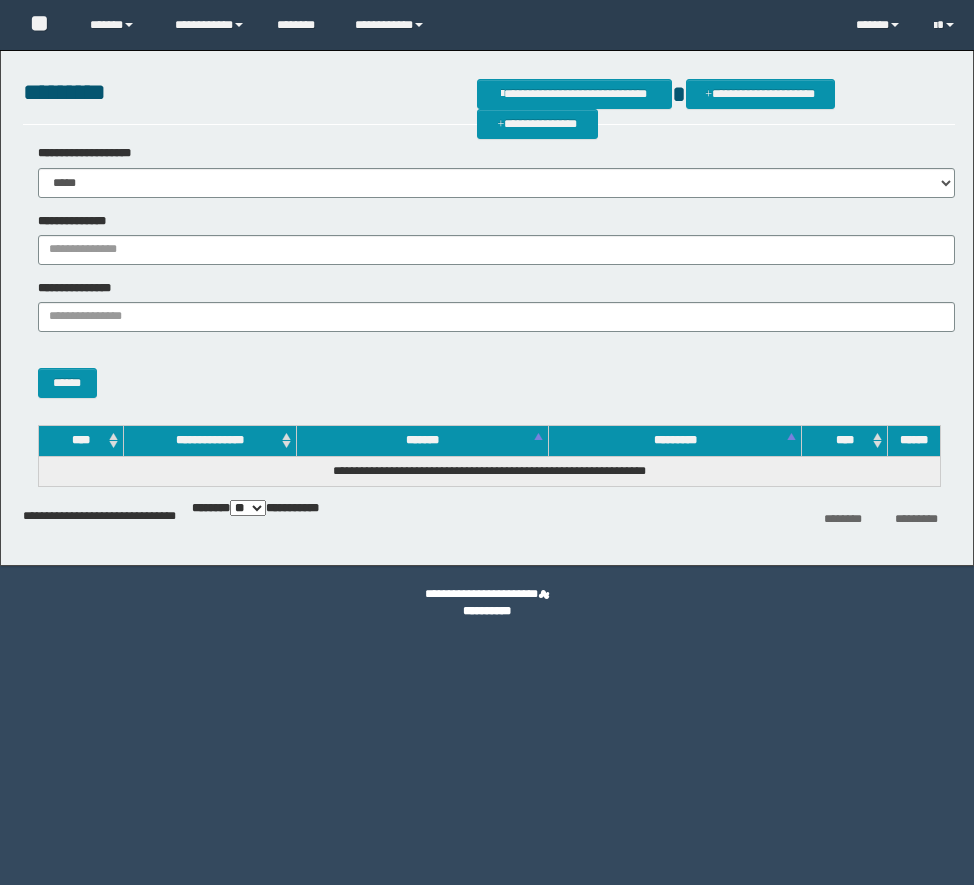 scroll, scrollTop: 0, scrollLeft: 0, axis: both 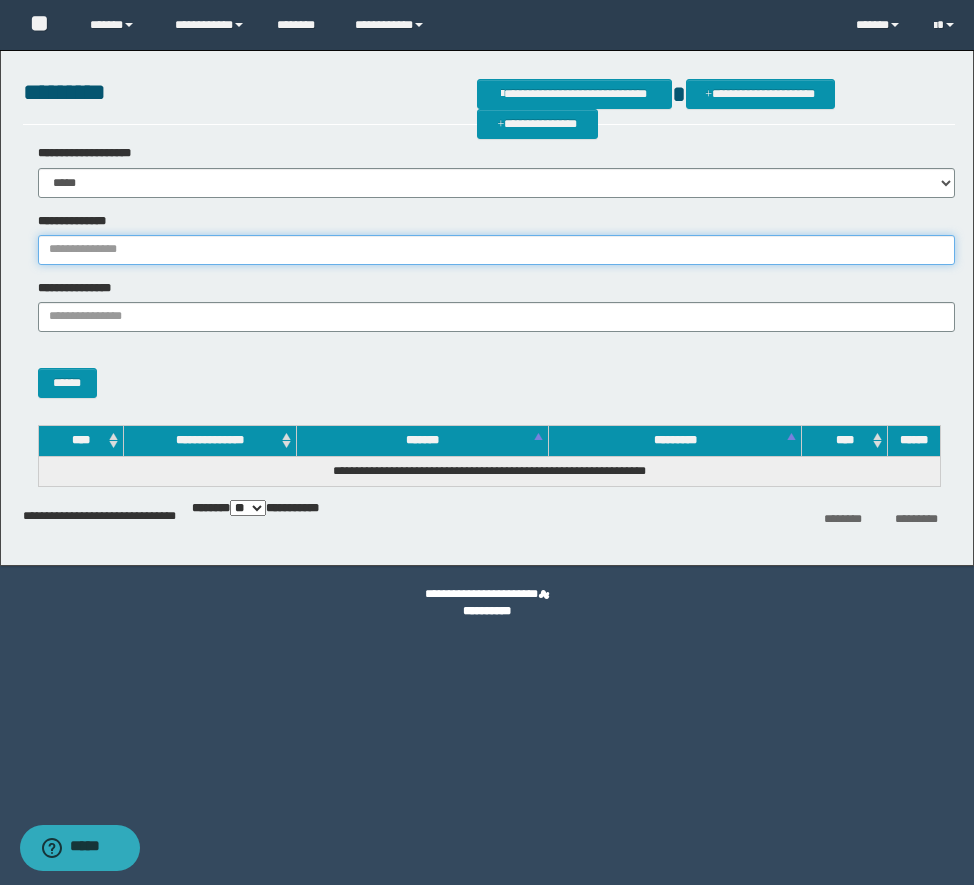 click on "**********" at bounding box center (496, 250) 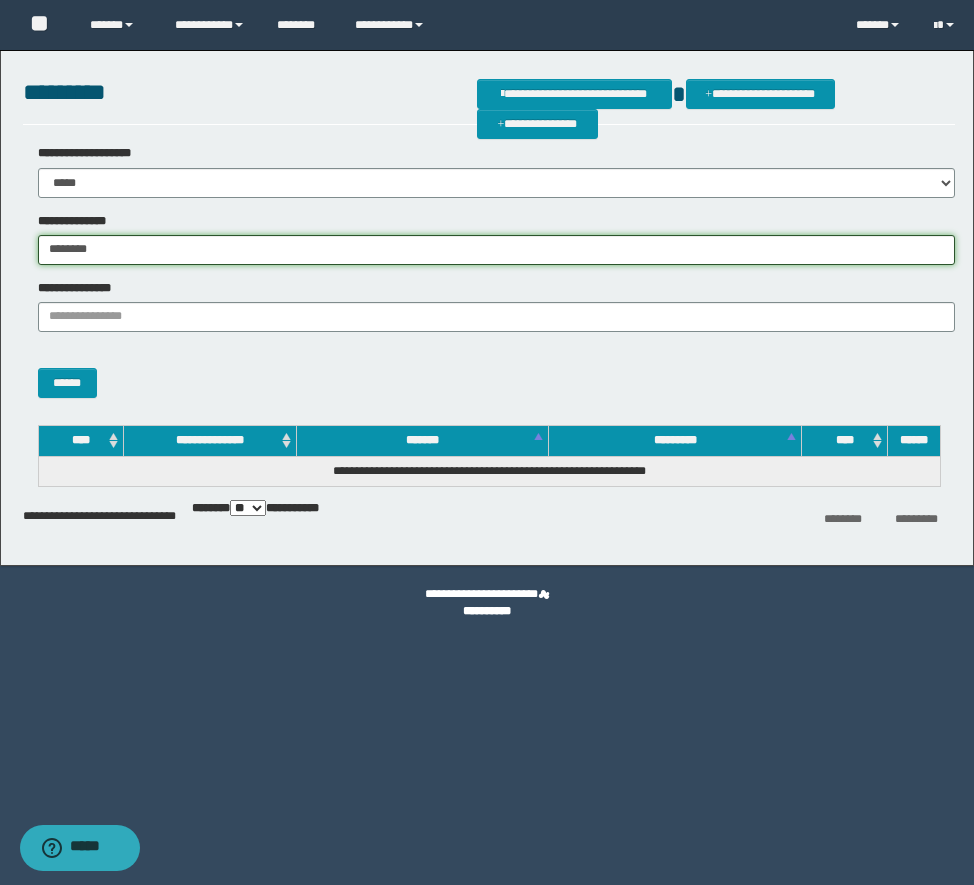 type on "********" 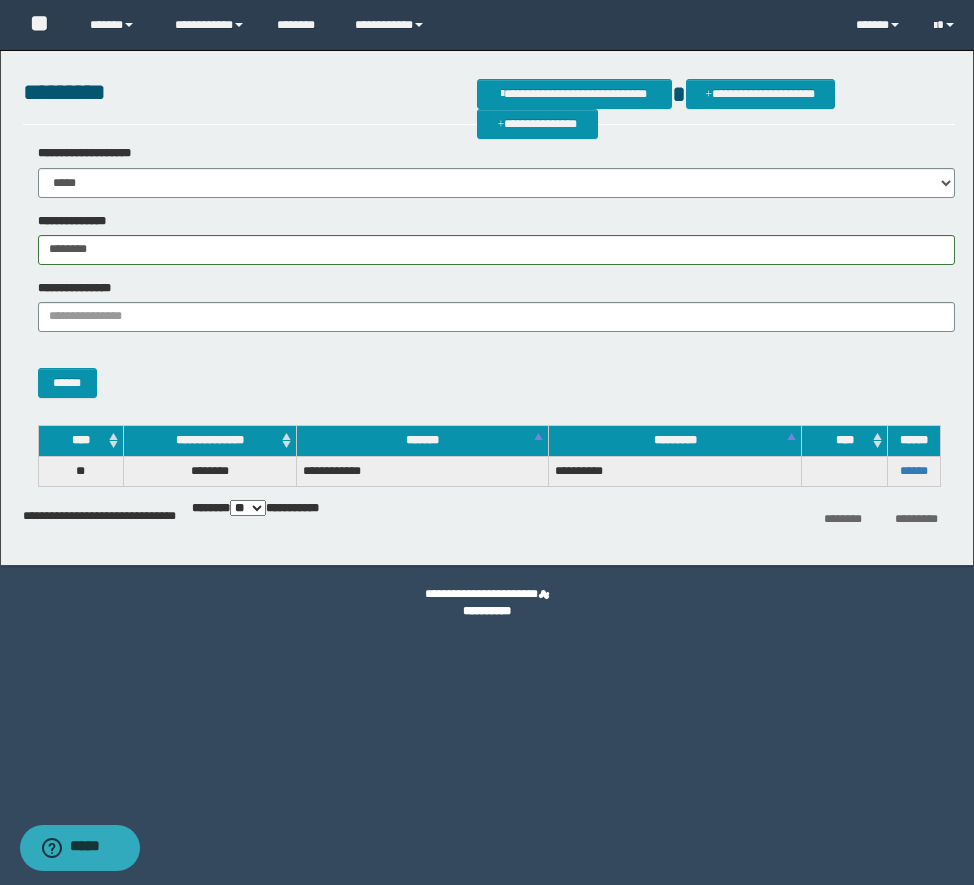 click on "******" at bounding box center [489, 373] 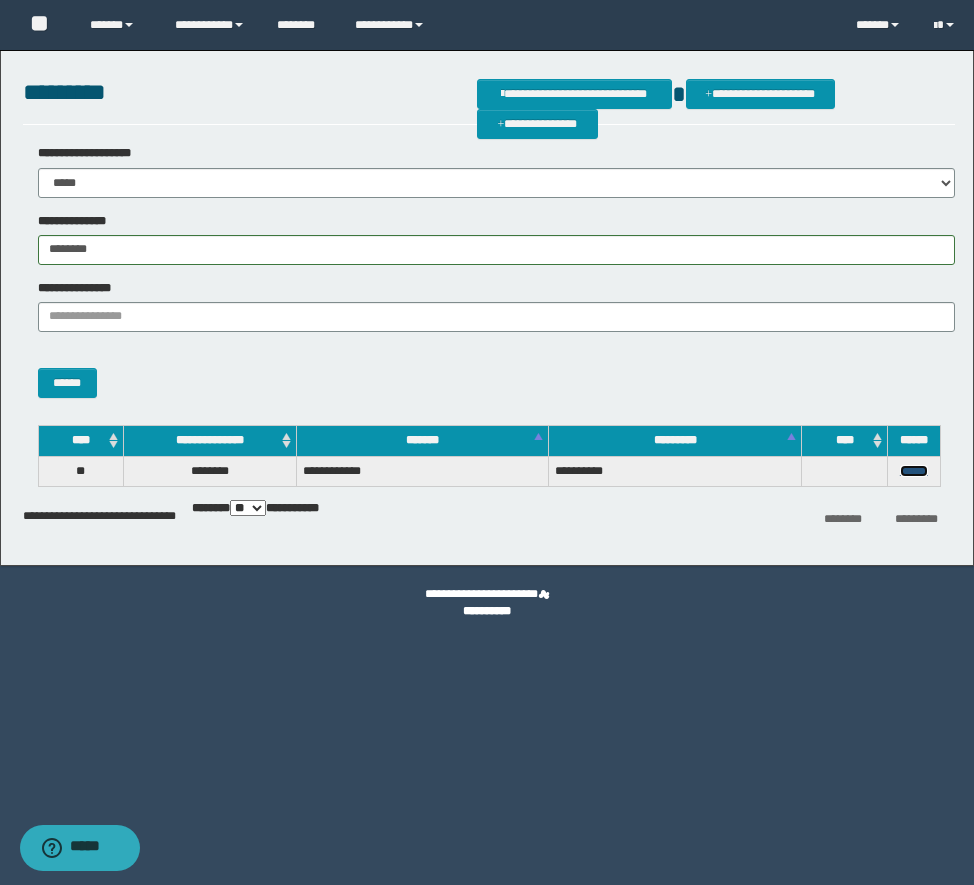 click on "******" at bounding box center (914, 471) 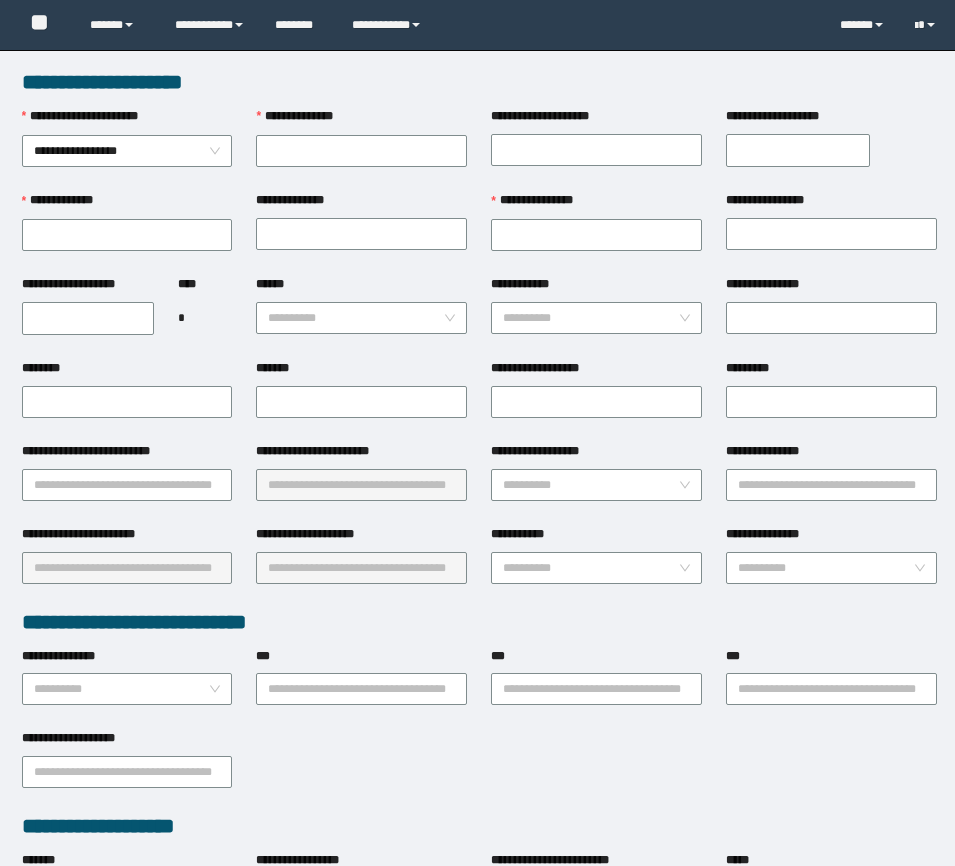 scroll, scrollTop: 0, scrollLeft: 0, axis: both 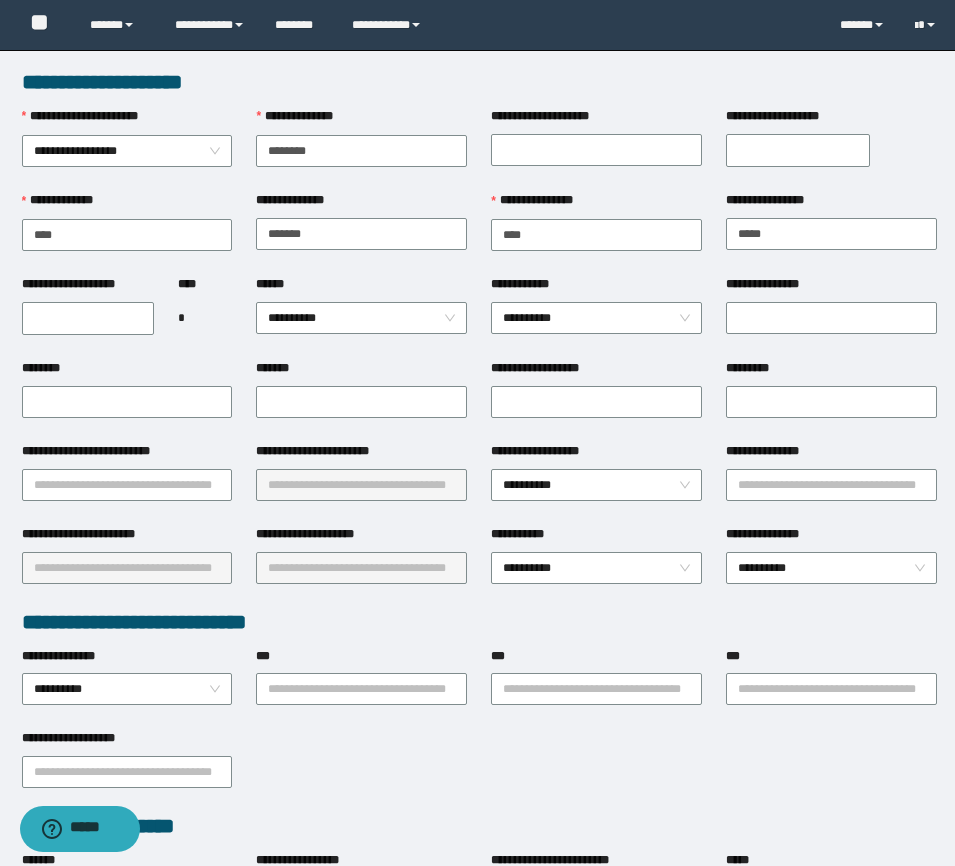 type on "********" 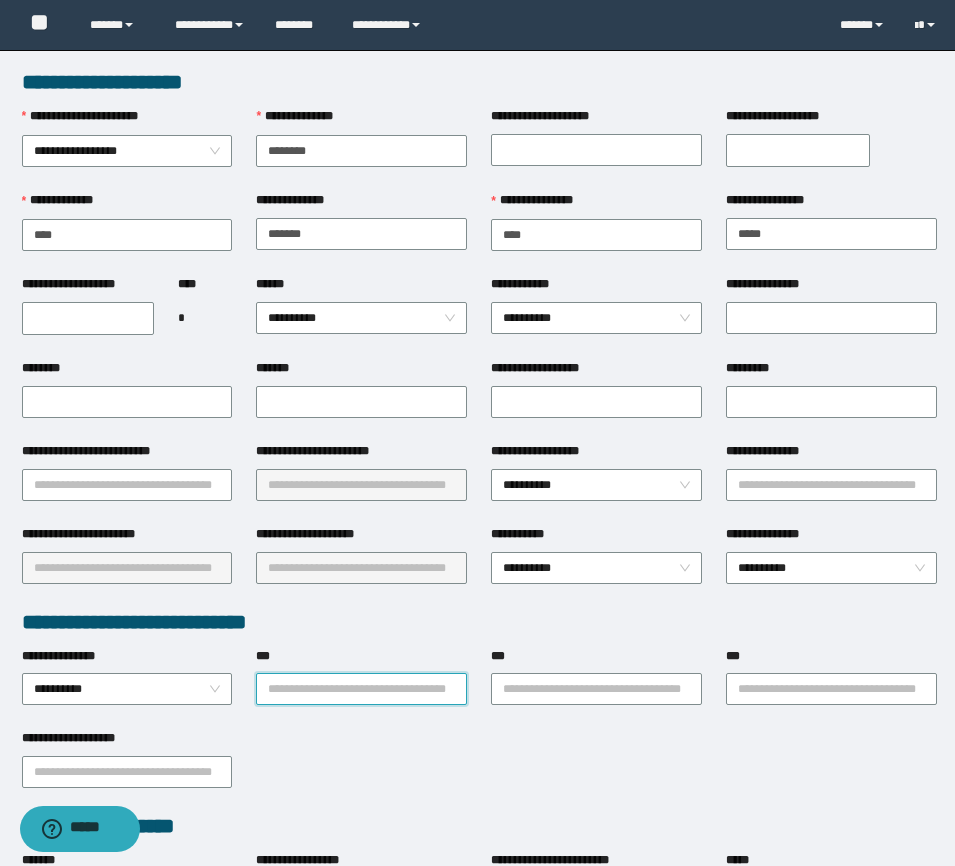 click on "***" at bounding box center (361, 689) 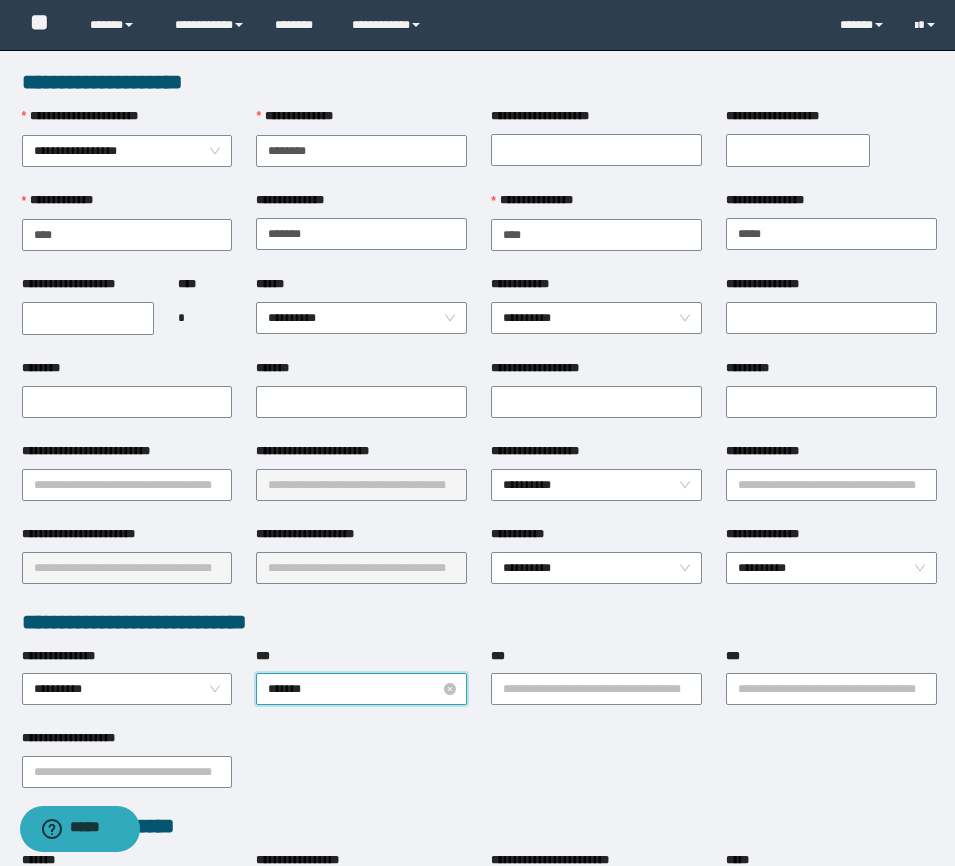 type on "********" 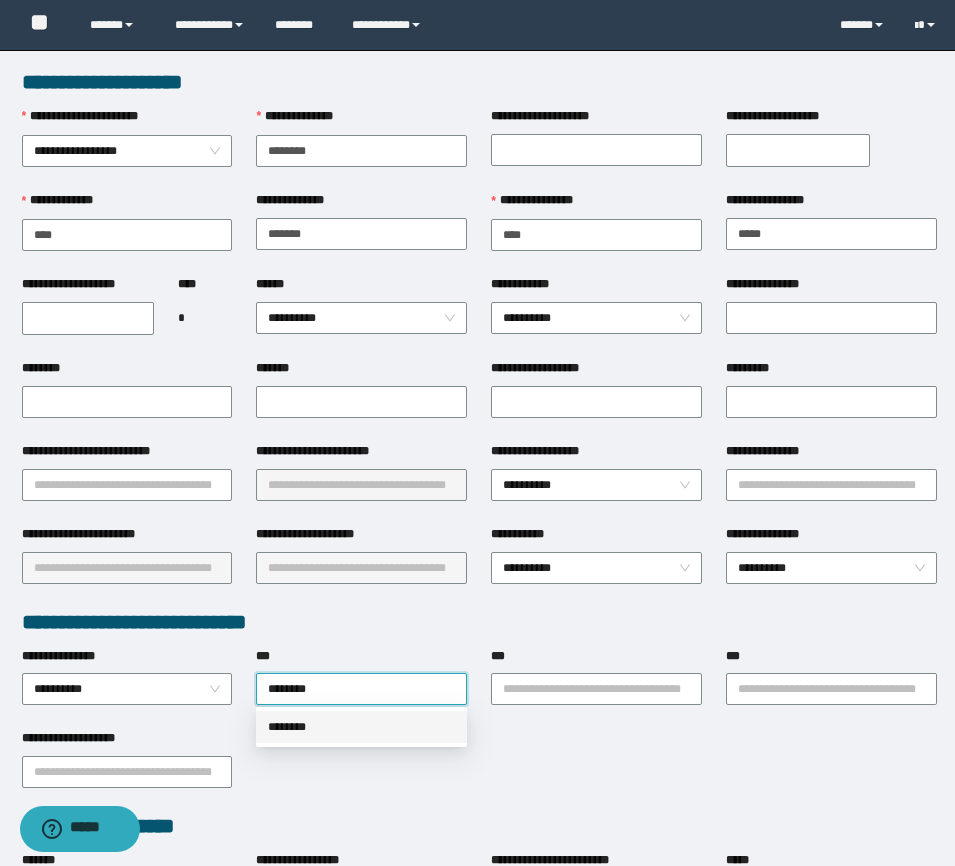 click on "********" at bounding box center (361, 727) 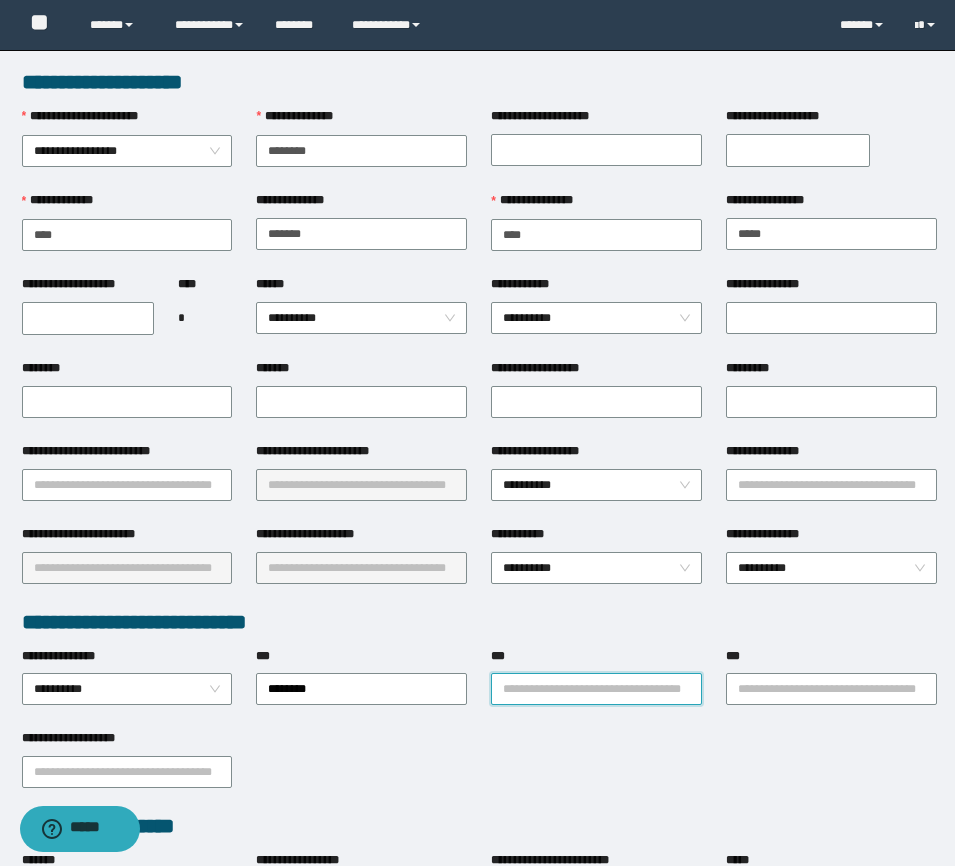 drag, startPoint x: 639, startPoint y: 681, endPoint x: 613, endPoint y: 701, distance: 32.80244 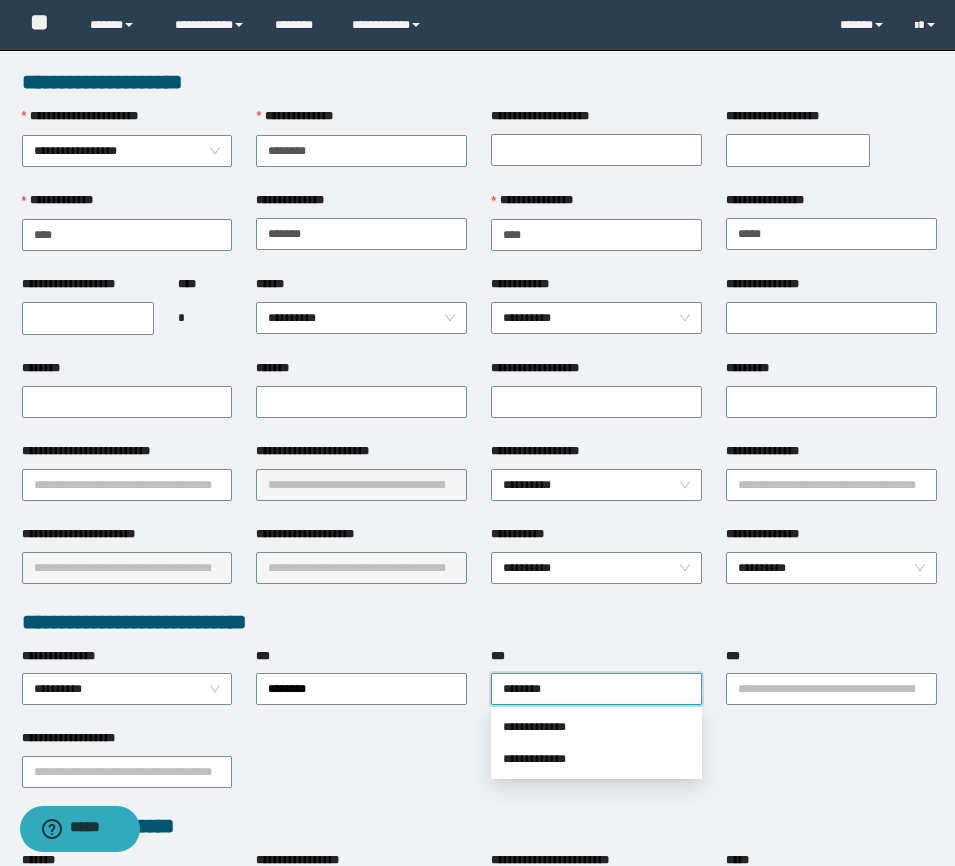 type on "********" 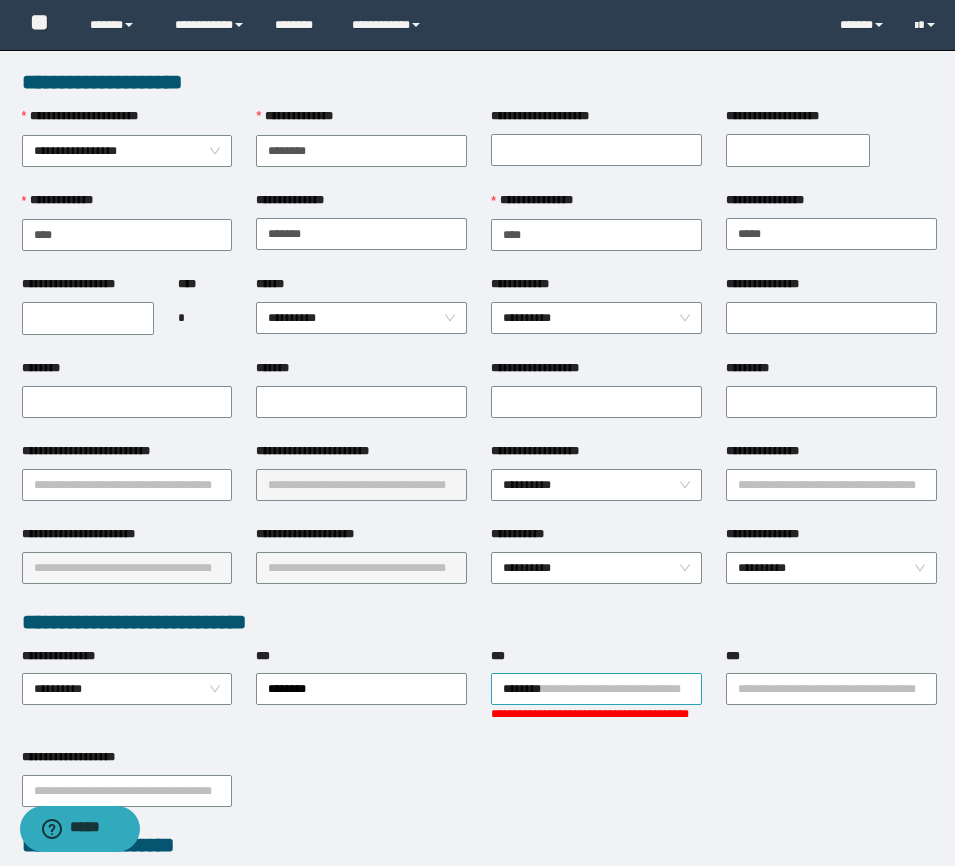 click on "********" at bounding box center (596, 689) 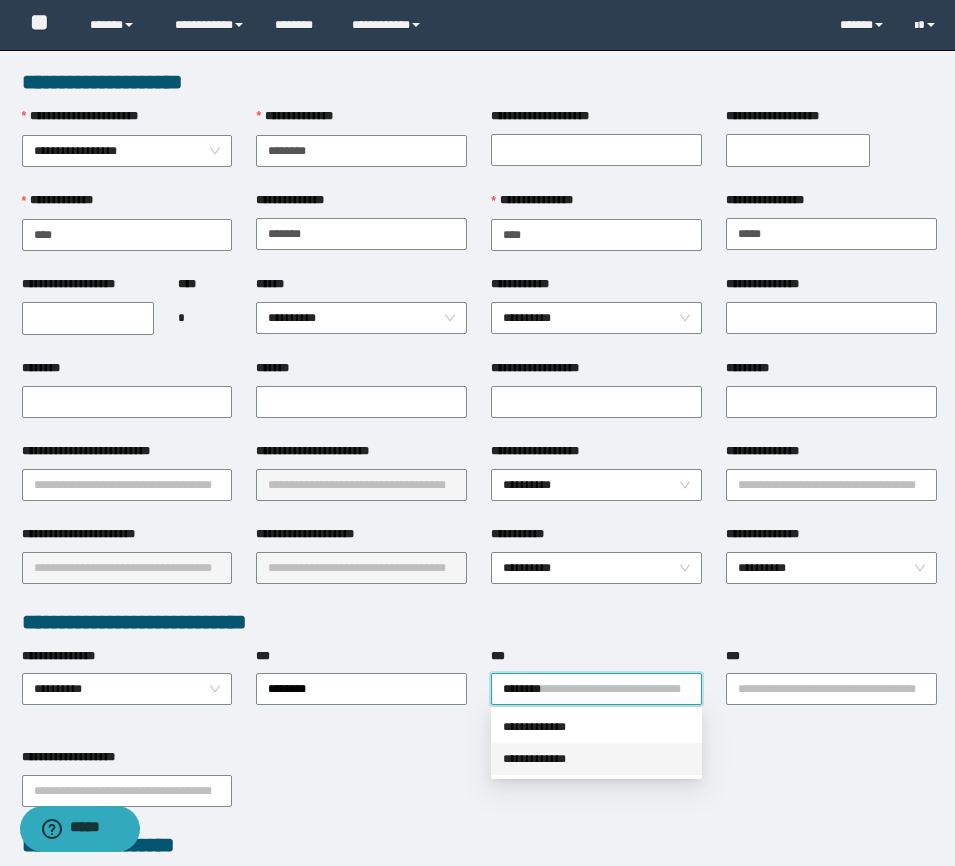 click on "**********" at bounding box center [596, 759] 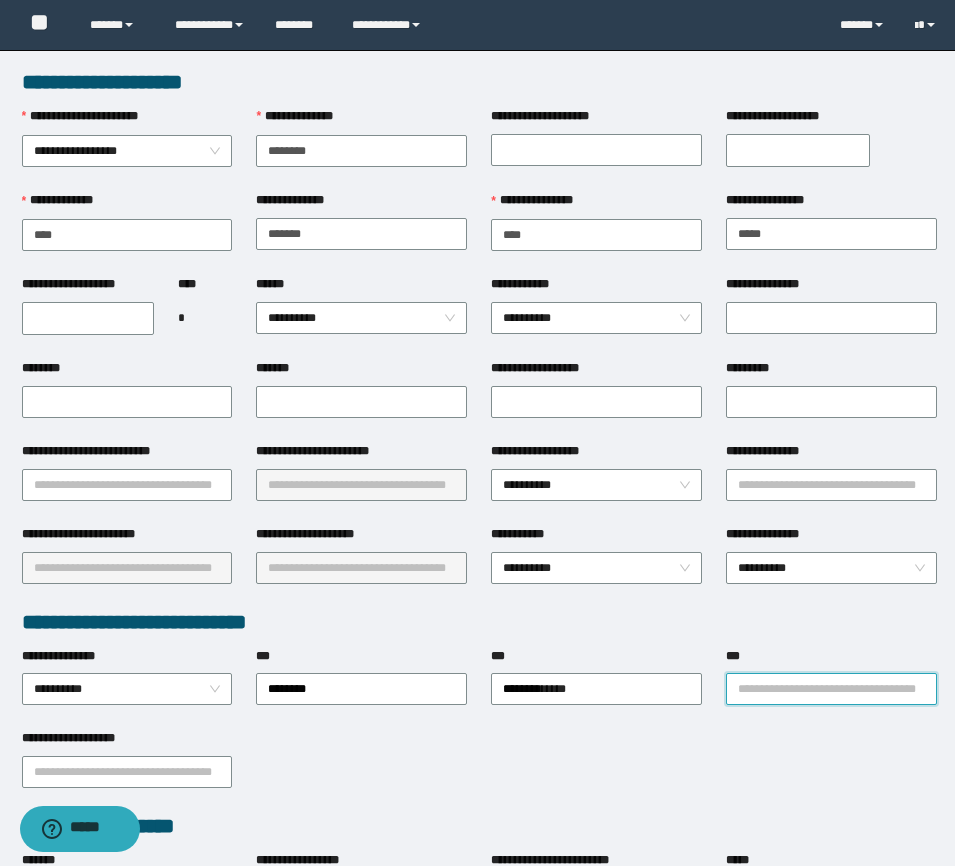 click on "***" at bounding box center (831, 689) 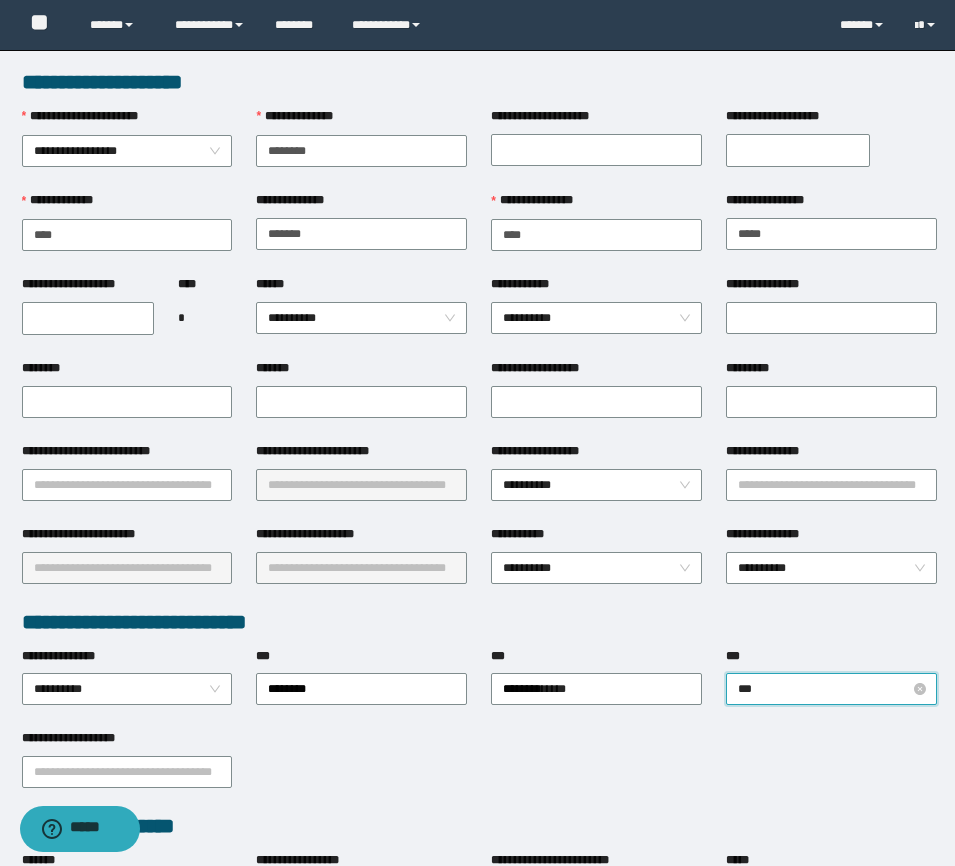 type on "****" 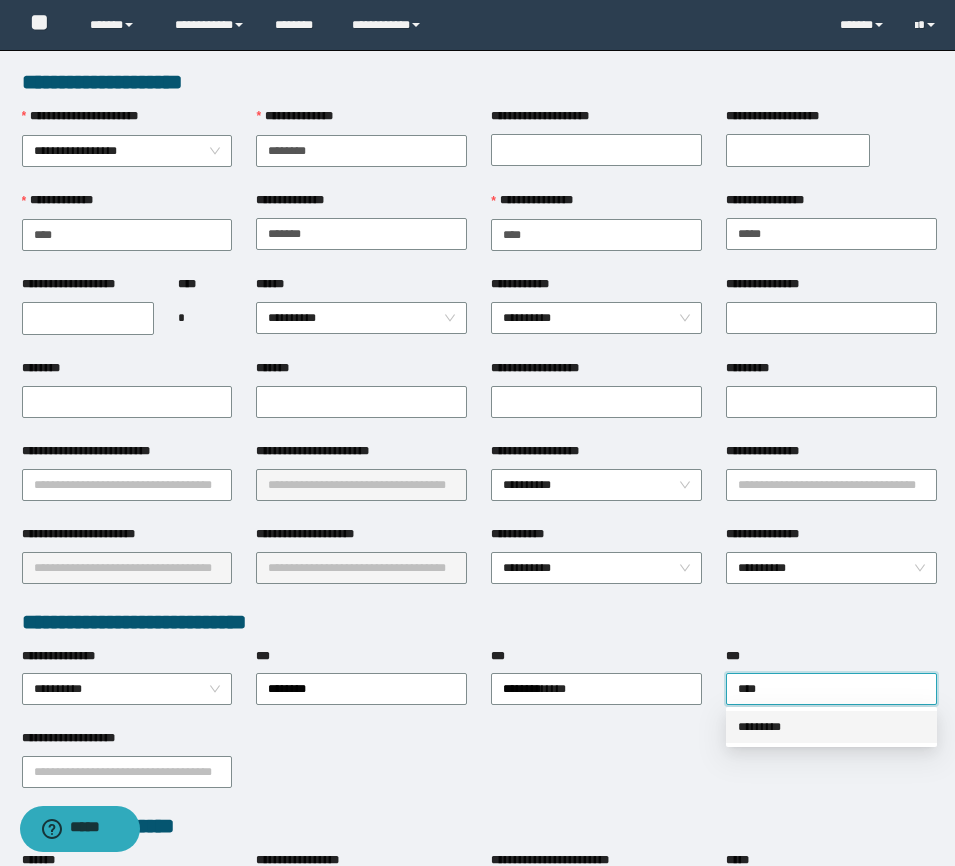 click on "*********" at bounding box center (831, 727) 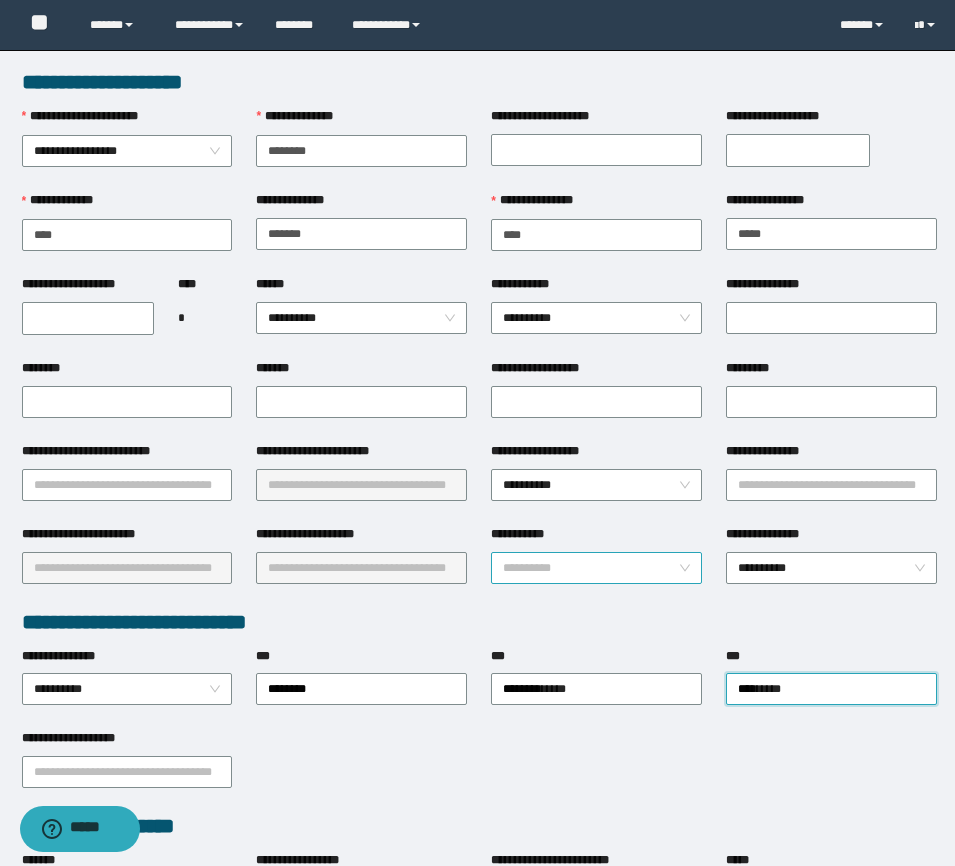 click on "**********" at bounding box center [596, 568] 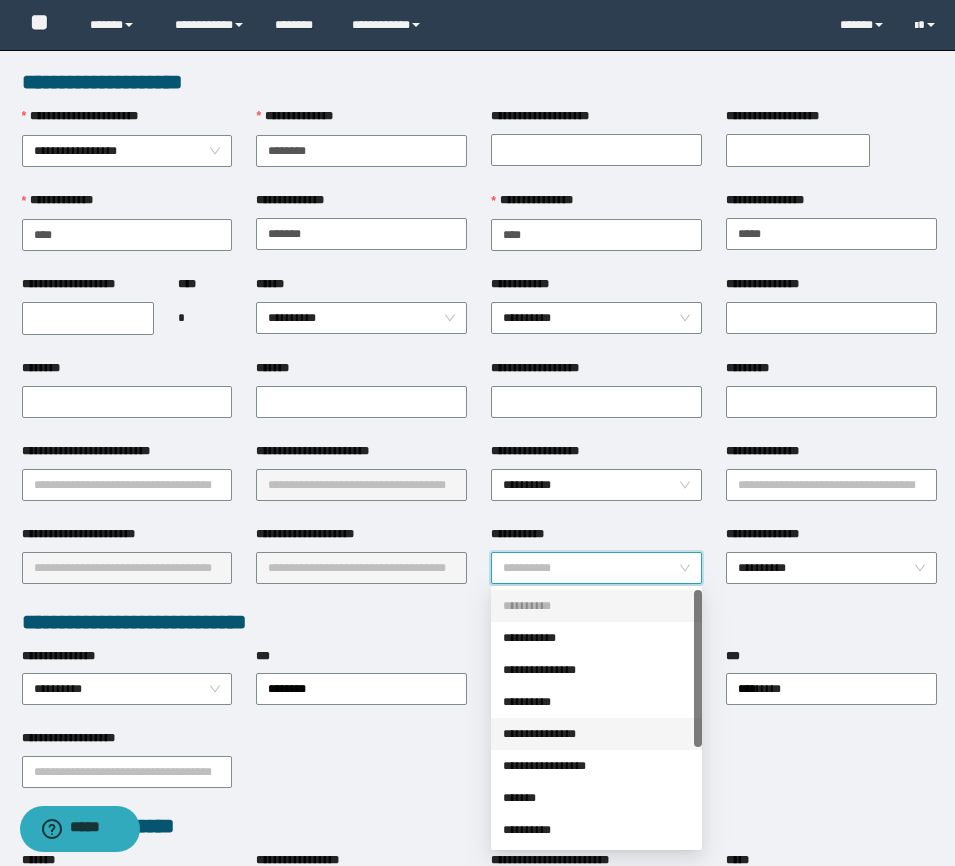 click on "**********" at bounding box center (596, 734) 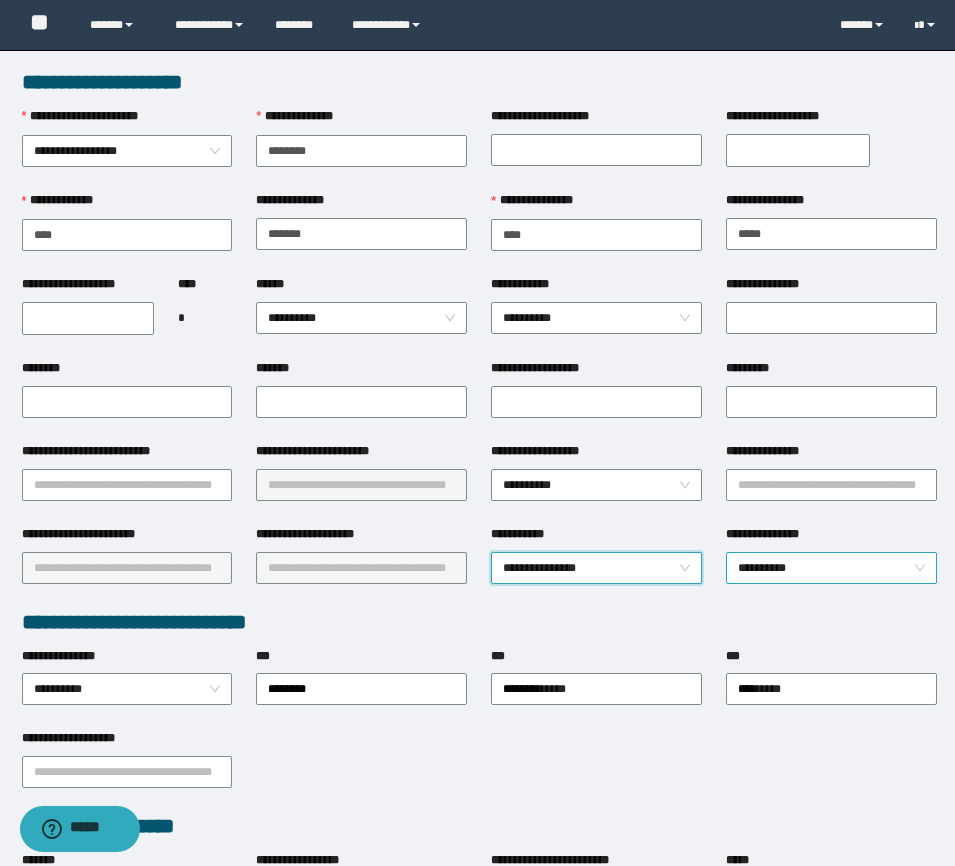 click on "**********" at bounding box center (831, 568) 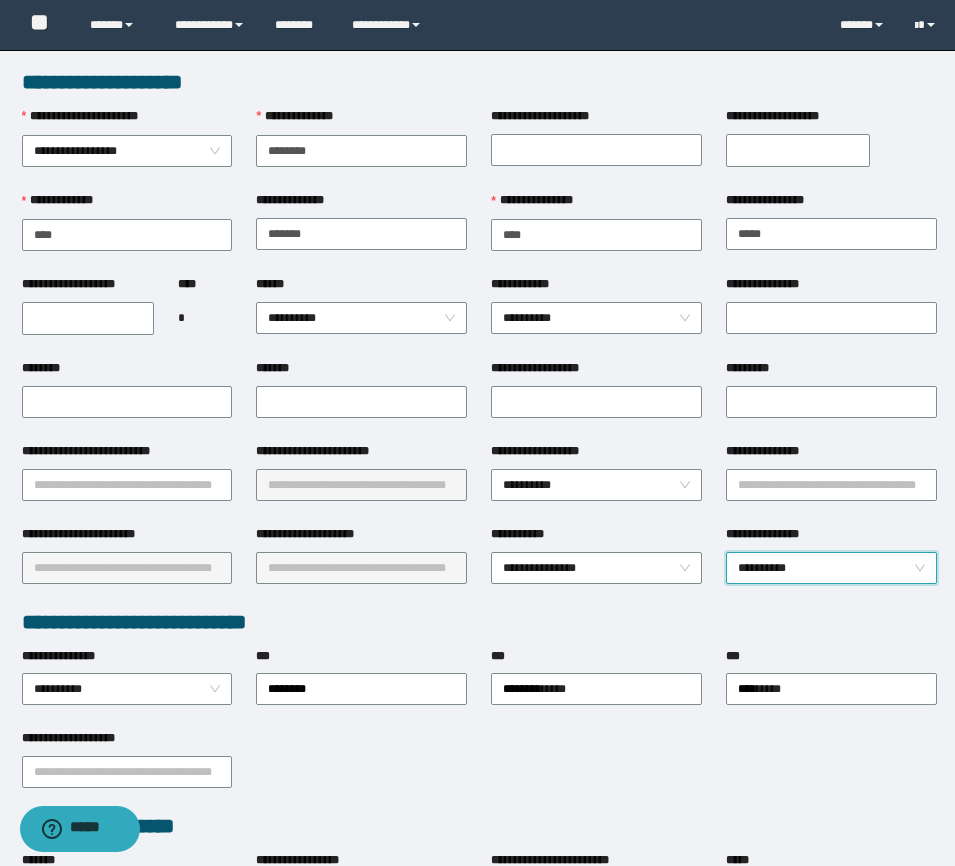 click on "**********" at bounding box center (831, 568) 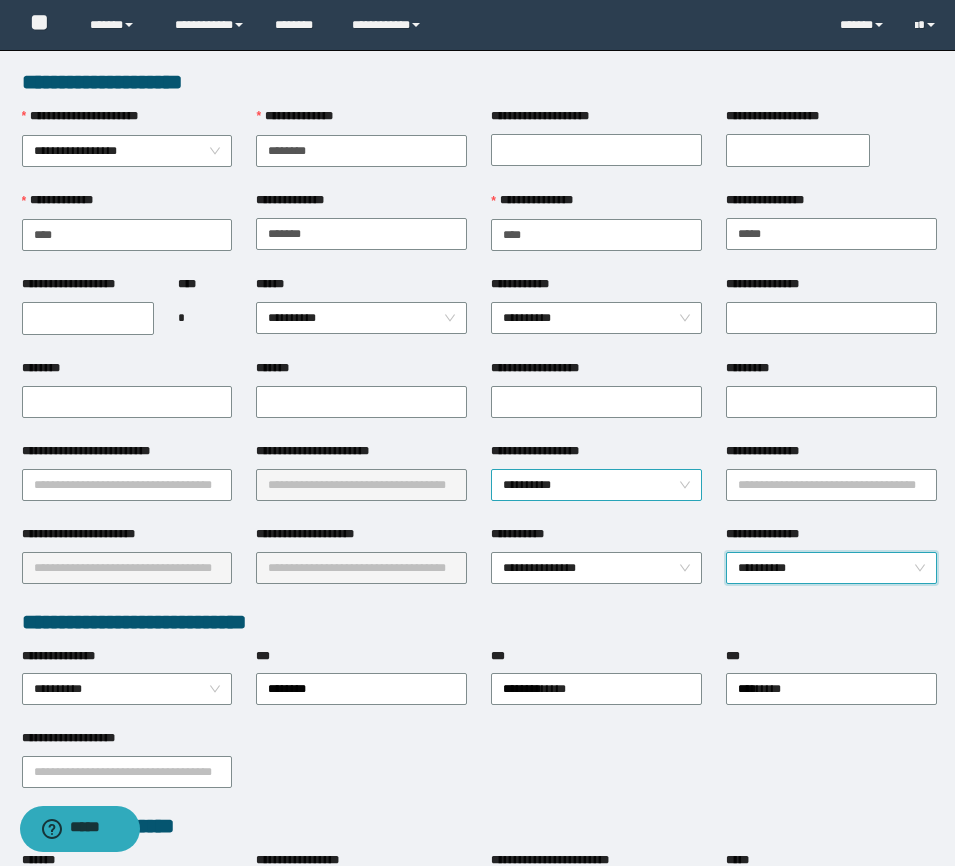 click on "**********" at bounding box center (596, 485) 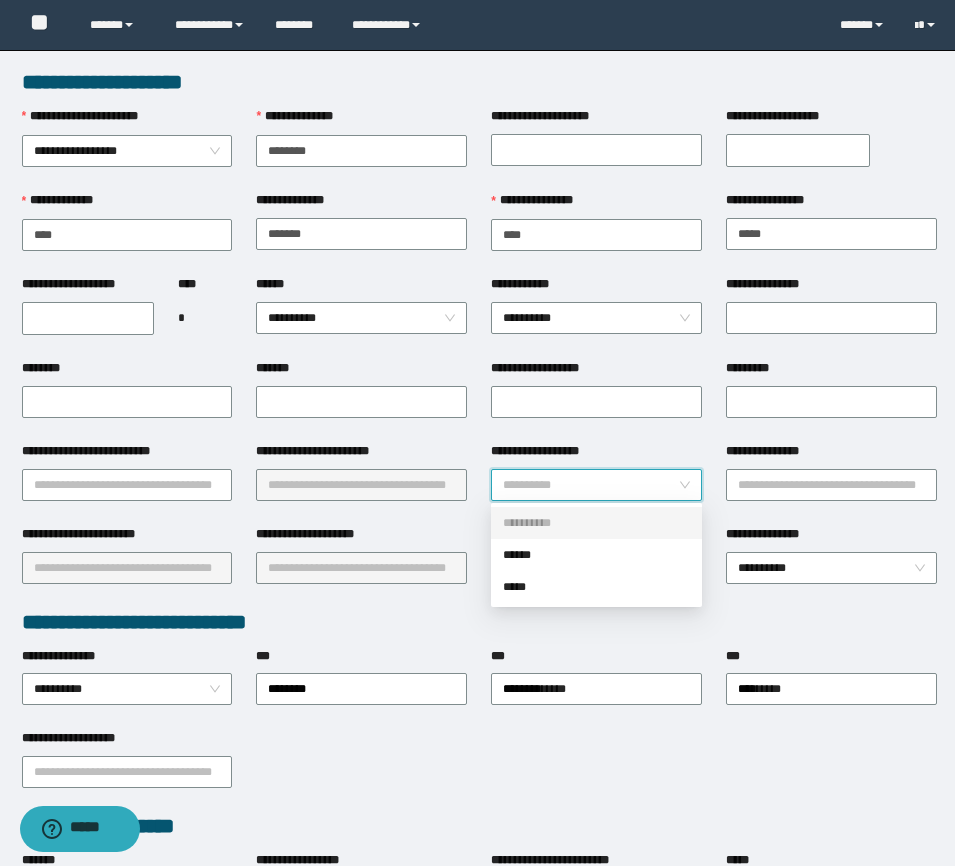 click on "**********" at bounding box center [596, 485] 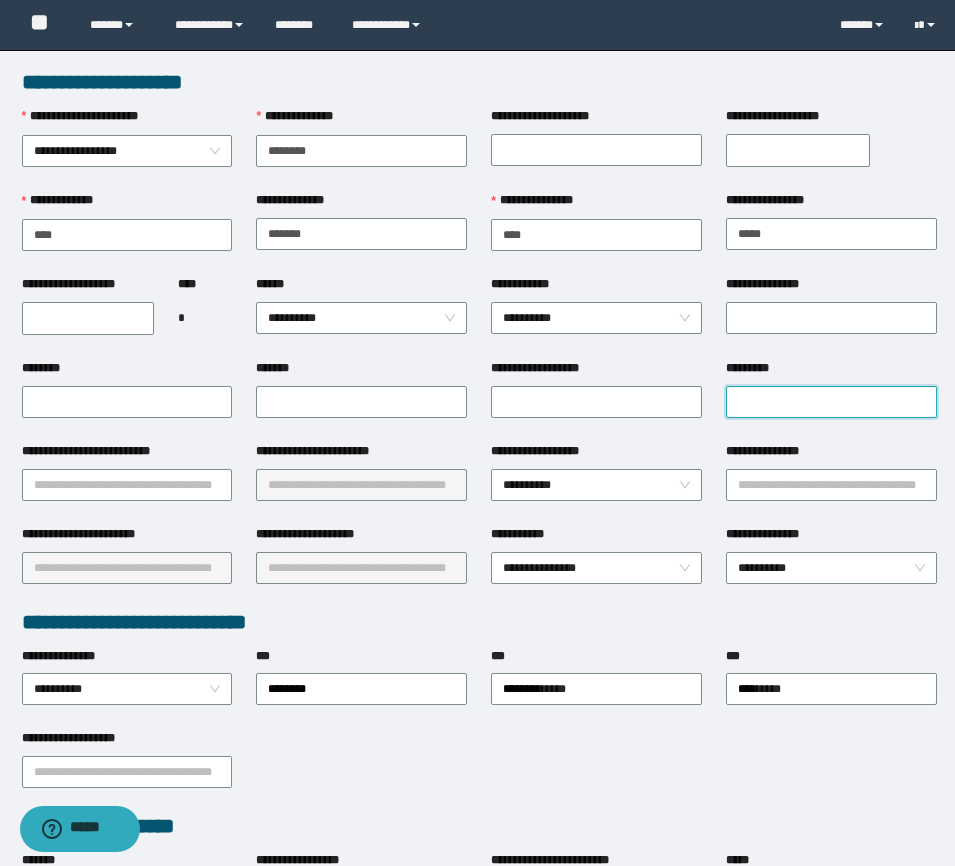 click on "*********" at bounding box center [831, 402] 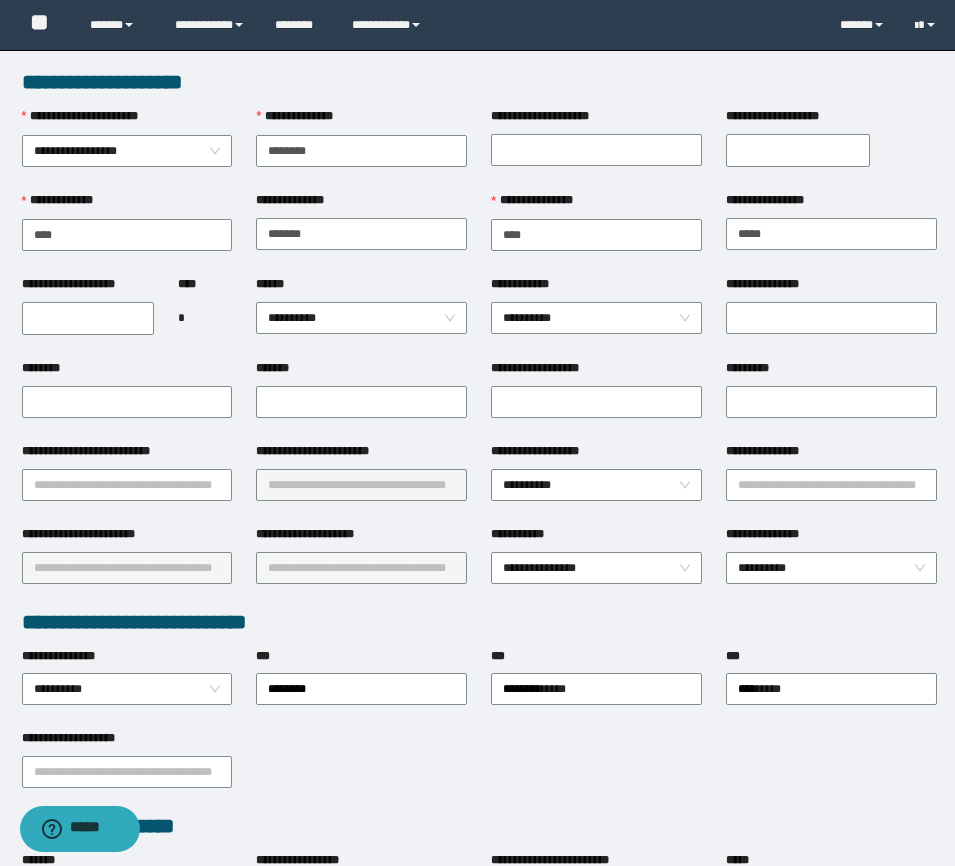 click on "**********" at bounding box center [361, 483] 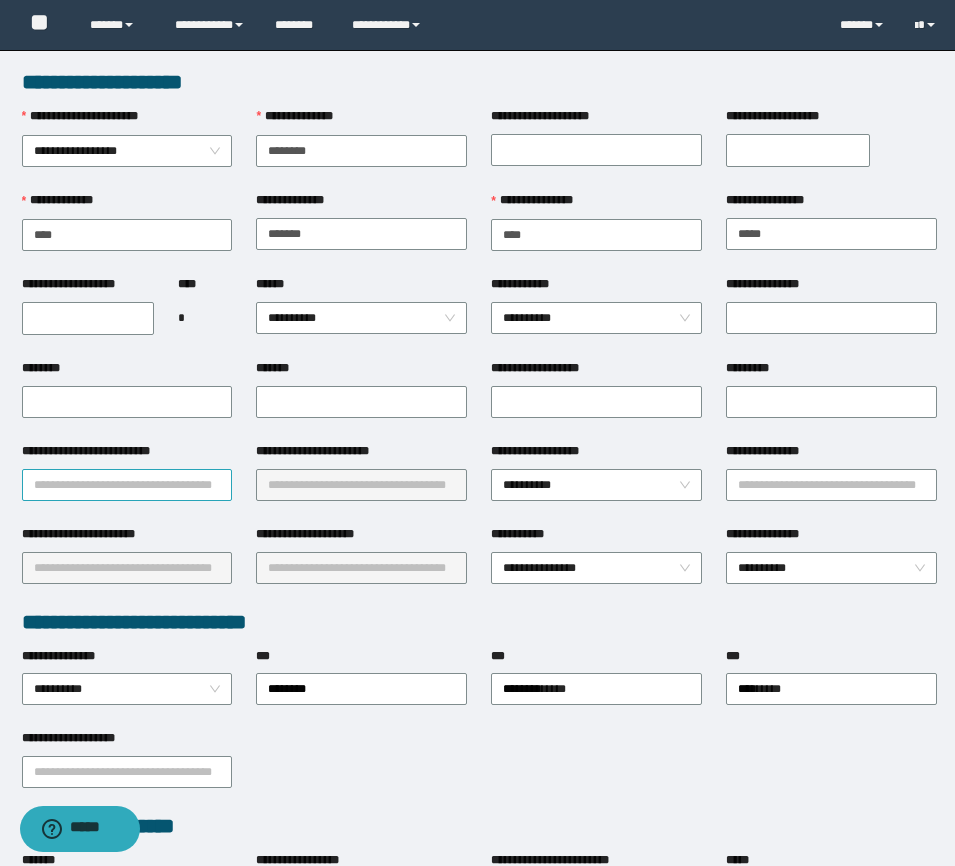 click on "**********" at bounding box center [127, 485] 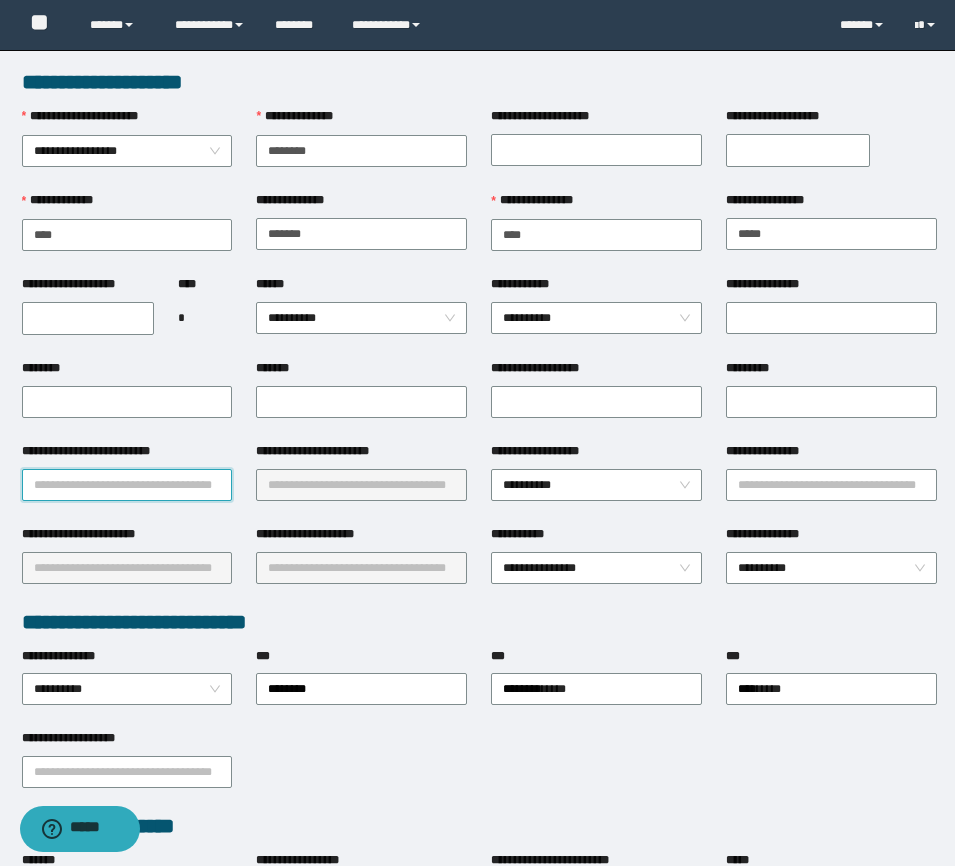 type on "*" 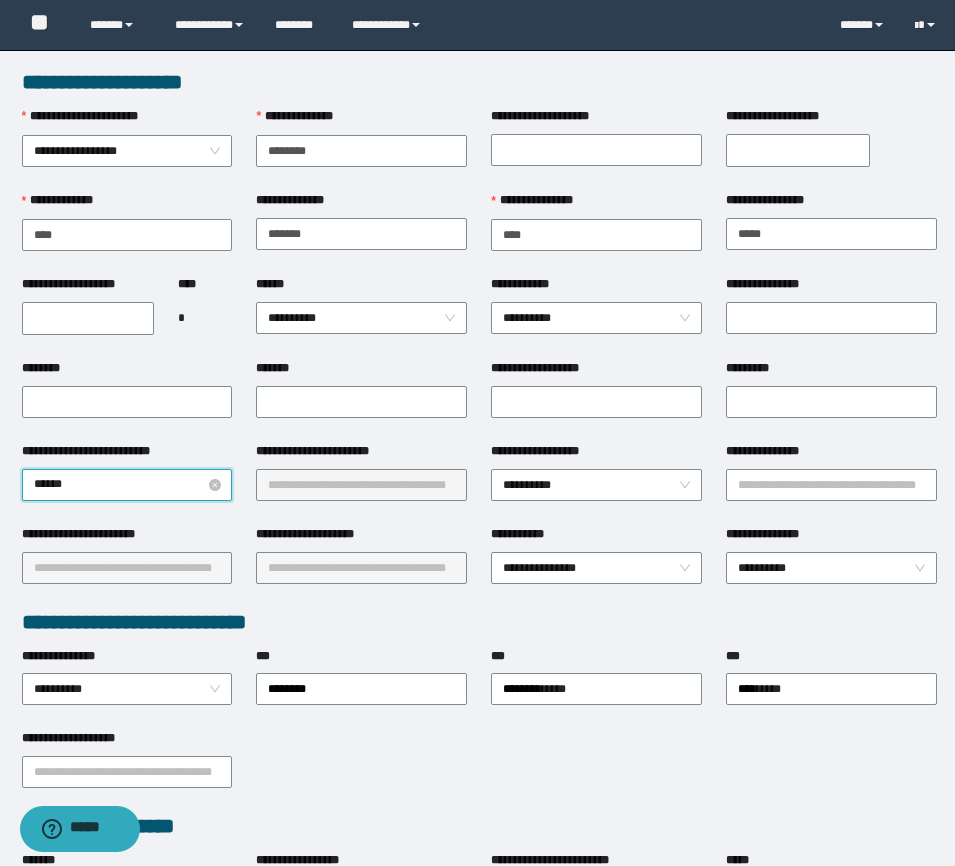 click on "******" at bounding box center (127, 485) 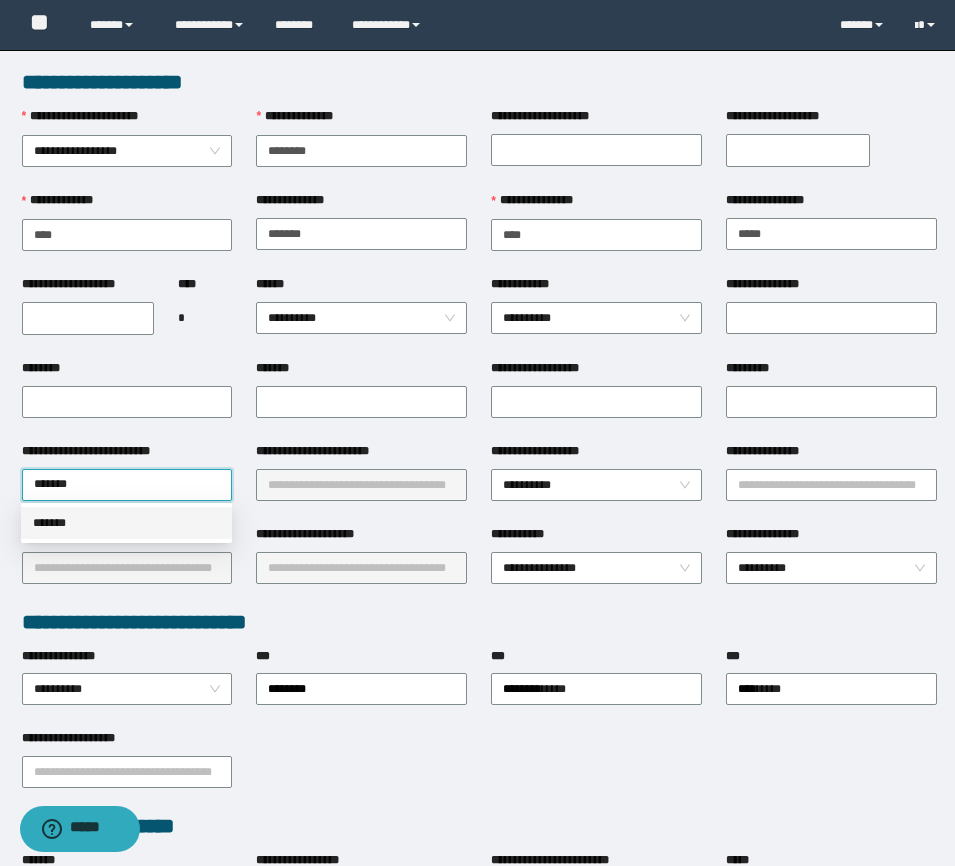 click on "*******" at bounding box center [126, 523] 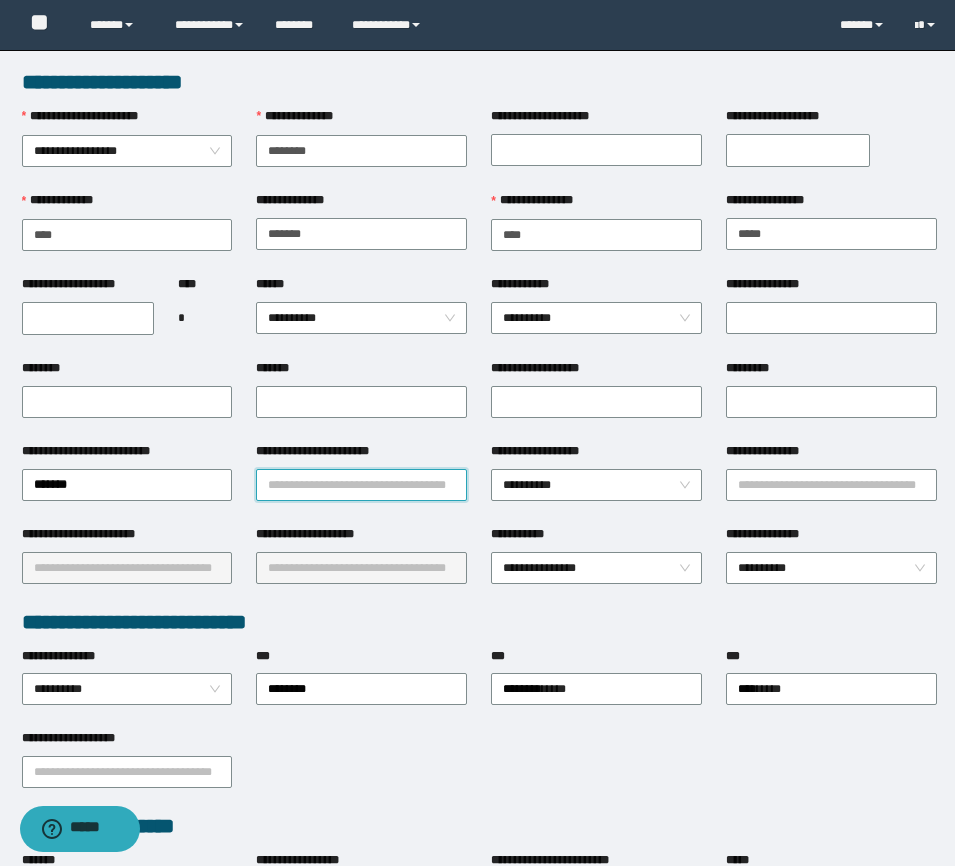 click on "**********" at bounding box center (361, 485) 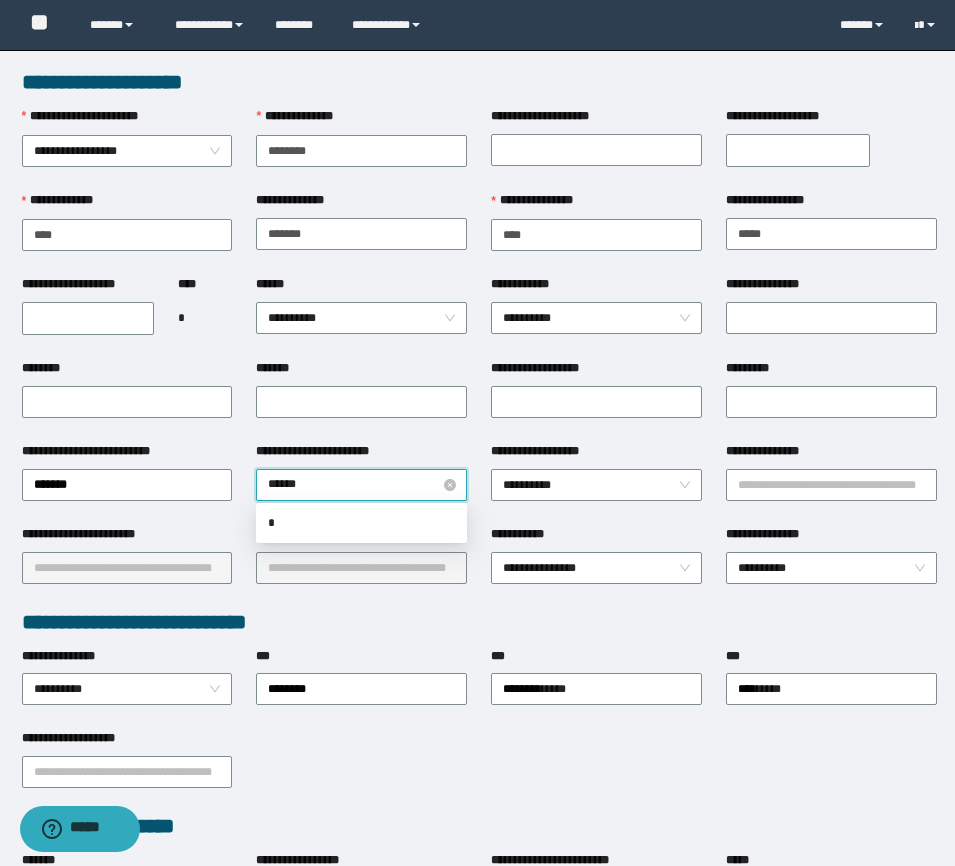 type on "*******" 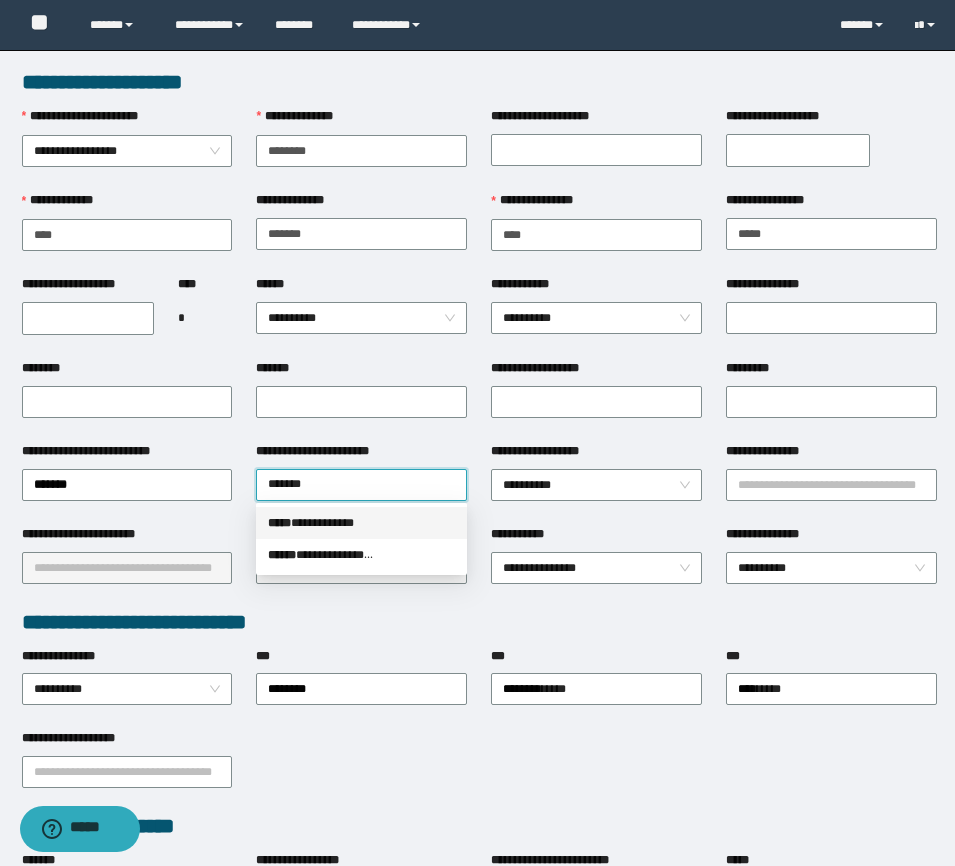 click on "**********" at bounding box center (361, 523) 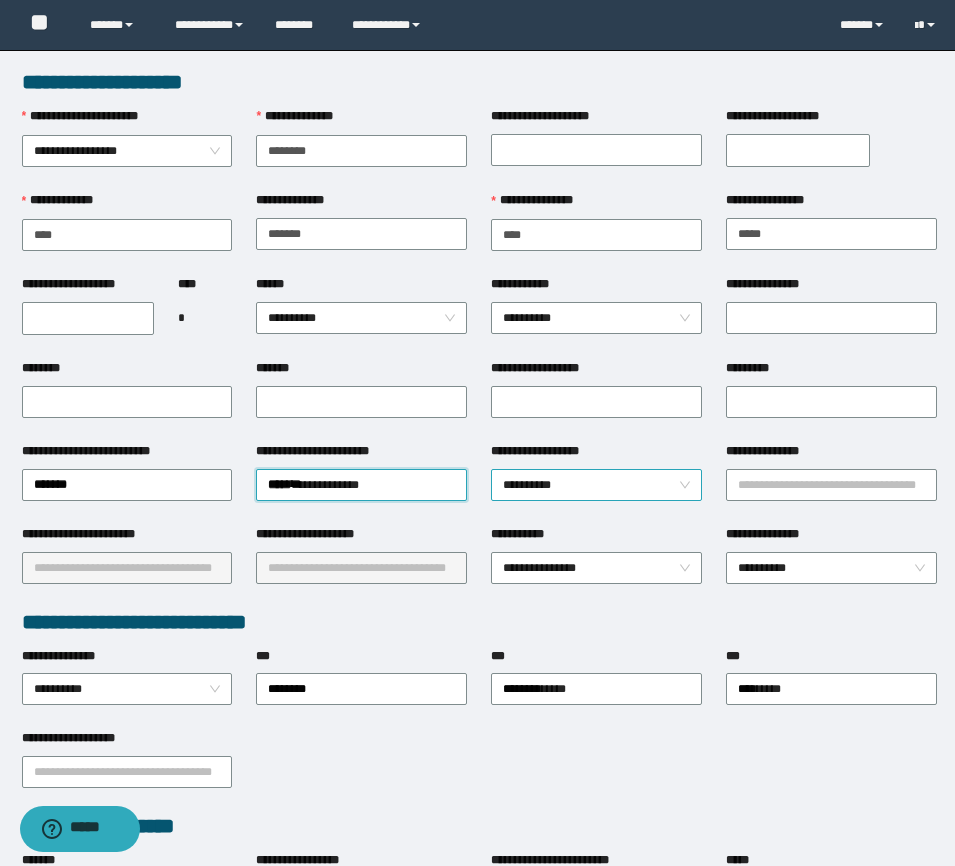 click on "**********" at bounding box center [596, 485] 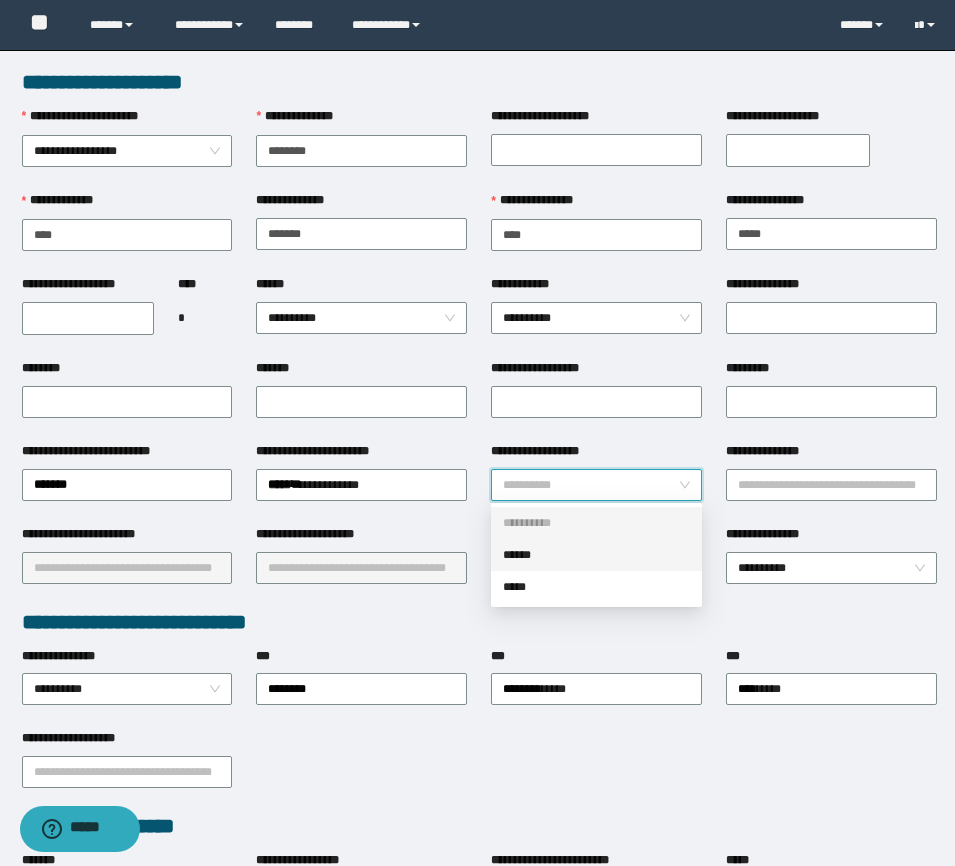 click on "**********" at bounding box center [831, 483] 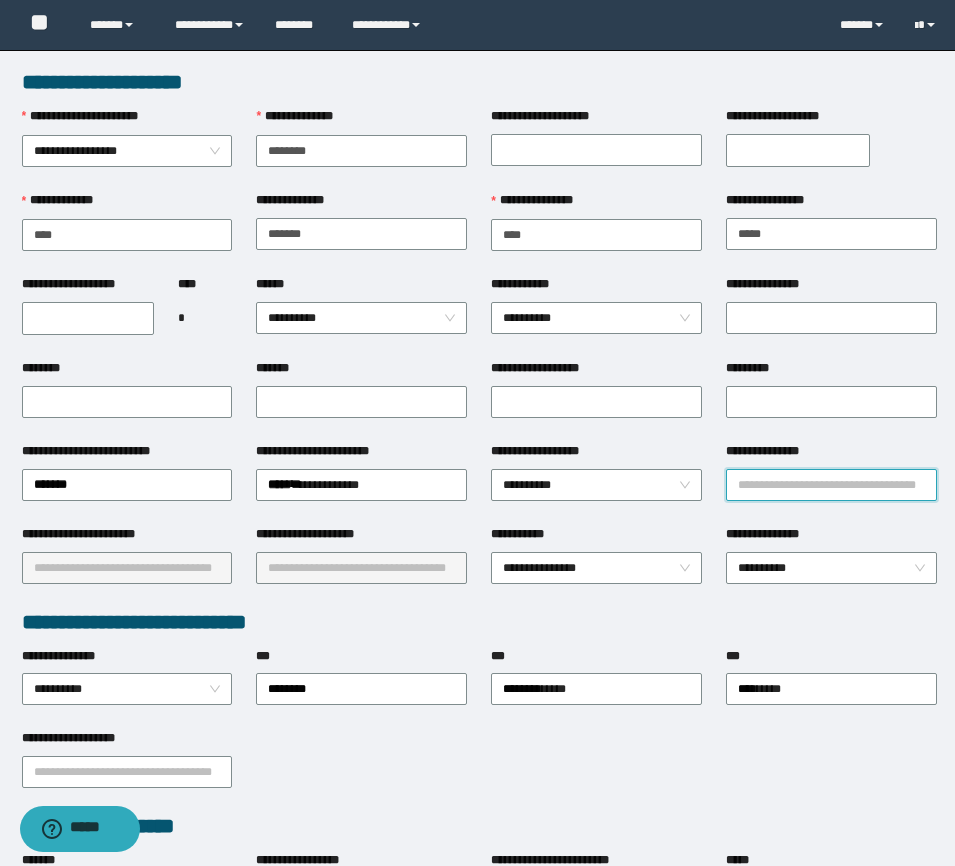 click on "**********" at bounding box center (831, 485) 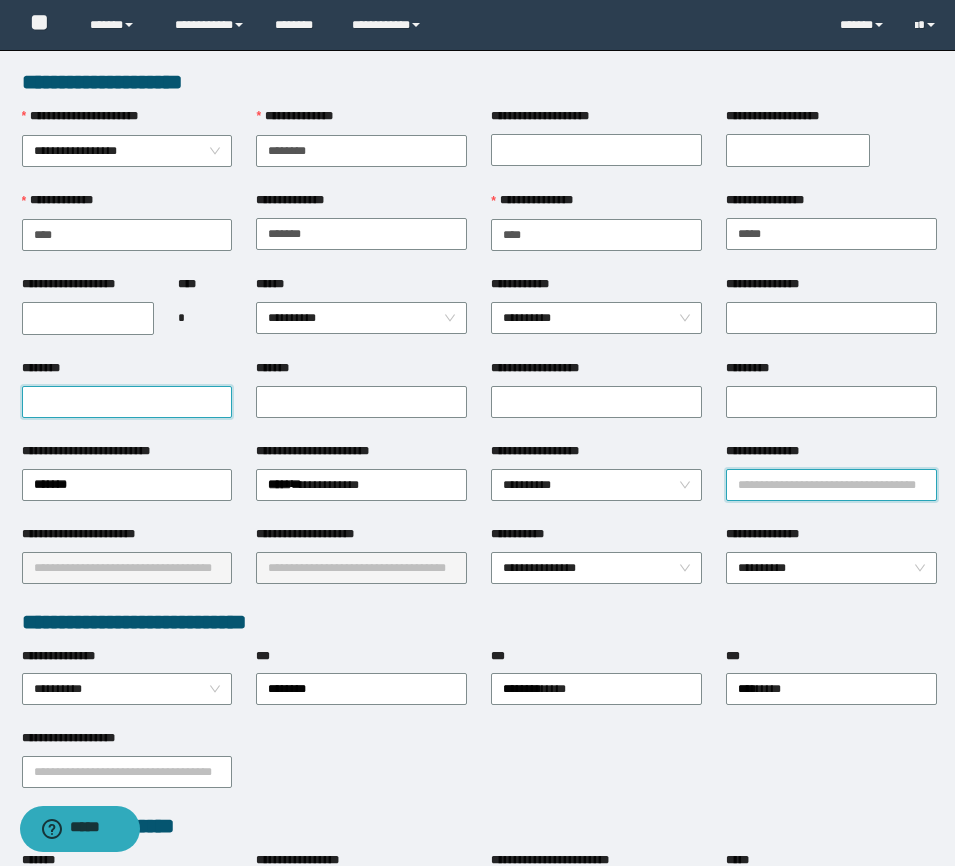 click on "********" at bounding box center [127, 402] 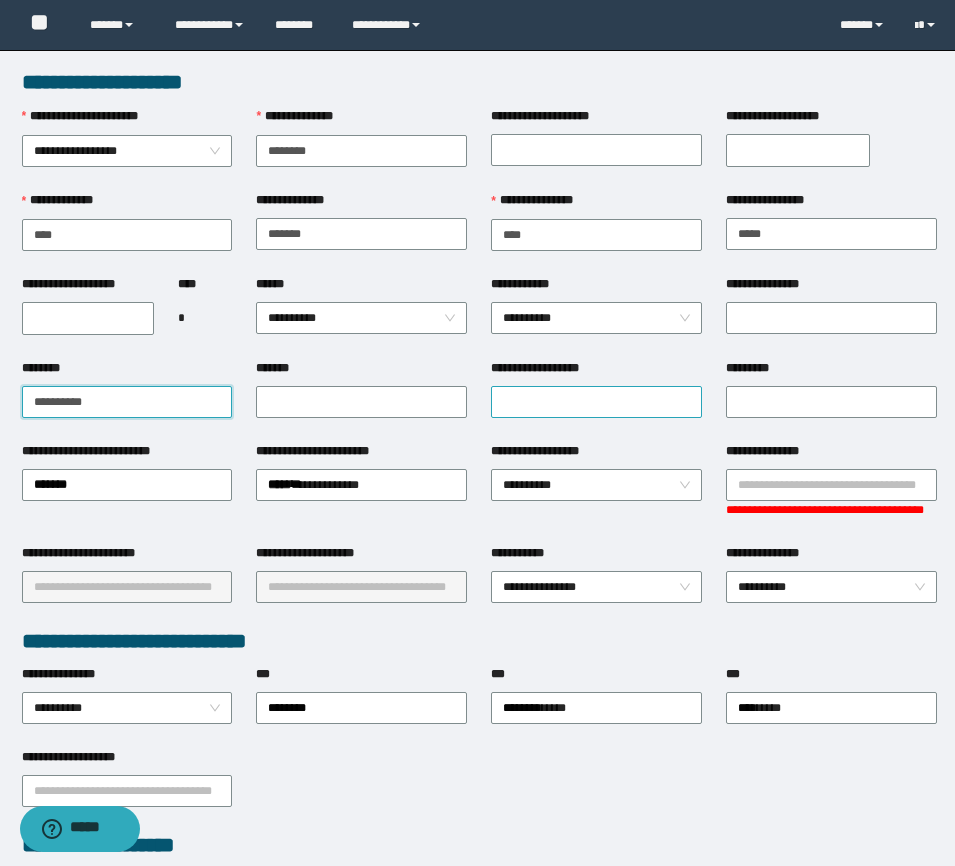 type on "**********" 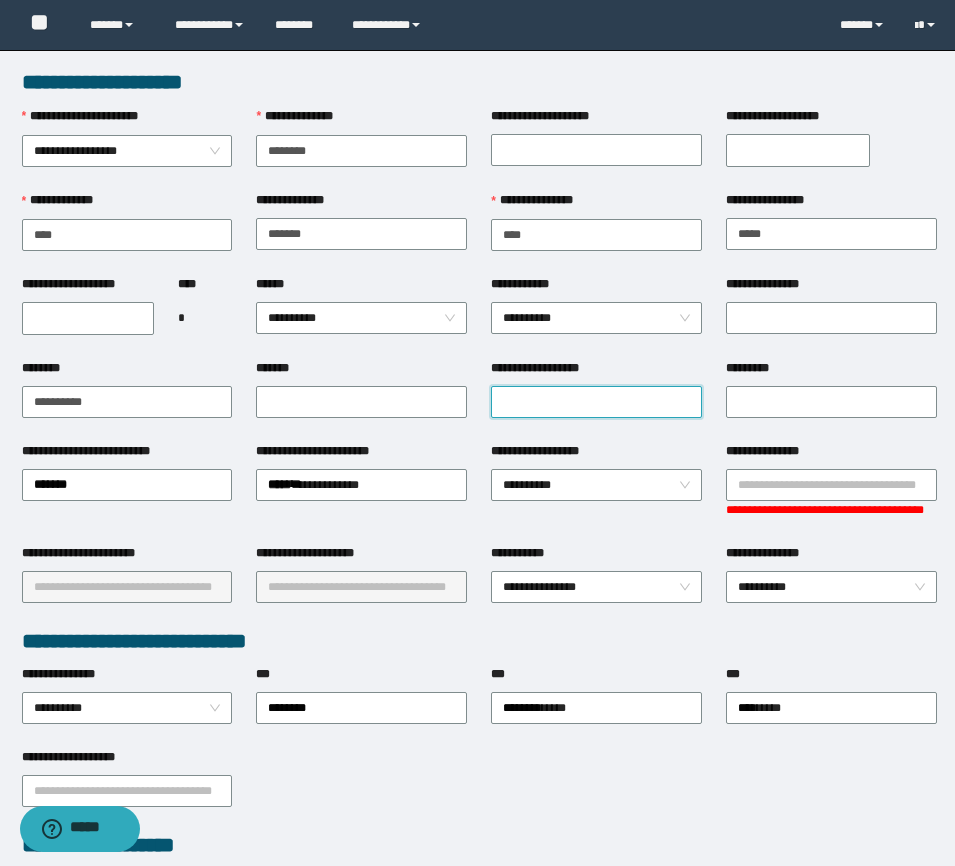 click on "**********" at bounding box center (596, 402) 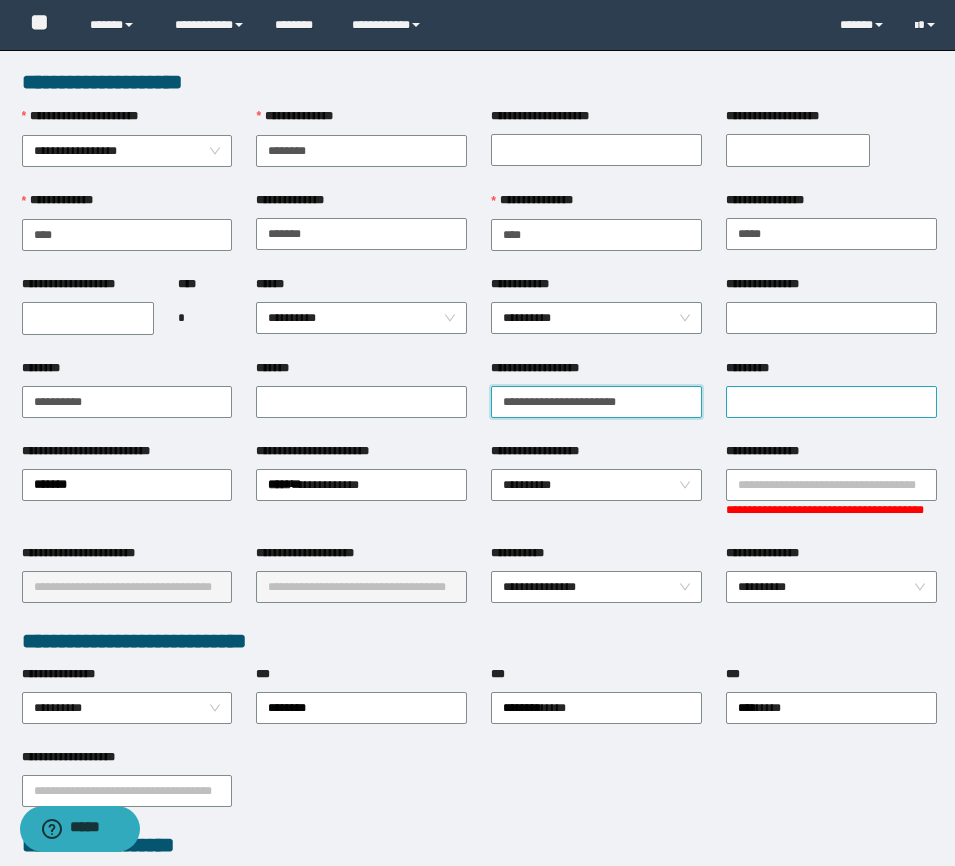 type on "**********" 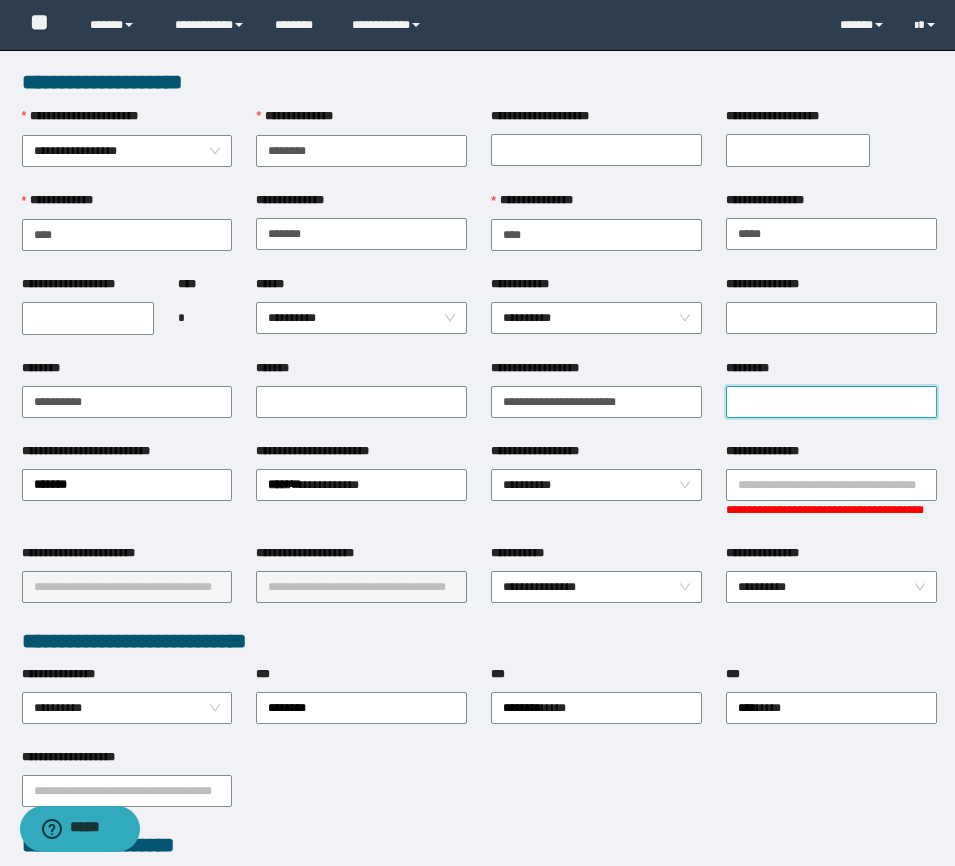 click on "*********" at bounding box center (831, 402) 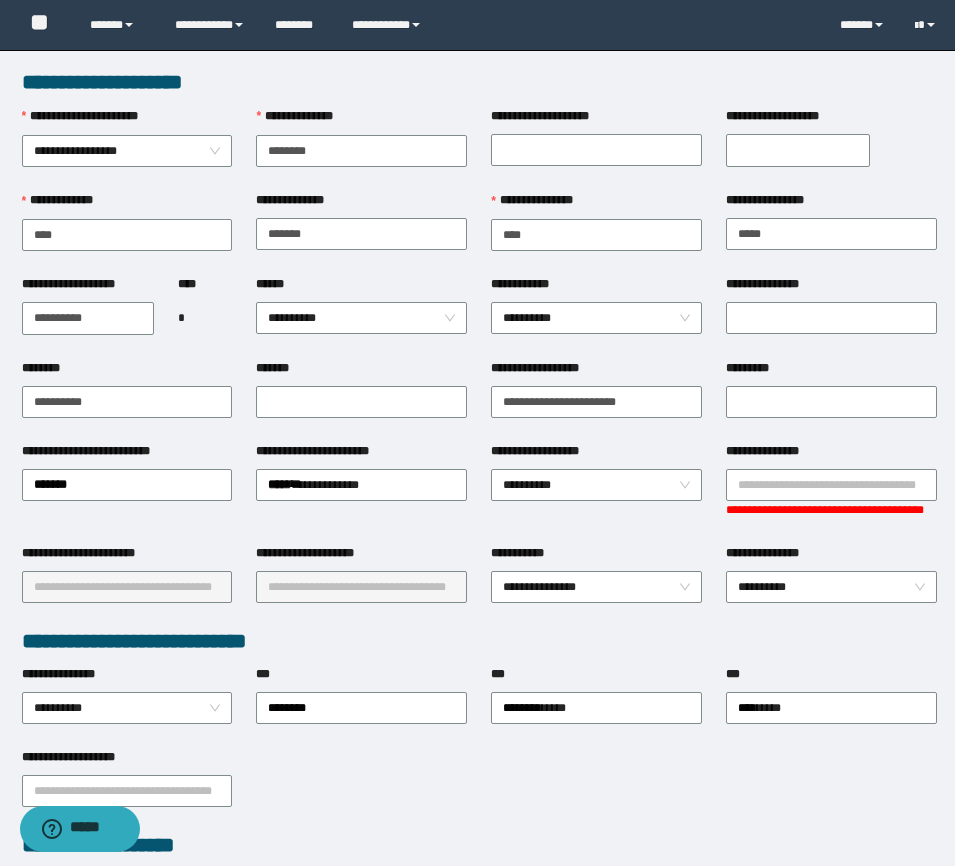 click on "**********" at bounding box center (88, 318) 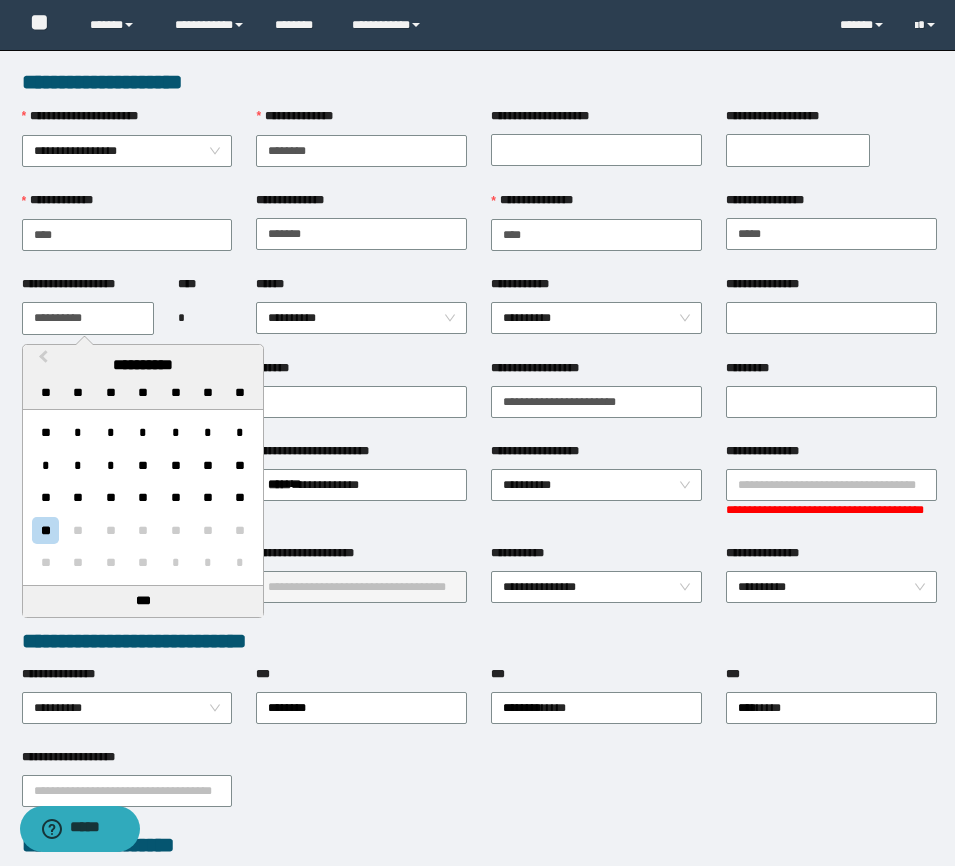 paste 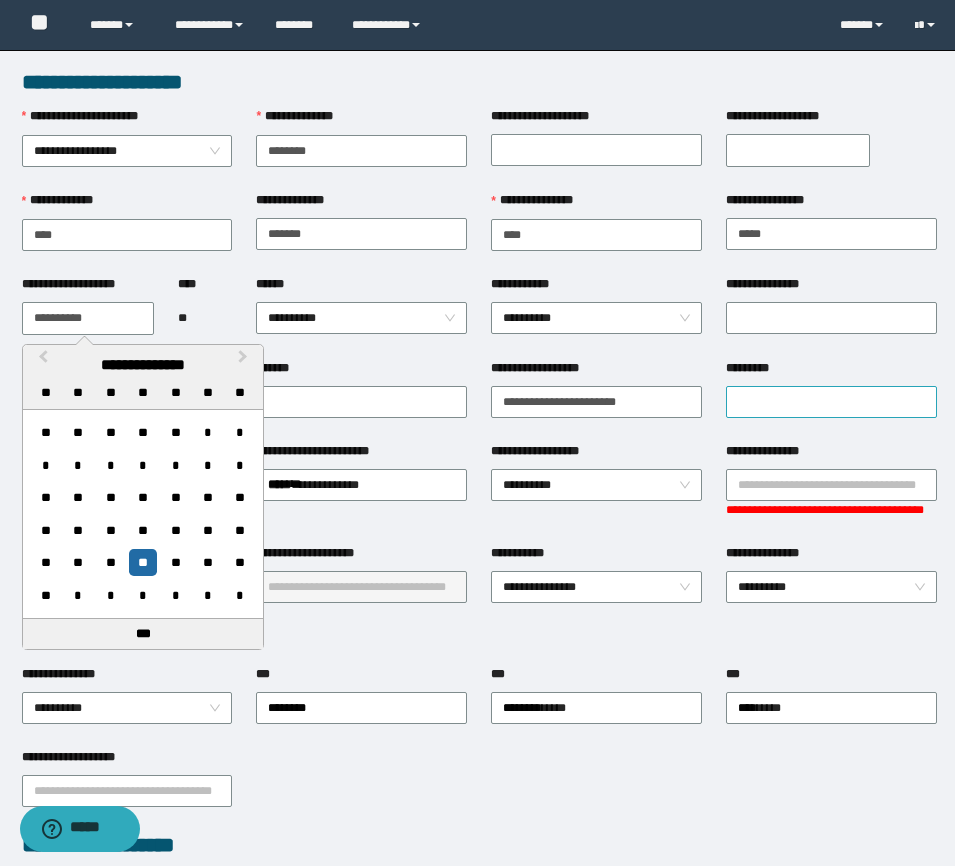 type on "**********" 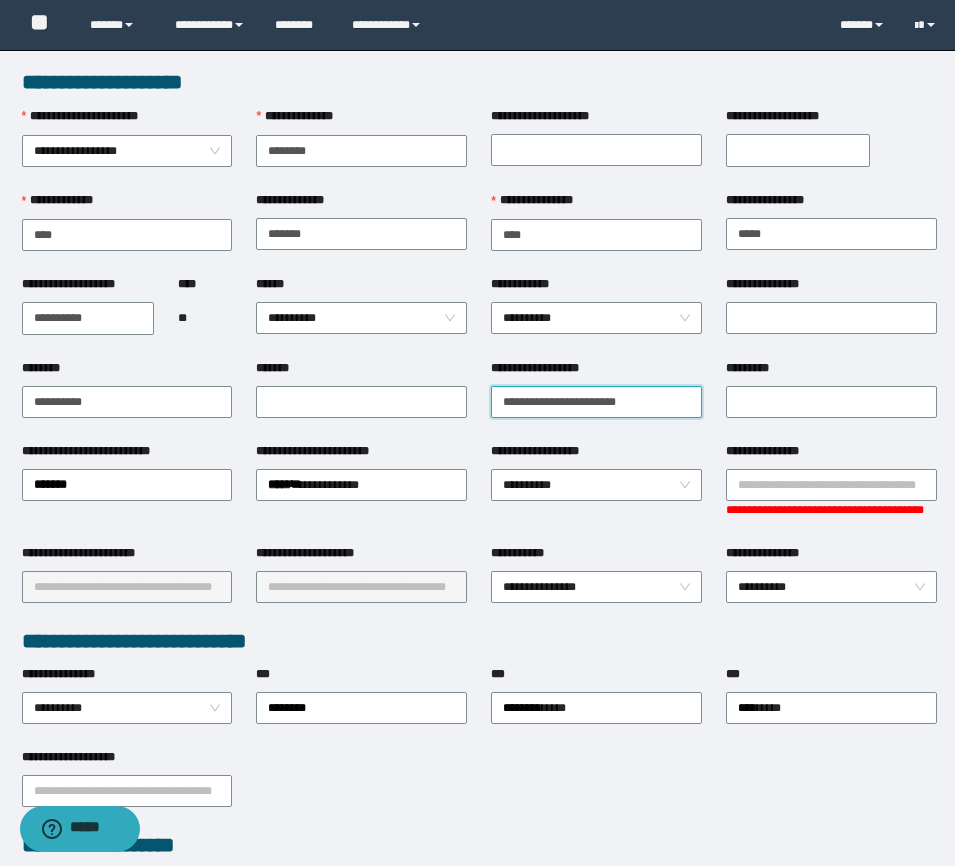 drag, startPoint x: 670, startPoint y: 397, endPoint x: -1, endPoint y: 348, distance: 672.78674 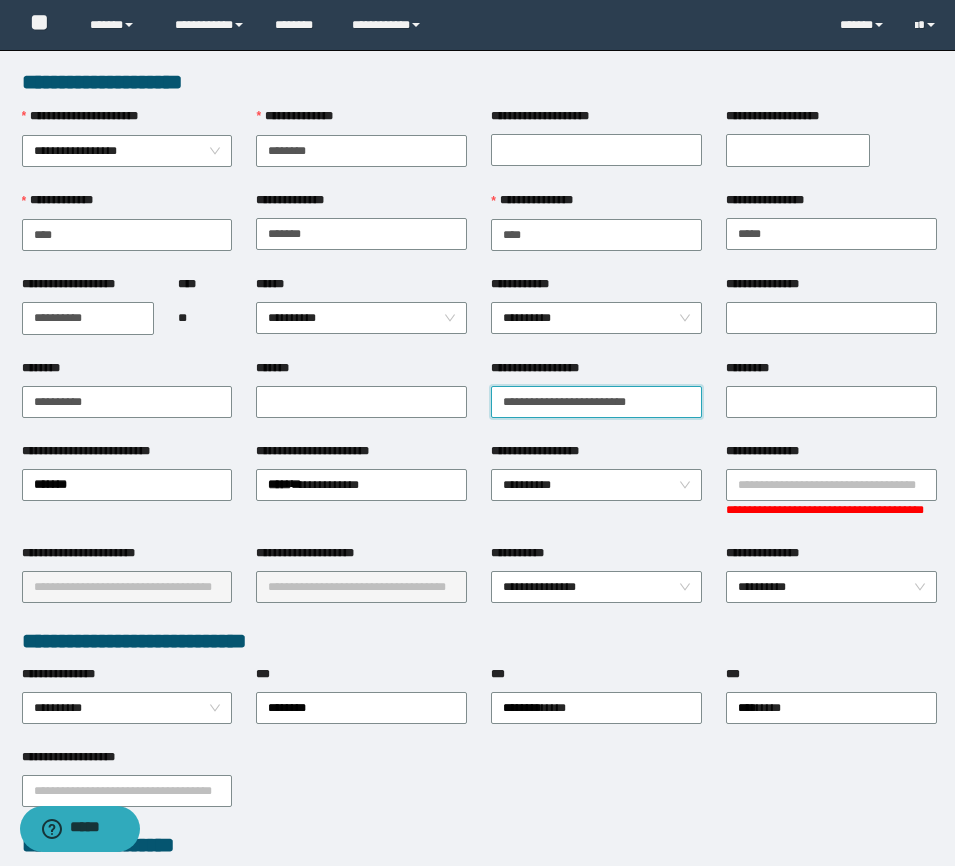 type on "**********" 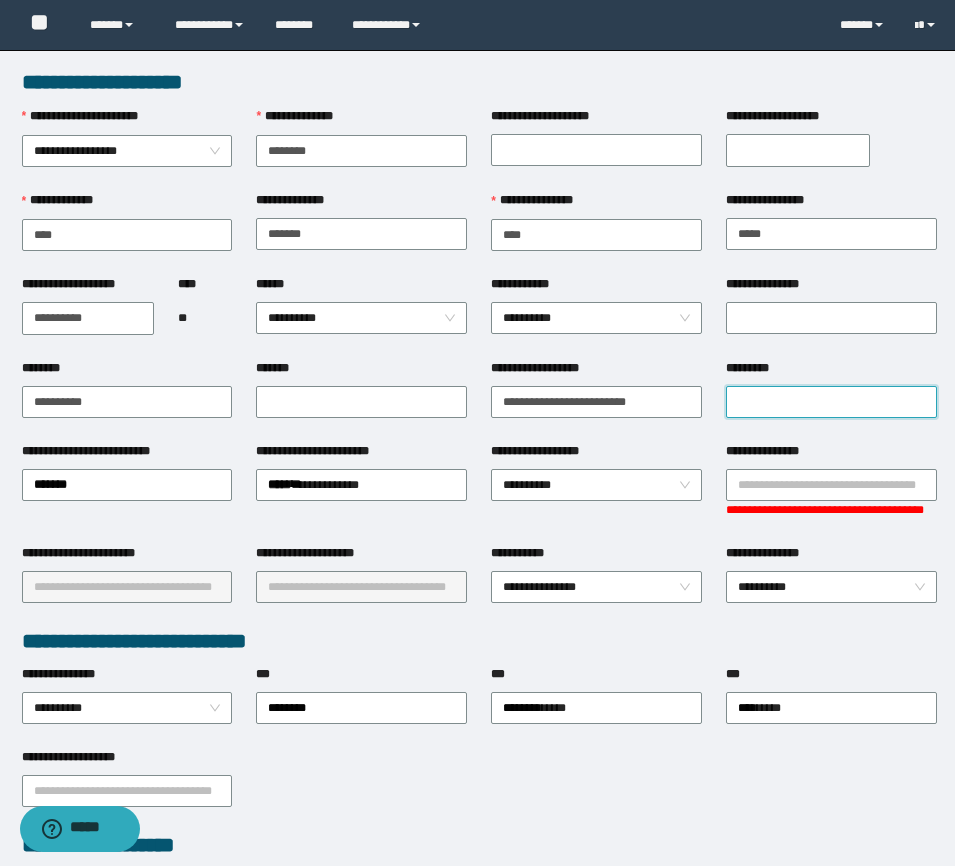 click on "*********" at bounding box center [831, 402] 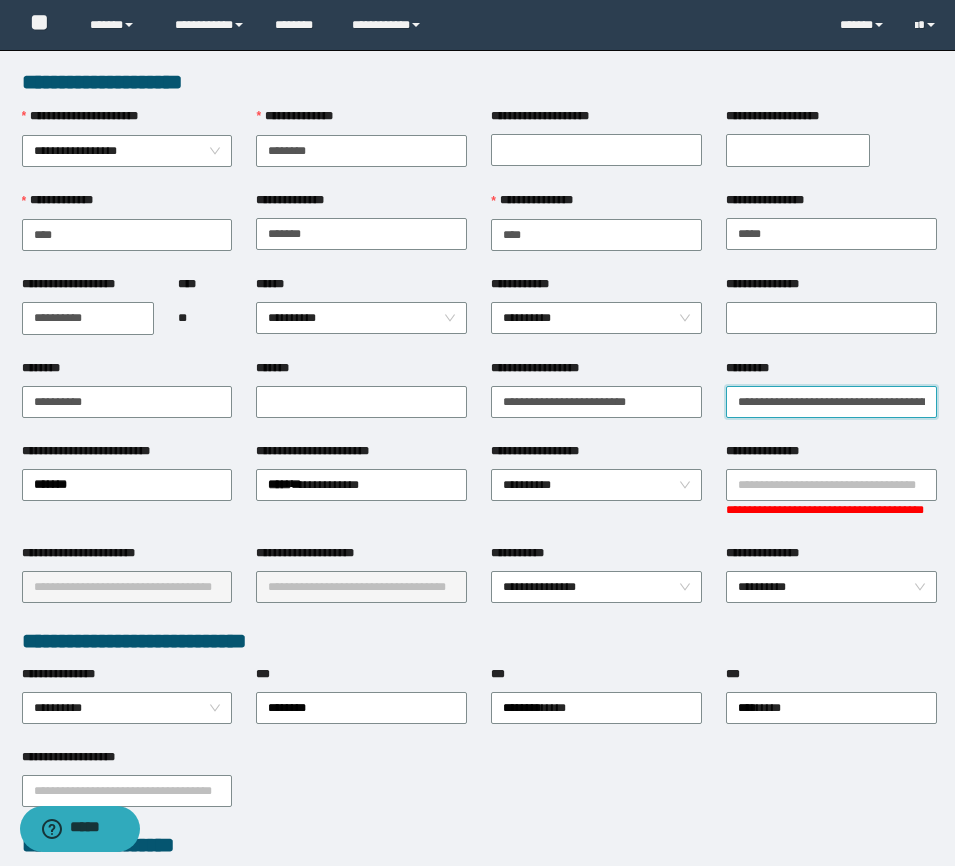 scroll, scrollTop: 0, scrollLeft: 87, axis: horizontal 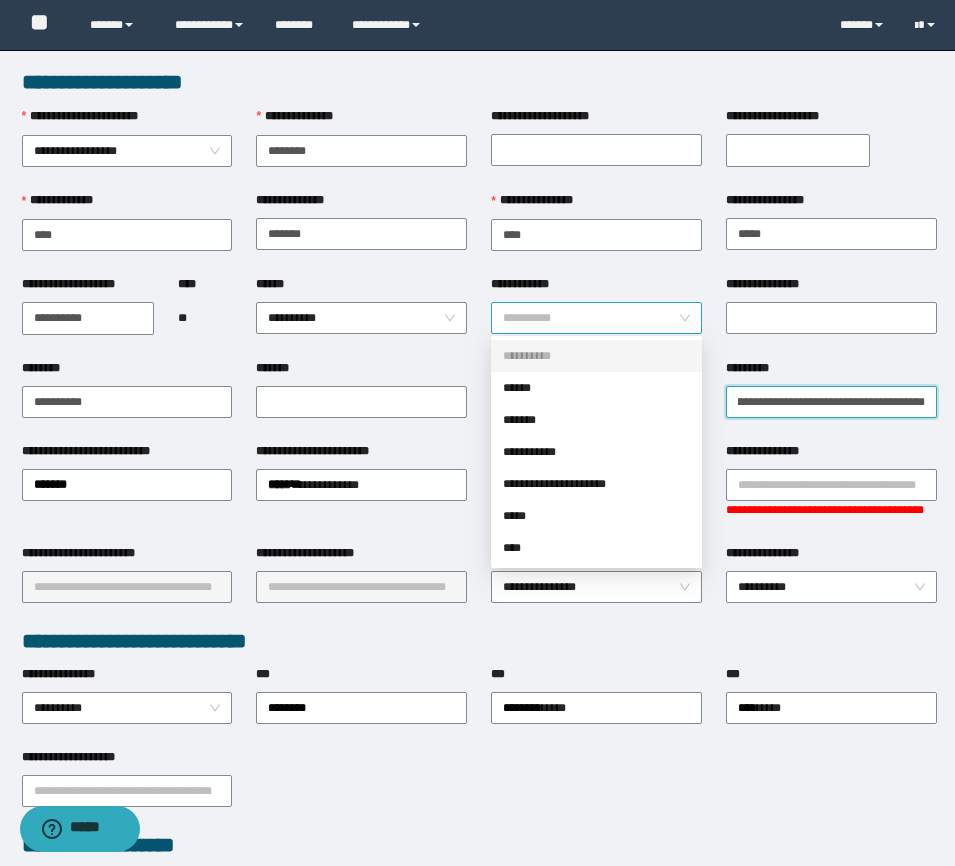 click on "**********" at bounding box center [596, 318] 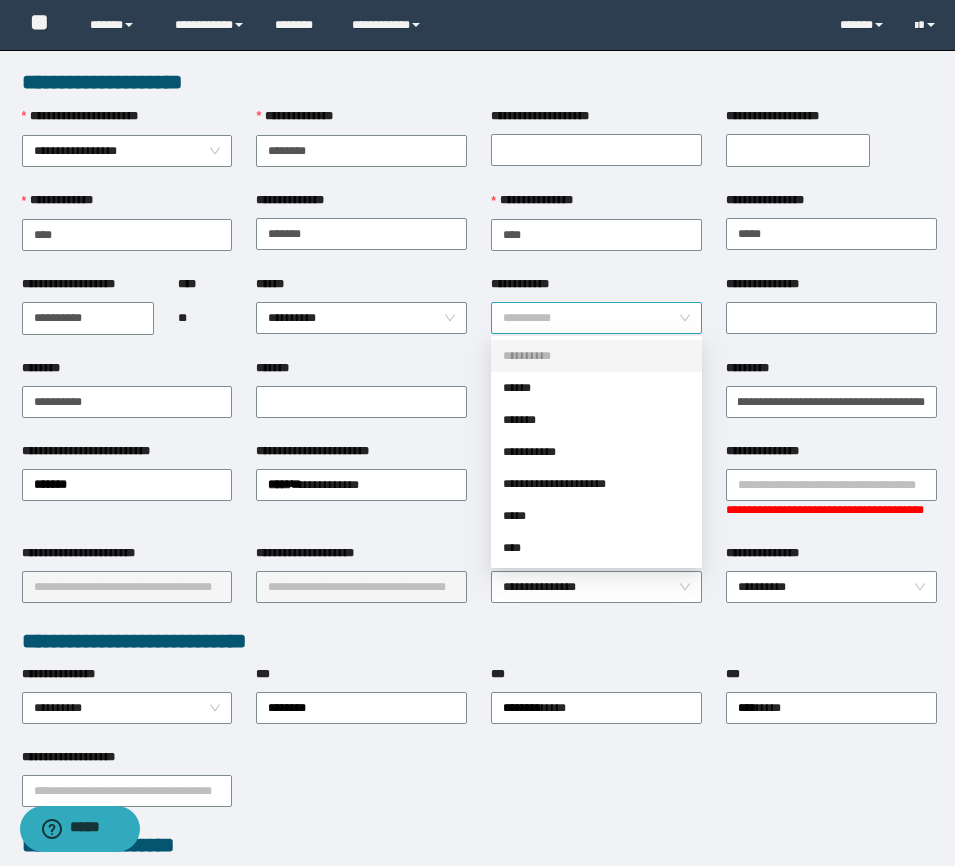 scroll, scrollTop: 0, scrollLeft: 0, axis: both 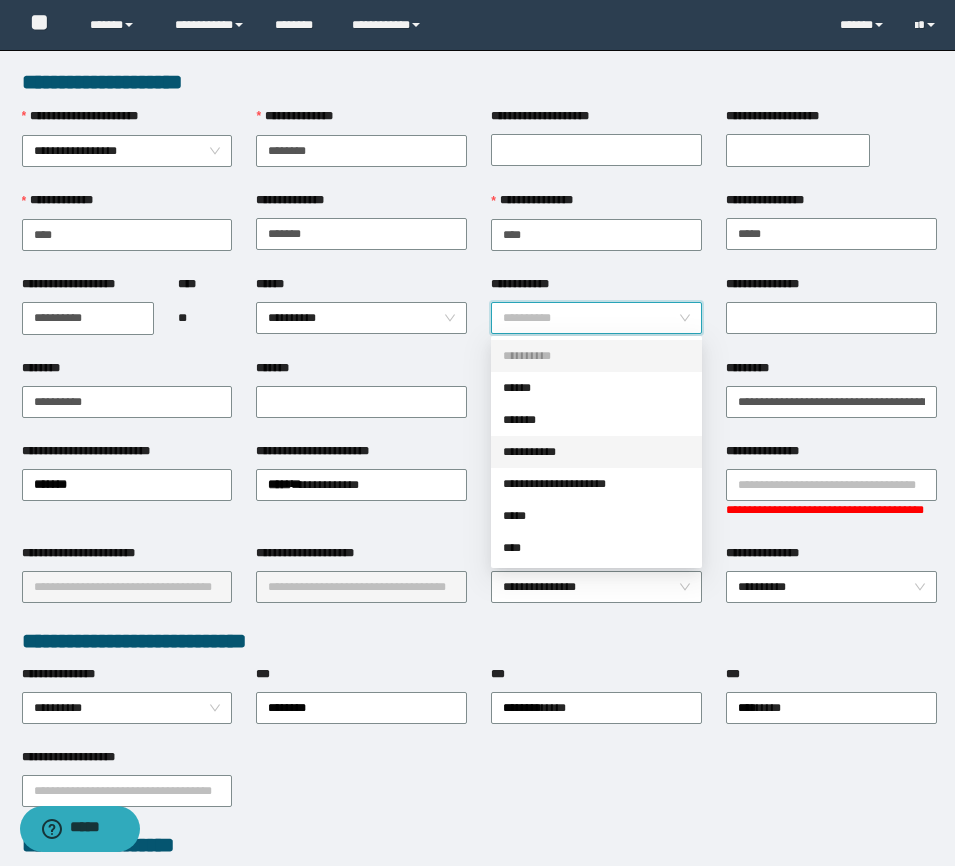 click on "**********" at bounding box center (596, 452) 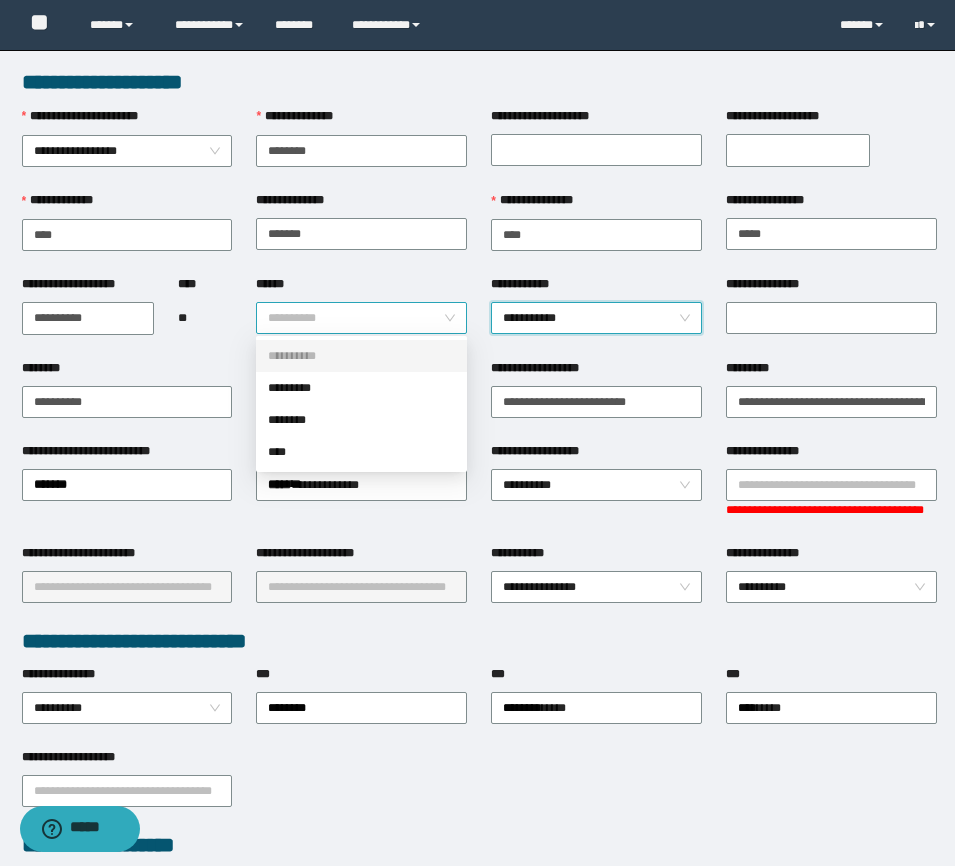 click on "**********" at bounding box center (361, 318) 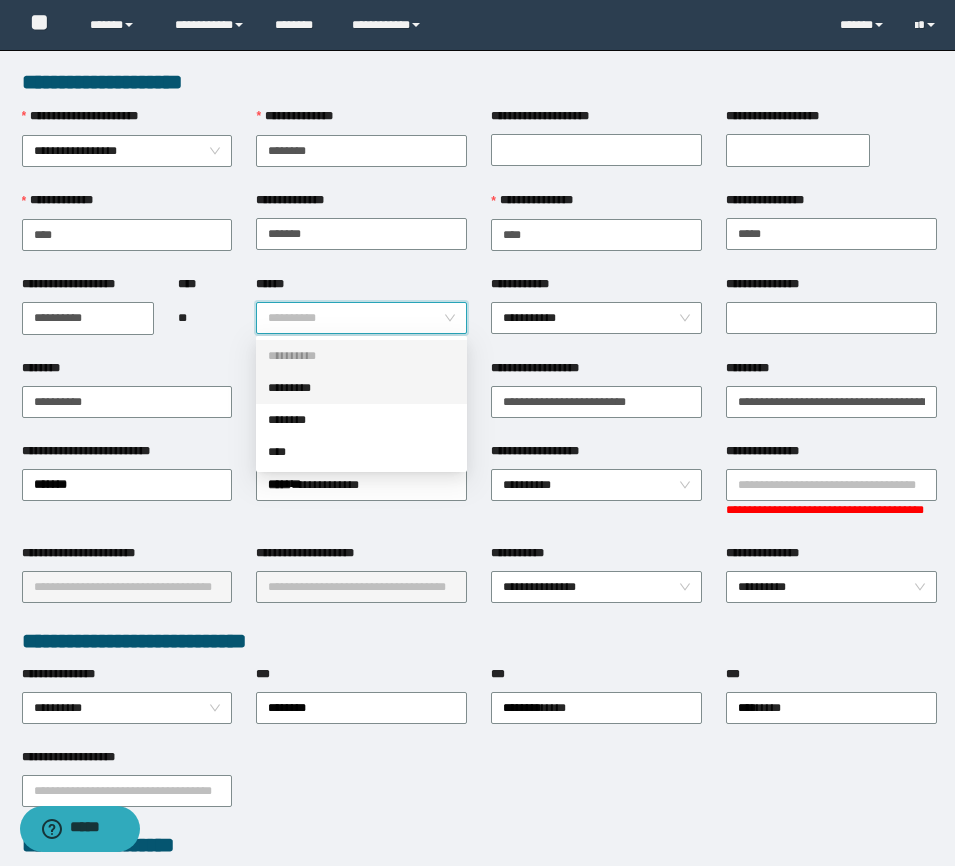 click on "*********" at bounding box center [361, 388] 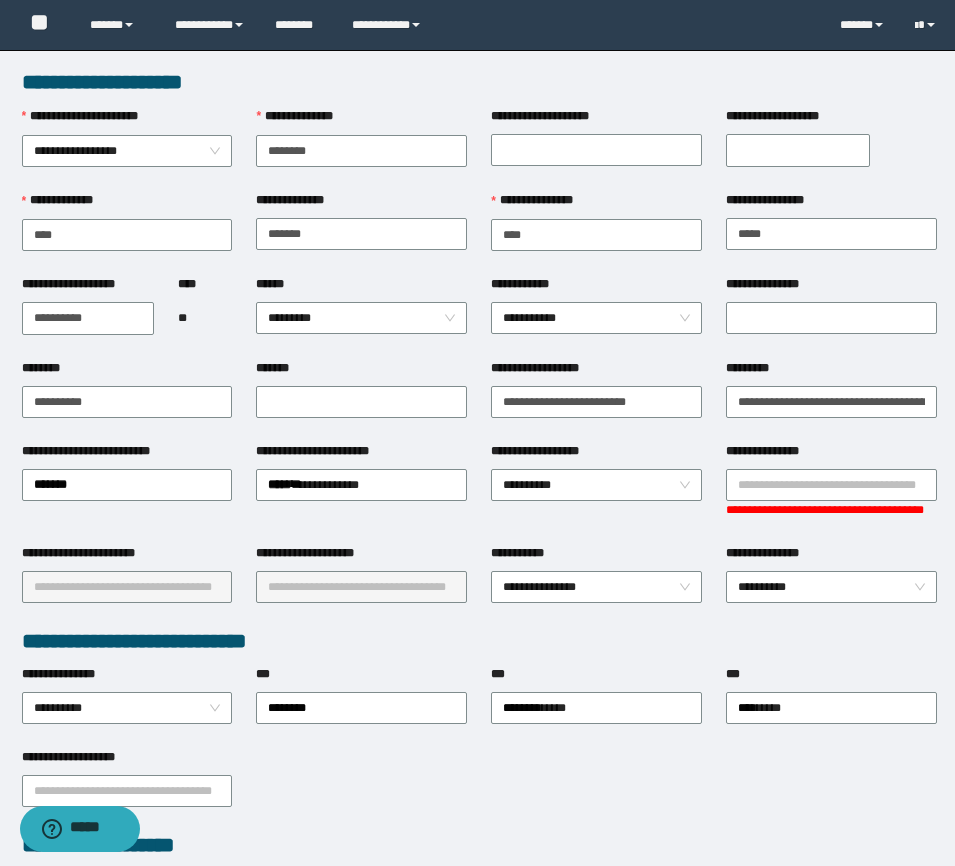 click on "**********" at bounding box center (479, 848) 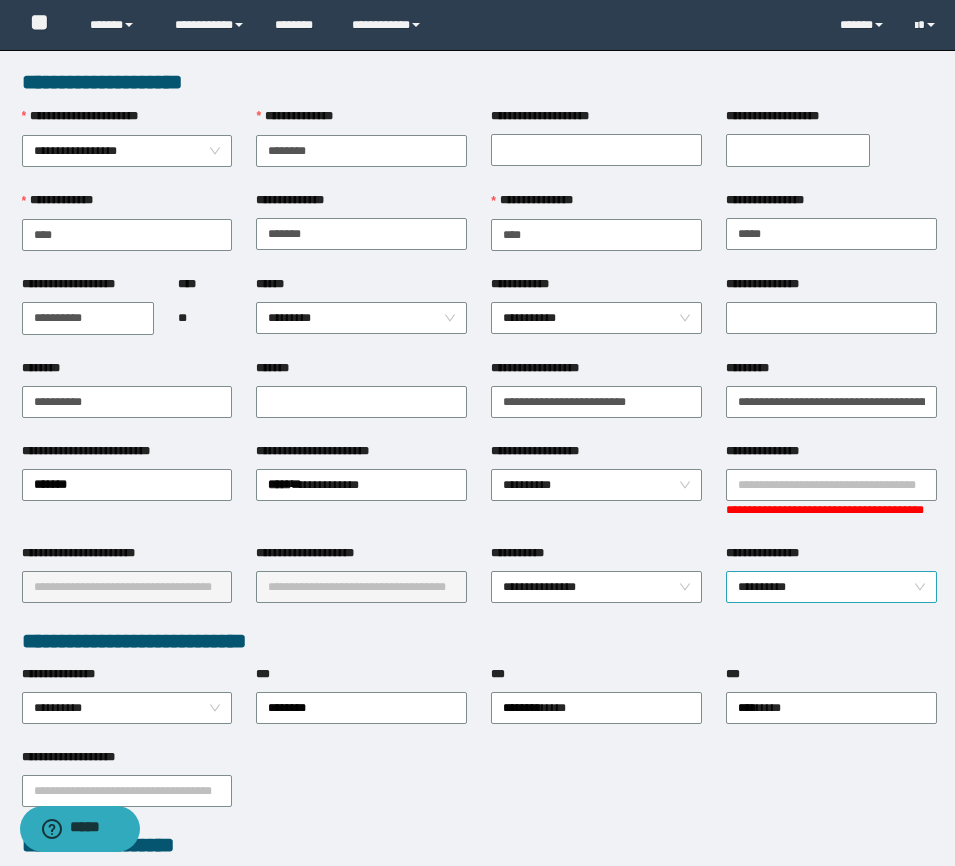 click on "**********" at bounding box center [831, 587] 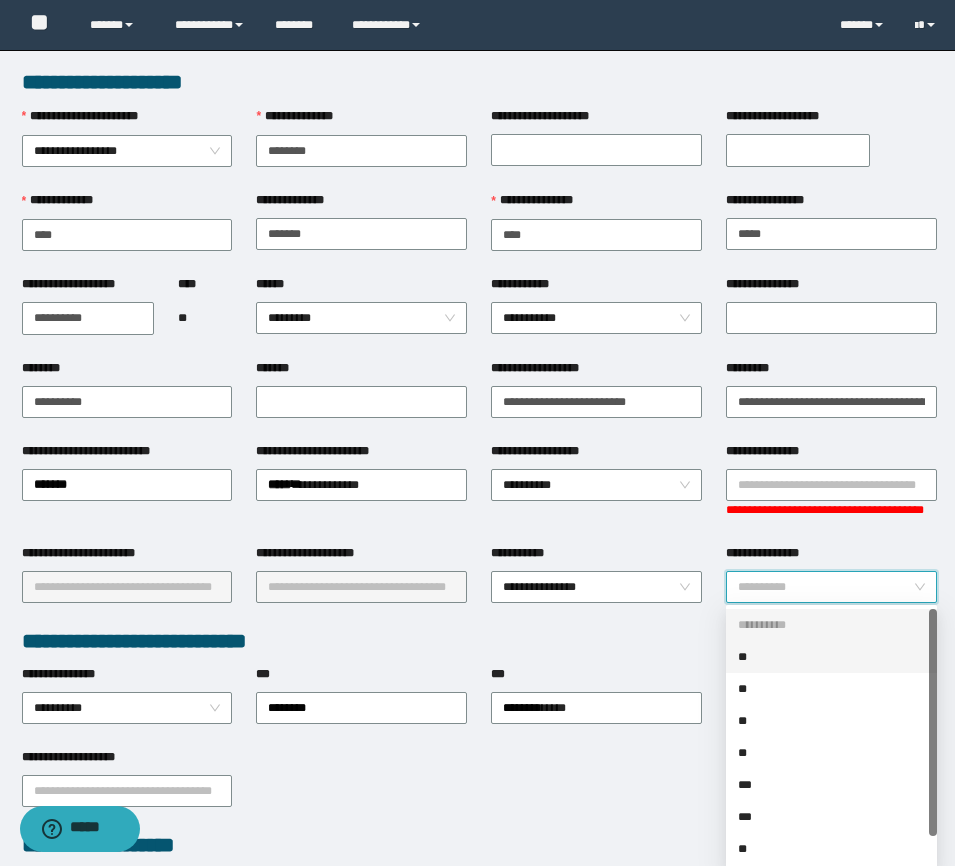 click on "**" at bounding box center [831, 657] 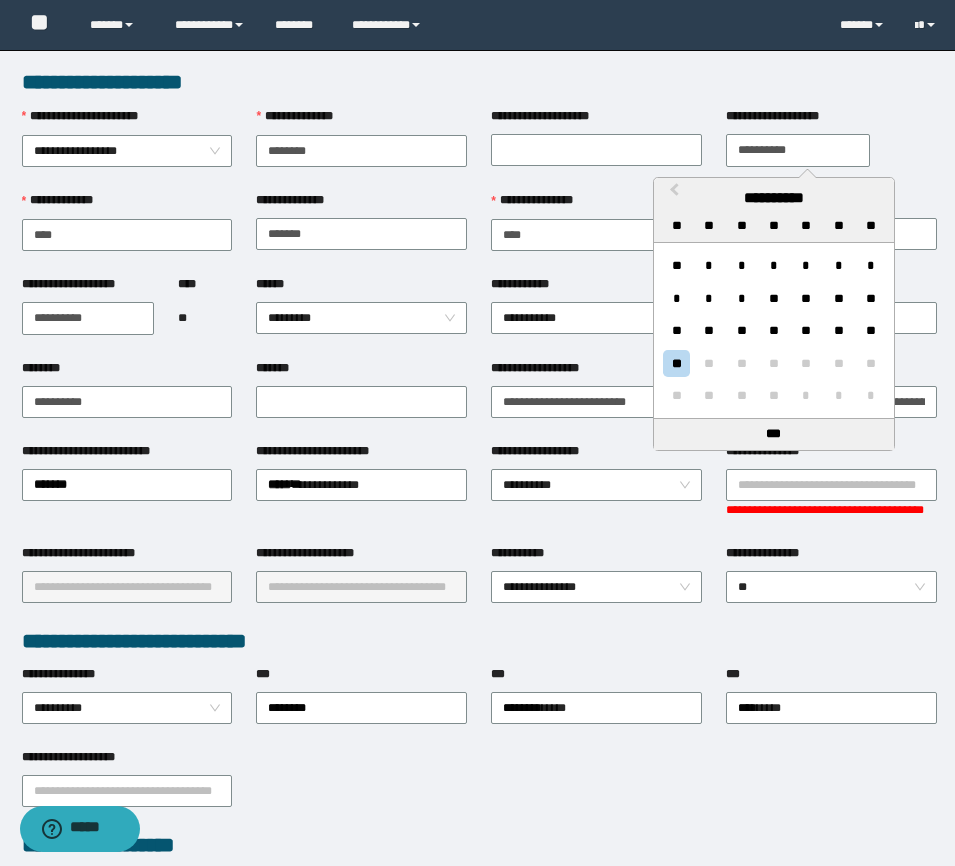 click on "**********" at bounding box center (798, 150) 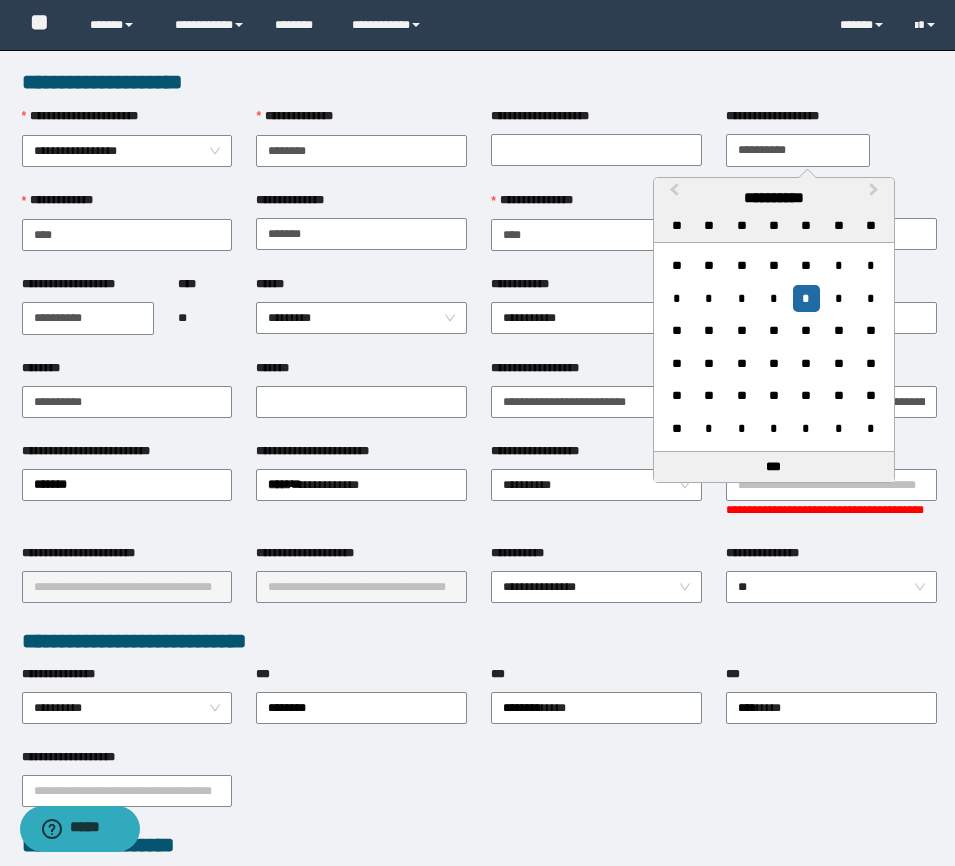 type on "**********" 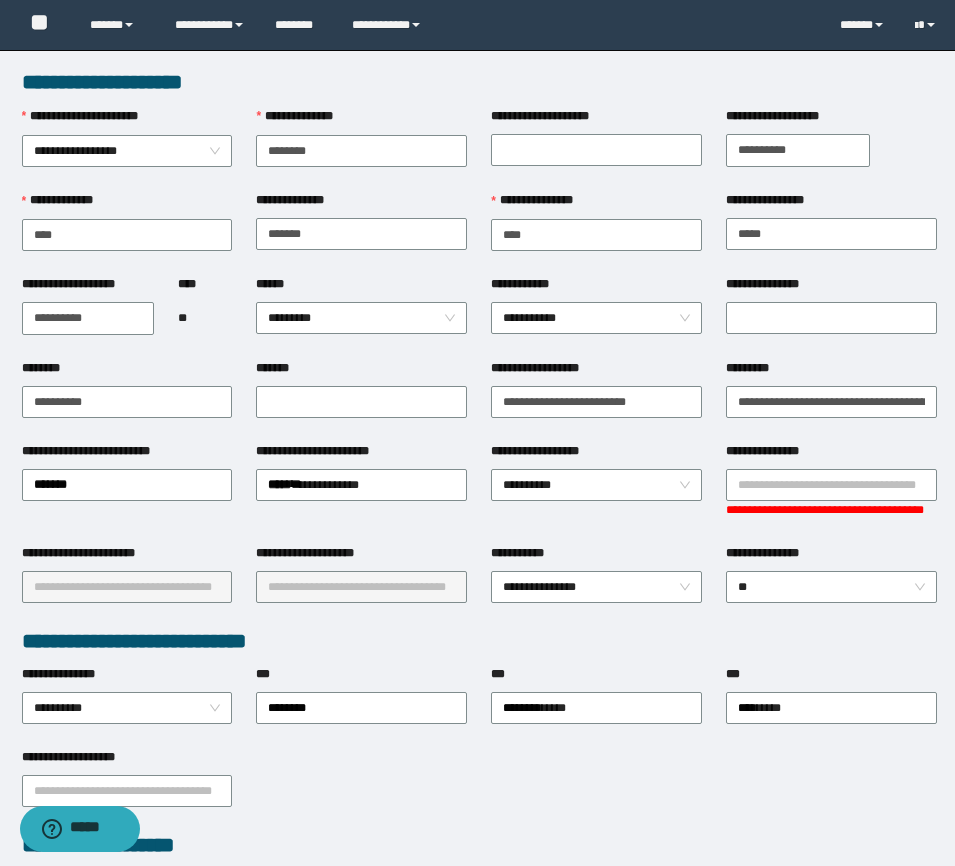 click on "**********" at bounding box center (479, 789) 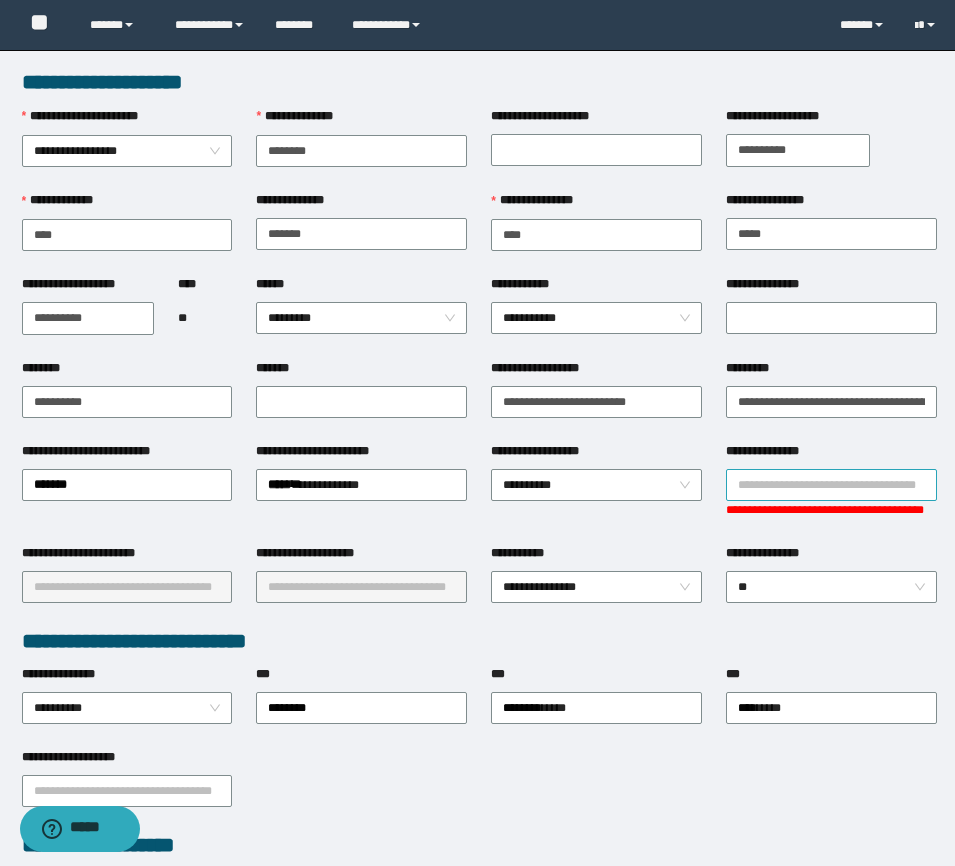 click on "**********" at bounding box center [831, 485] 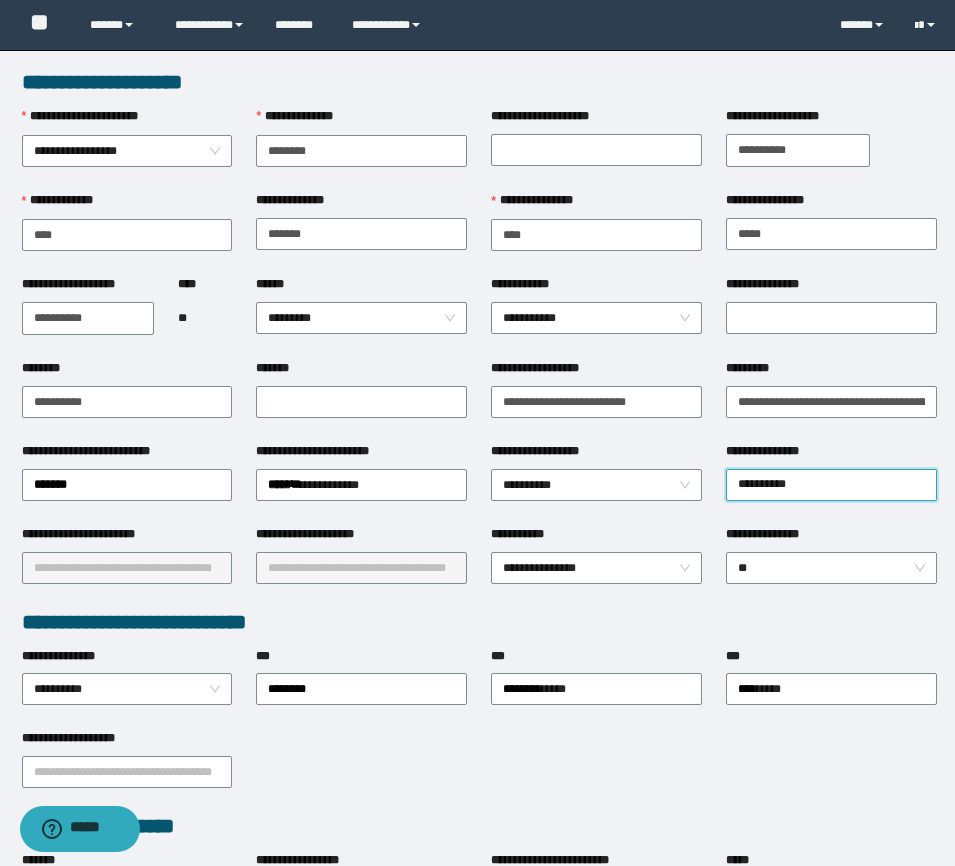 type on "**********" 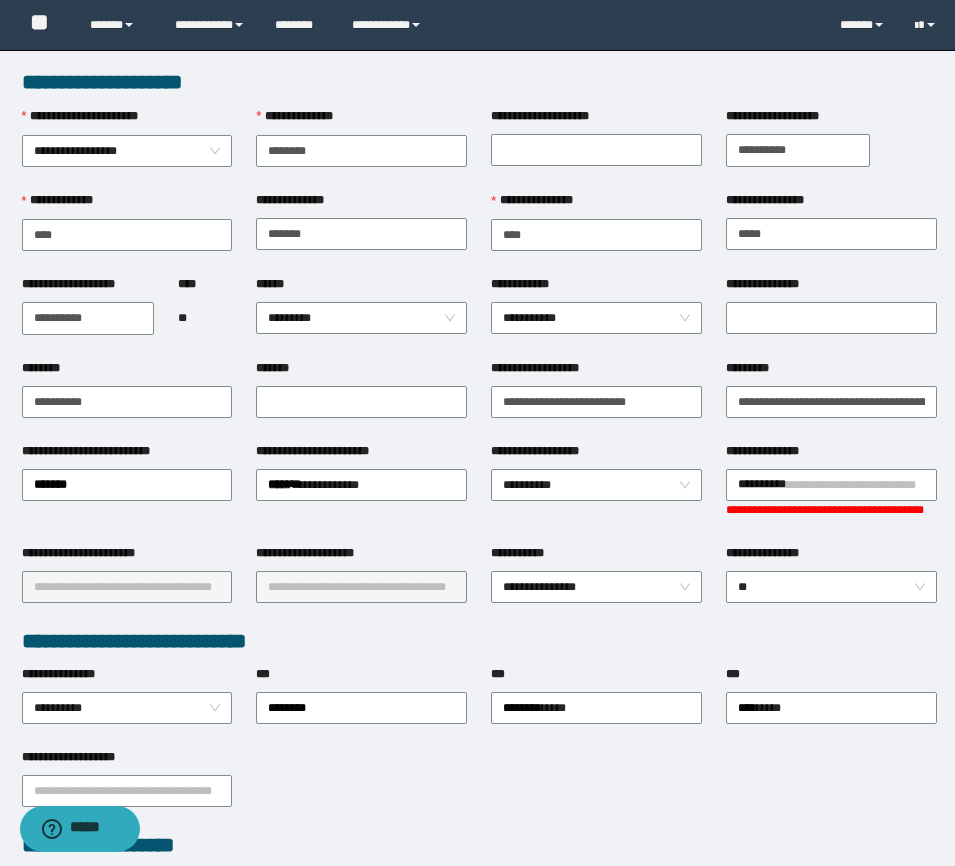 click on "**********" at bounding box center [127, 573] 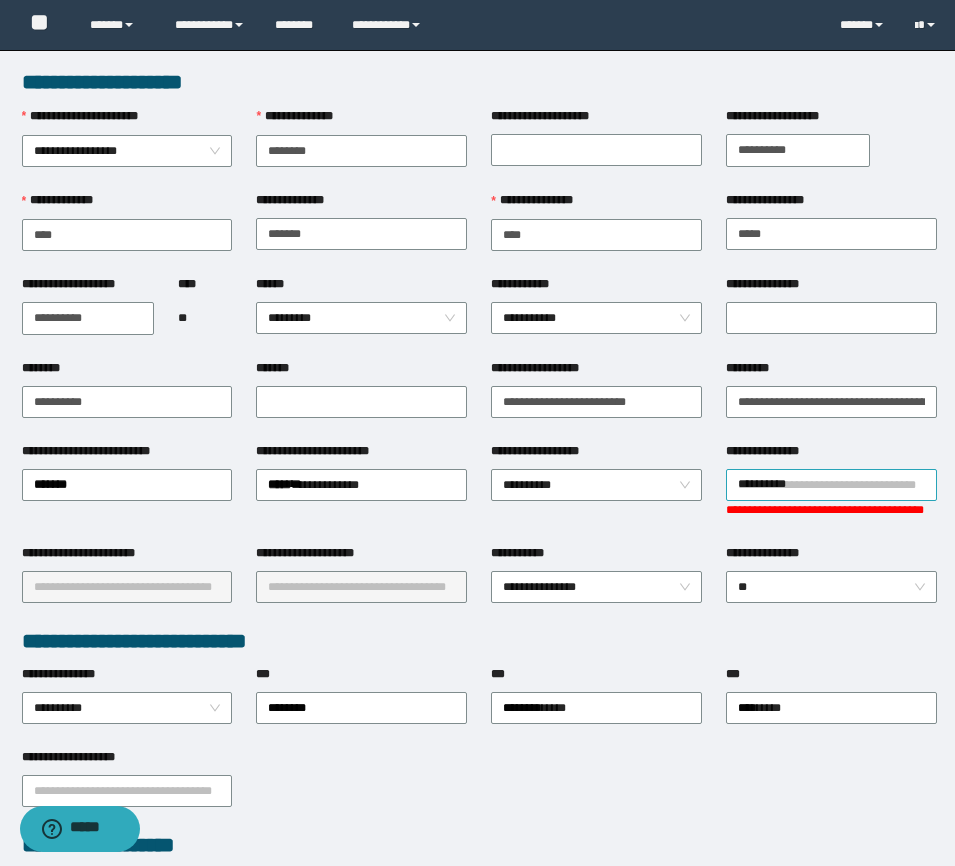 click on "**********" at bounding box center [831, 485] 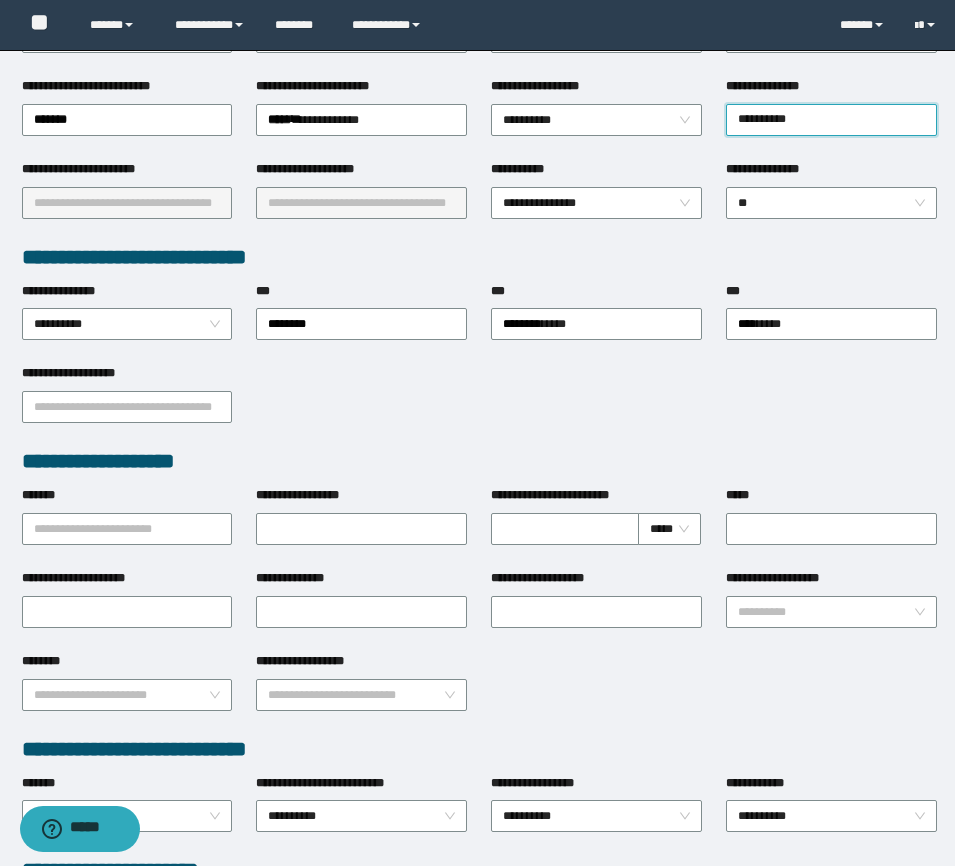 scroll, scrollTop: 0, scrollLeft: 0, axis: both 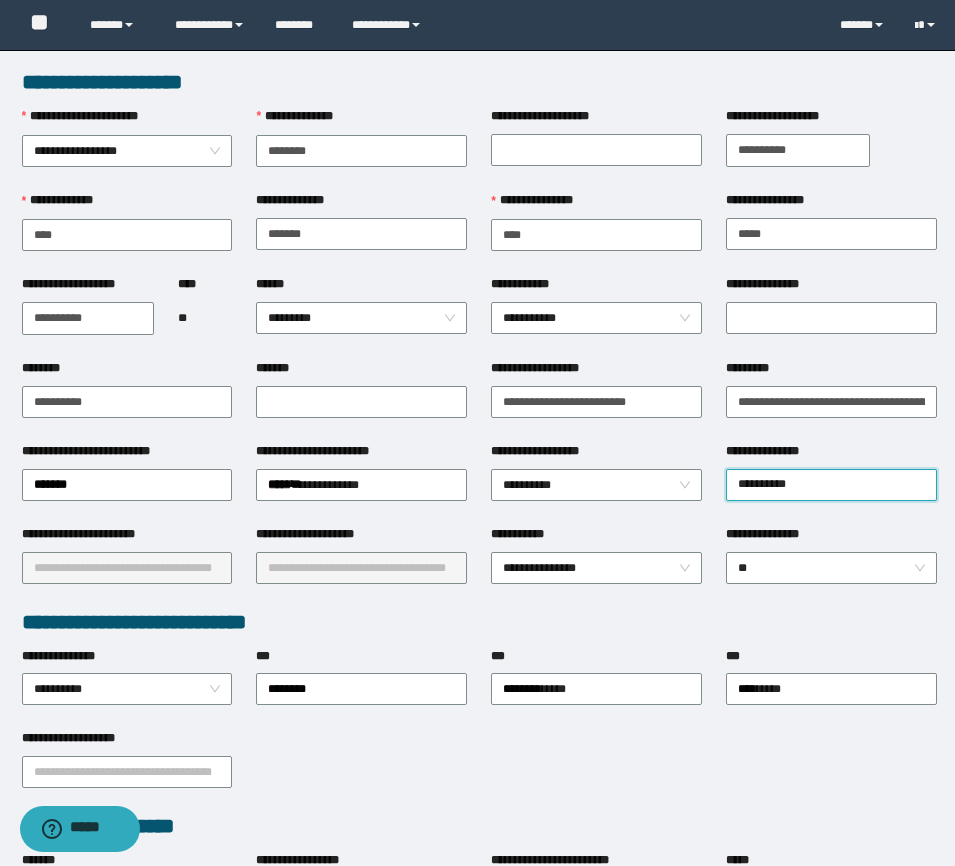 type on "**********" 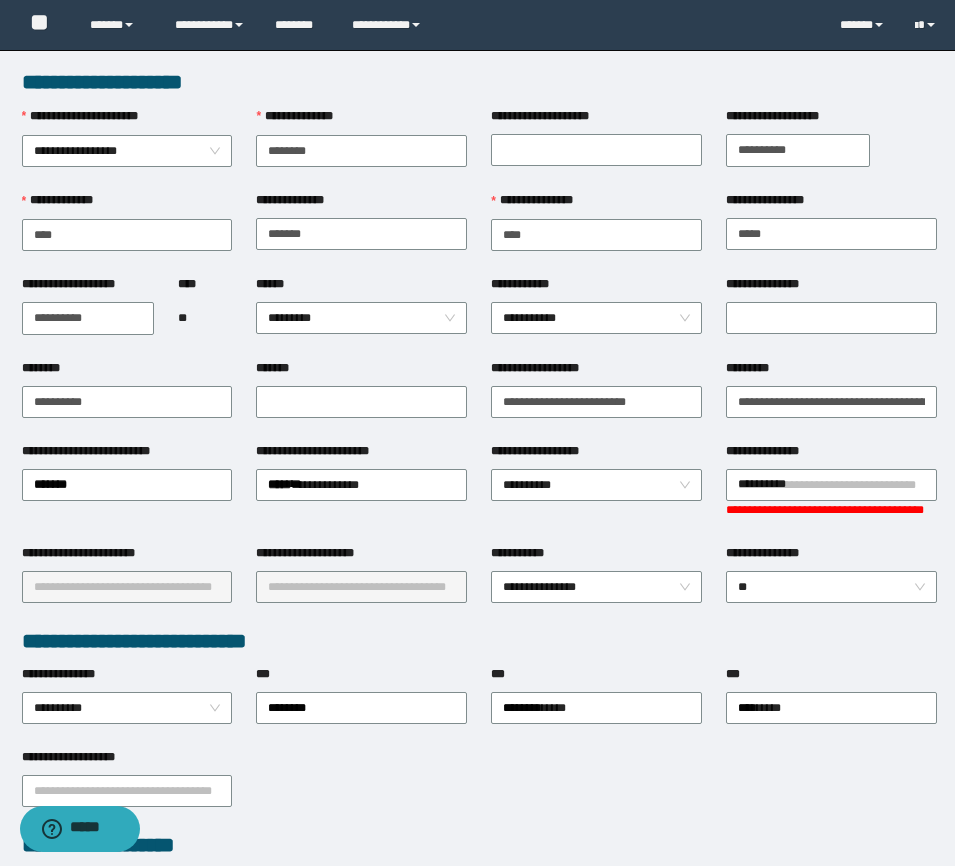 click on "**********" at bounding box center (127, 573) 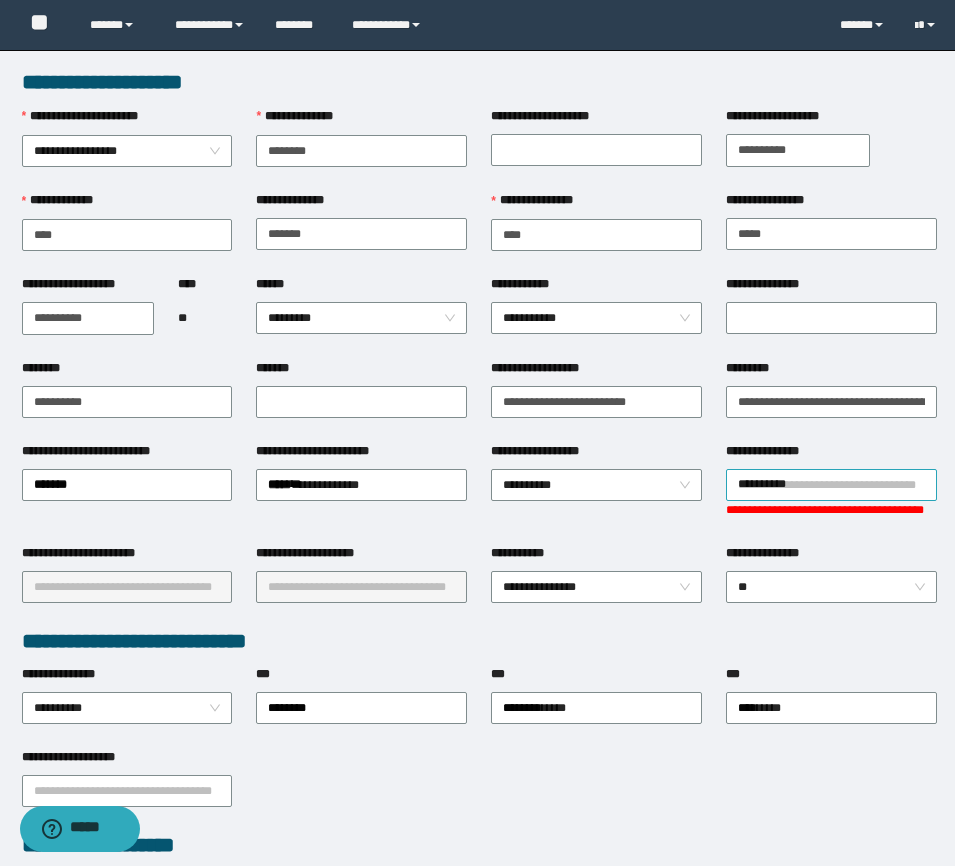click on "**********" at bounding box center [831, 485] 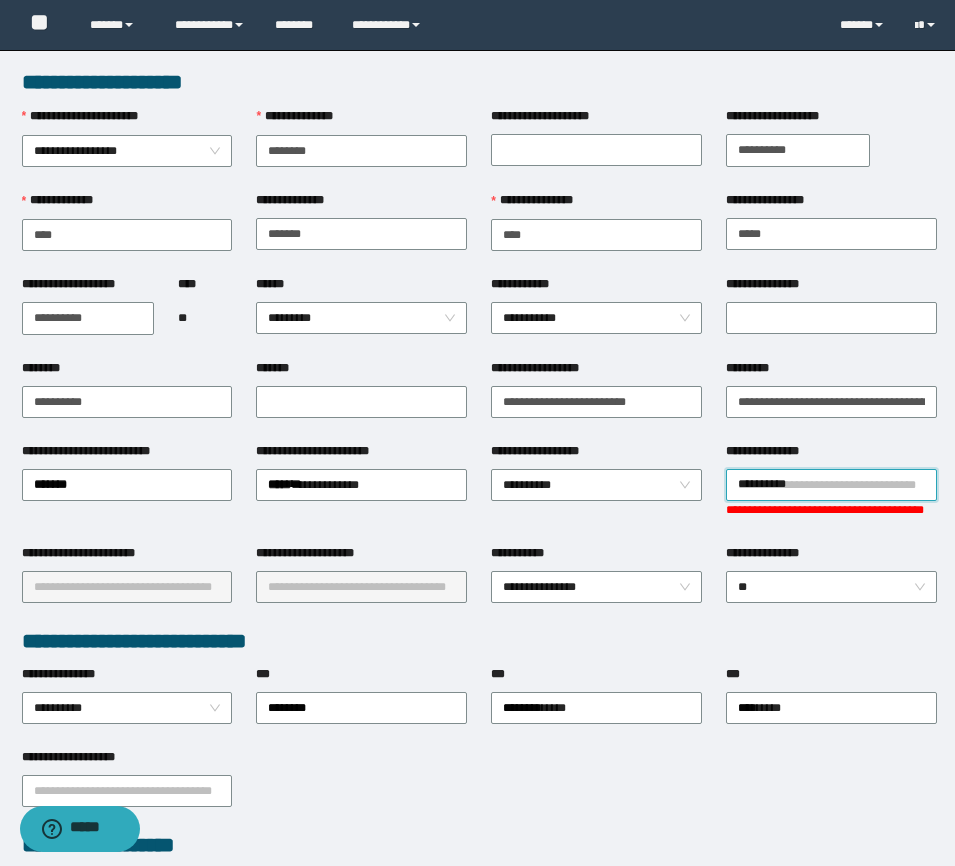 click on "**********" at bounding box center (831, 485) 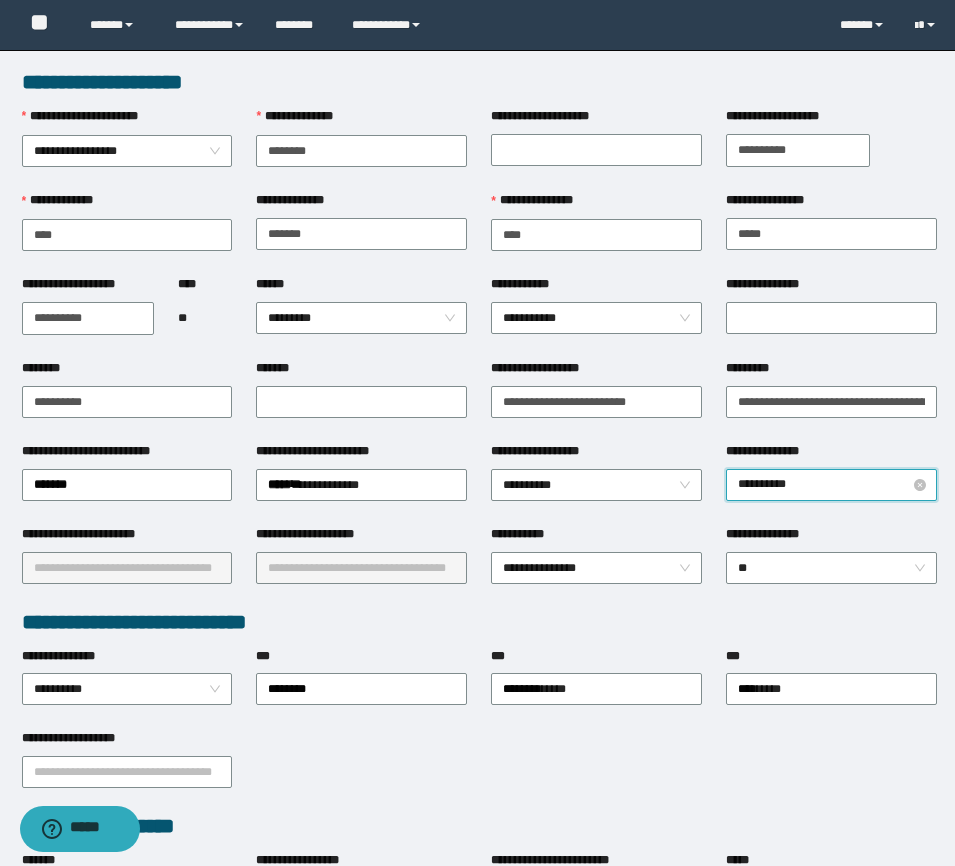 click on "**********" at bounding box center [831, 485] 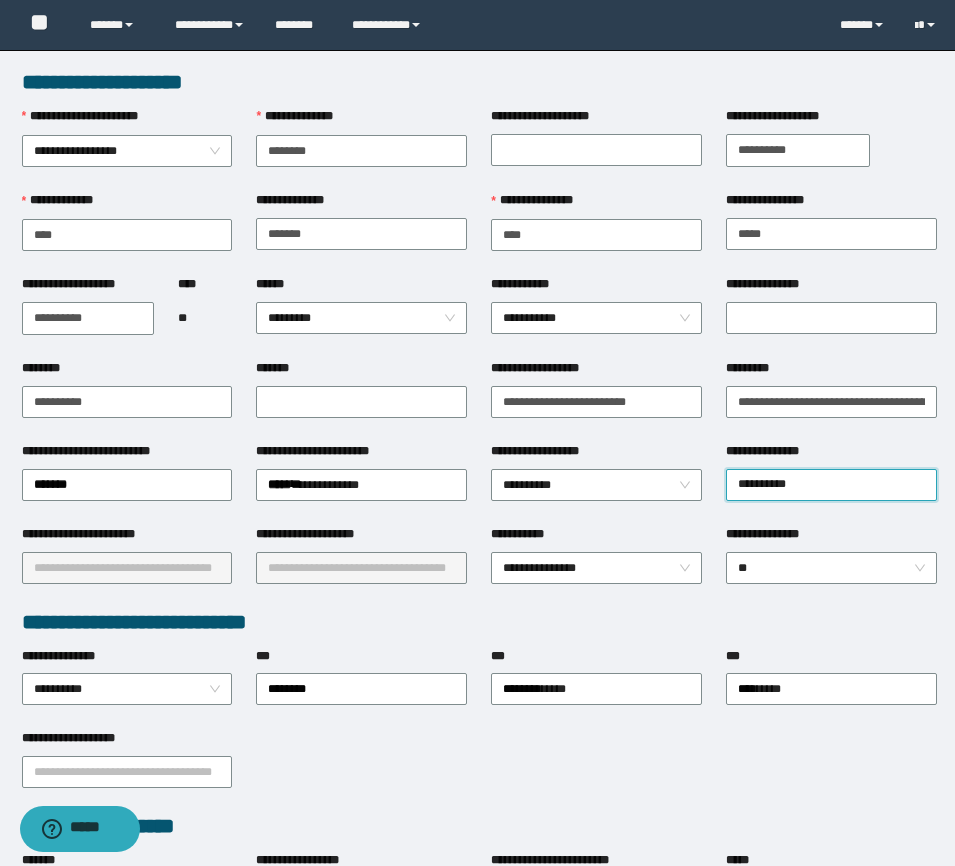 type on "**********" 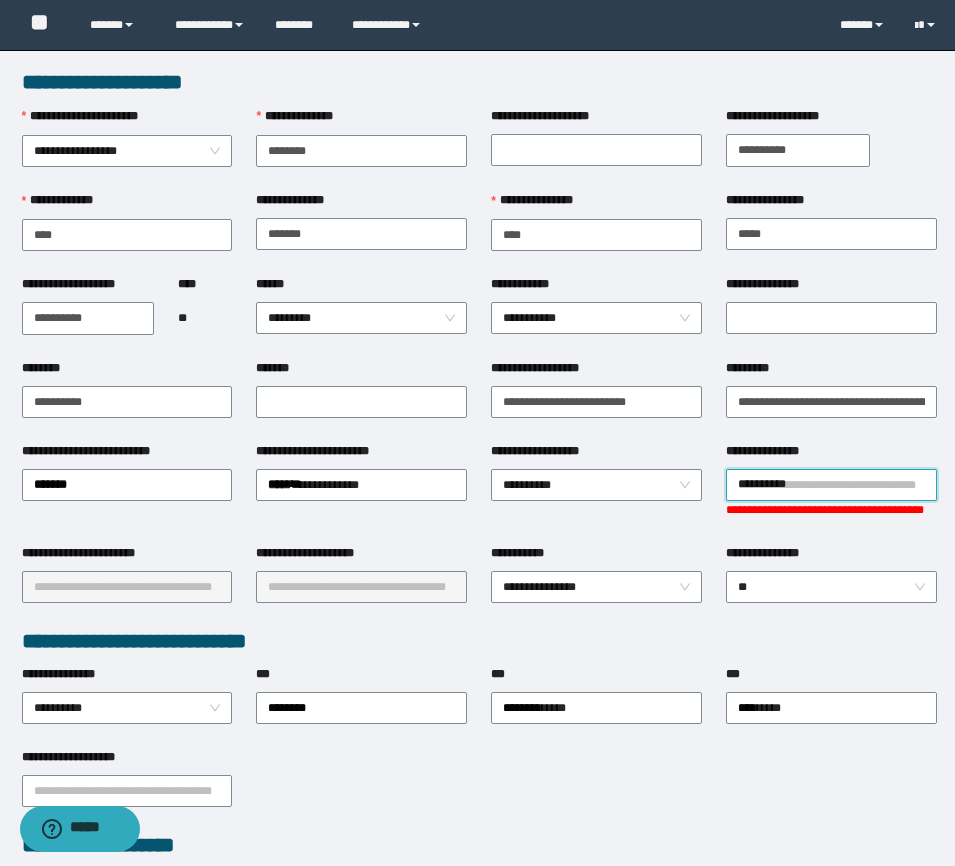 click on "**********" at bounding box center [831, 485] 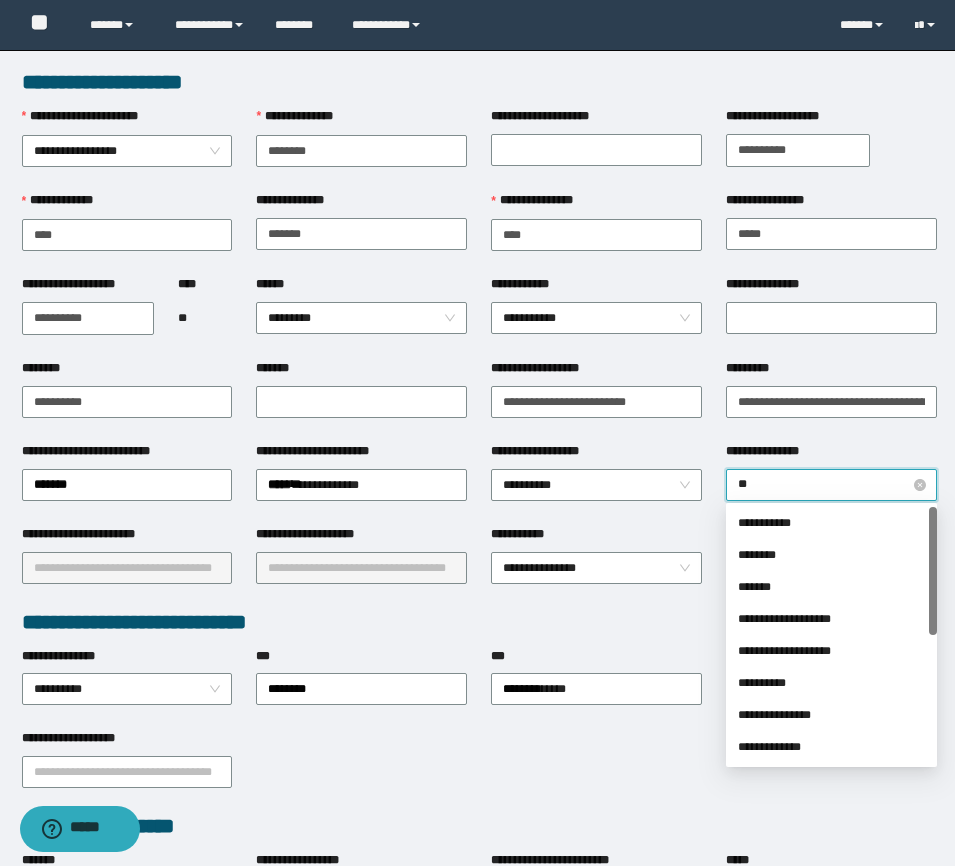 type on "***" 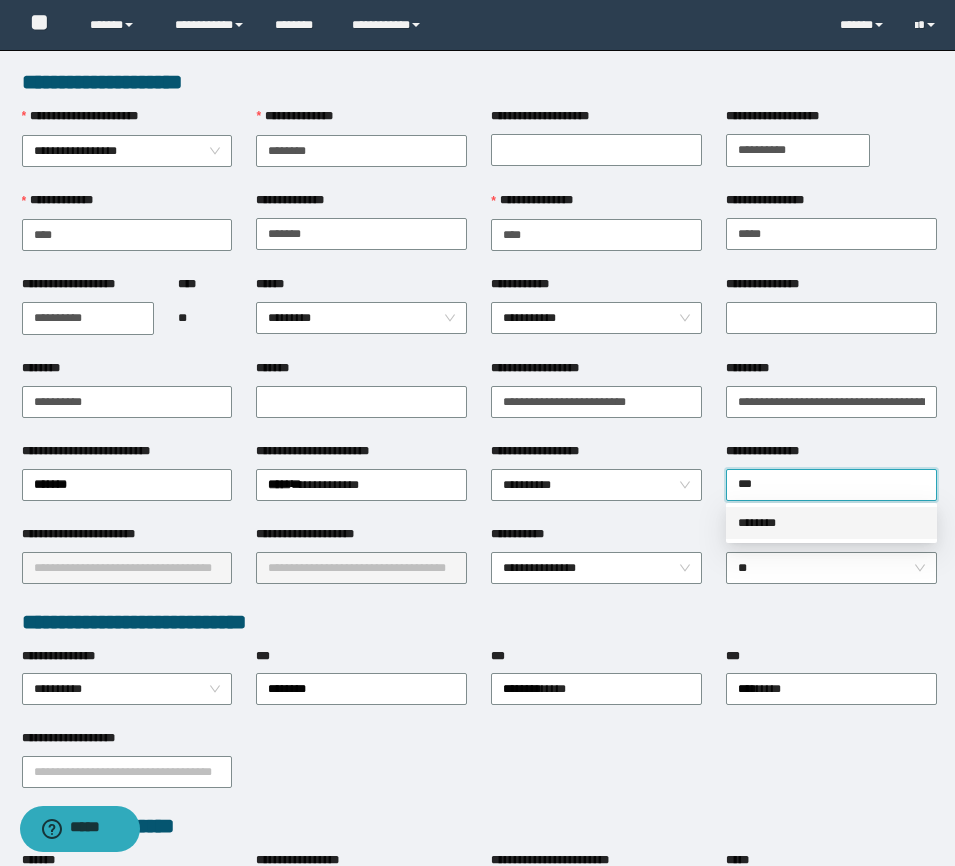 click on "********" at bounding box center (831, 523) 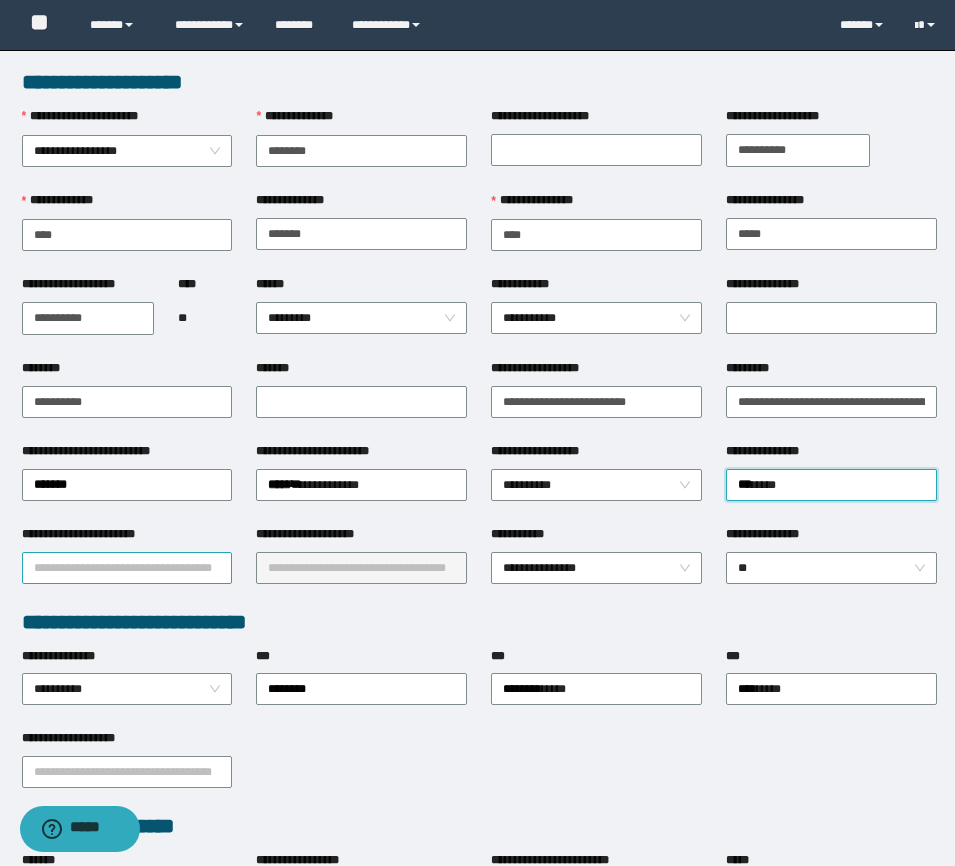 click on "**********" at bounding box center [127, 568] 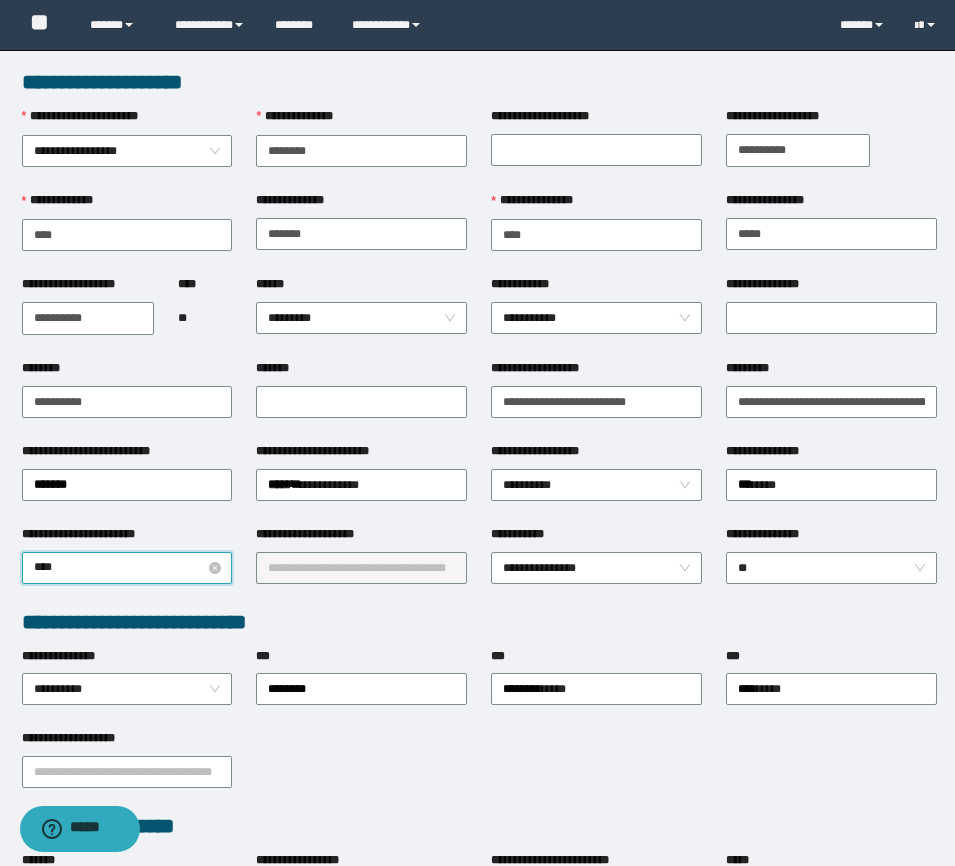 type on "*****" 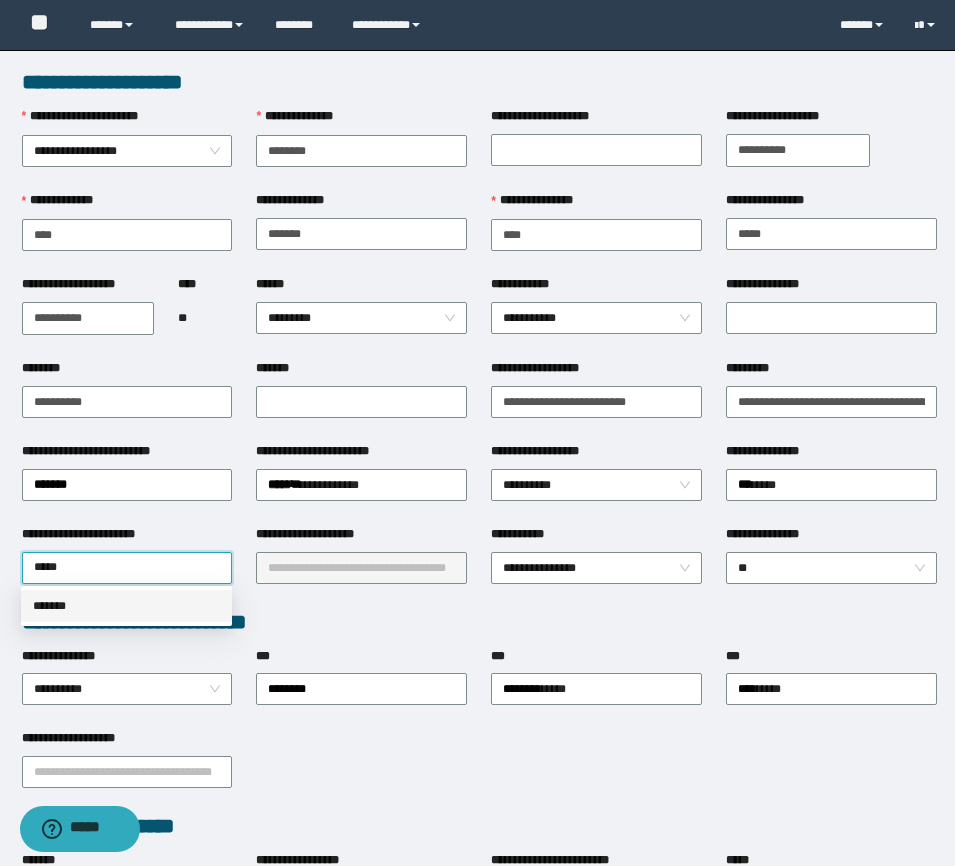 click on "*******" at bounding box center (126, 606) 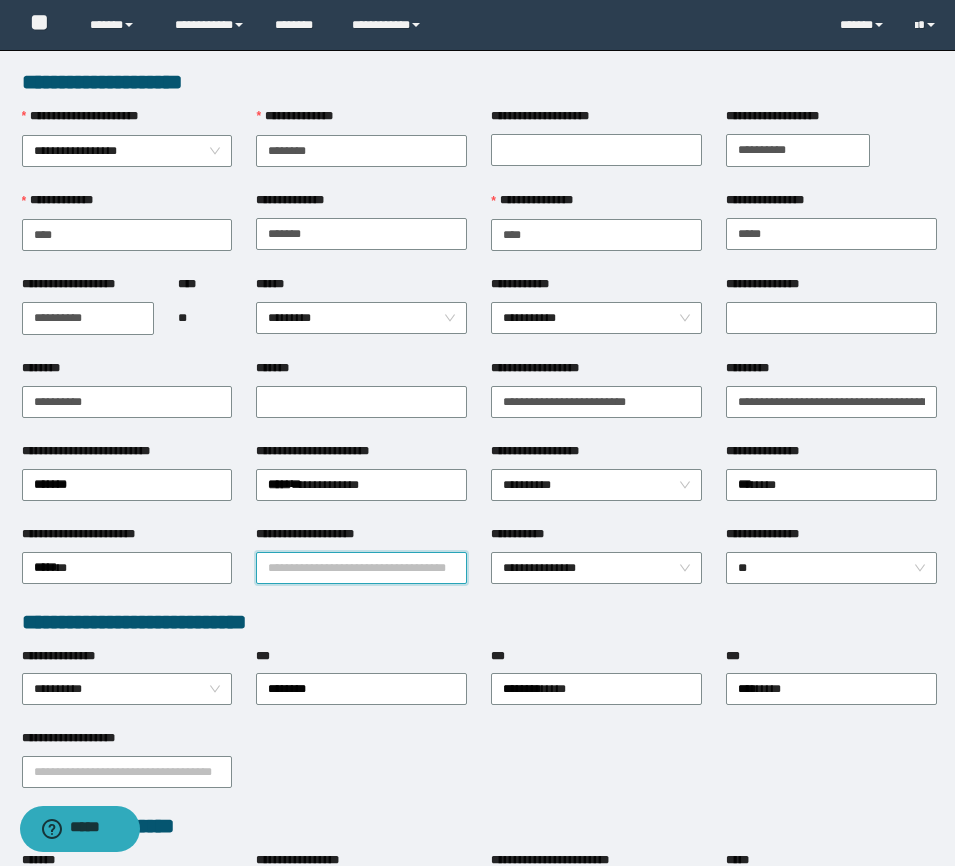 click on "**********" at bounding box center (361, 568) 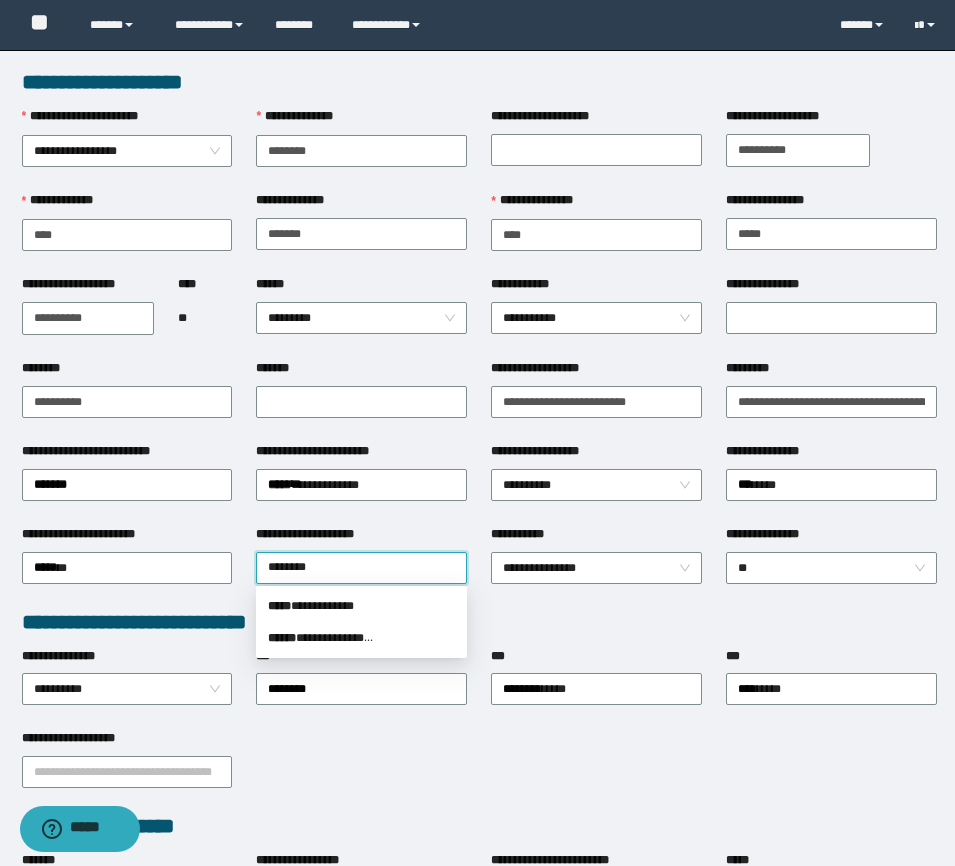 type on "*********" 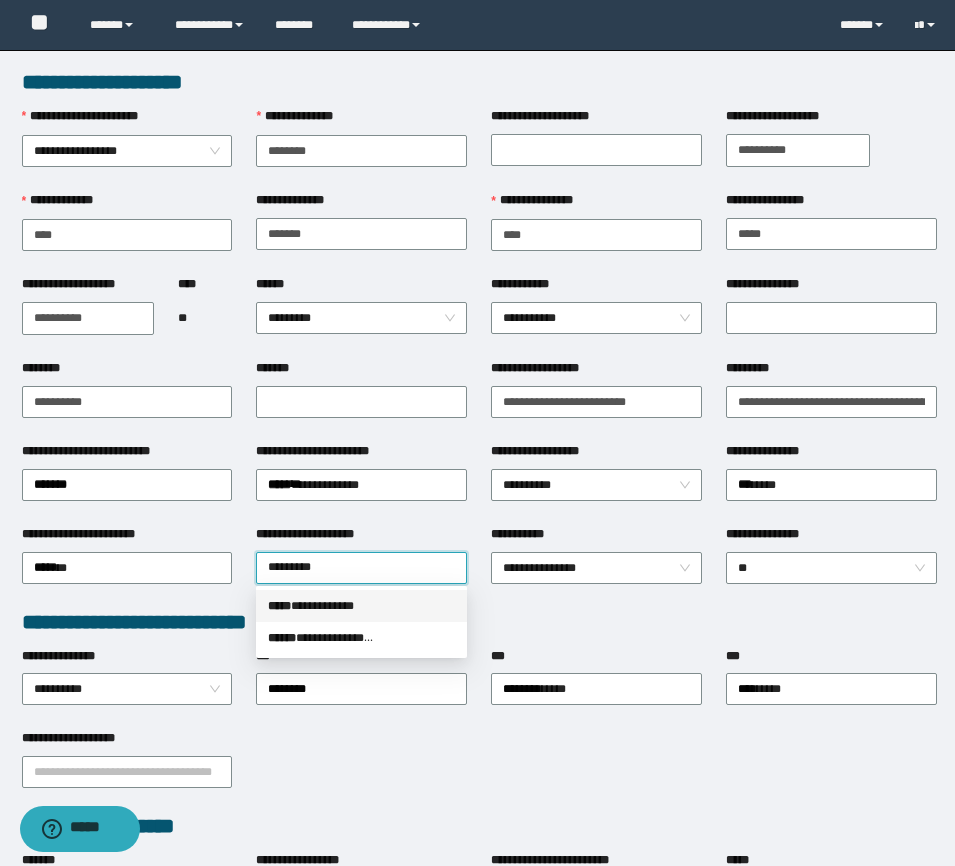 click on "*****" at bounding box center [279, 606] 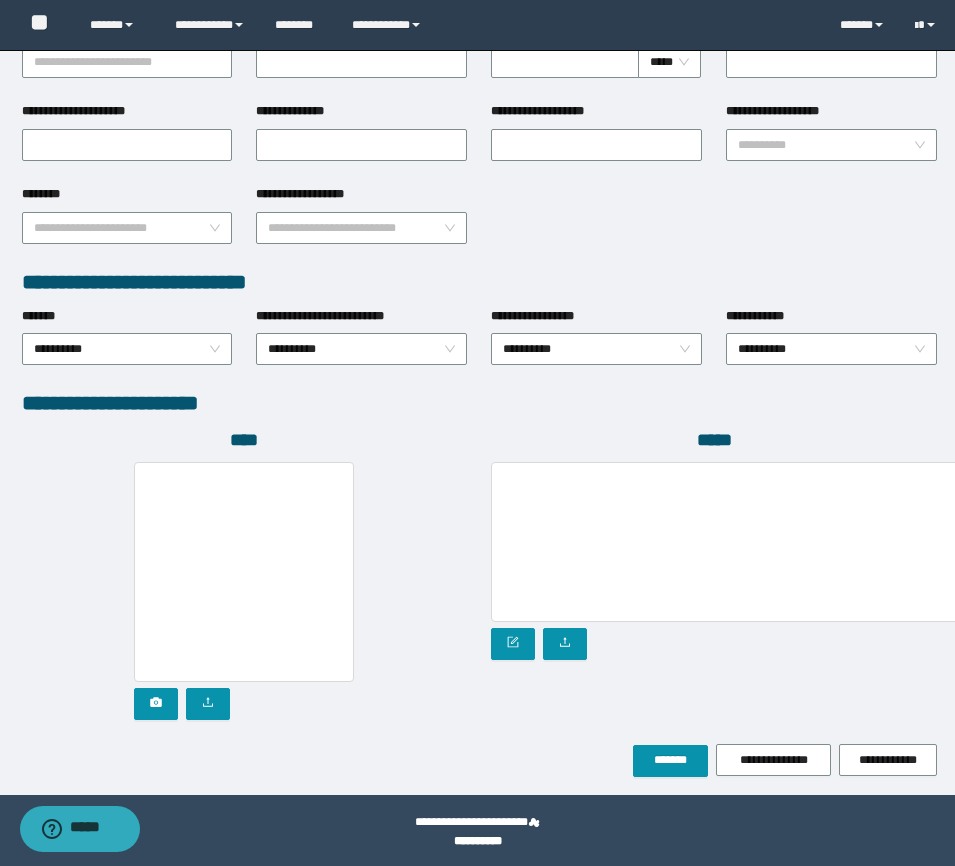 scroll, scrollTop: 837, scrollLeft: 0, axis: vertical 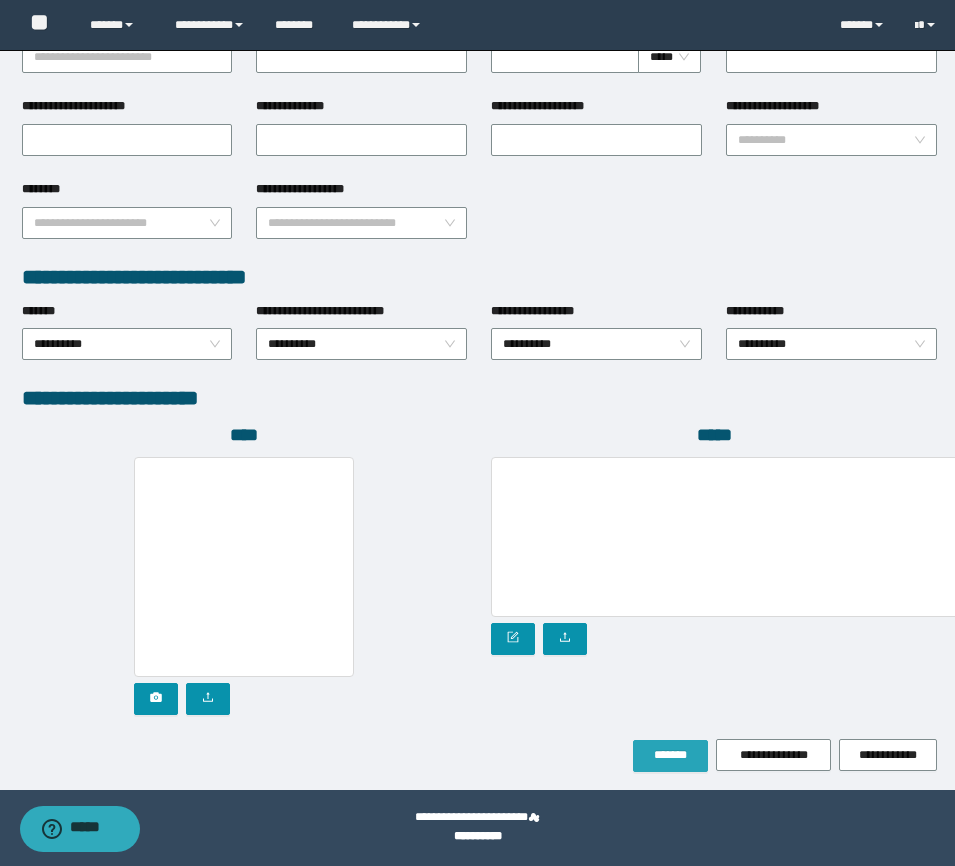 click on "*******" at bounding box center (670, 755) 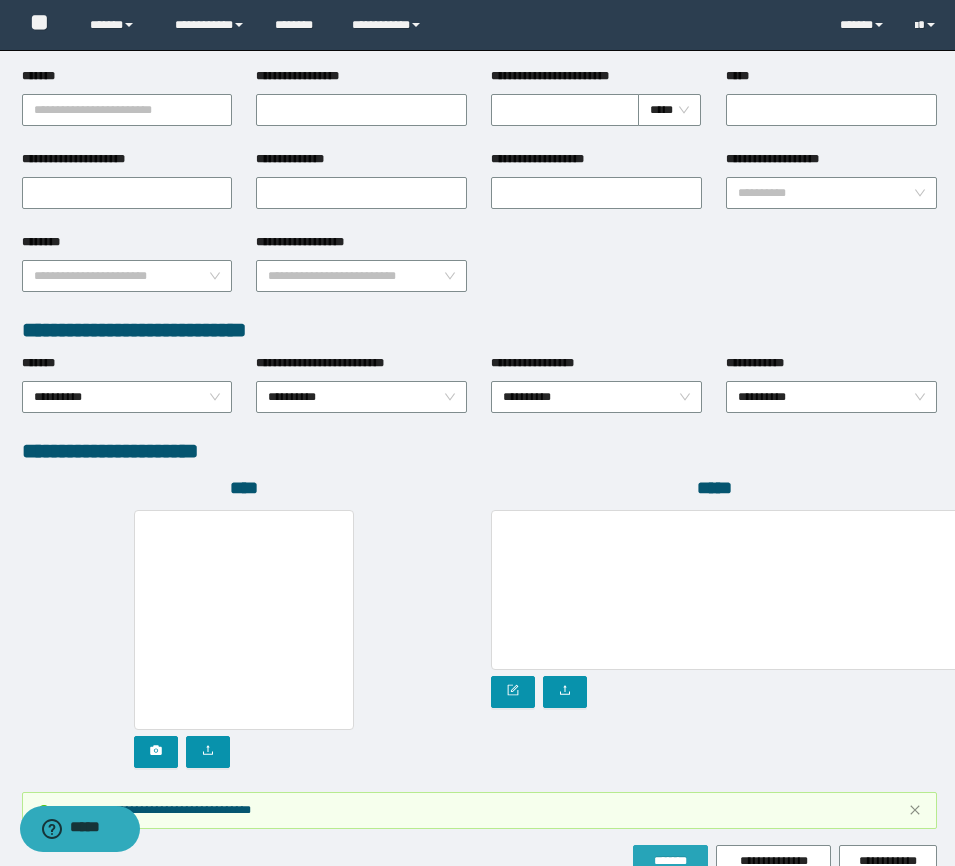 scroll, scrollTop: 890, scrollLeft: 0, axis: vertical 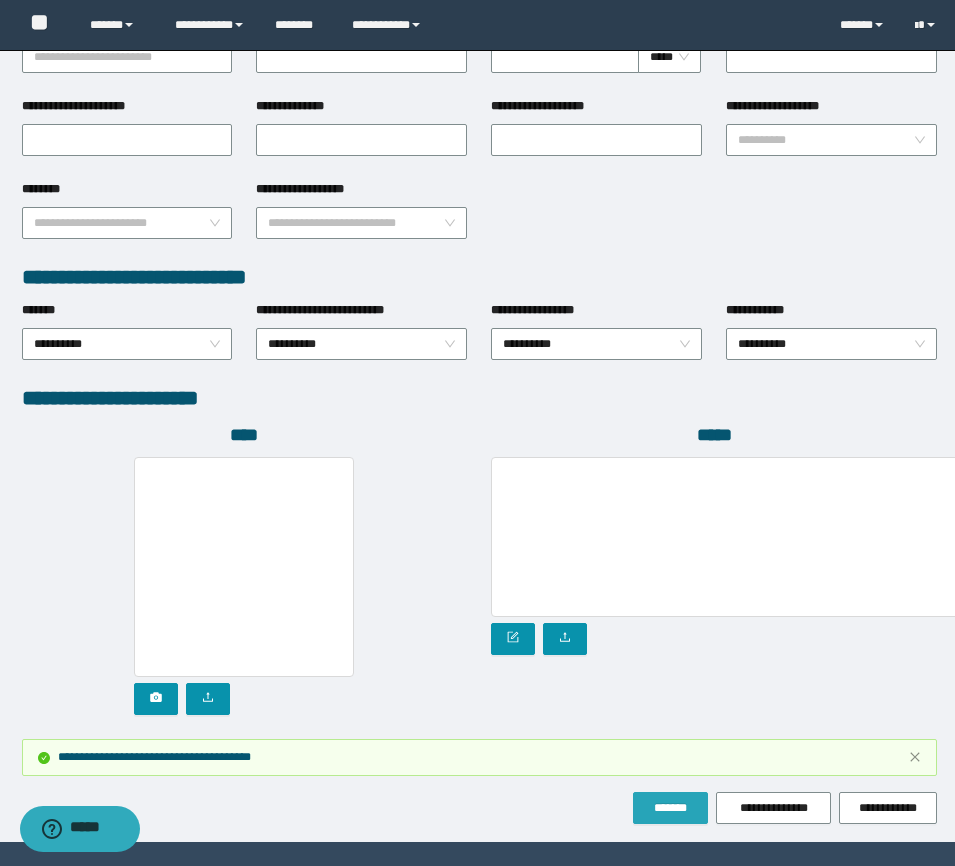 type 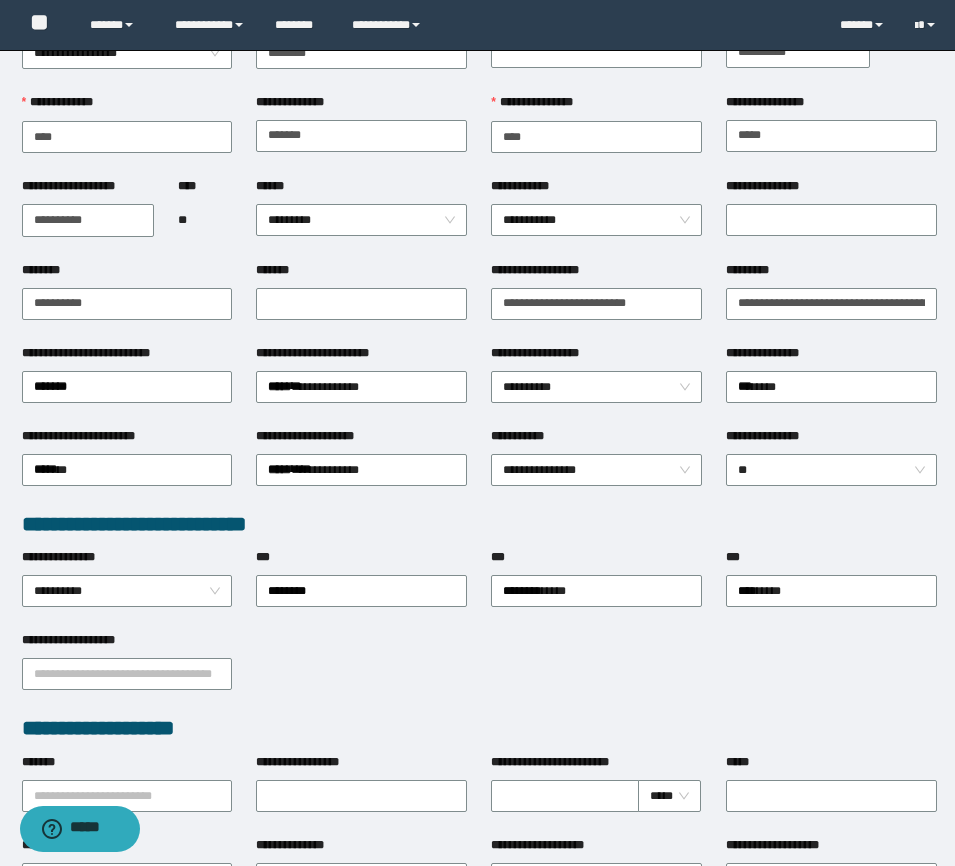 scroll, scrollTop: 0, scrollLeft: 0, axis: both 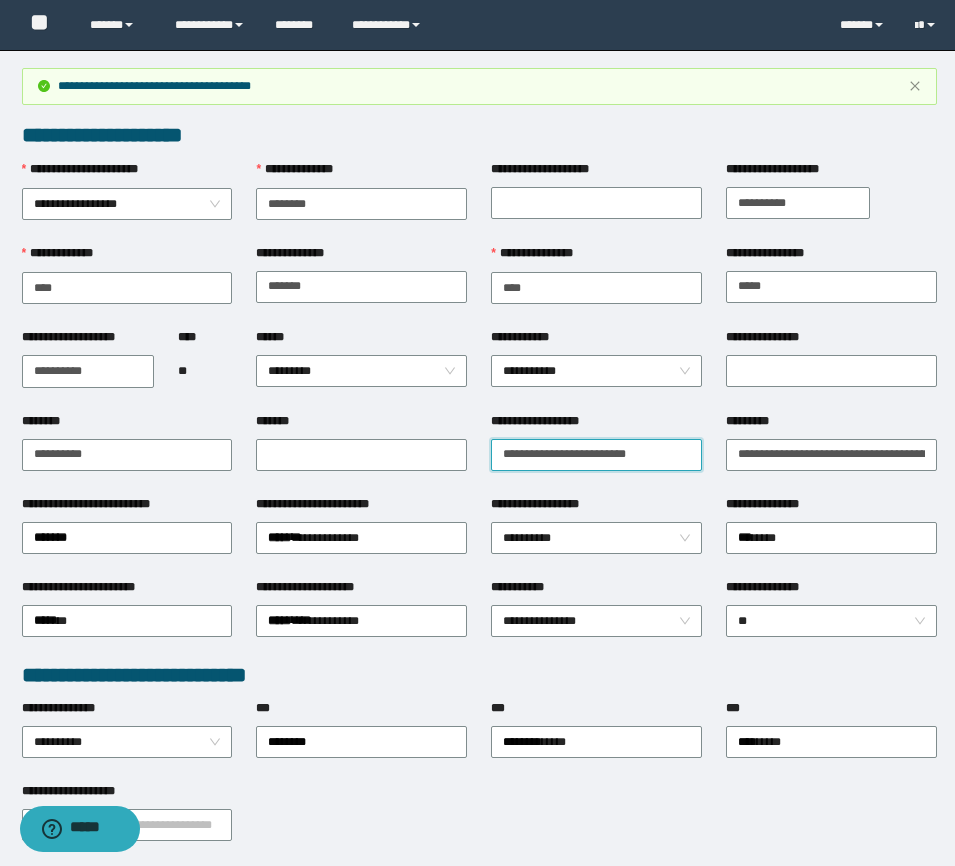 click on "**********" at bounding box center [596, 455] 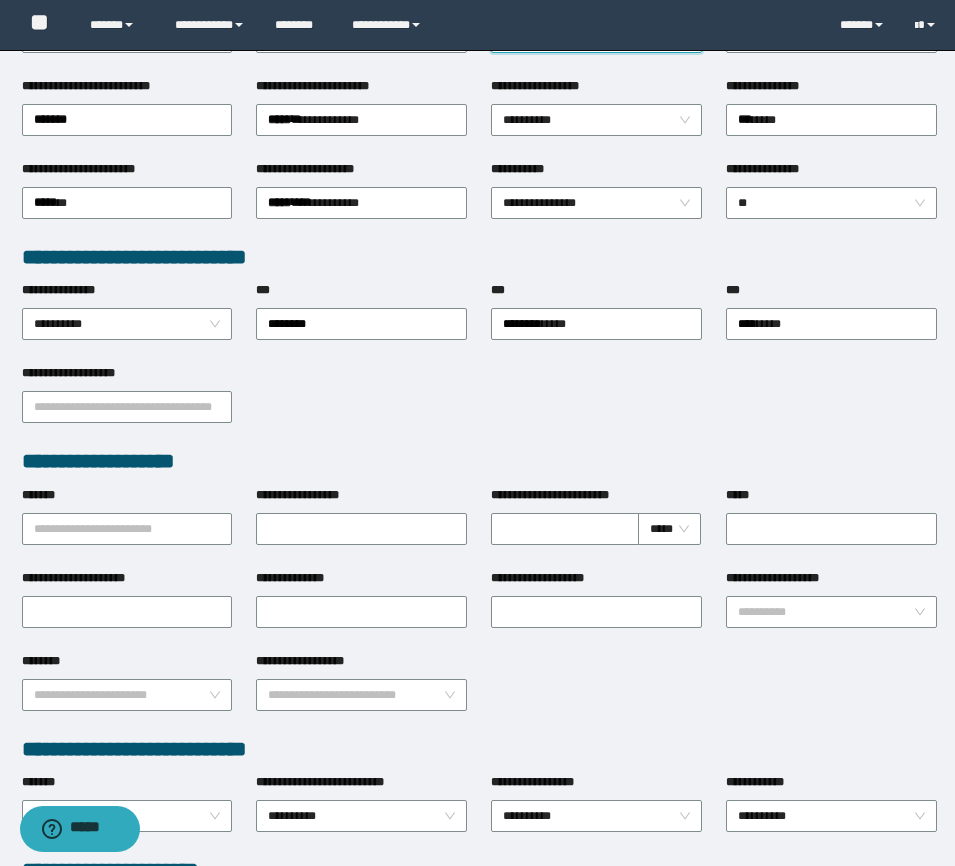 scroll, scrollTop: 943, scrollLeft: 0, axis: vertical 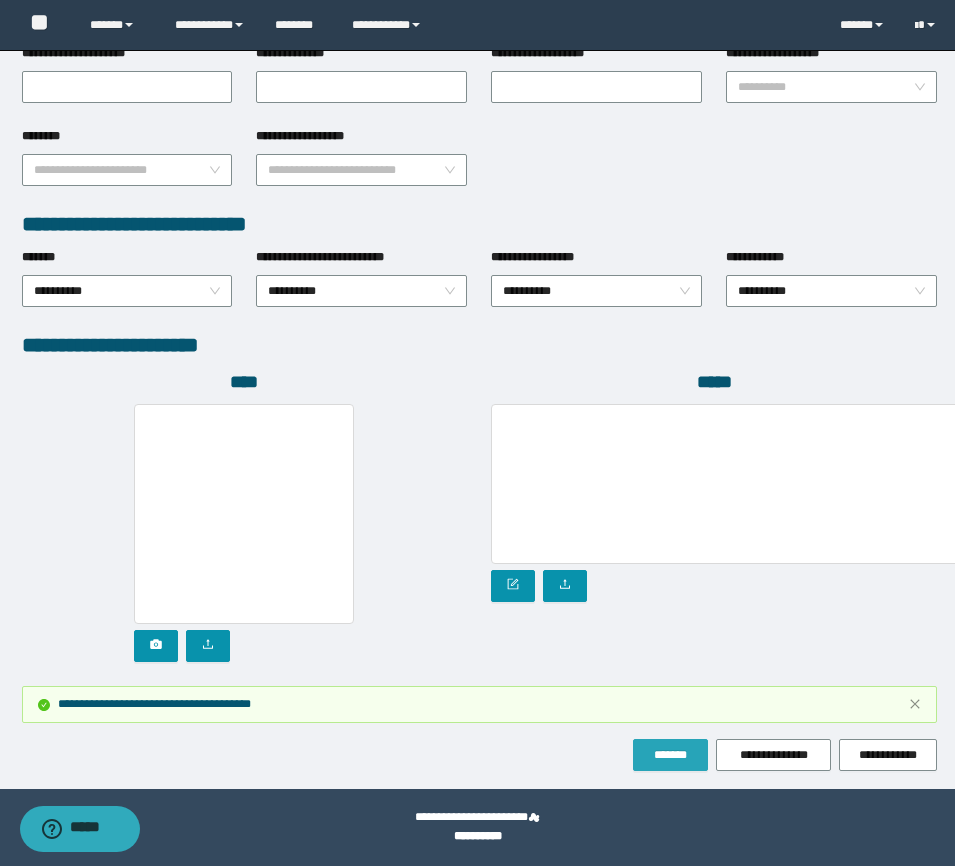 type on "**********" 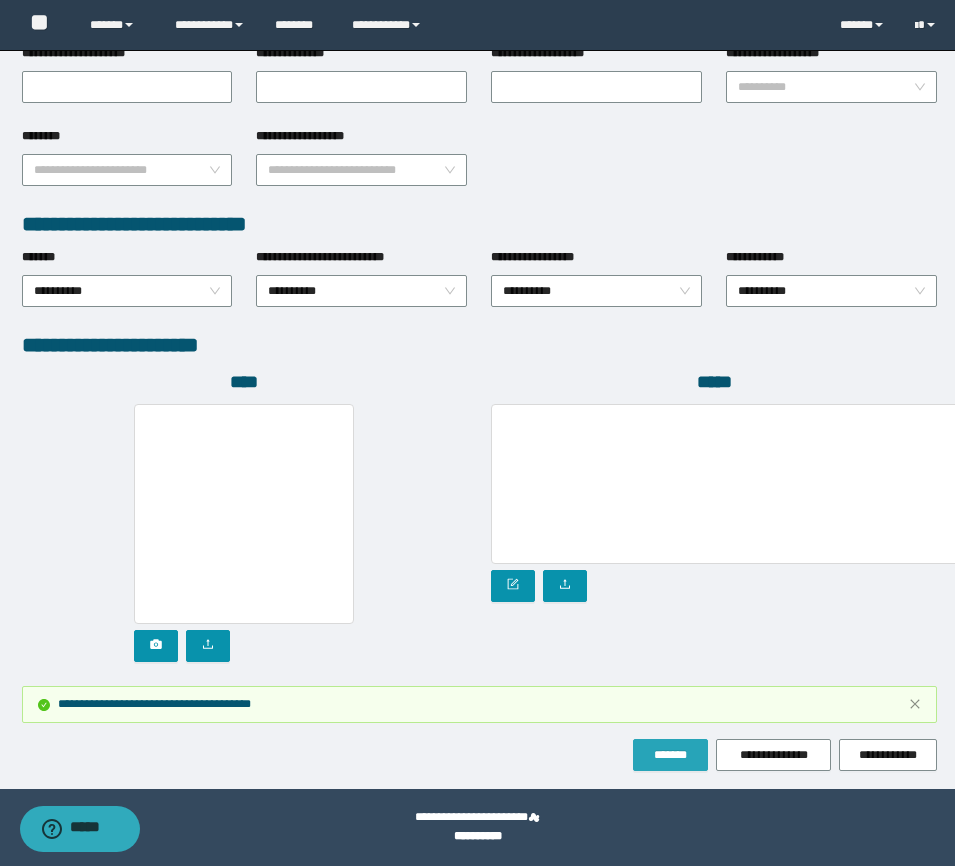 click on "*******" at bounding box center (670, 755) 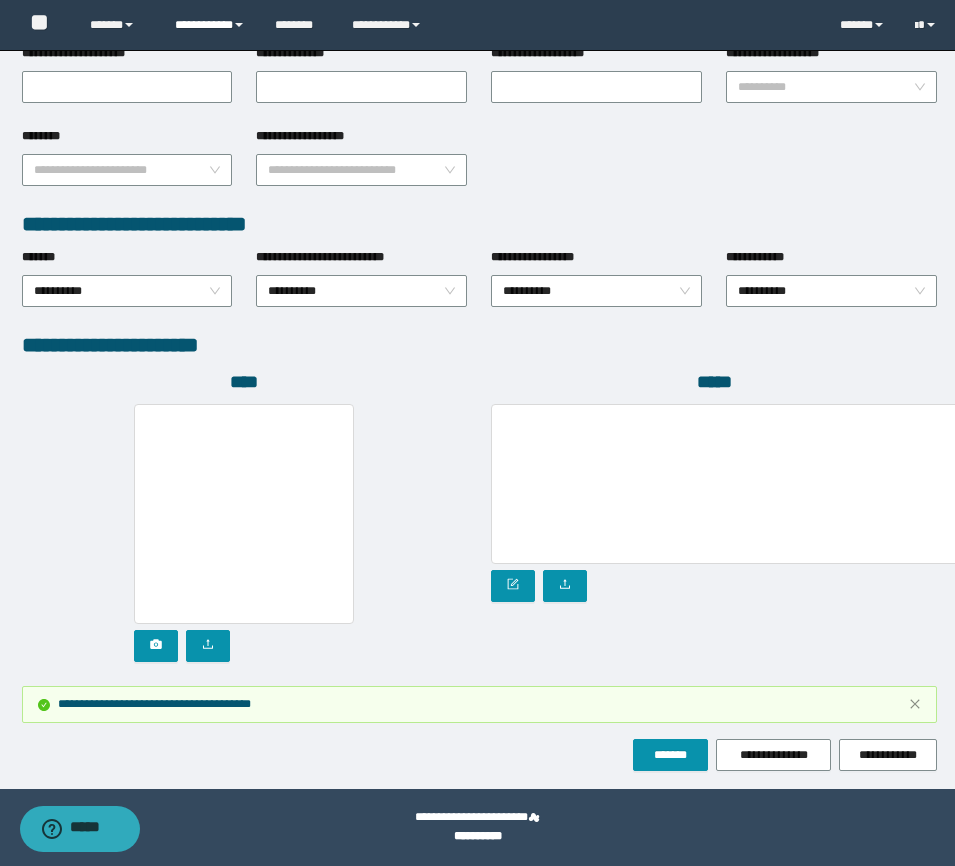 click on "**********" at bounding box center [210, 25] 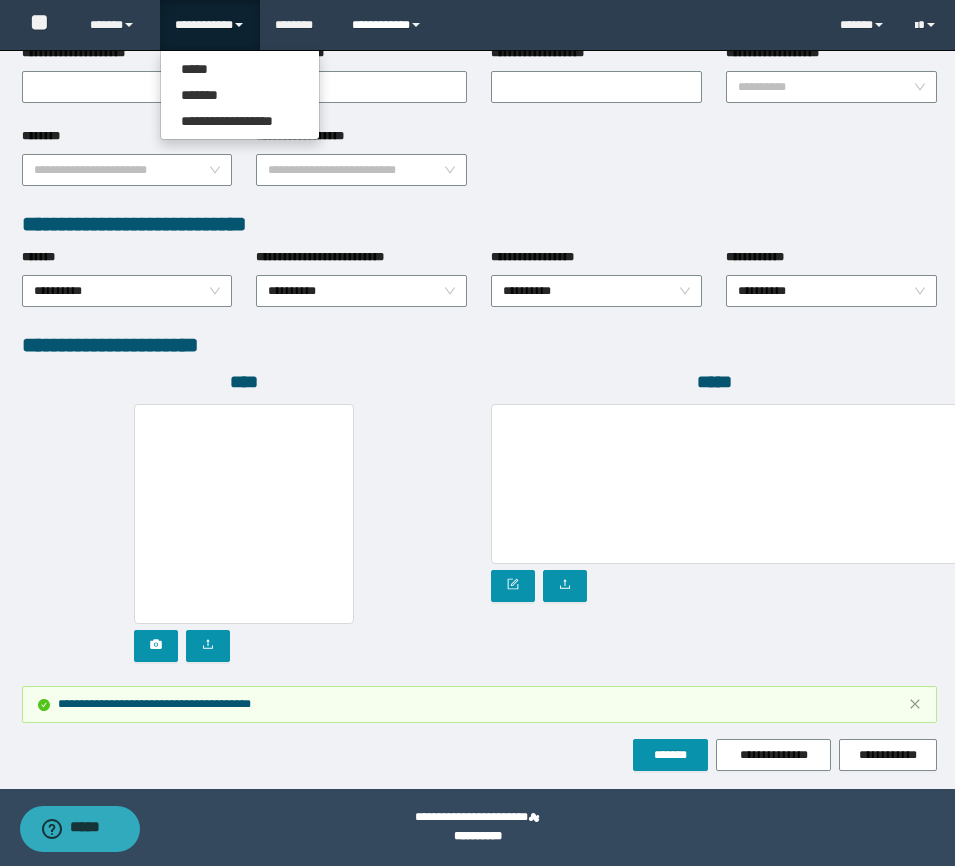 click on "**********" at bounding box center [389, 25] 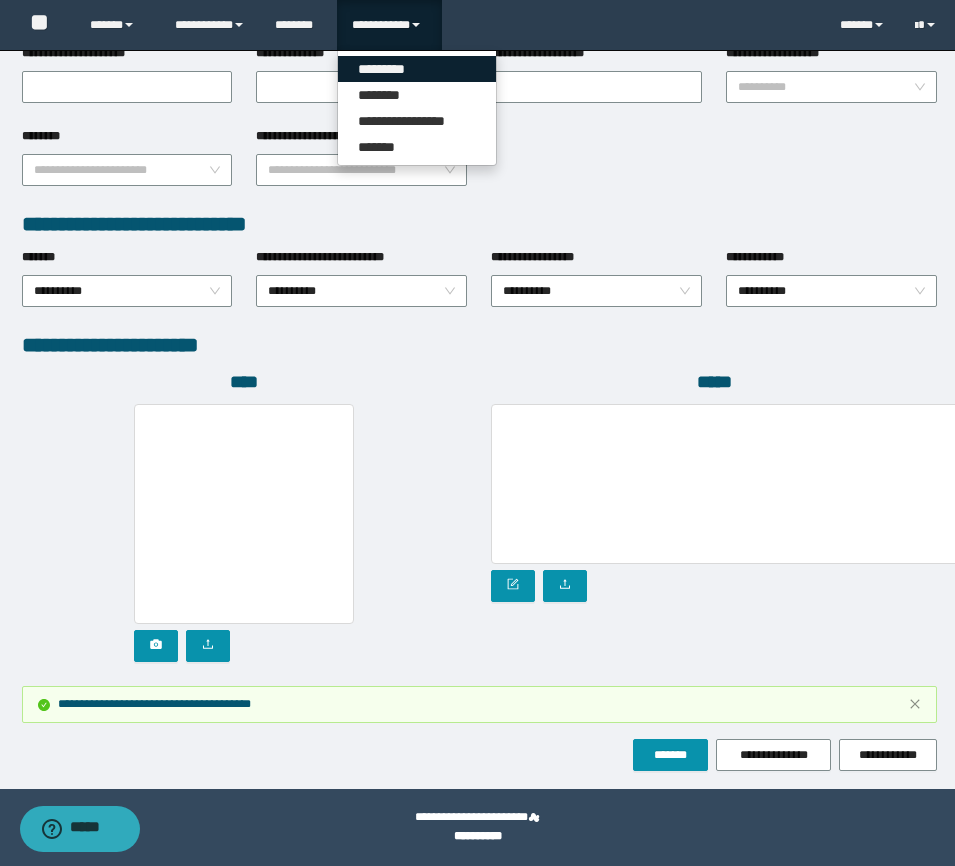 click on "*********" at bounding box center (417, 69) 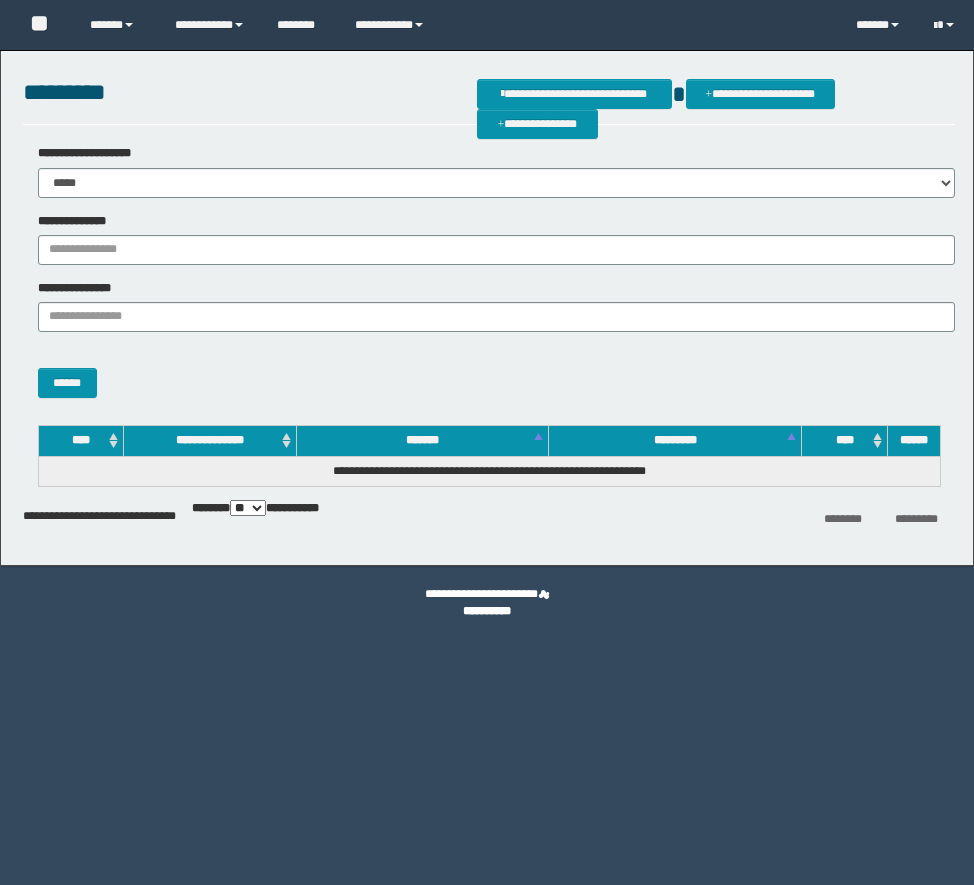 scroll, scrollTop: 0, scrollLeft: 0, axis: both 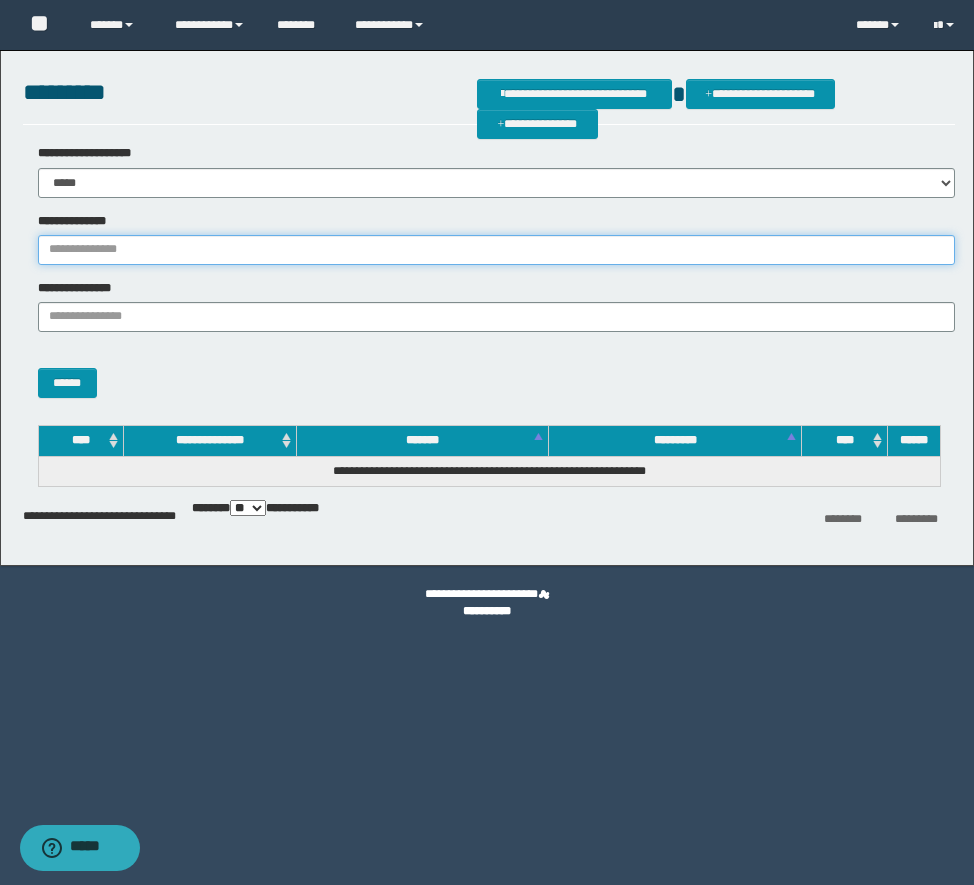click on "**********" at bounding box center [496, 250] 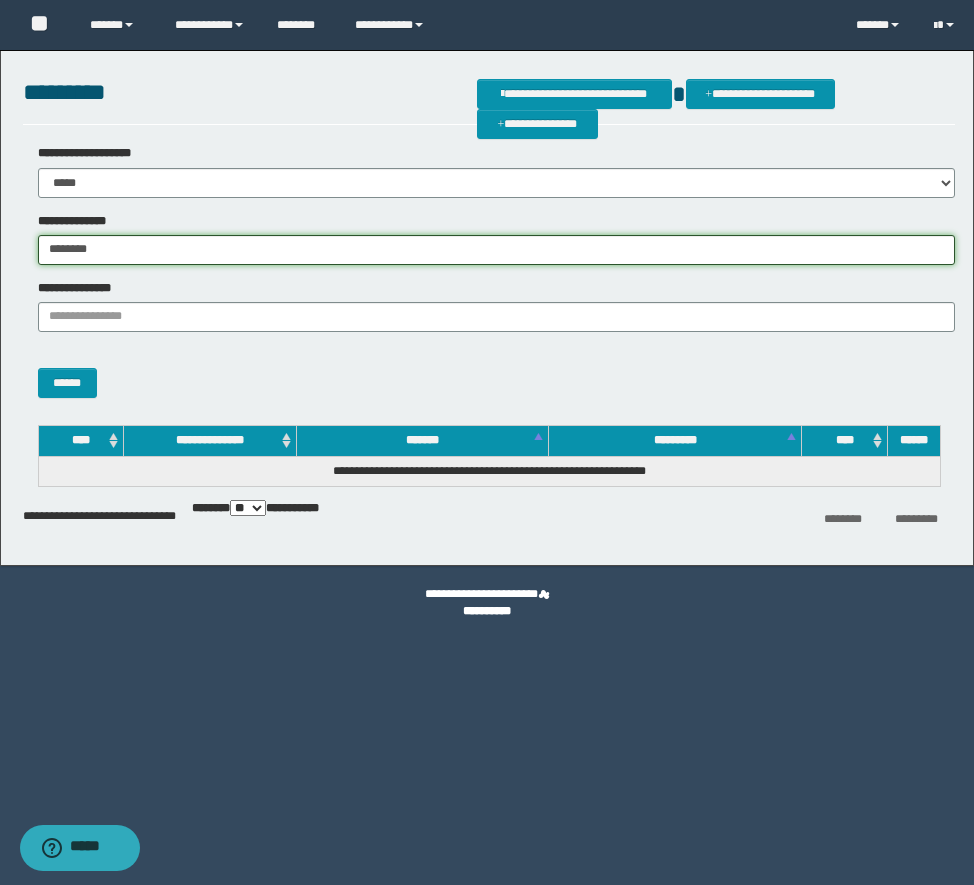type on "********" 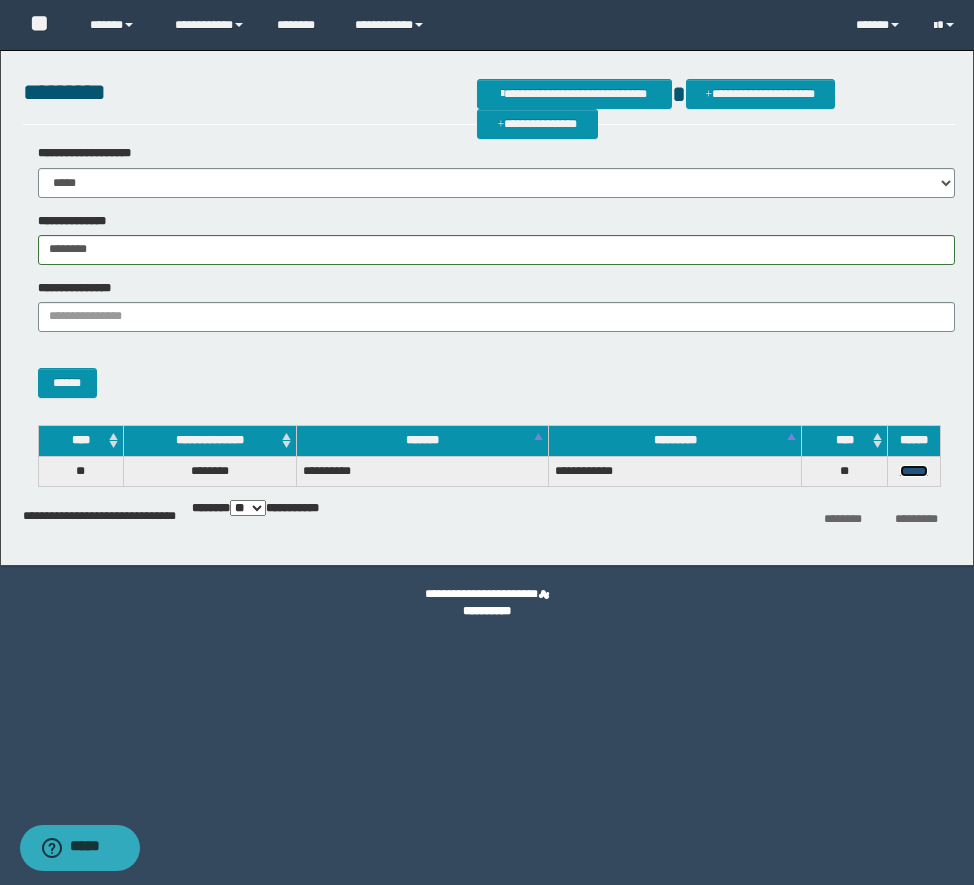 click on "******" at bounding box center [914, 471] 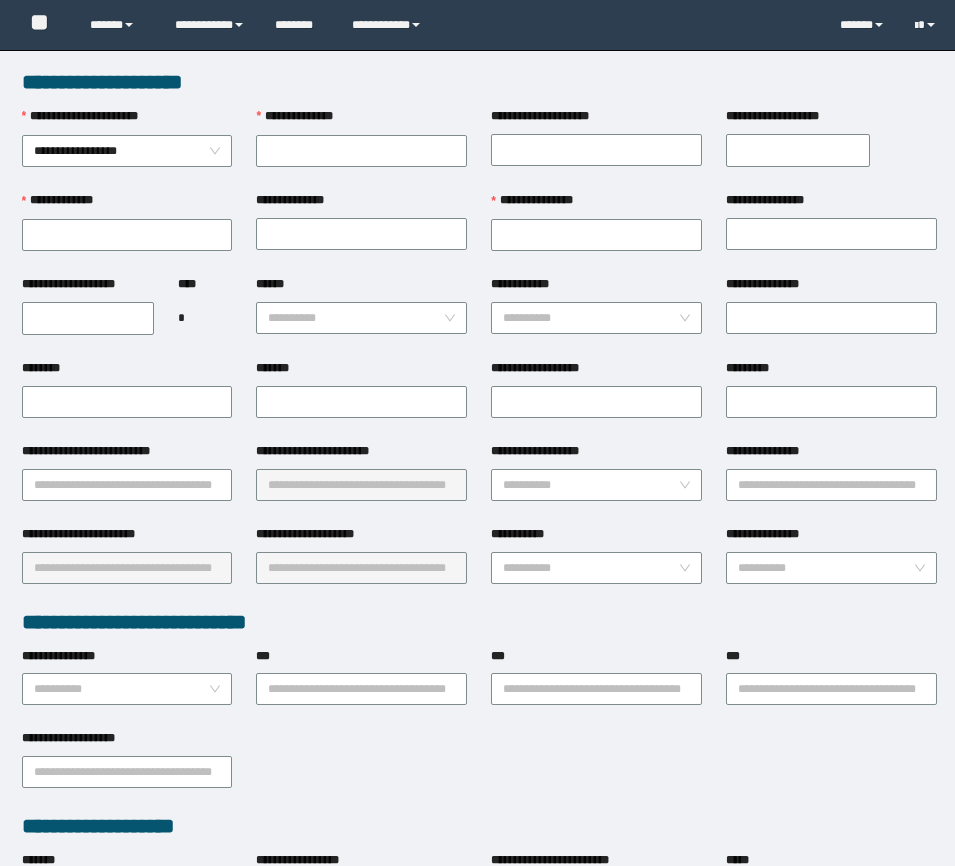 scroll, scrollTop: 0, scrollLeft: 0, axis: both 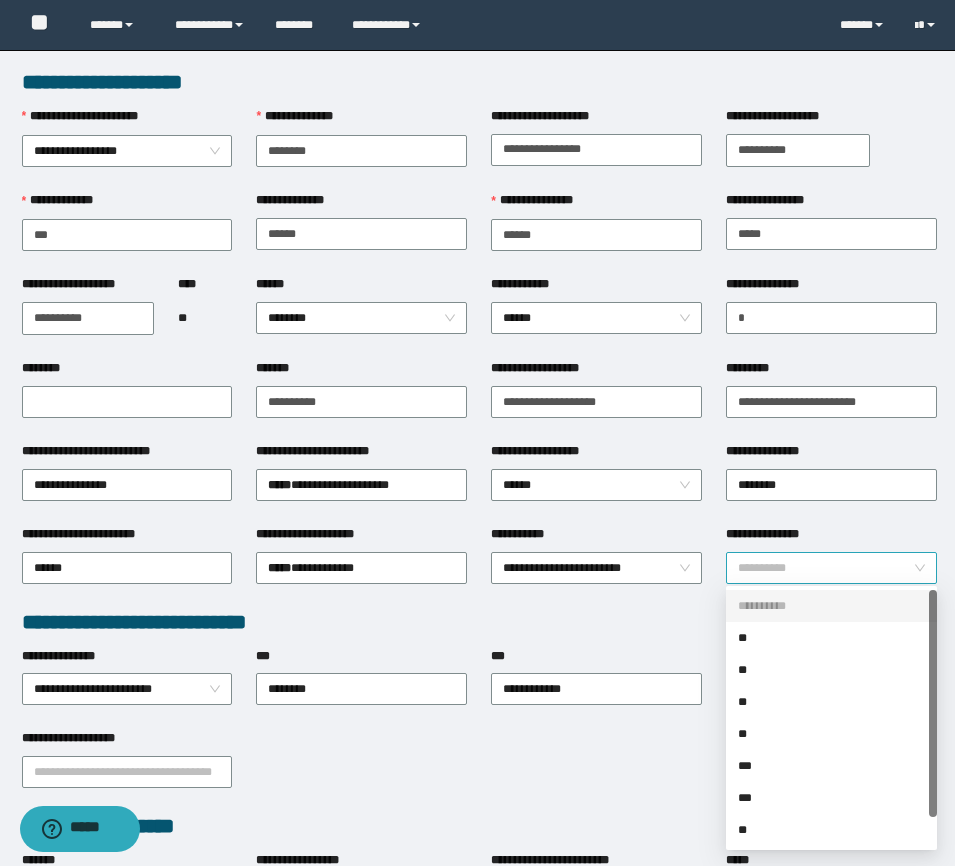 click on "**********" at bounding box center [831, 568] 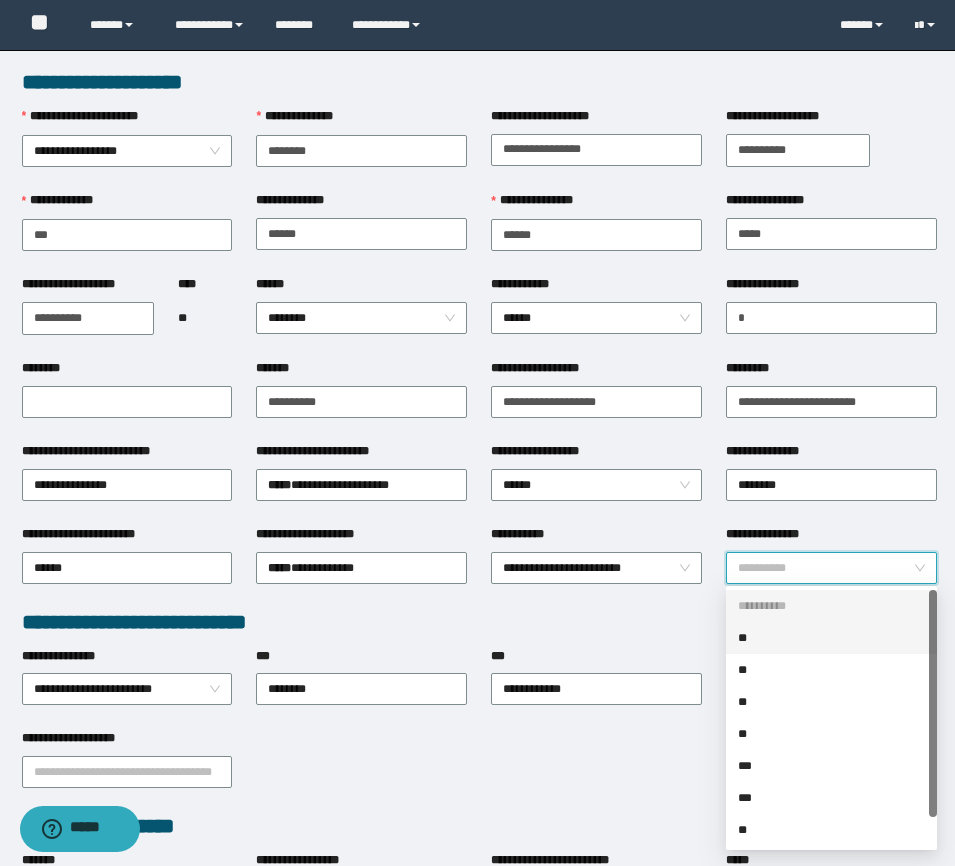 click on "**" at bounding box center [831, 638] 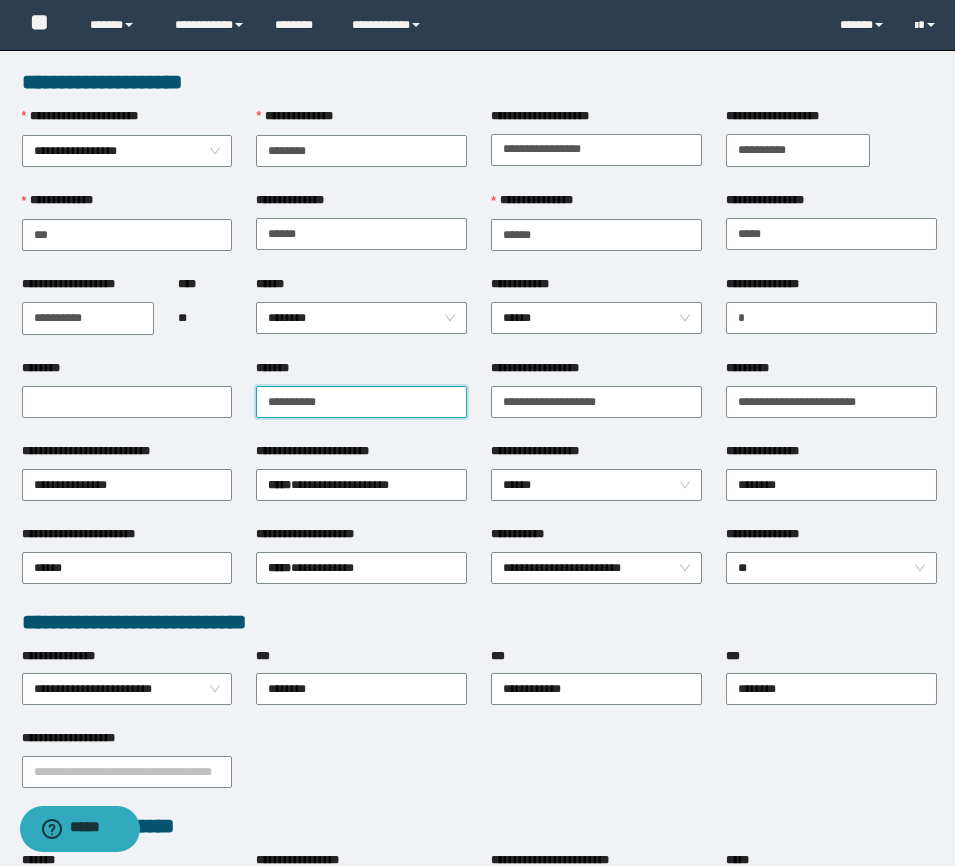 click on "*******" at bounding box center (361, 402) 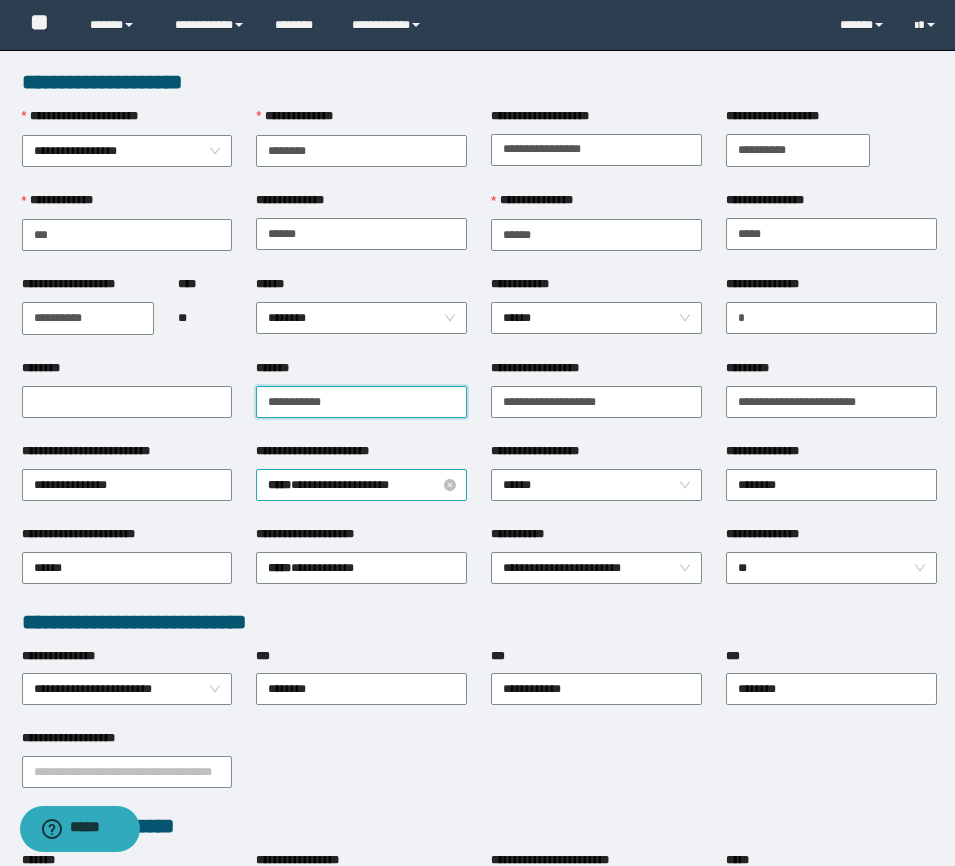 paste on "**********" 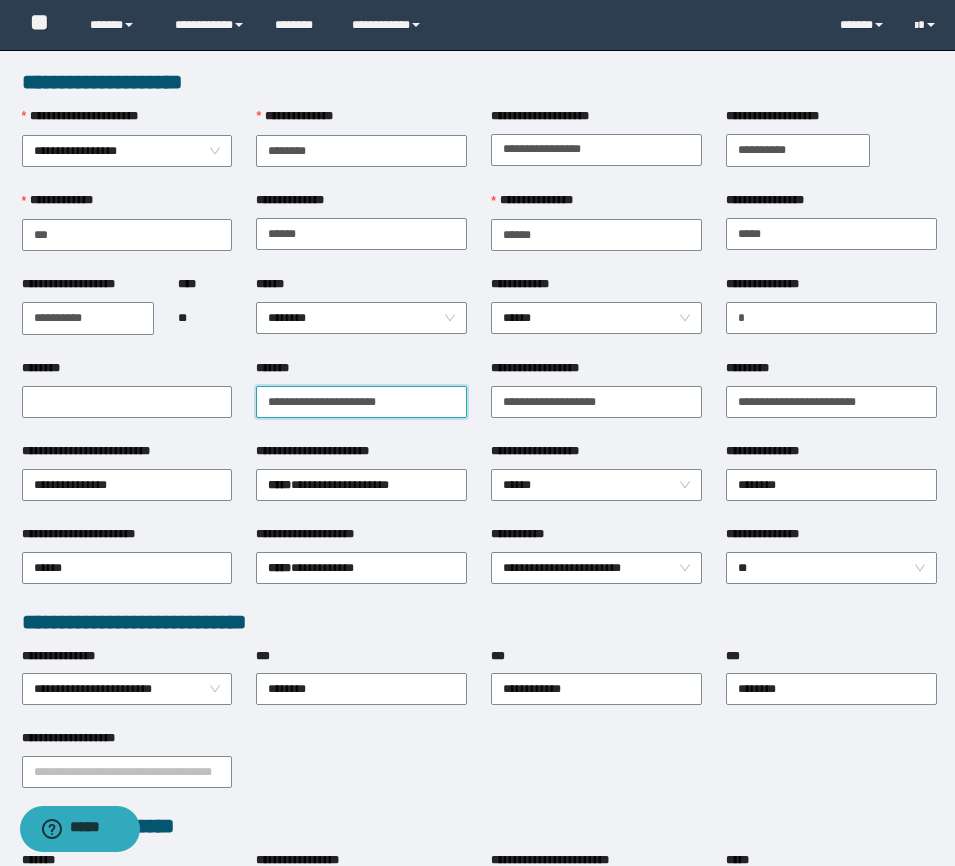 drag, startPoint x: 413, startPoint y: 391, endPoint x: -16, endPoint y: 256, distance: 449.73993 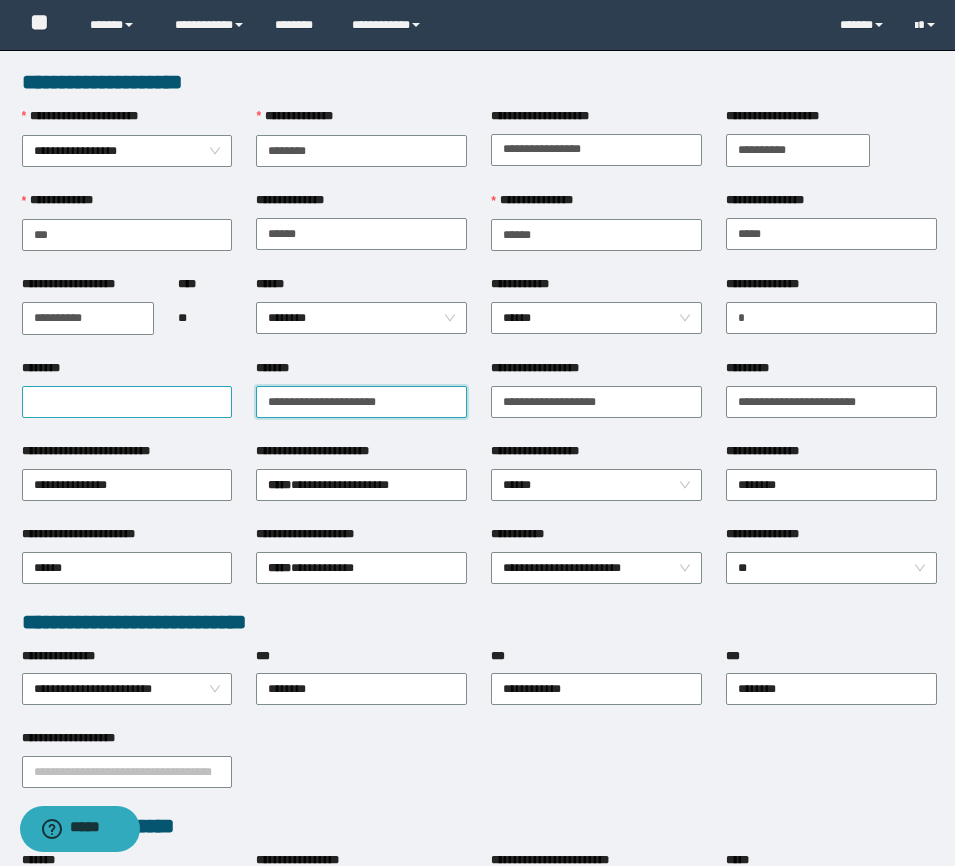 type on "**********" 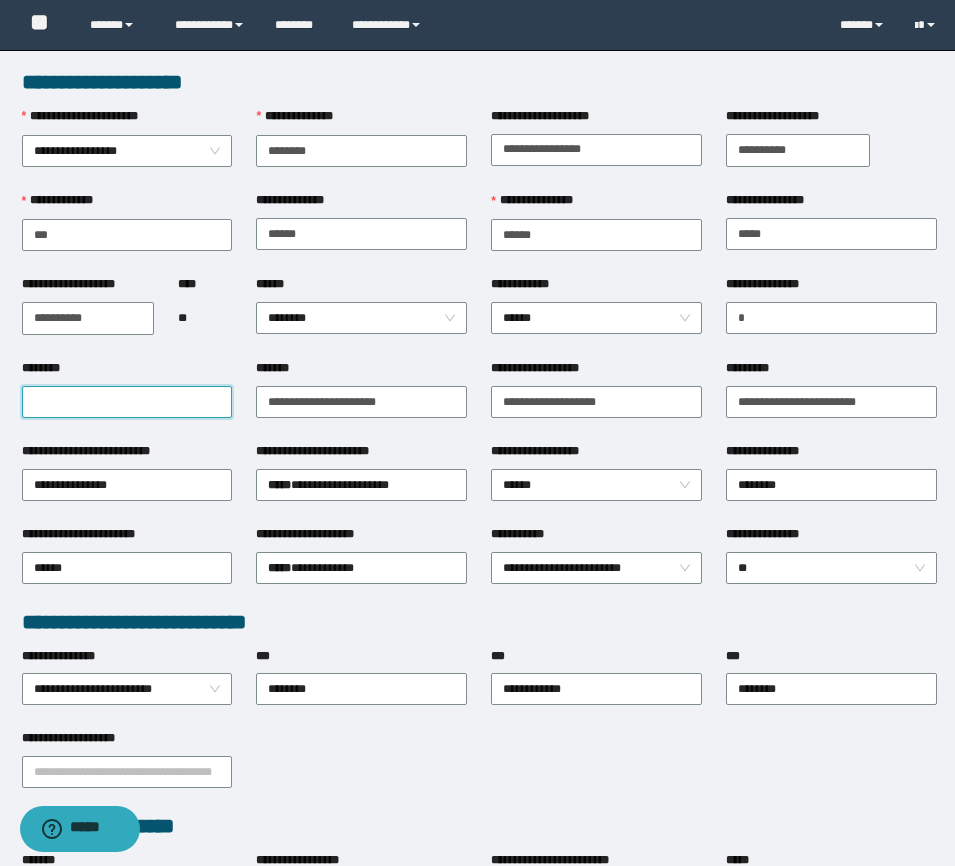 click on "********" at bounding box center [127, 402] 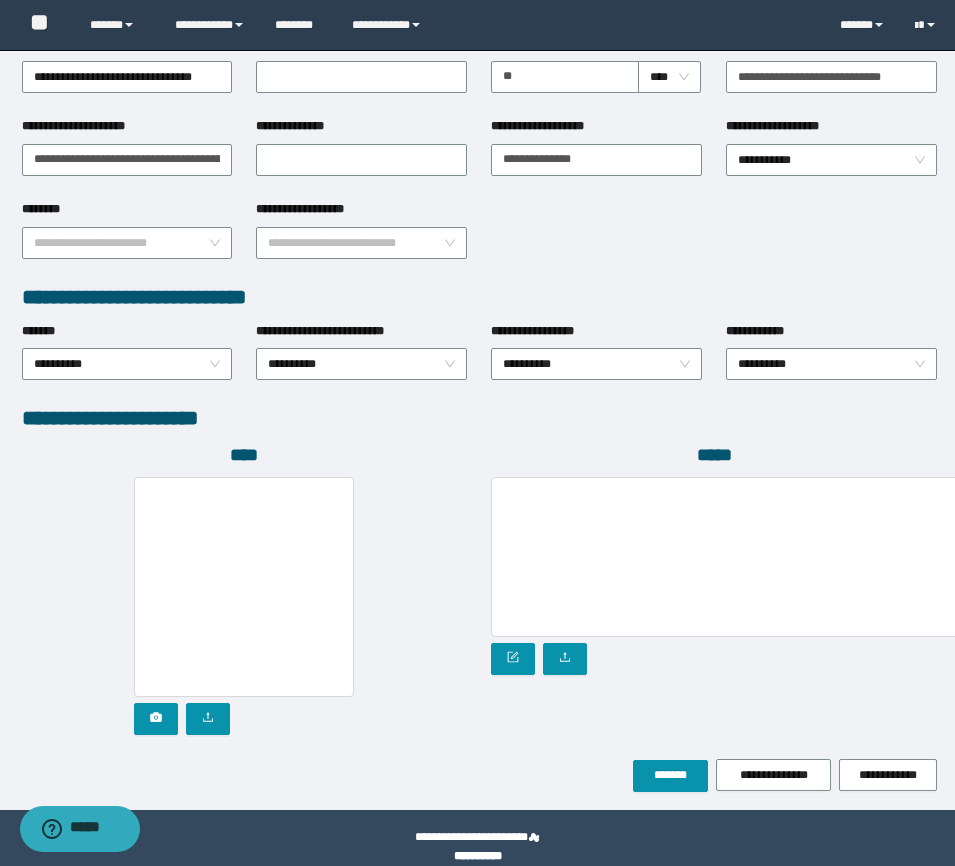 scroll, scrollTop: 837, scrollLeft: 0, axis: vertical 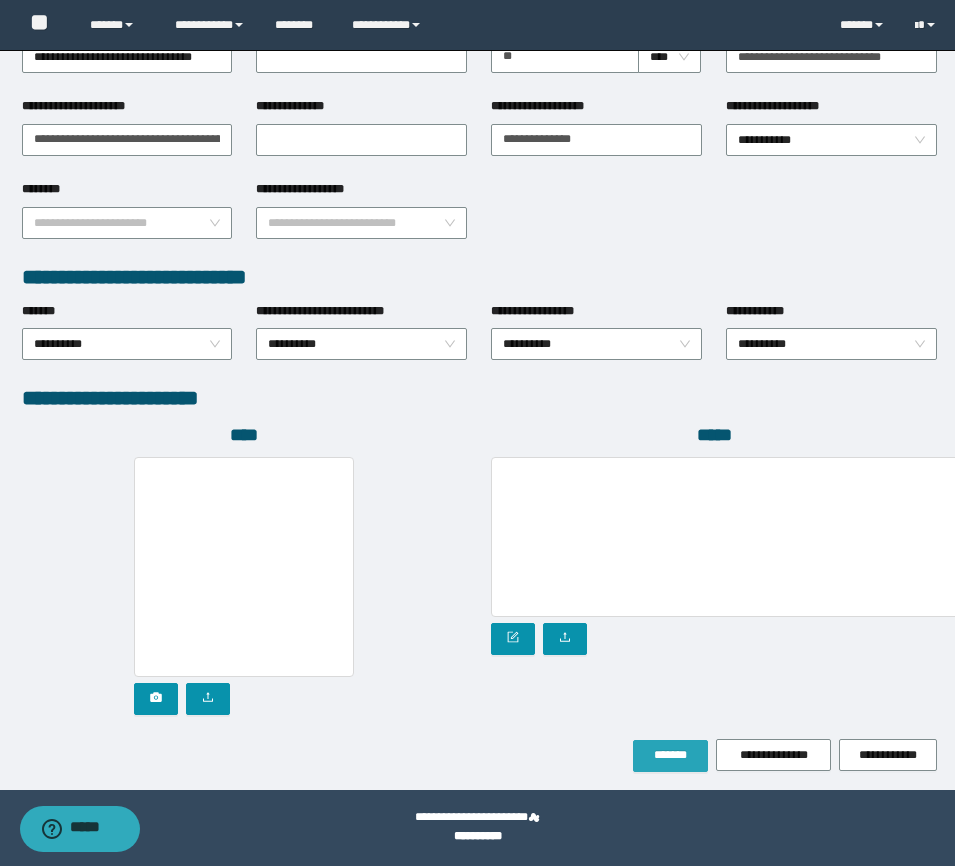 type on "**********" 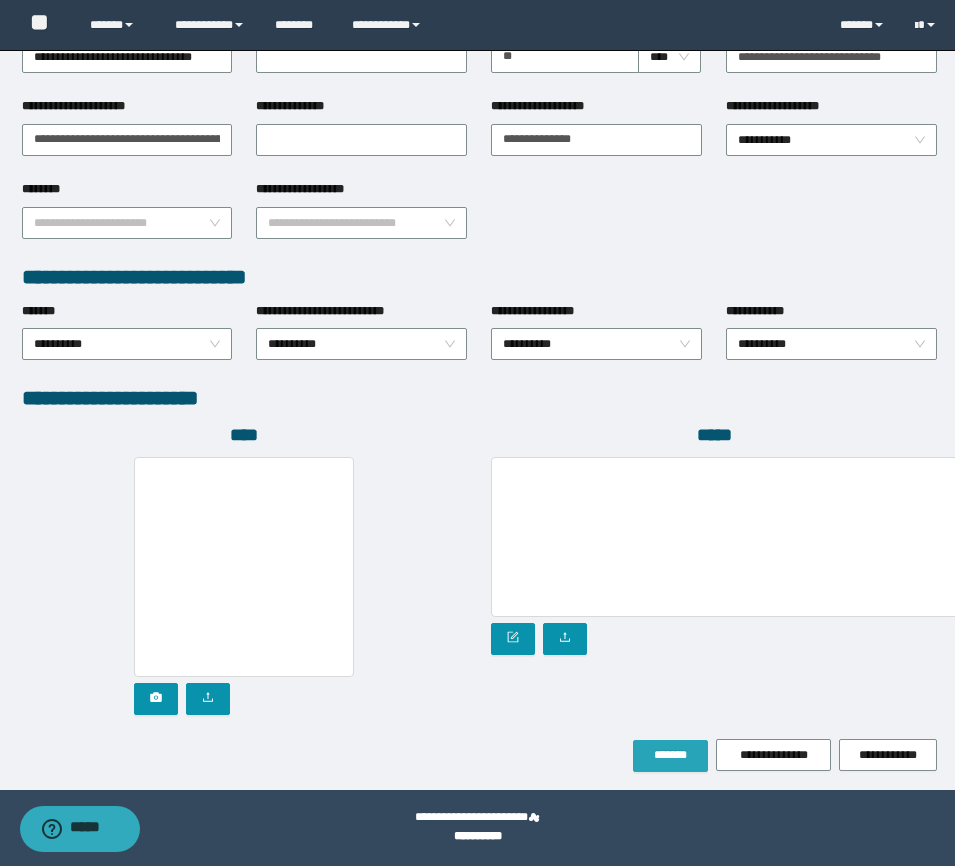 click on "*******" at bounding box center (670, 755) 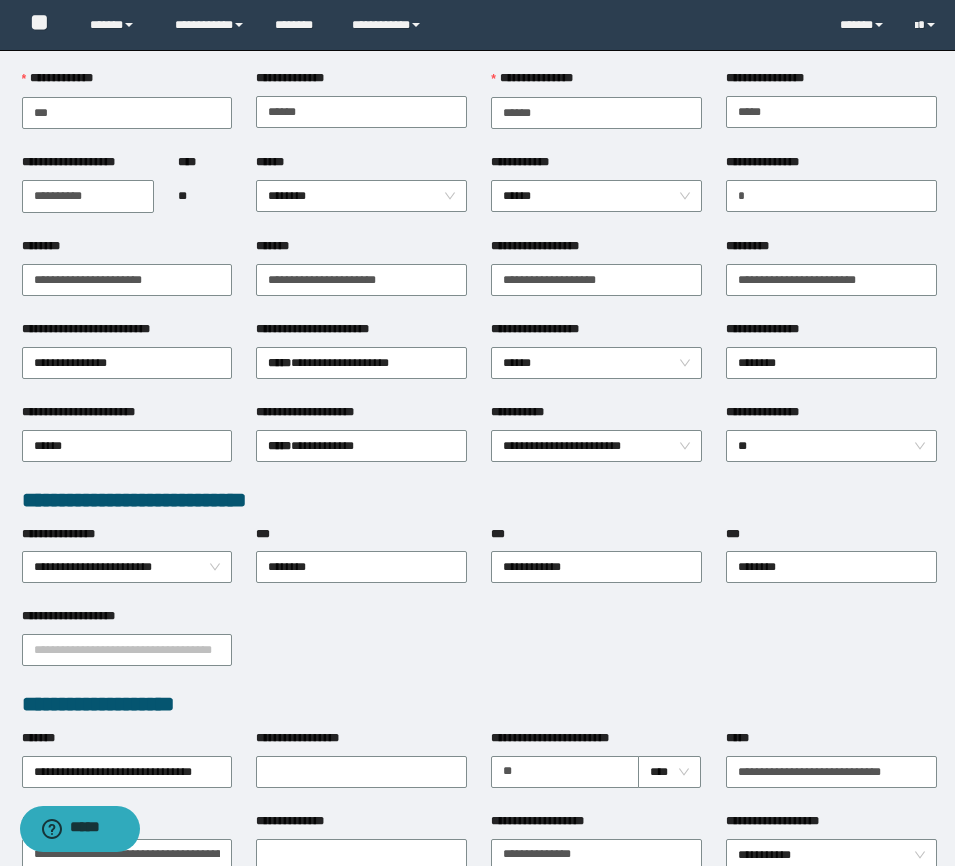 scroll, scrollTop: 500, scrollLeft: 0, axis: vertical 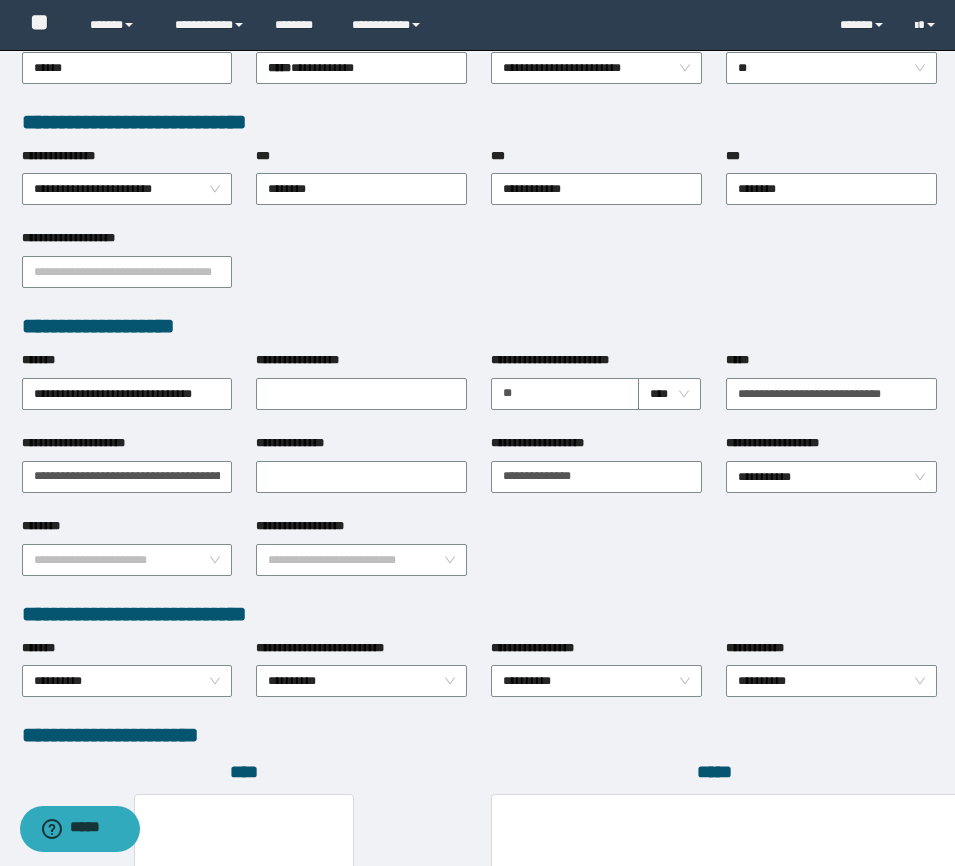 type 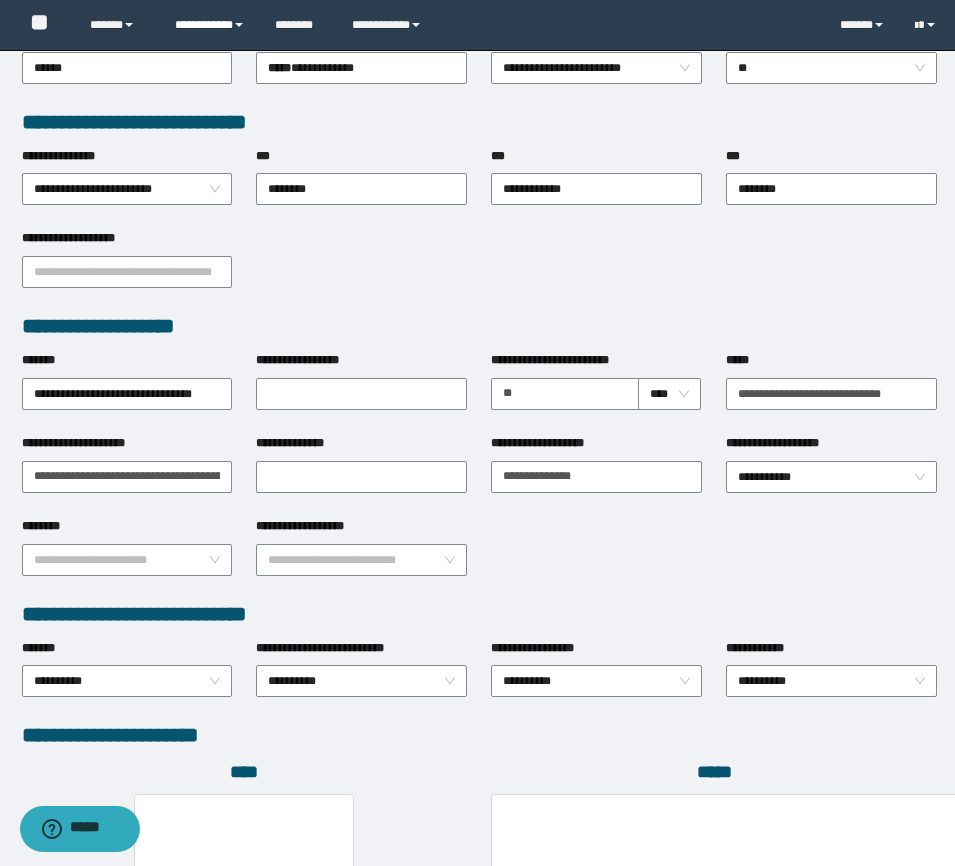 click on "**********" at bounding box center (210, 25) 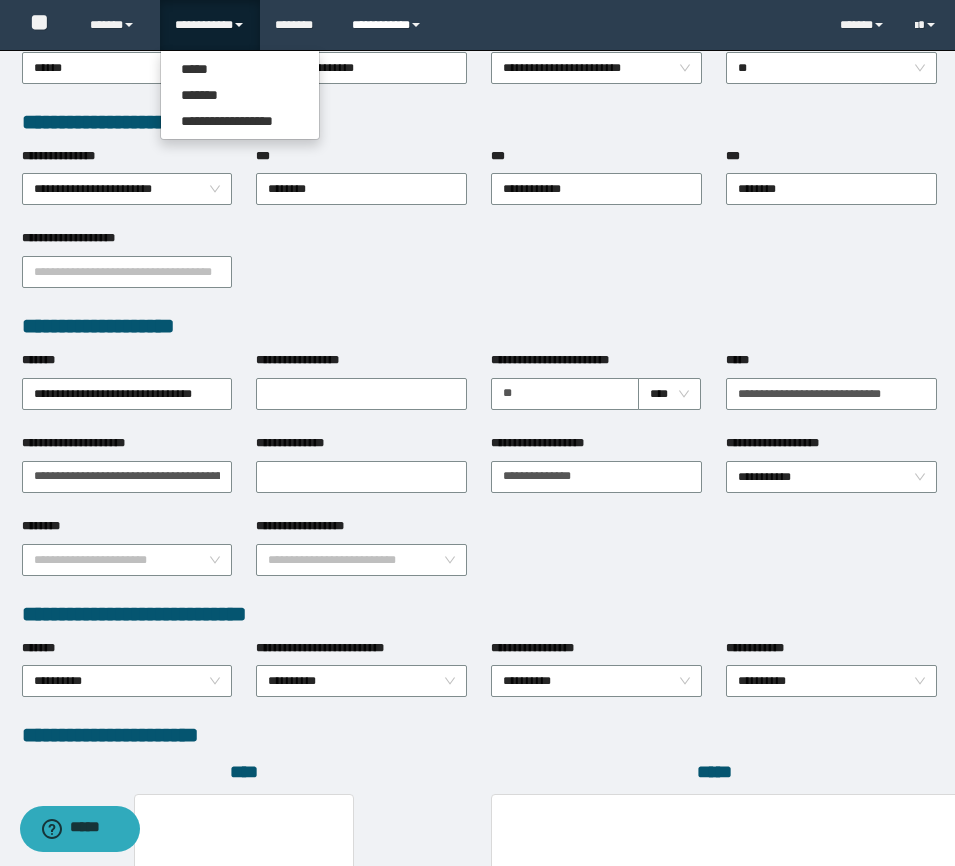 click on "**********" at bounding box center [389, 25] 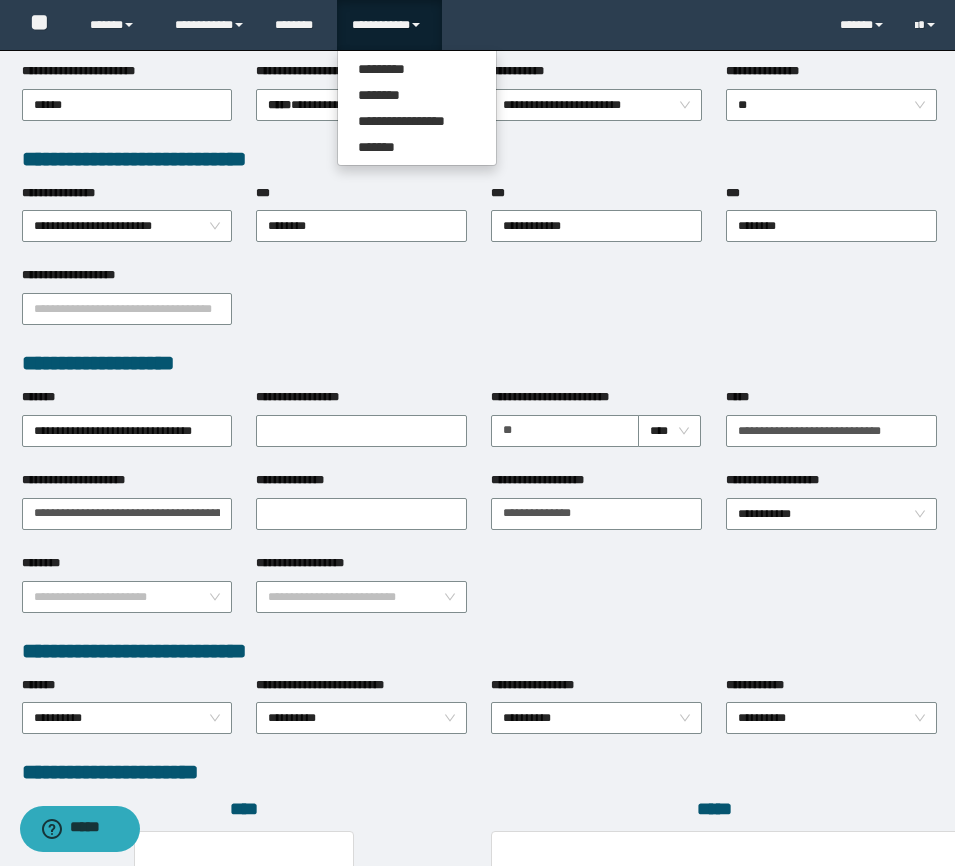 scroll, scrollTop: 462, scrollLeft: 0, axis: vertical 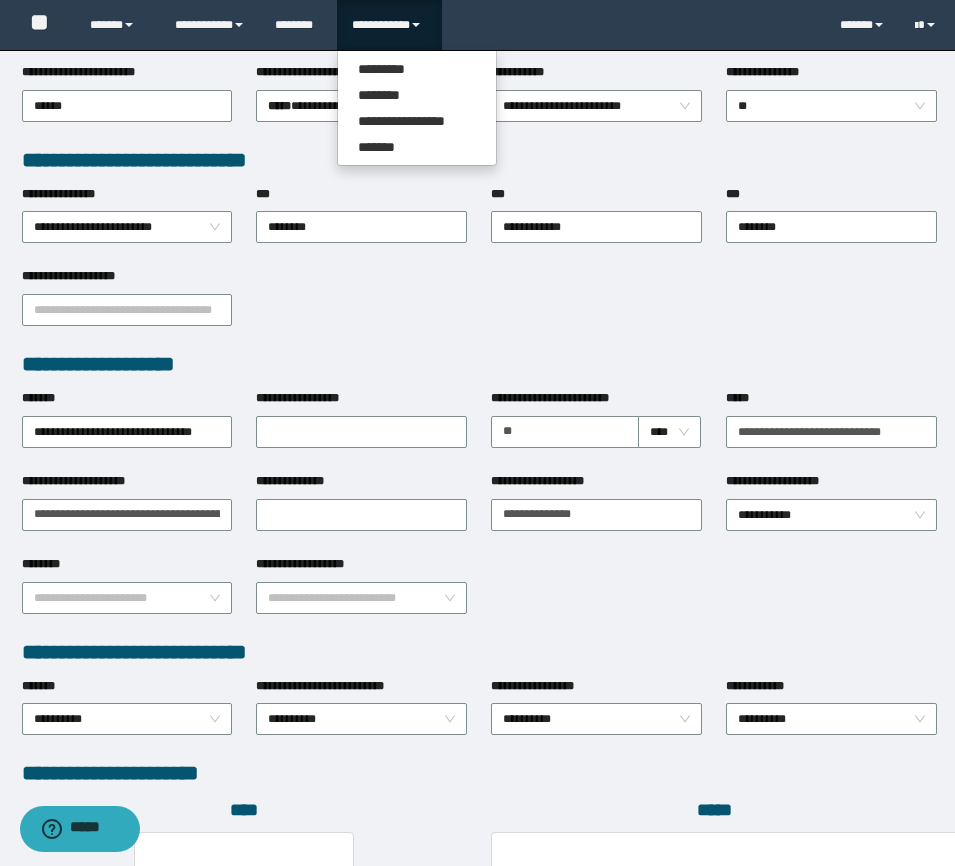 click on "**********" at bounding box center (479, 364) 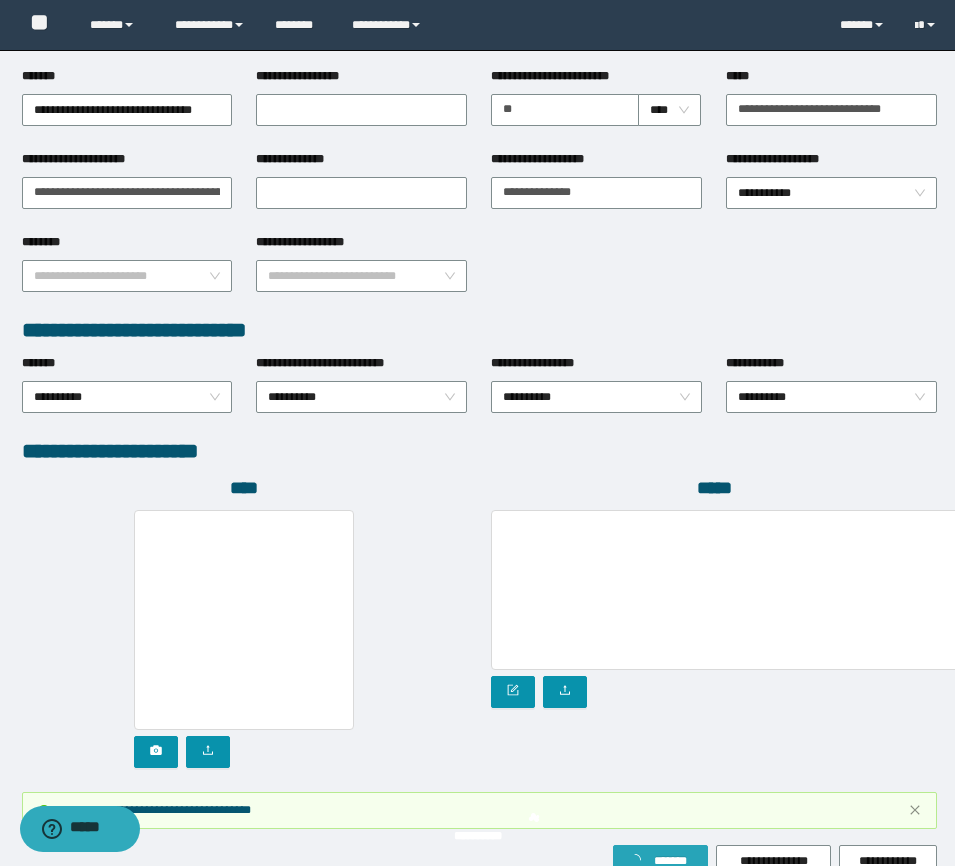 scroll, scrollTop: 890, scrollLeft: 0, axis: vertical 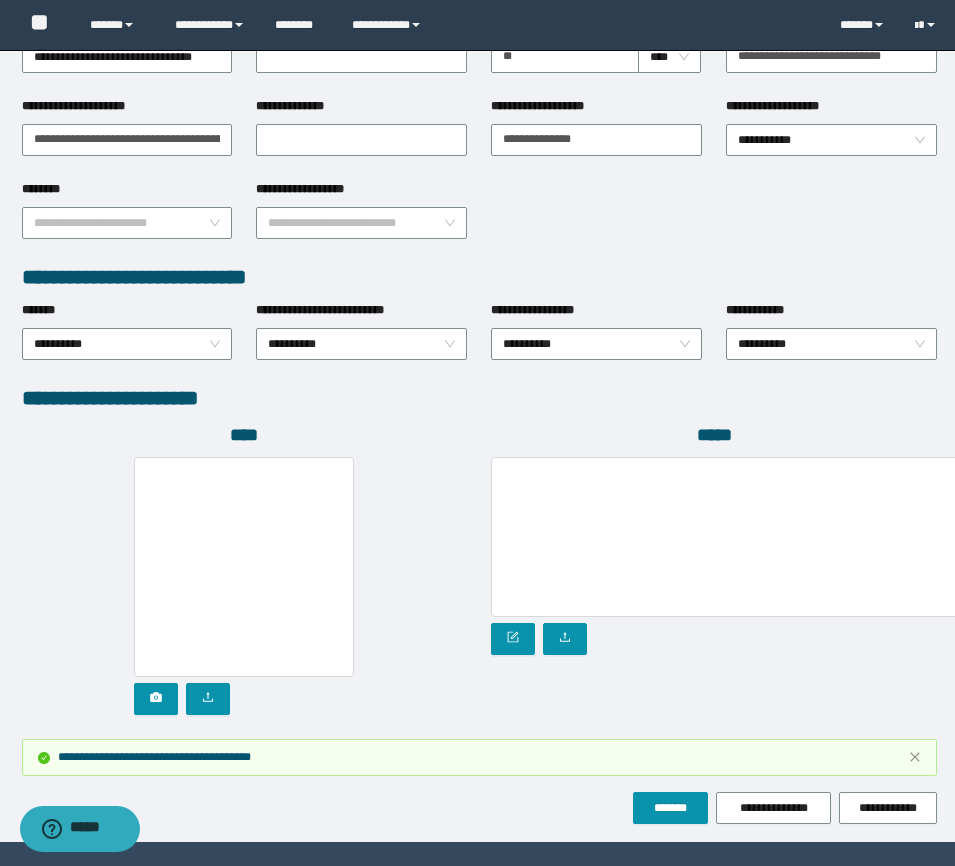 click on "**********" at bounding box center (479, 757) 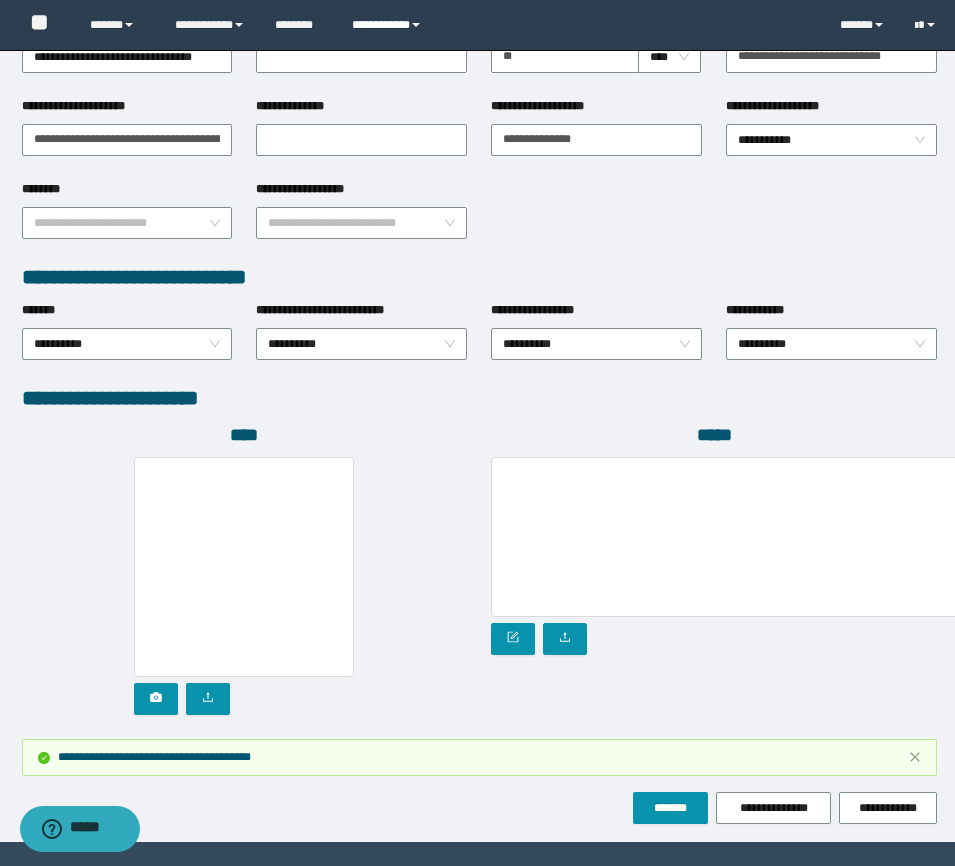 click on "**********" at bounding box center (389, 25) 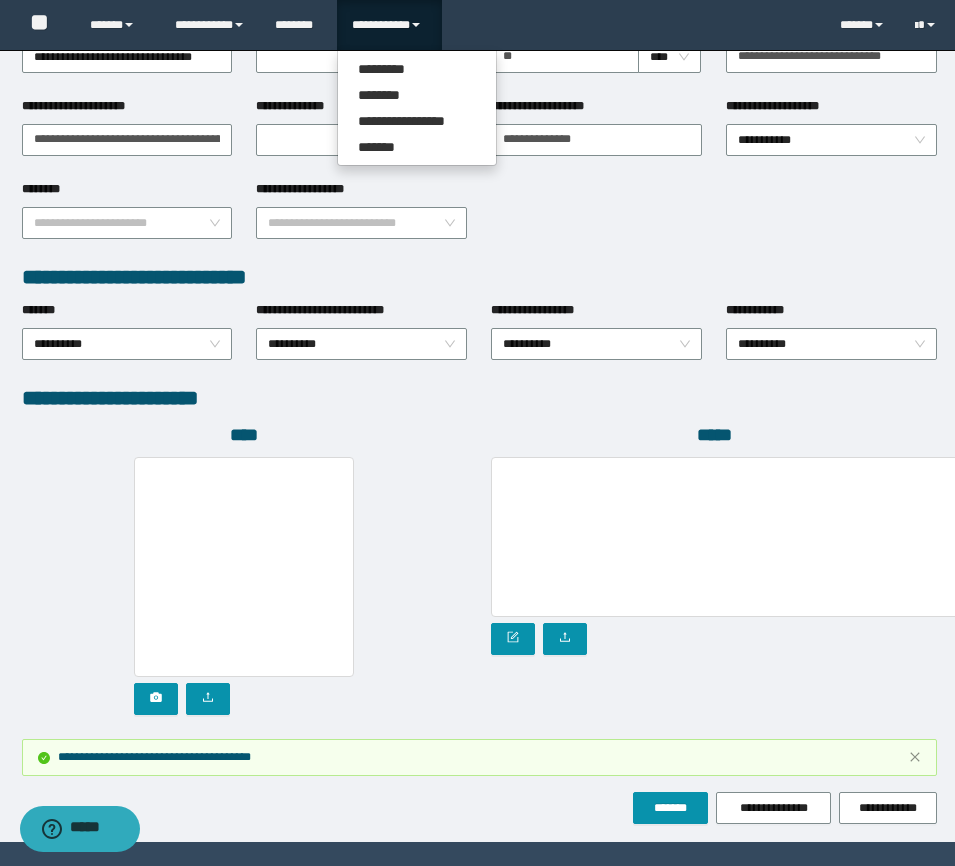 click on "**********" at bounding box center [417, 108] 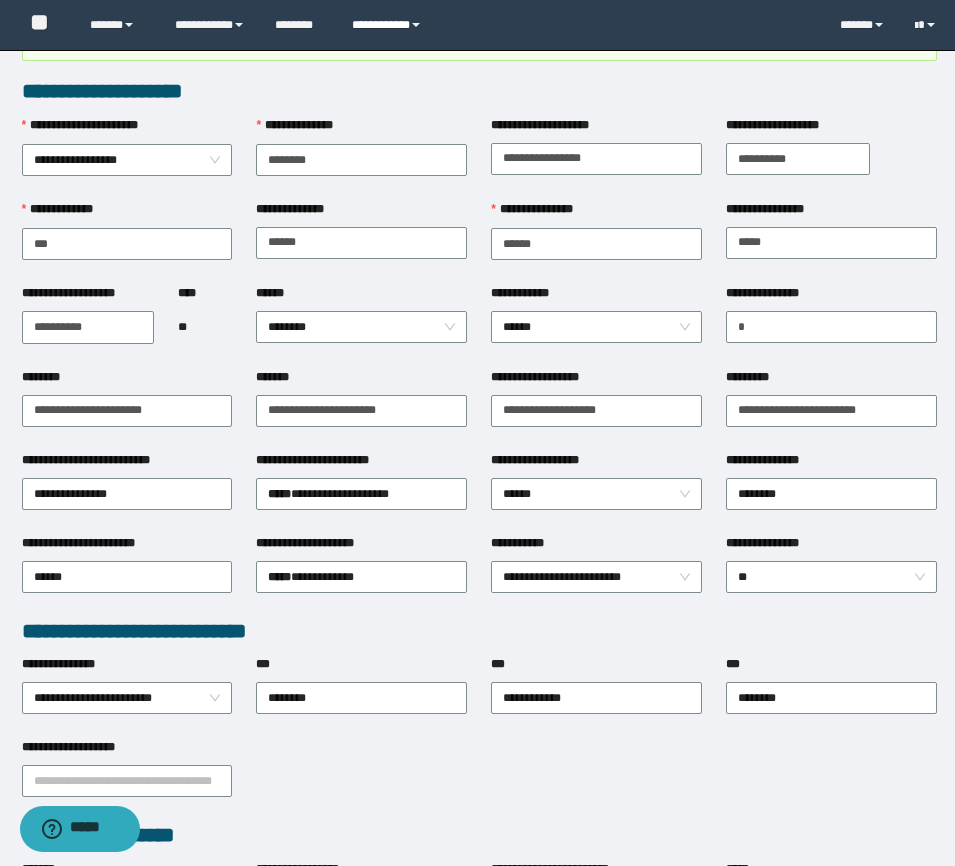 scroll, scrollTop: 15, scrollLeft: 0, axis: vertical 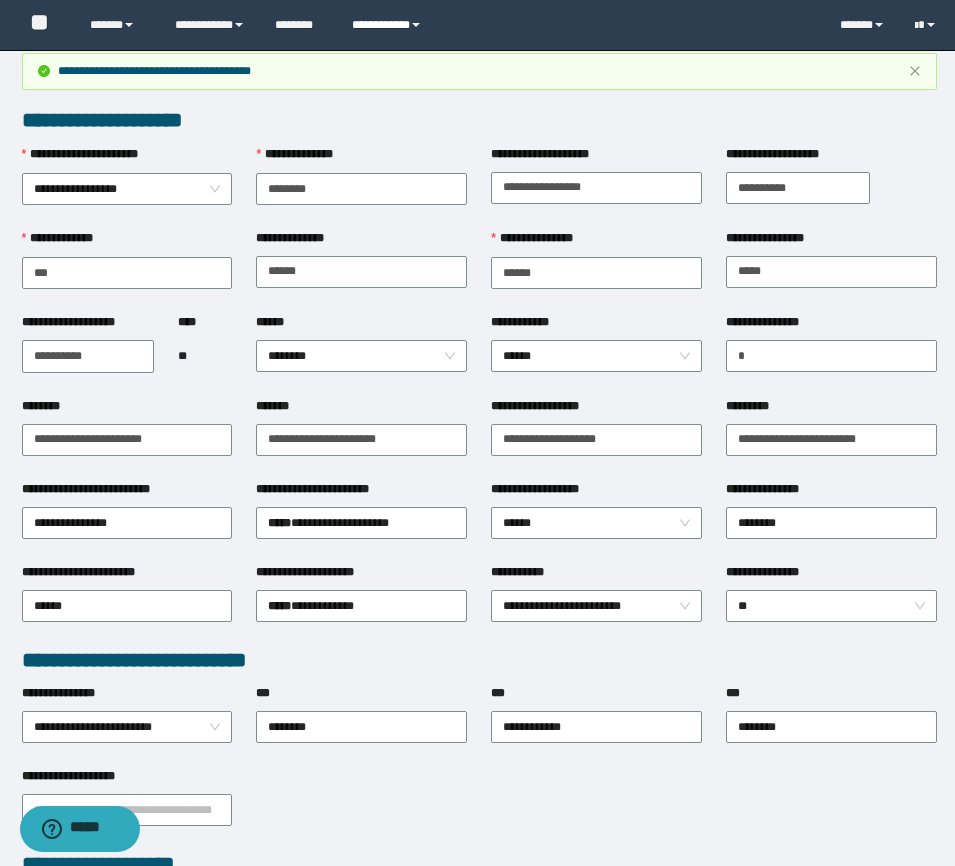 click on "**********" at bounding box center (389, 25) 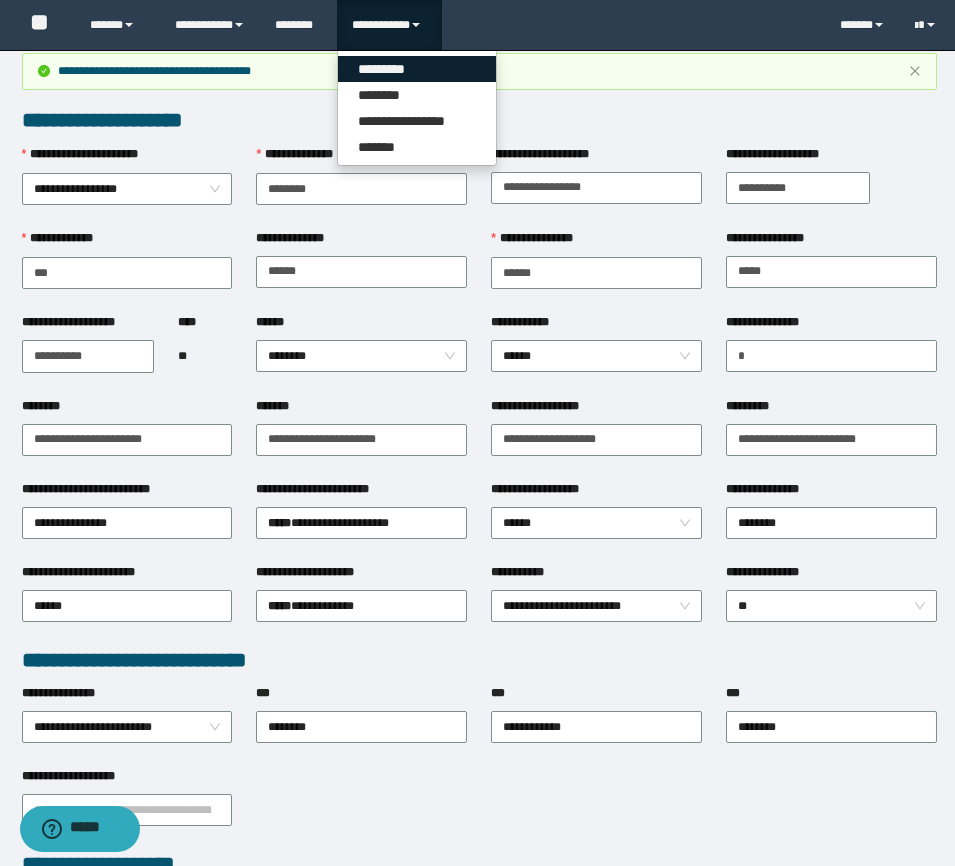 click on "*********" at bounding box center [417, 69] 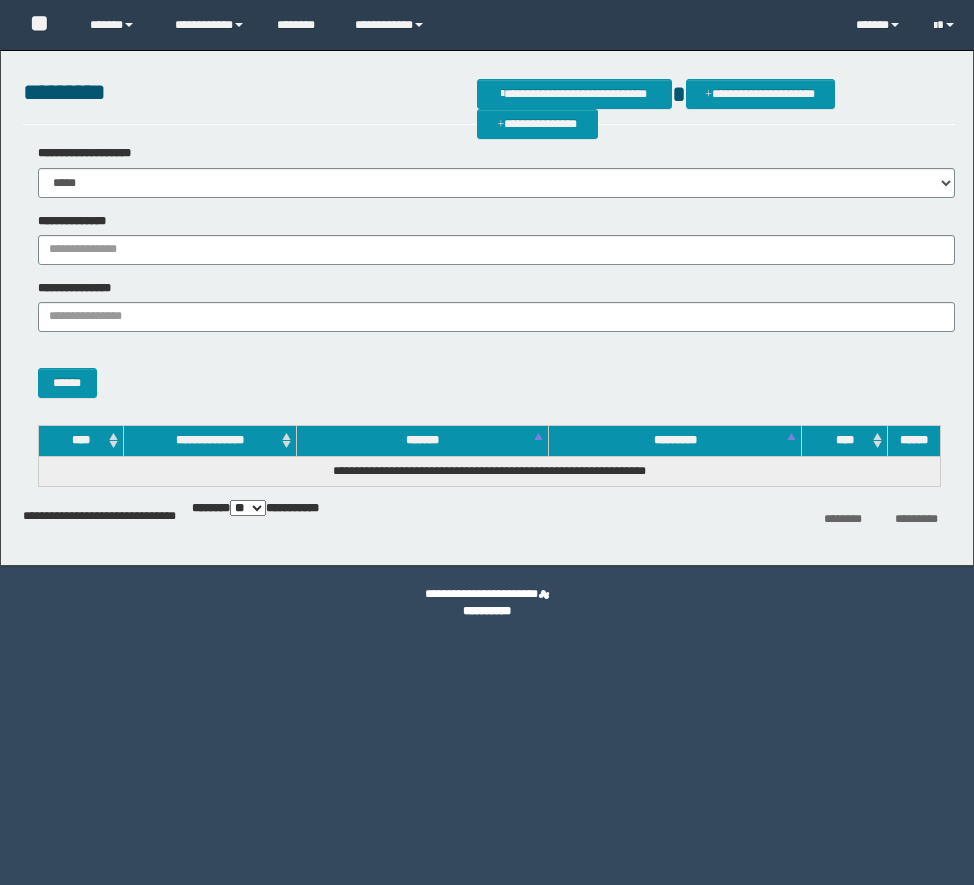 scroll, scrollTop: 0, scrollLeft: 0, axis: both 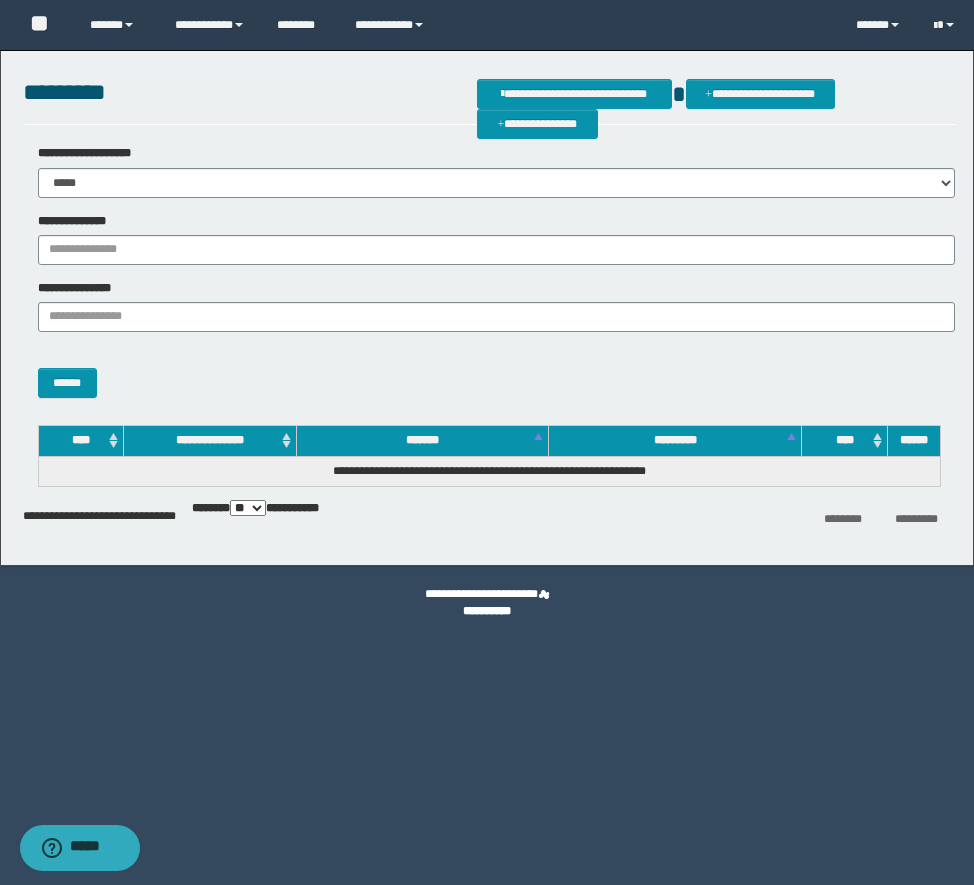 click on "**********" at bounding box center (489, 239) 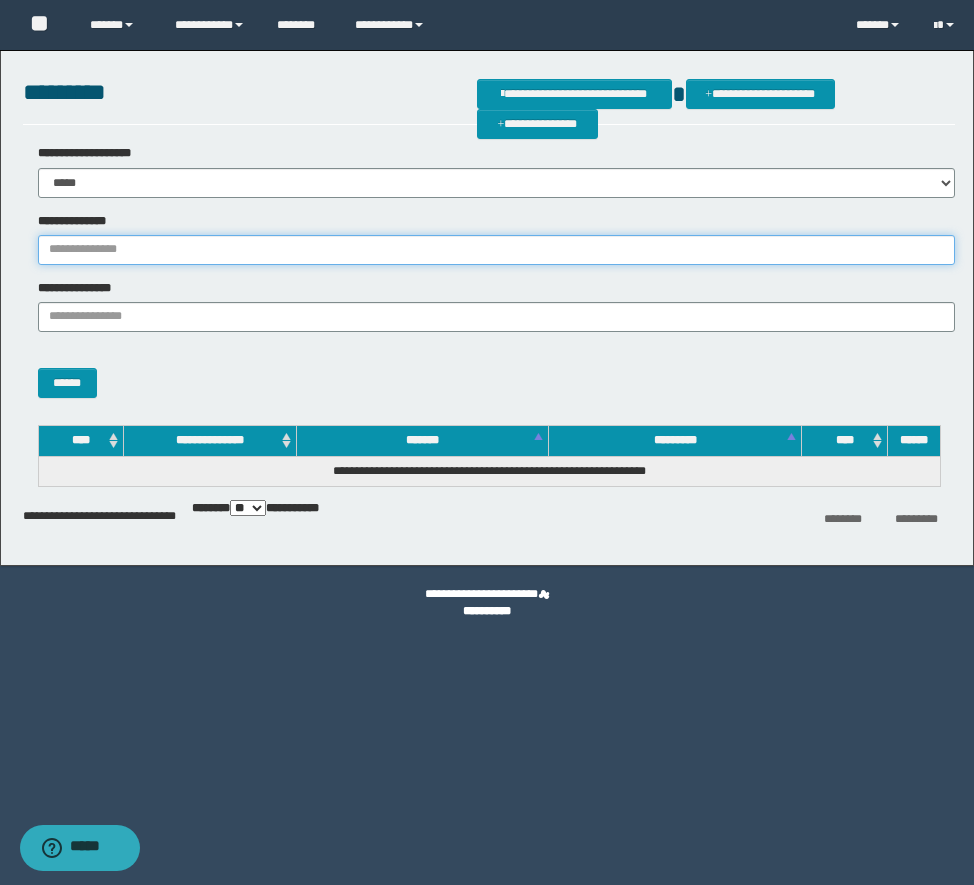 click on "**********" at bounding box center [496, 250] 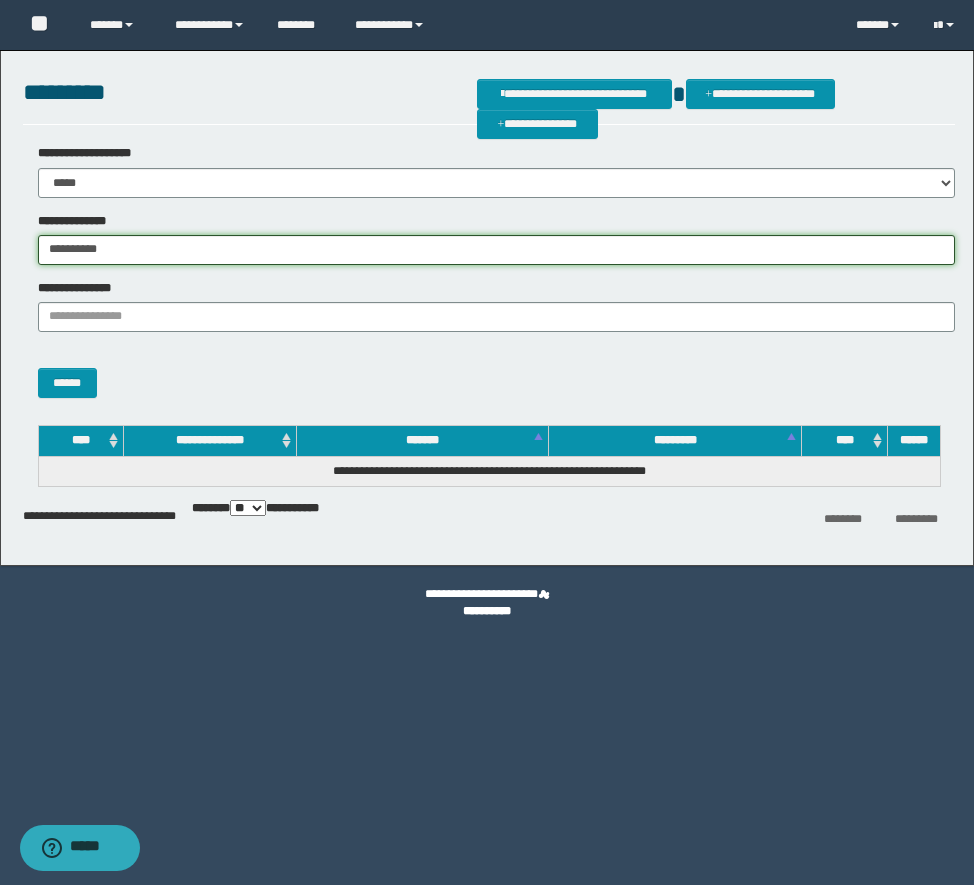 type on "**********" 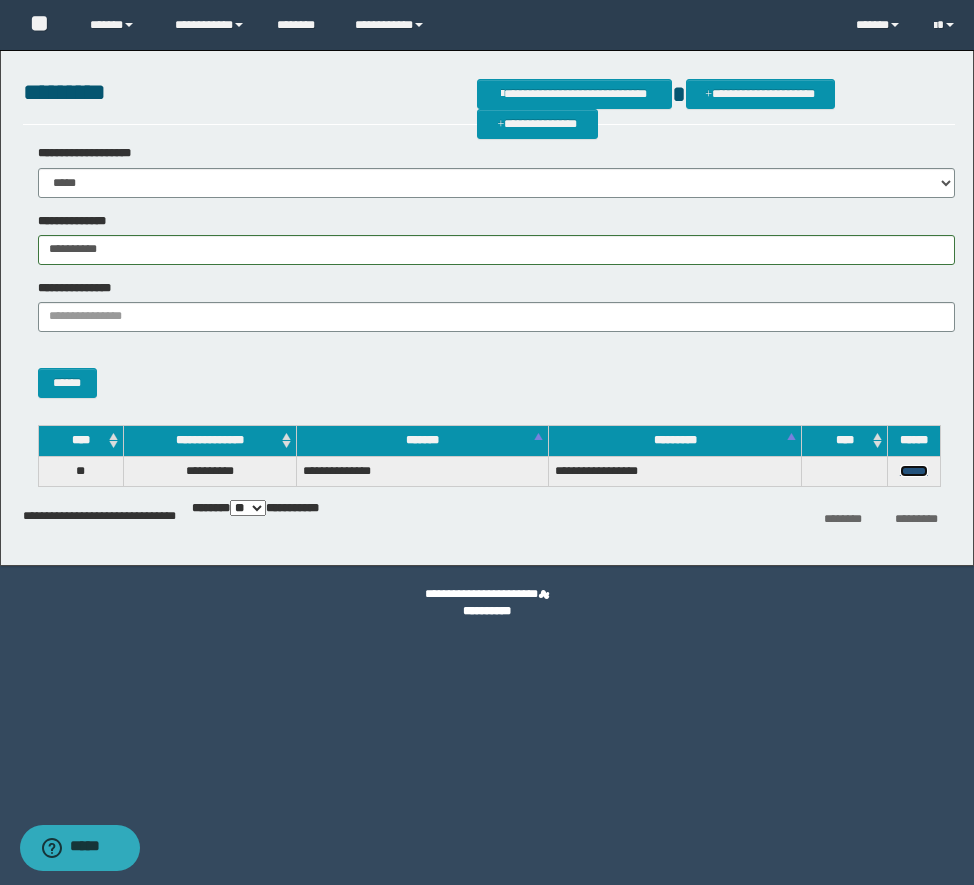 click on "******" at bounding box center (914, 471) 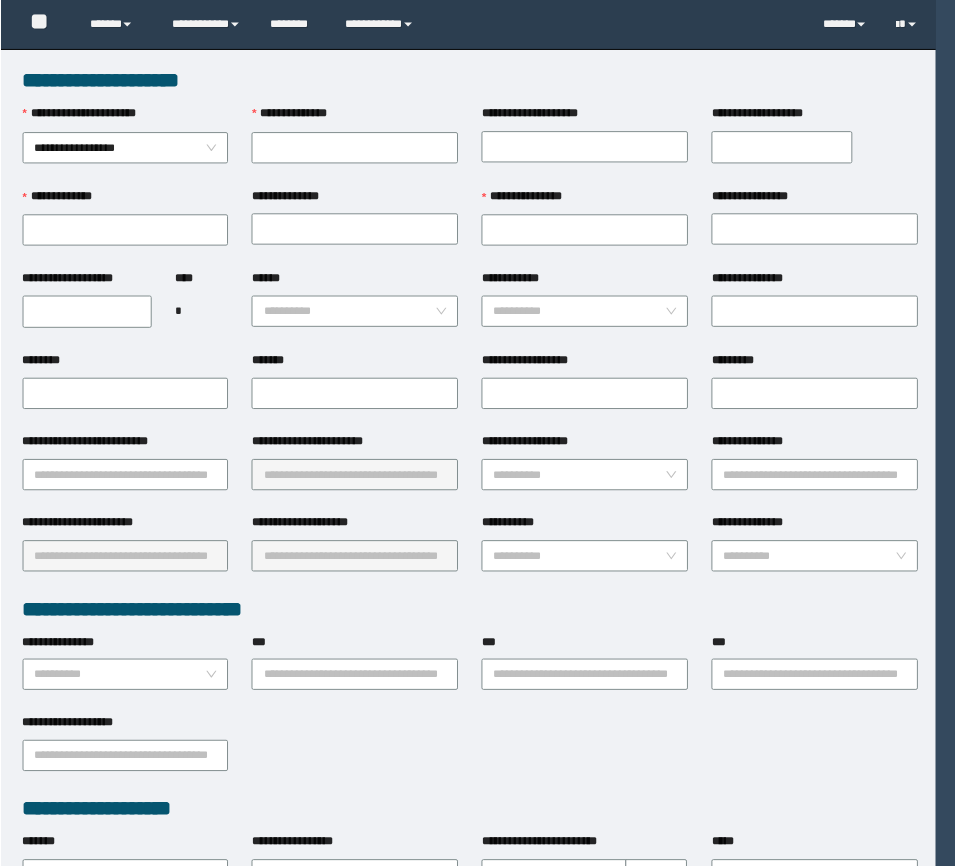 scroll, scrollTop: 0, scrollLeft: 0, axis: both 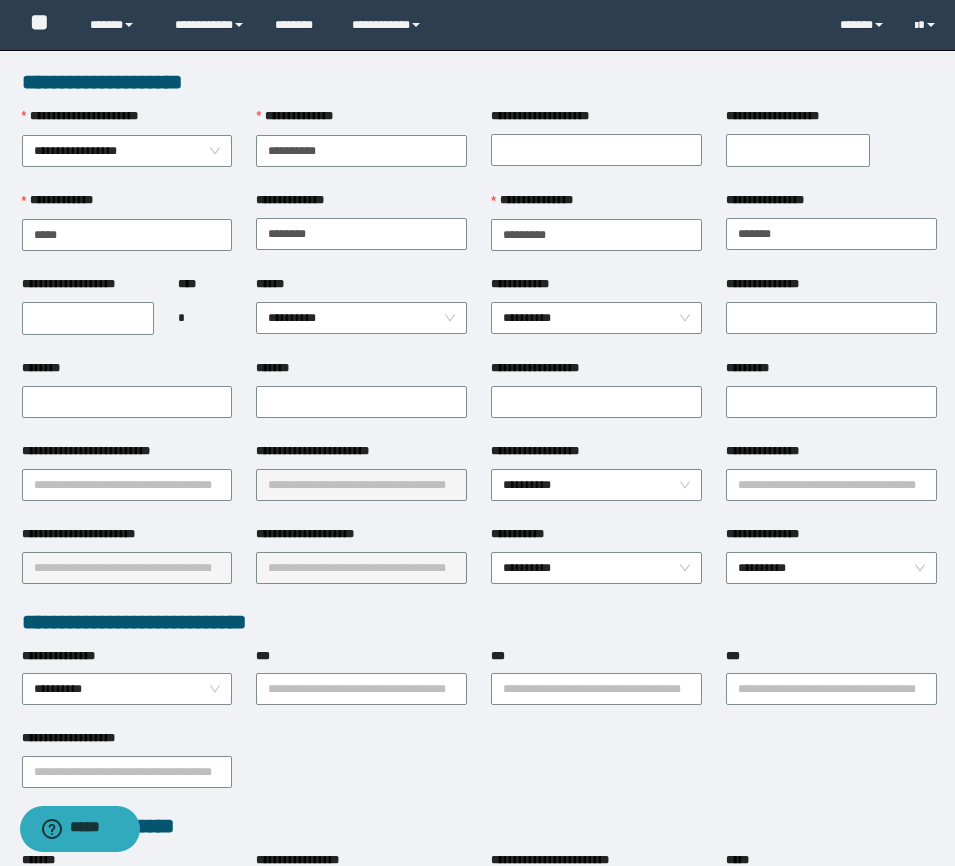 type on "**********" 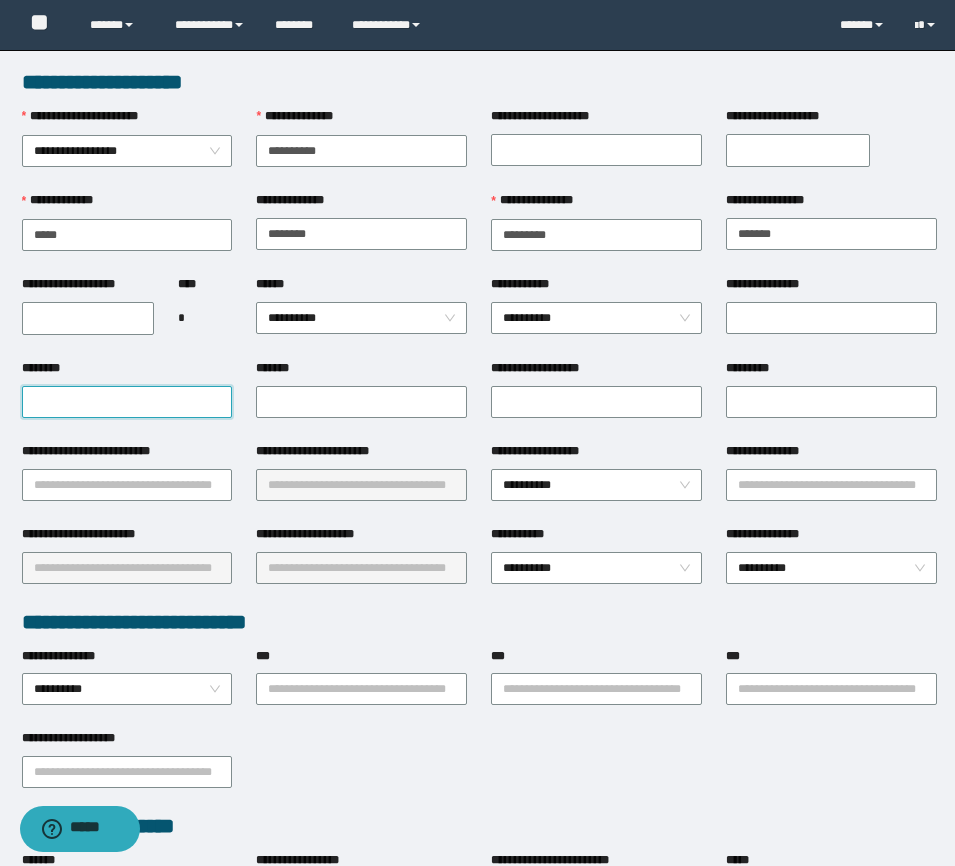 click on "********" at bounding box center [127, 402] 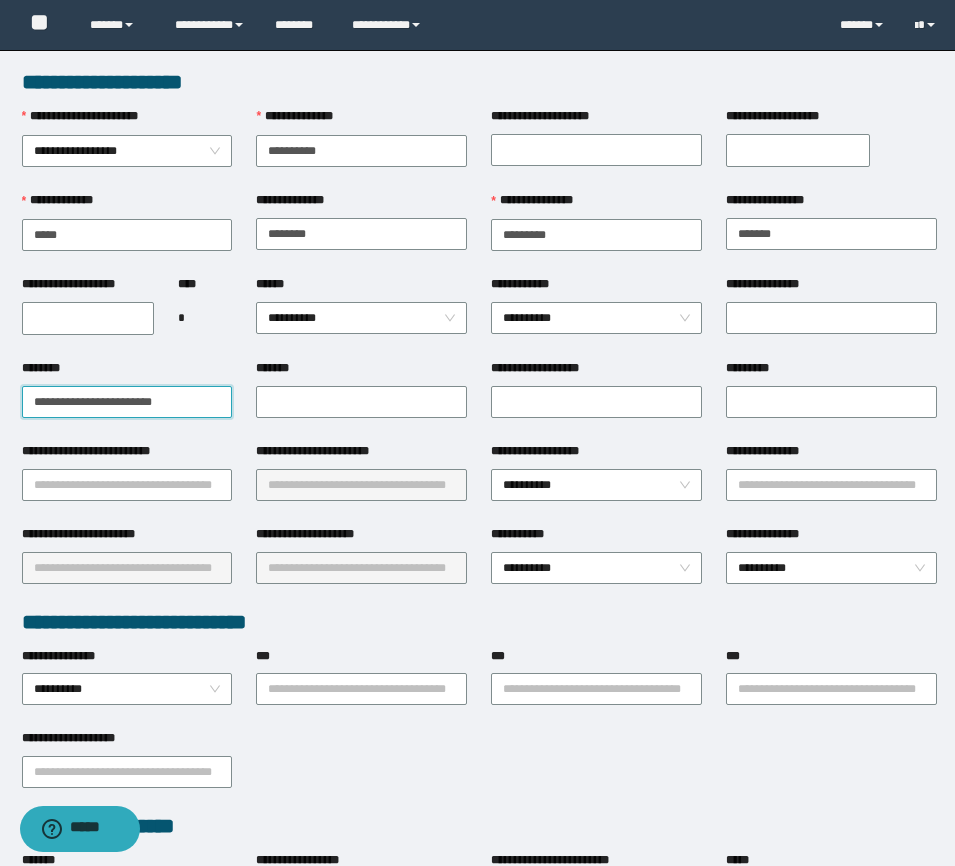 type on "**********" 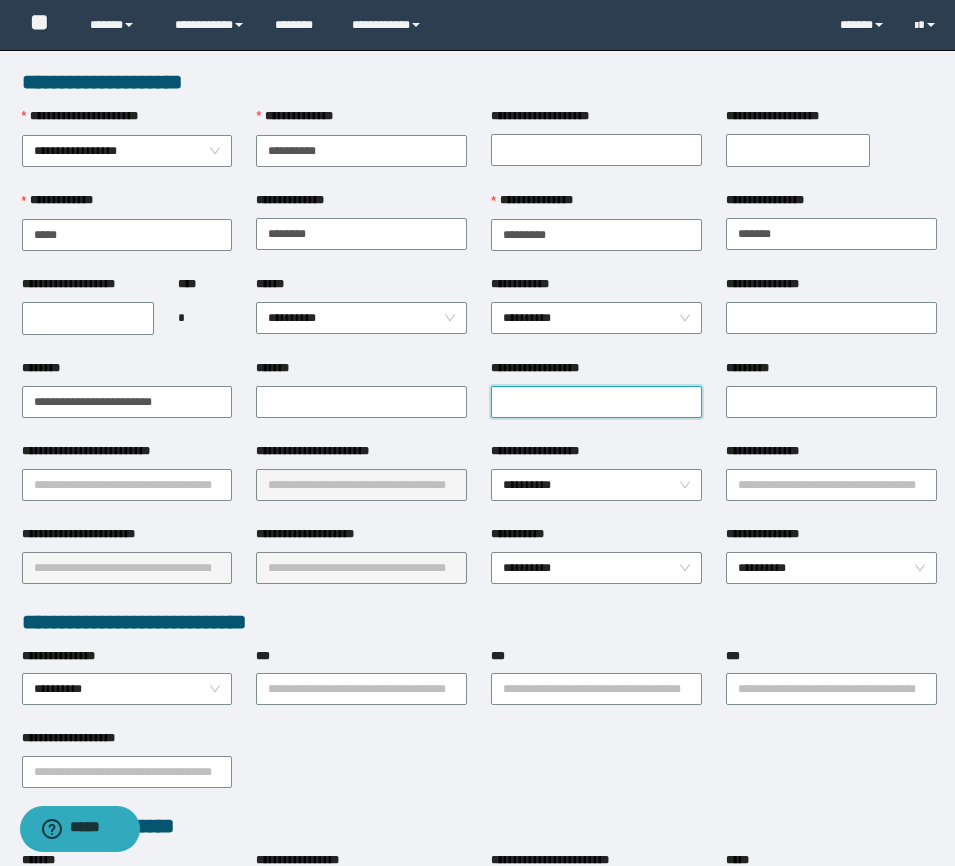 click on "**********" at bounding box center (596, 402) 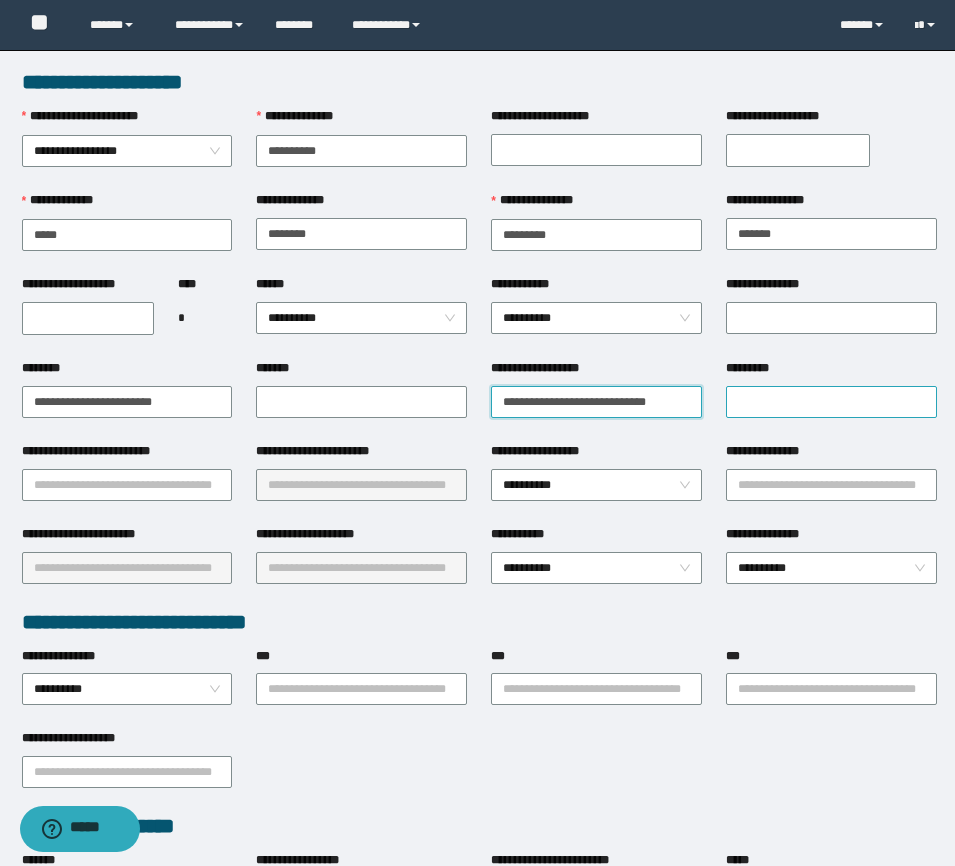 type on "**********" 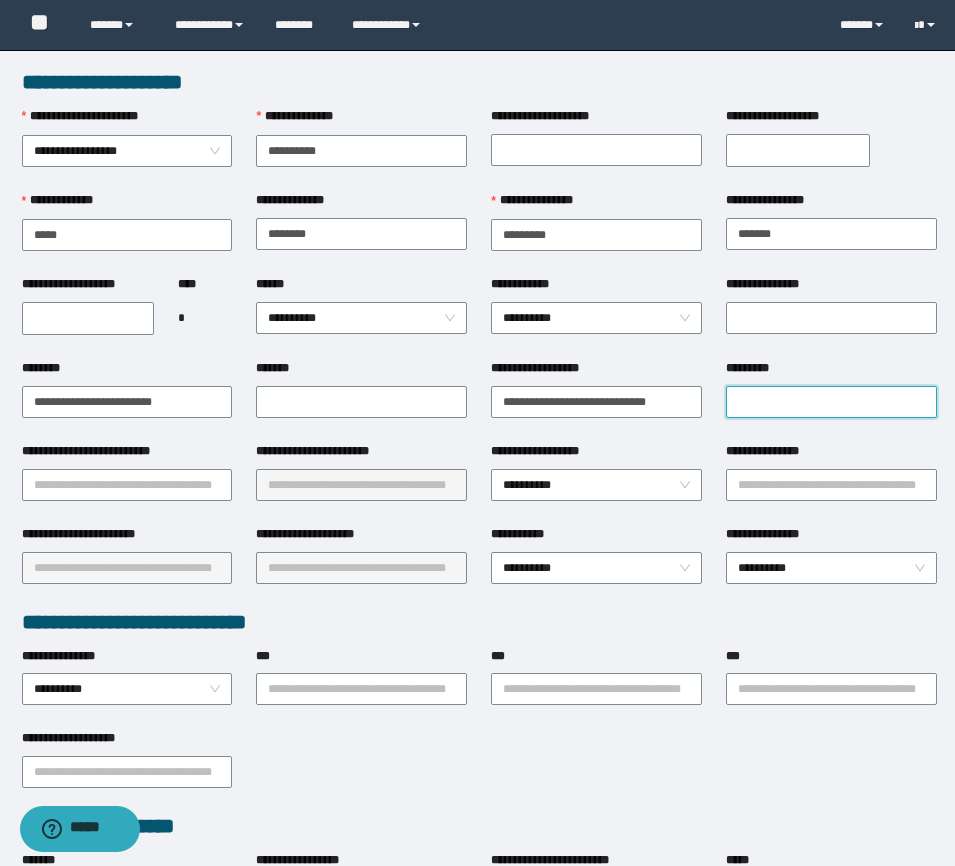 click on "*********" at bounding box center (831, 402) 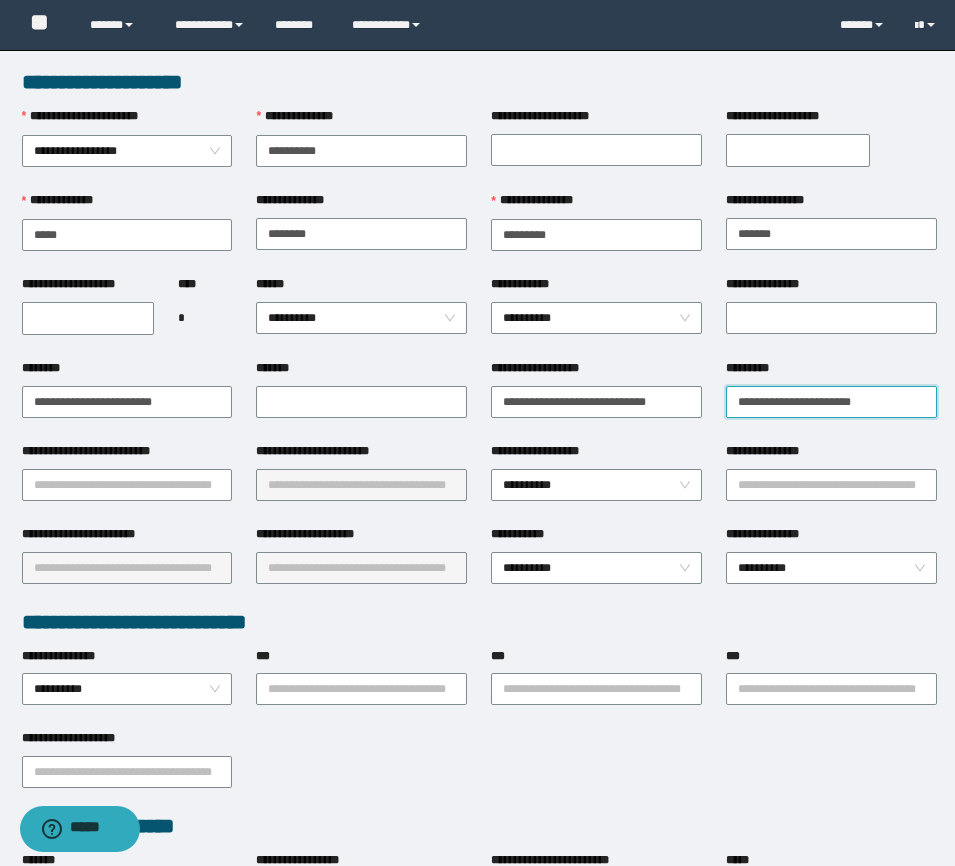type on "**********" 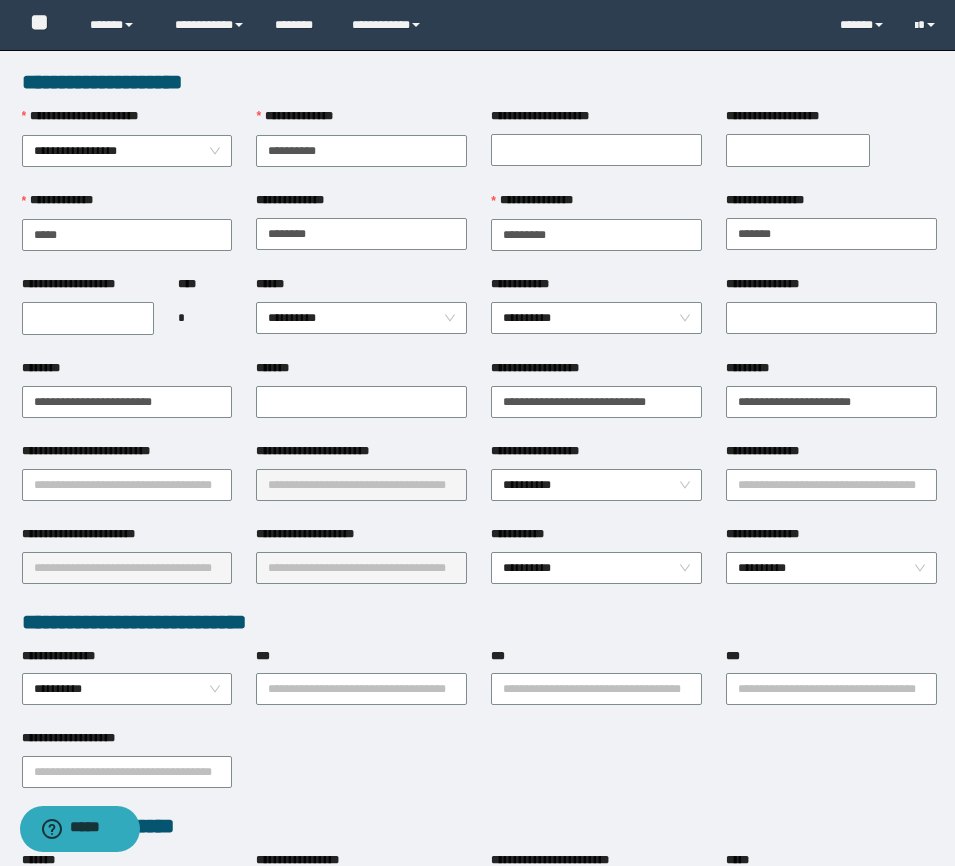 click on "**********" at bounding box center [88, 288] 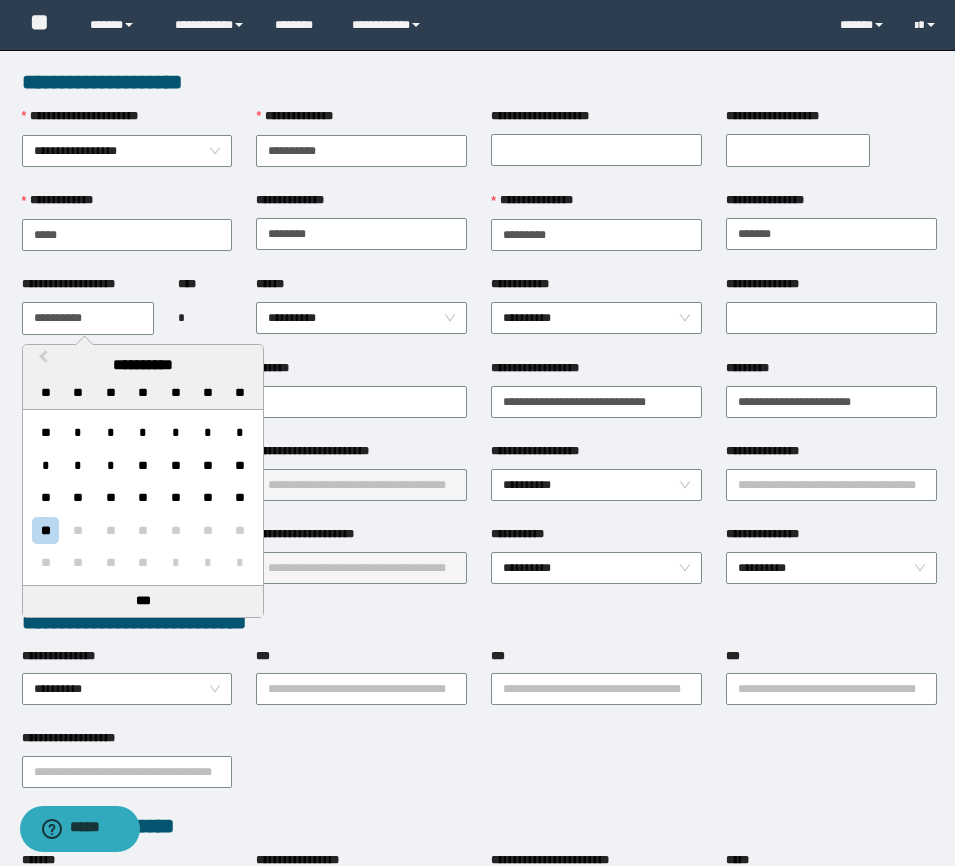 click on "**********" at bounding box center (88, 318) 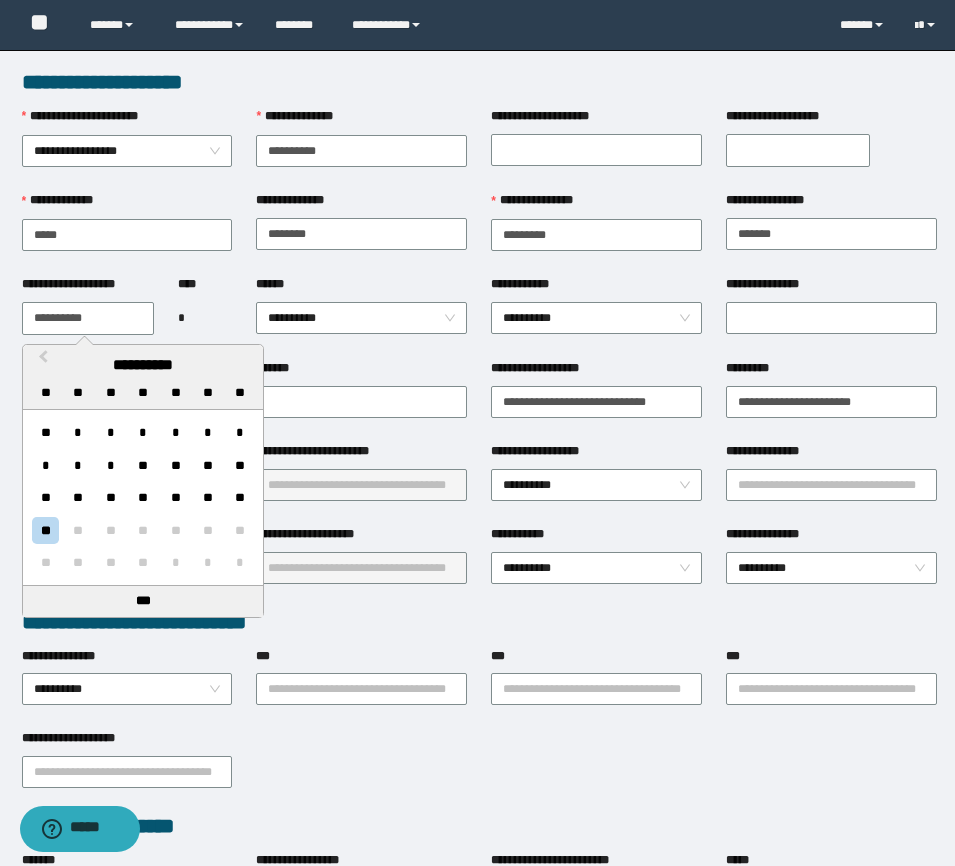 paste 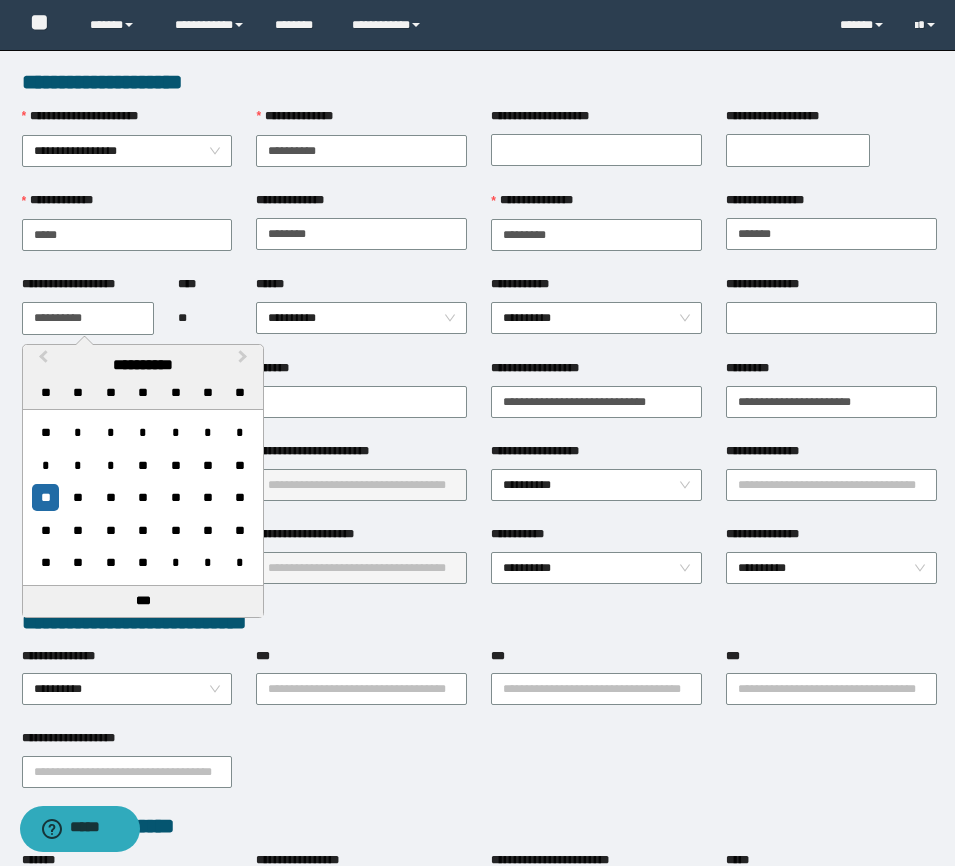 type on "**********" 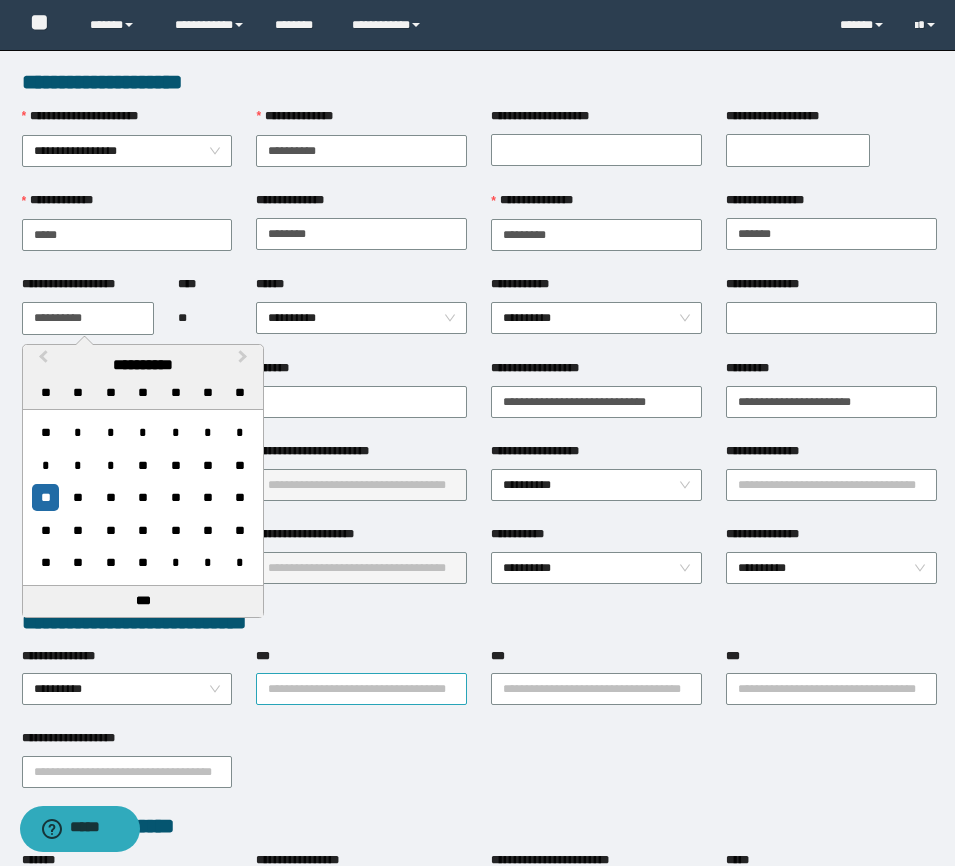 click on "***" at bounding box center (361, 689) 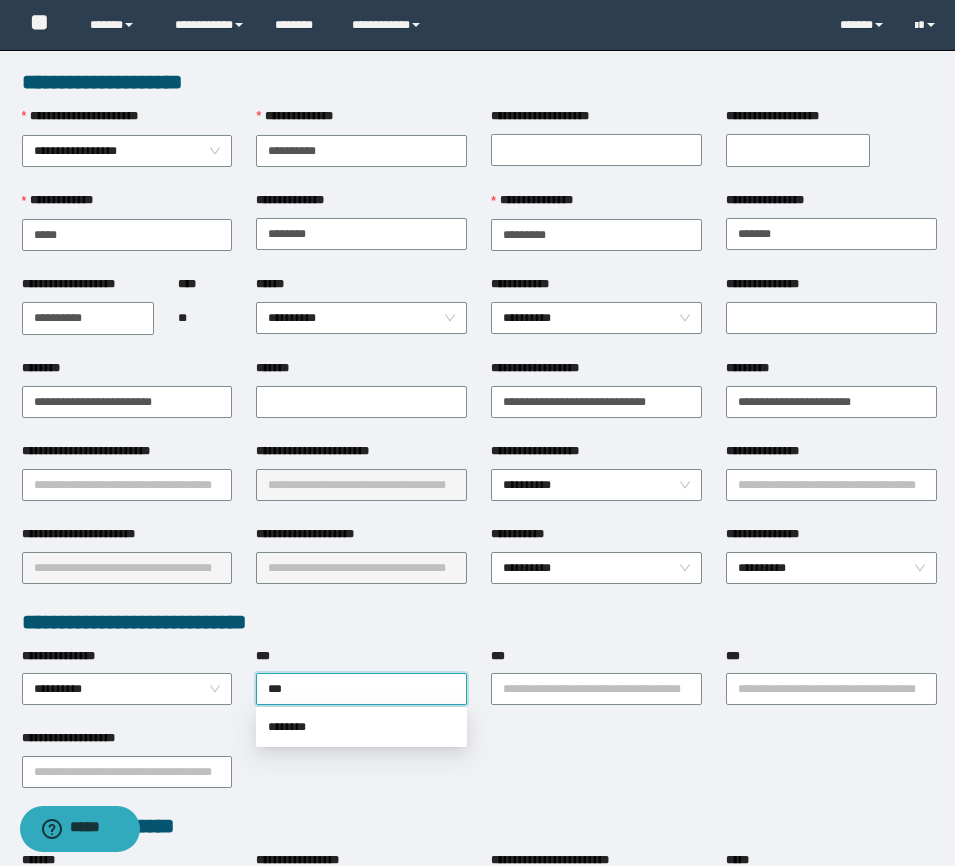 type on "****" 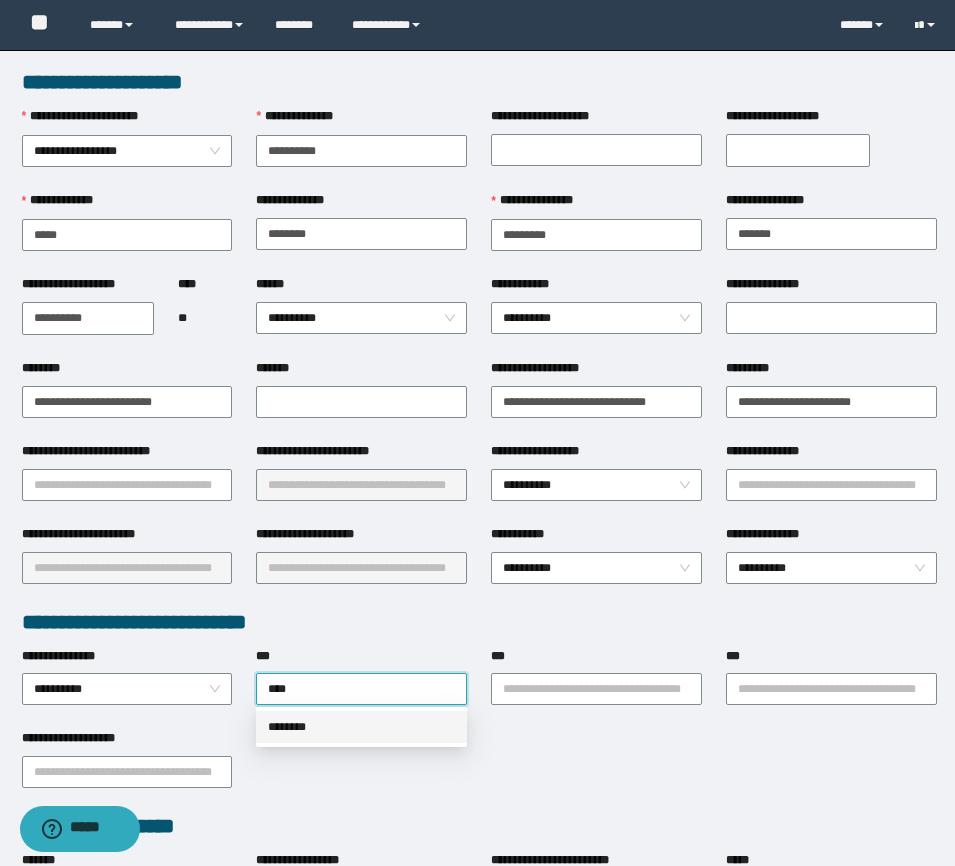 click on "********" at bounding box center [361, 727] 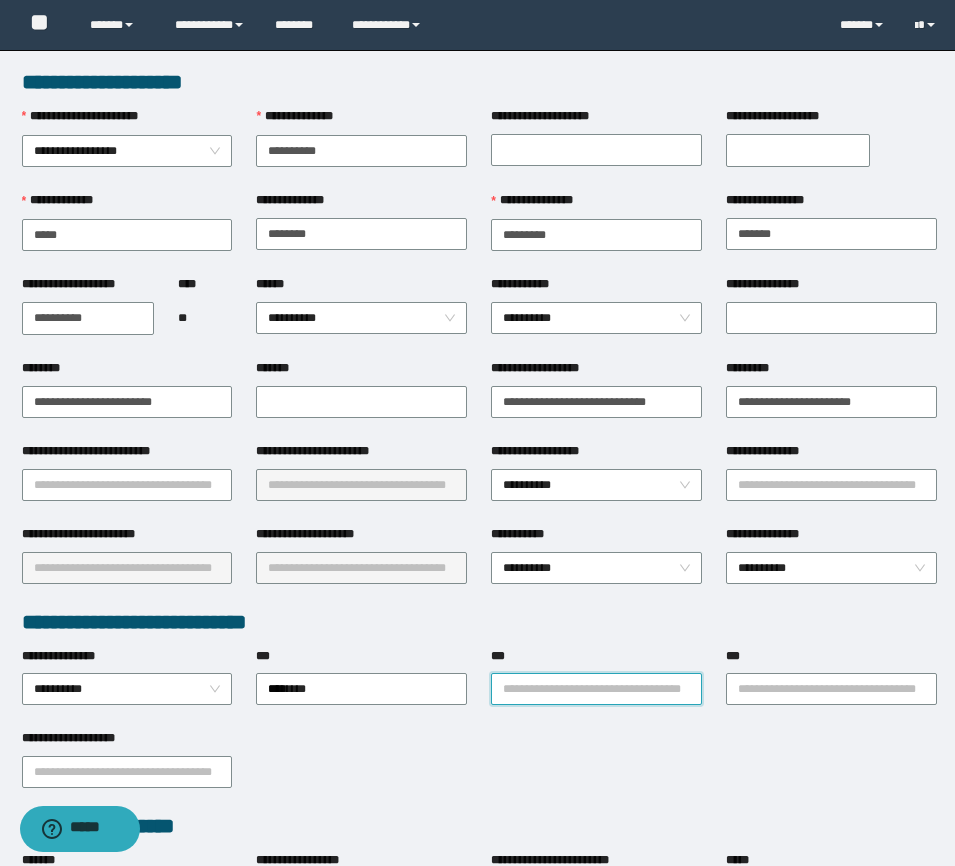click on "***" at bounding box center (596, 689) 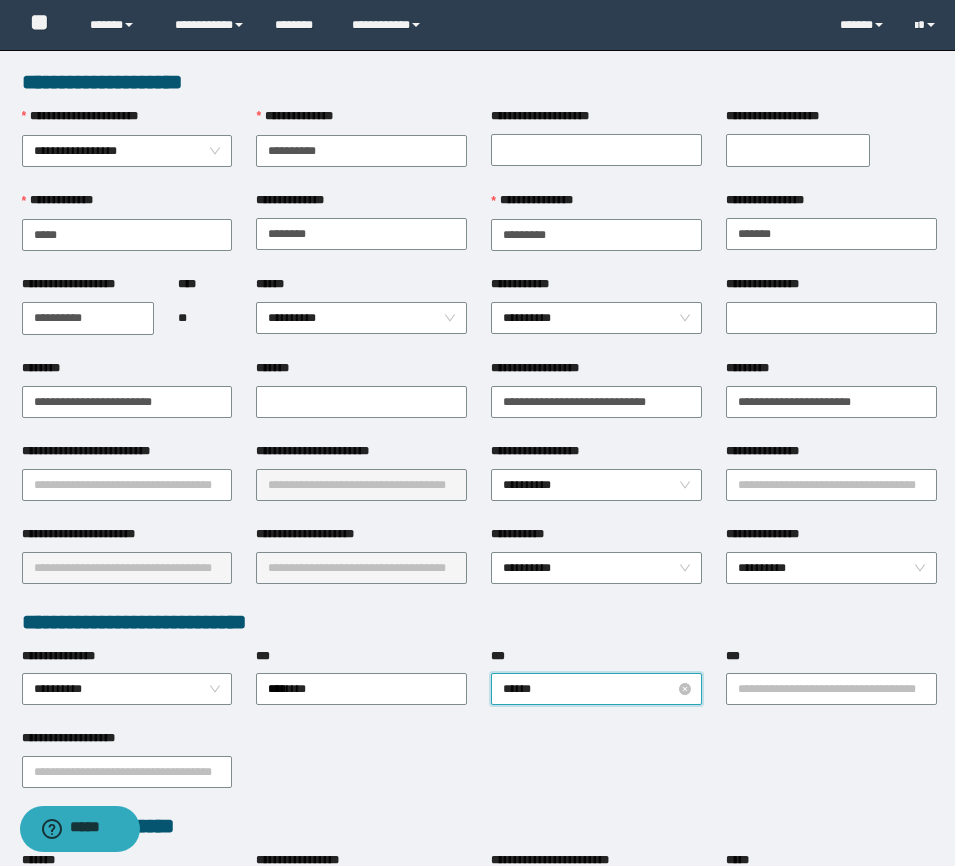 type on "*******" 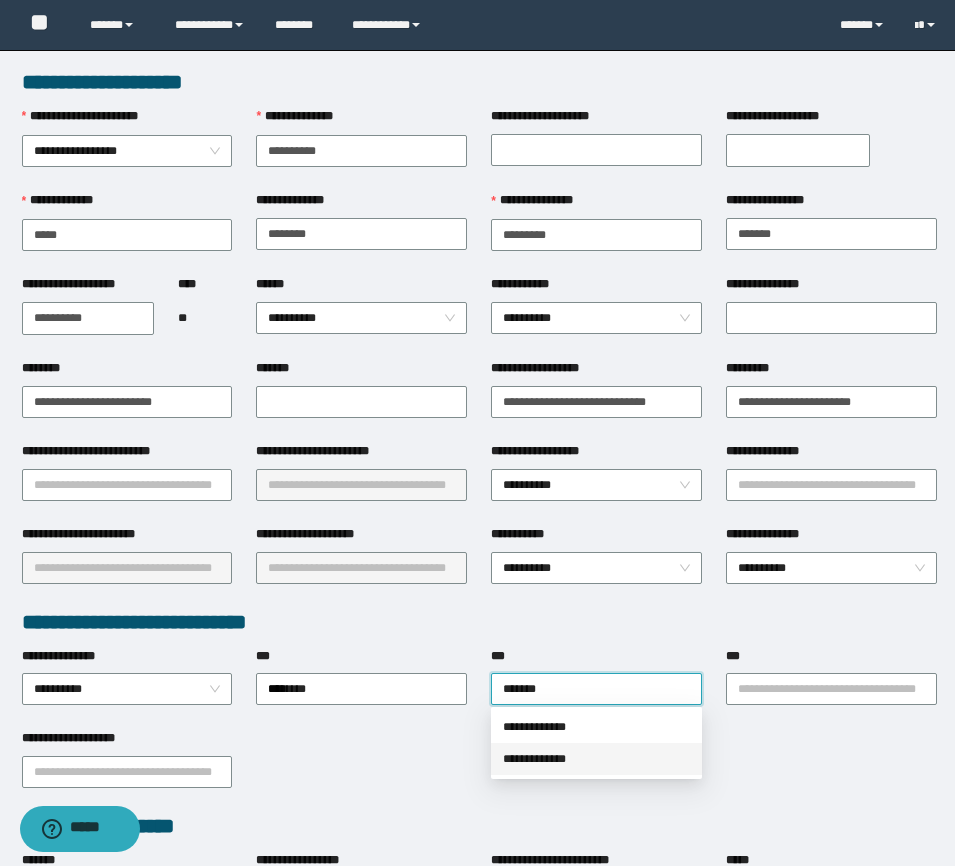 click on "**********" at bounding box center [596, 759] 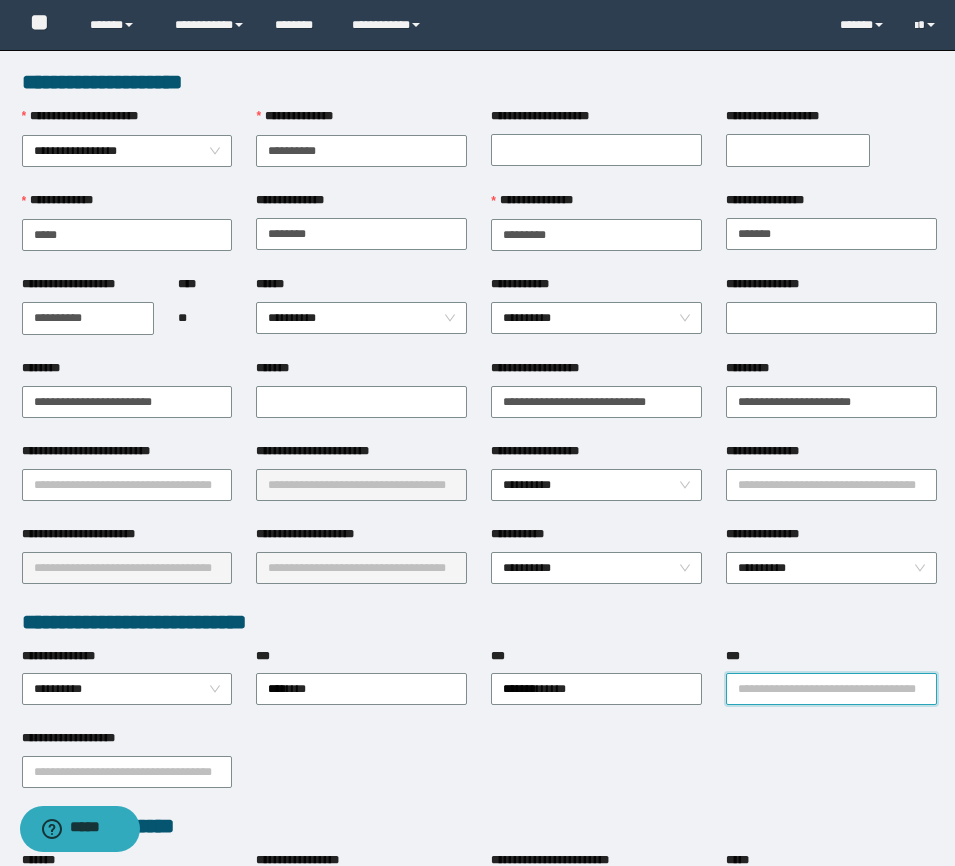 click on "***" at bounding box center (831, 689) 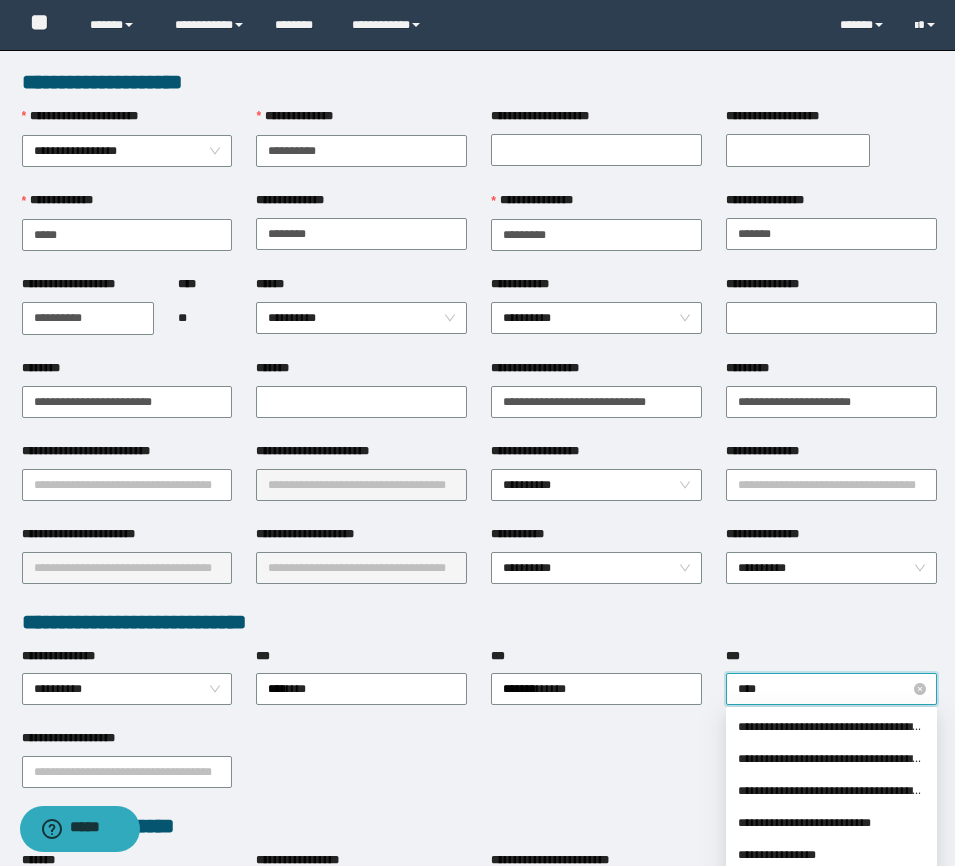 type on "*****" 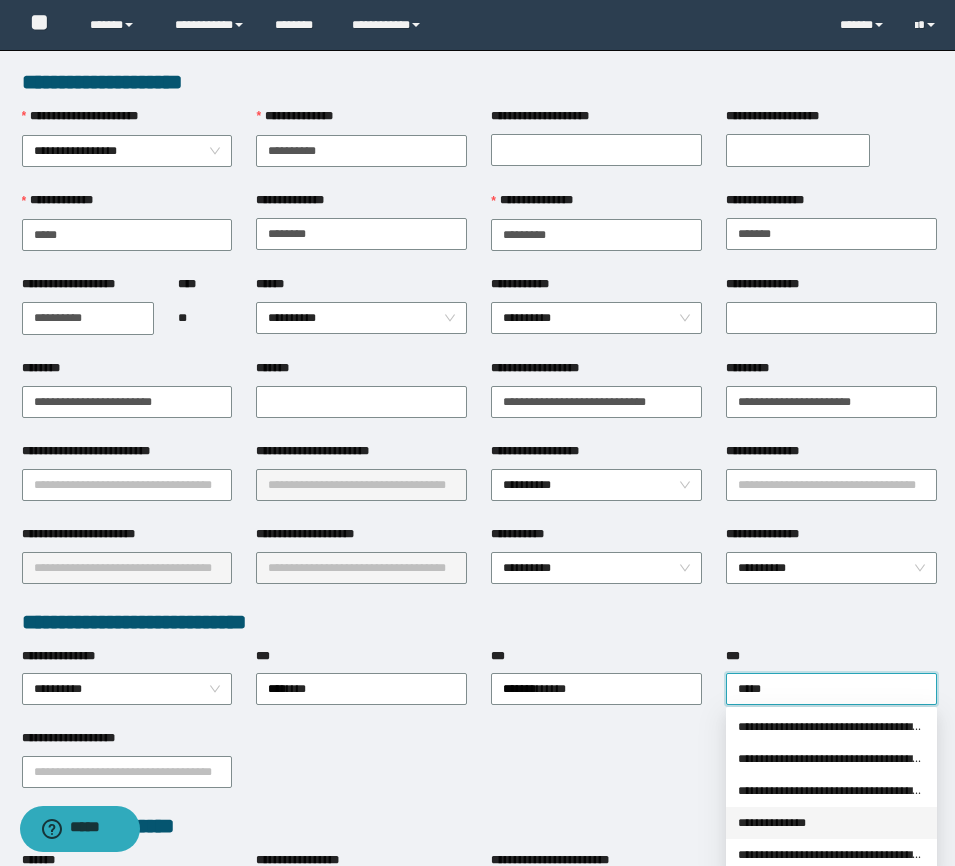 click on "**********" at bounding box center (831, 823) 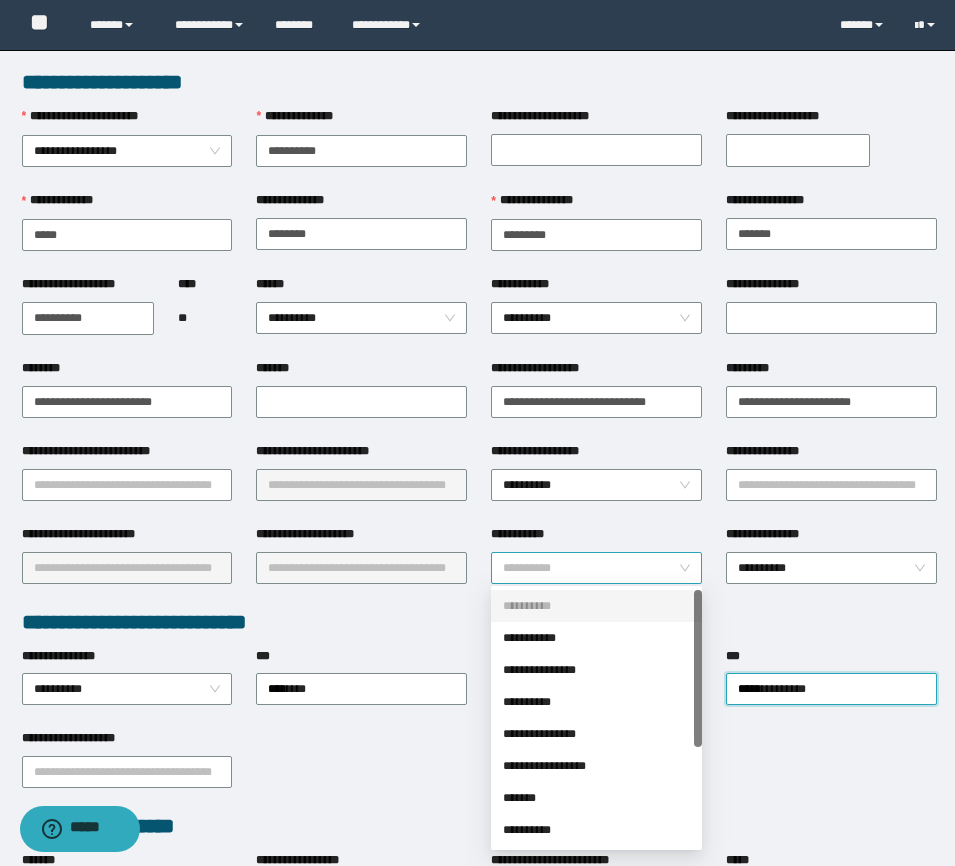 click on "**********" at bounding box center [596, 568] 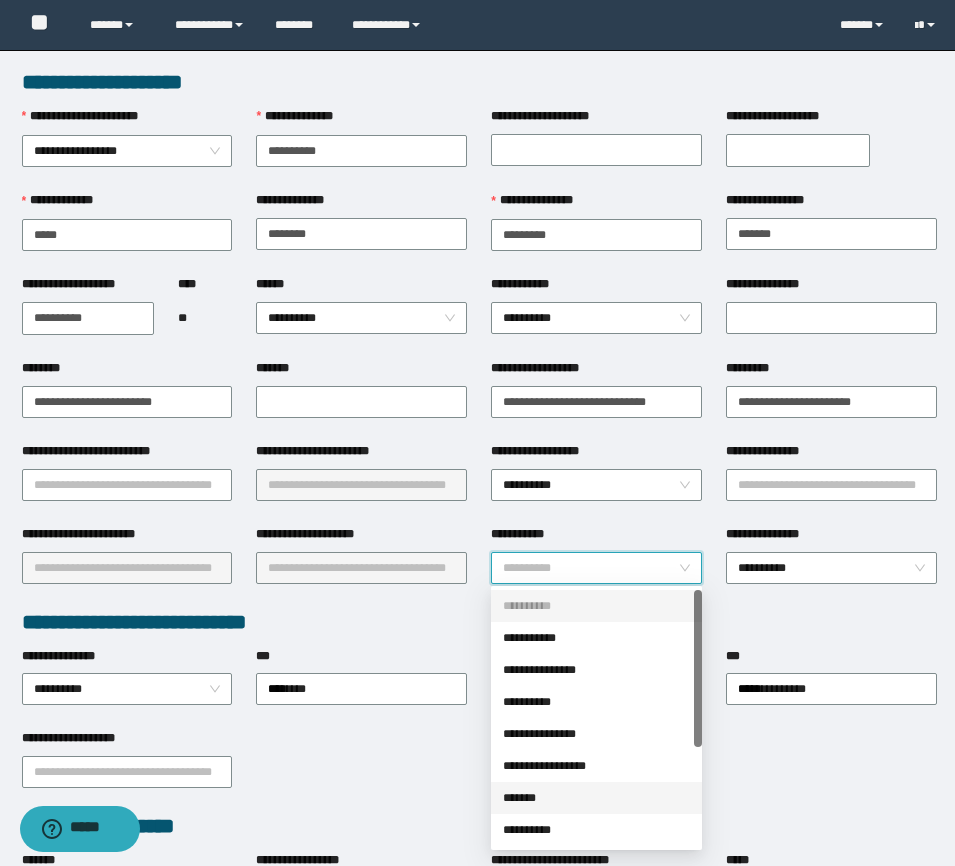 click on "*******" at bounding box center [596, 798] 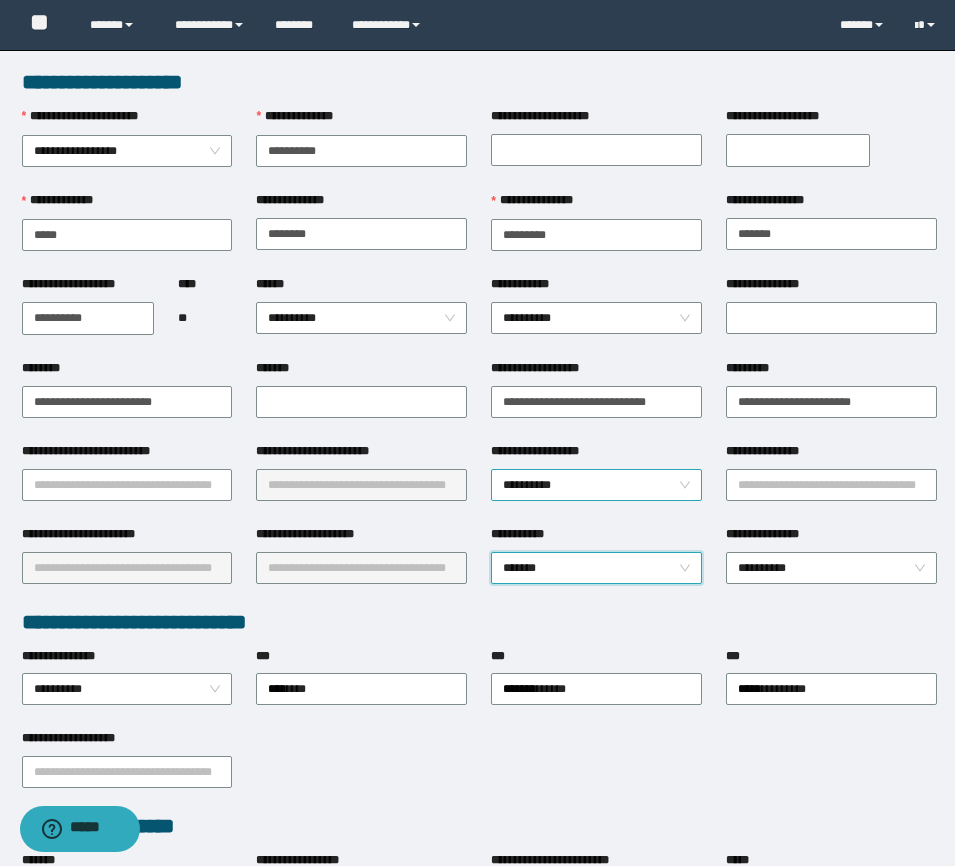 click on "**********" at bounding box center (596, 485) 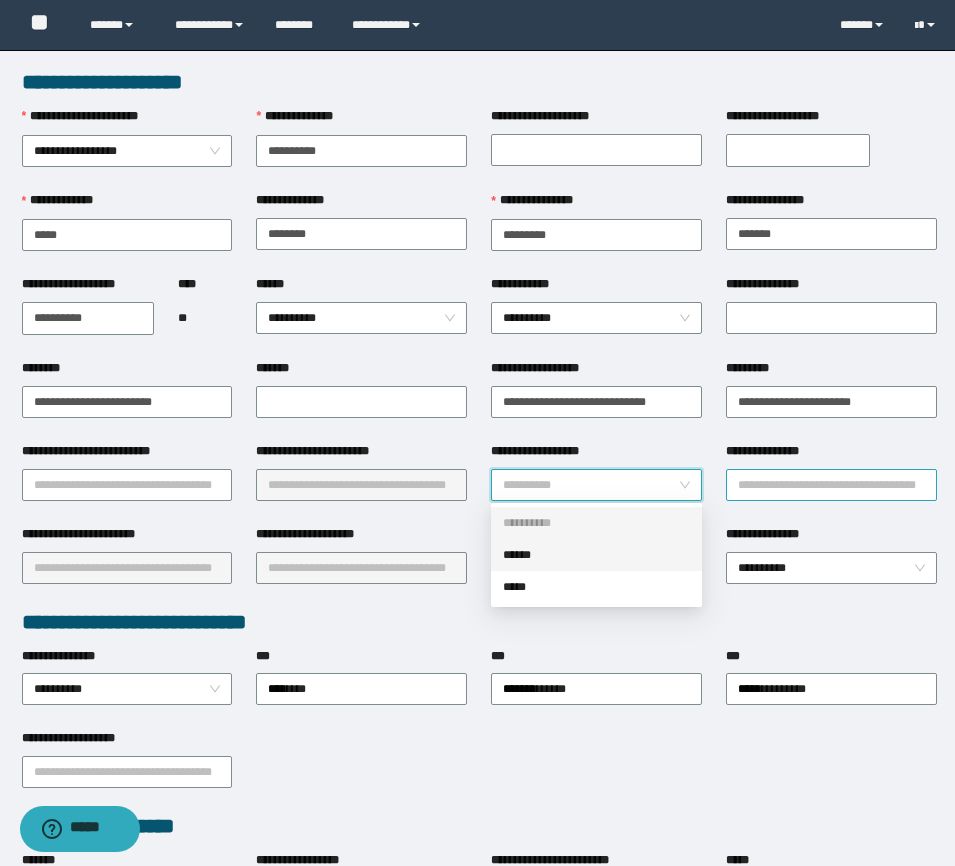 click on "**********" at bounding box center [831, 485] 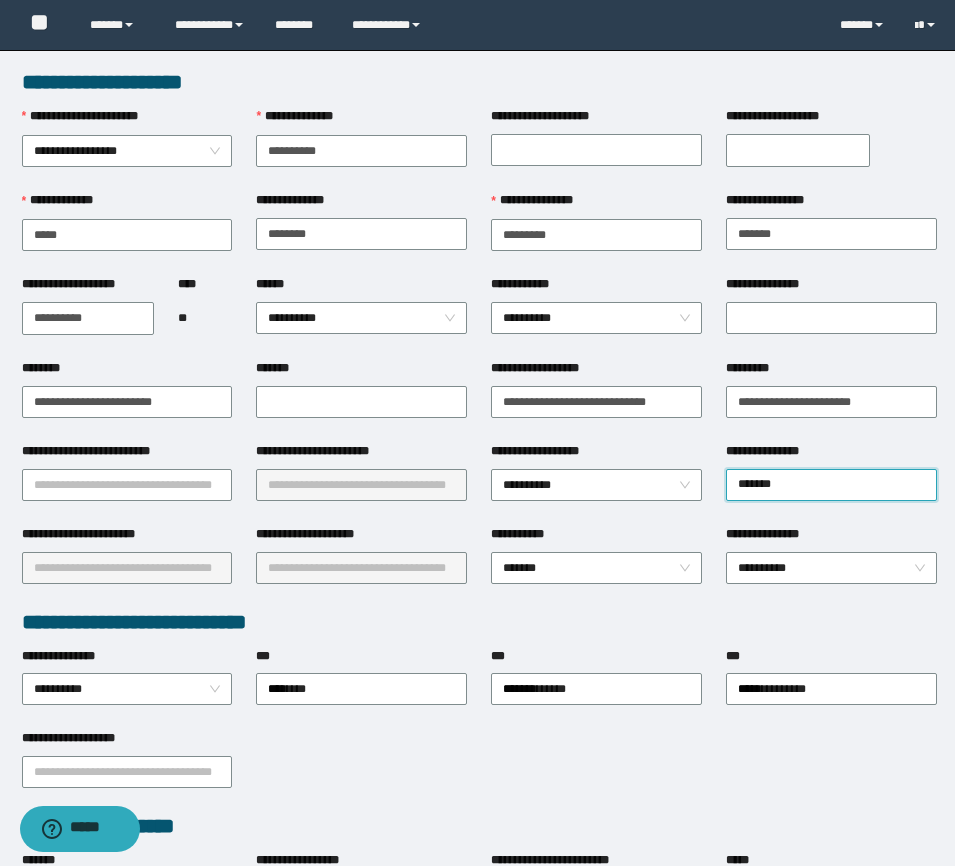 type on "********" 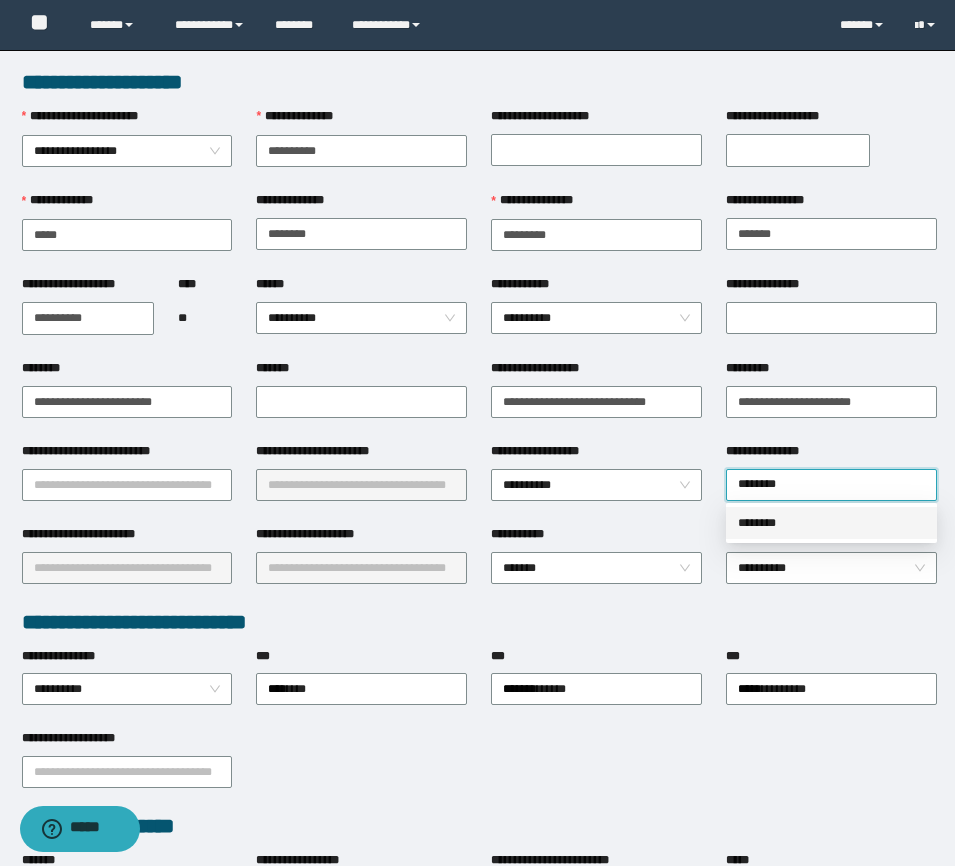 click on "********" at bounding box center [831, 523] 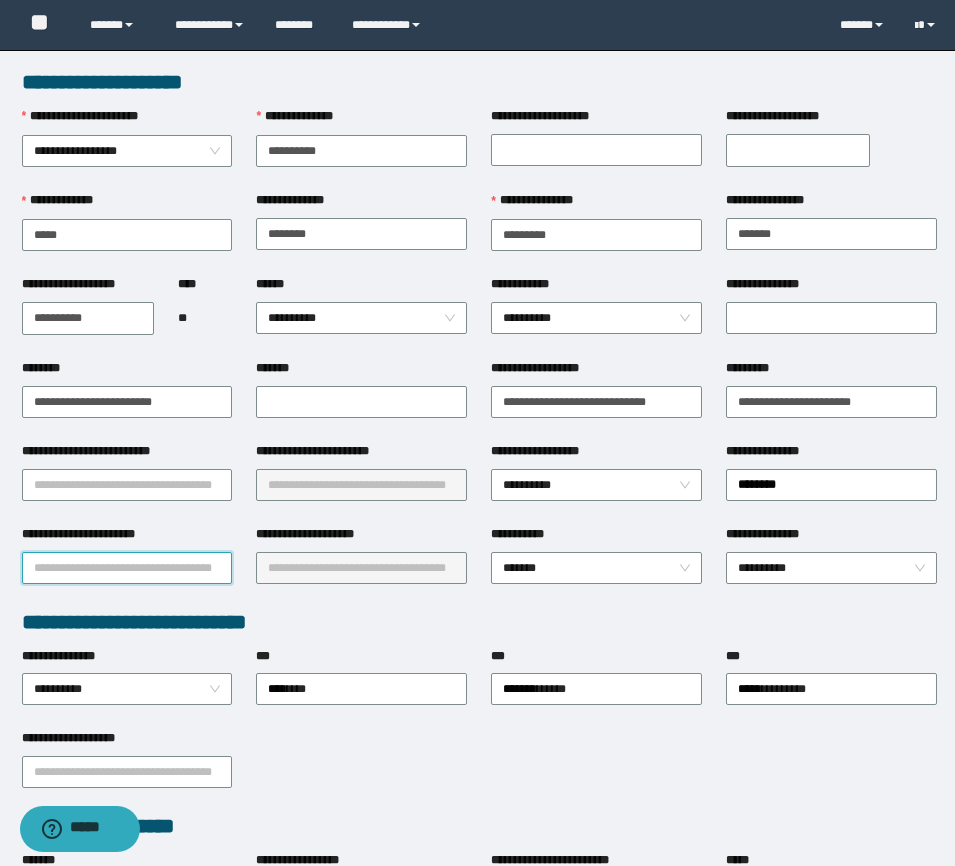click on "**********" at bounding box center [127, 568] 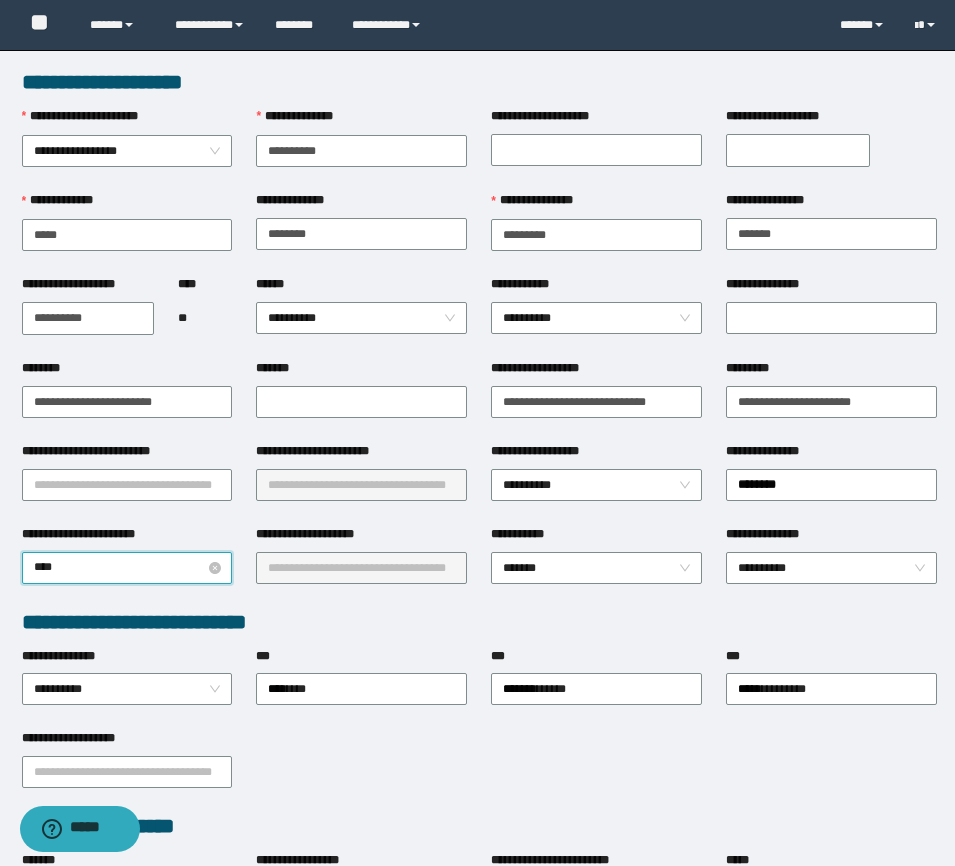 type on "*****" 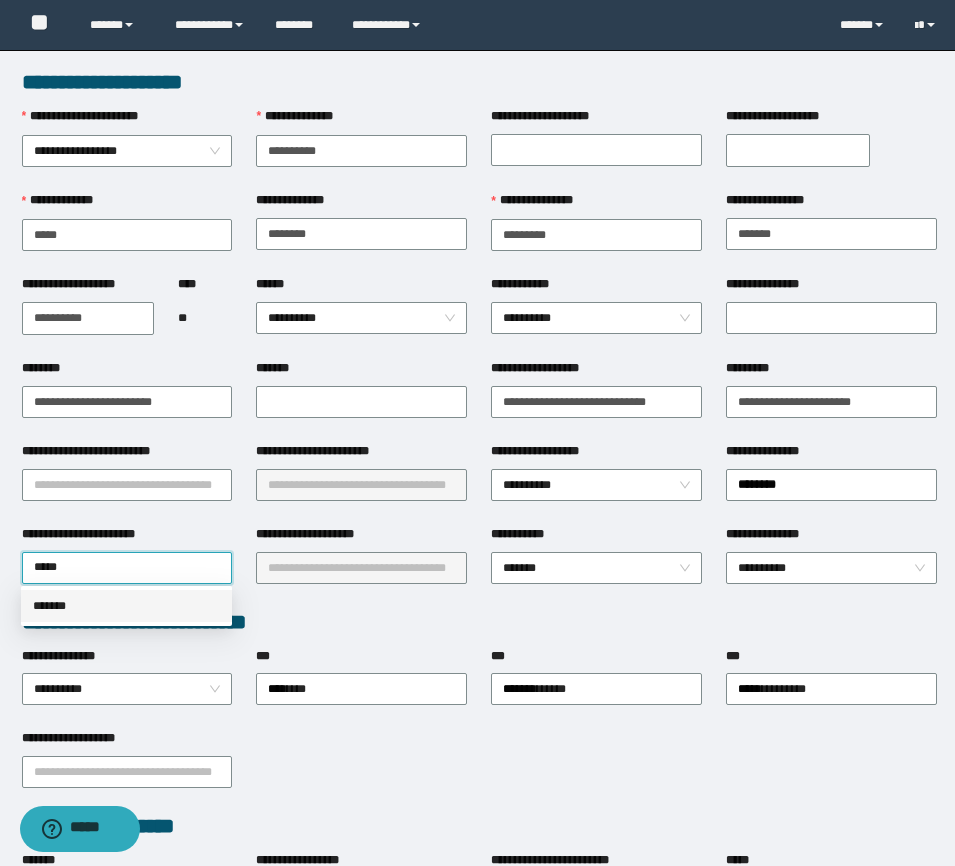 click on "*******" at bounding box center (126, 606) 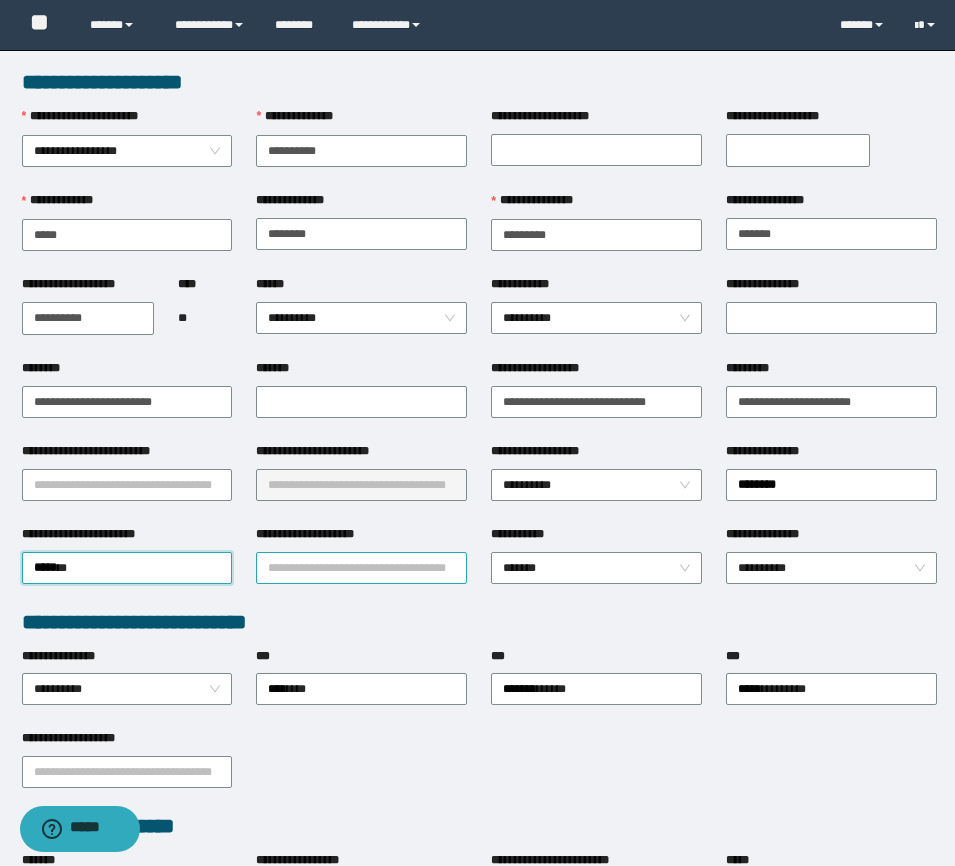 click on "**********" at bounding box center [361, 568] 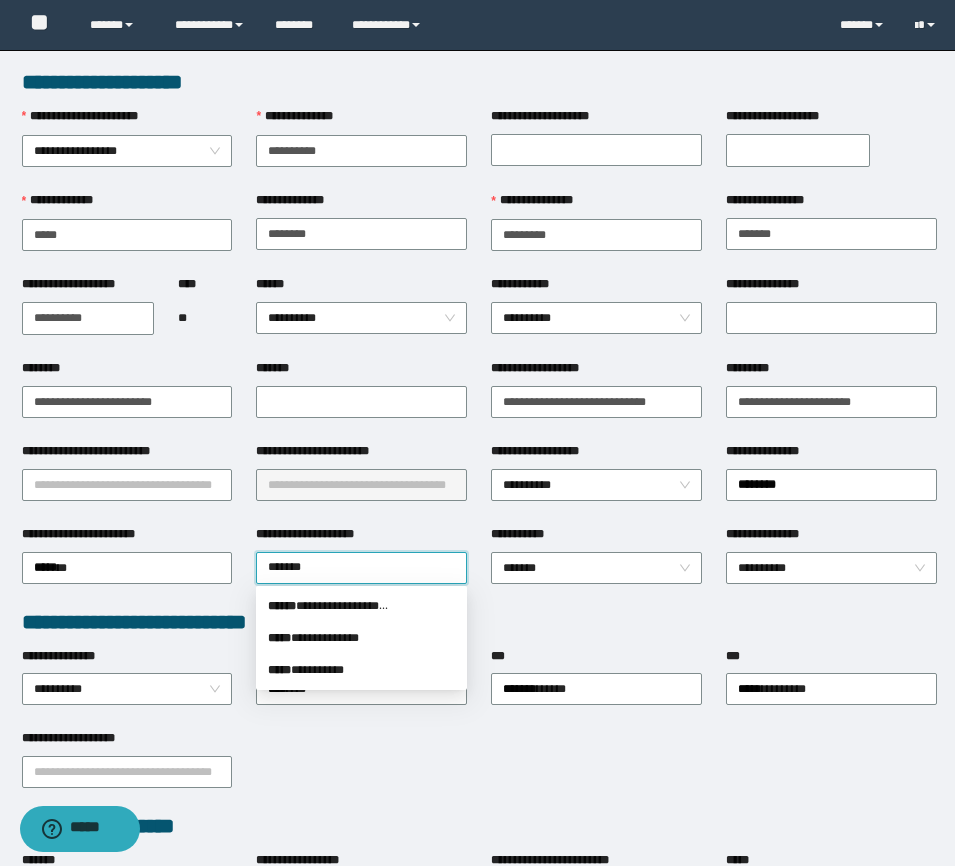type on "********" 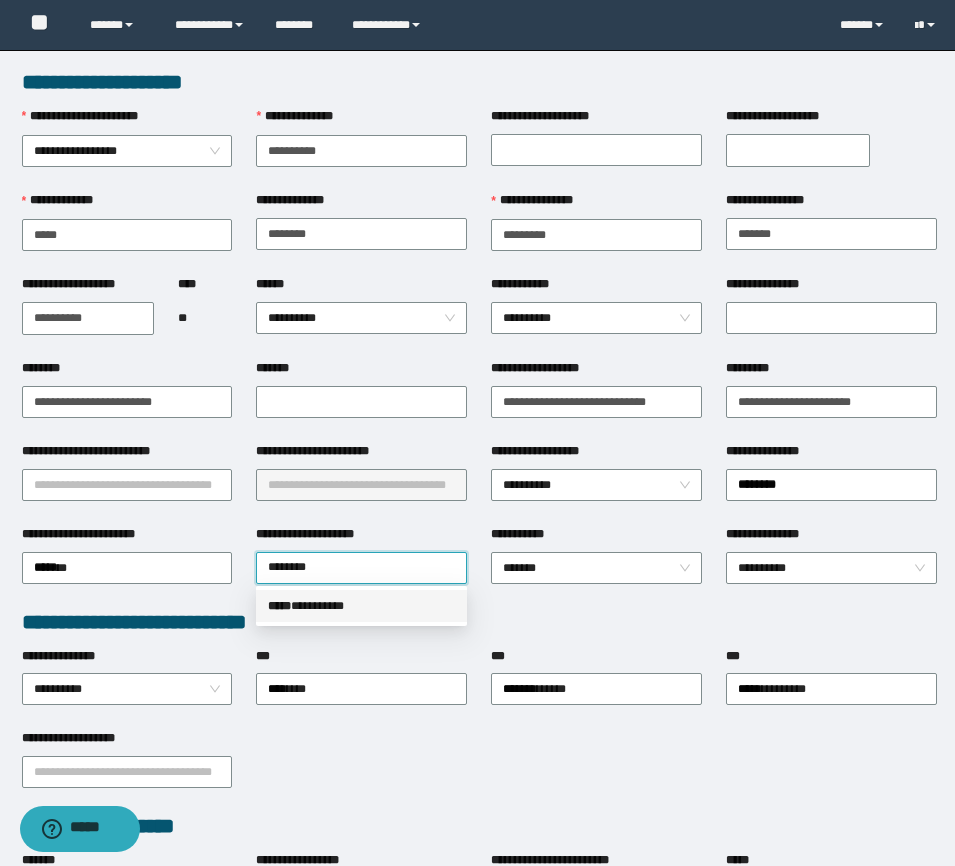 click on "***** * ********" at bounding box center [361, 606] 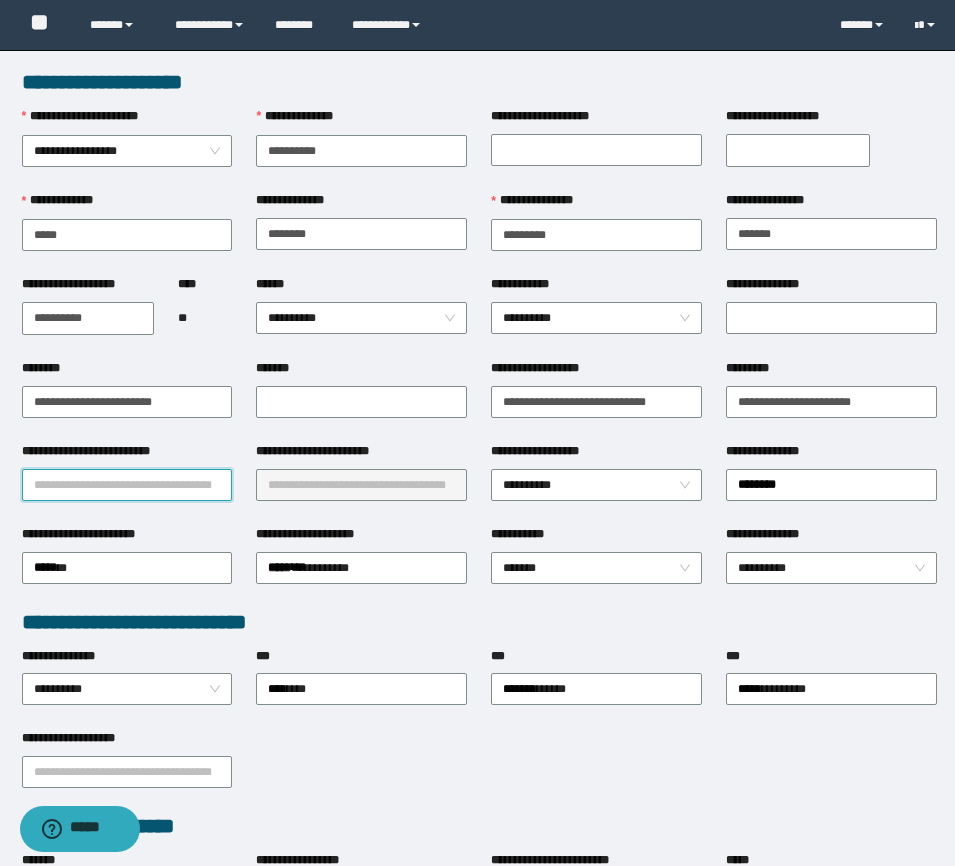 click on "**********" at bounding box center (127, 485) 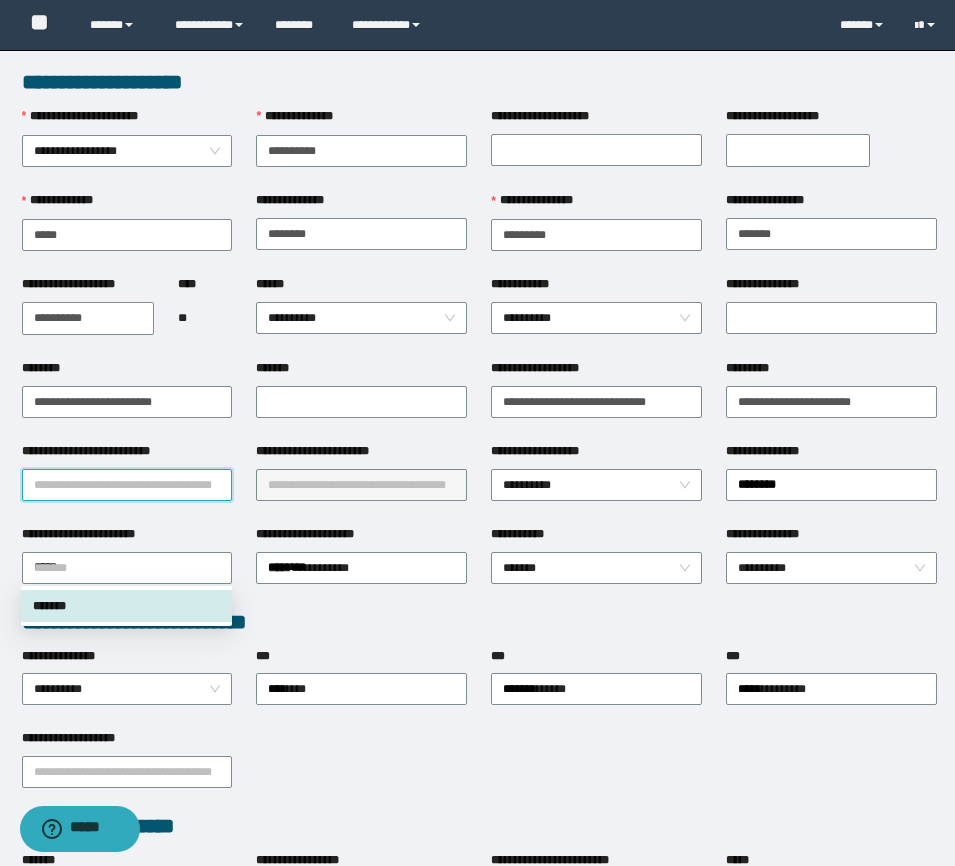 drag, startPoint x: 131, startPoint y: 565, endPoint x: 15, endPoint y: 541, distance: 118.45674 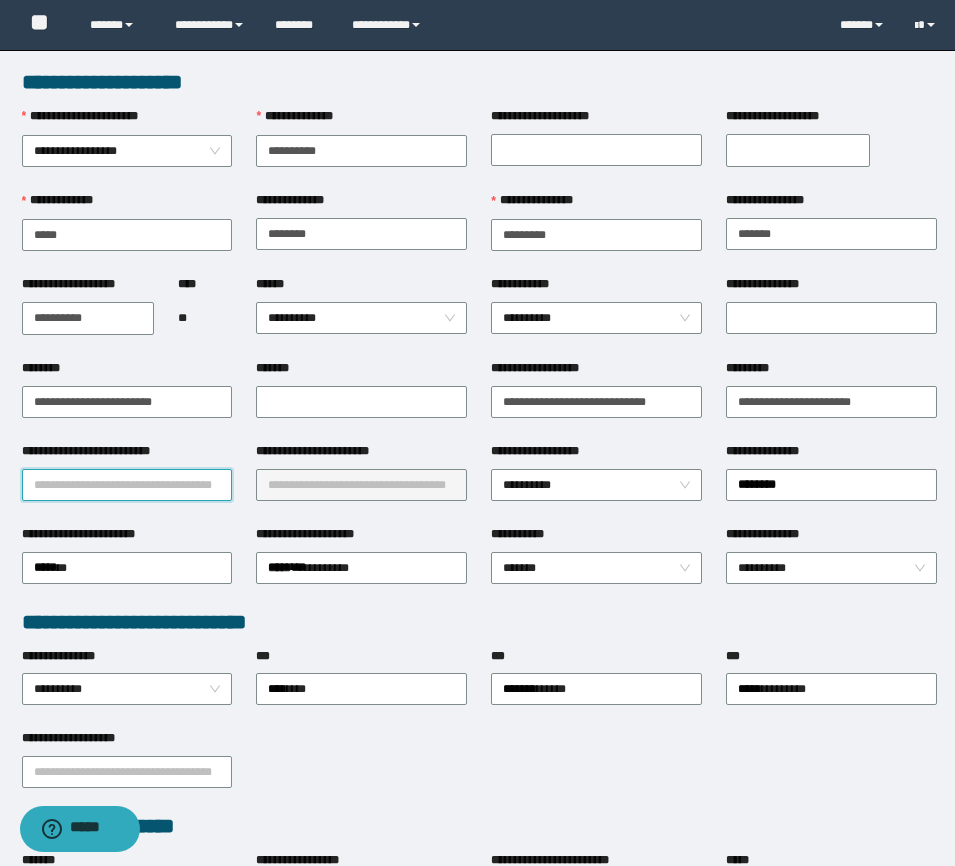 click on "**********" at bounding box center (127, 485) 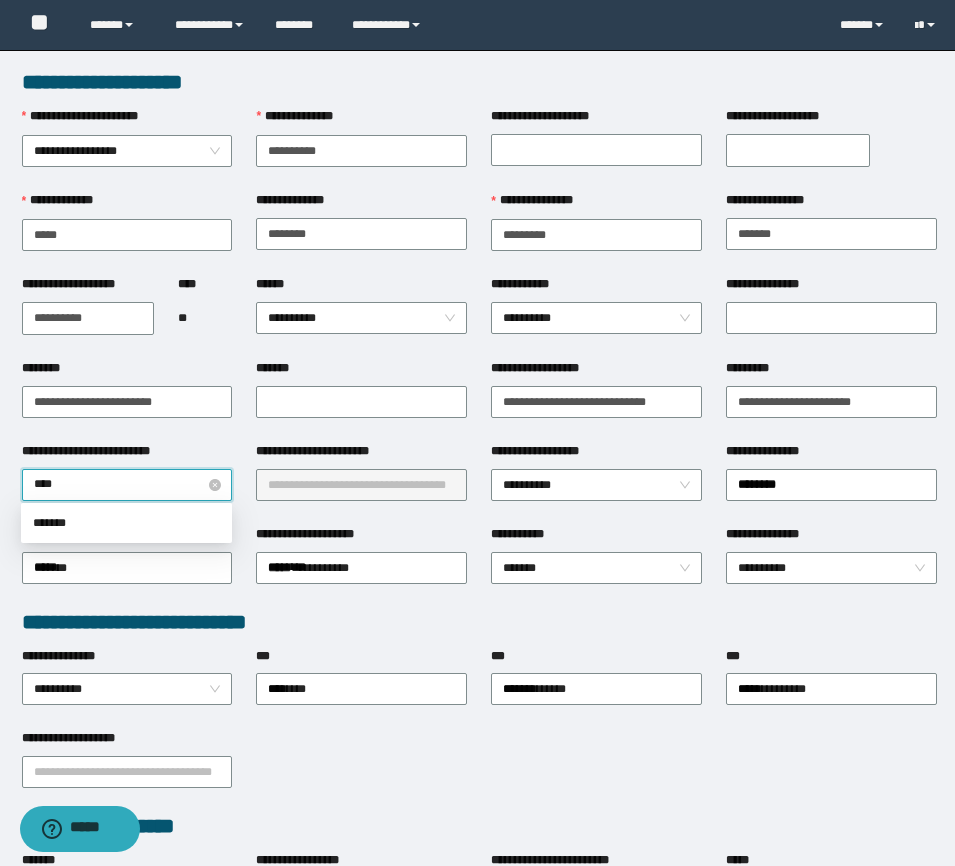 type on "*****" 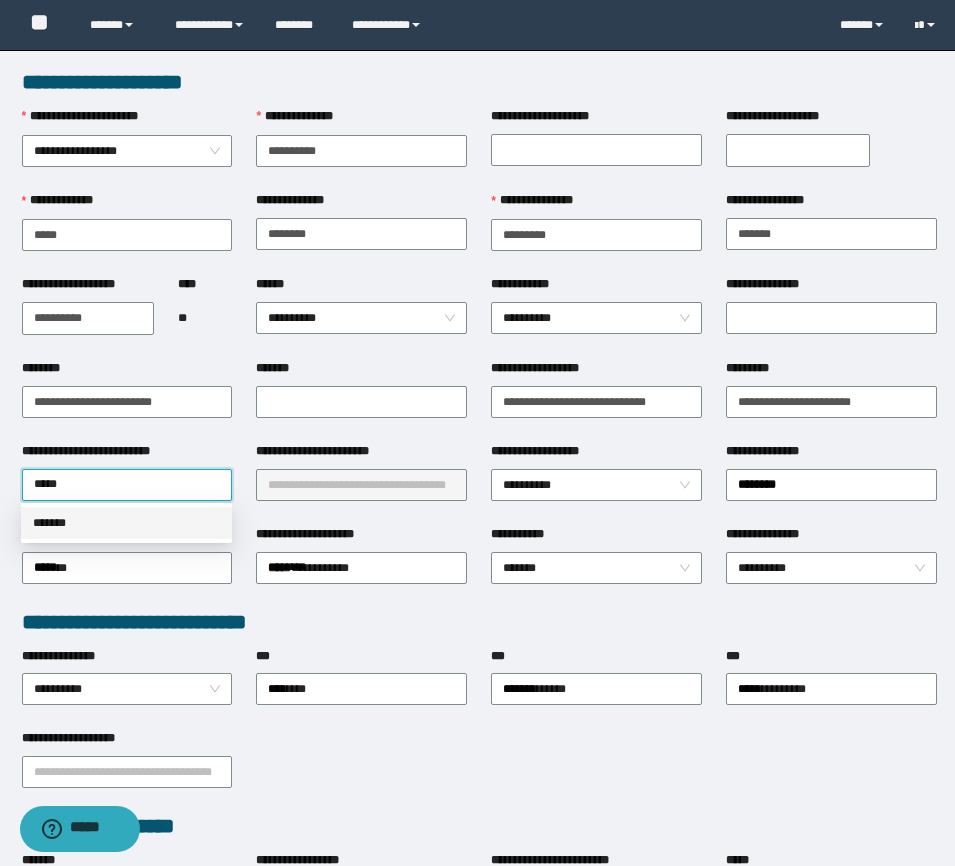 click on "*******" at bounding box center [126, 523] 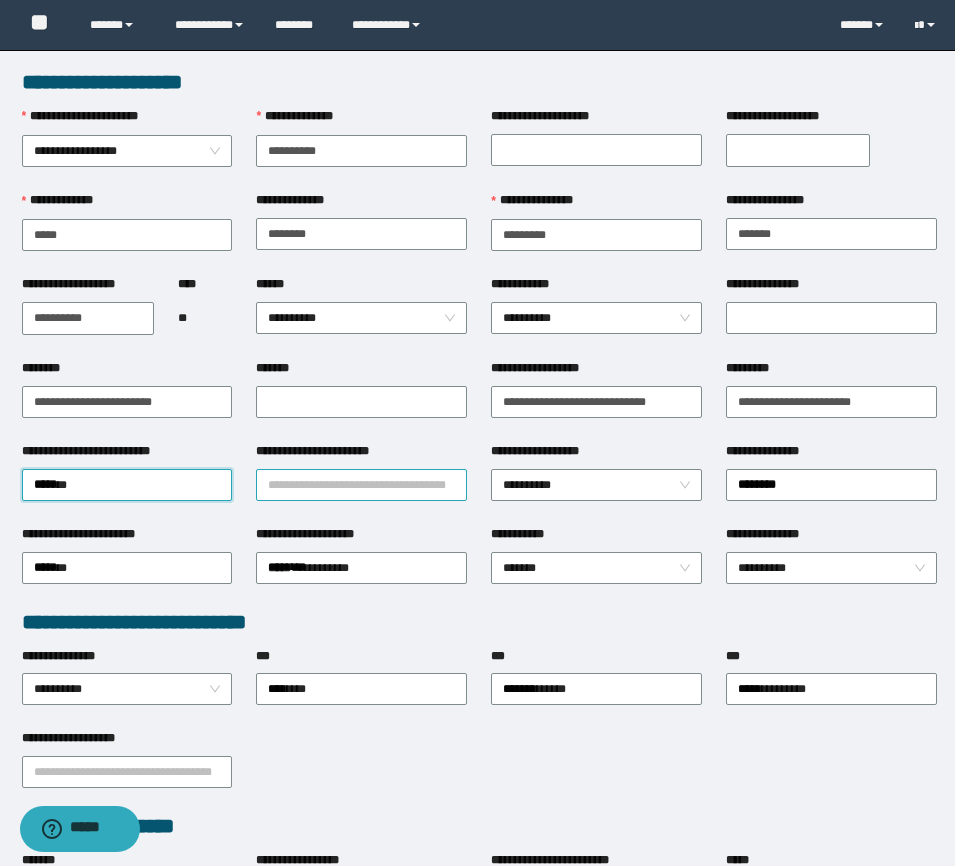 click on "**********" at bounding box center (361, 485) 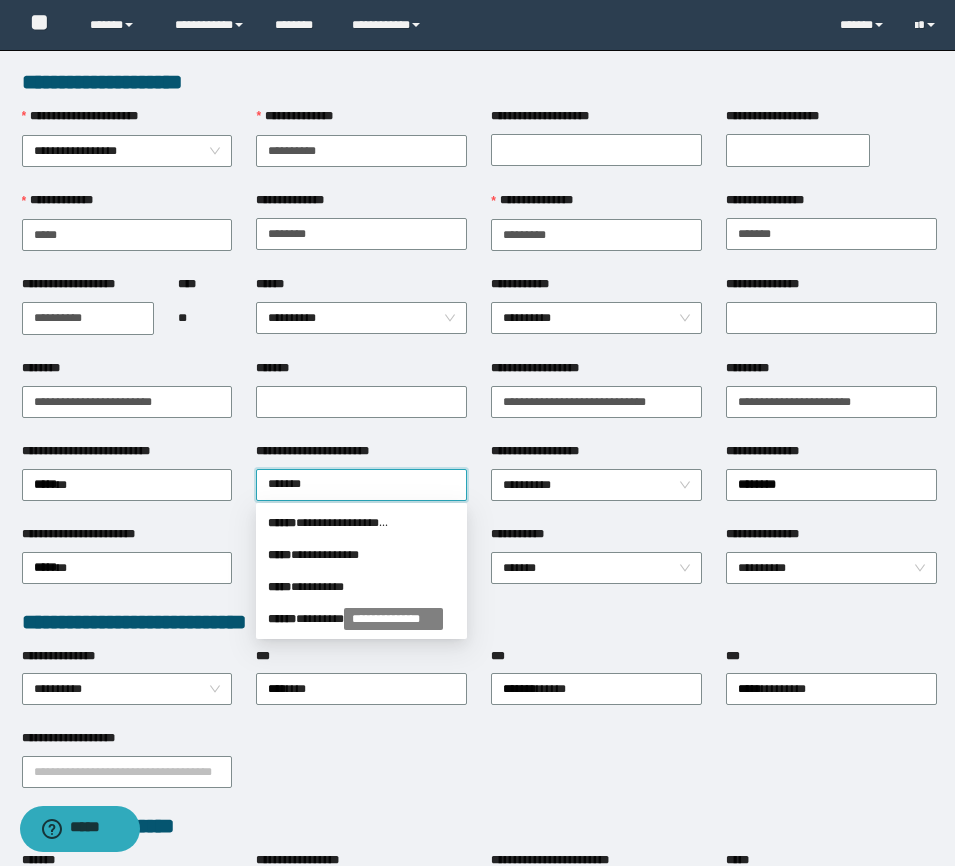 type on "********" 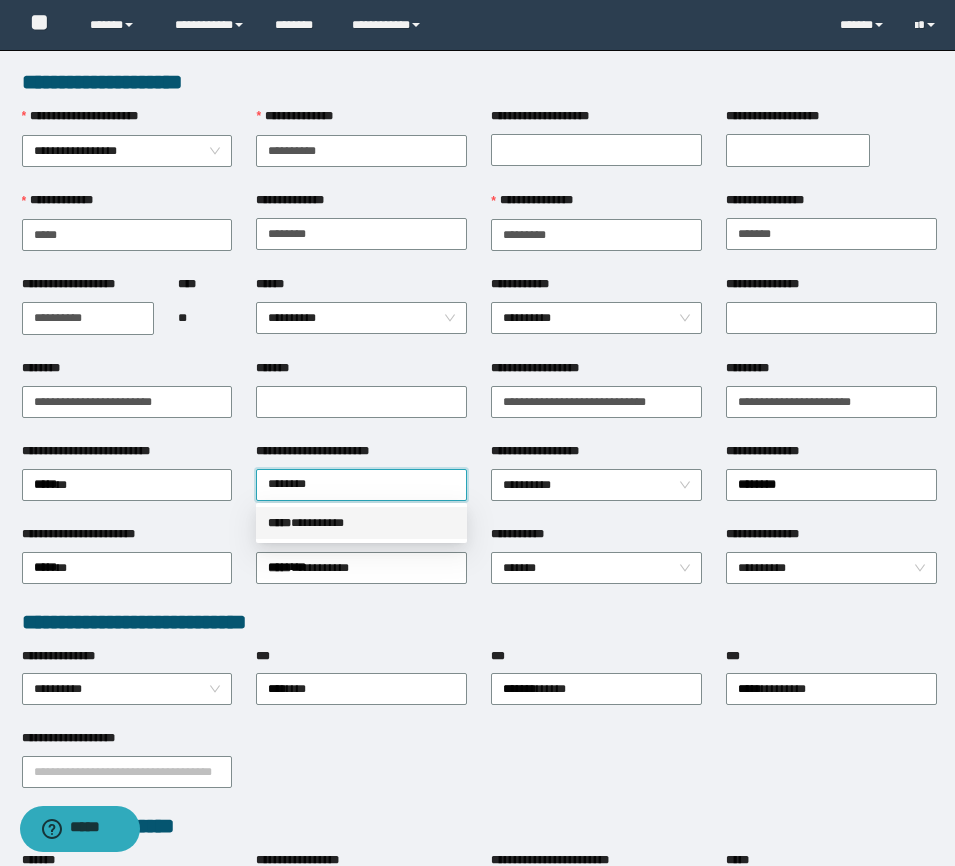 click on "***** * ********" at bounding box center [361, 523] 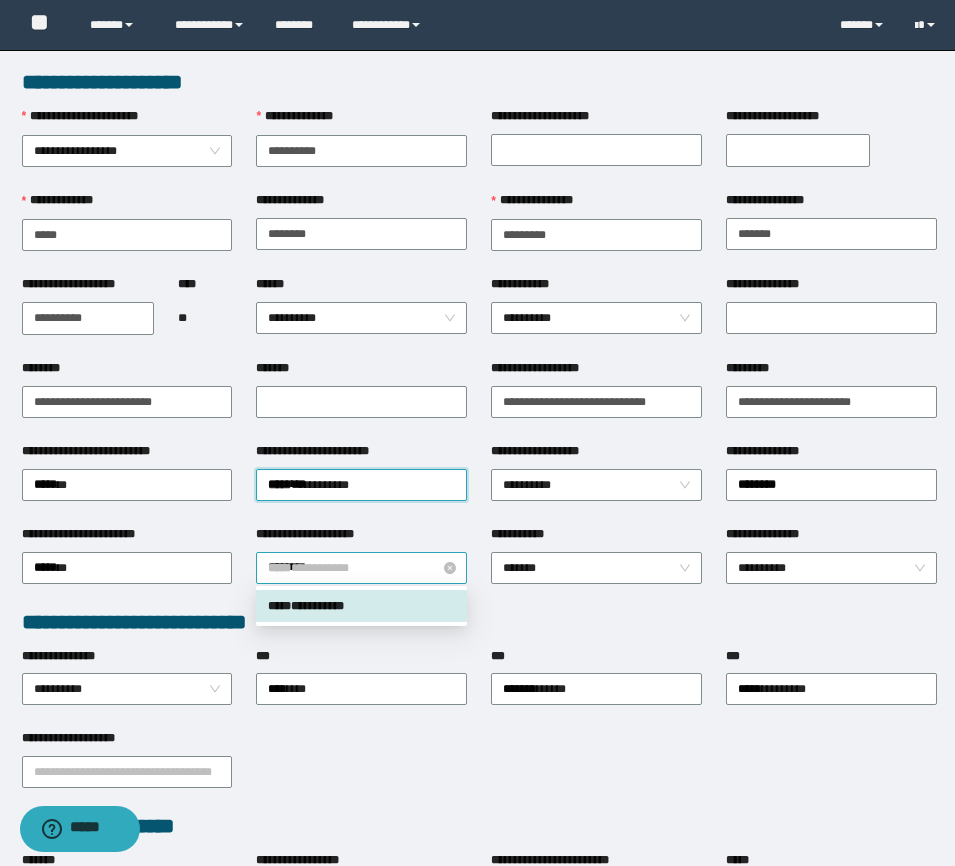 drag, startPoint x: 365, startPoint y: 571, endPoint x: 256, endPoint y: 549, distance: 111.19802 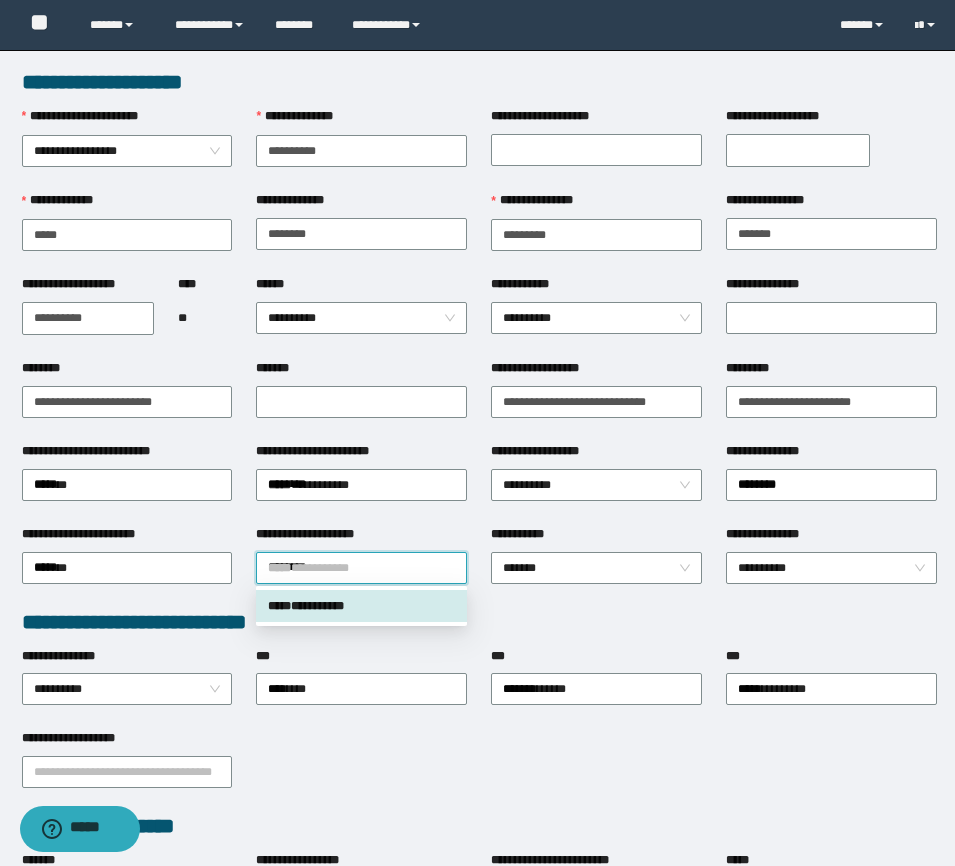 type 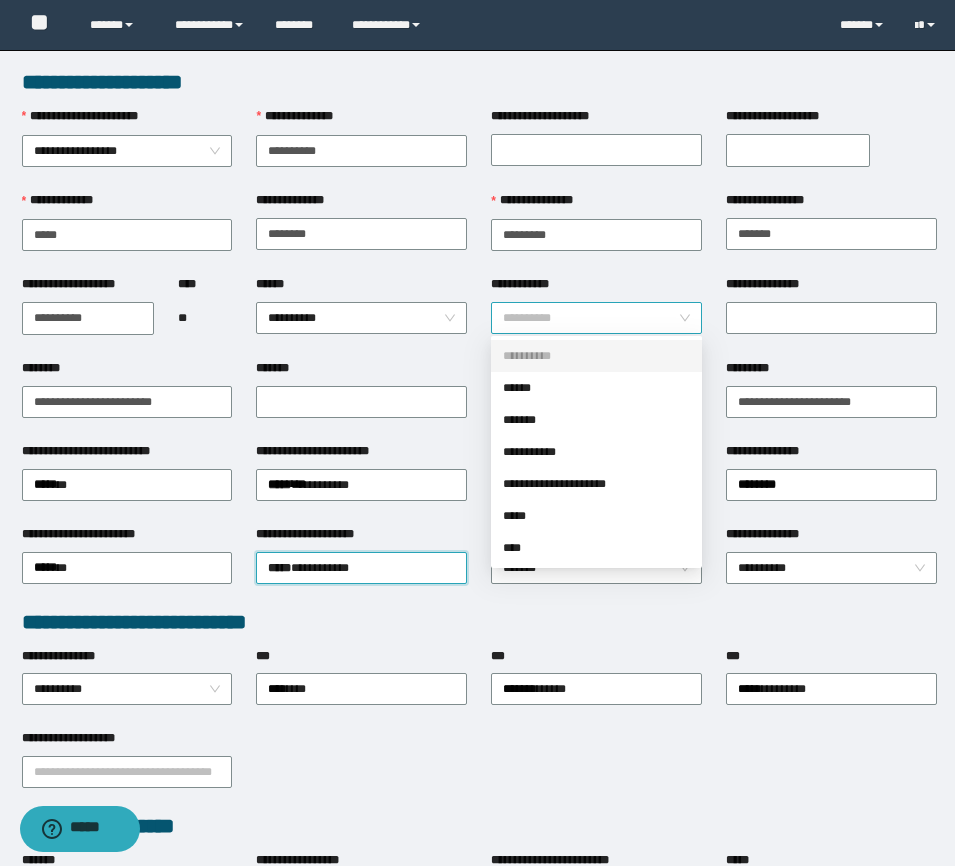 click on "**********" at bounding box center (596, 318) 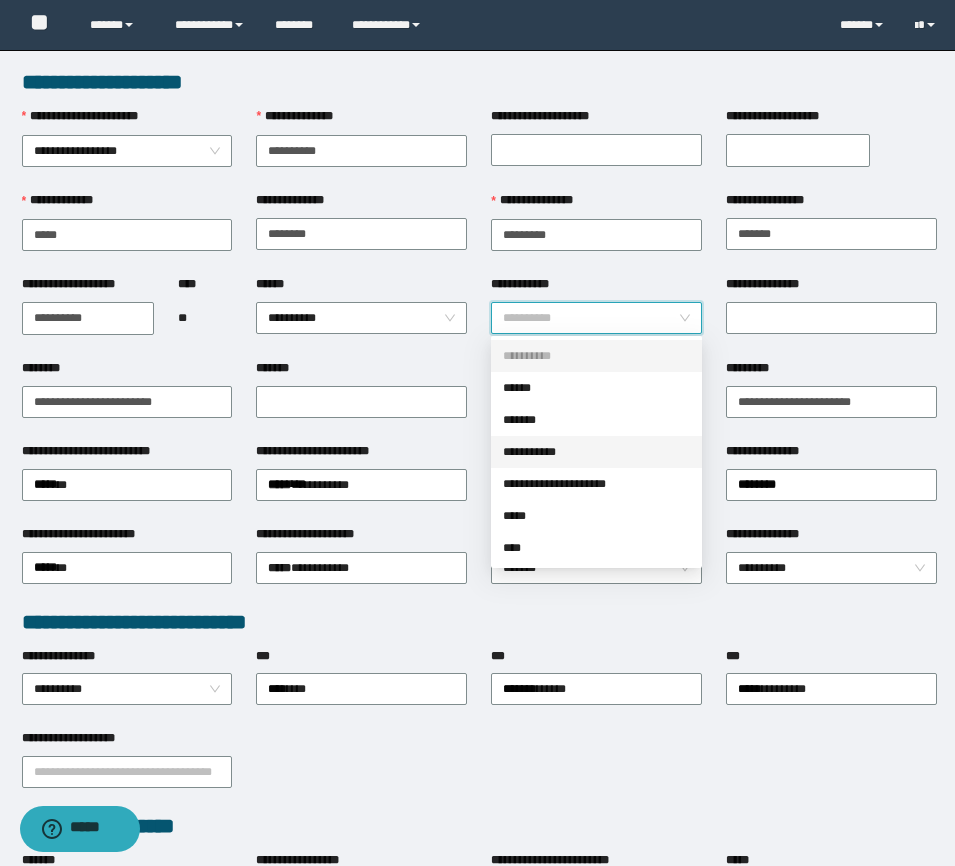 click on "**********" at bounding box center [596, 452] 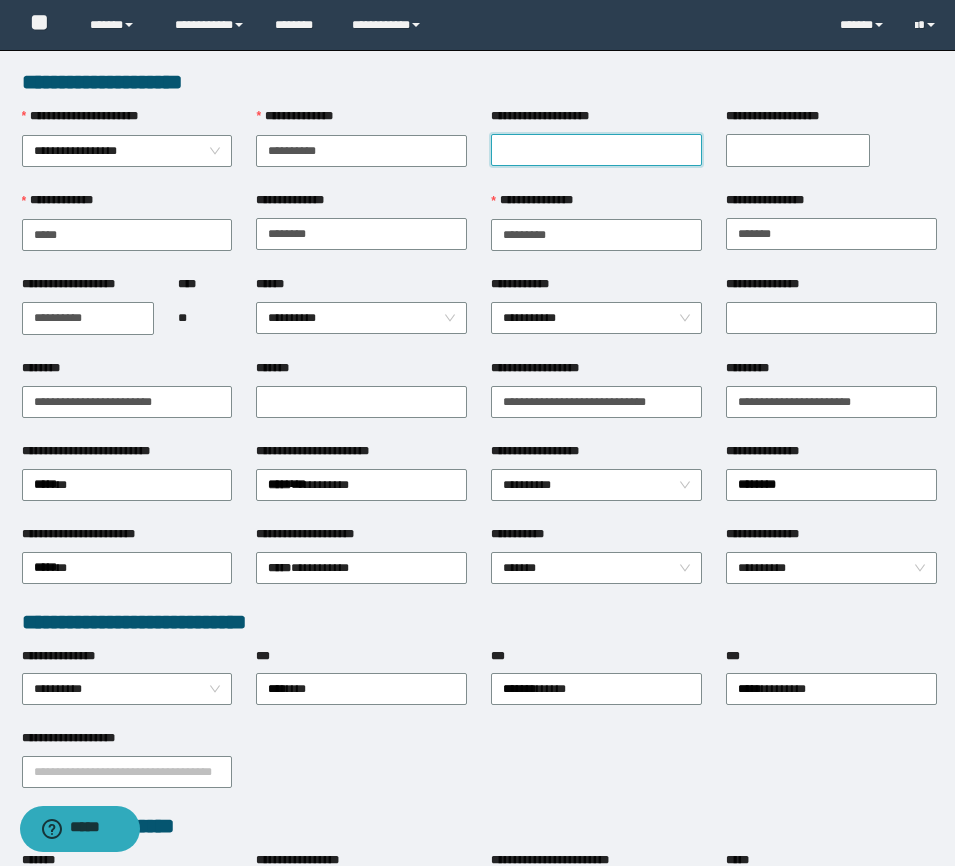 click on "**********" at bounding box center [596, 150] 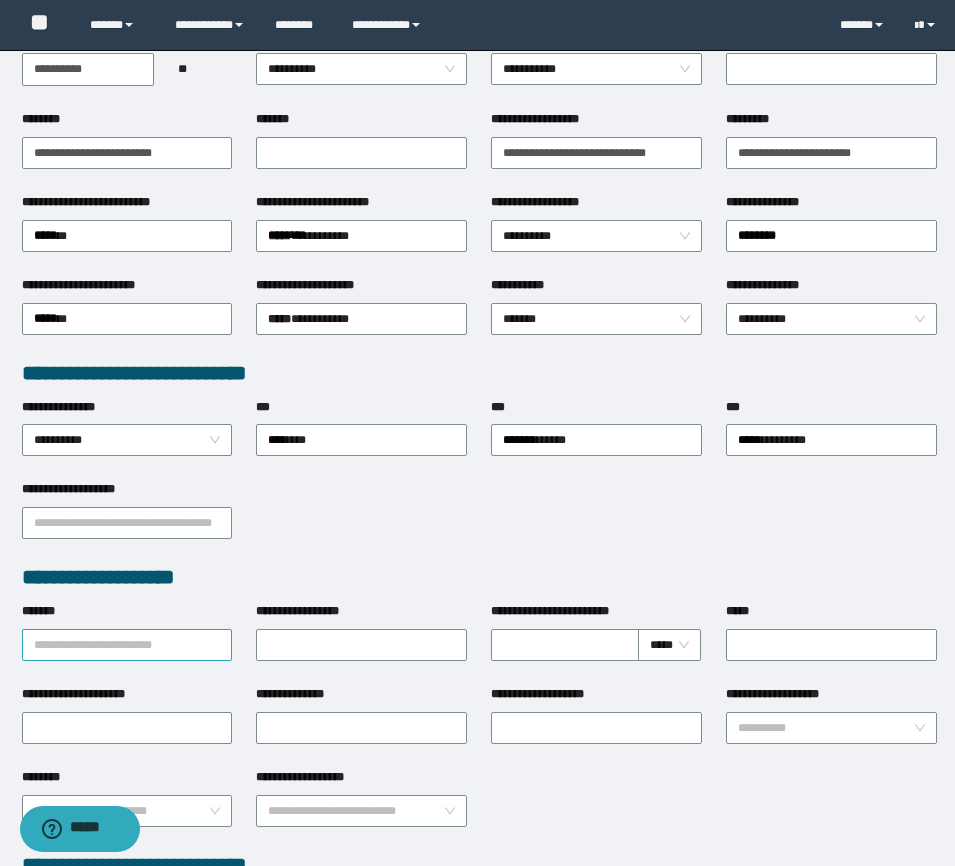 scroll, scrollTop: 250, scrollLeft: 0, axis: vertical 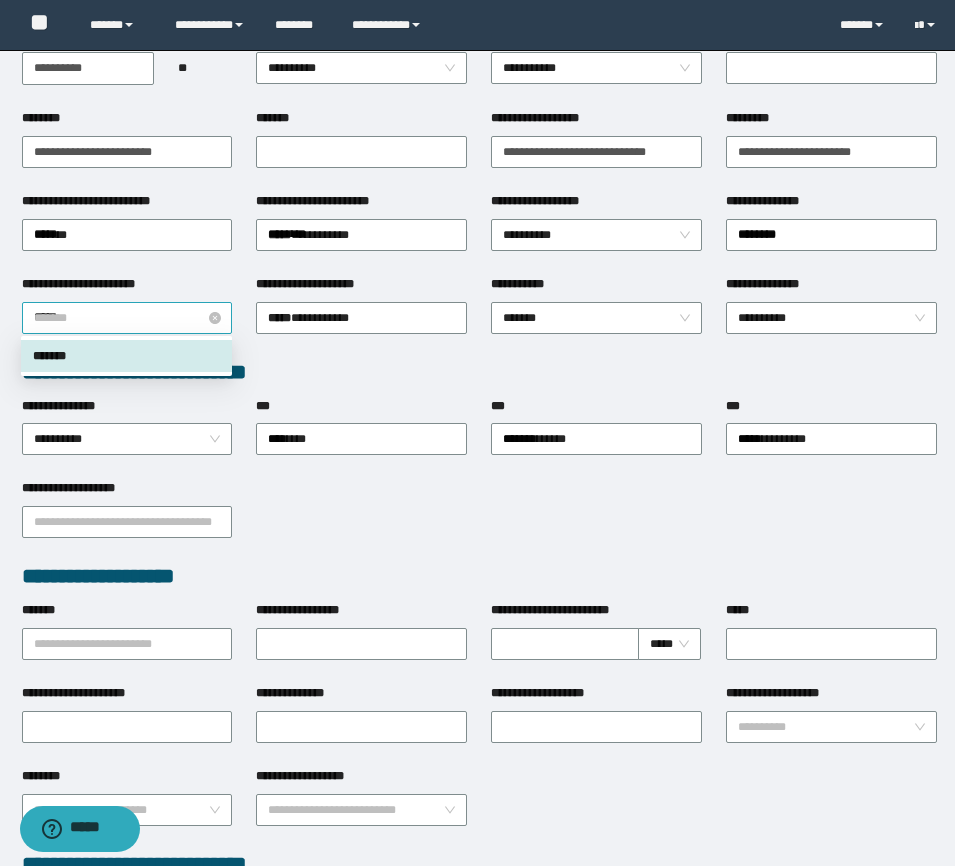 click on "*******" at bounding box center [127, 318] 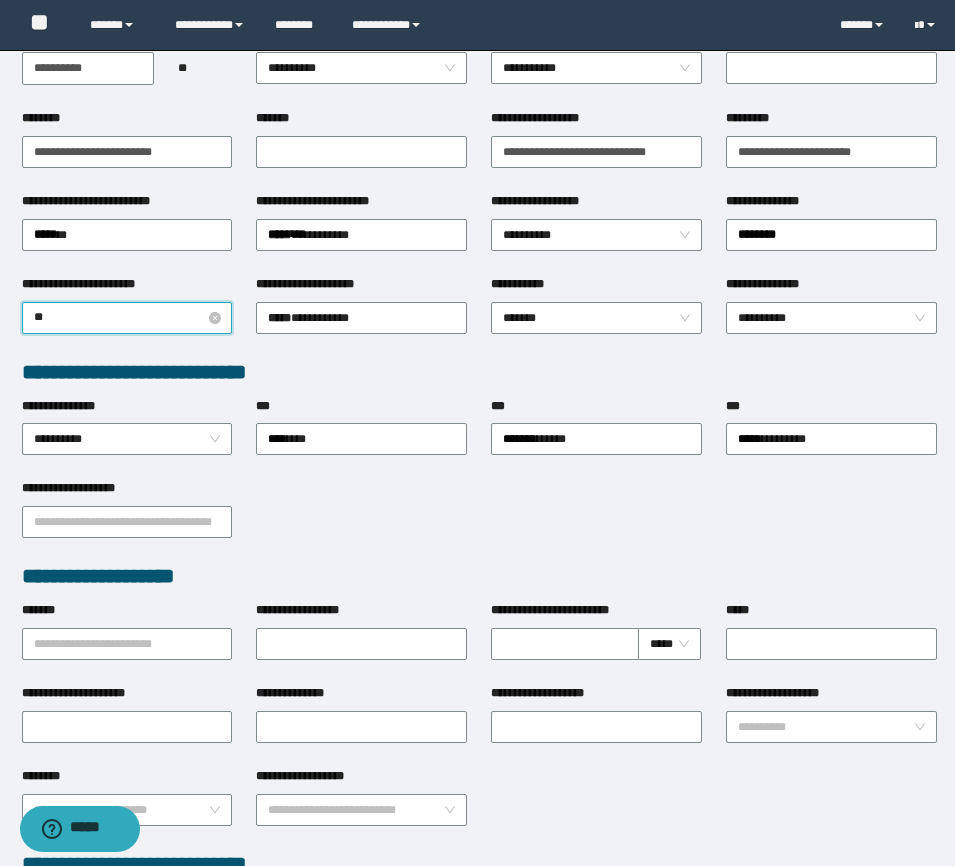 type on "*" 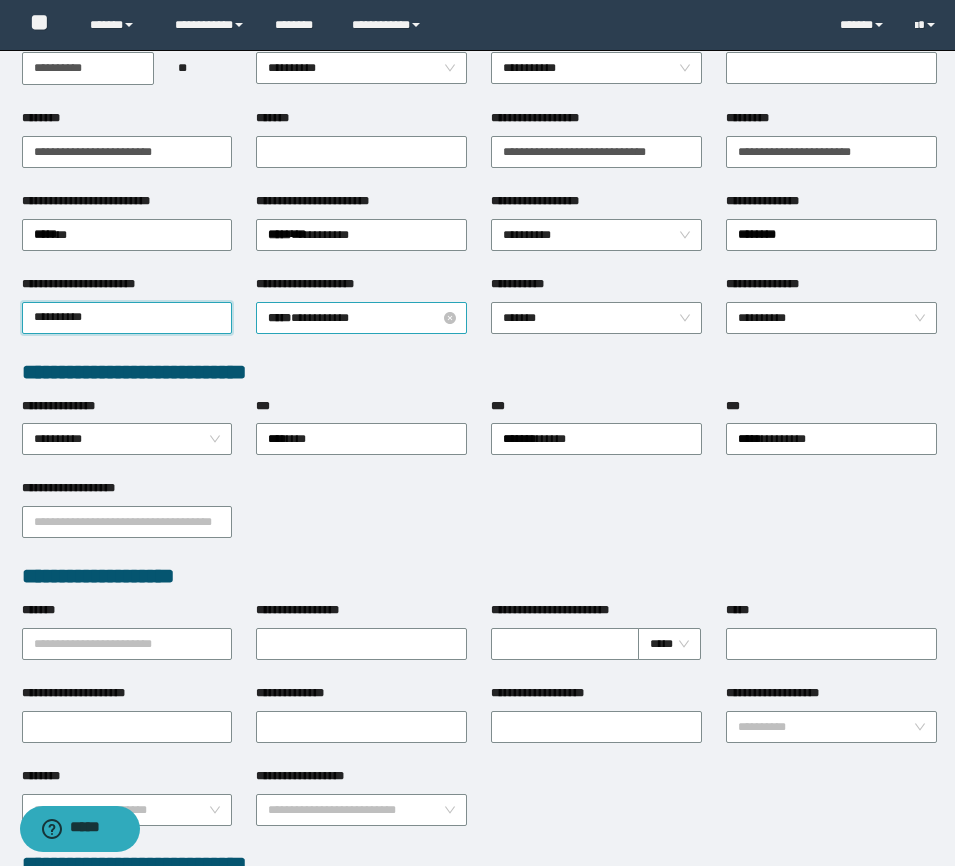 click on "***** * ********" at bounding box center [361, 318] 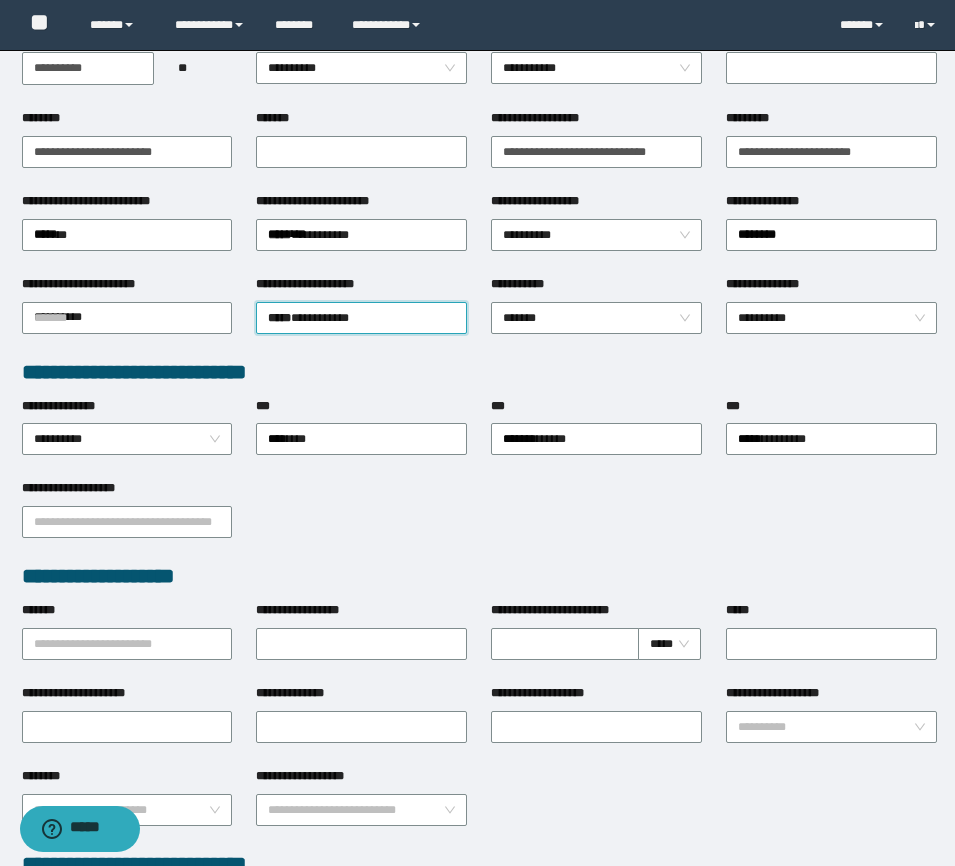 drag, startPoint x: 155, startPoint y: 320, endPoint x: -16, endPoint y: 269, distance: 178.44327 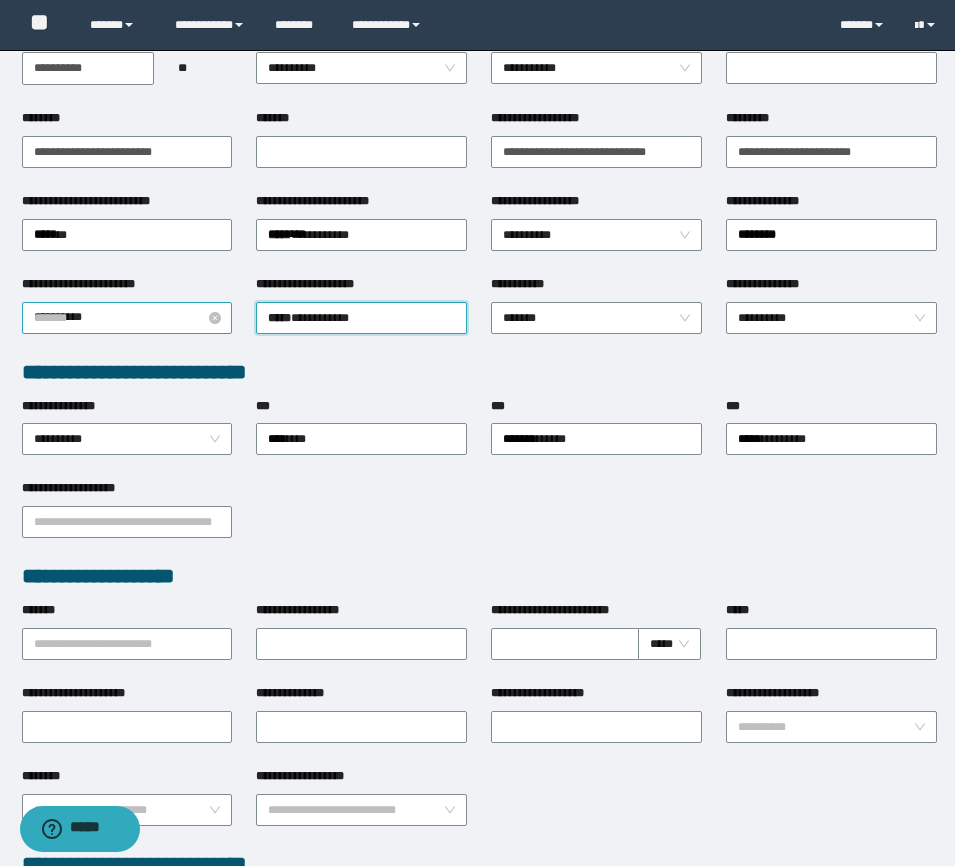 click on "*******" at bounding box center [127, 318] 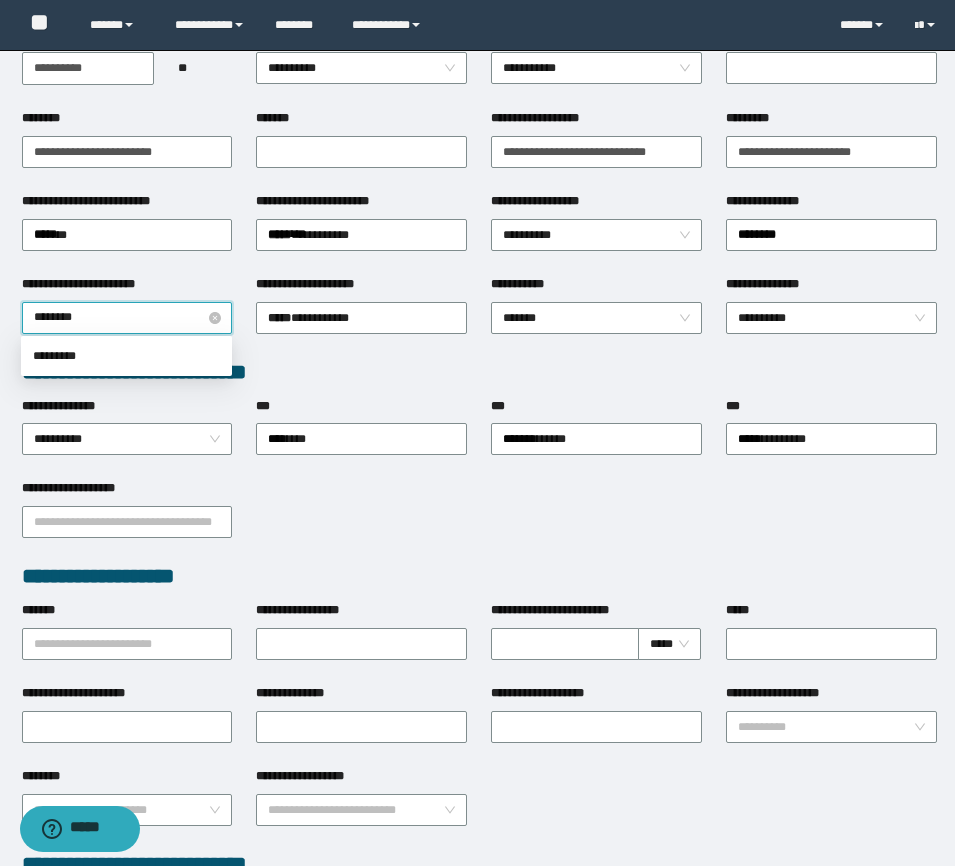 type on "*********" 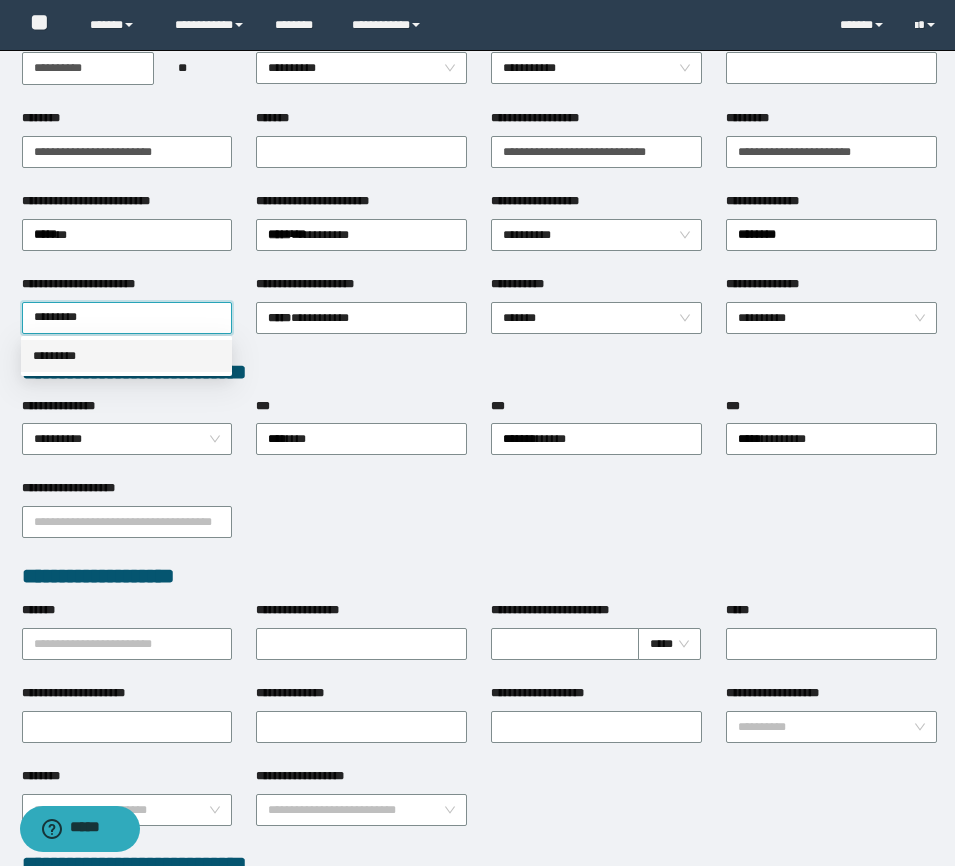 drag, startPoint x: 92, startPoint y: 362, endPoint x: 359, endPoint y: 246, distance: 291.10995 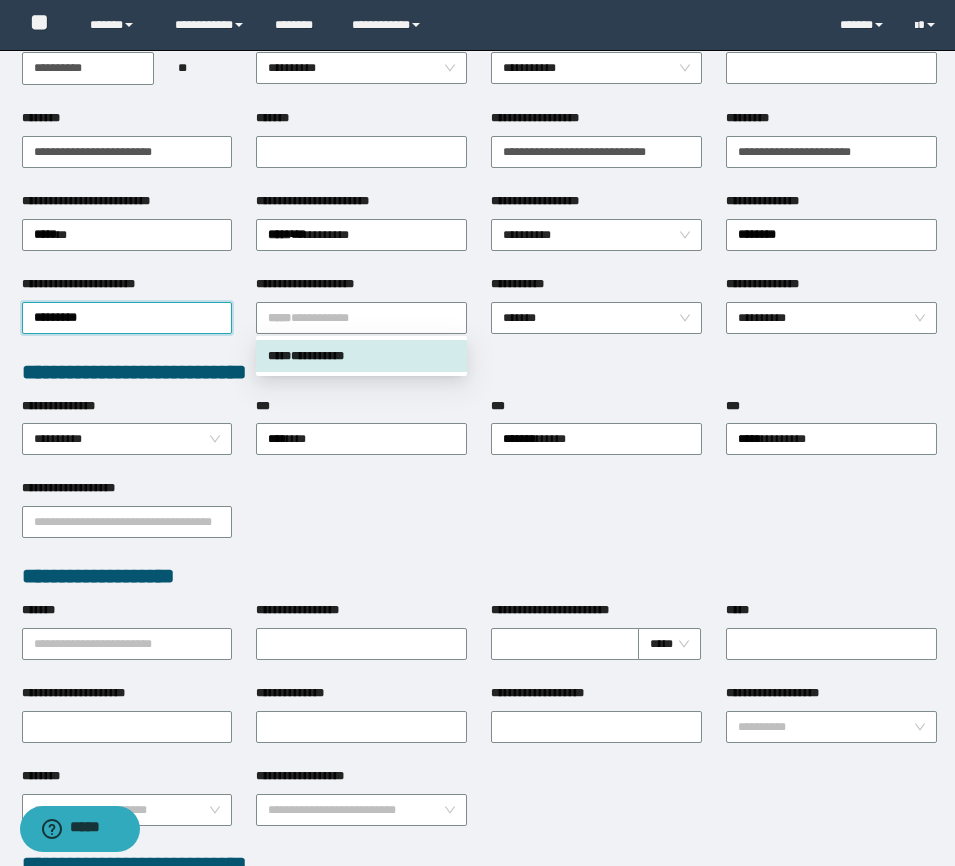 drag, startPoint x: 376, startPoint y: 317, endPoint x: -16, endPoint y: 253, distance: 397.19012 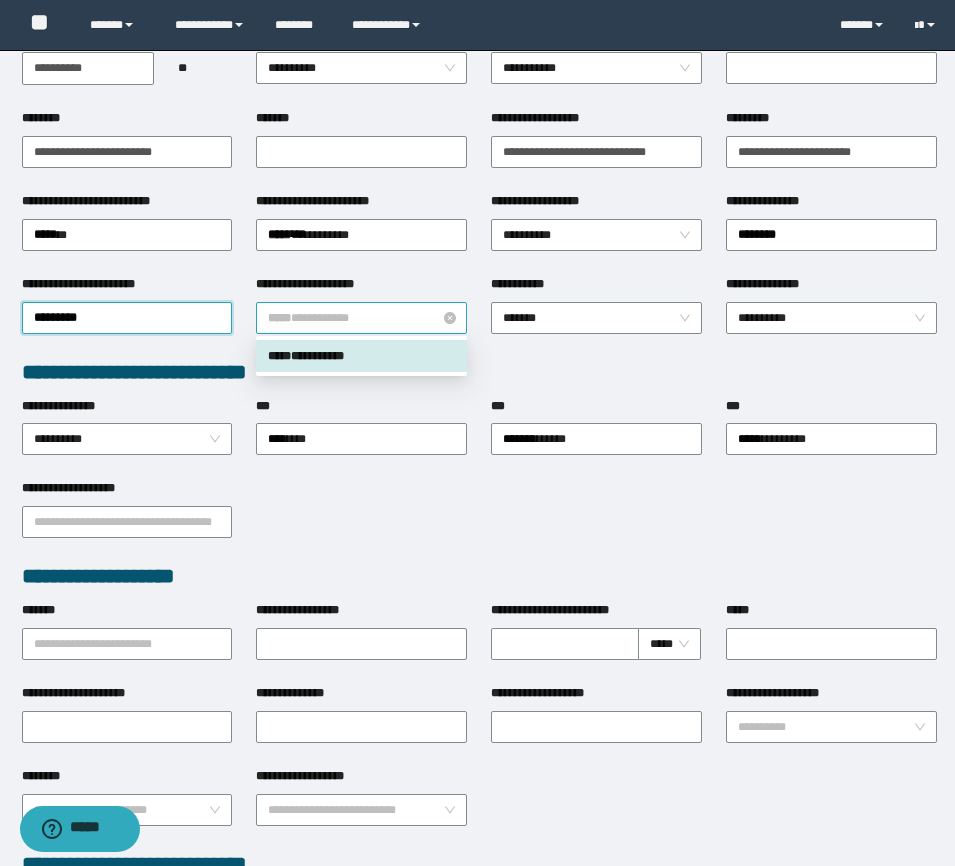 click on "***** * ********" at bounding box center [361, 318] 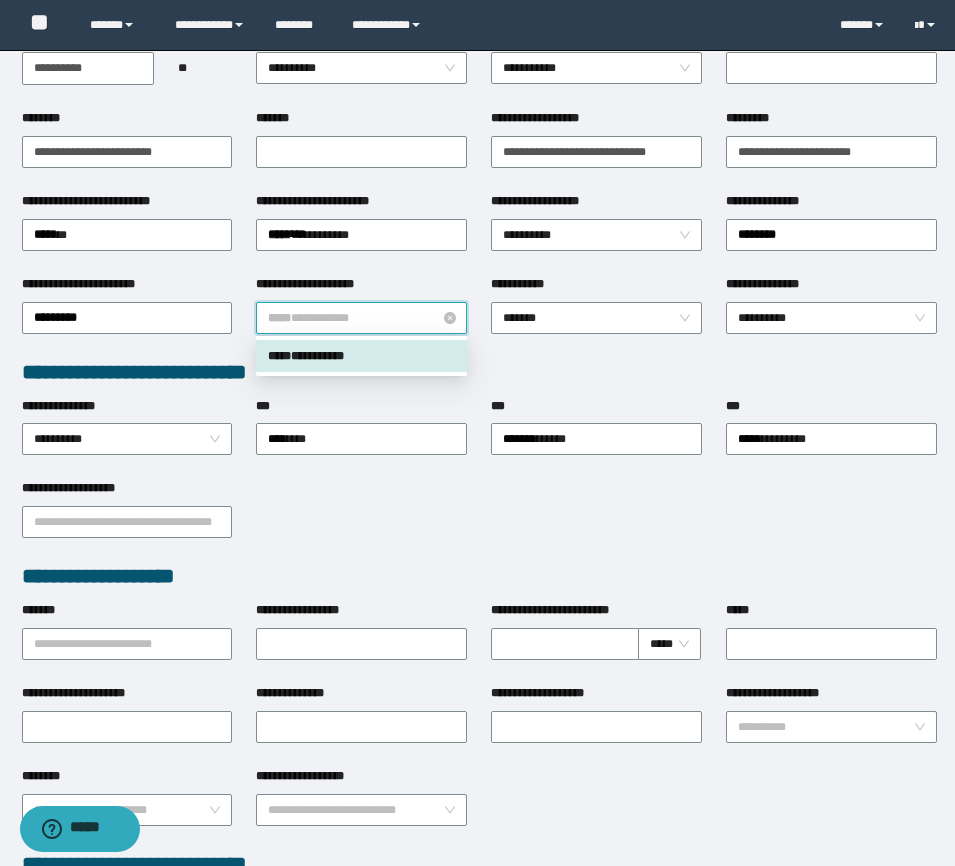 click on "***** * ********" at bounding box center [361, 318] 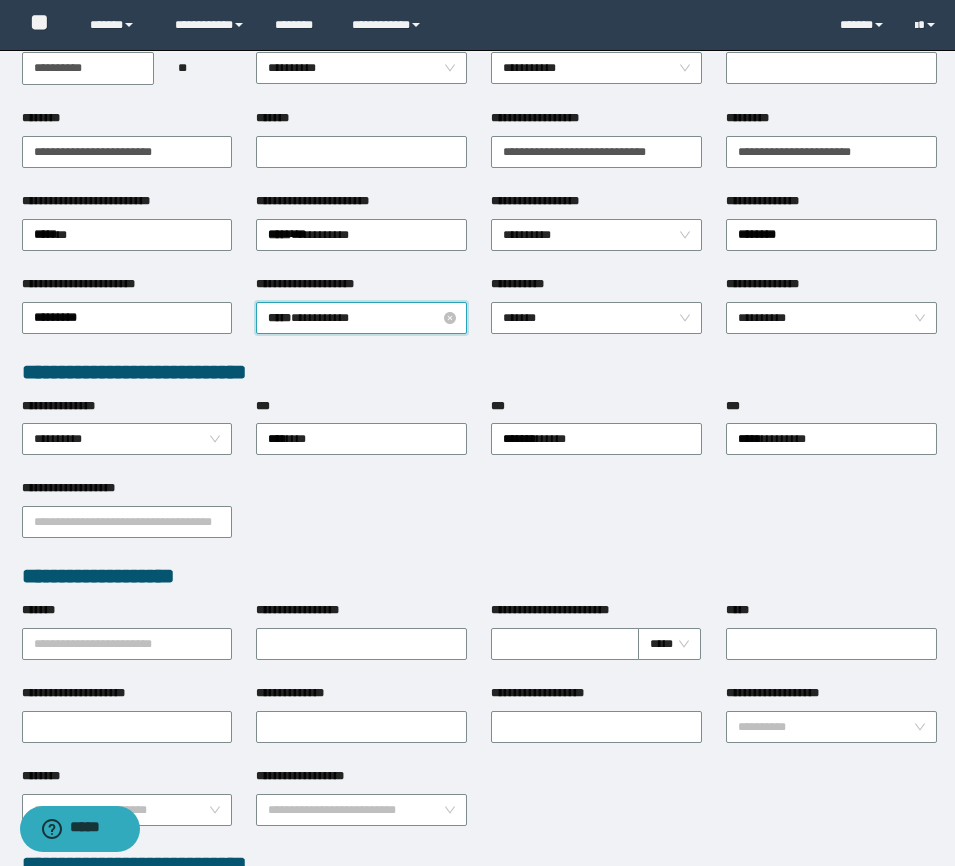 click on "***** * ********" at bounding box center (361, 318) 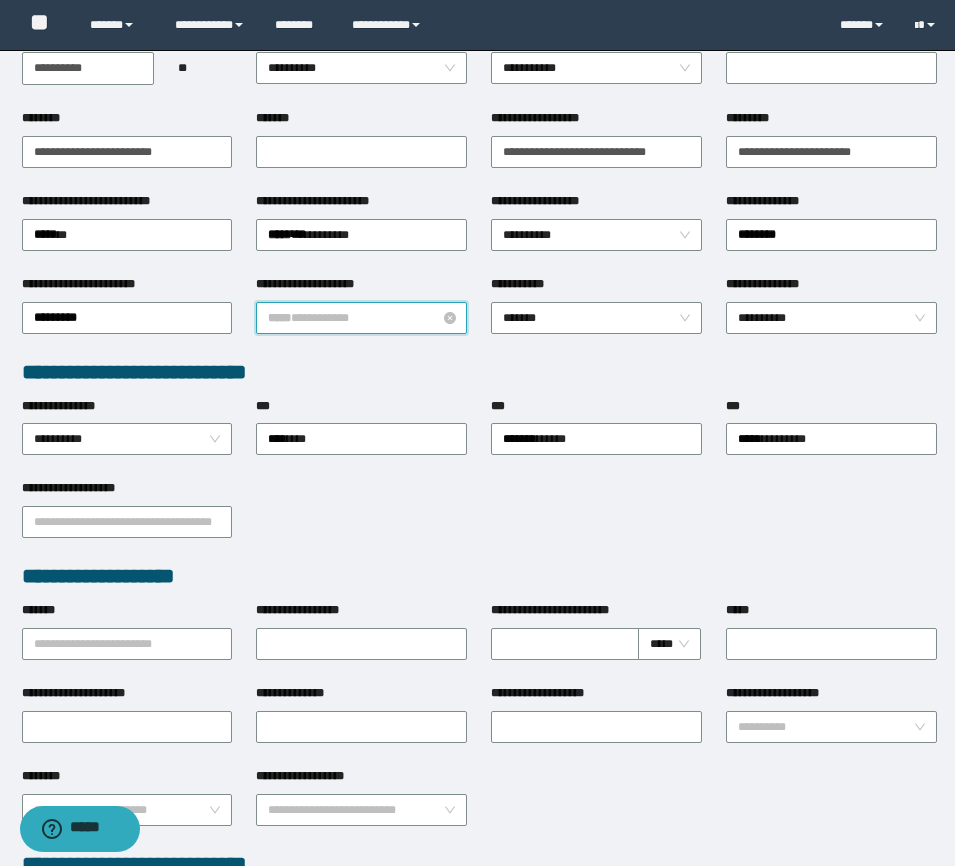 click on "***** * ********" at bounding box center (361, 318) 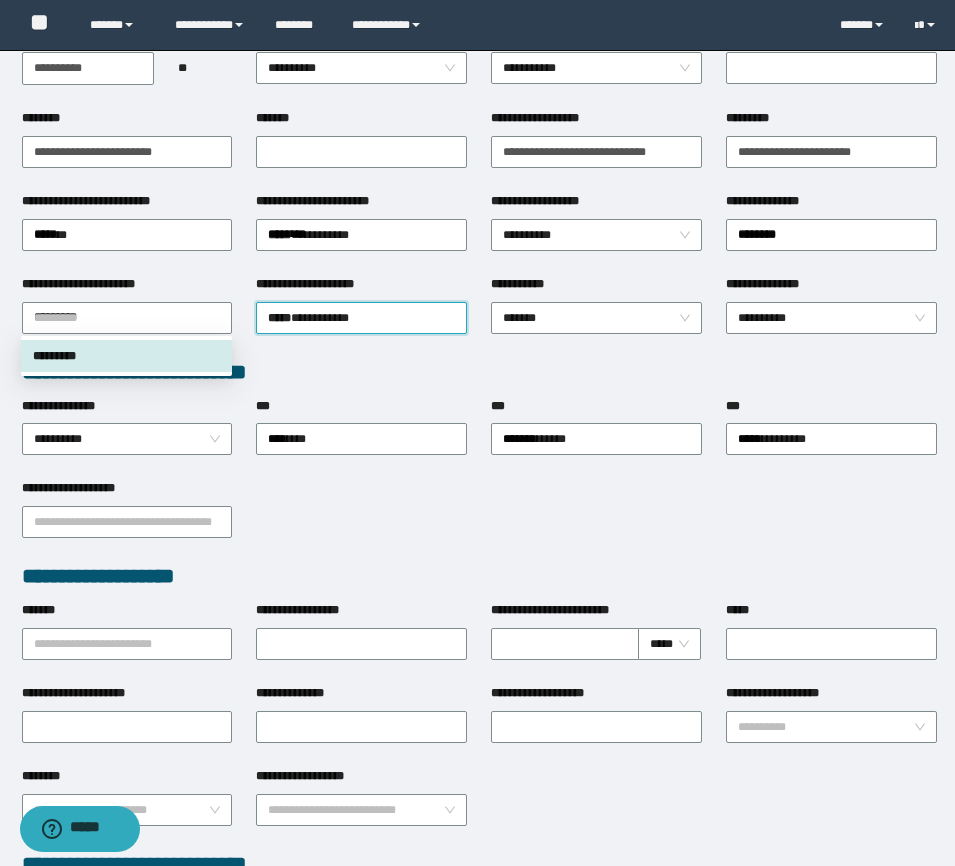 drag, startPoint x: 98, startPoint y: 308, endPoint x: -16, endPoint y: 309, distance: 114.00439 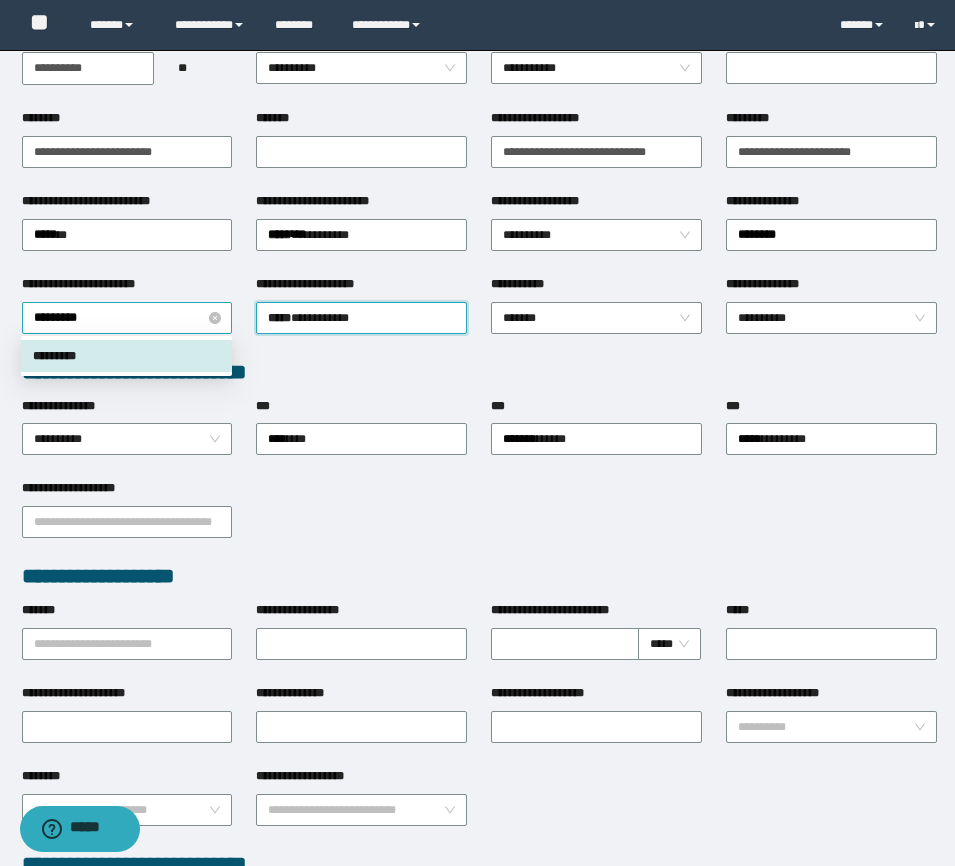 click on "*********" at bounding box center [127, 318] 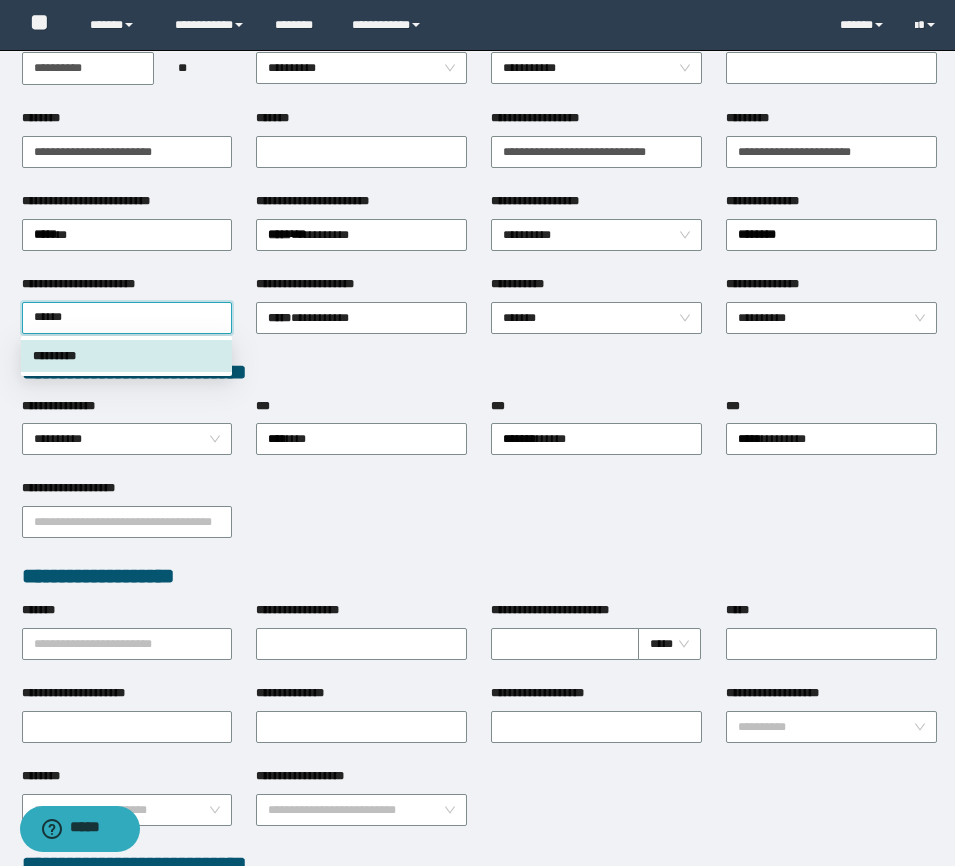 type on "*******" 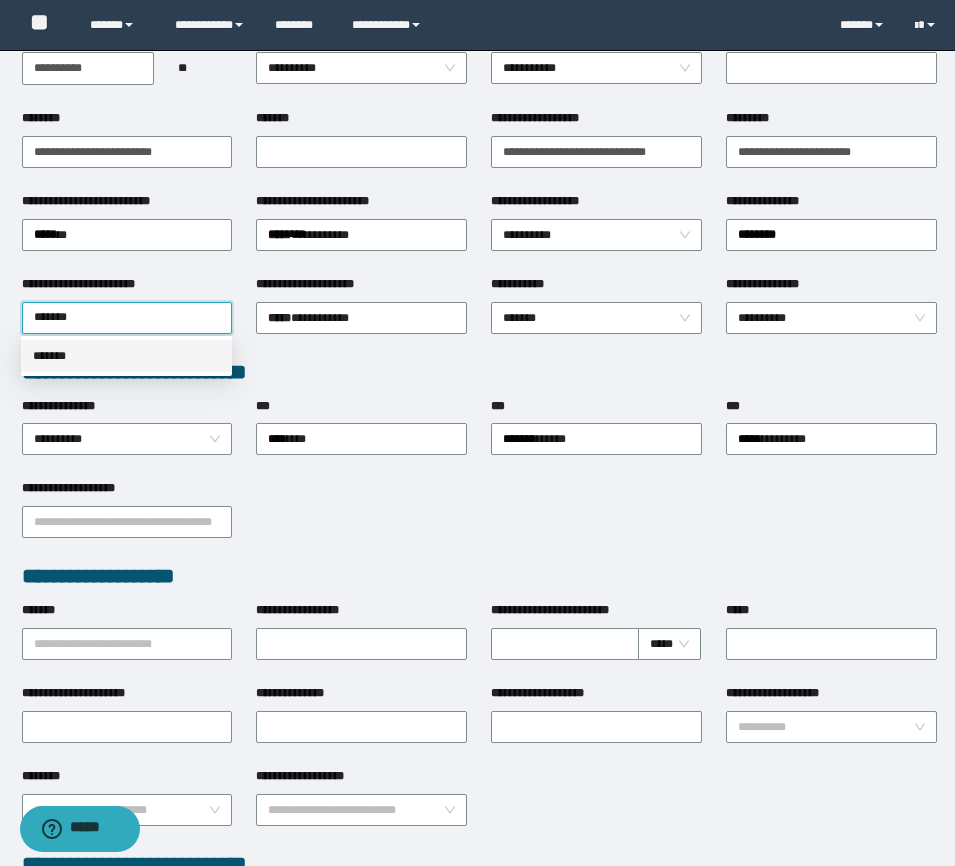 click on "*******" at bounding box center (126, 356) 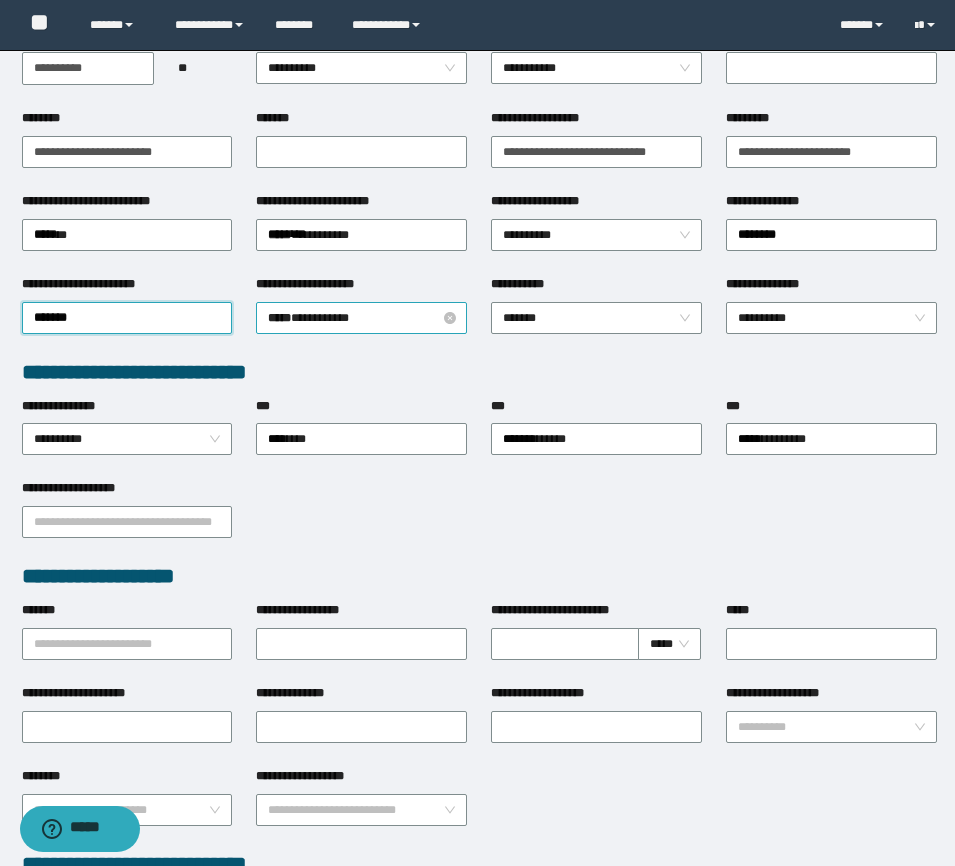 click on "***** * ********" at bounding box center (361, 318) 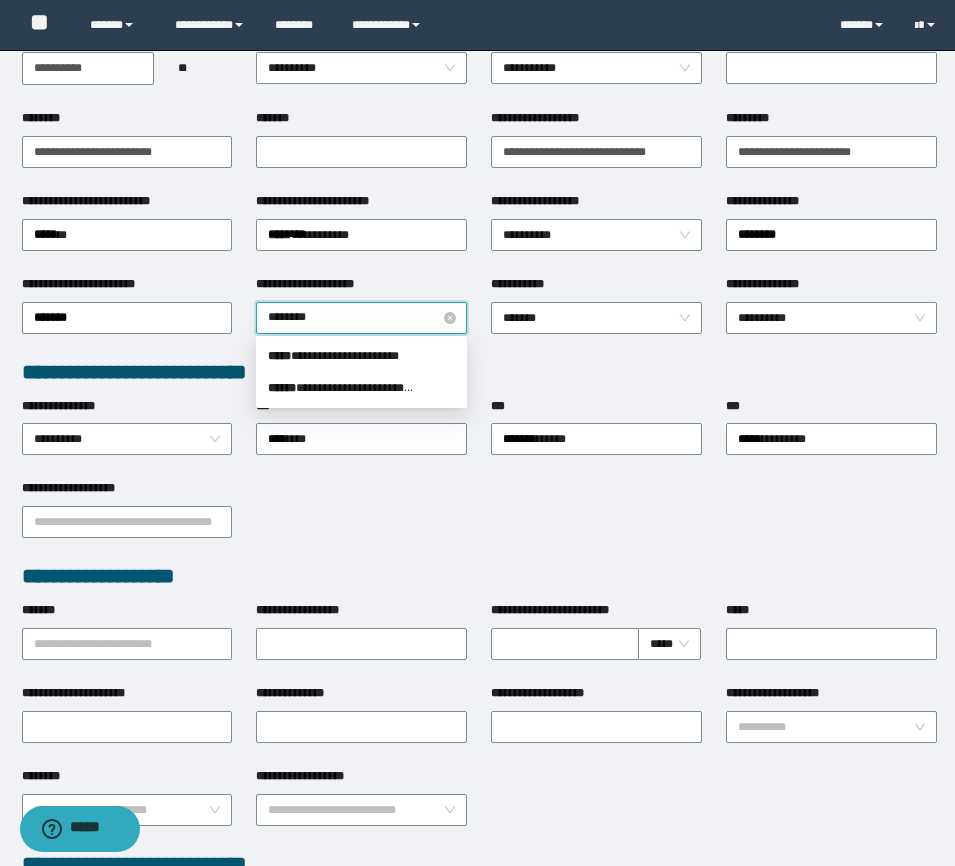 type on "*********" 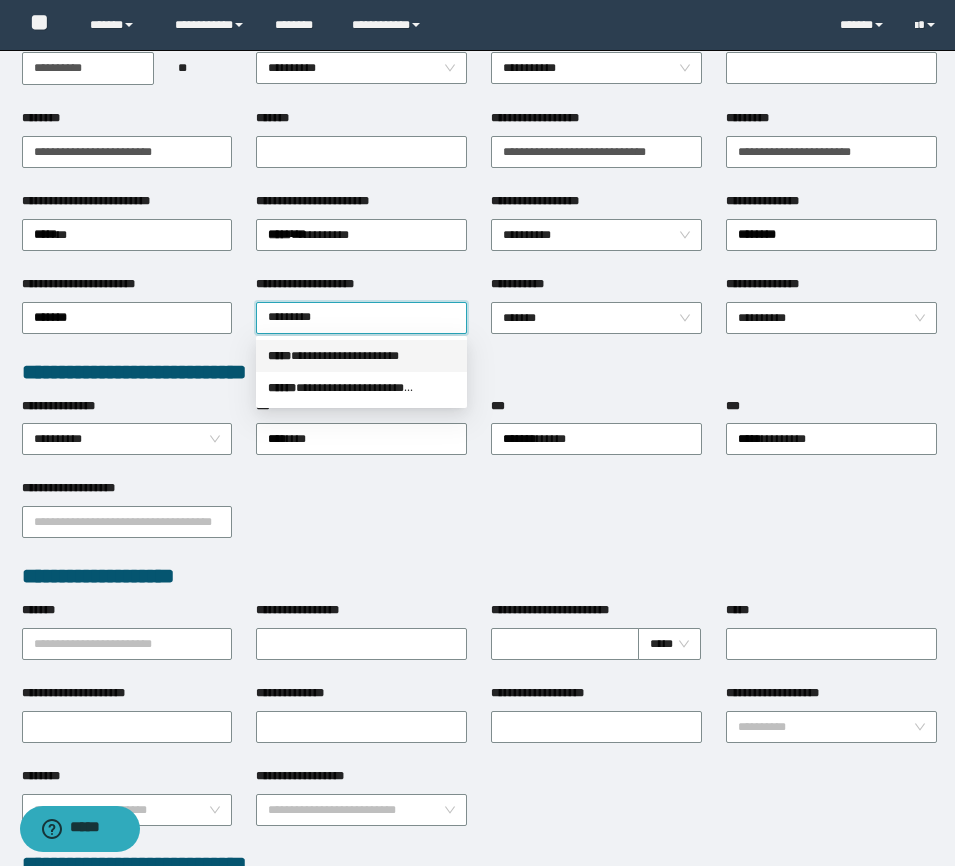 click on "**********" at bounding box center (361, 356) 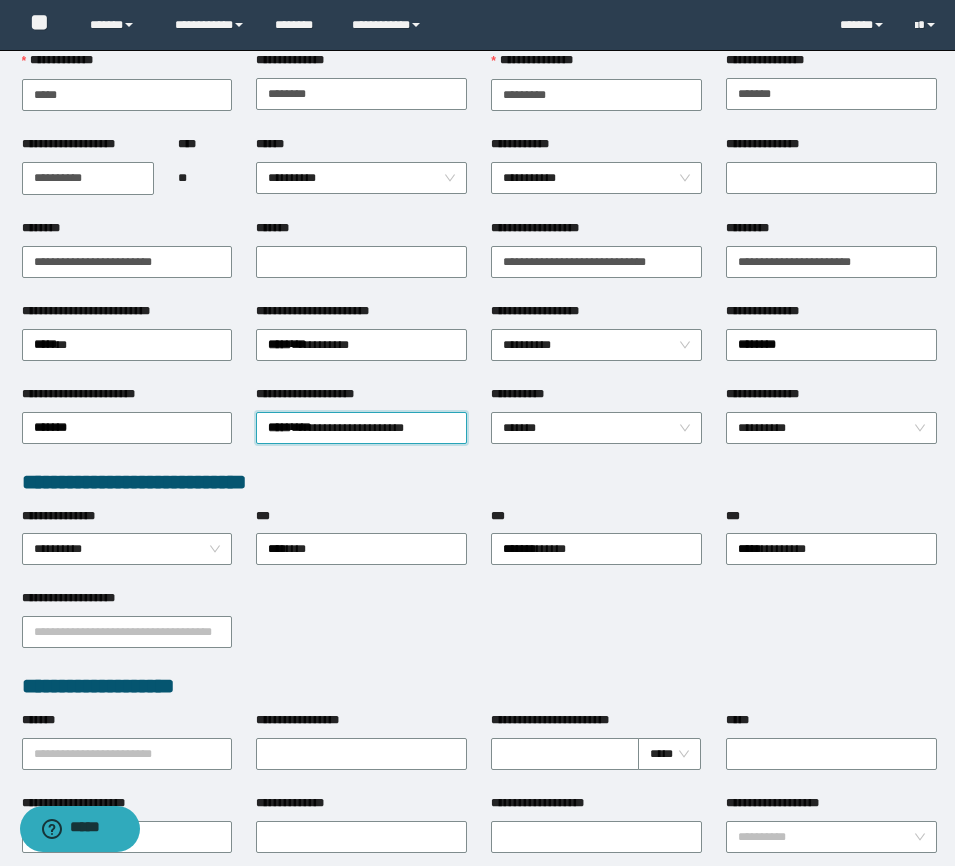 scroll, scrollTop: 0, scrollLeft: 0, axis: both 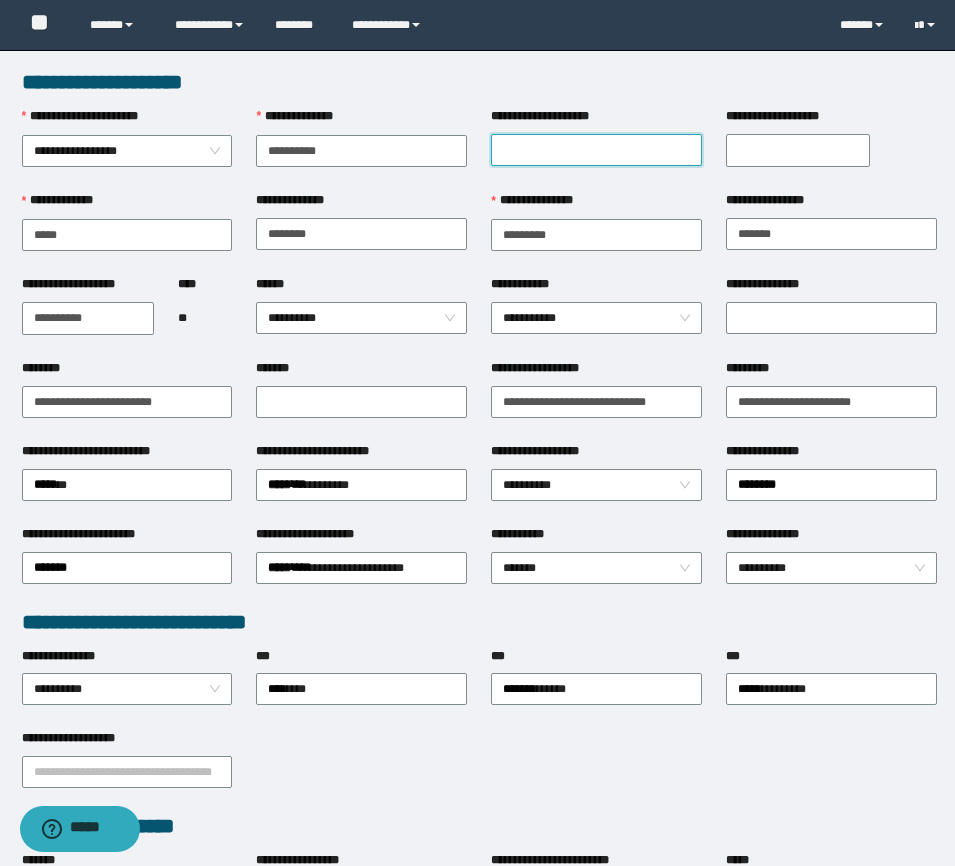 click on "**********" at bounding box center [596, 150] 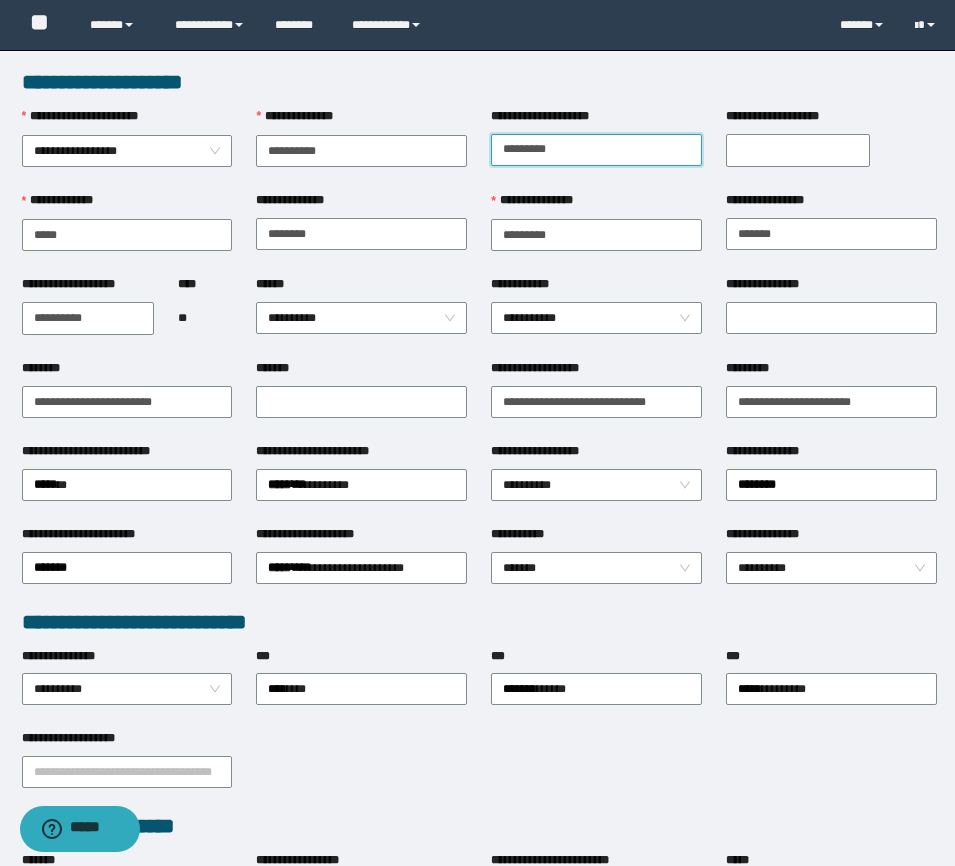 type on "********" 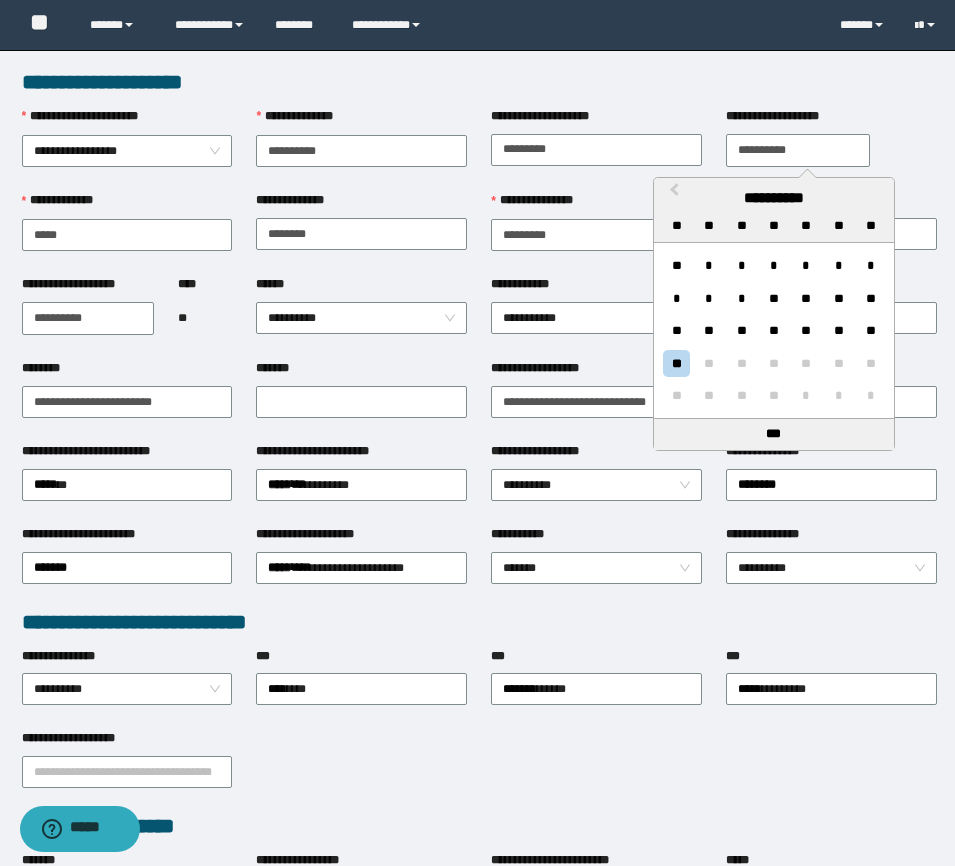 click on "**********" at bounding box center [798, 150] 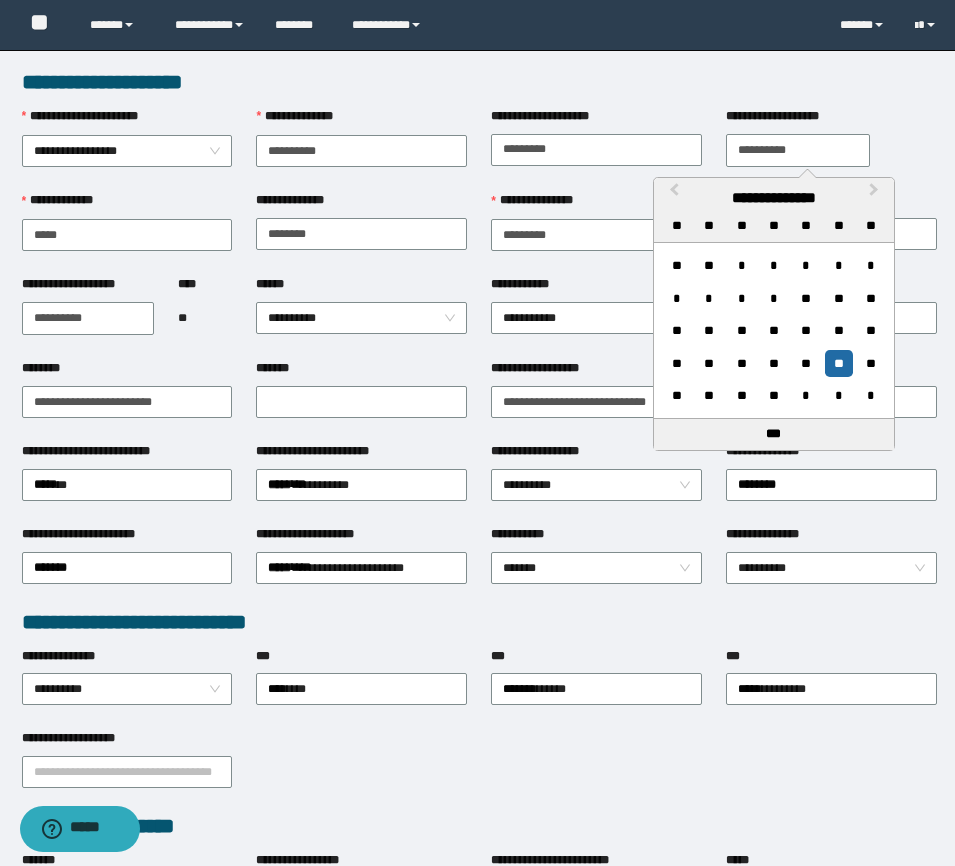 click on "**********" at bounding box center [798, 150] 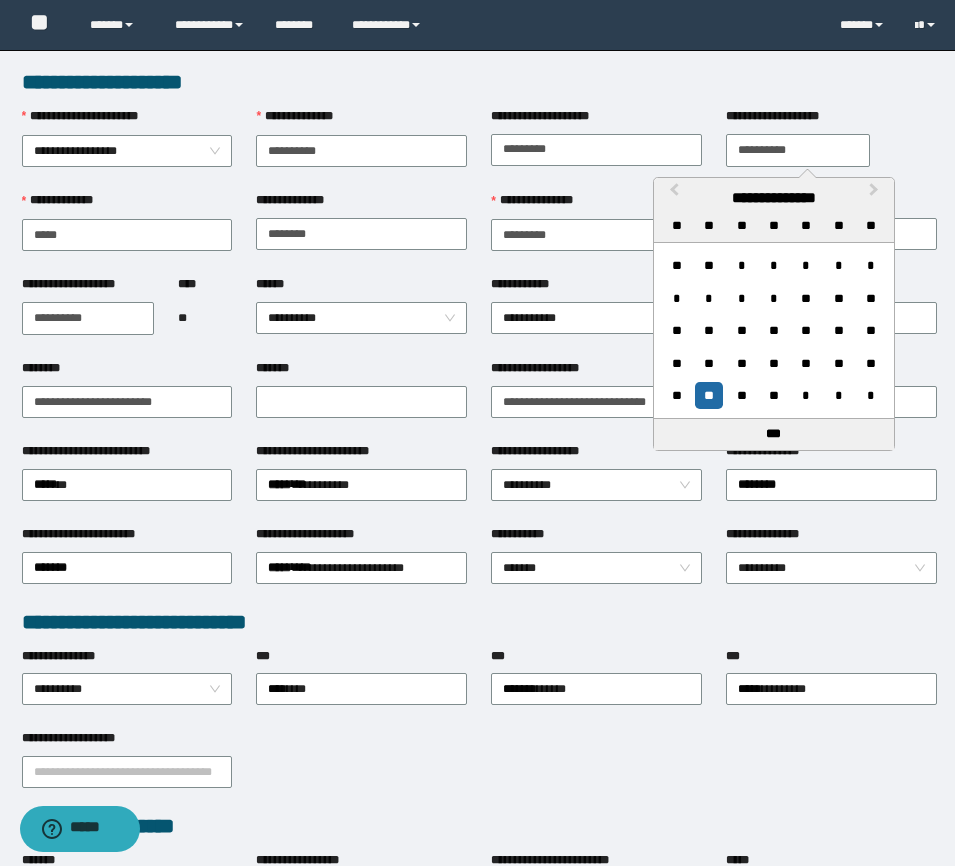 type on "**********" 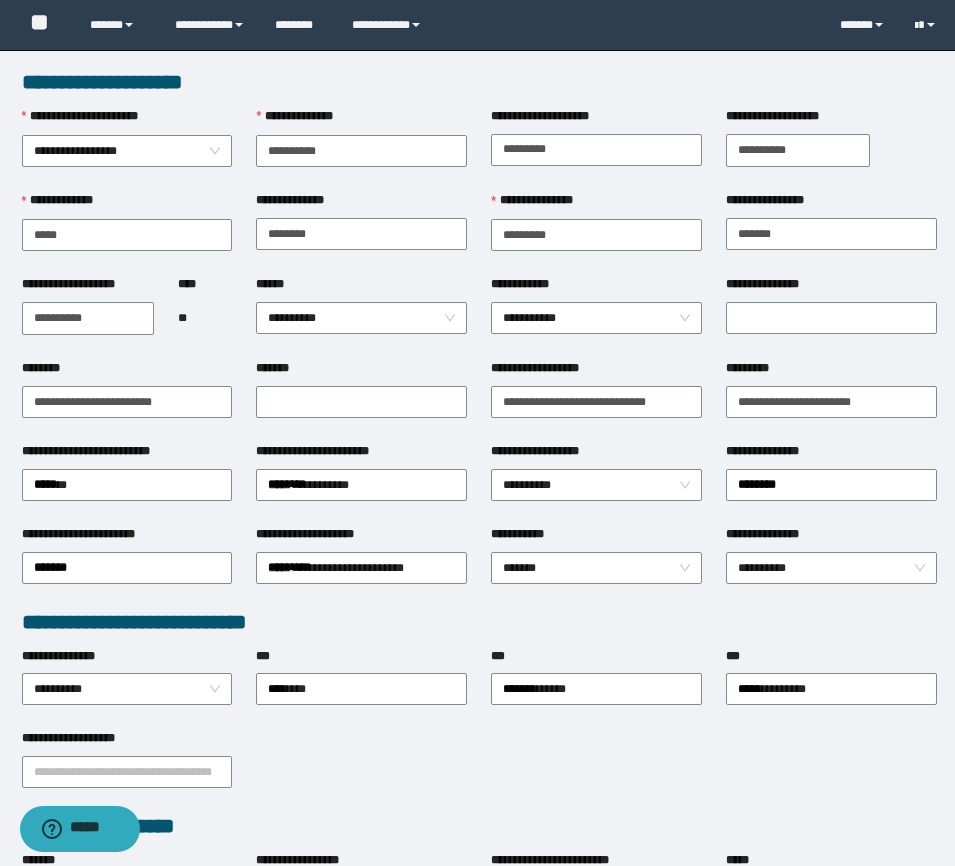 click on "**********" at bounding box center [831, 483] 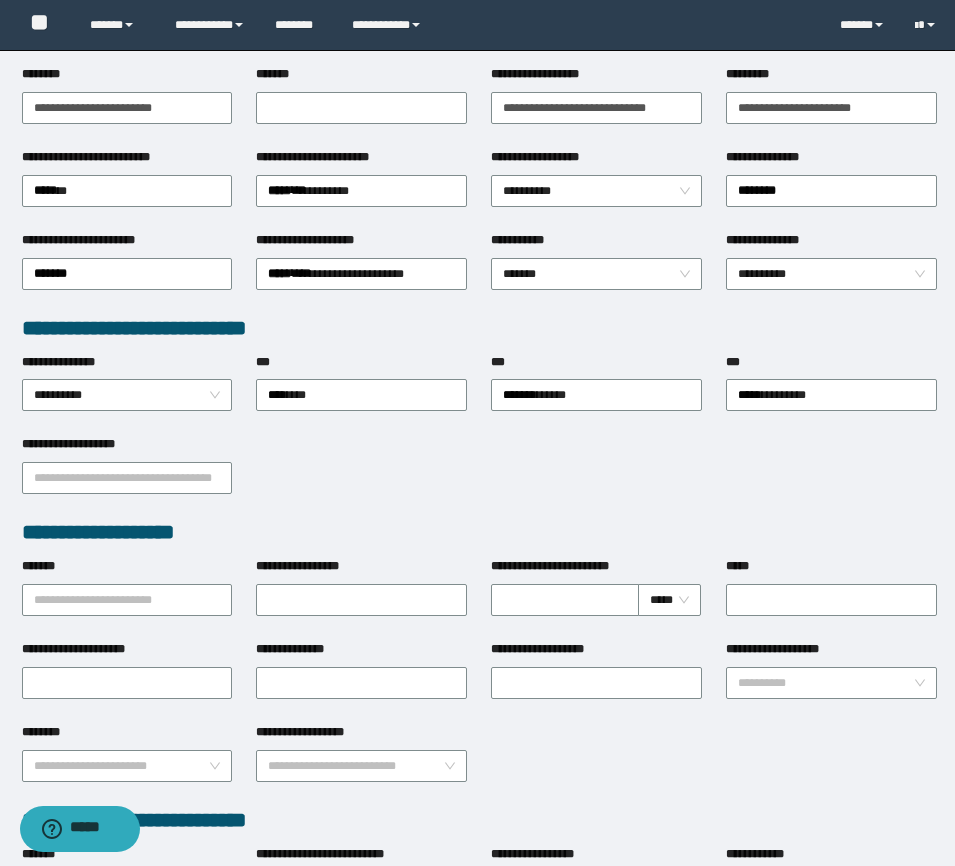 scroll, scrollTop: 250, scrollLeft: 0, axis: vertical 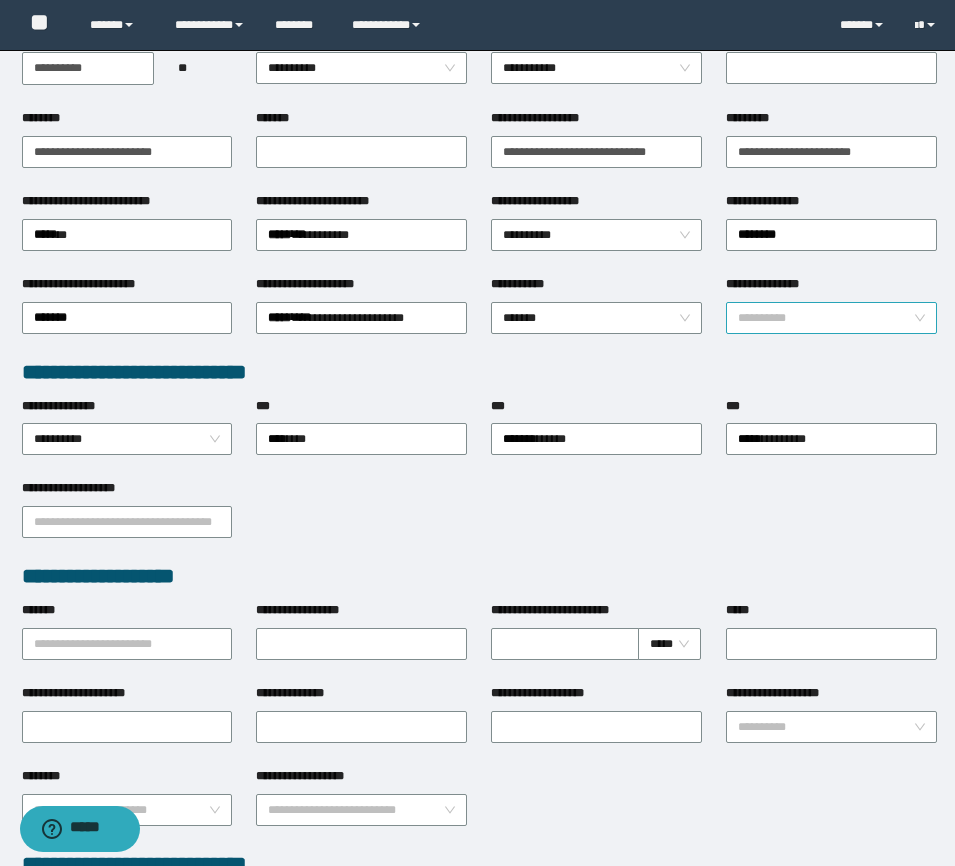 click on "**********" at bounding box center (831, 318) 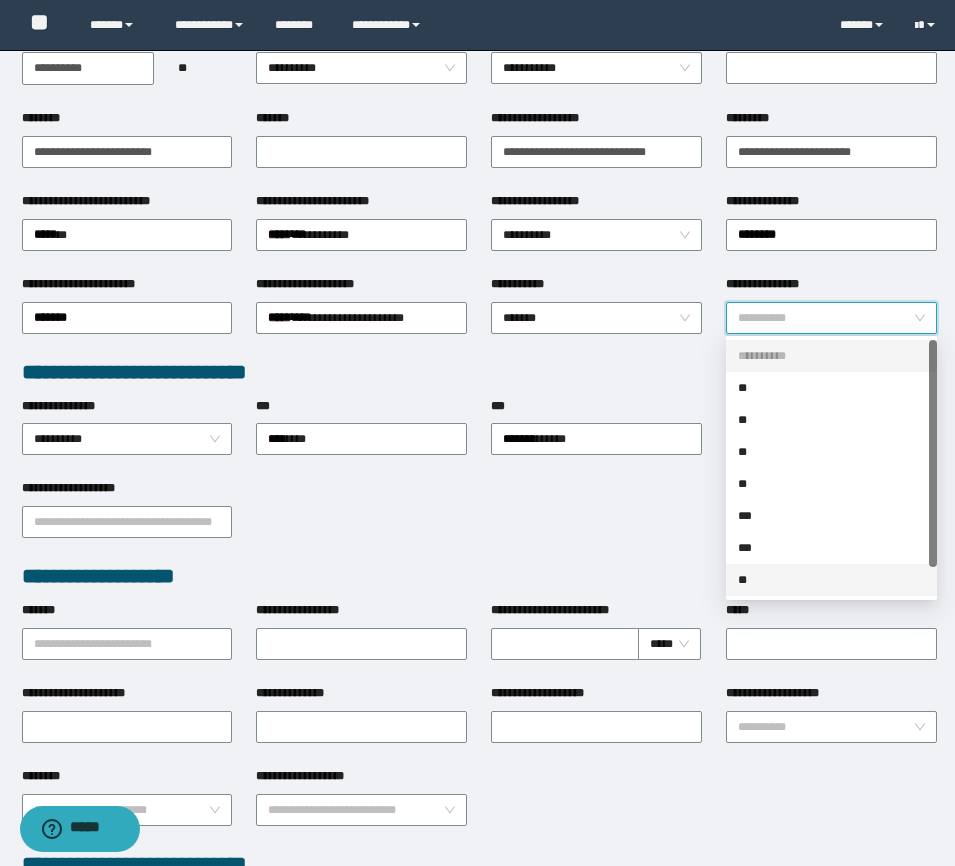 click on "**" at bounding box center [831, 580] 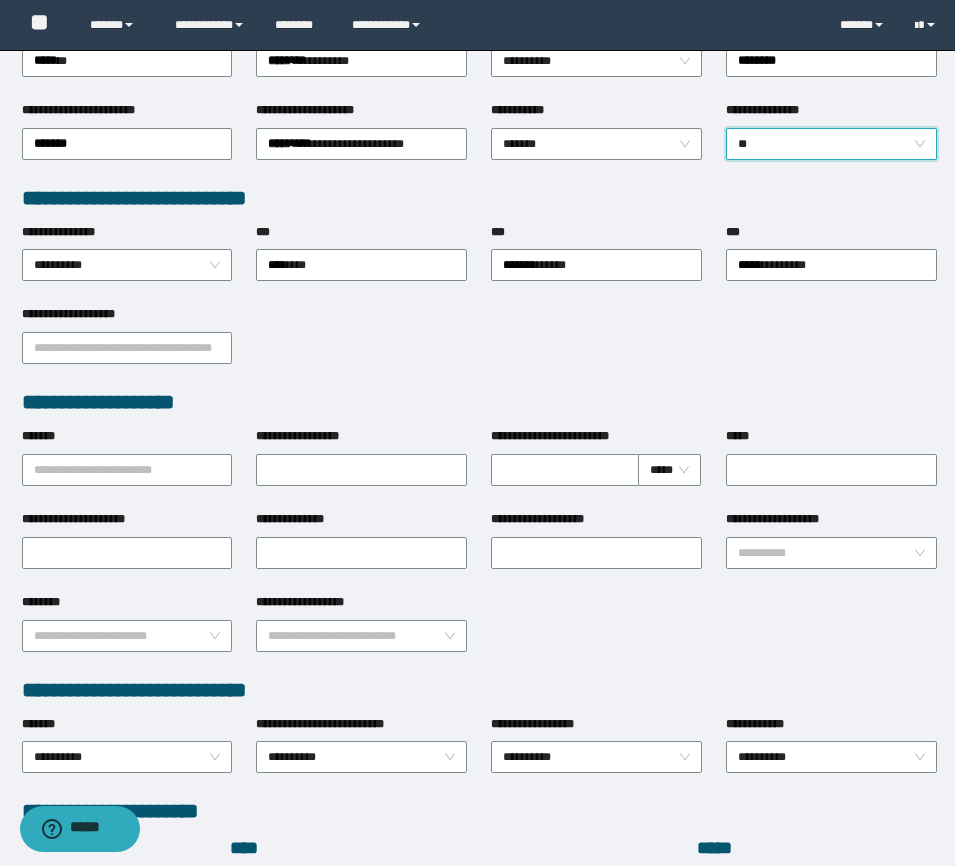 scroll, scrollTop: 837, scrollLeft: 0, axis: vertical 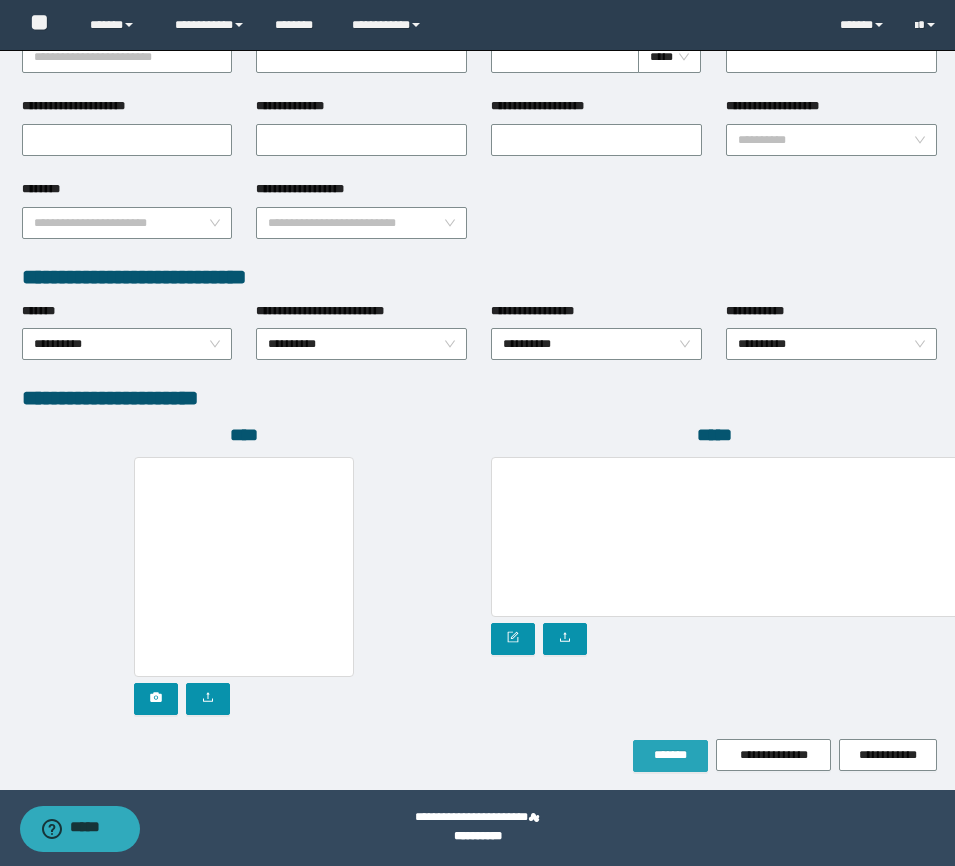 click on "*******" at bounding box center [670, 756] 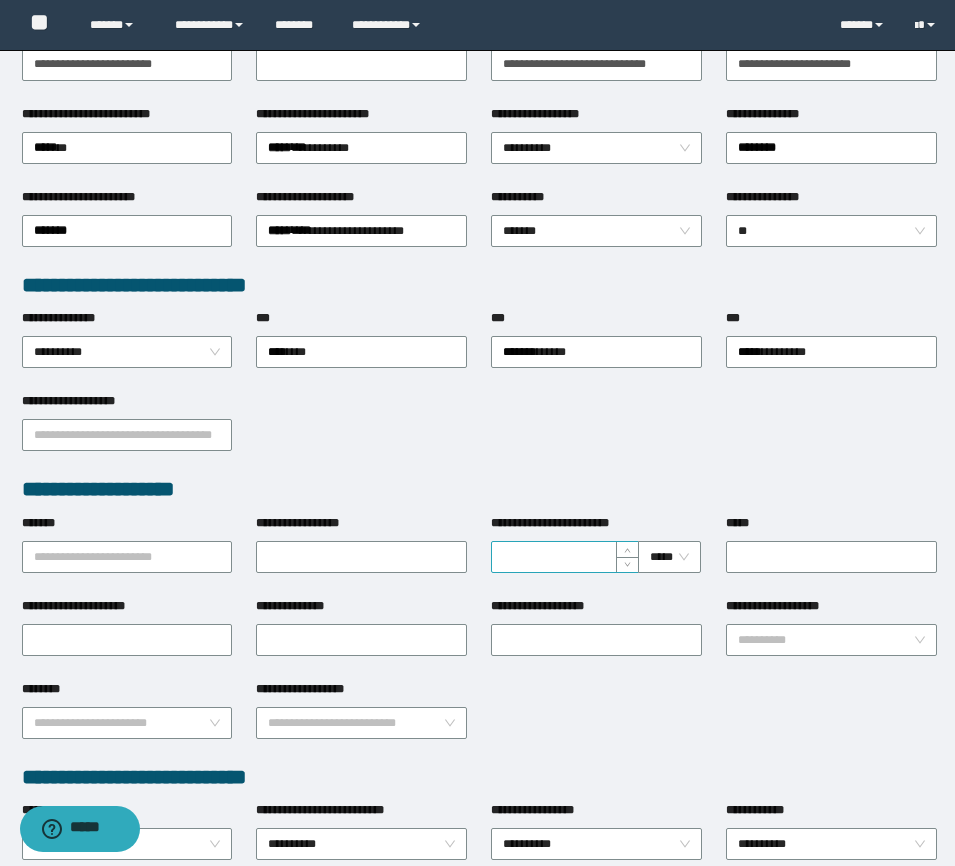 scroll, scrollTop: 15, scrollLeft: 0, axis: vertical 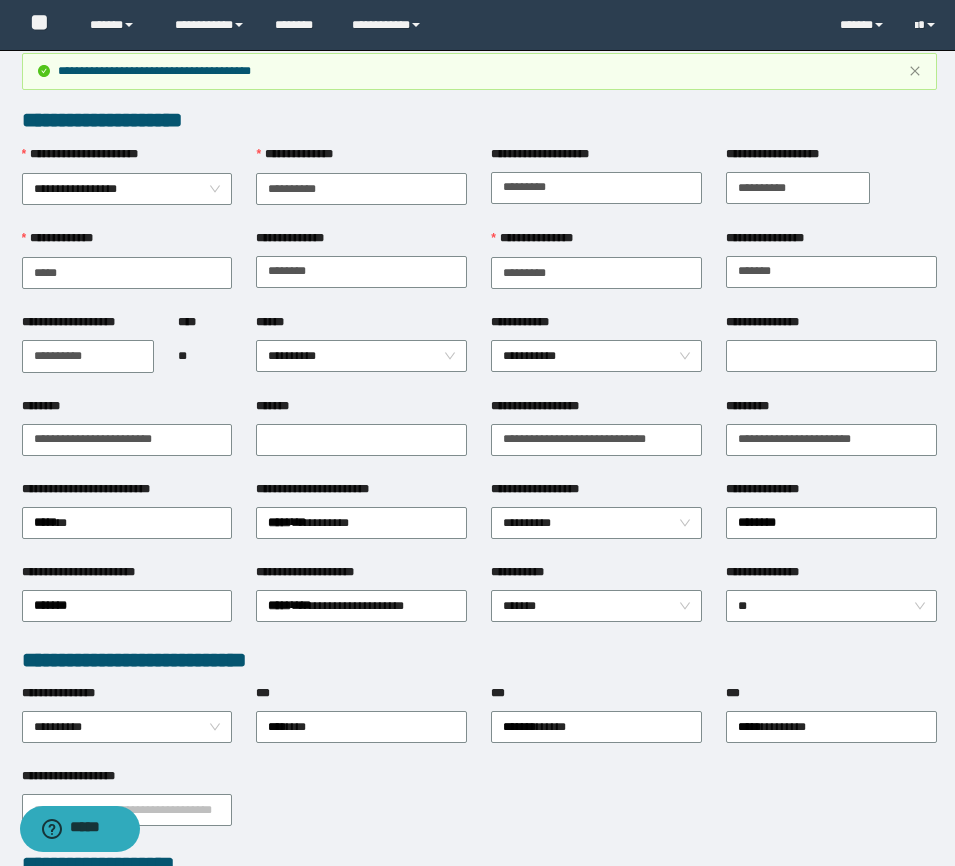 type 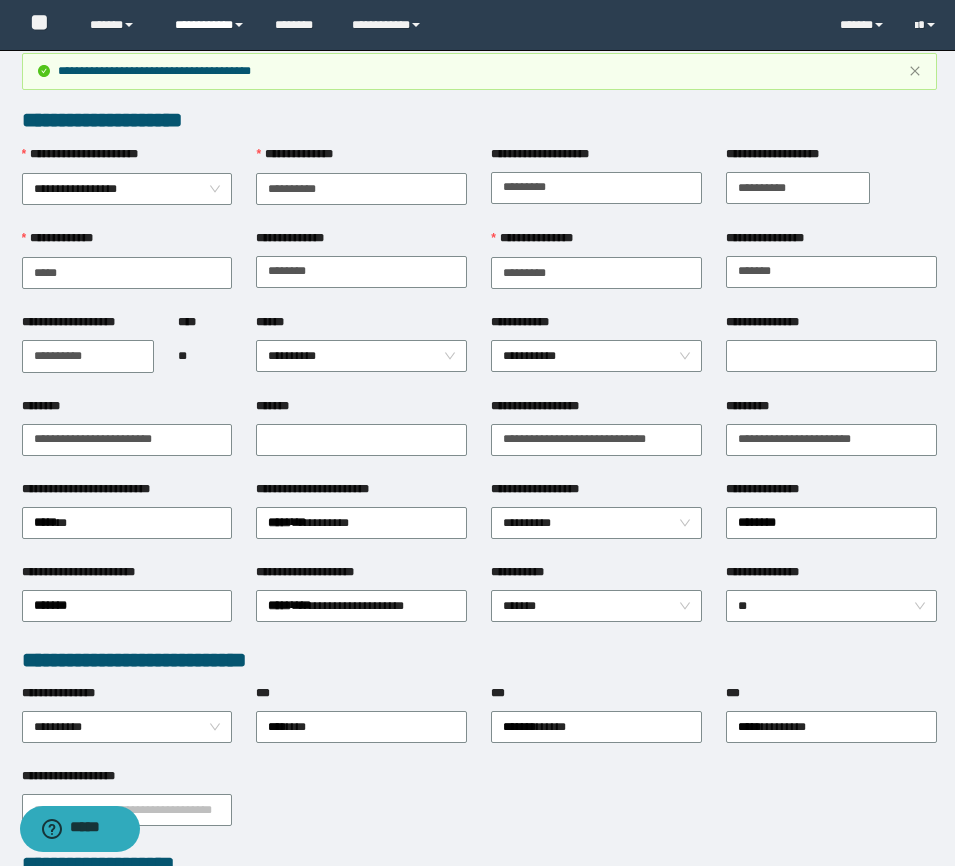 click on "**********" at bounding box center [210, 25] 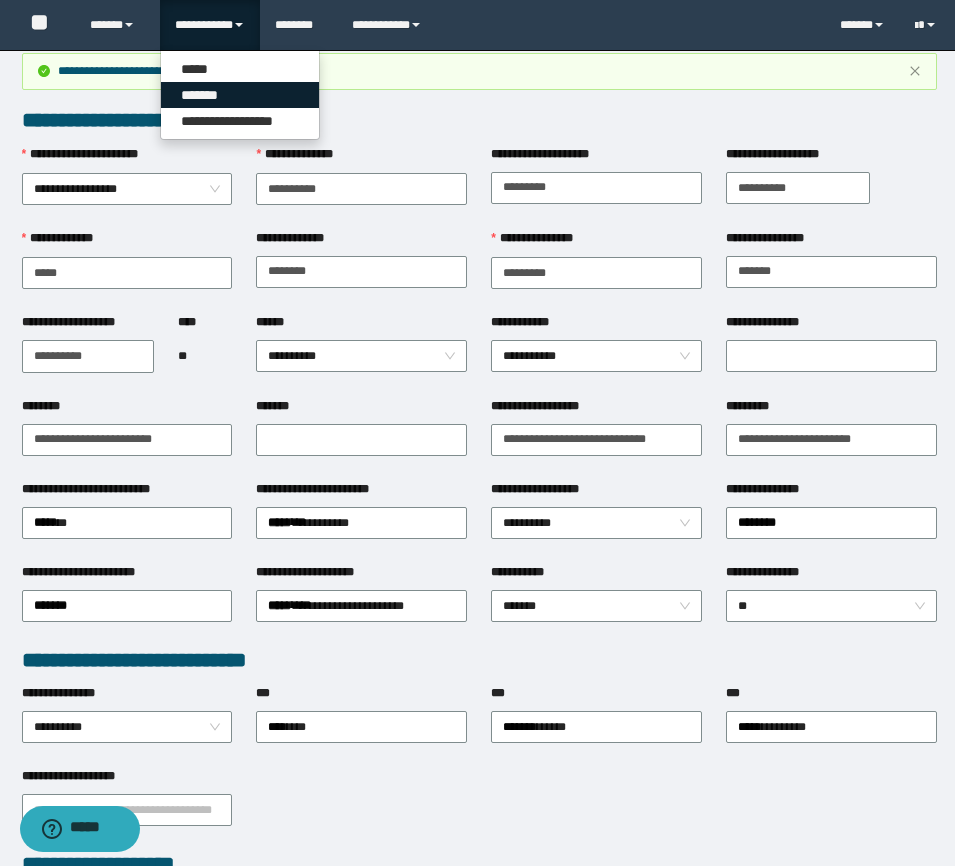 click on "*******" at bounding box center [240, 95] 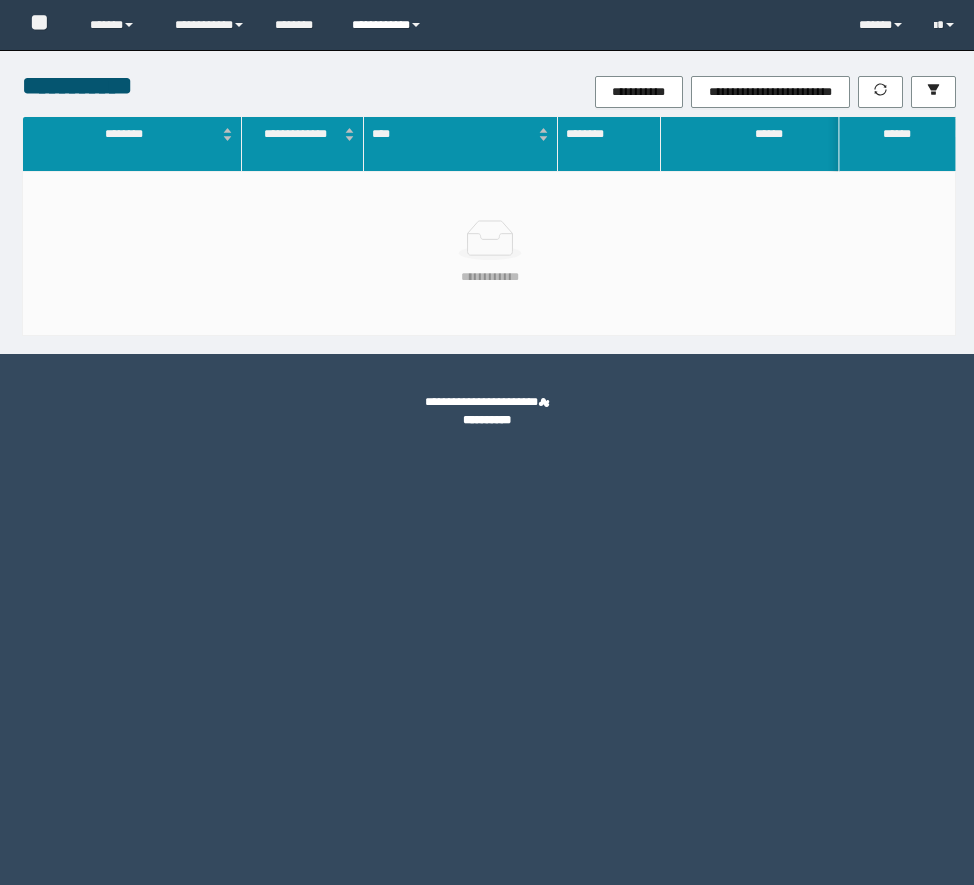 scroll, scrollTop: 0, scrollLeft: 0, axis: both 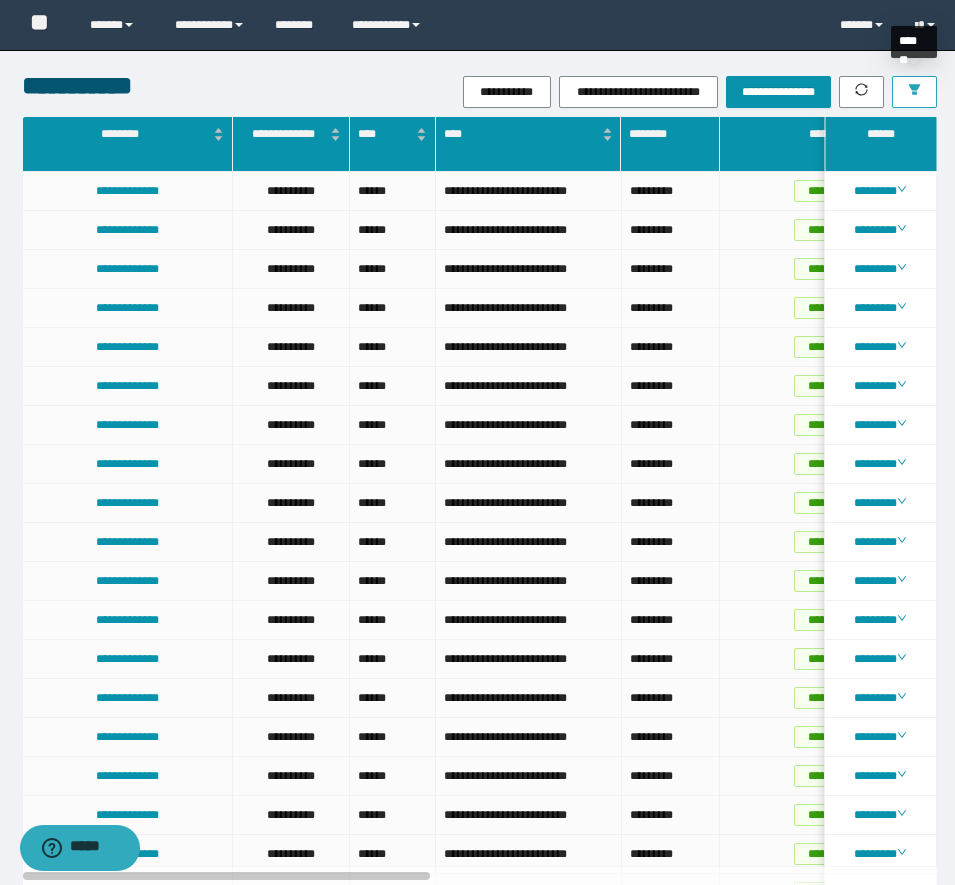 click at bounding box center [914, 92] 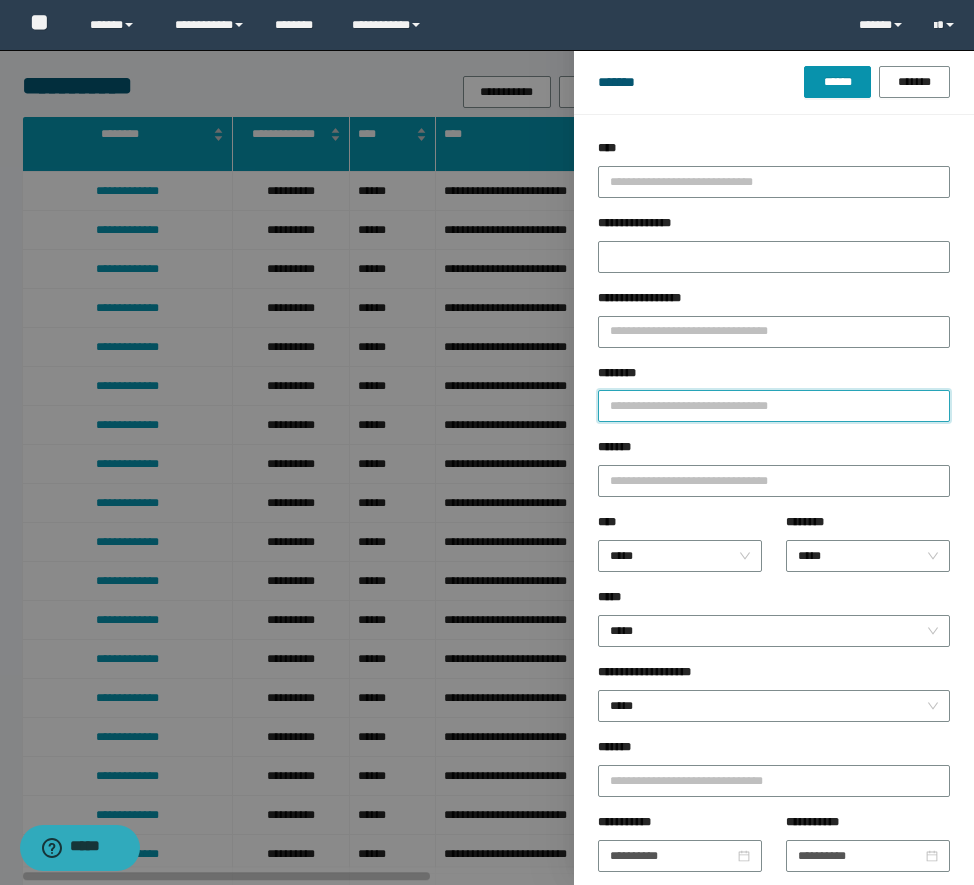 click on "********" at bounding box center (774, 406) 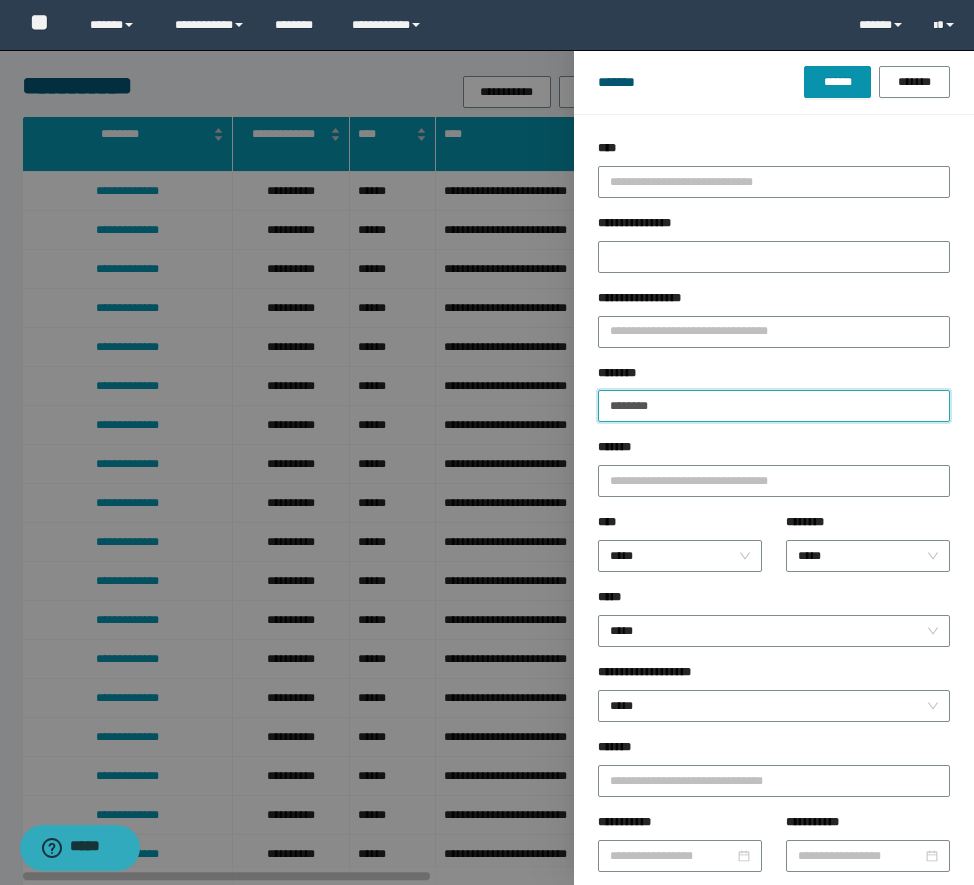 type on "********" 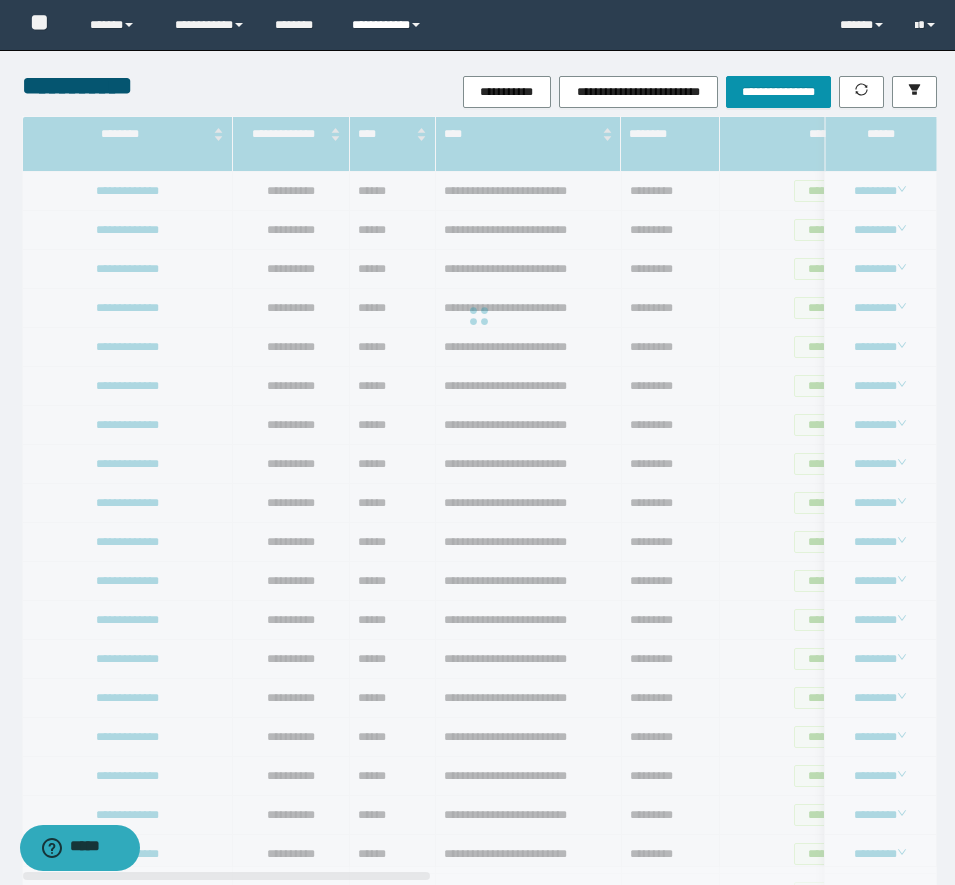 click on "**********" at bounding box center (389, 25) 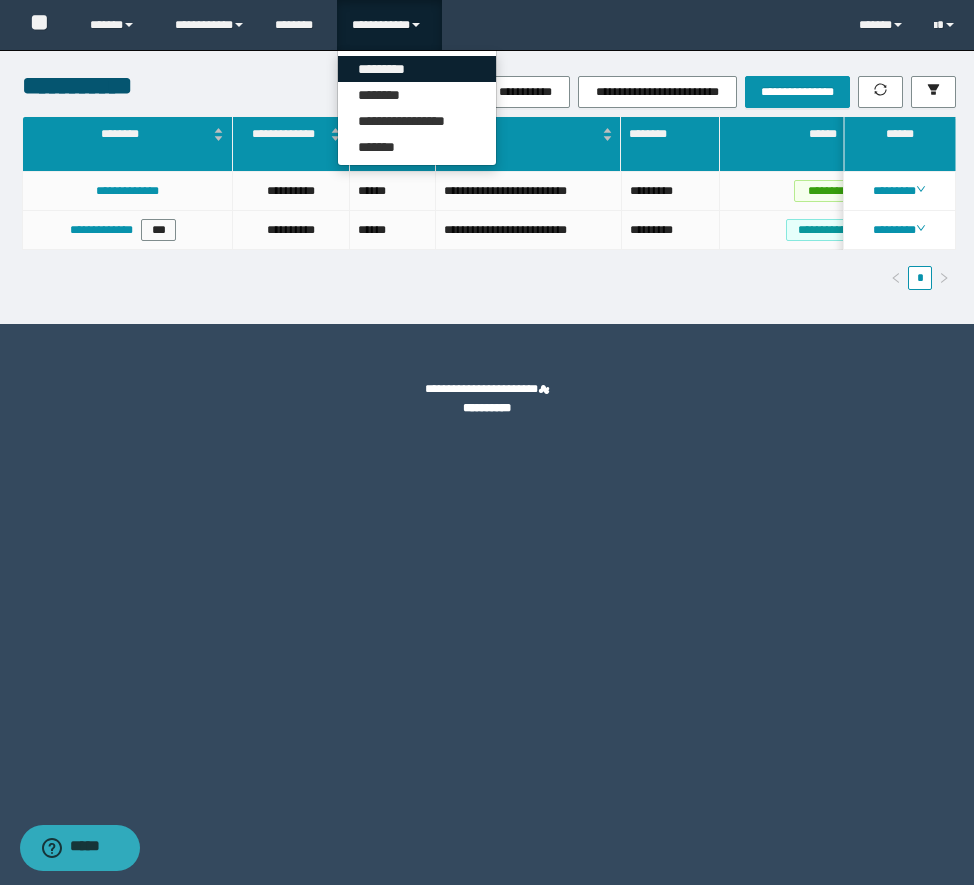 click on "*********" at bounding box center (417, 69) 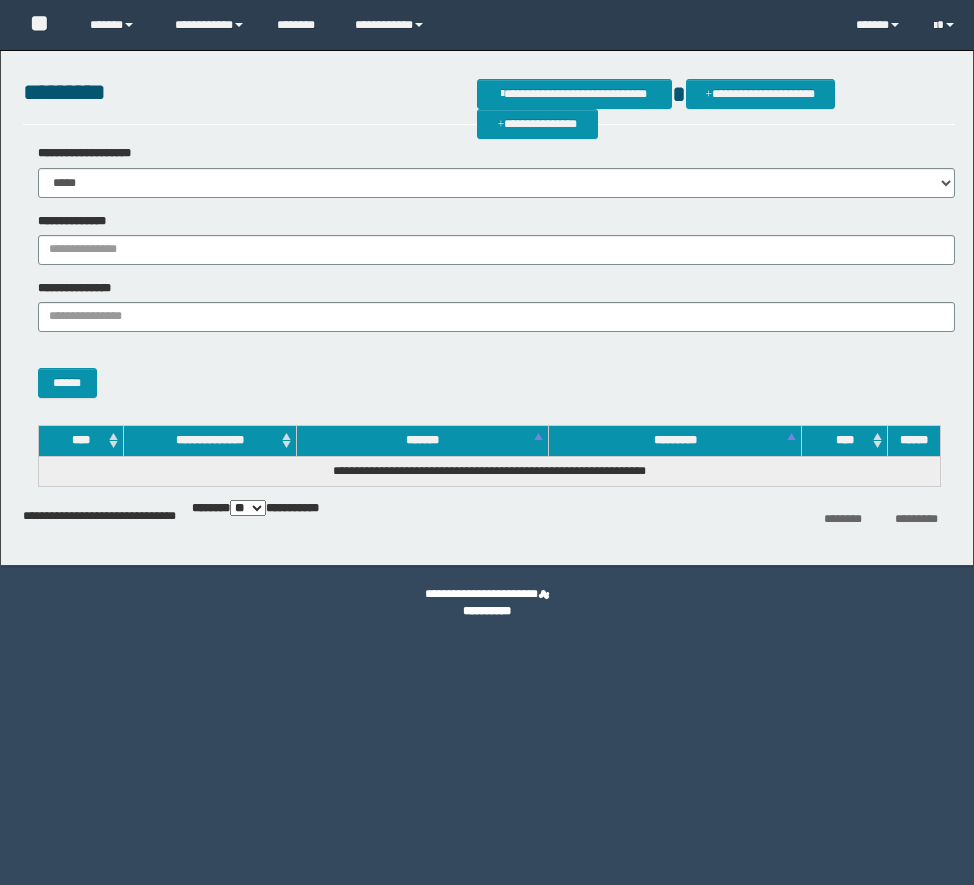 scroll, scrollTop: 0, scrollLeft: 0, axis: both 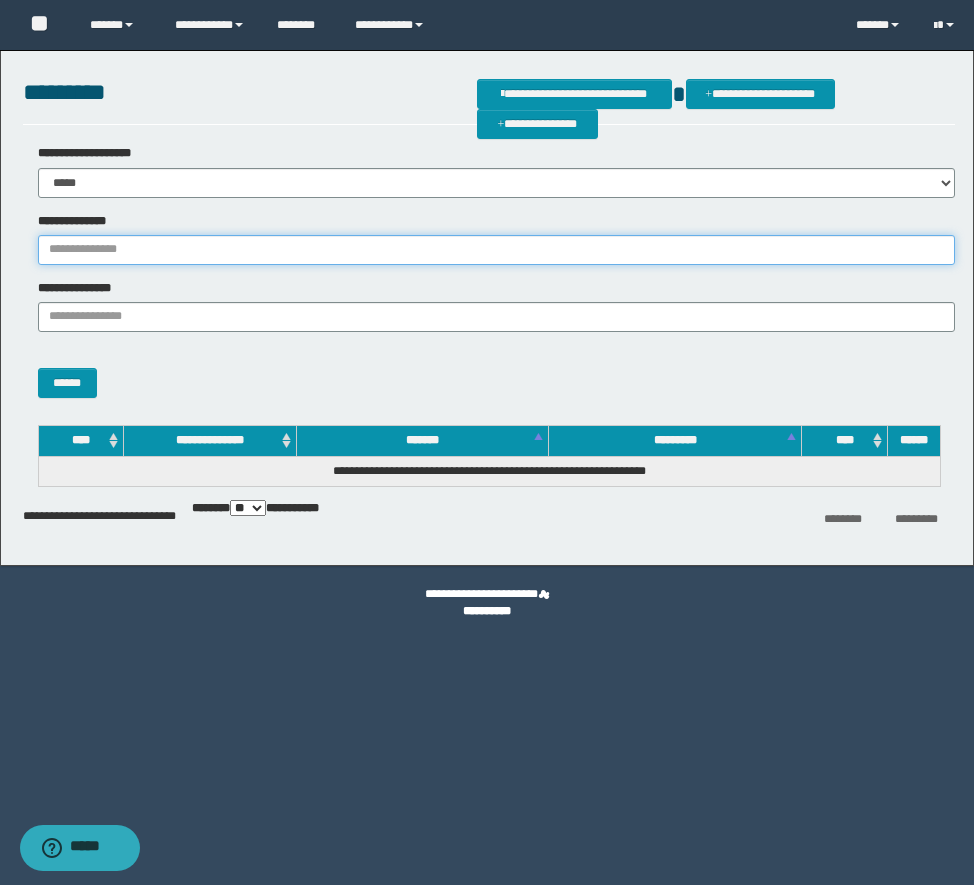 click on "**********" at bounding box center (496, 250) 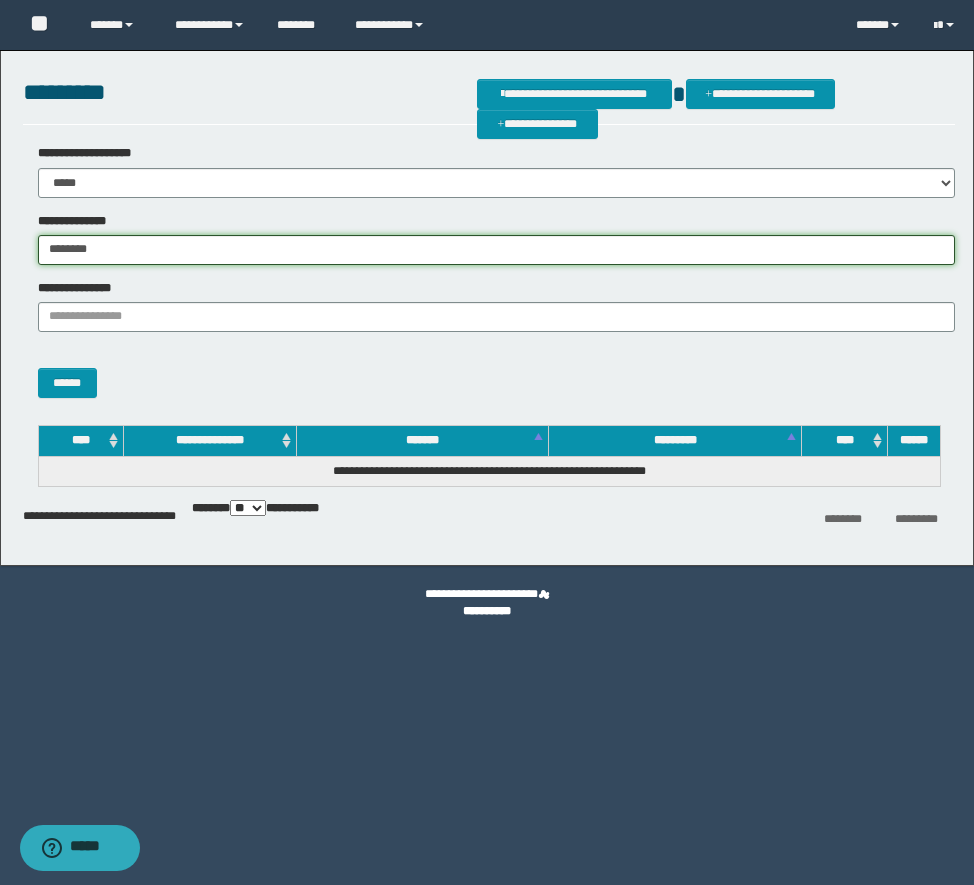 type on "********" 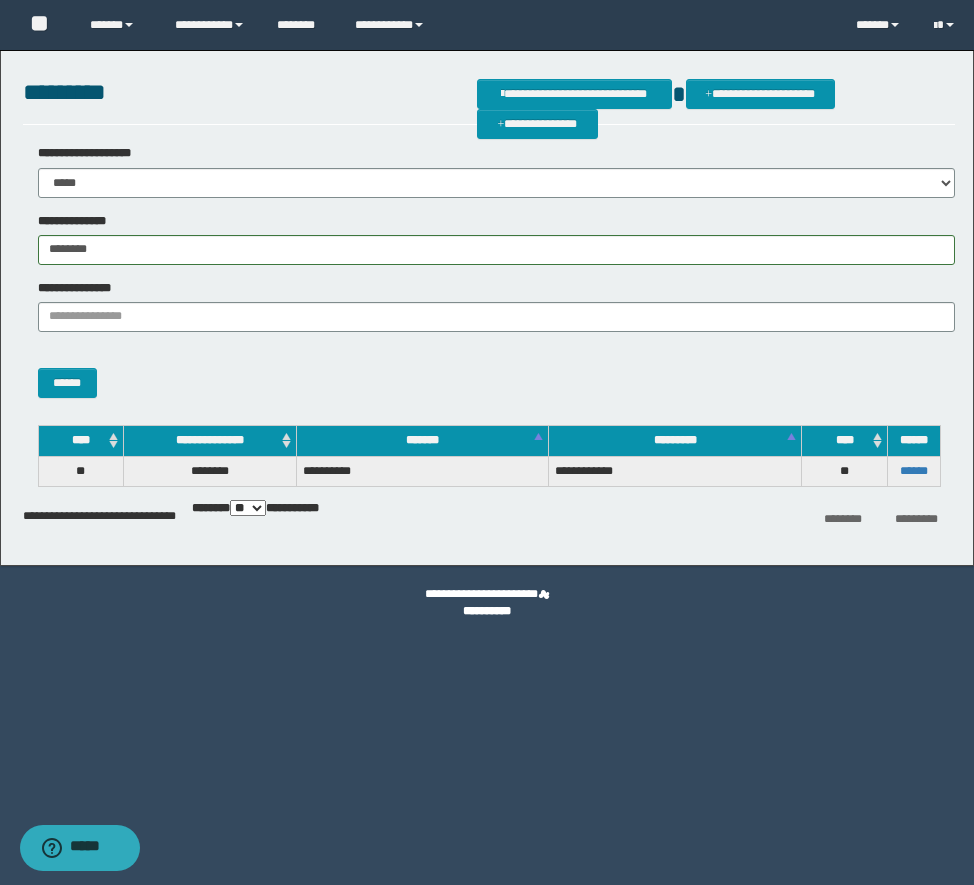 click on "******" at bounding box center (913, 471) 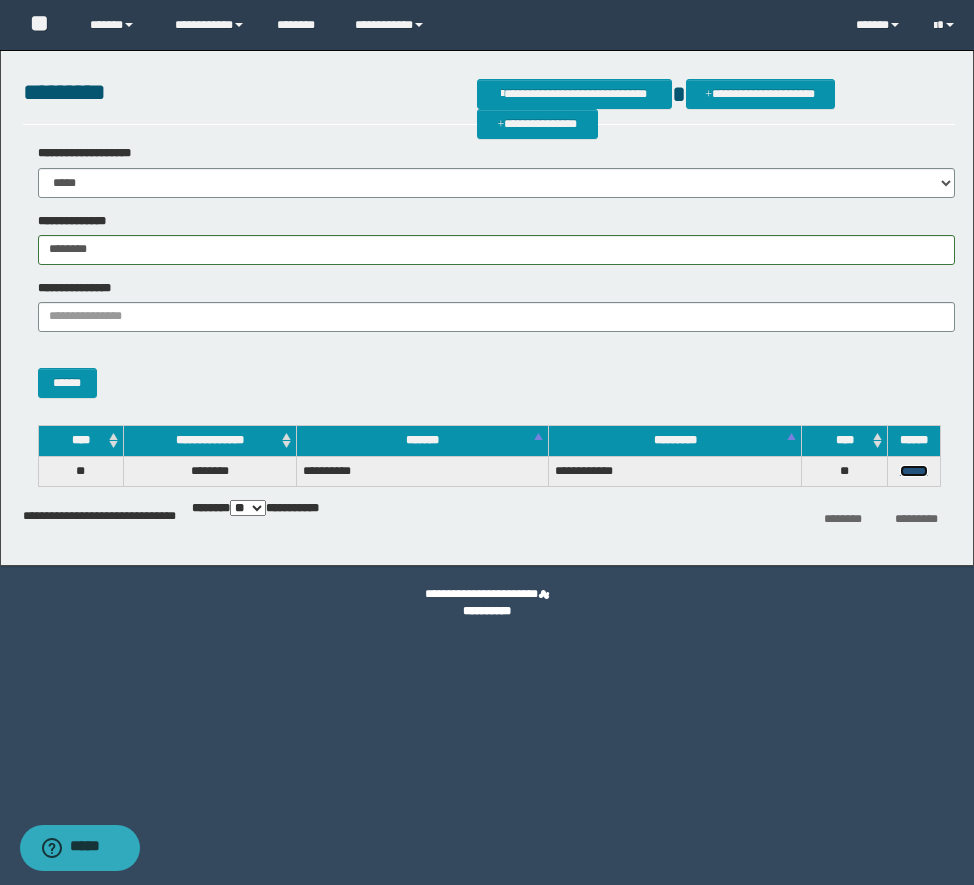 click on "******" at bounding box center (914, 471) 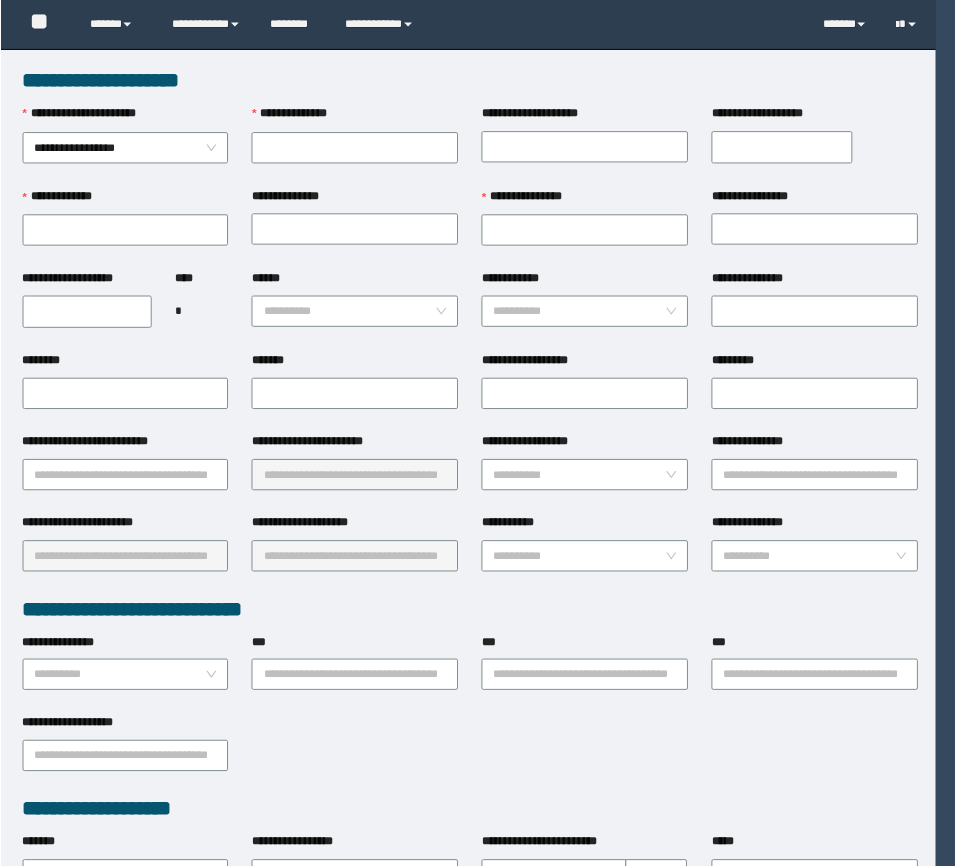 scroll, scrollTop: 0, scrollLeft: 0, axis: both 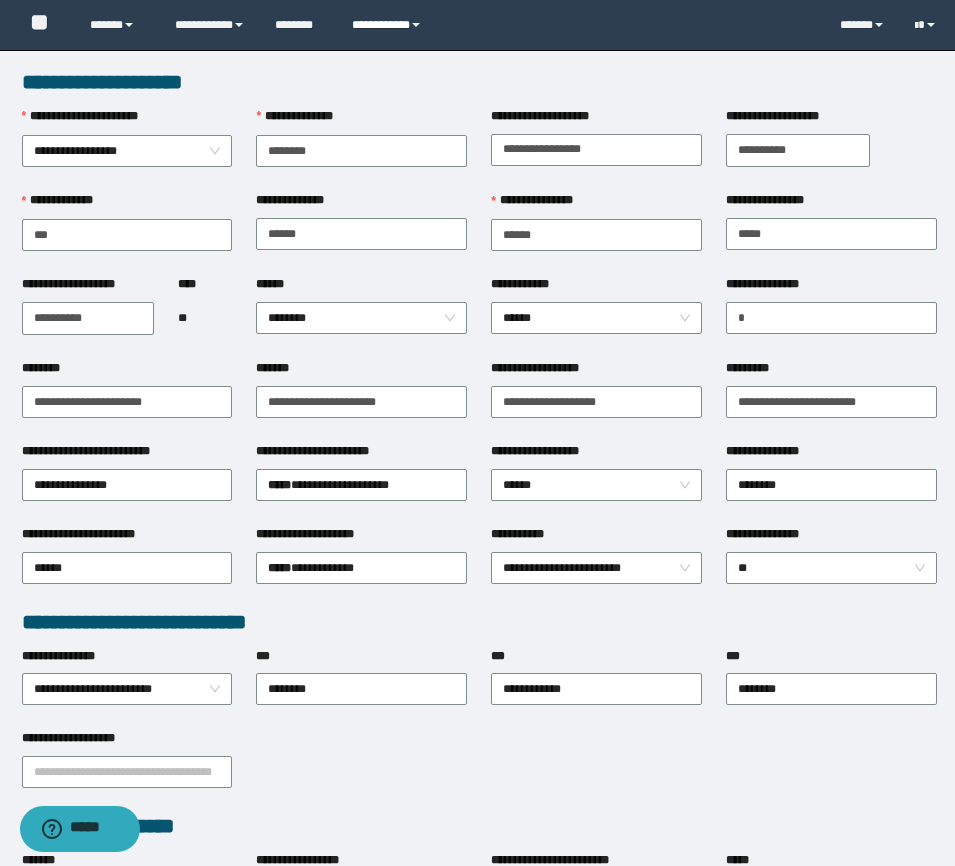 click on "**********" at bounding box center [389, 25] 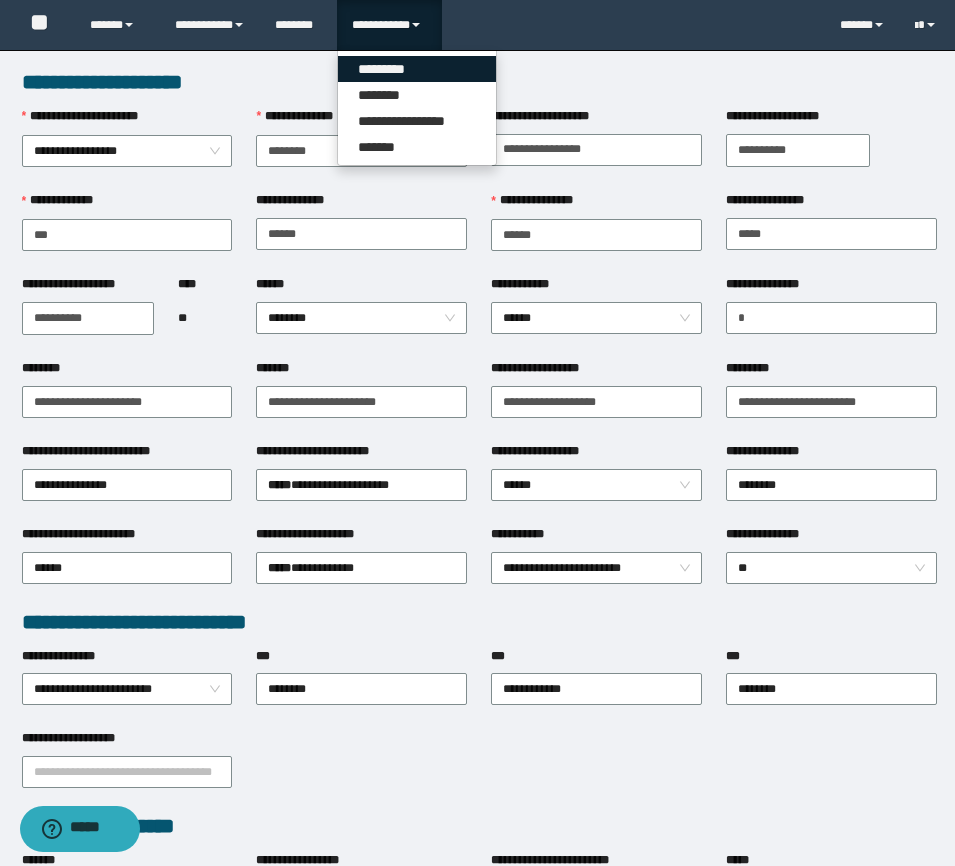 click on "*********" at bounding box center [417, 69] 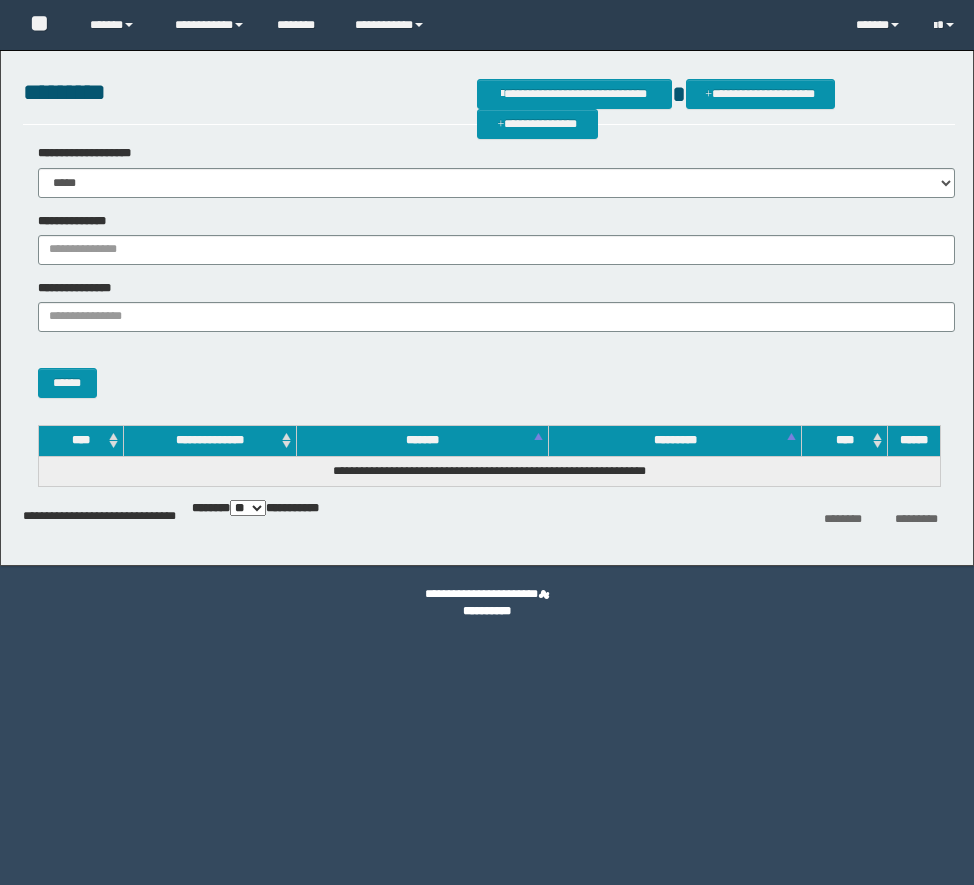 scroll, scrollTop: 0, scrollLeft: 0, axis: both 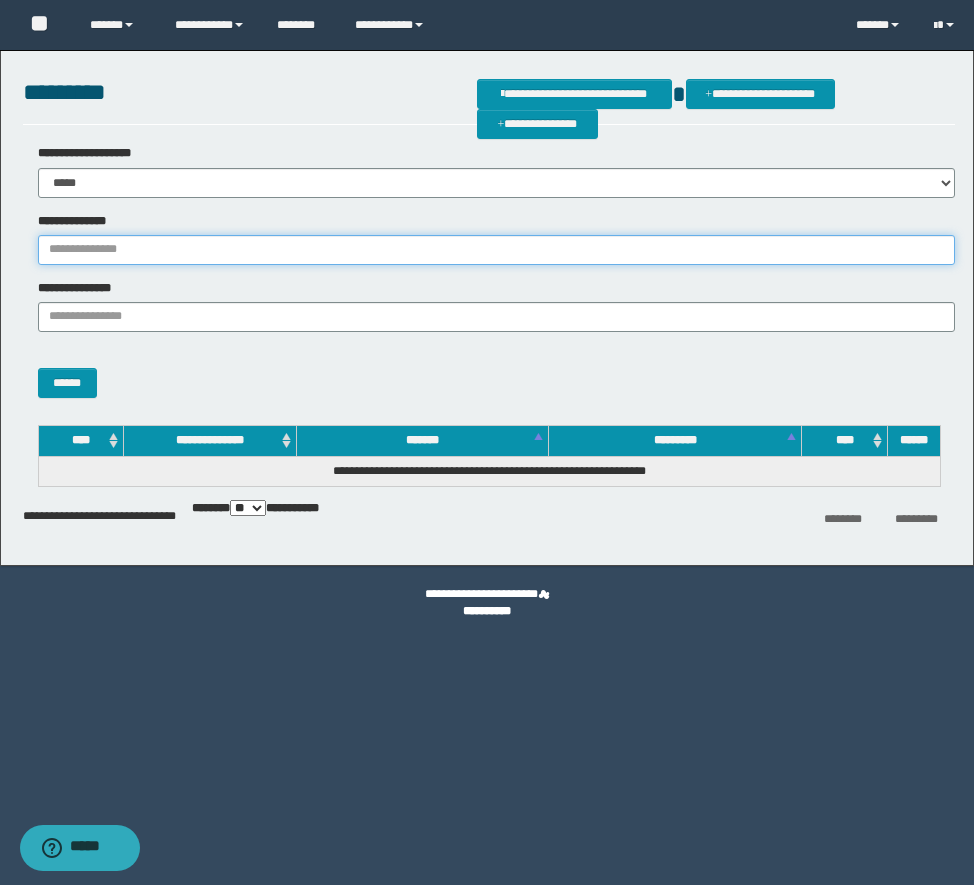 click on "**********" at bounding box center [496, 250] 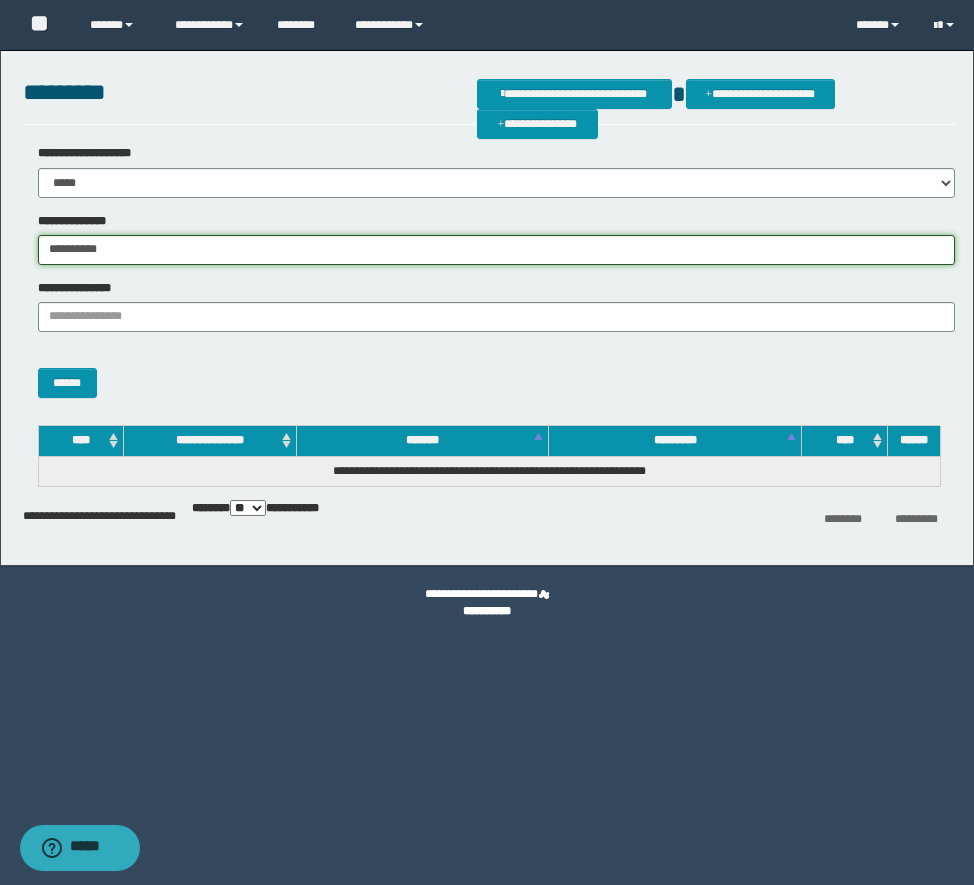 type on "**********" 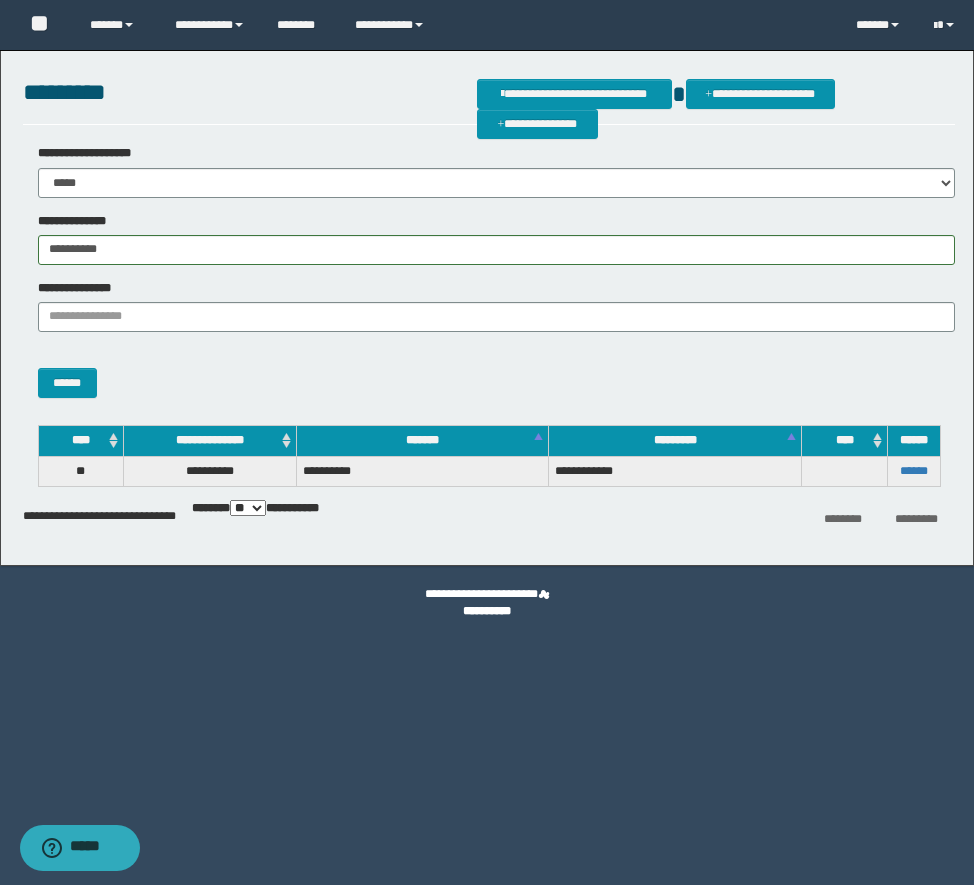 click on "******" at bounding box center [913, 471] 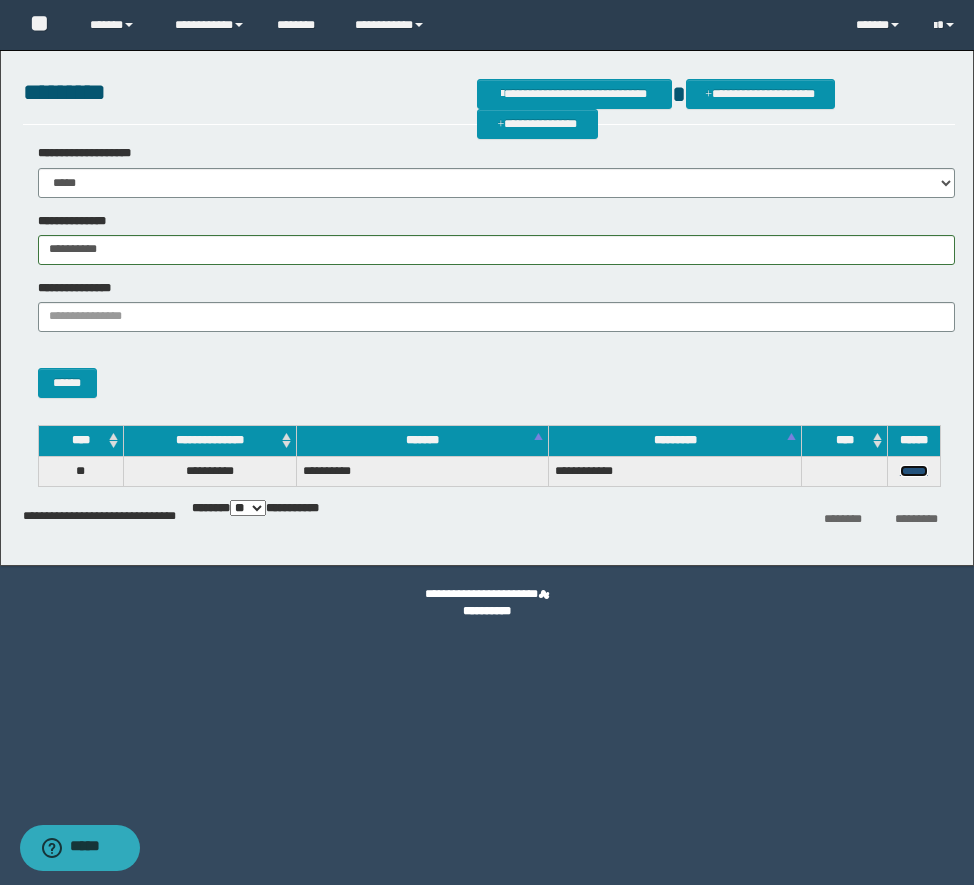 click on "******" at bounding box center [914, 471] 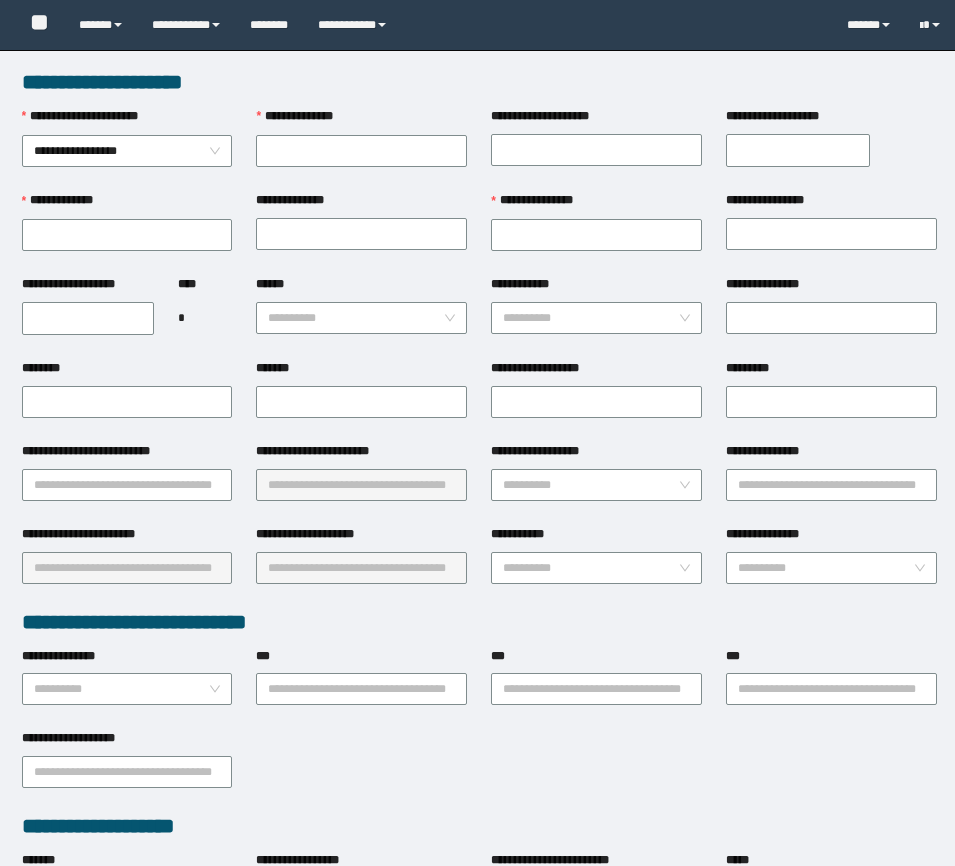 scroll, scrollTop: 0, scrollLeft: 0, axis: both 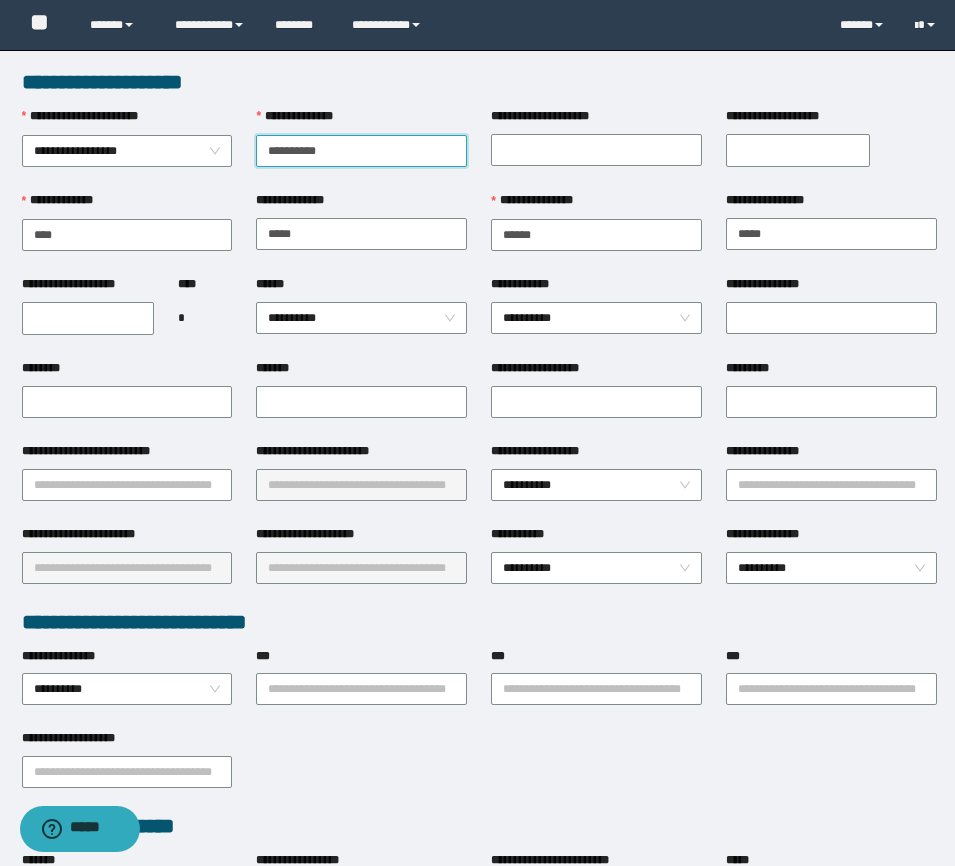 type on "**********" 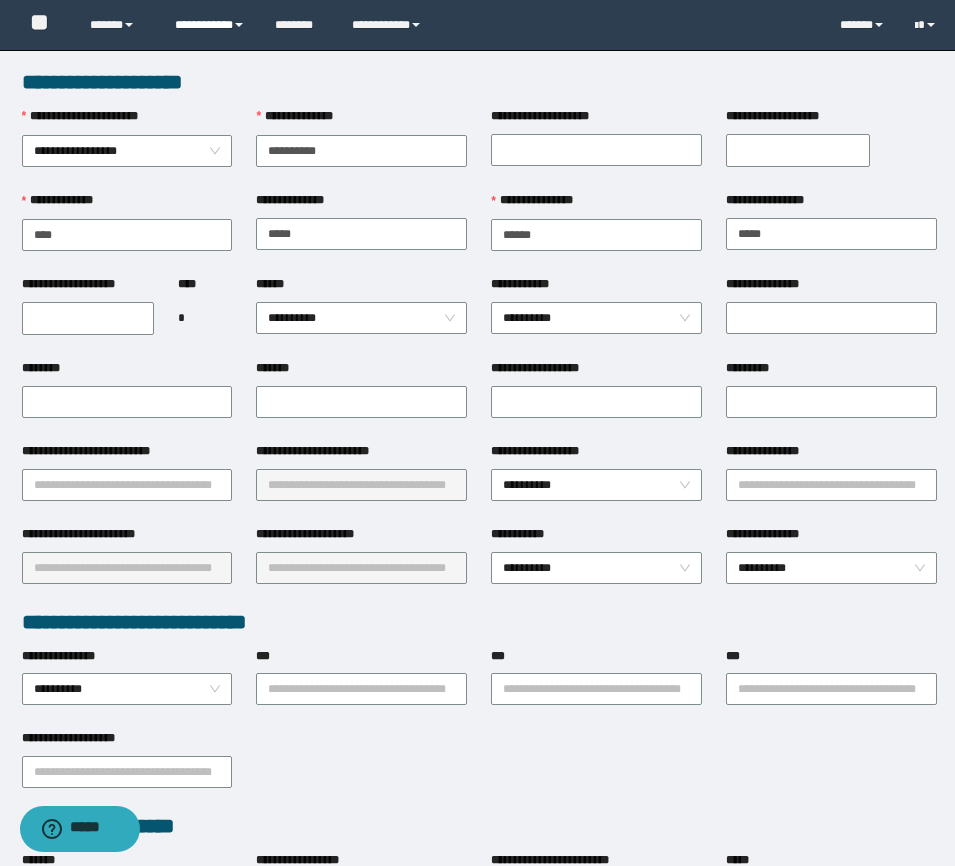 click on "**********" at bounding box center [210, 25] 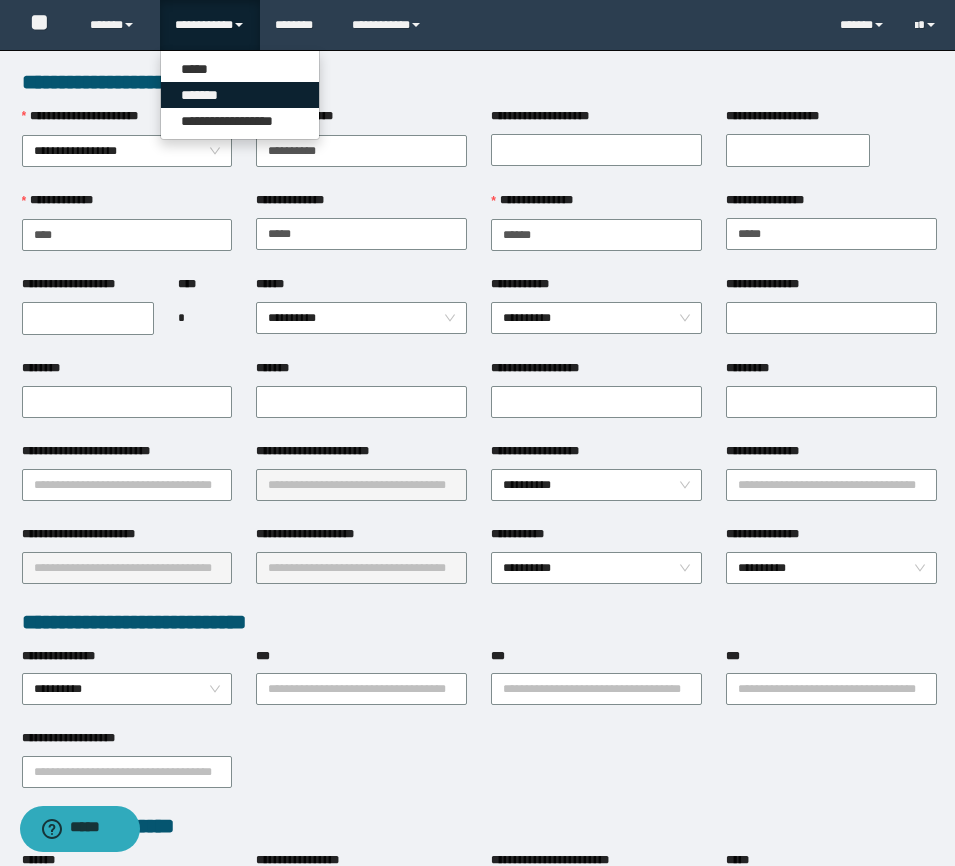 click on "*******" at bounding box center [240, 95] 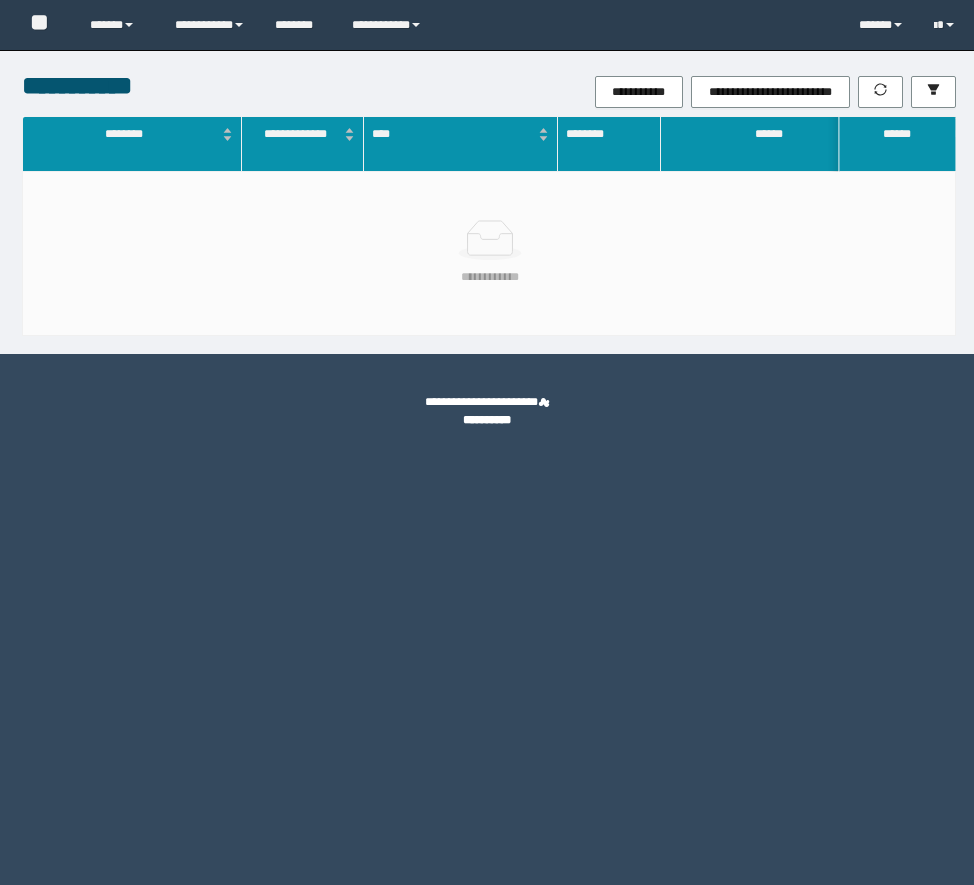 scroll, scrollTop: 0, scrollLeft: 0, axis: both 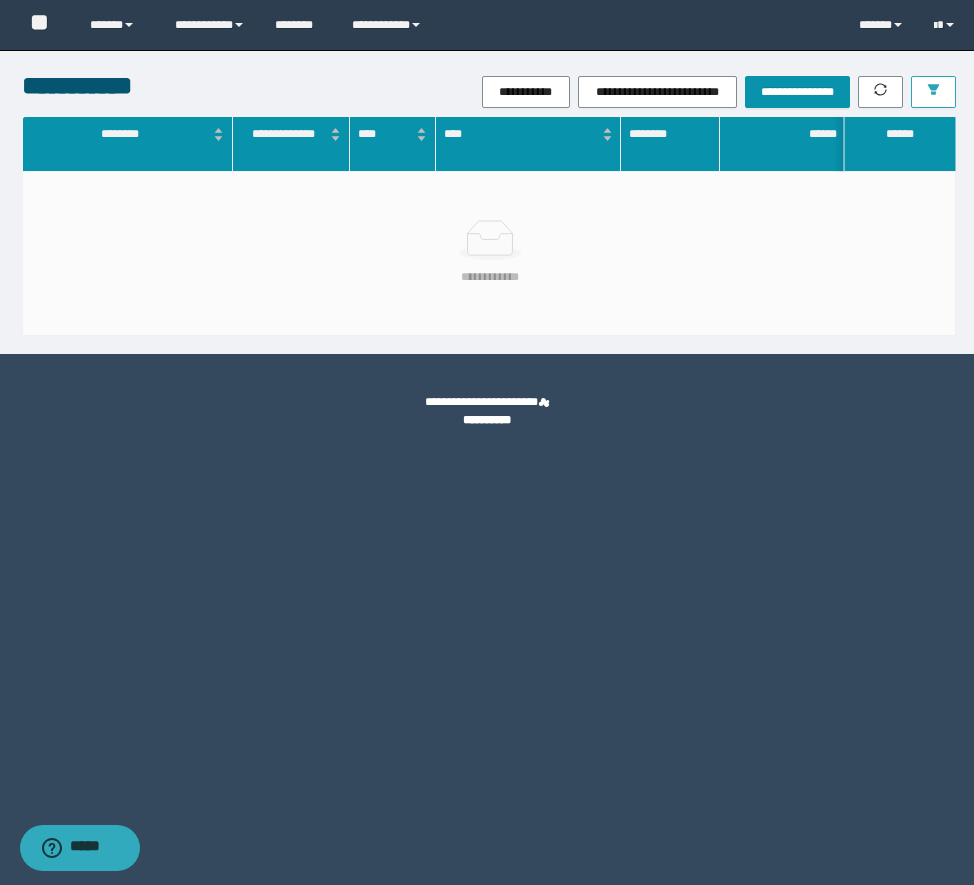 click at bounding box center (933, 92) 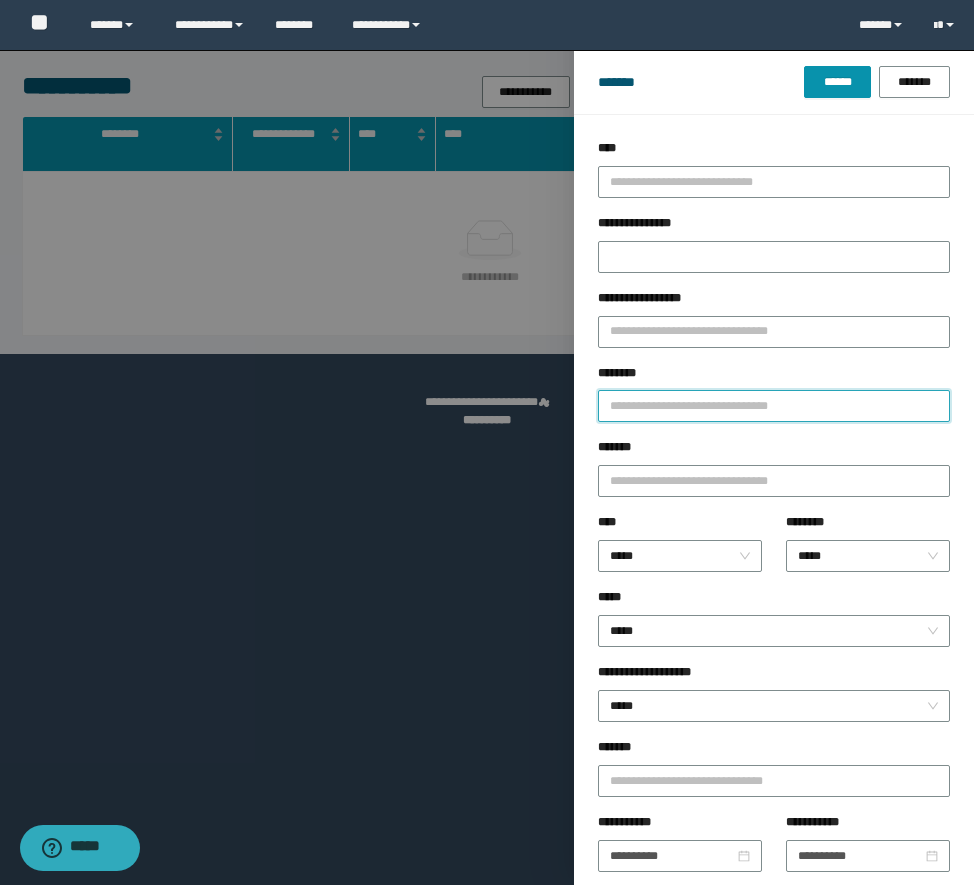 click on "********" at bounding box center (774, 406) 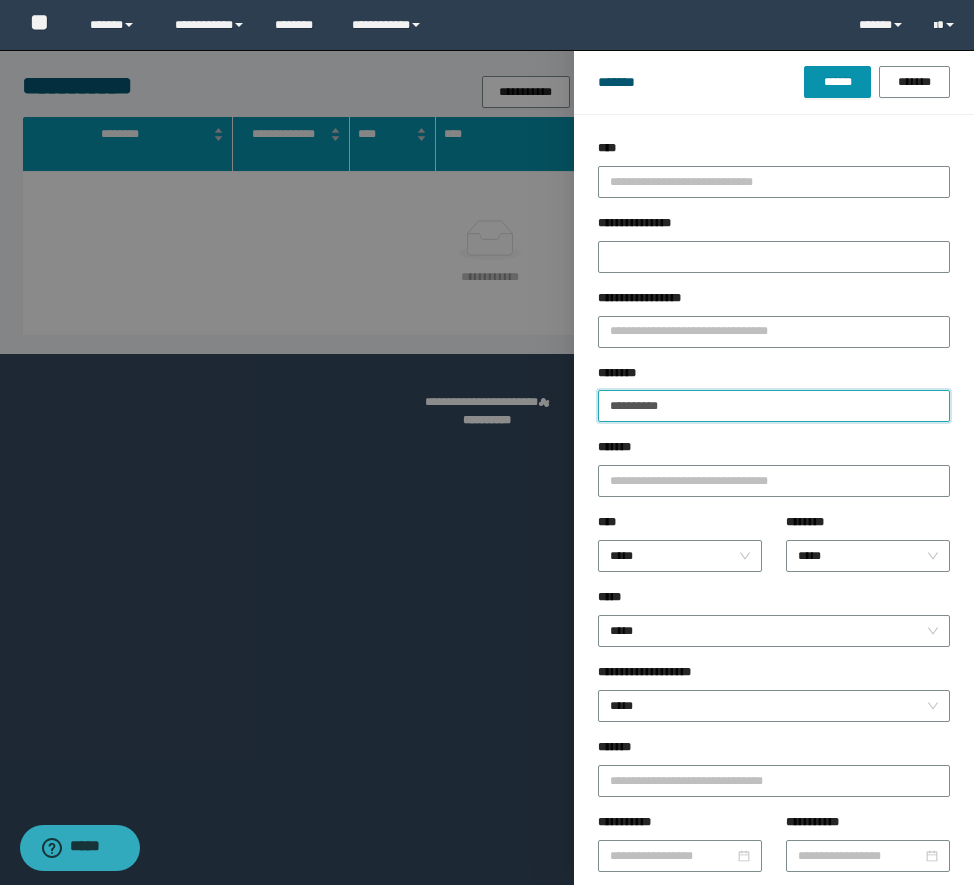 type on "**********" 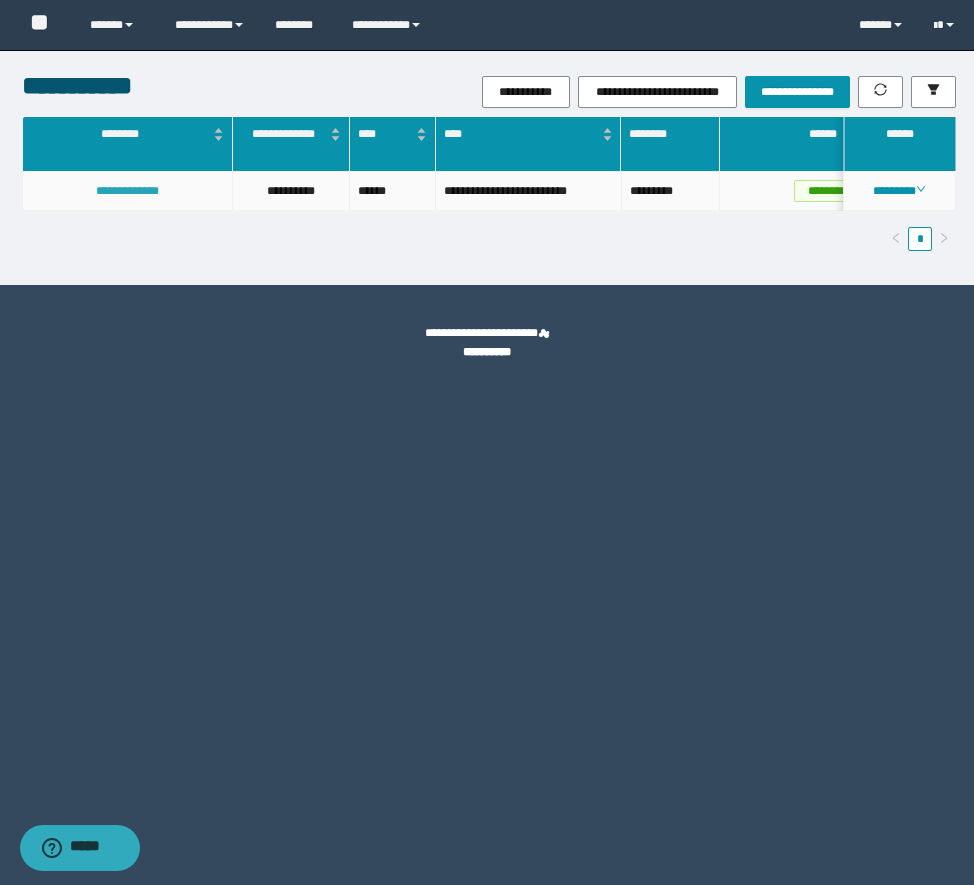 click on "**********" at bounding box center (127, 191) 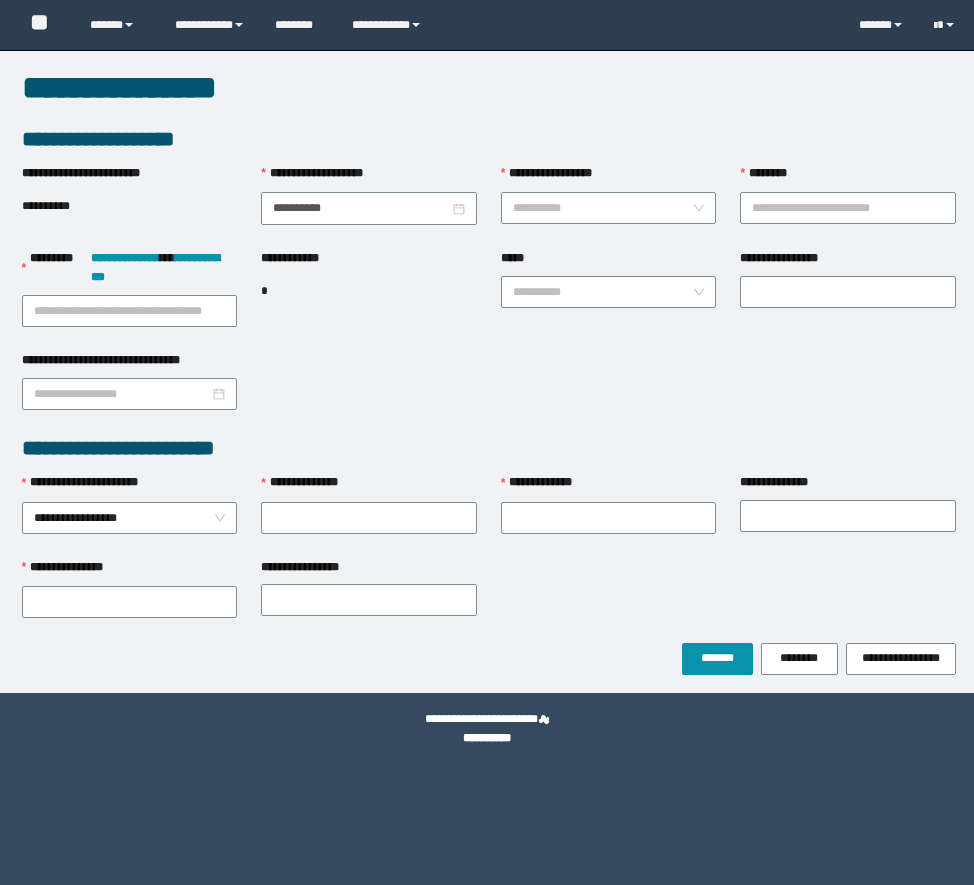 scroll, scrollTop: 0, scrollLeft: 0, axis: both 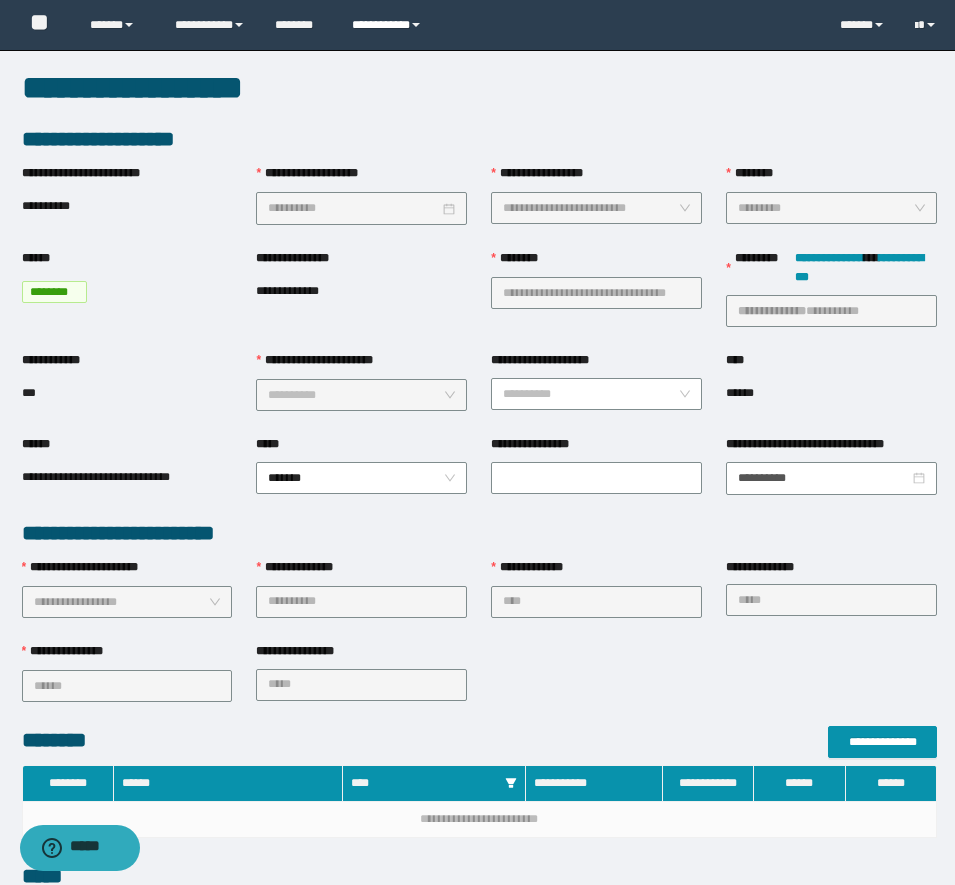 click on "**********" at bounding box center [389, 25] 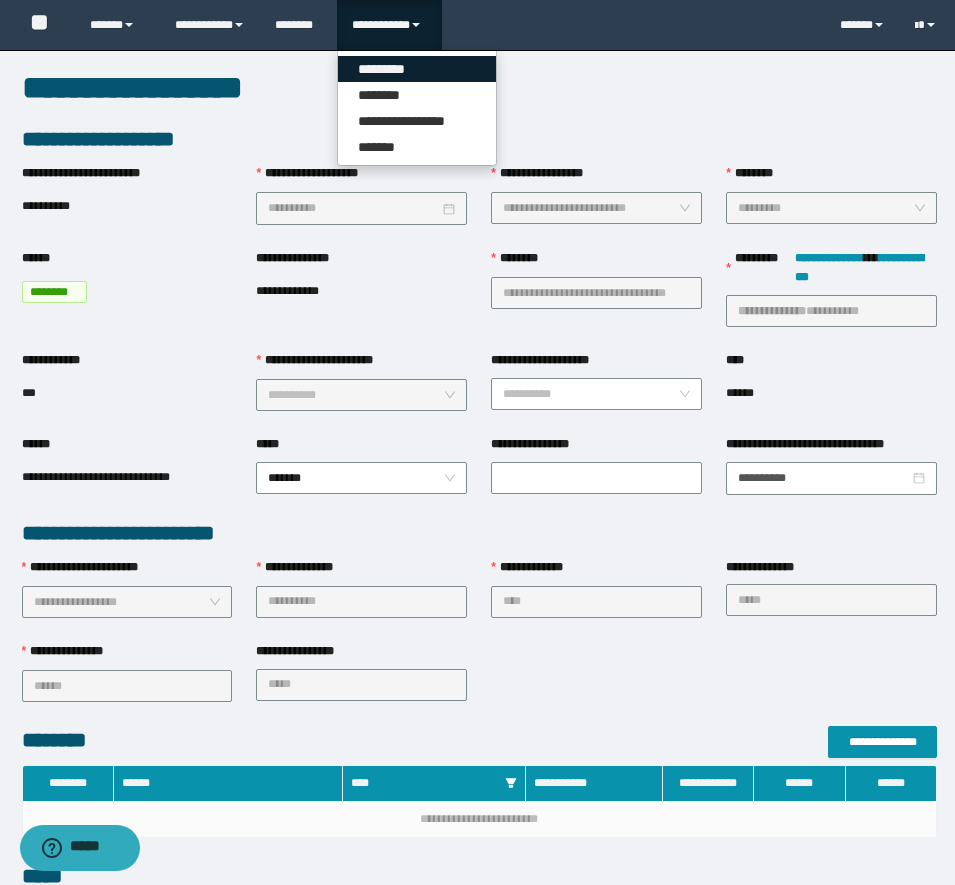 click on "*********" at bounding box center [417, 69] 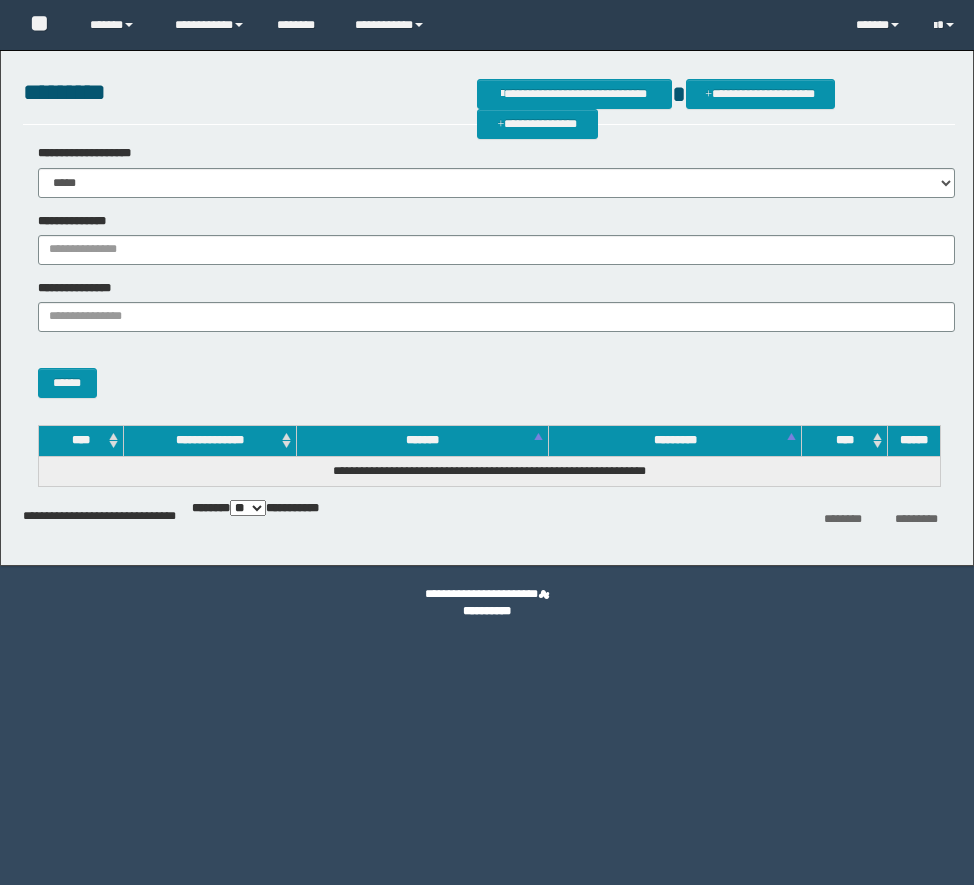 scroll, scrollTop: 0, scrollLeft: 0, axis: both 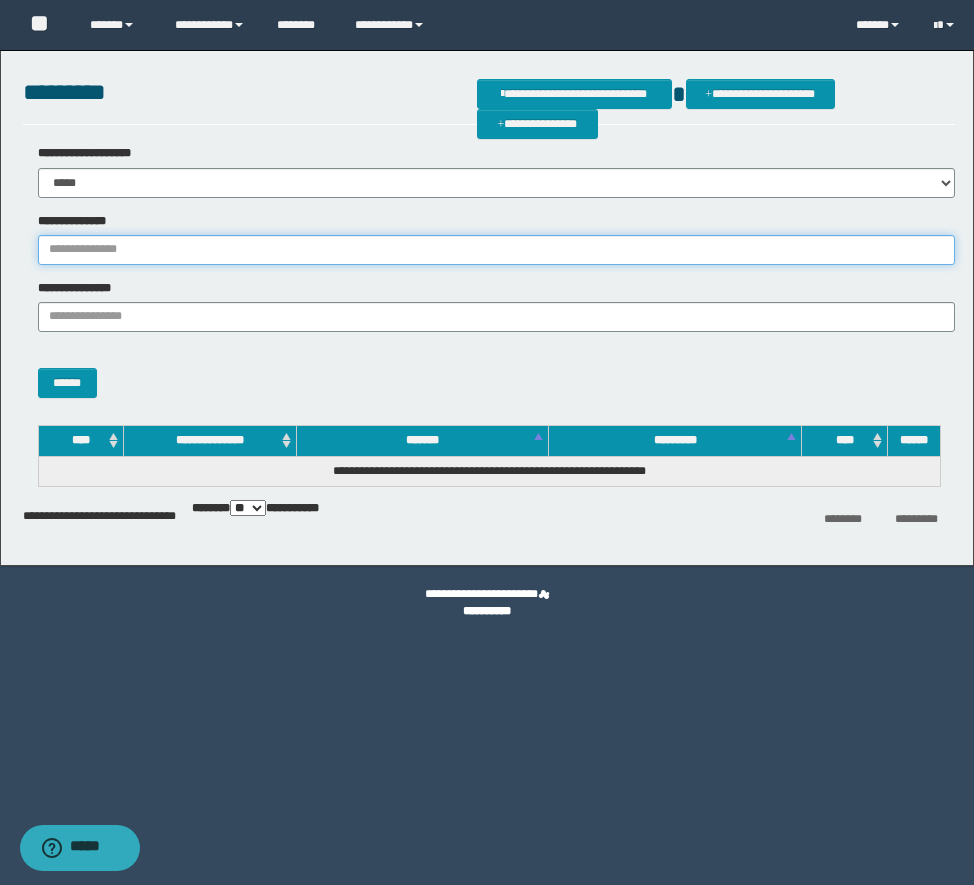 click on "**********" at bounding box center (496, 250) 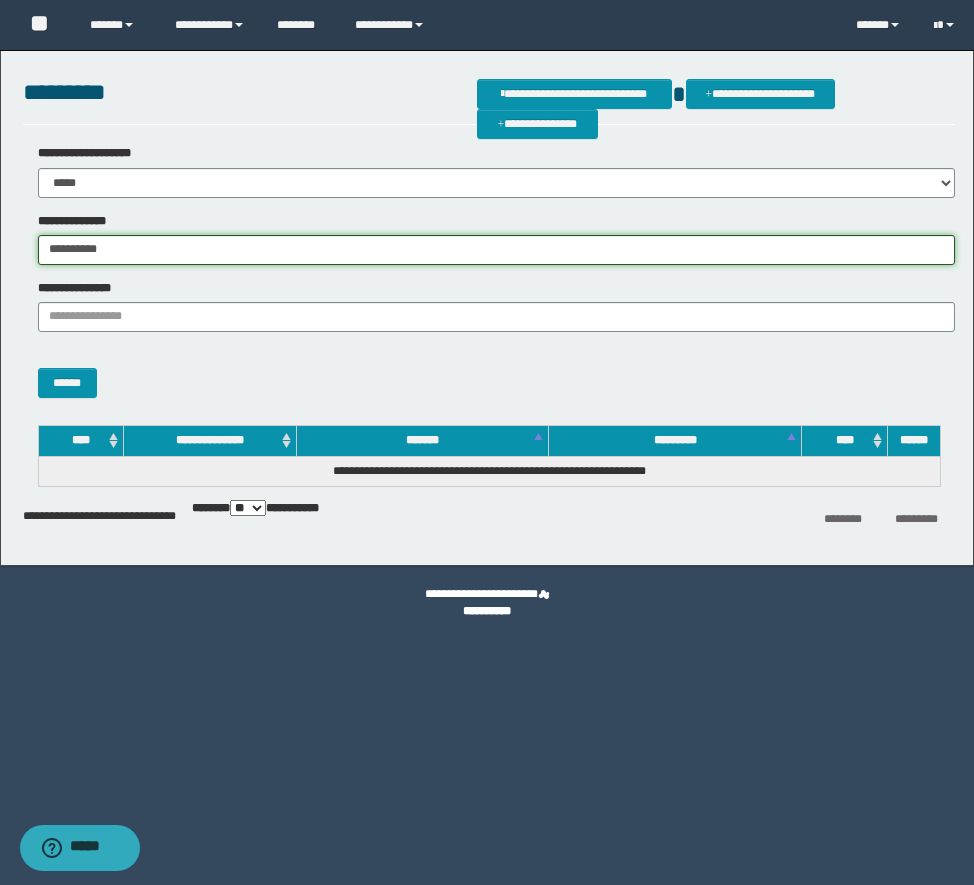 type on "**********" 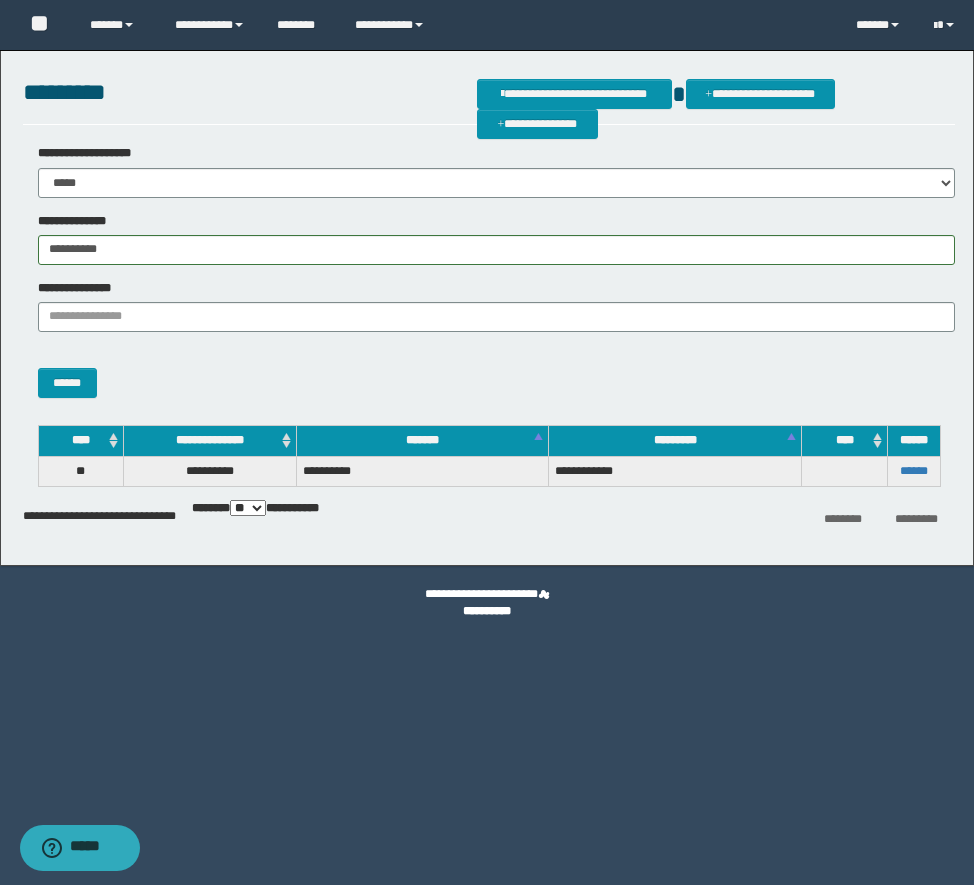 click on "******" at bounding box center (913, 471) 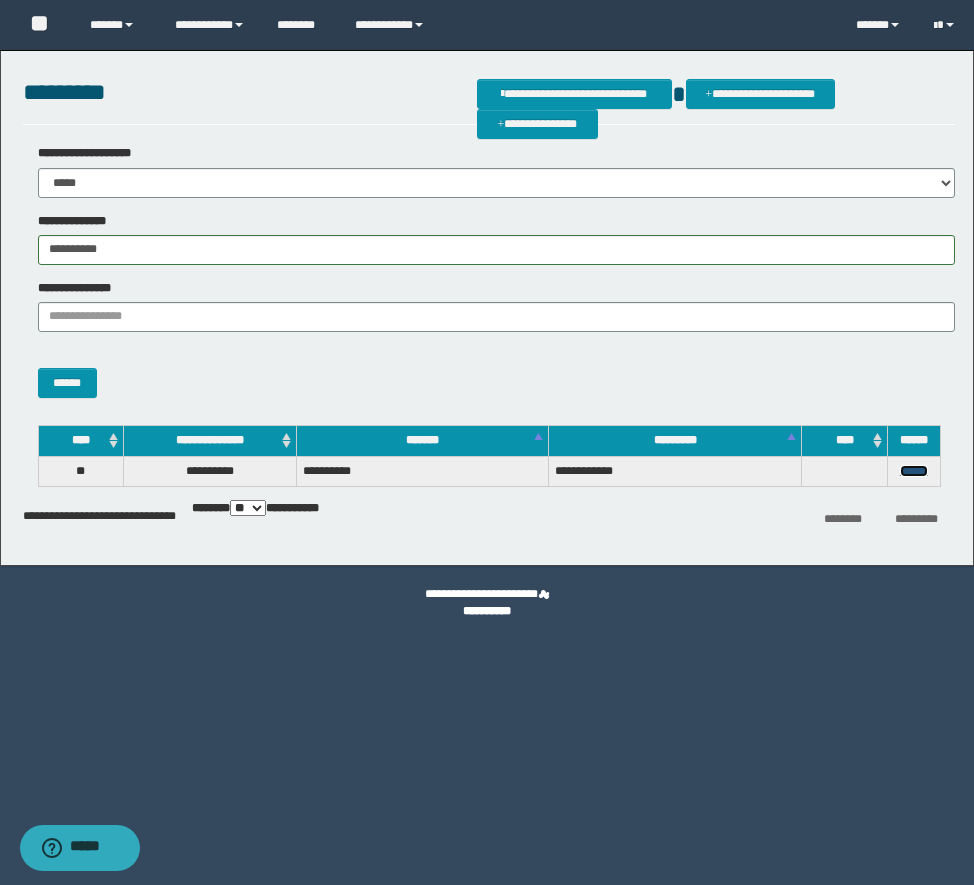 click on "******" at bounding box center (914, 471) 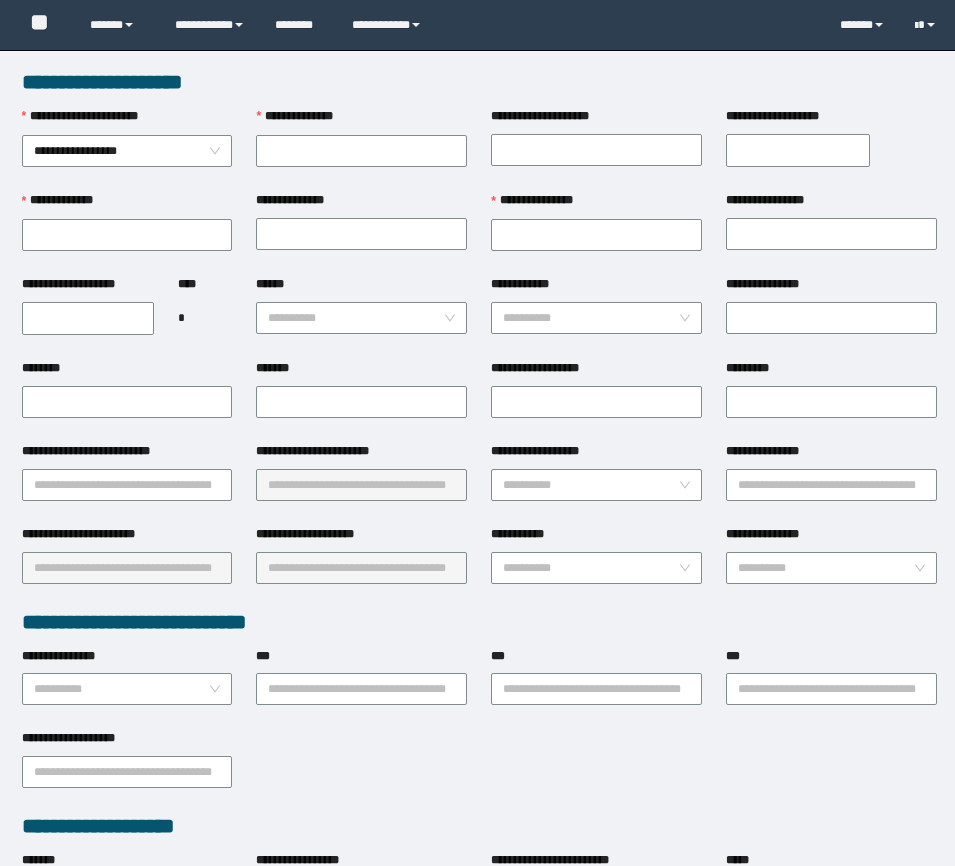scroll, scrollTop: 0, scrollLeft: 0, axis: both 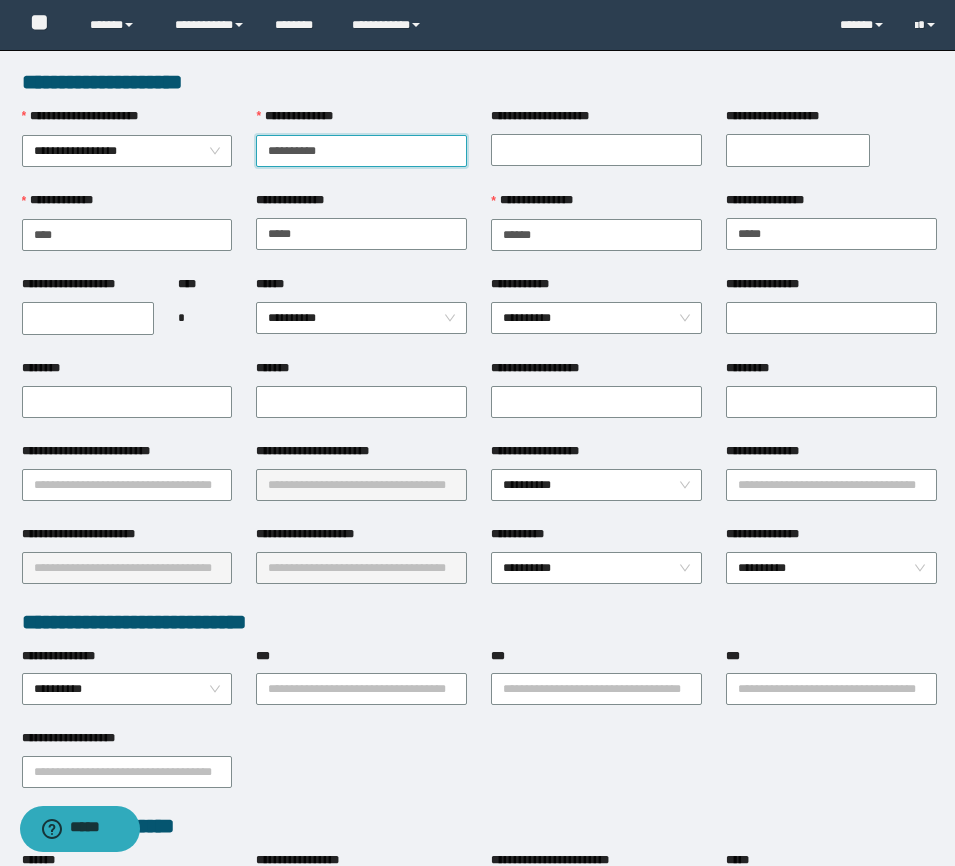 type on "**********" 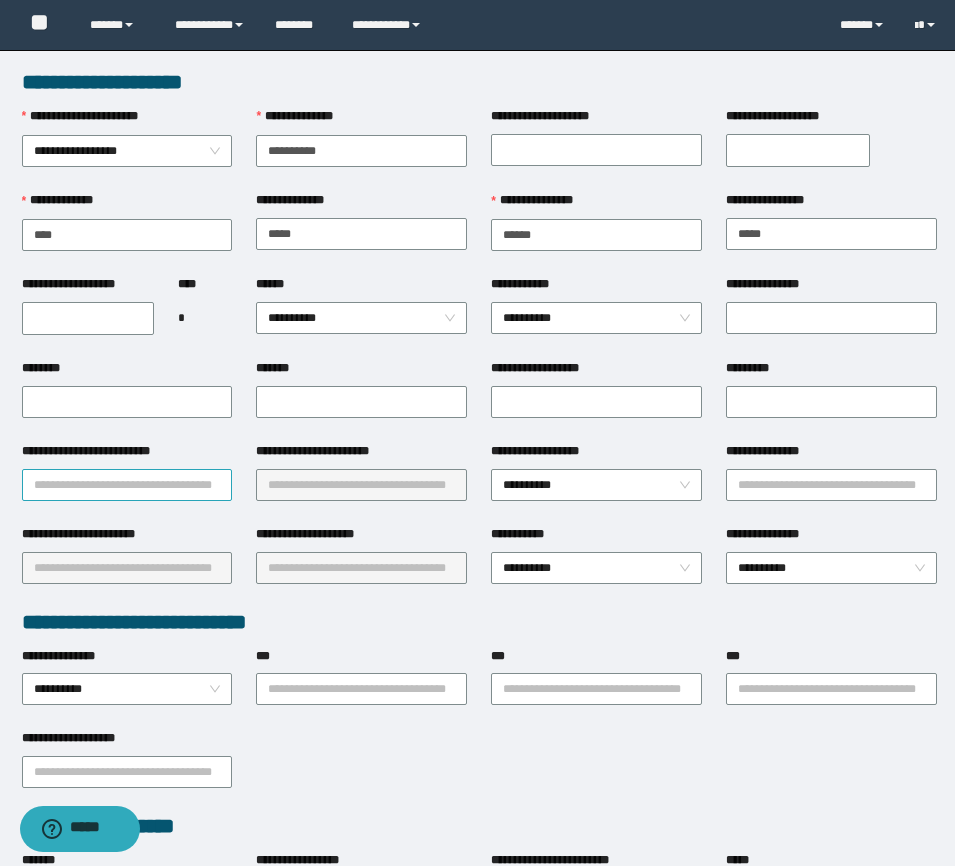 click on "**********" at bounding box center (127, 485) 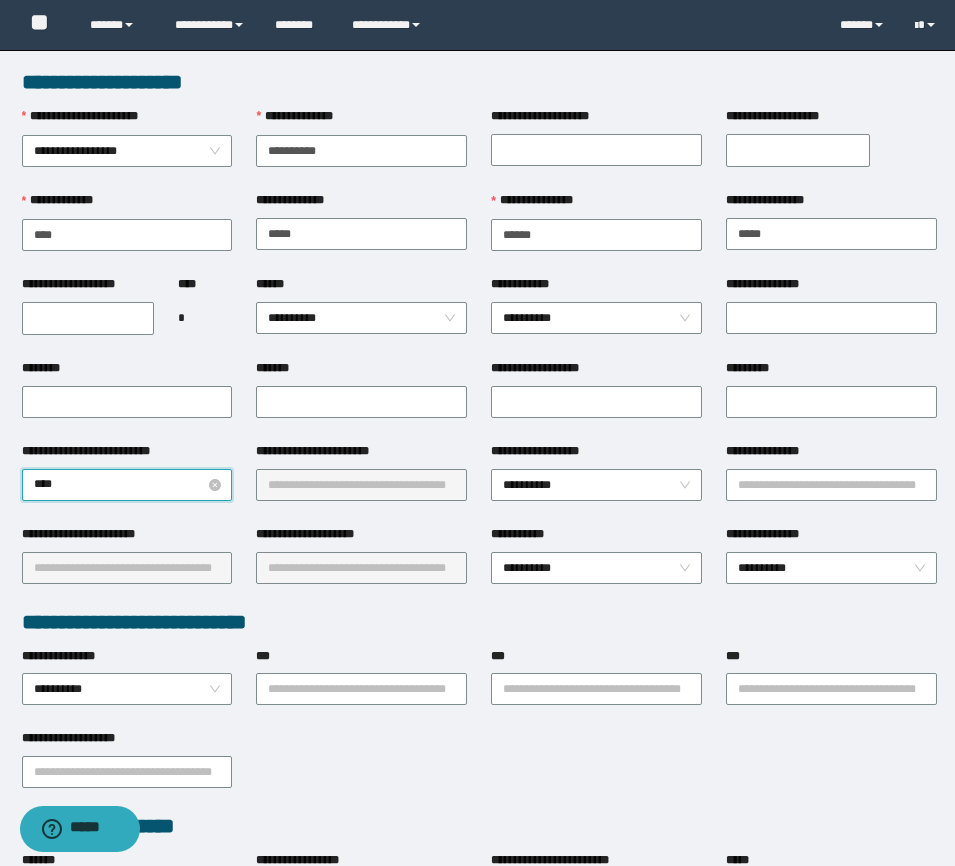 type on "*****" 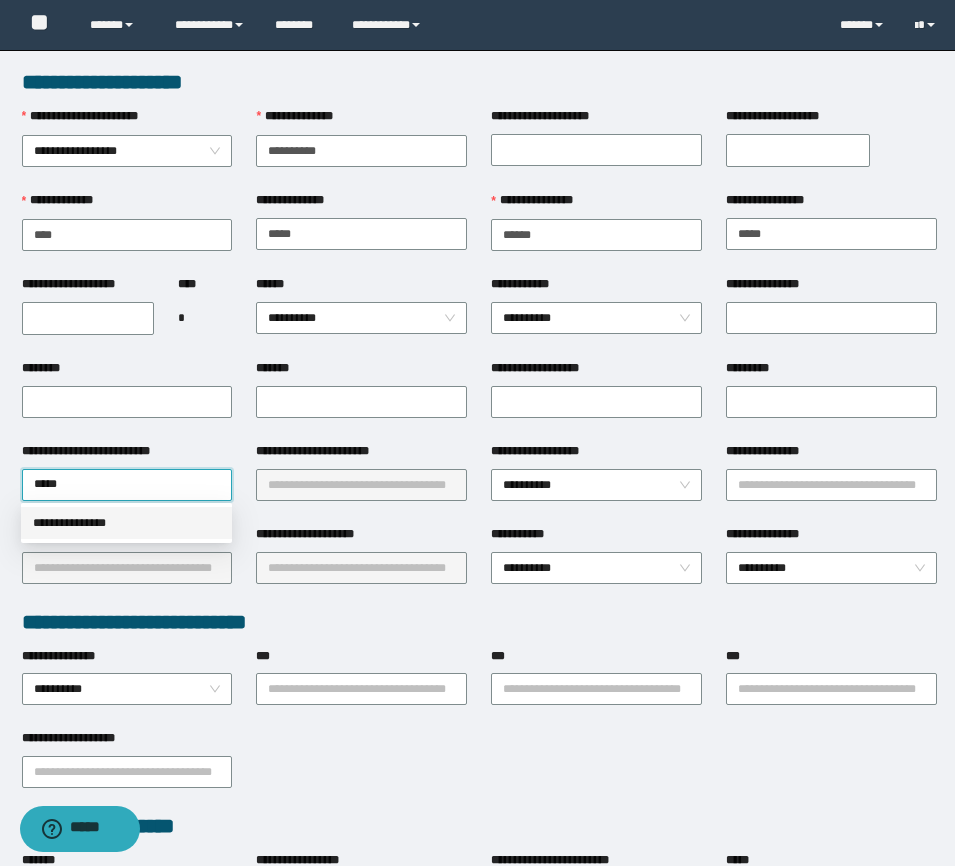 click on "**********" at bounding box center (126, 523) 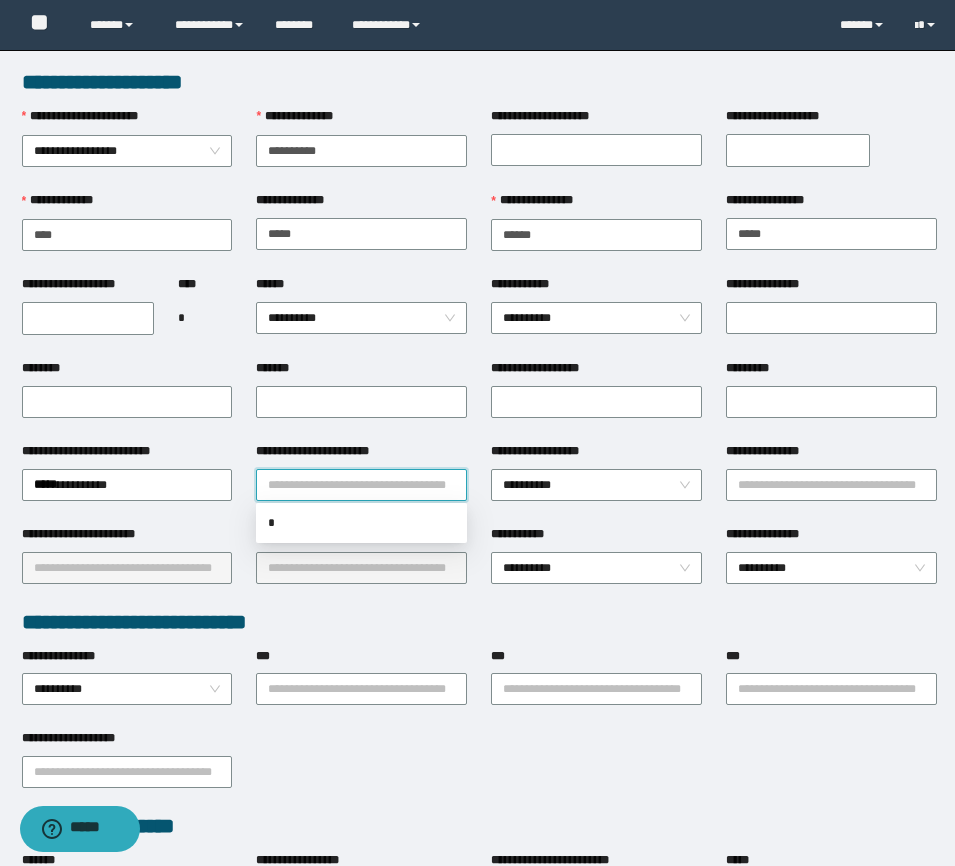 click on "**********" at bounding box center (361, 485) 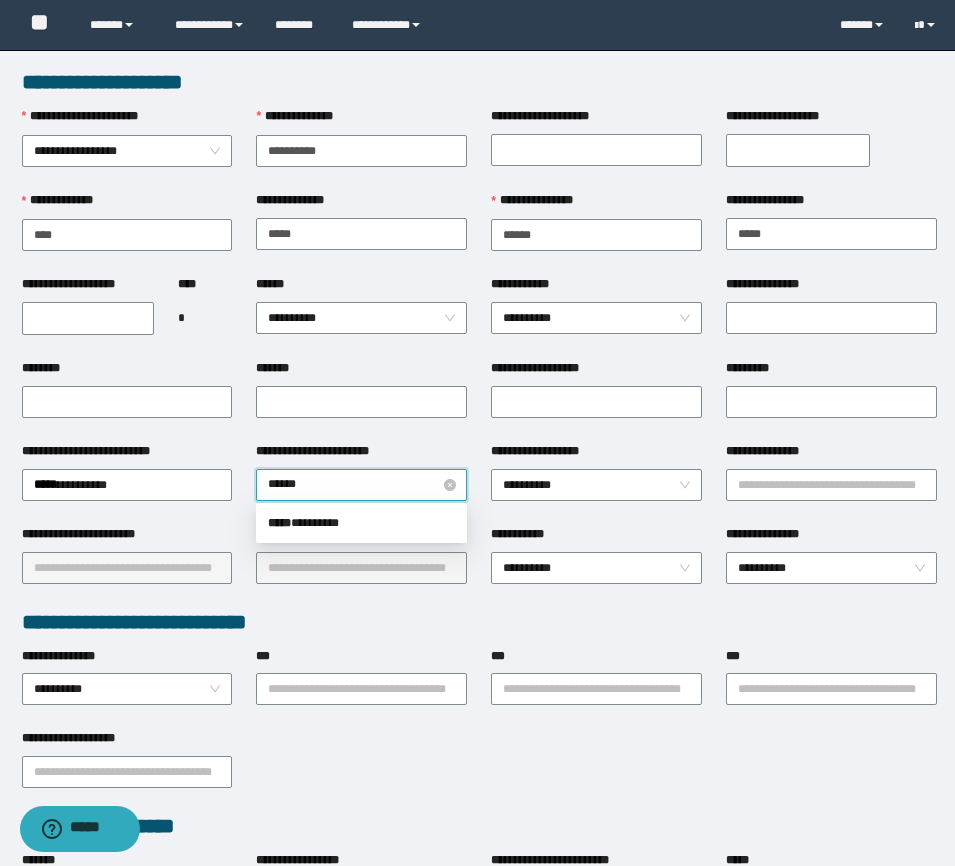 type on "*******" 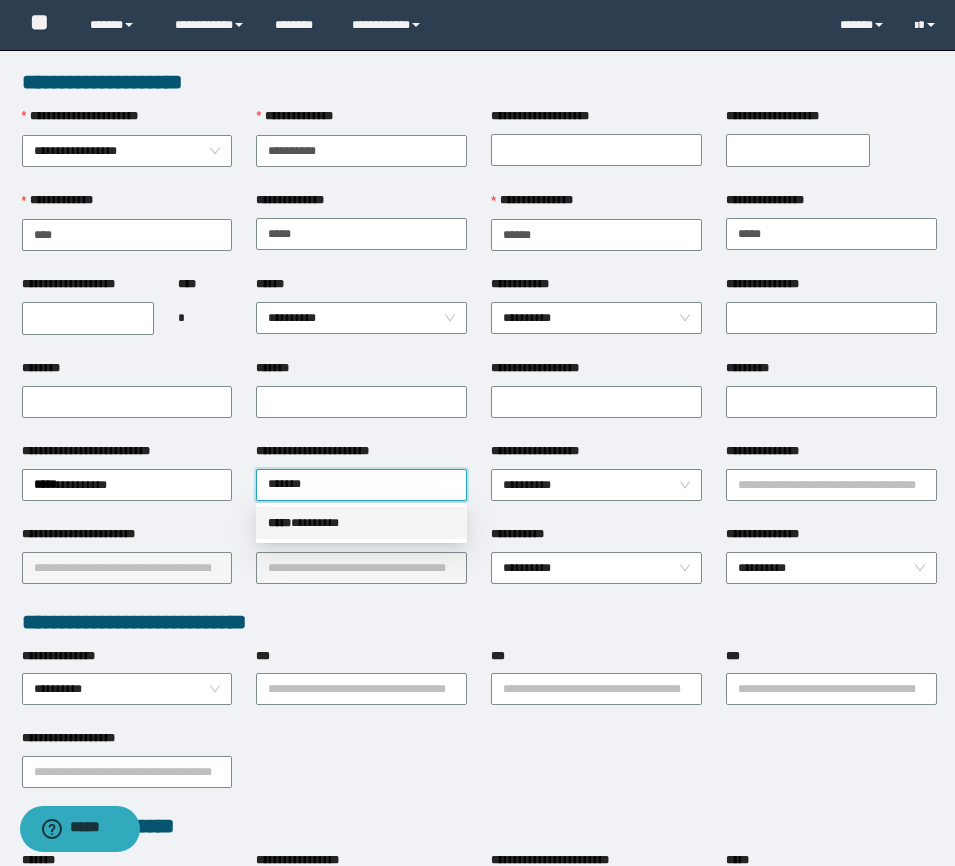 click on "*****" at bounding box center [279, 523] 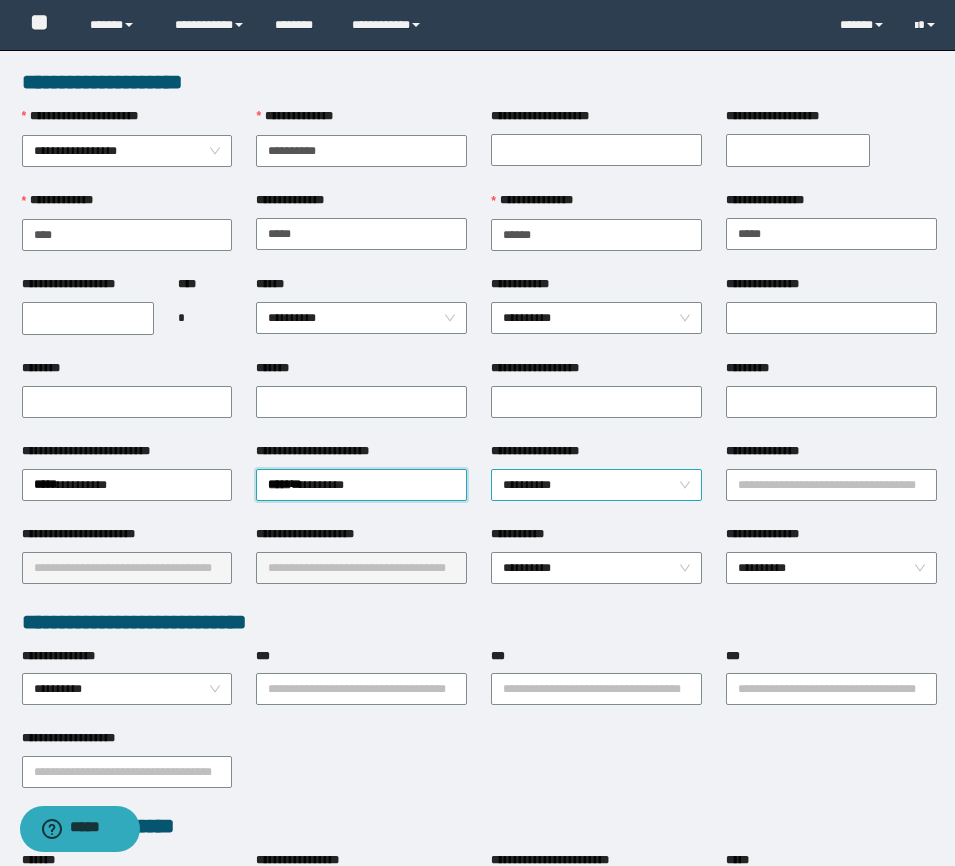 click on "**********" at bounding box center [596, 485] 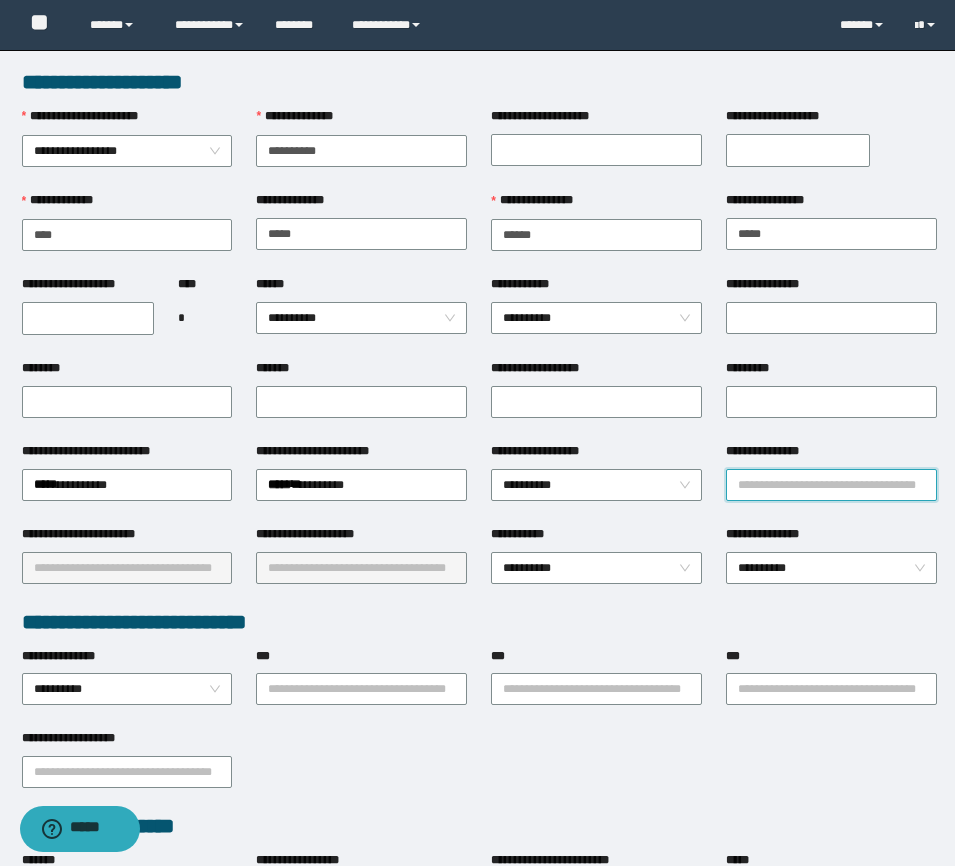 click on "**********" at bounding box center (831, 485) 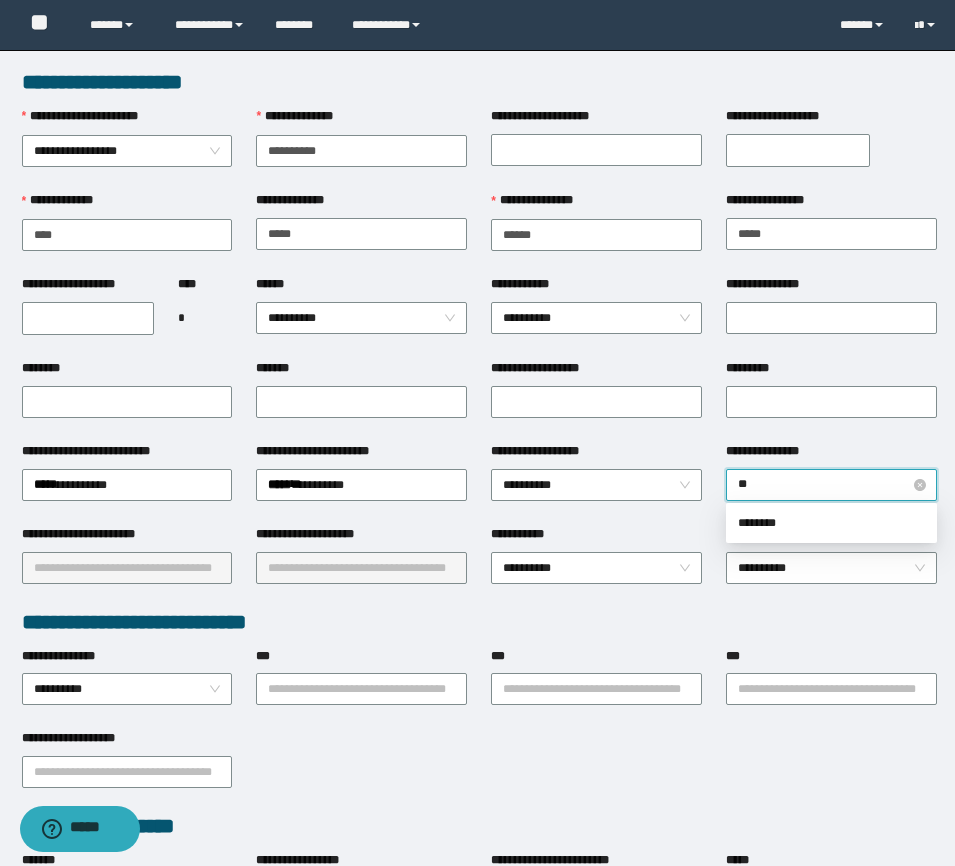type on "*" 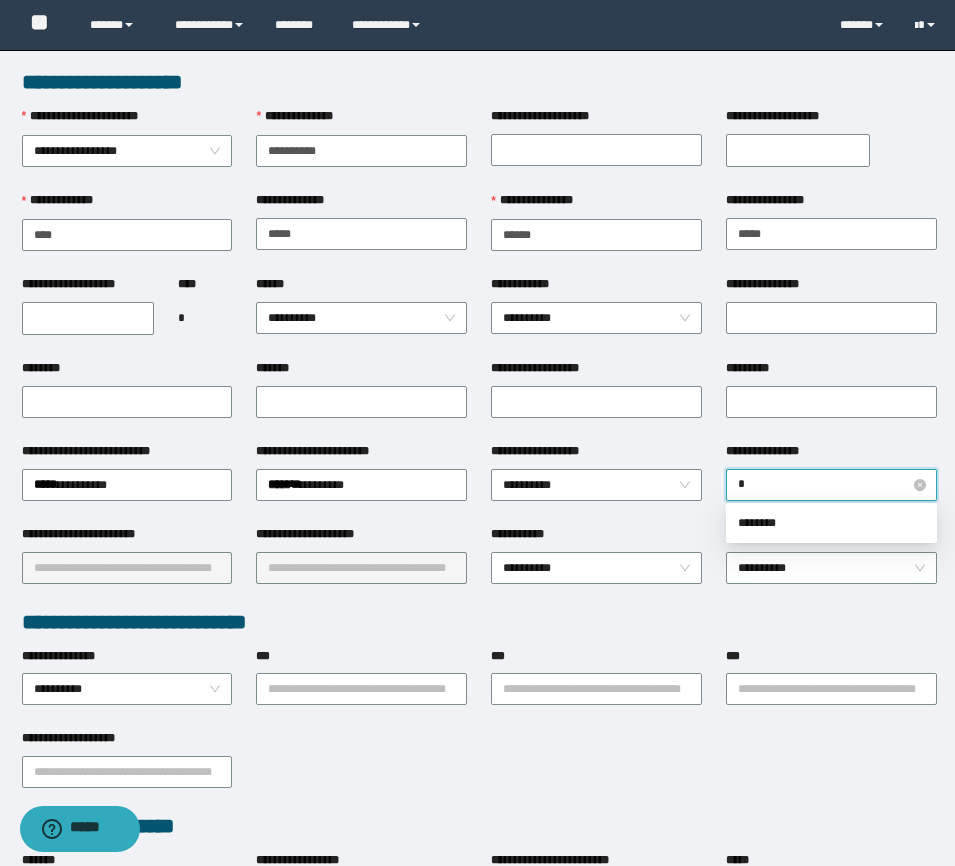type 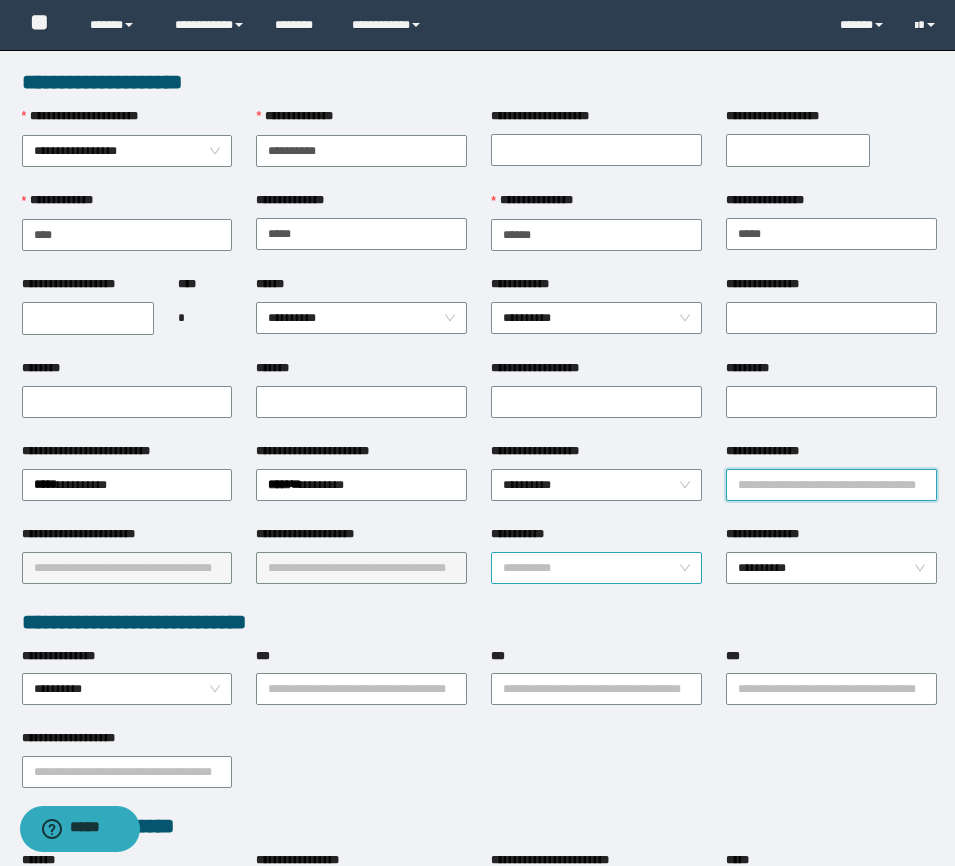 click on "**********" at bounding box center (596, 568) 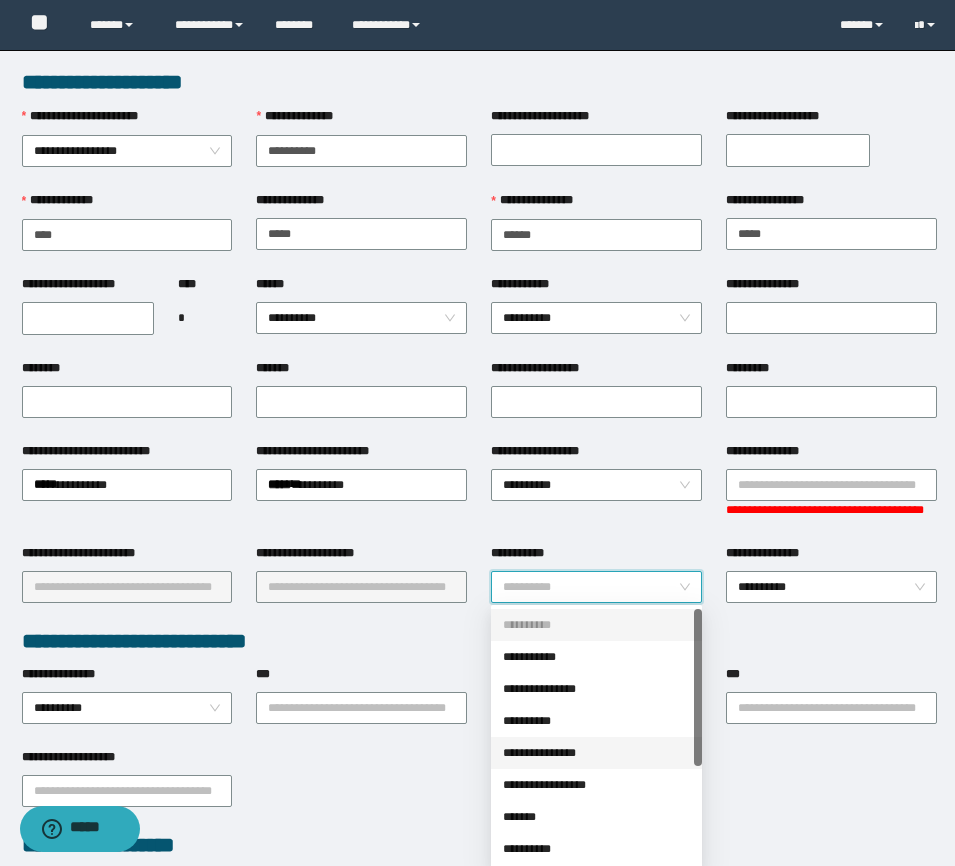 click on "**********" at bounding box center (596, 753) 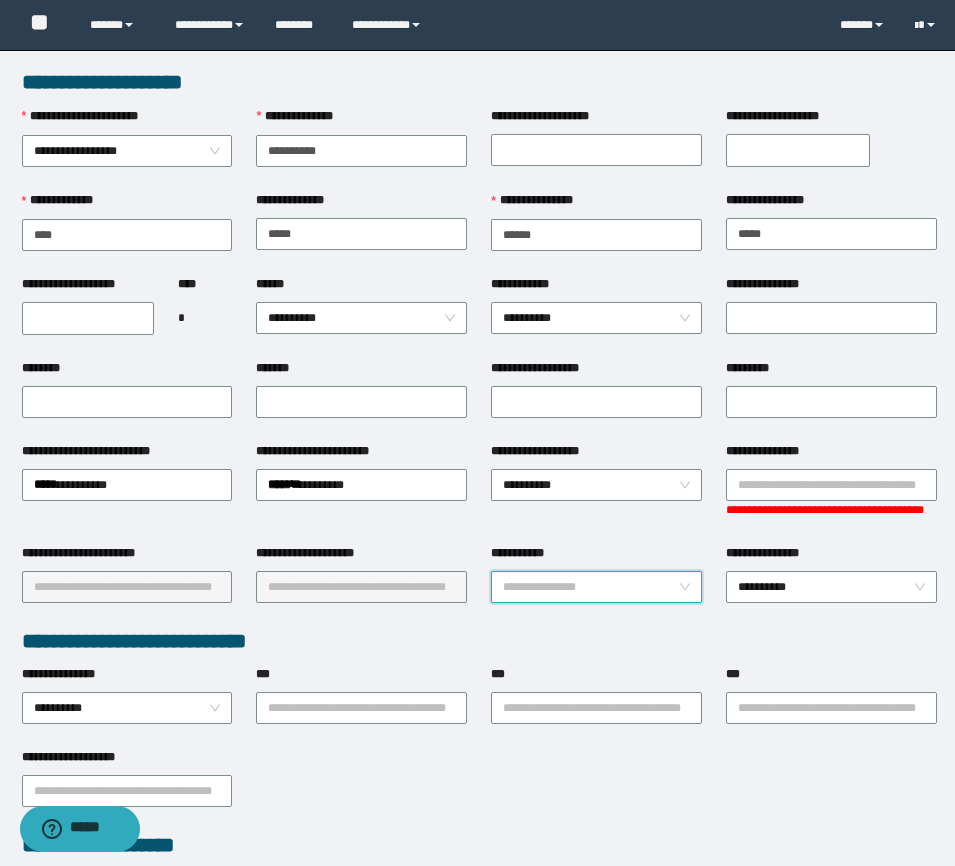 click on "**********" at bounding box center [596, 587] 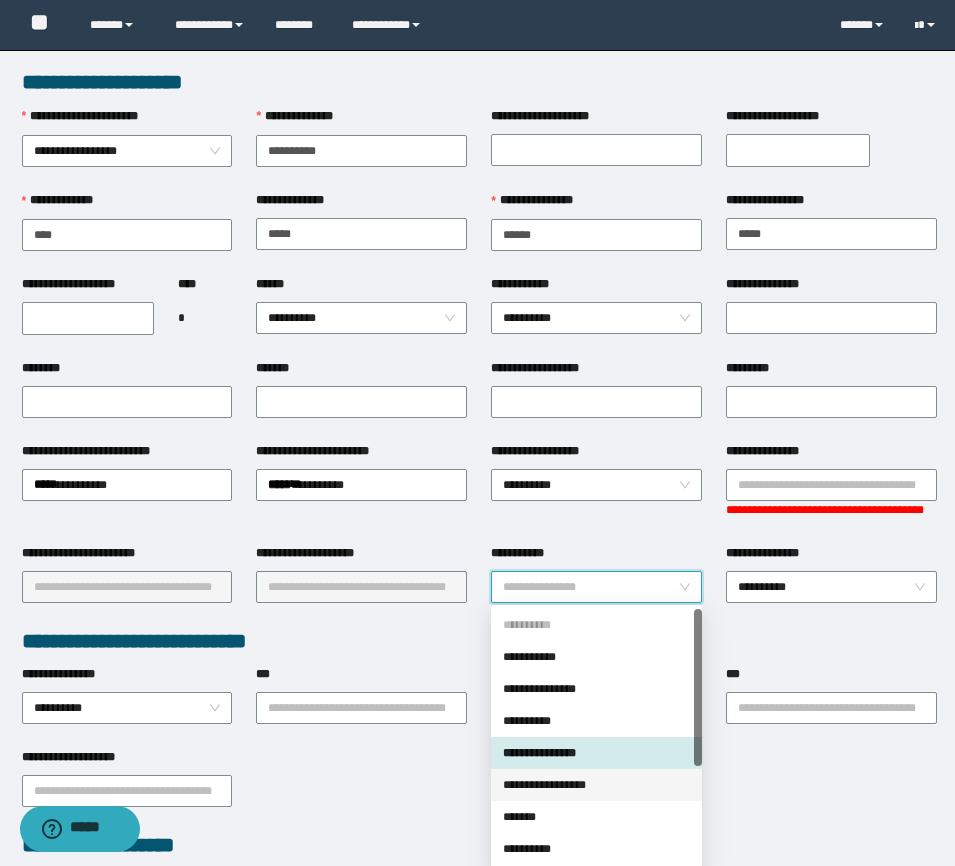 click on "**********" at bounding box center (596, 785) 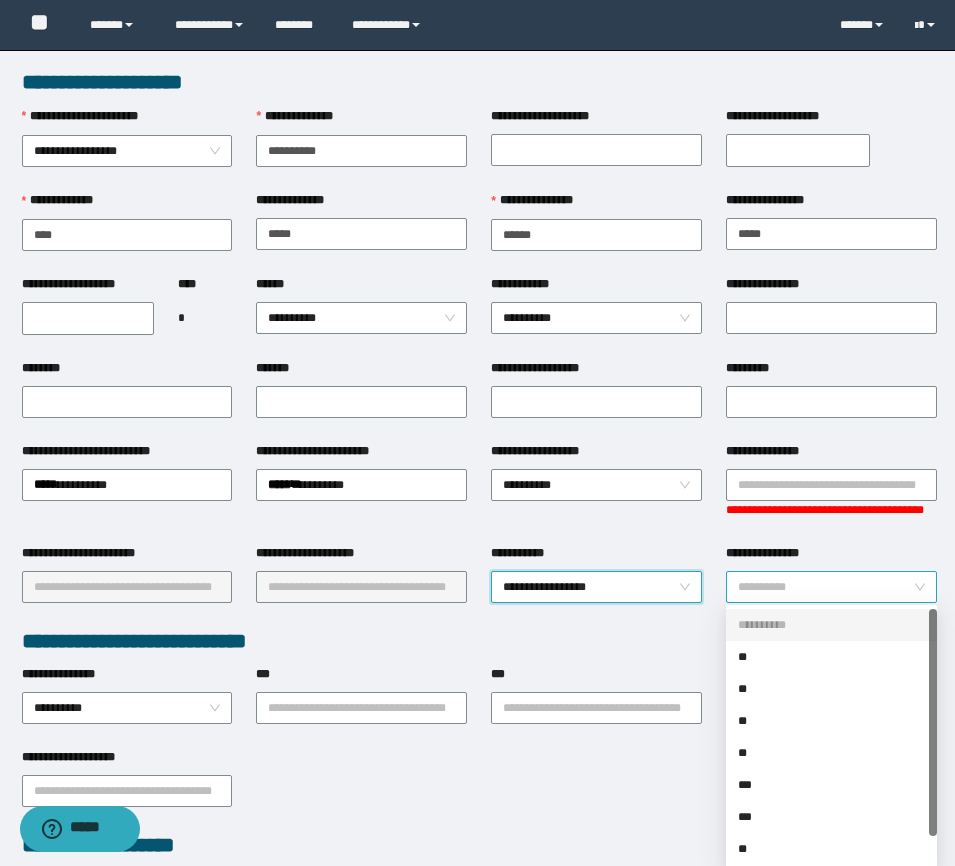 click on "**********" at bounding box center (831, 587) 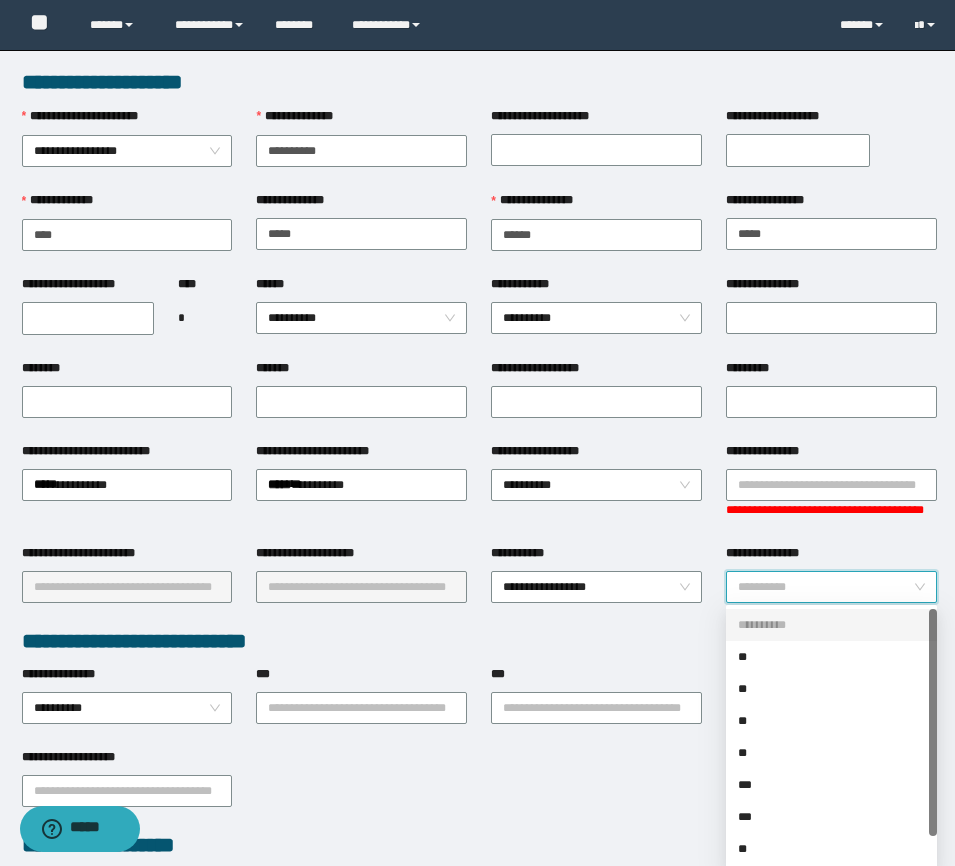 click on "**********" at bounding box center [831, 587] 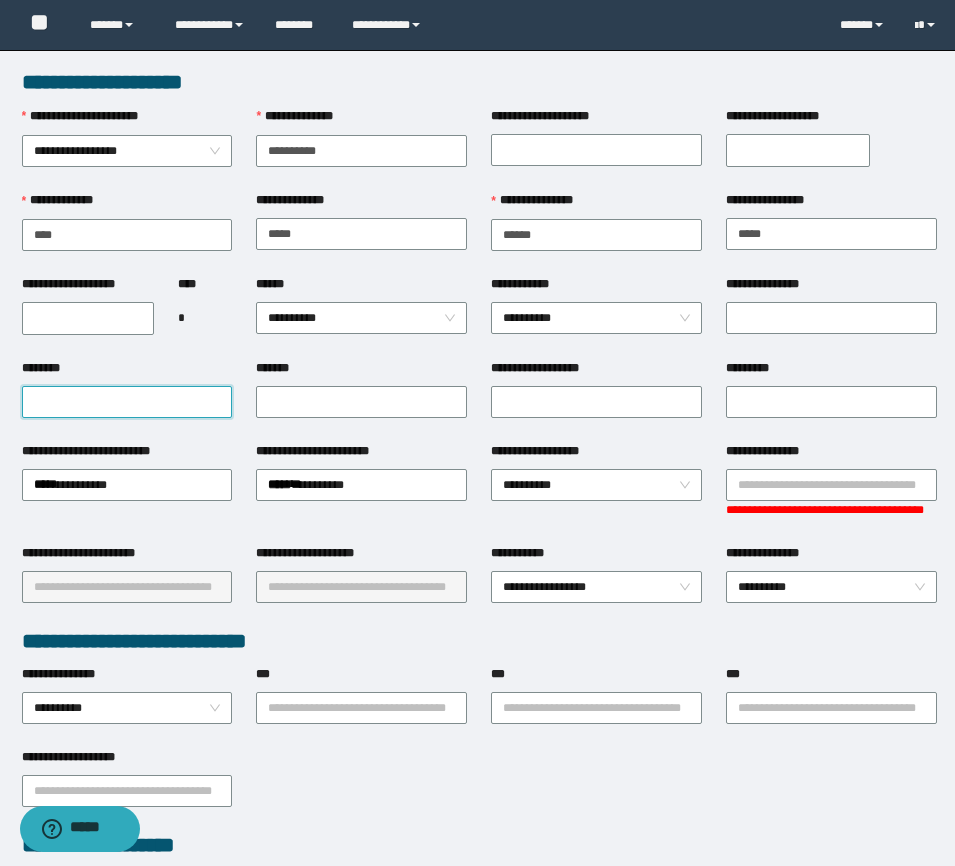 click on "********" at bounding box center (127, 402) 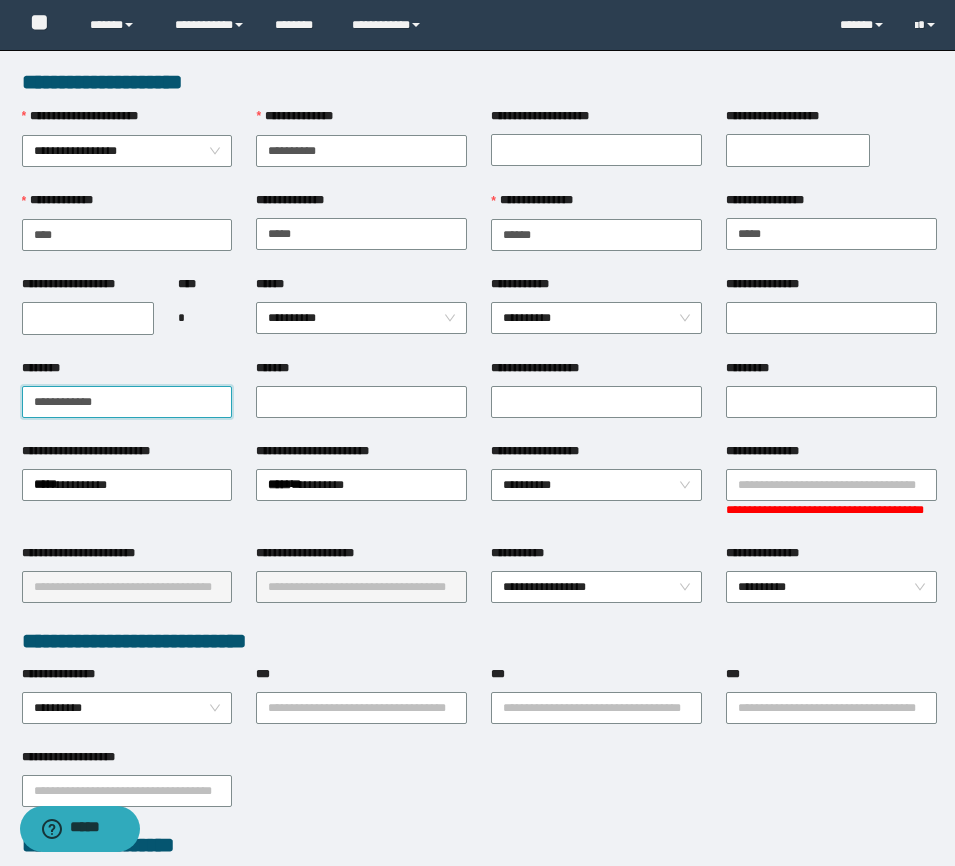 type on "**********" 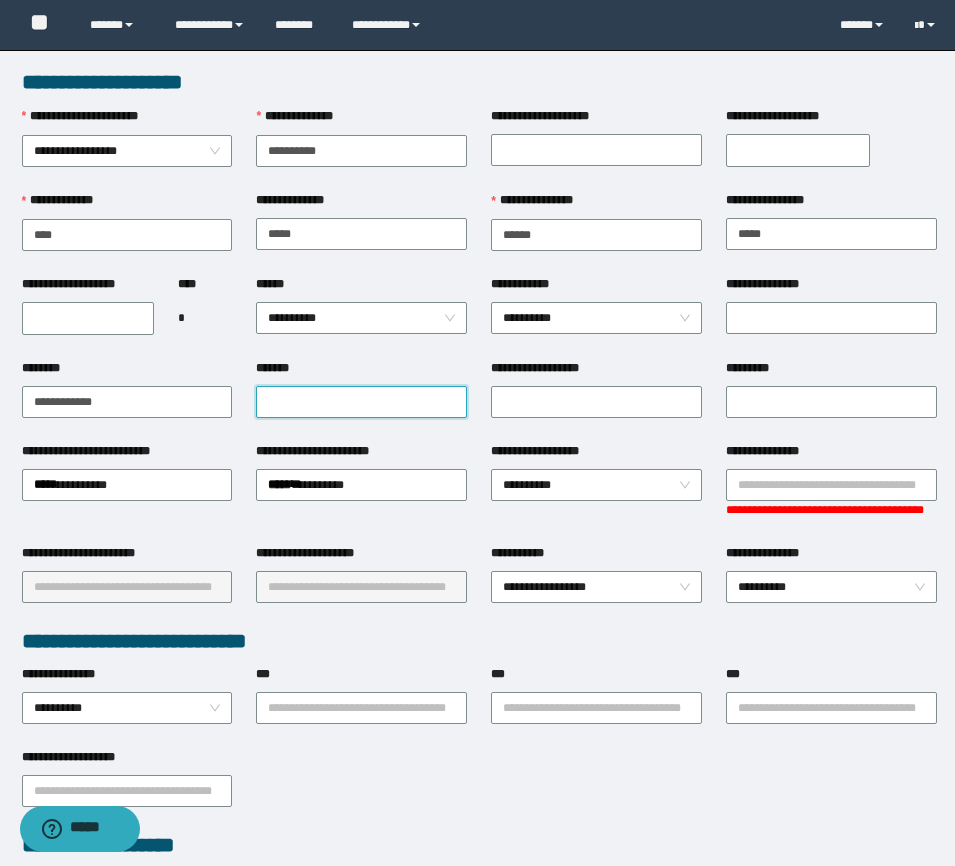 click on "*******" at bounding box center (361, 402) 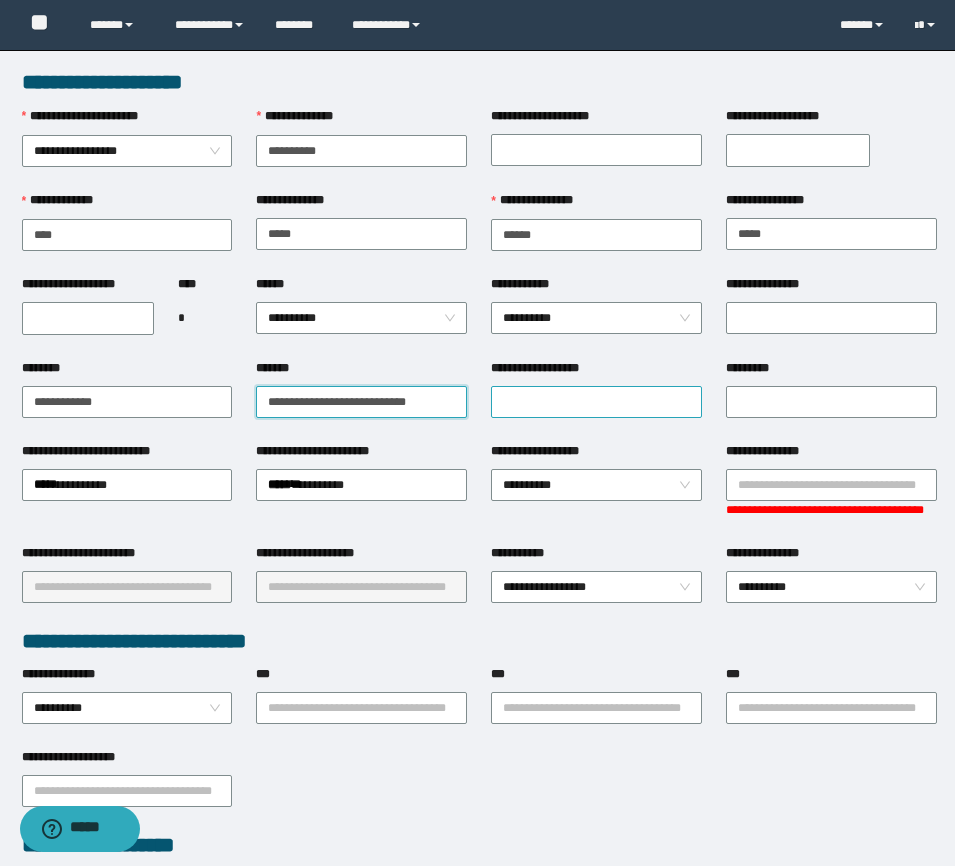 type on "**********" 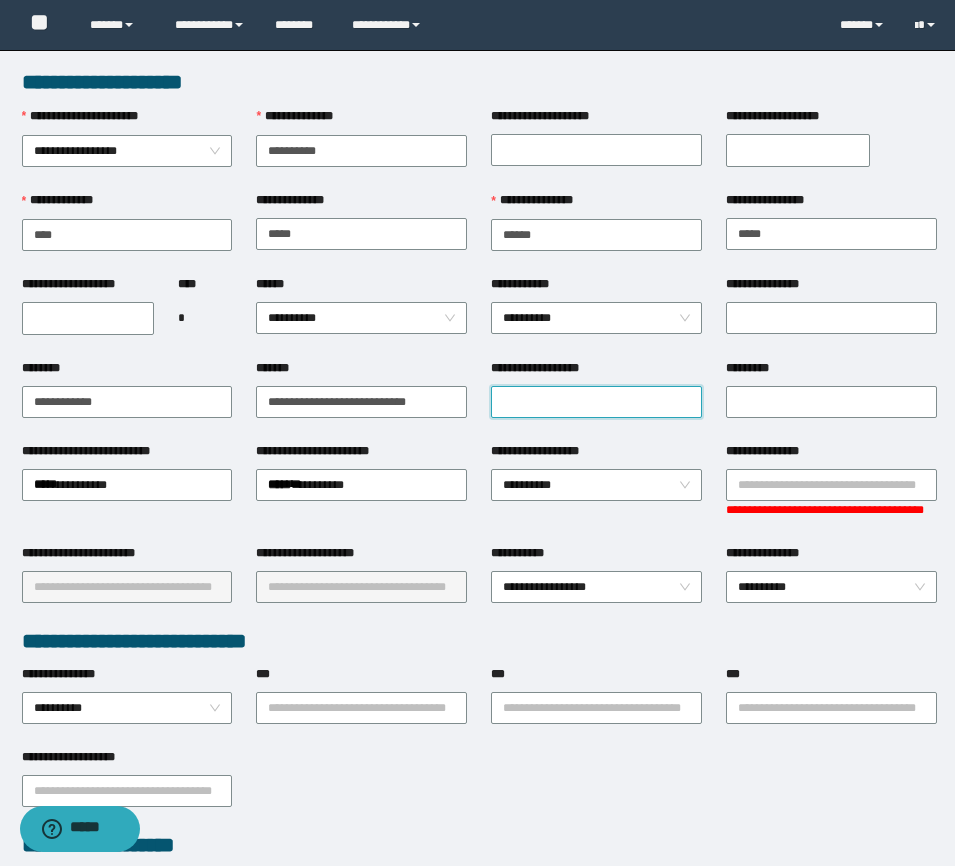 click on "**********" at bounding box center [596, 402] 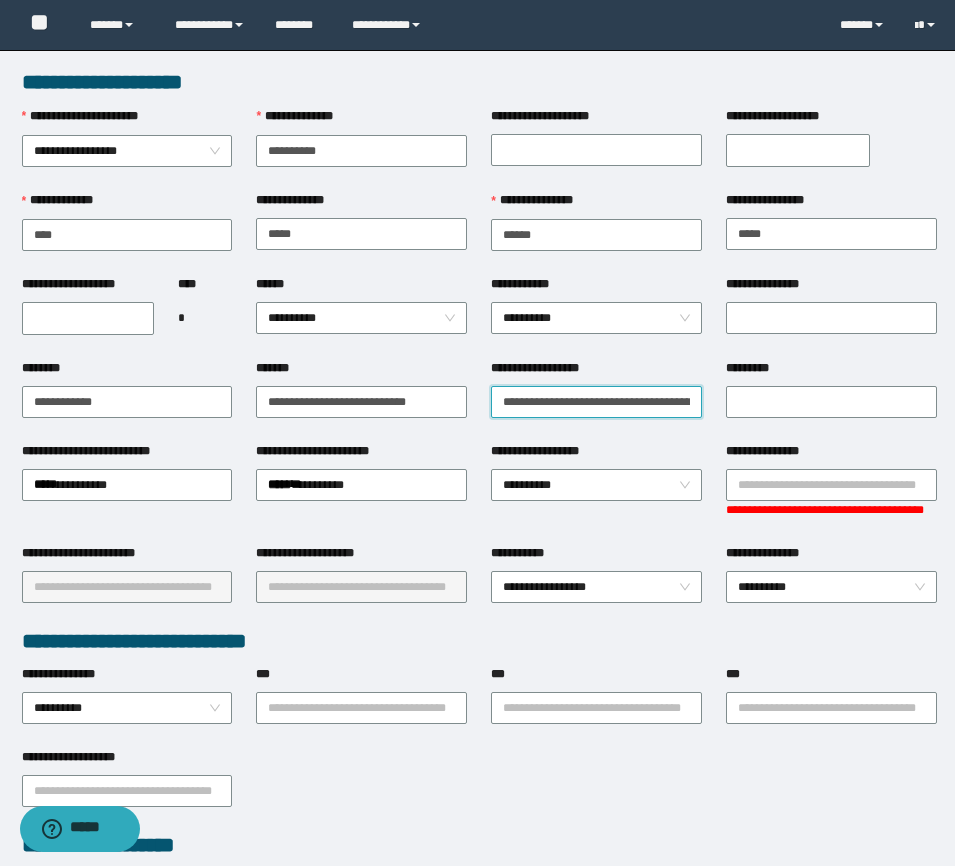 scroll, scrollTop: 0, scrollLeft: 84, axis: horizontal 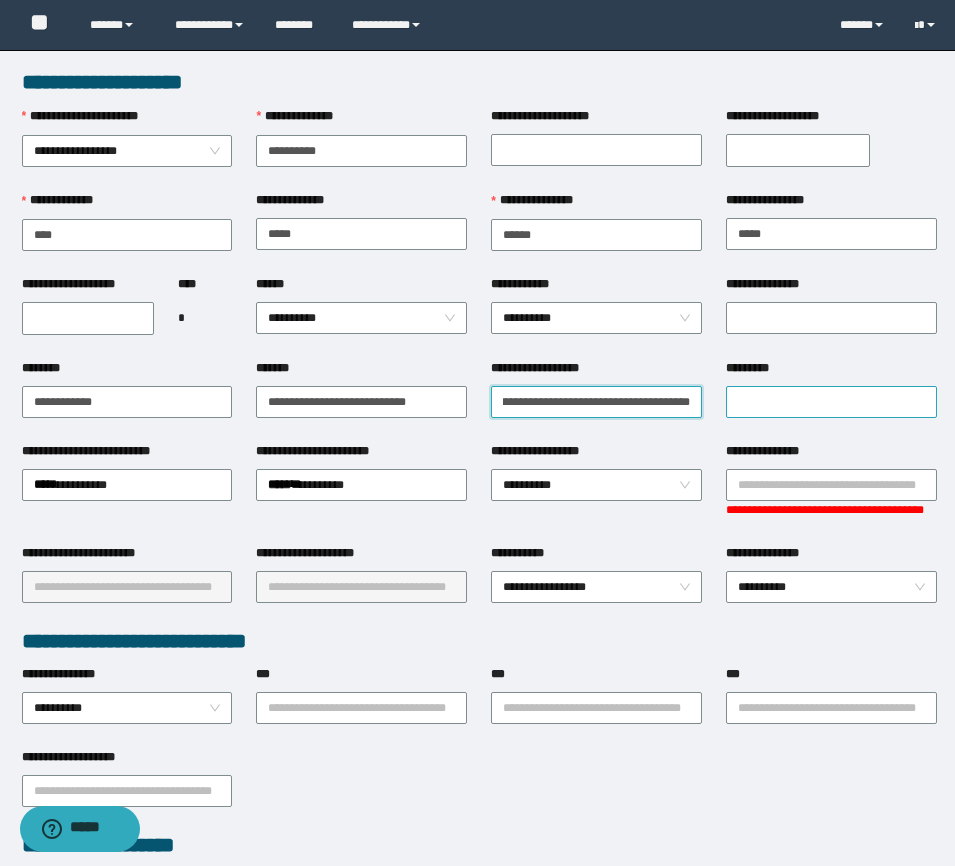 type on "**********" 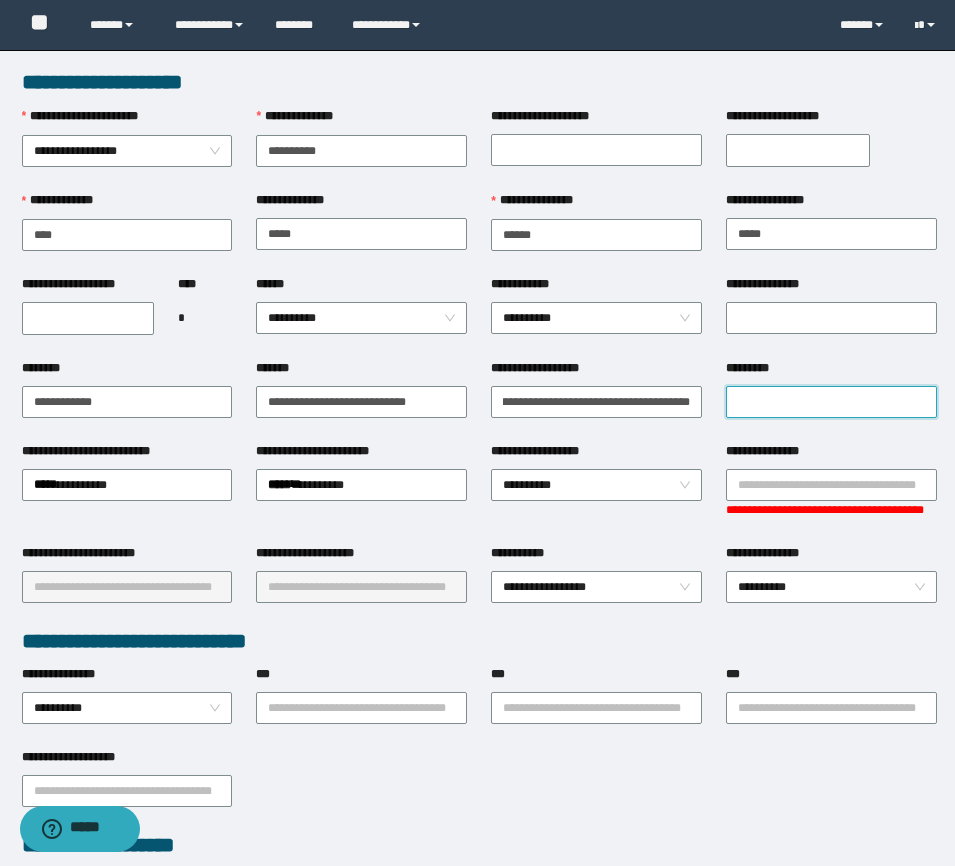 scroll, scrollTop: 0, scrollLeft: 0, axis: both 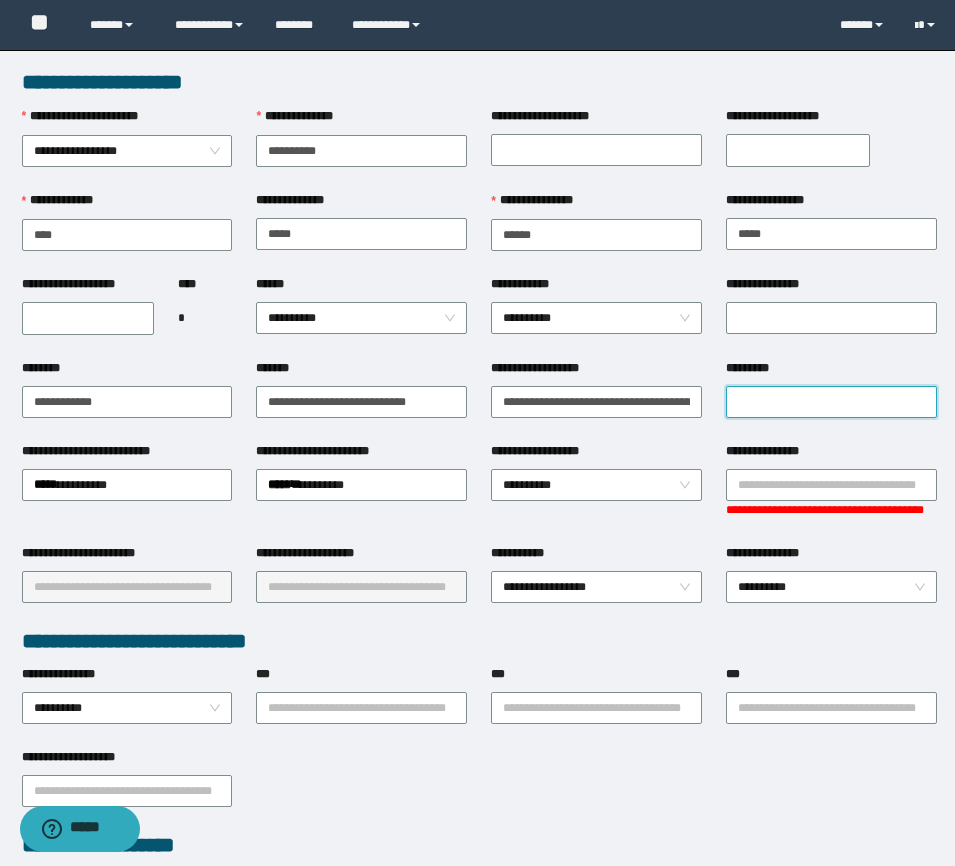 click on "*********" at bounding box center [831, 402] 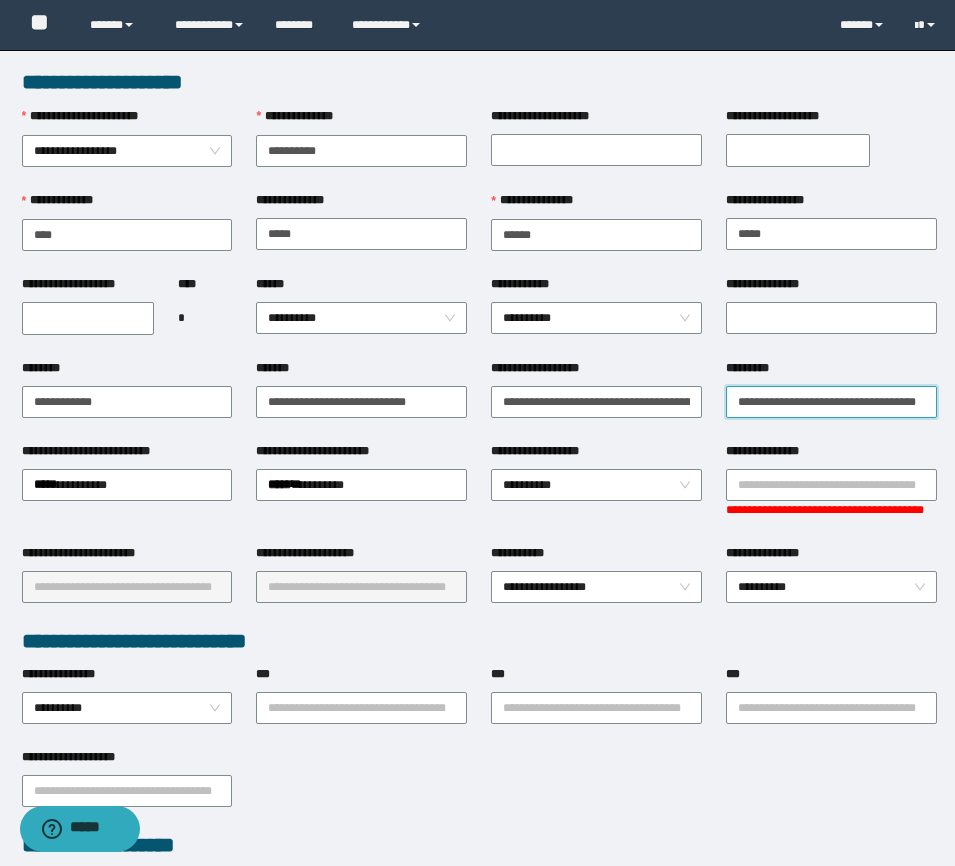 scroll, scrollTop: 0, scrollLeft: 26, axis: horizontal 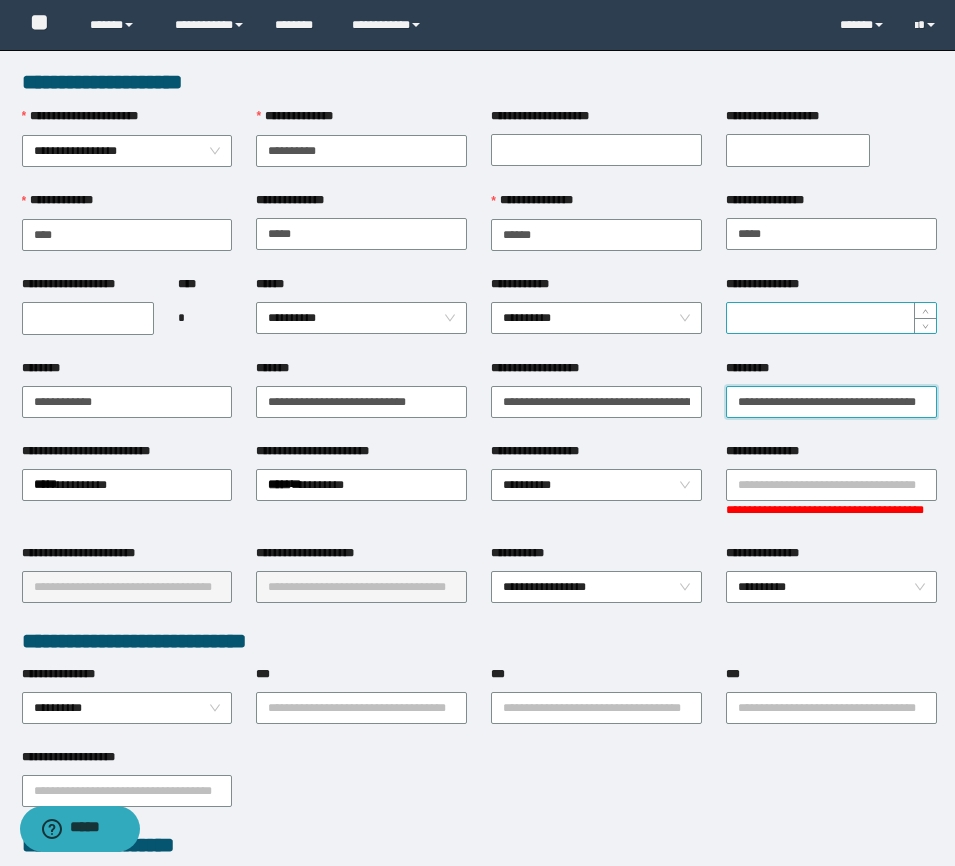 type on "**********" 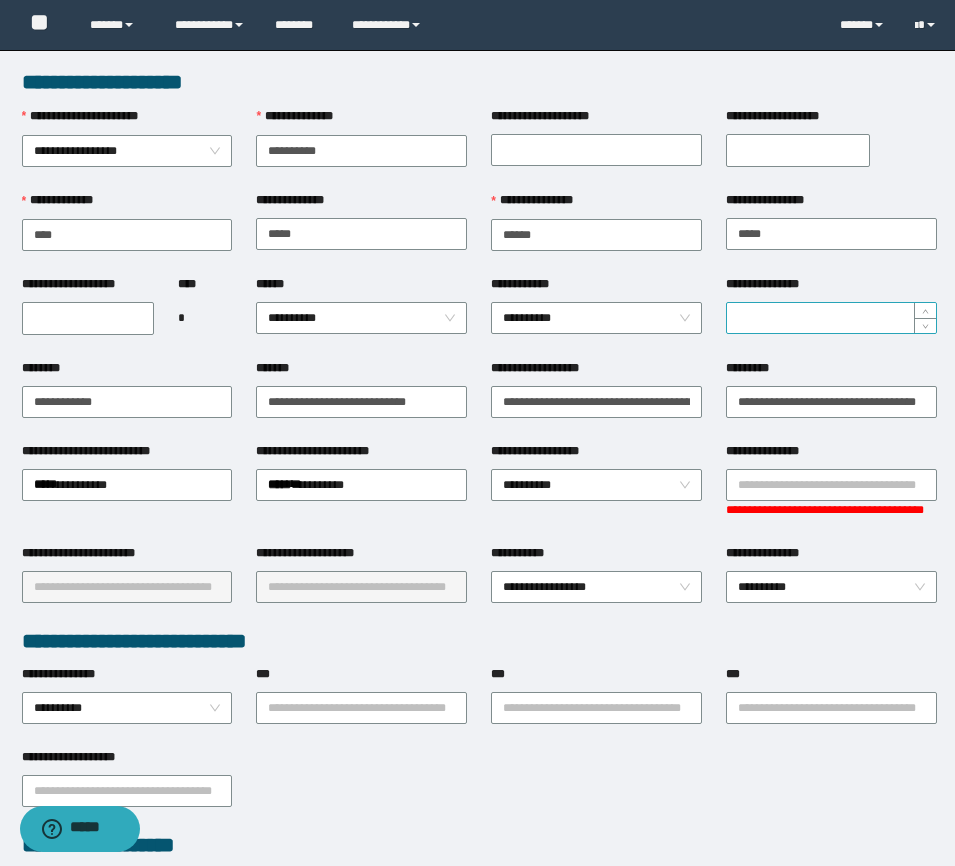 scroll, scrollTop: 0, scrollLeft: 0, axis: both 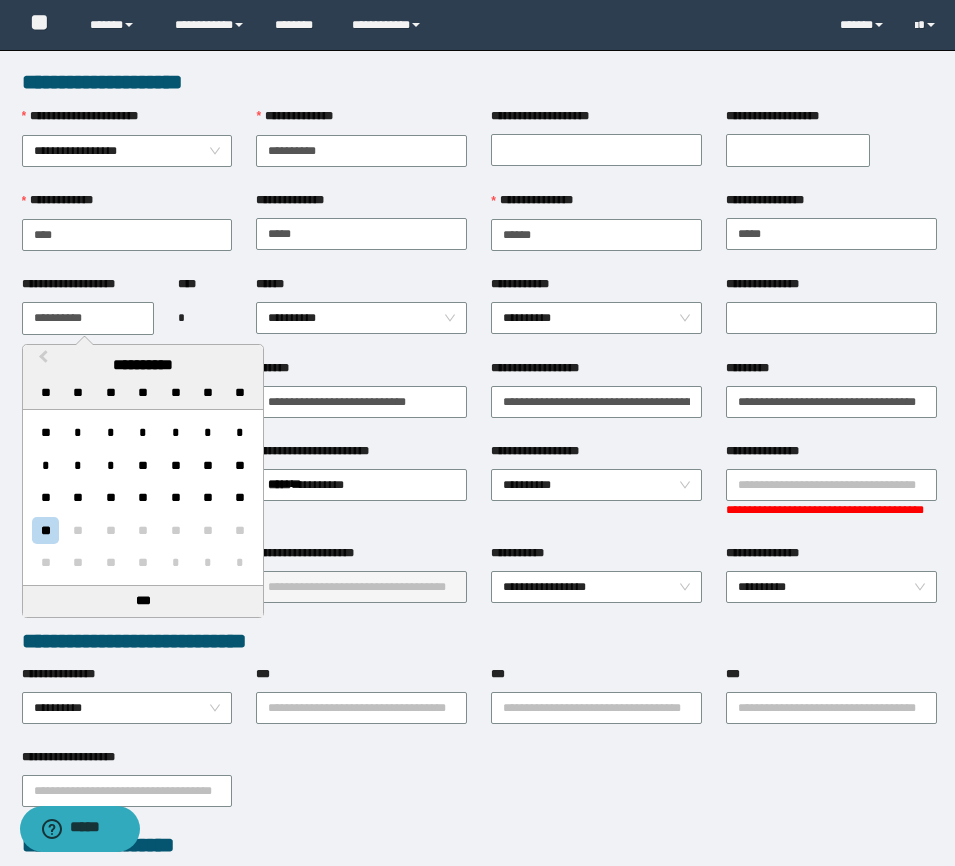 click on "**********" at bounding box center (88, 318) 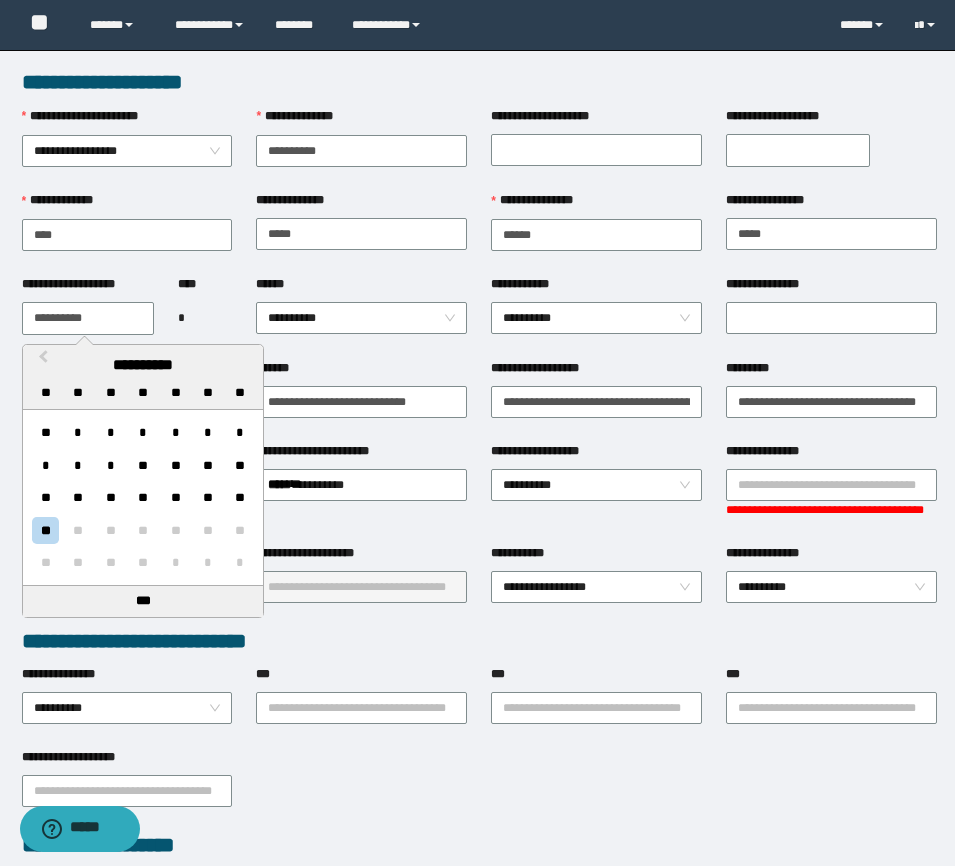 paste 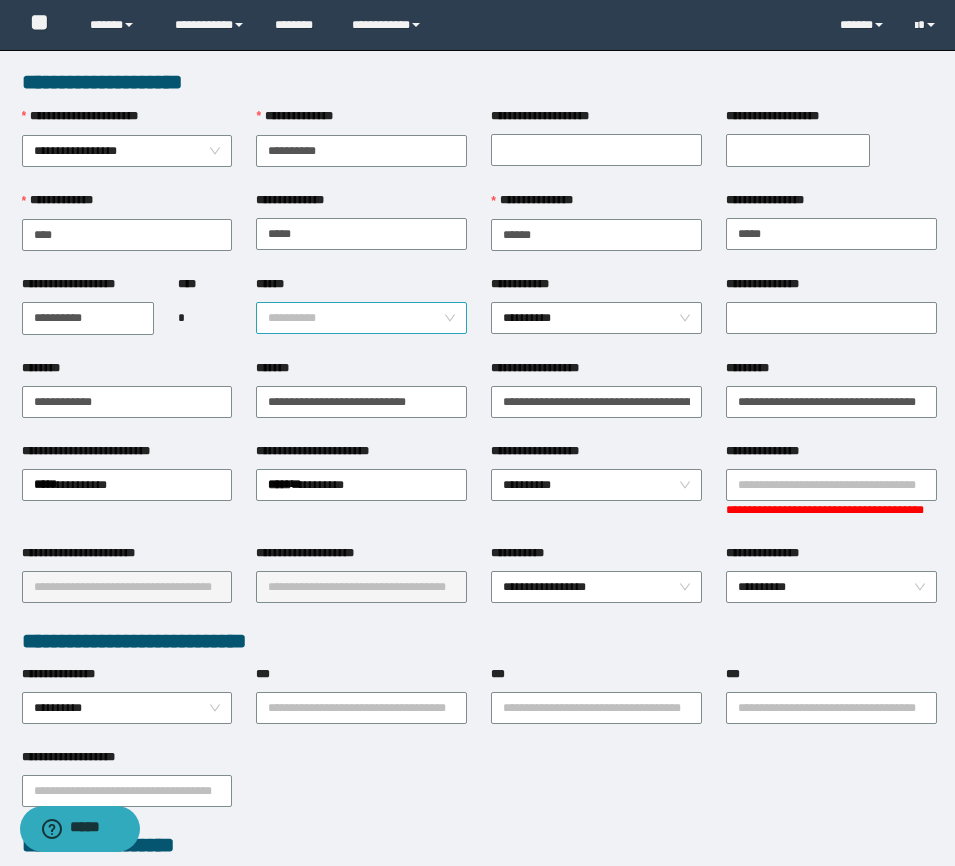 click on "**********" at bounding box center [361, 318] 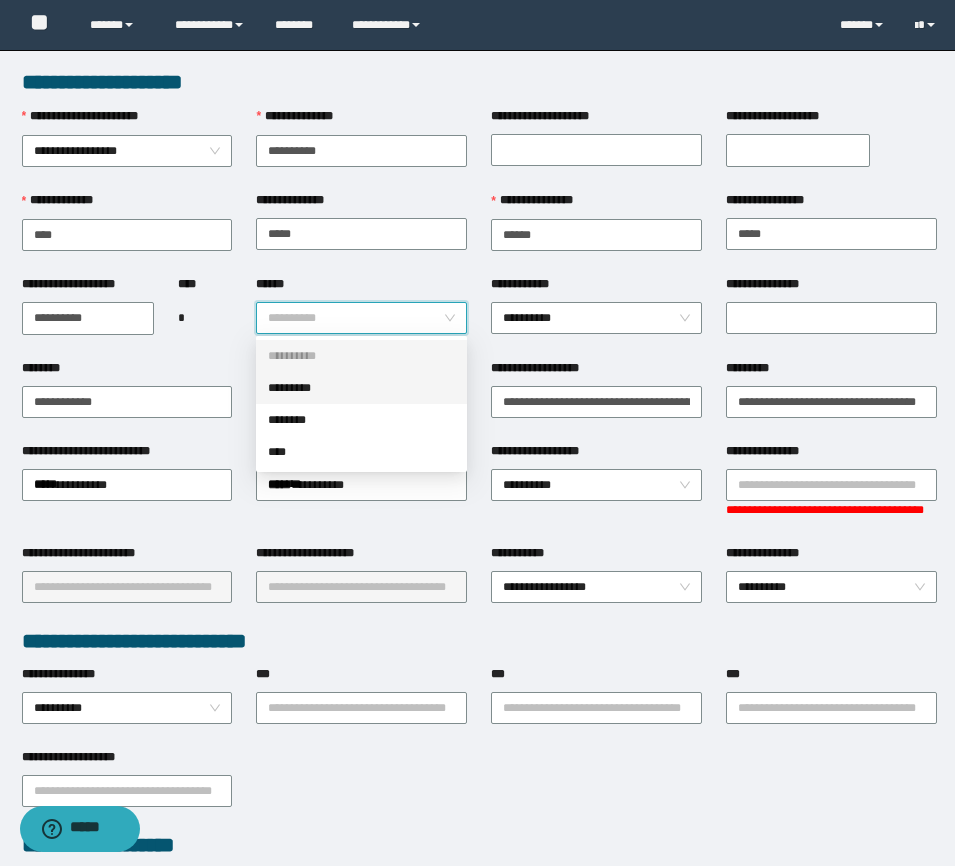 click on "*********" at bounding box center [361, 388] 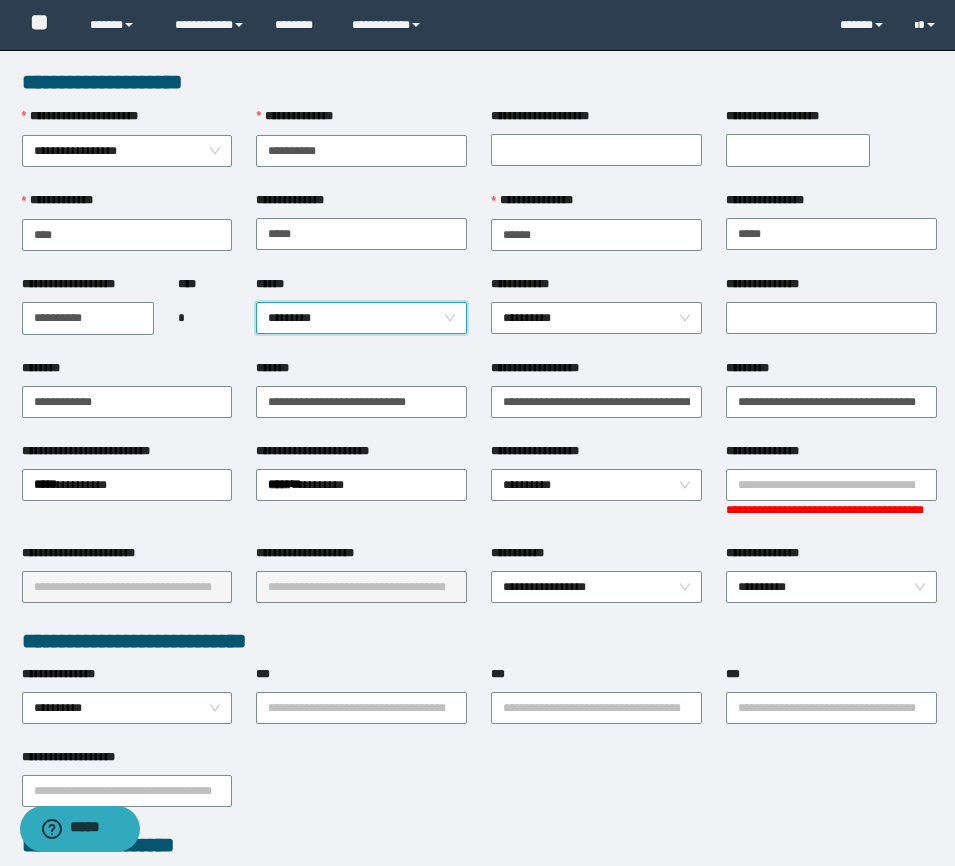 click on "**********" at bounding box center (88, 318) 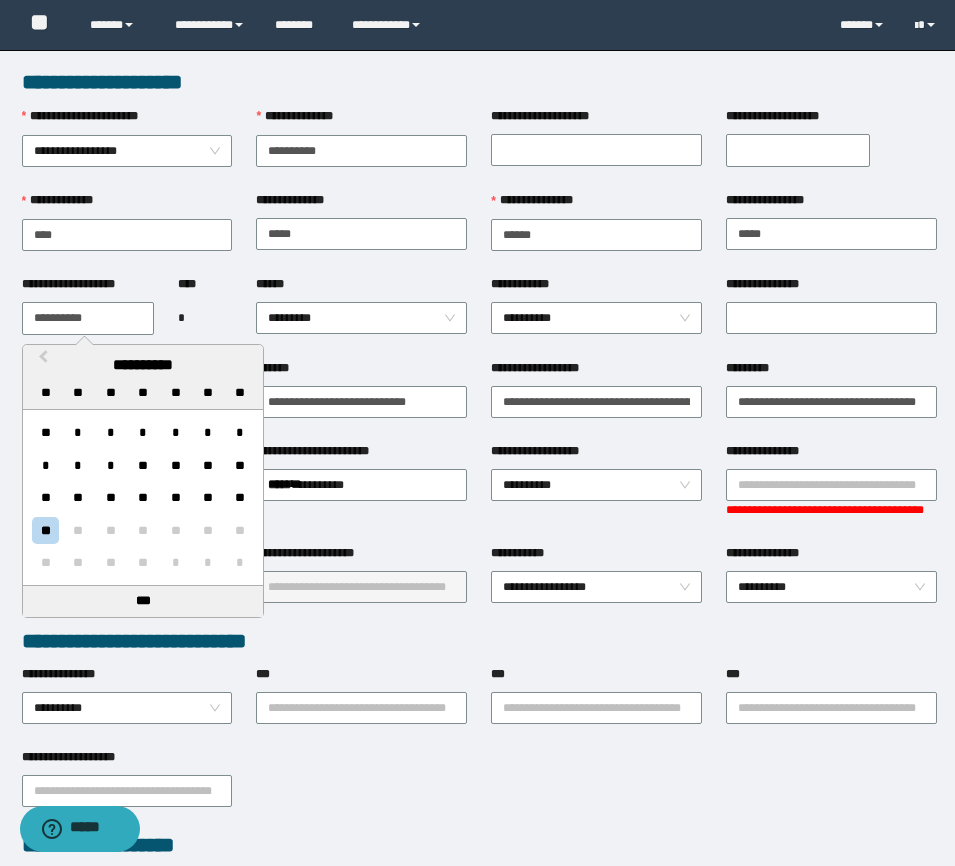 paste 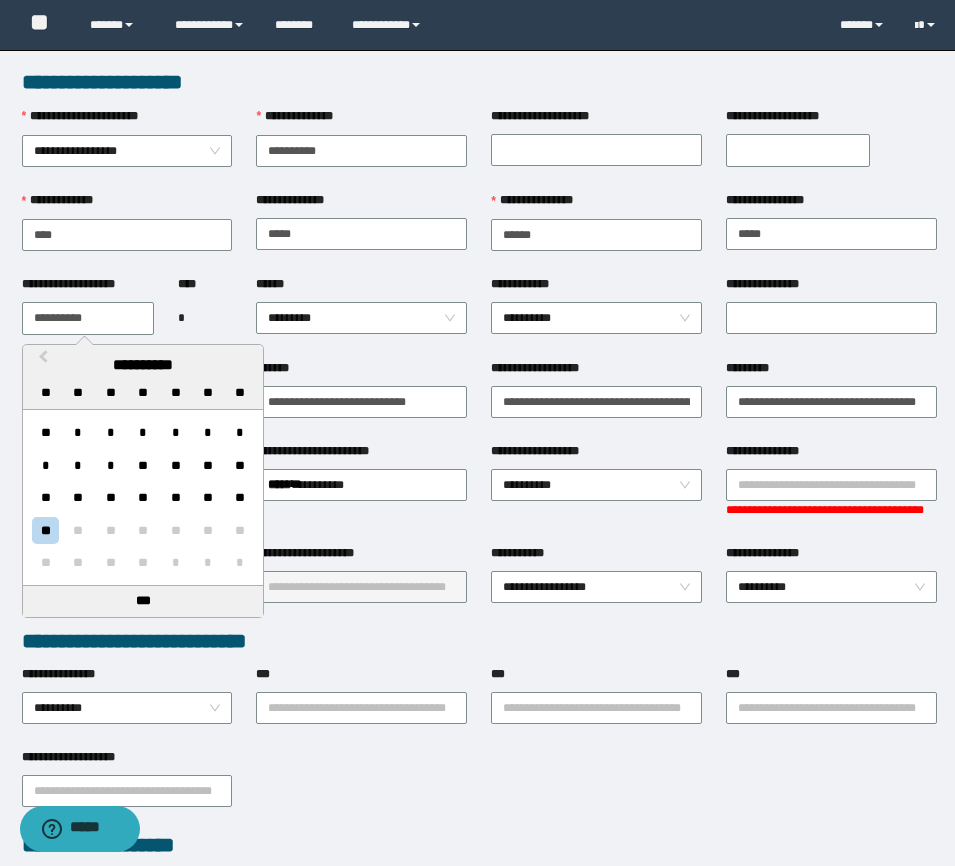 click on "**********" at bounding box center (88, 318) 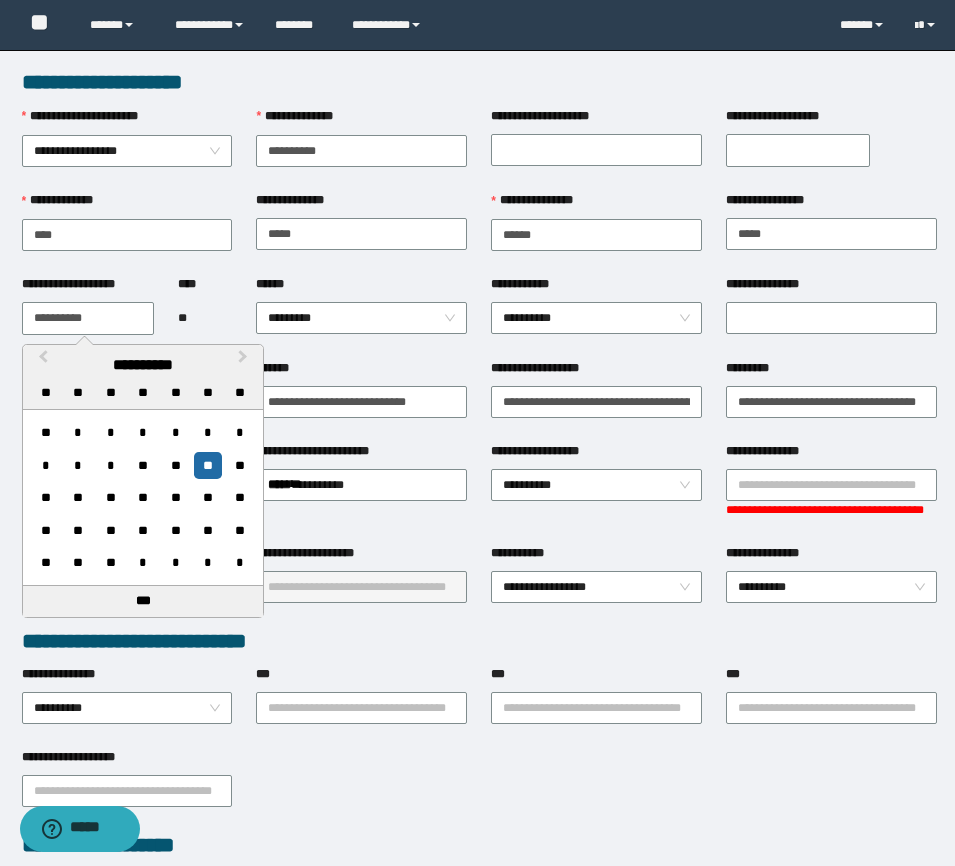 type on "**********" 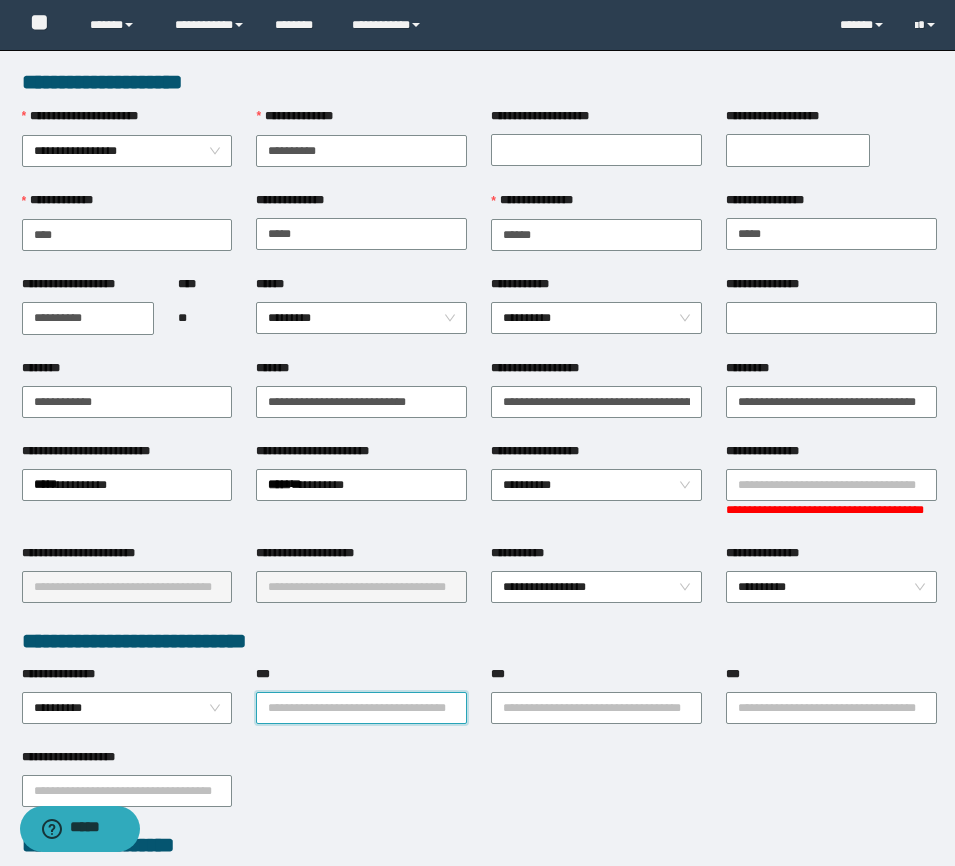 click on "***" at bounding box center (361, 708) 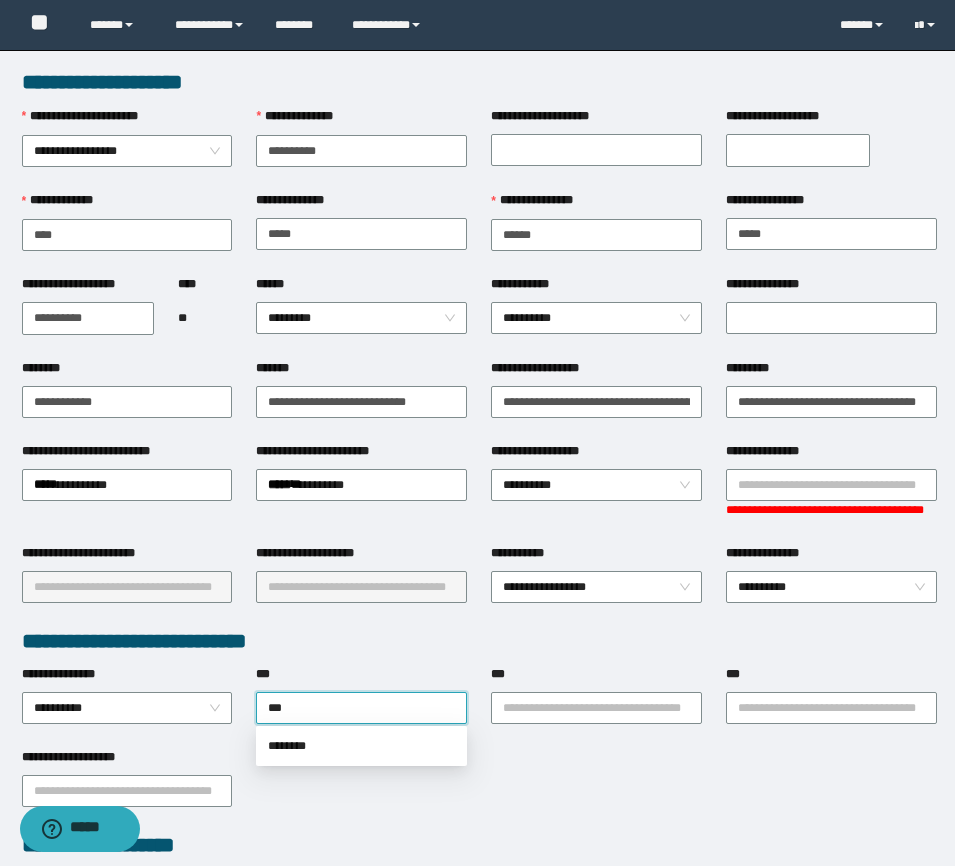 type on "****" 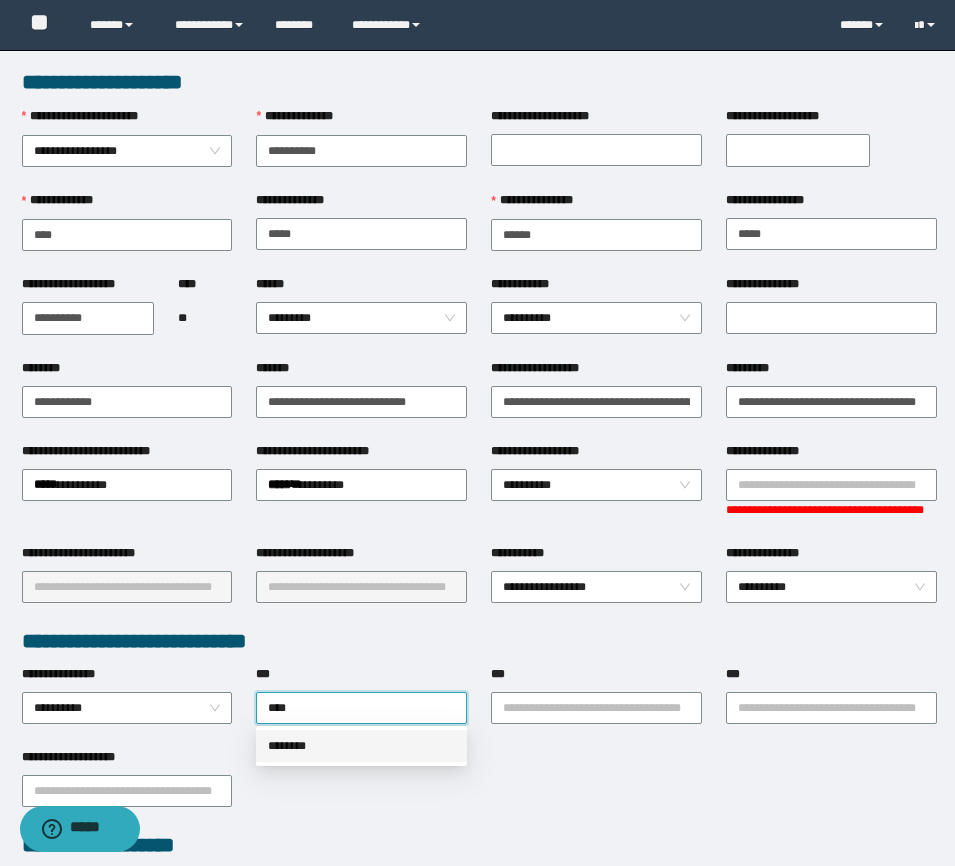 click on "********" at bounding box center (361, 746) 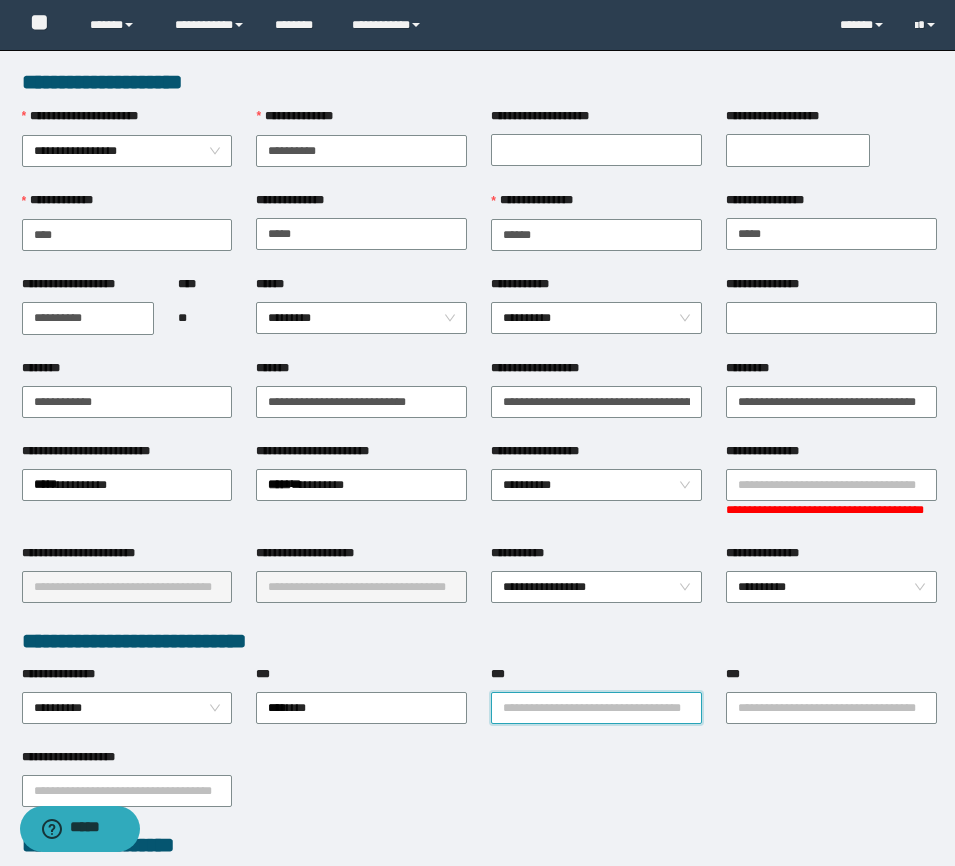 click on "***" at bounding box center (596, 708) 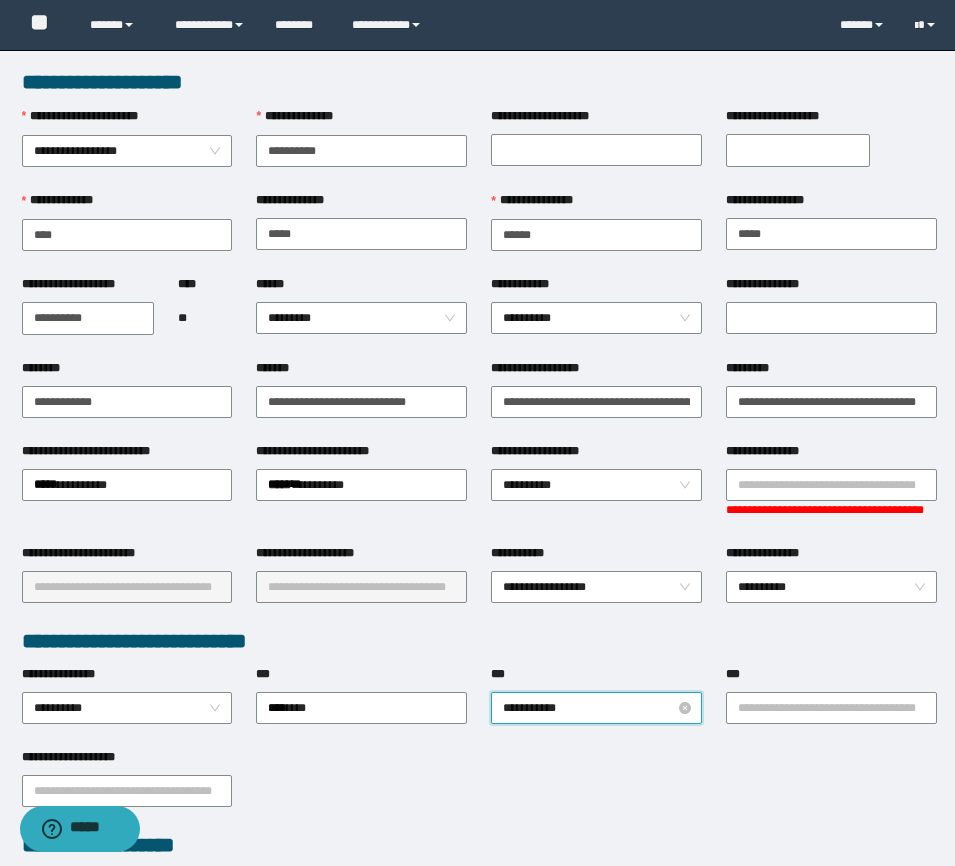 type on "**********" 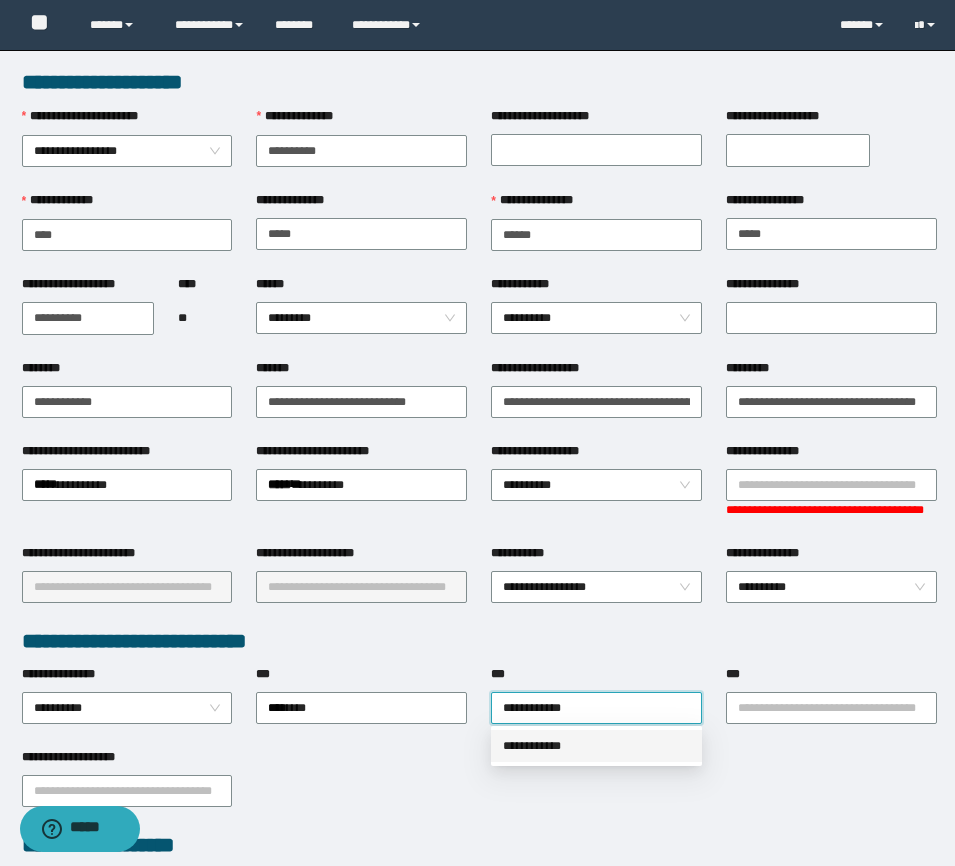 click on "**********" at bounding box center (596, 746) 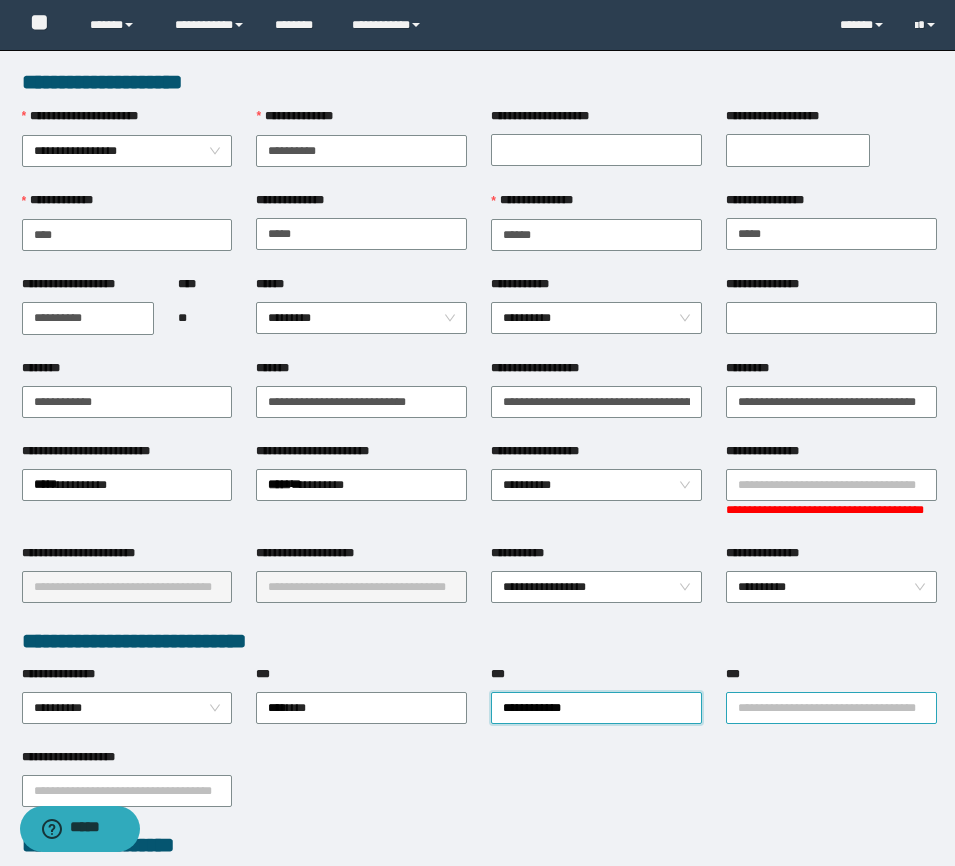 click on "***" at bounding box center [831, 708] 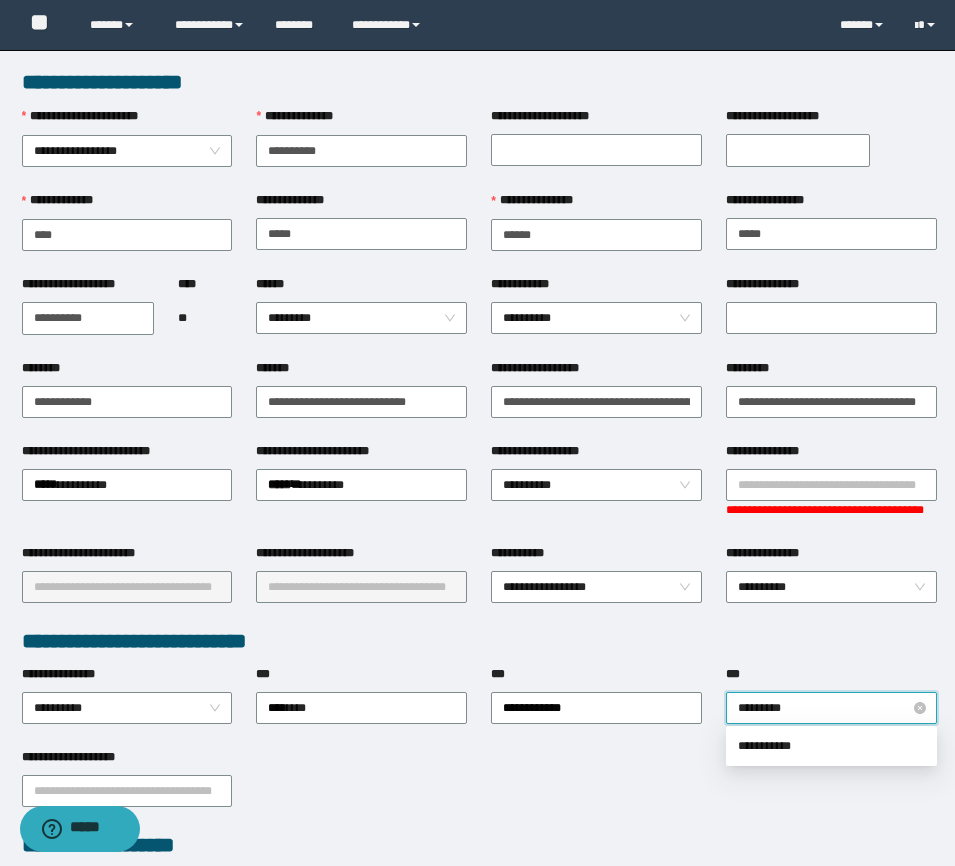 type on "**********" 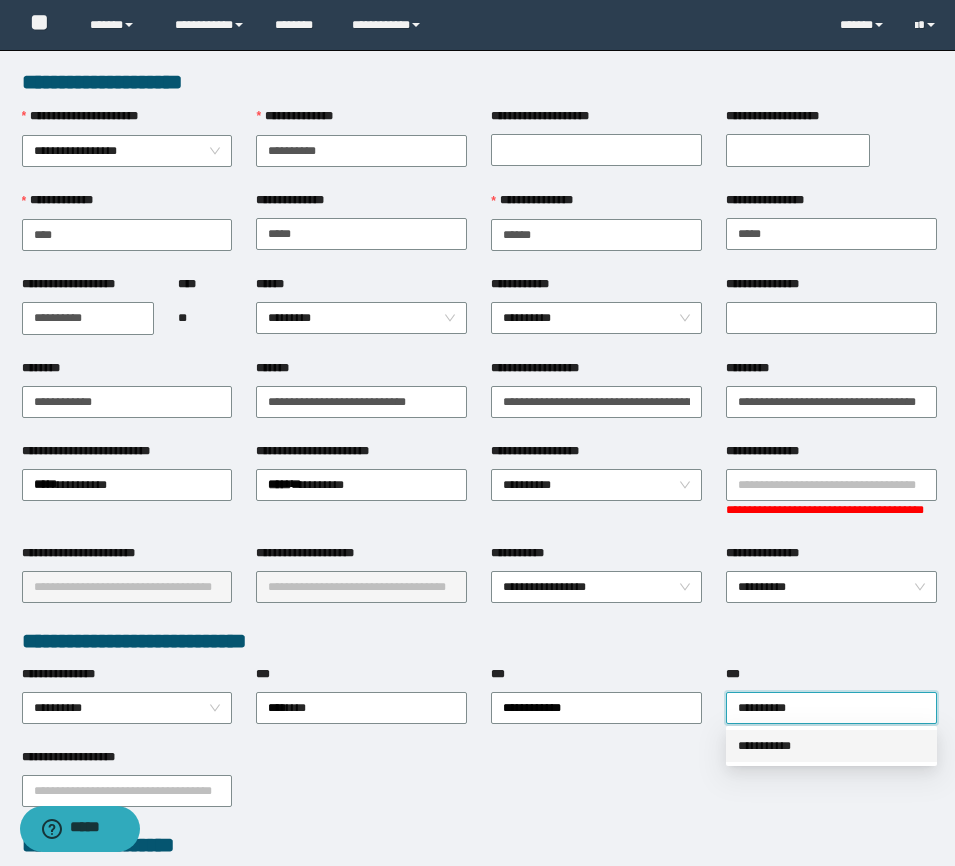 click on "**********" at bounding box center [831, 746] 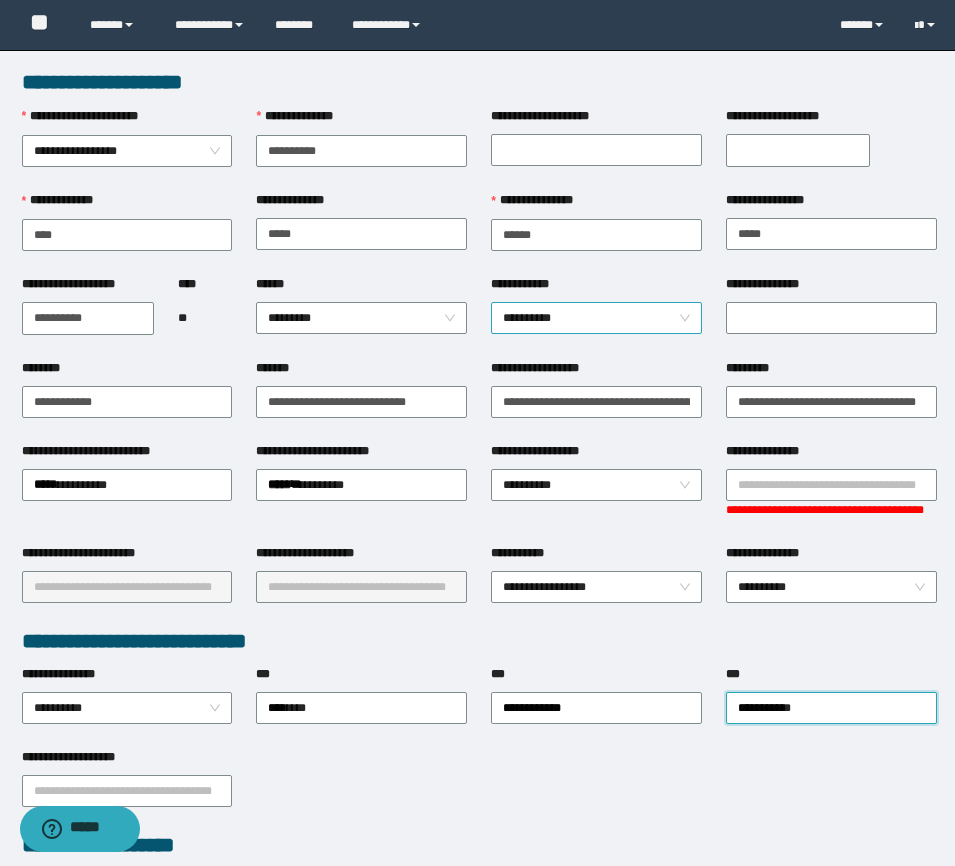 click on "**********" at bounding box center (596, 318) 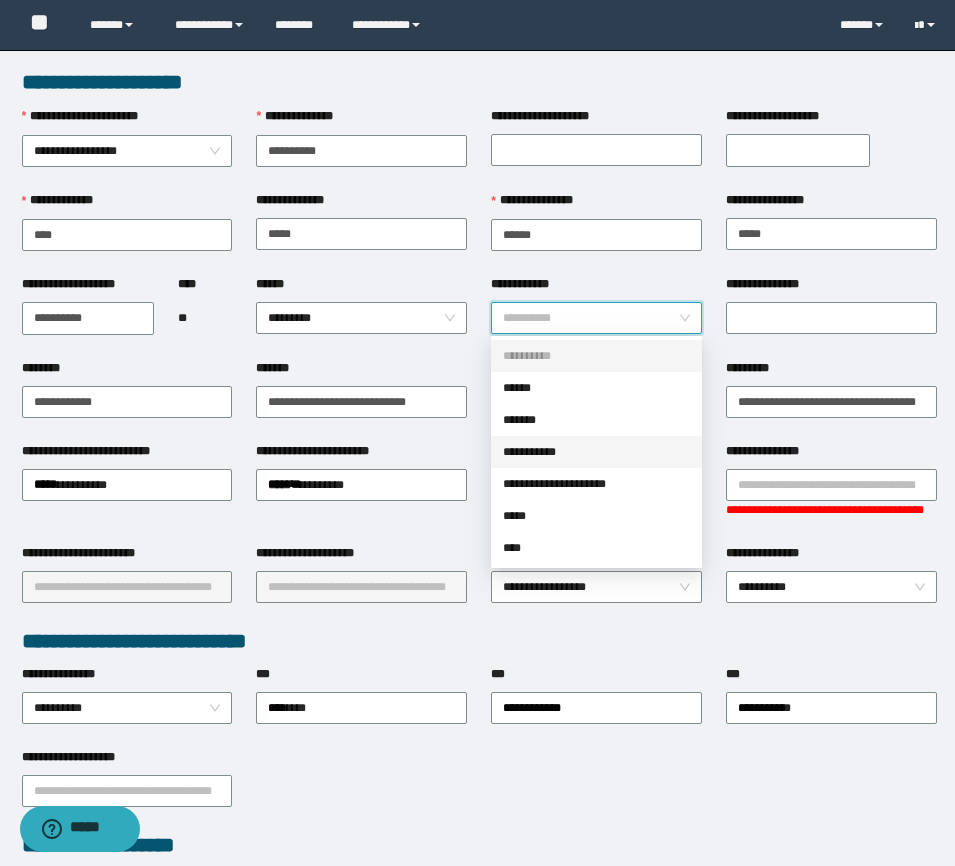 click on "**********" at bounding box center (596, 452) 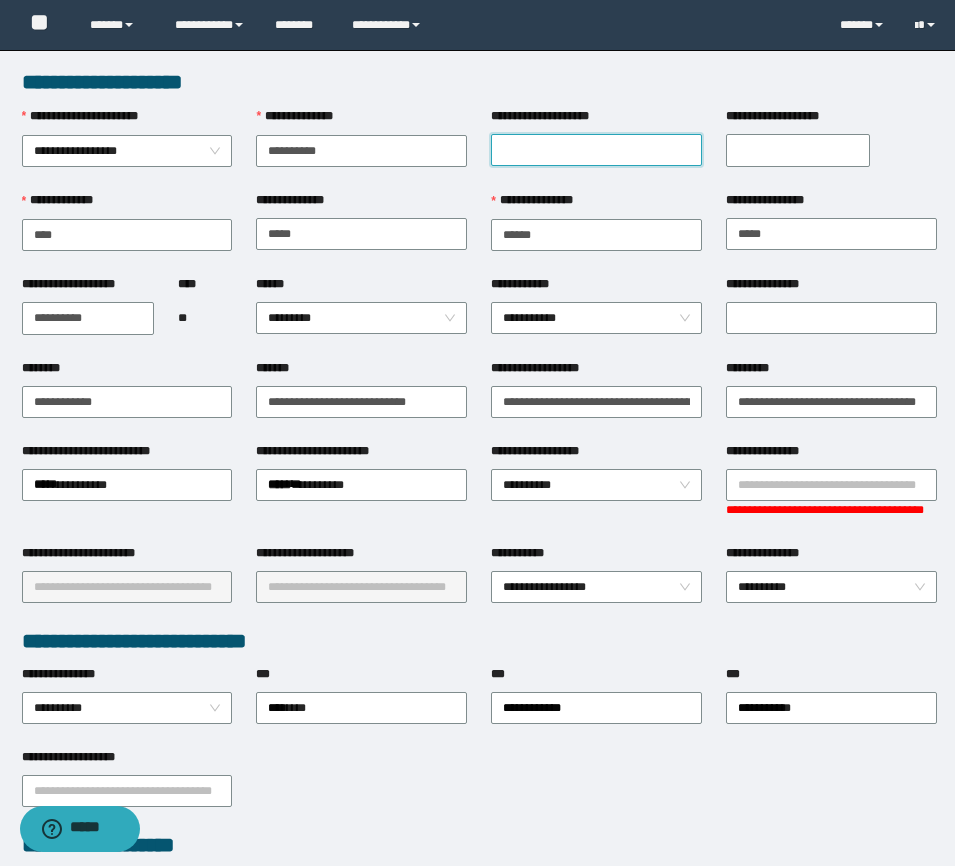 click on "**********" at bounding box center (596, 150) 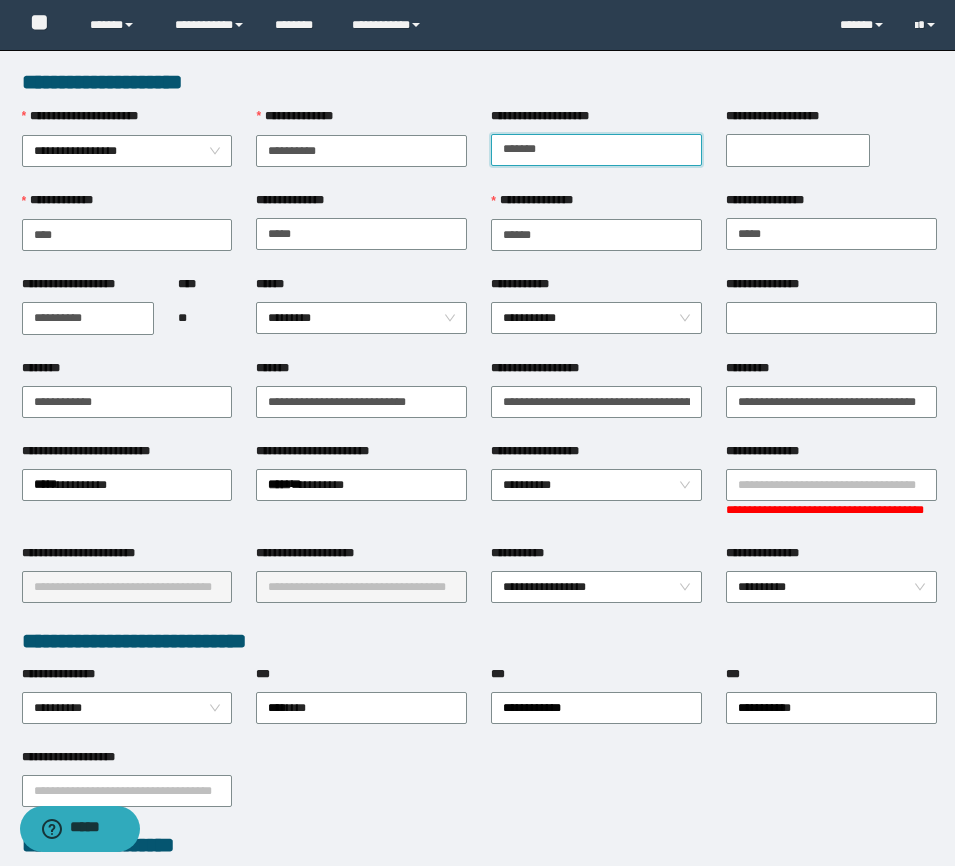 type on "*******" 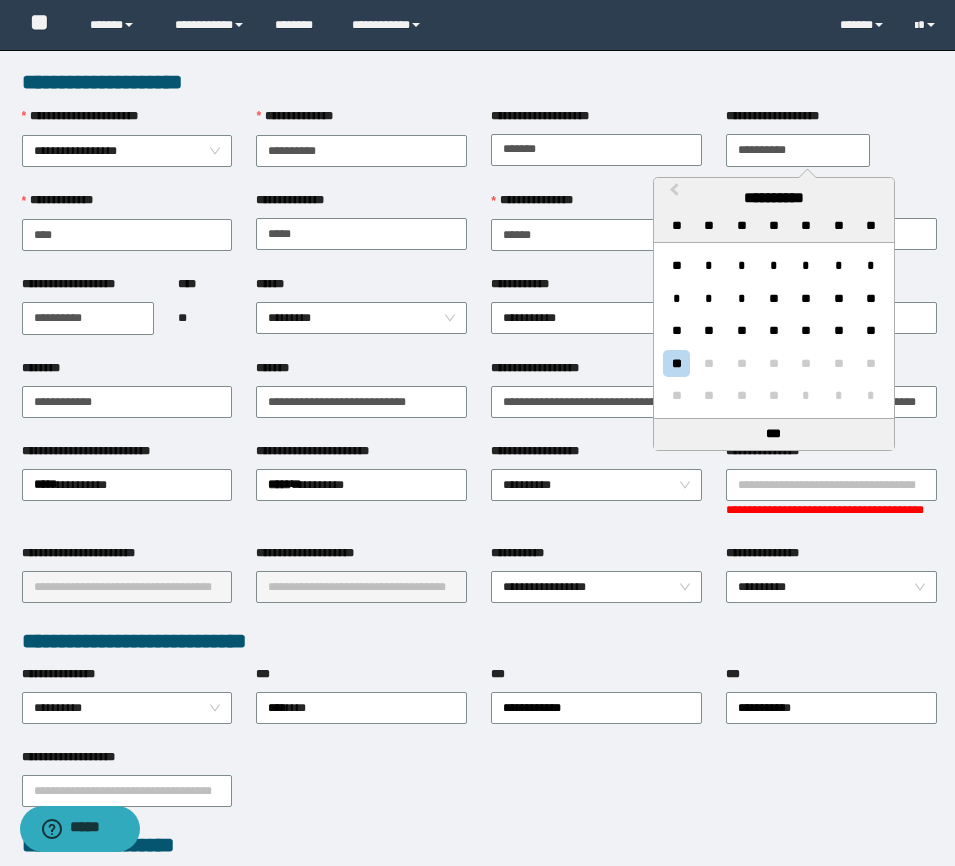 click on "**********" at bounding box center [798, 150] 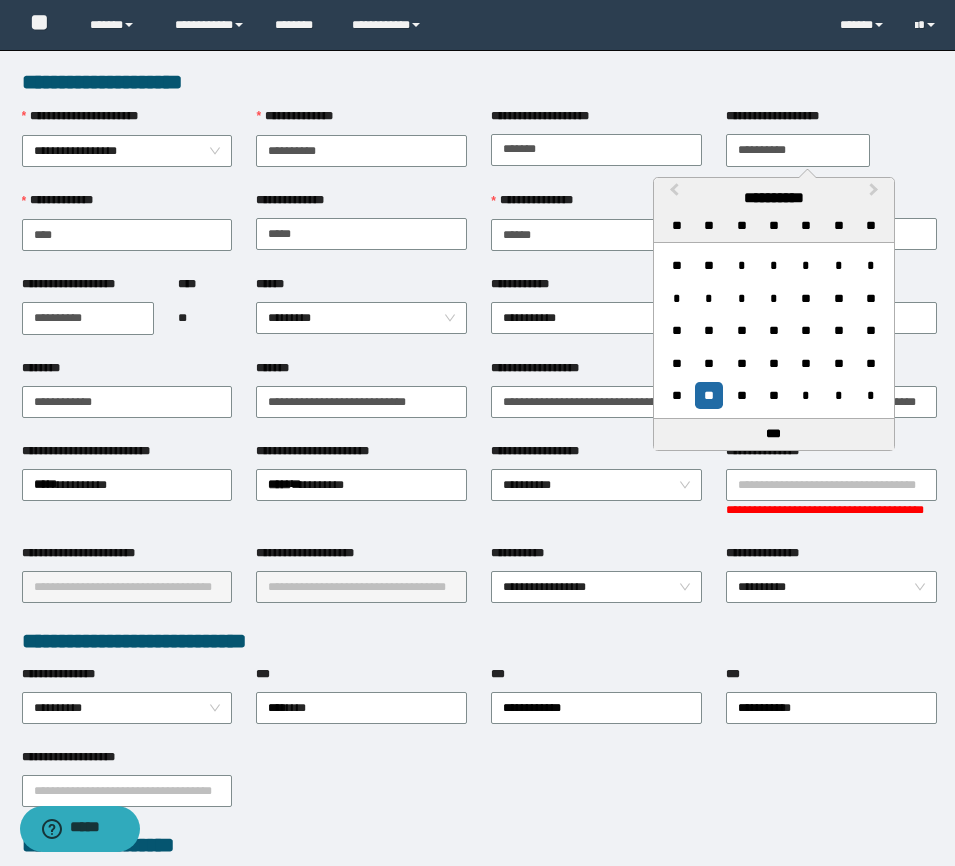 type on "**********" 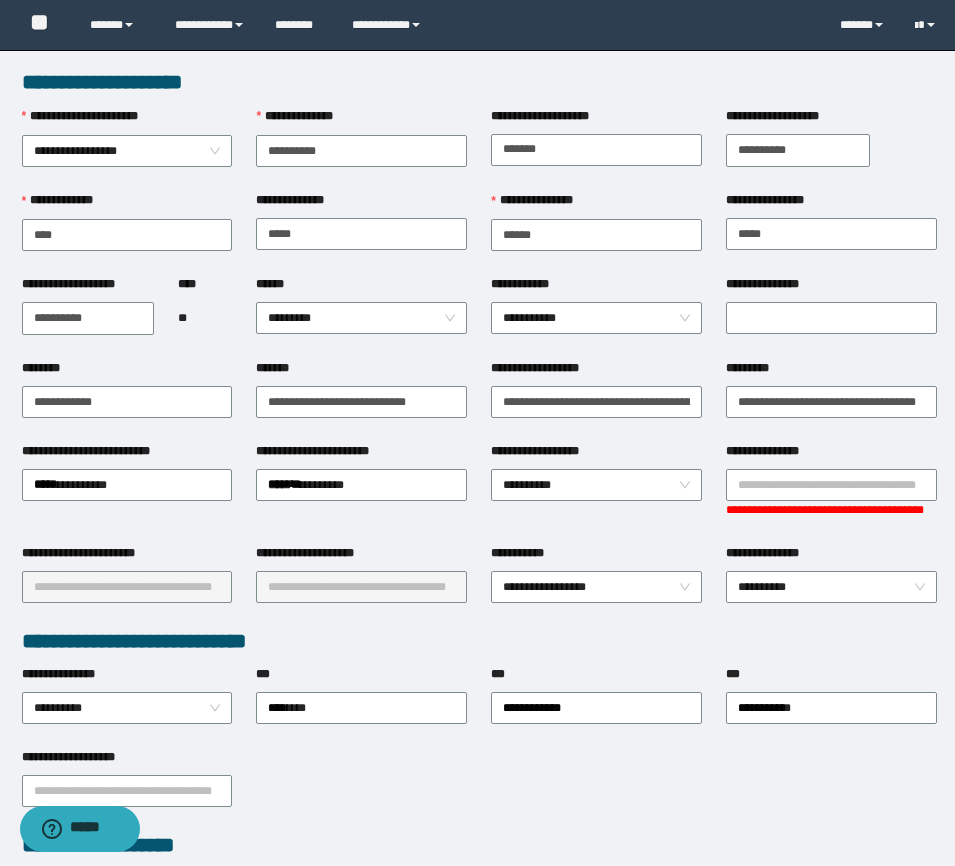 click on "**********" at bounding box center [596, 205] 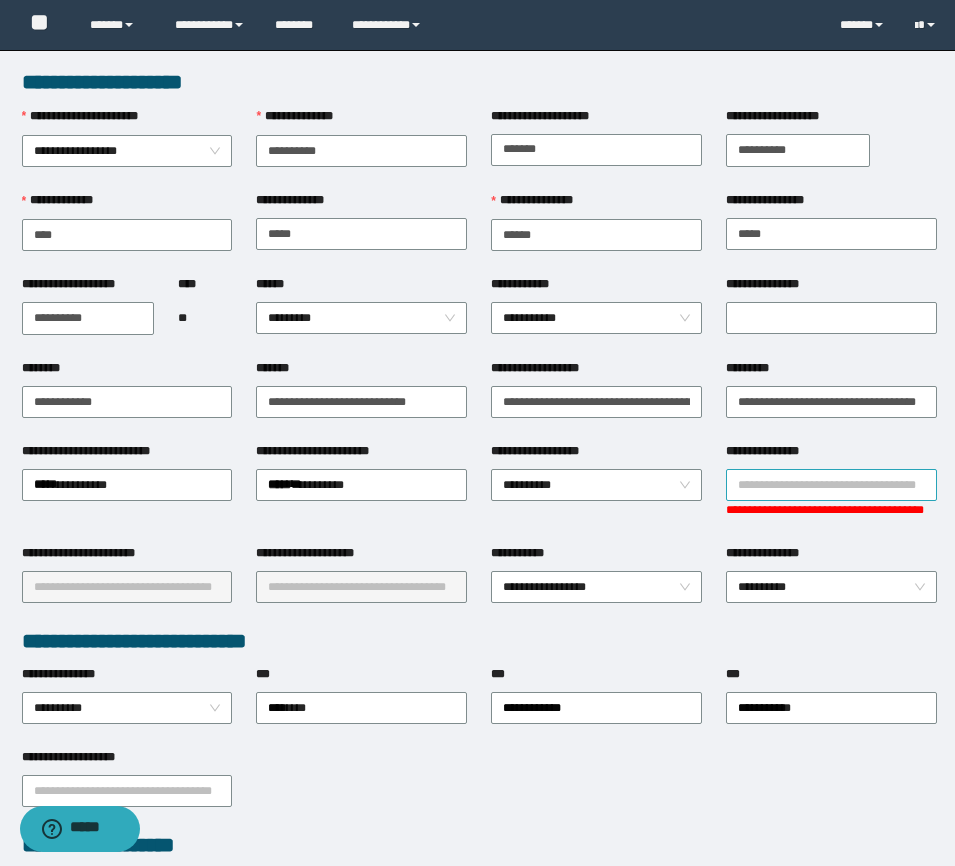 click on "**********" at bounding box center (831, 485) 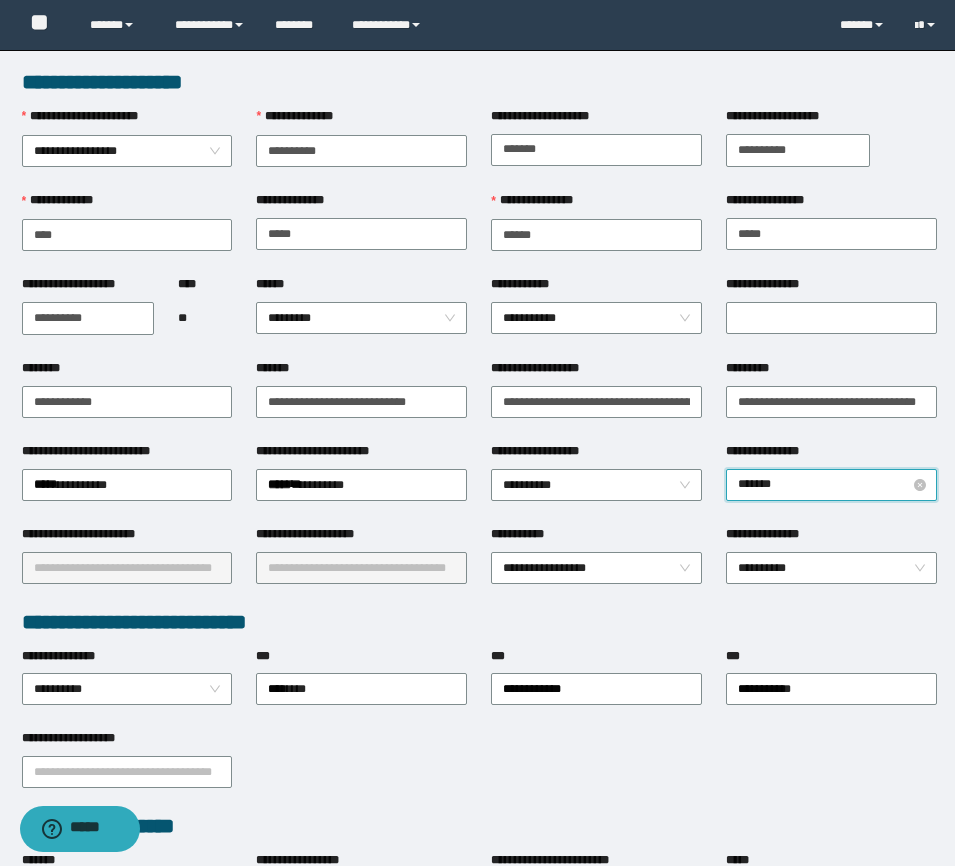 click on "*******" at bounding box center (831, 485) 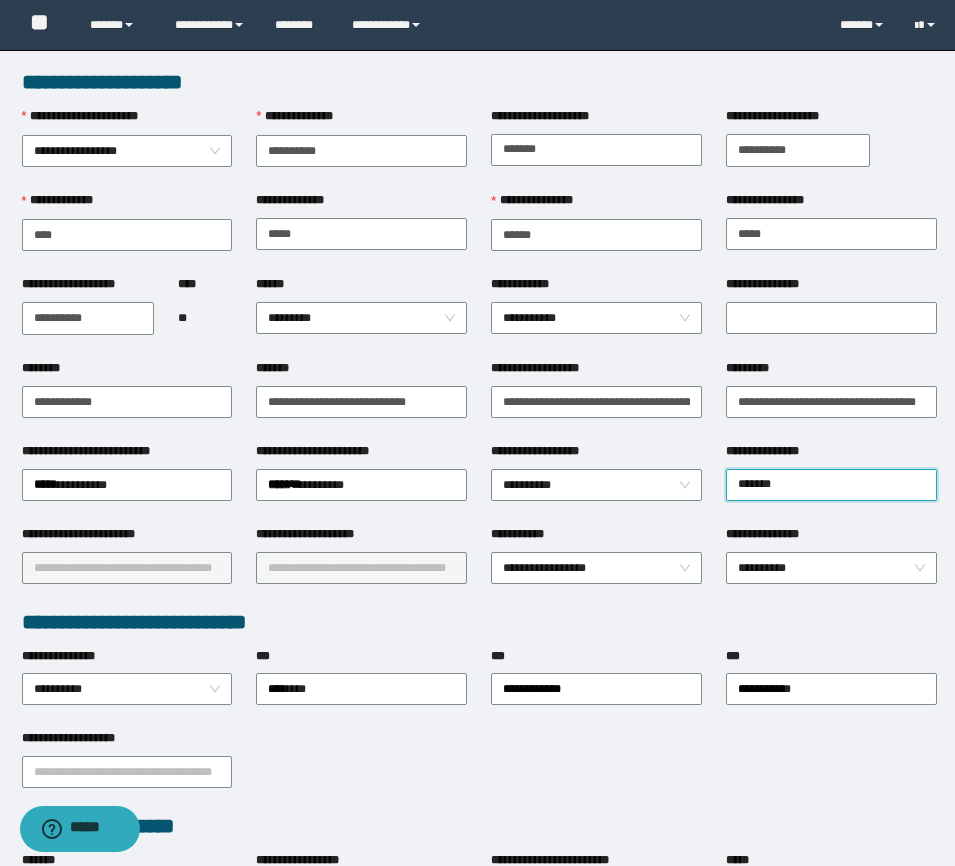 drag, startPoint x: 792, startPoint y: 484, endPoint x: 737, endPoint y: 465, distance: 58.189346 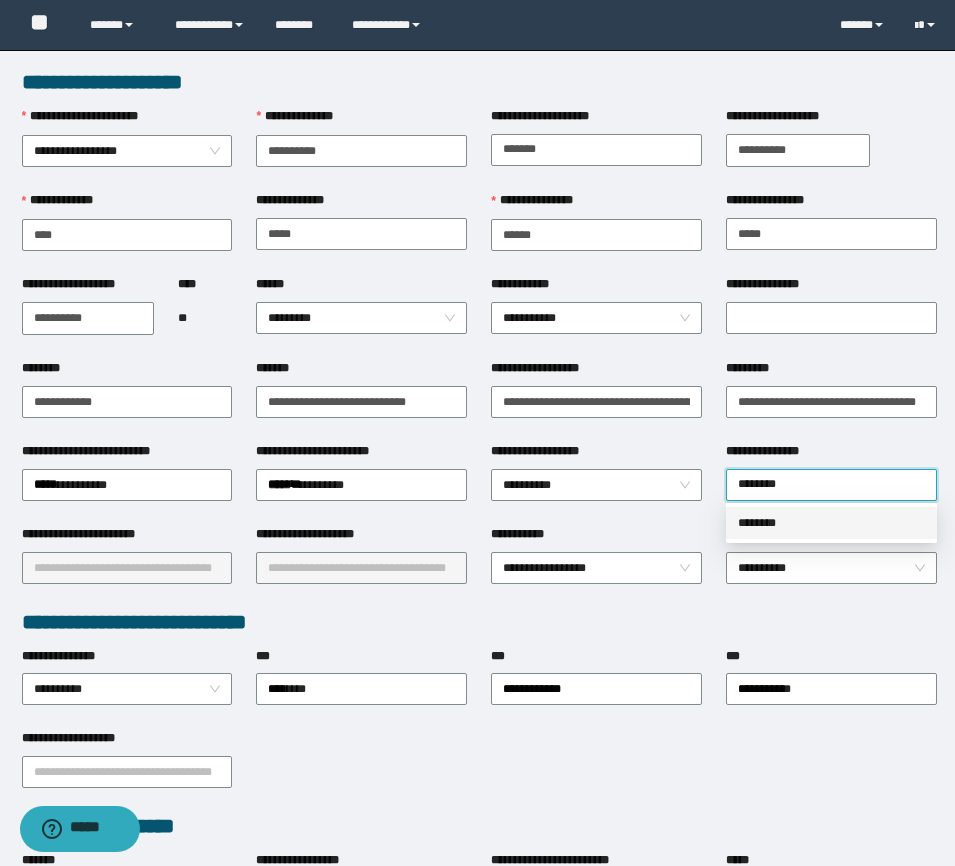 click on "********" at bounding box center (831, 523) 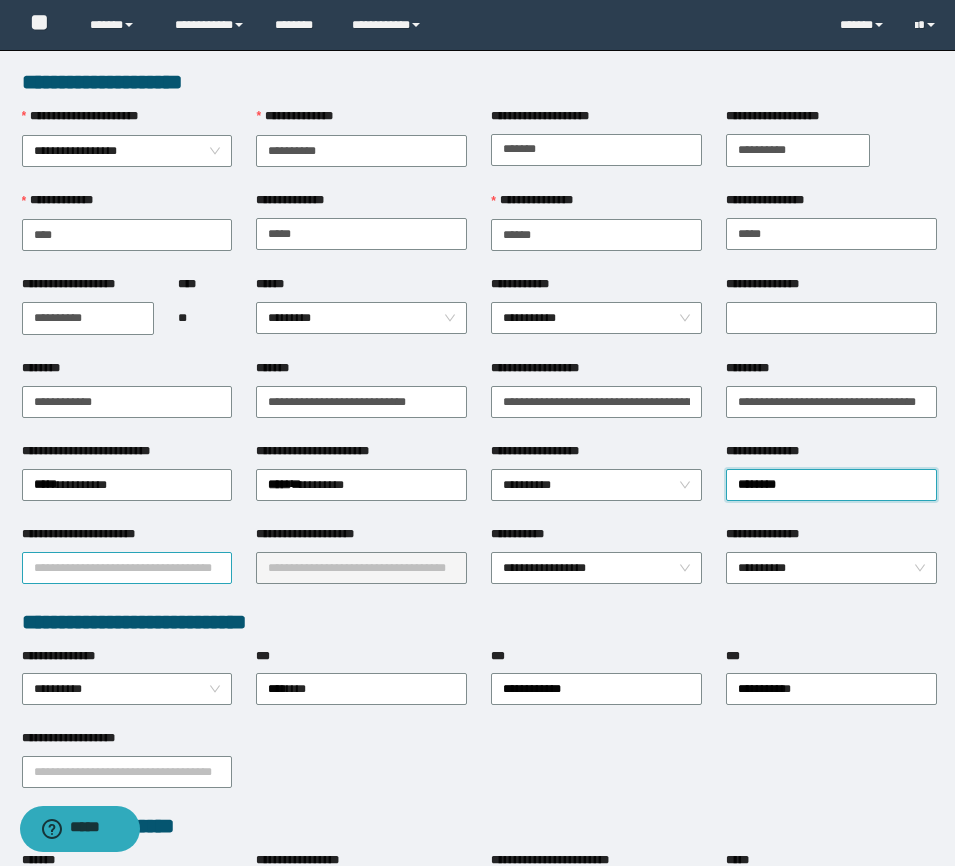 click on "**********" at bounding box center [127, 568] 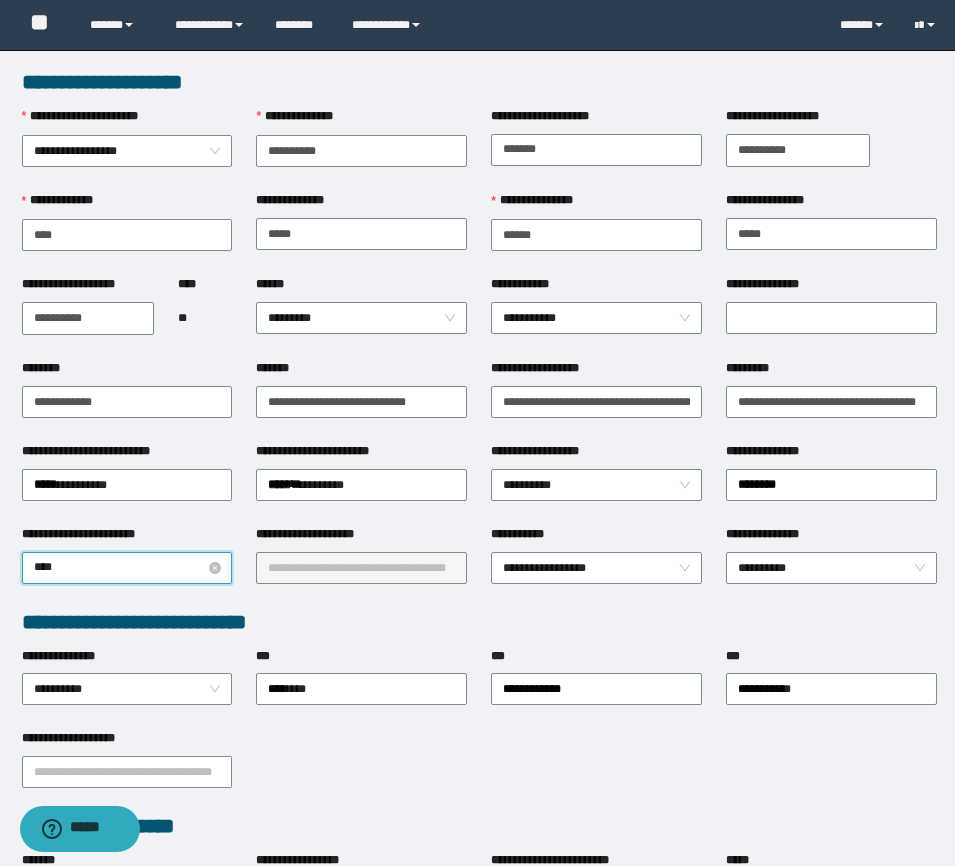 type on "*****" 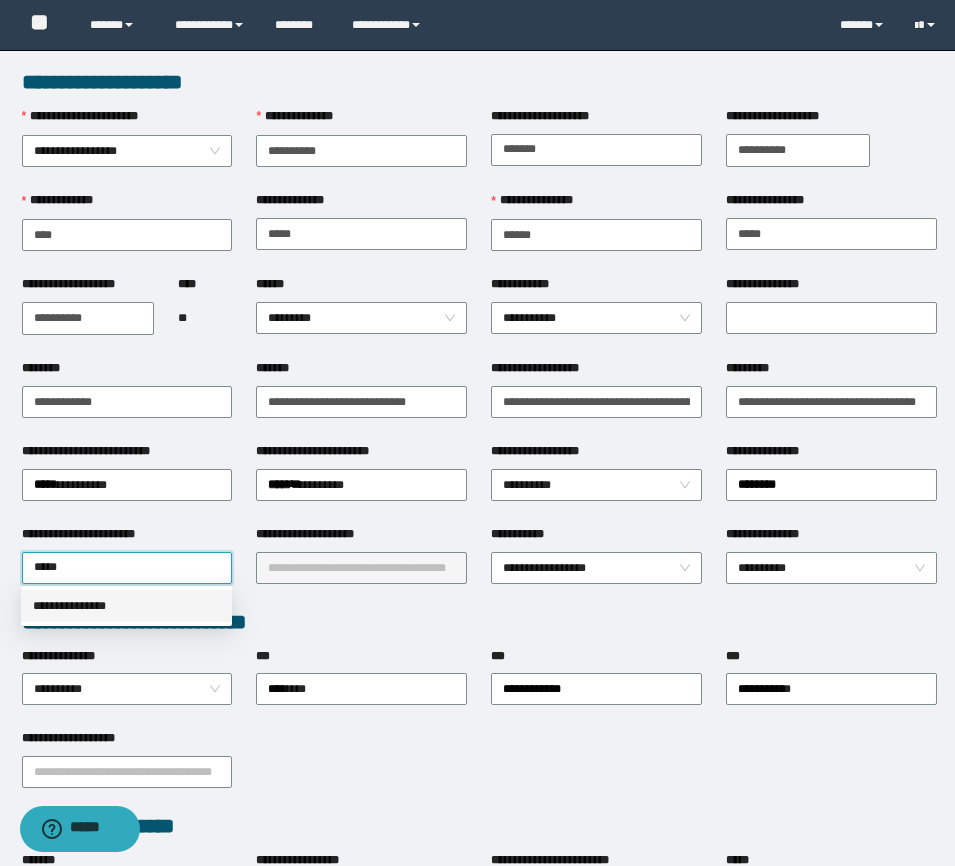 drag, startPoint x: 136, startPoint y: 612, endPoint x: 192, endPoint y: 590, distance: 60.166435 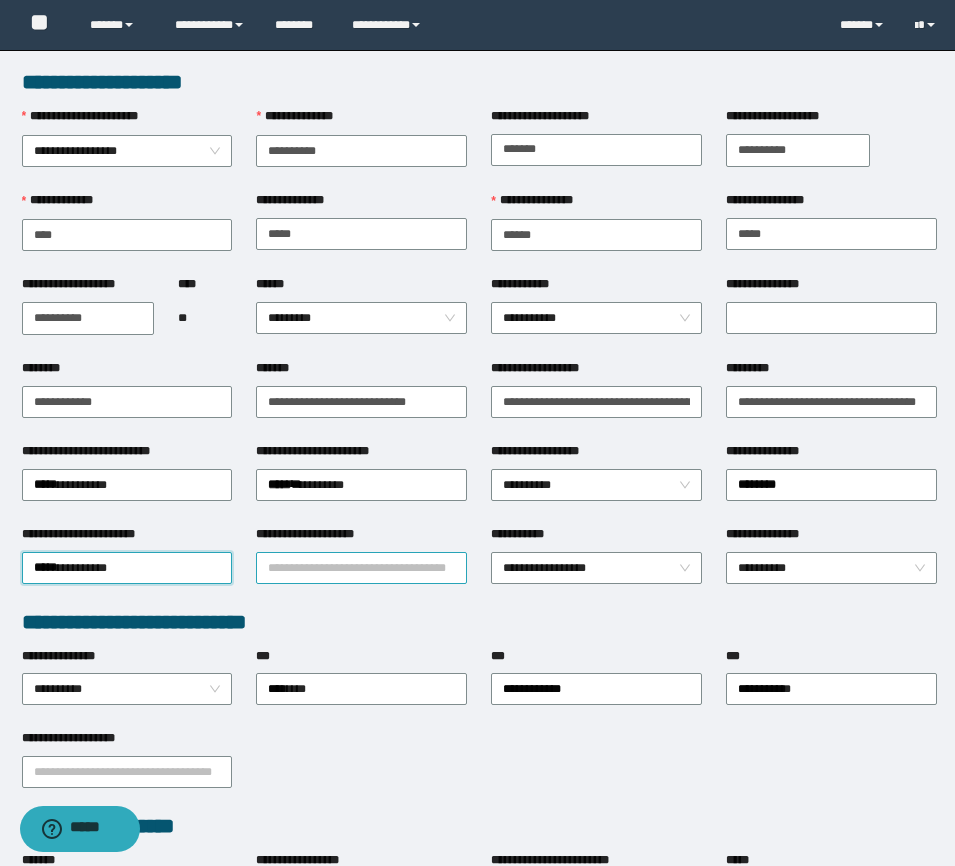 click on "**********" at bounding box center [361, 568] 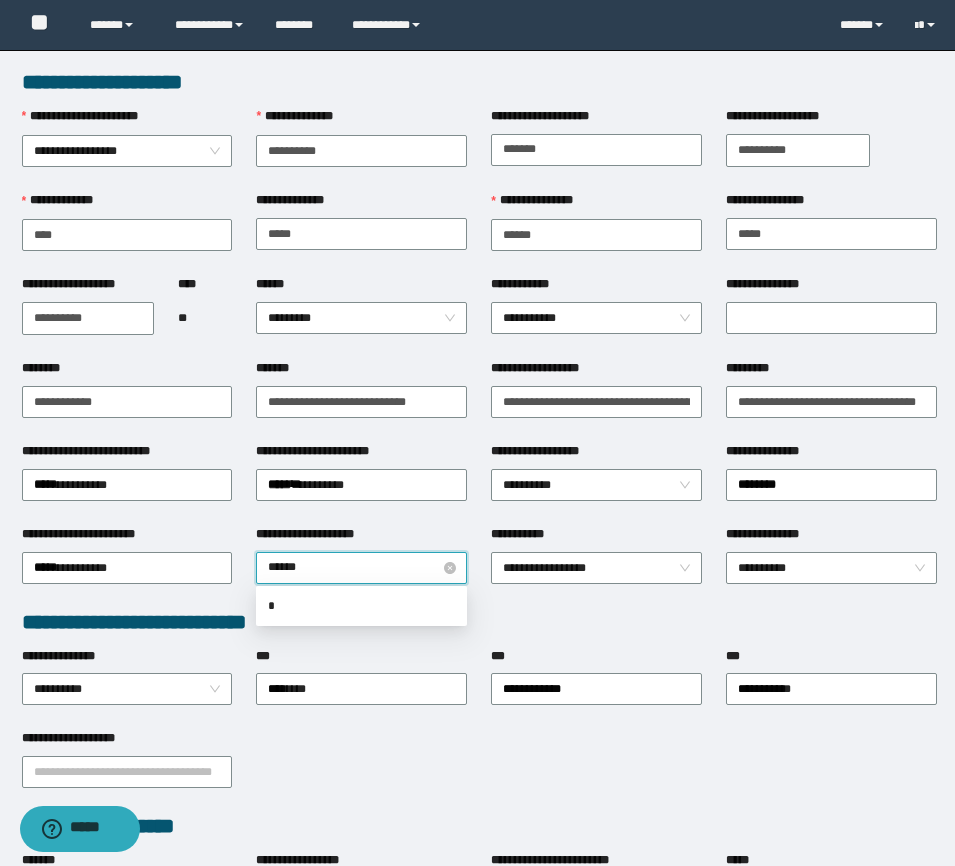 type on "*******" 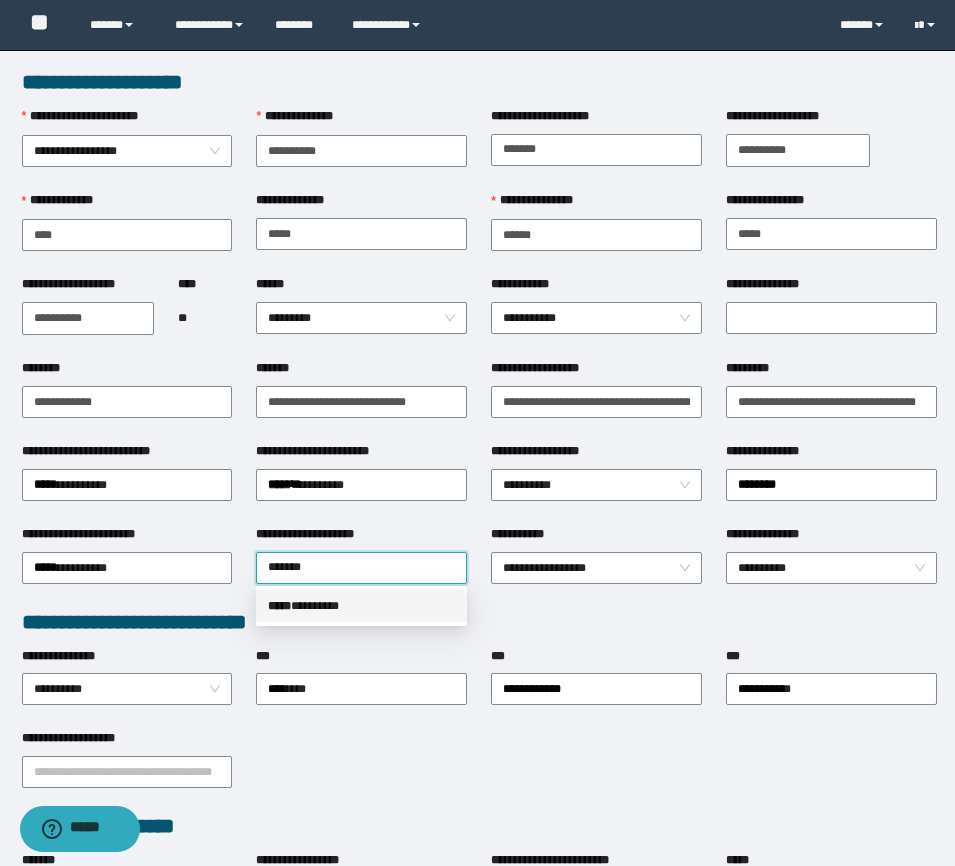 click on "***** * *******" at bounding box center (361, 606) 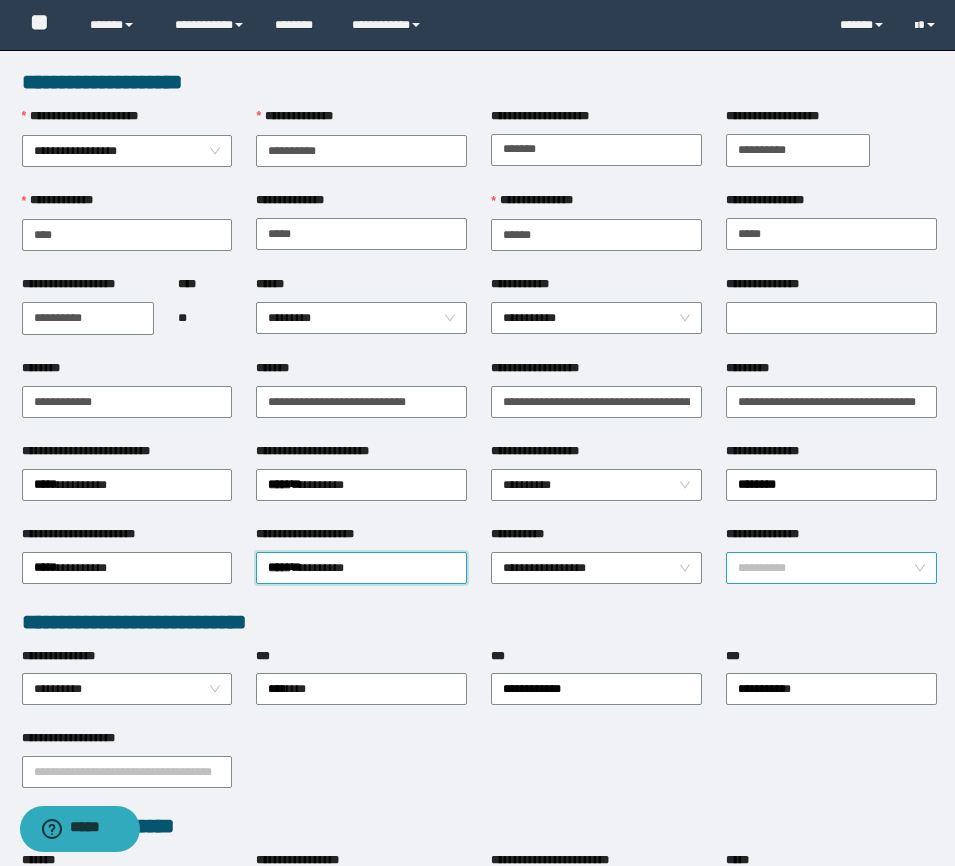 click on "**********" at bounding box center [831, 568] 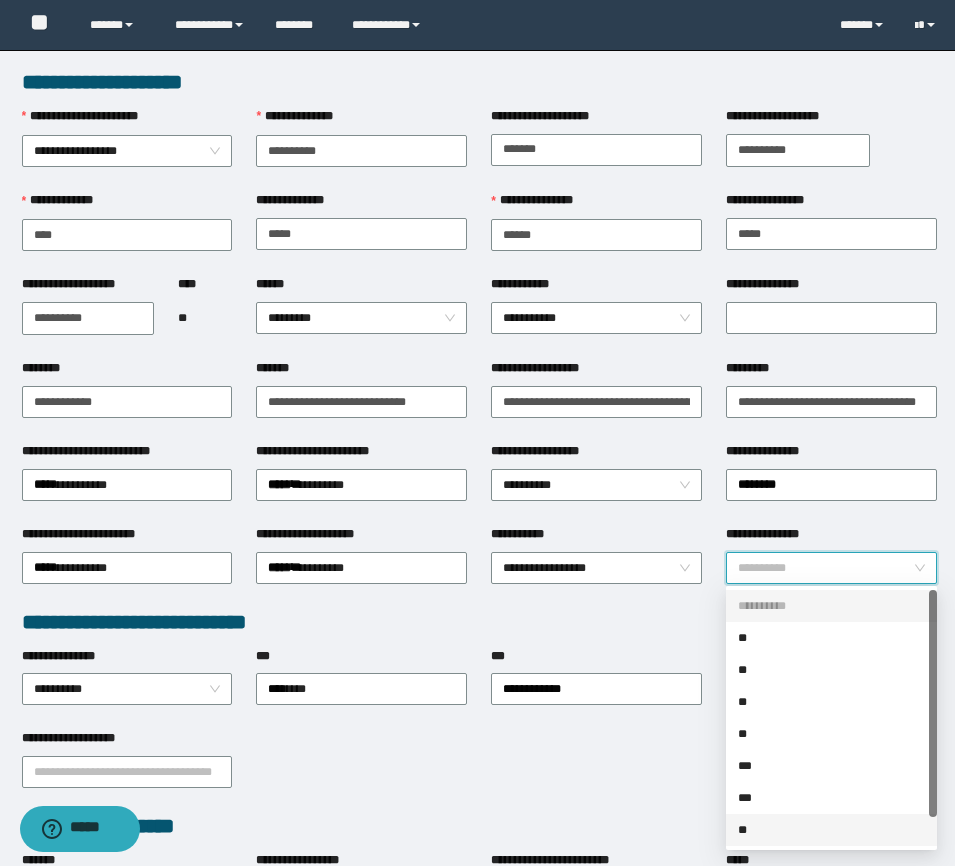 click on "**" at bounding box center [831, 830] 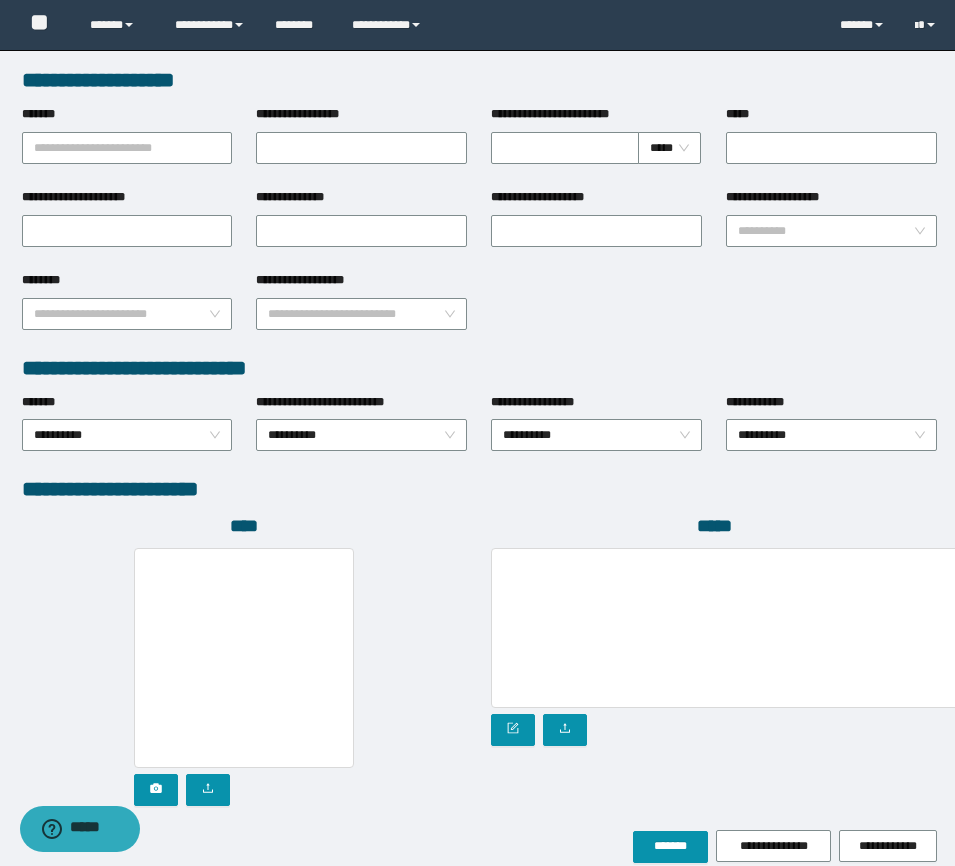 scroll, scrollTop: 837, scrollLeft: 0, axis: vertical 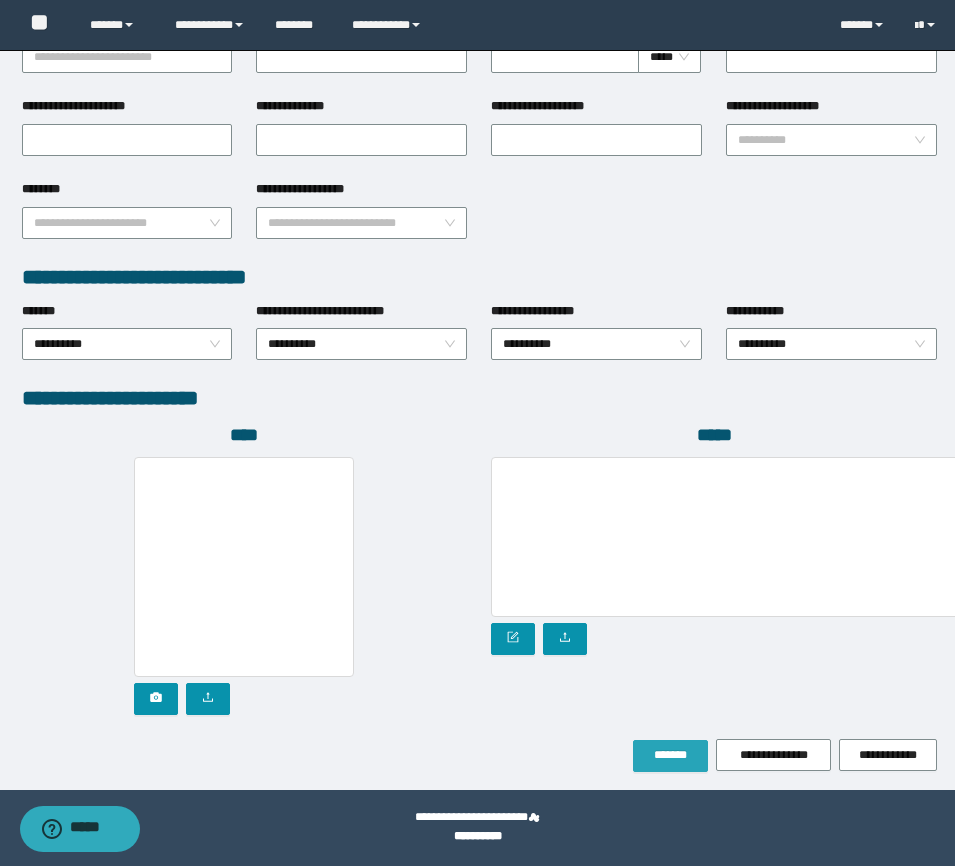 click on "*******" at bounding box center [670, 755] 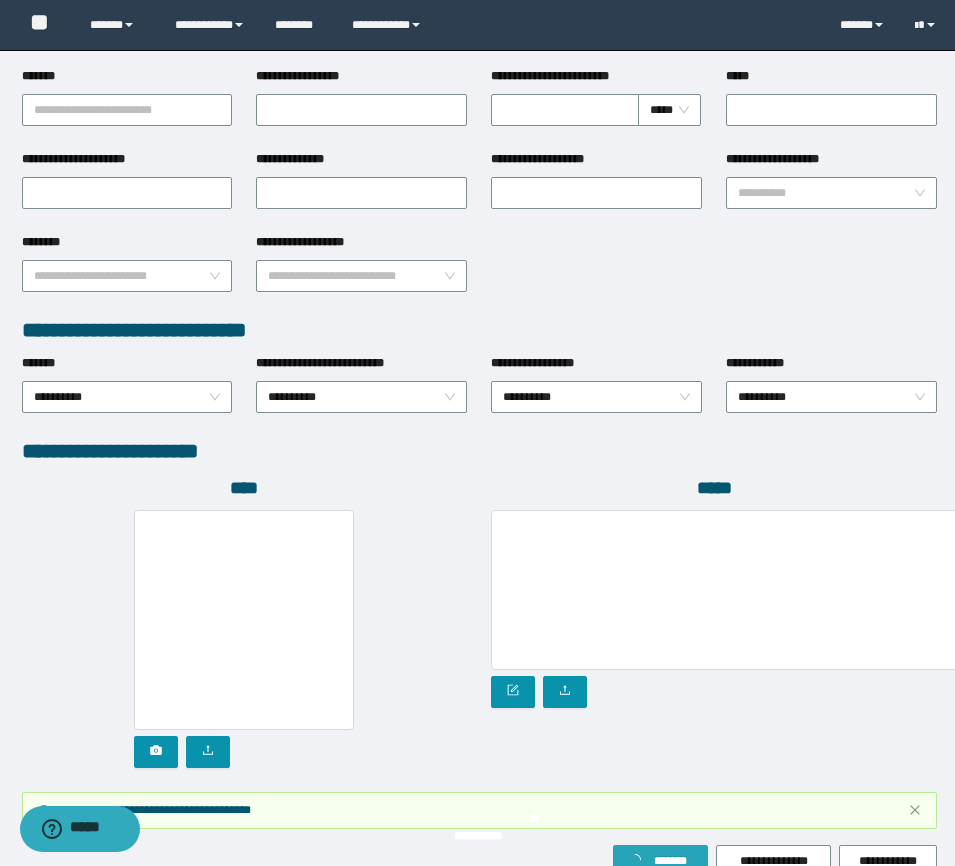 scroll, scrollTop: 890, scrollLeft: 0, axis: vertical 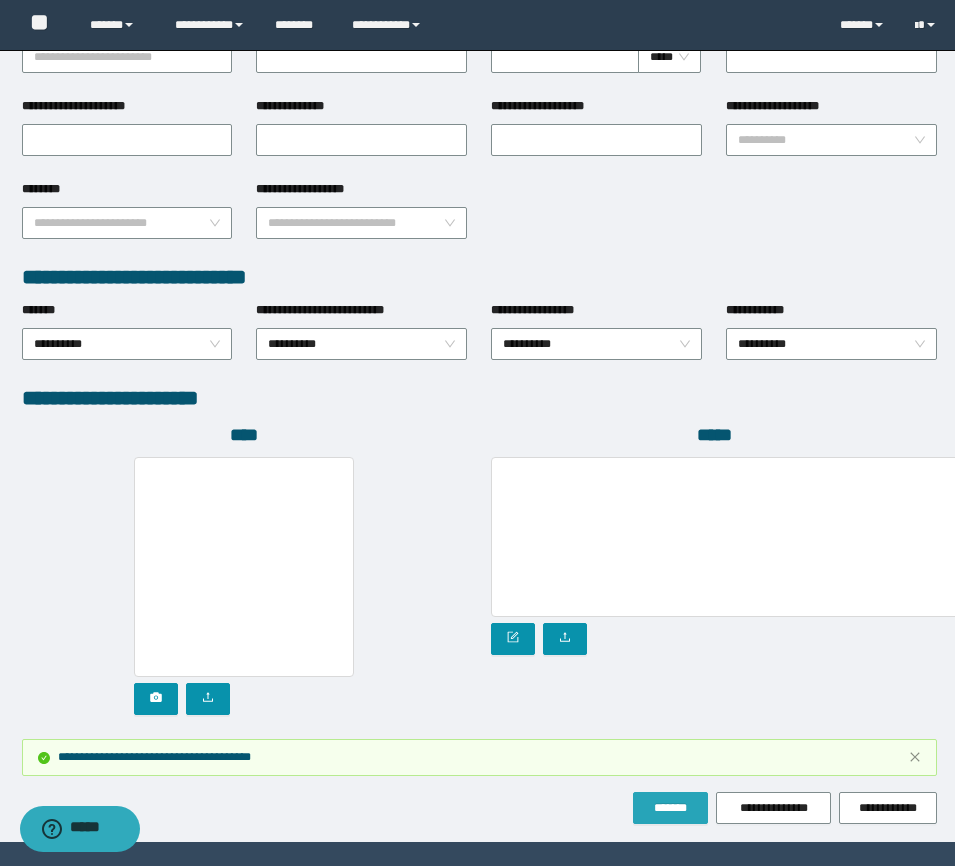 type 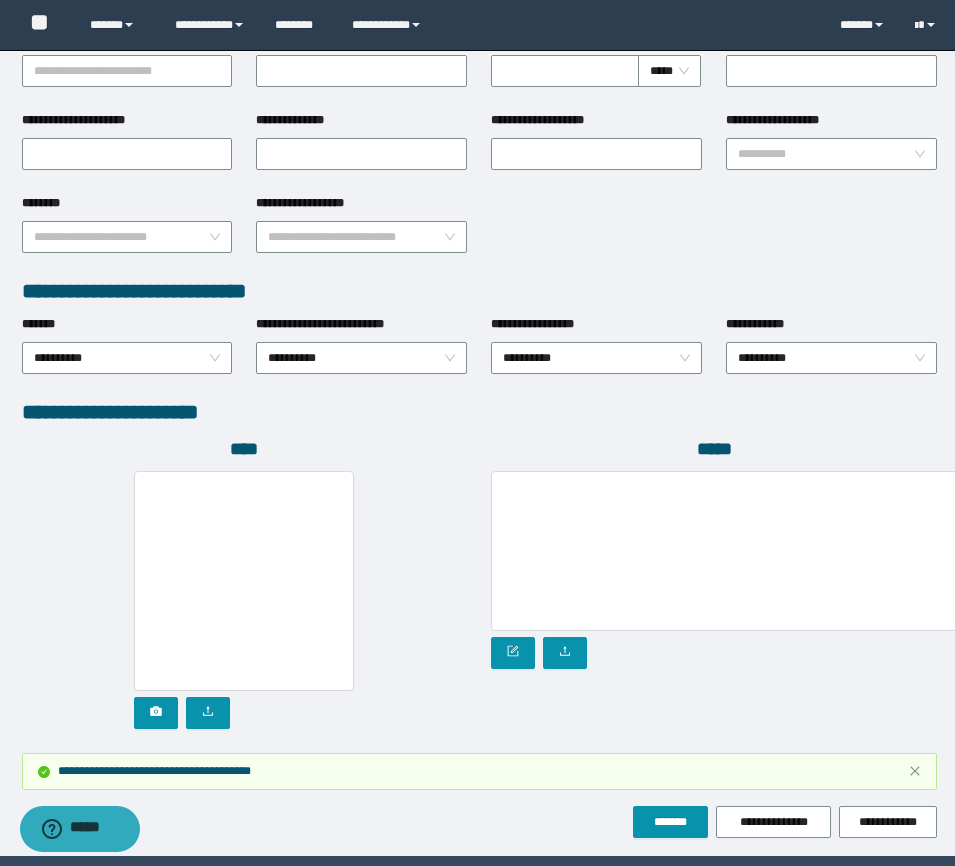 scroll, scrollTop: 943, scrollLeft: 0, axis: vertical 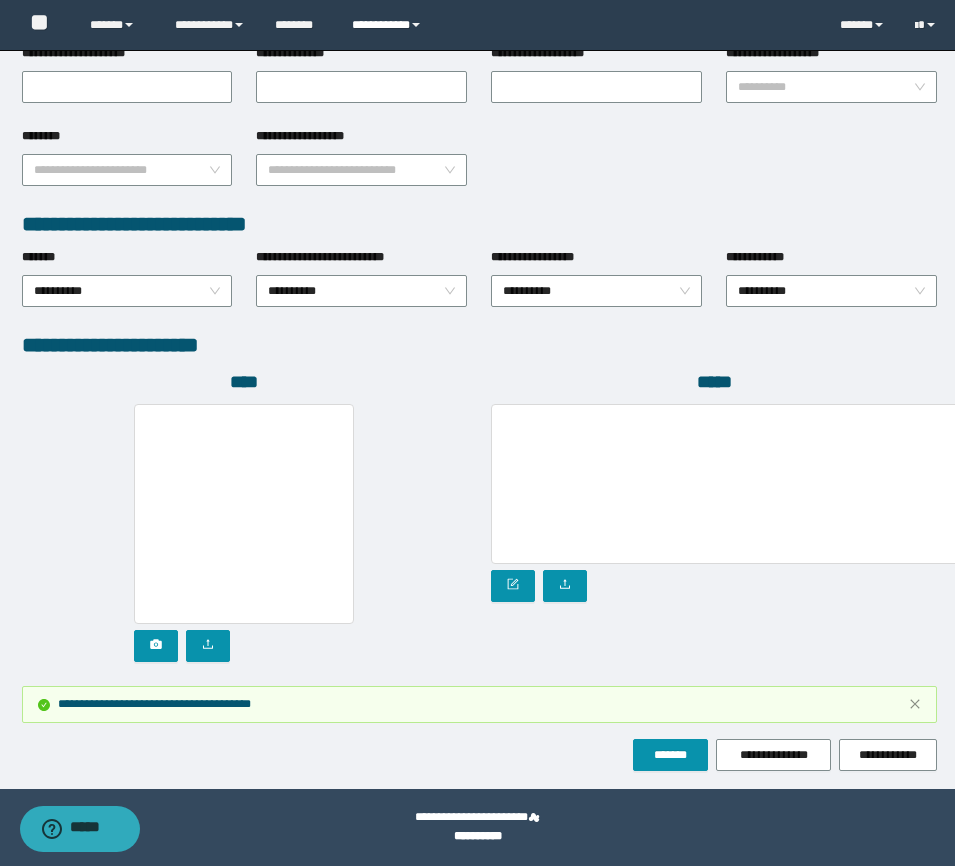 click on "**********" at bounding box center [389, 25] 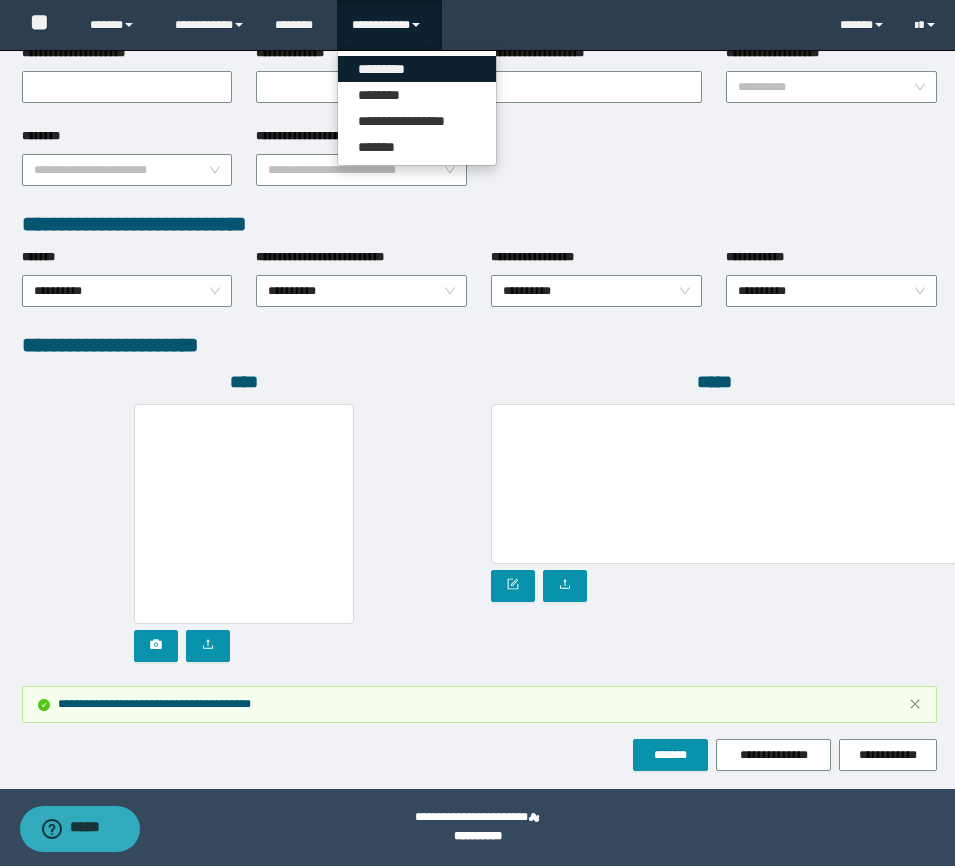 click on "*********" at bounding box center (417, 69) 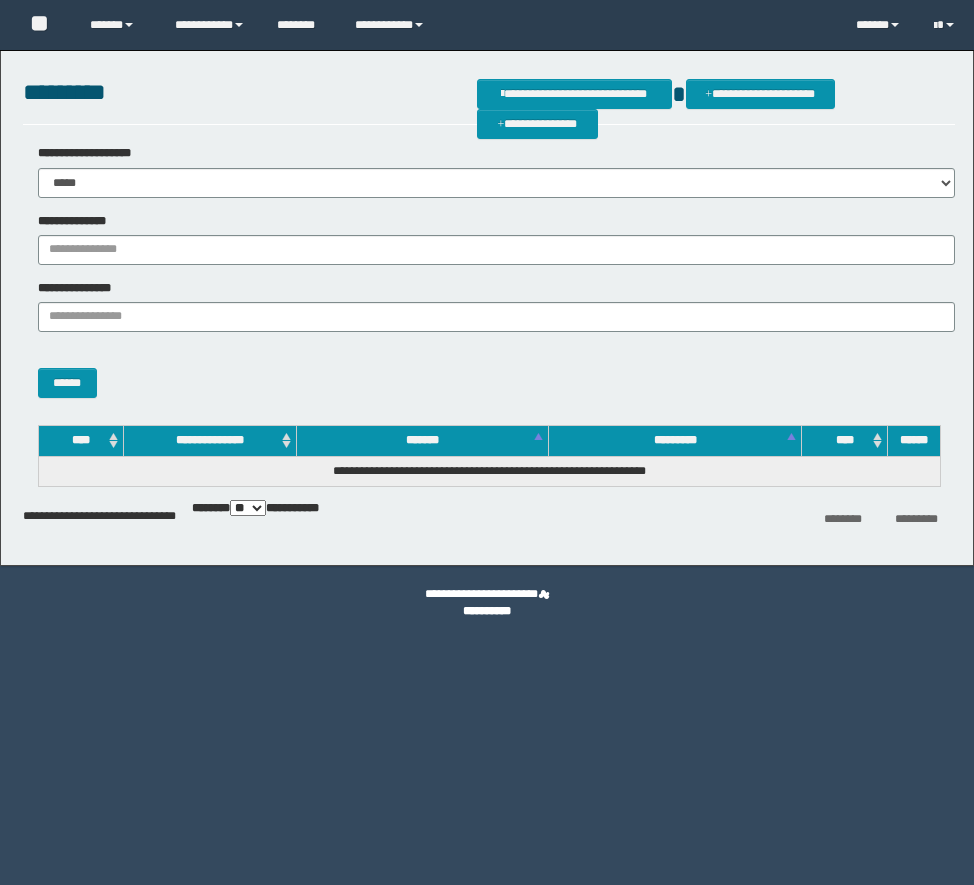 scroll, scrollTop: 0, scrollLeft: 0, axis: both 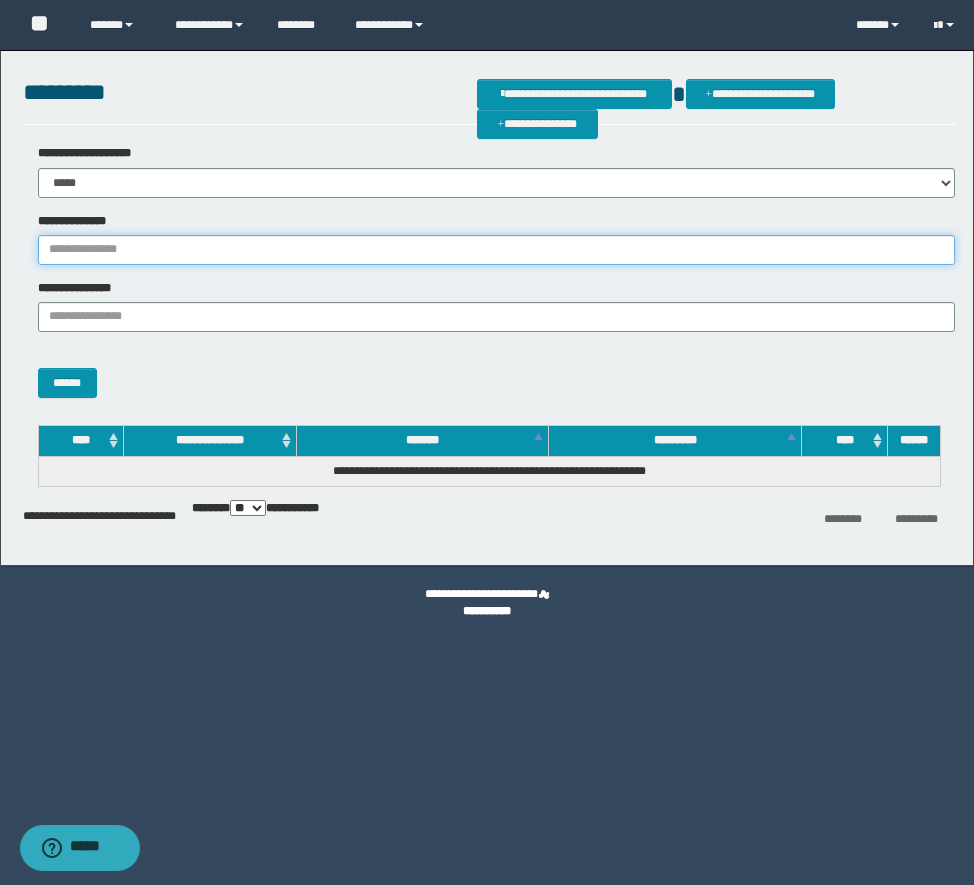 click on "**********" at bounding box center [496, 250] 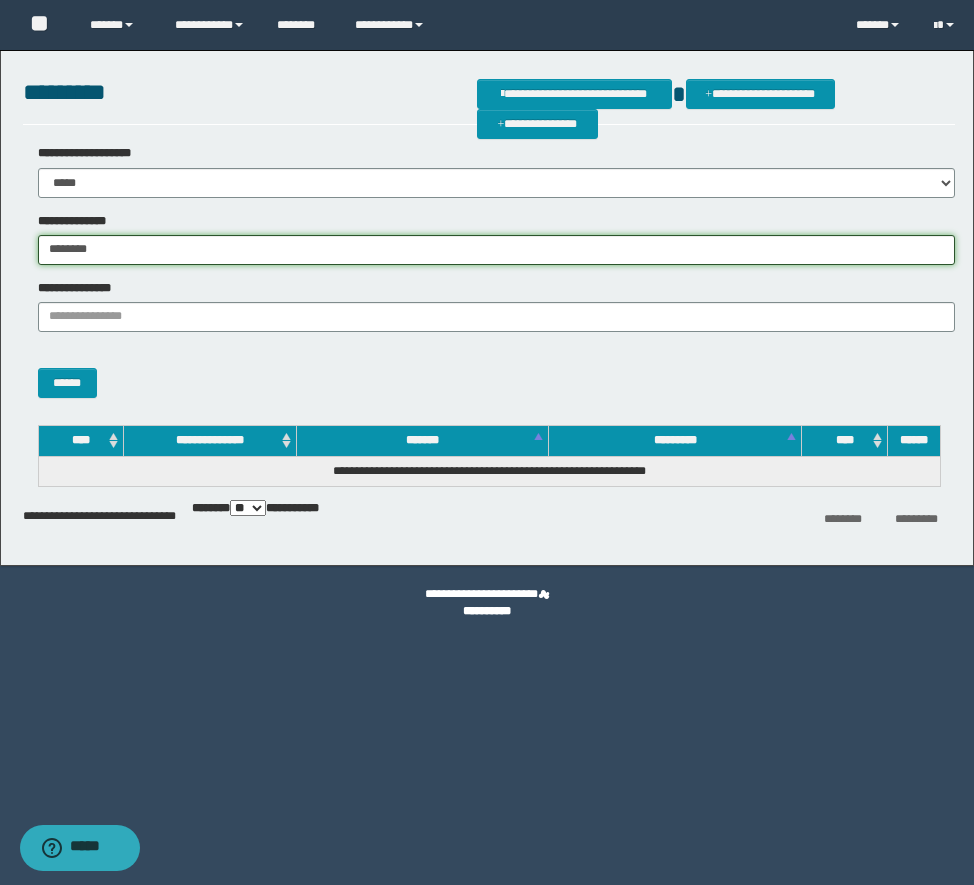 type on "********" 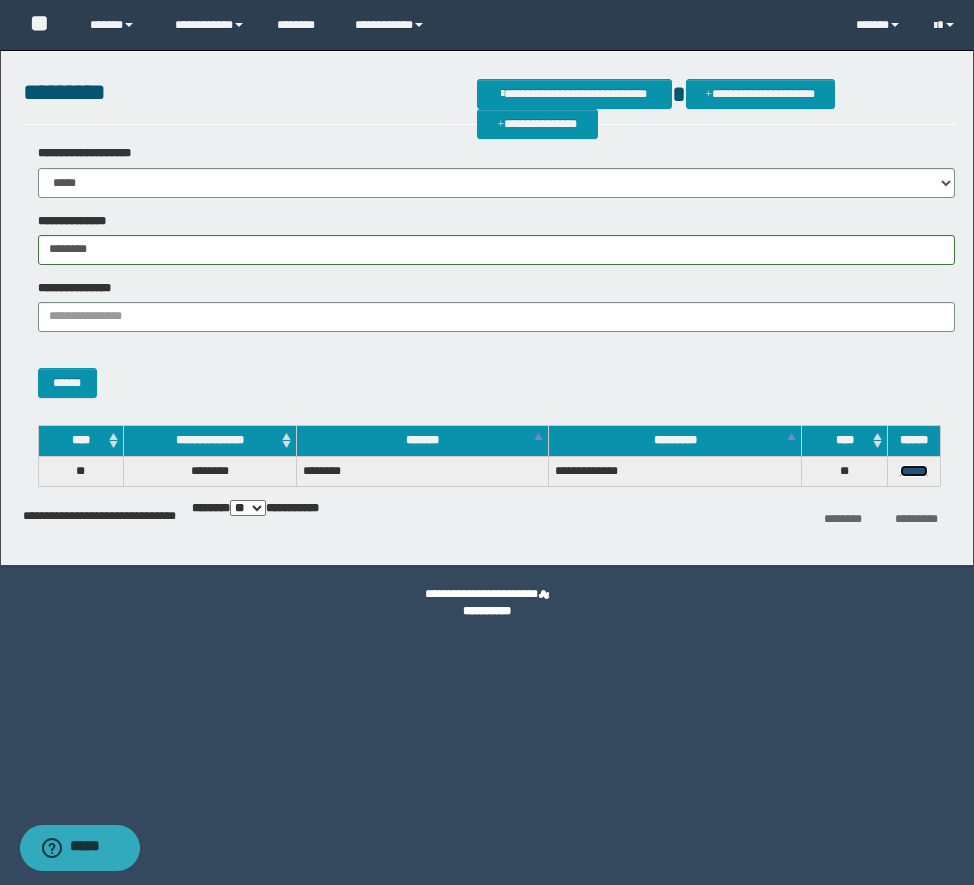 click on "******" at bounding box center (914, 471) 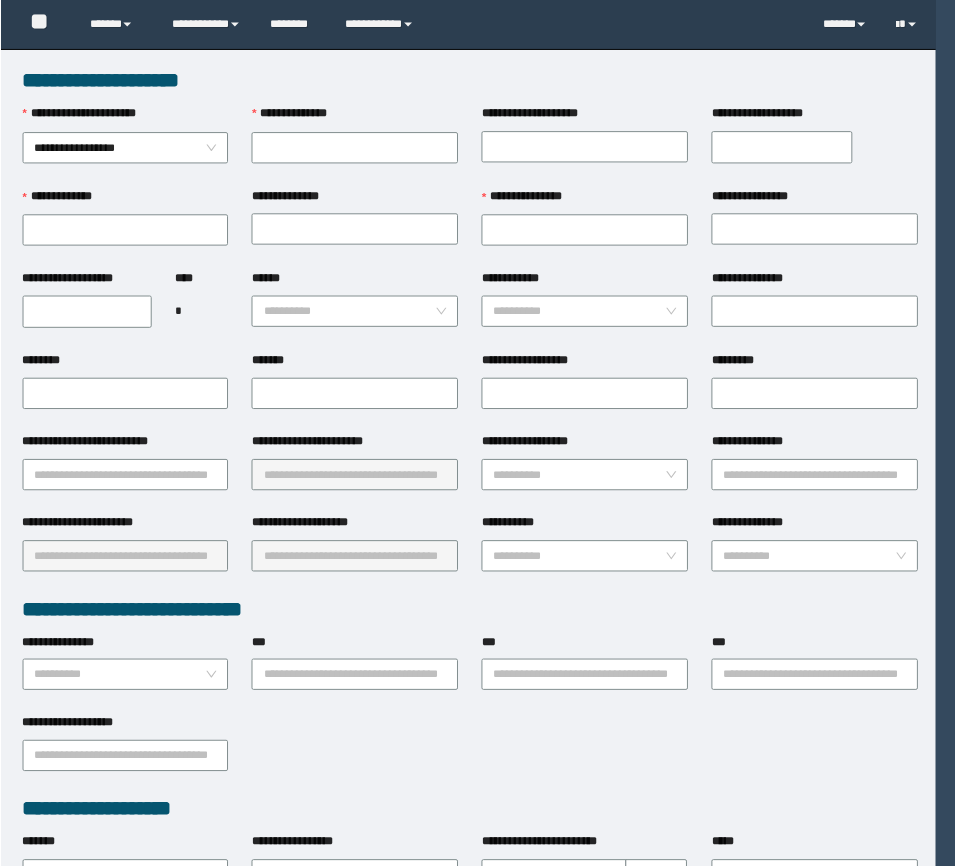 scroll, scrollTop: 0, scrollLeft: 0, axis: both 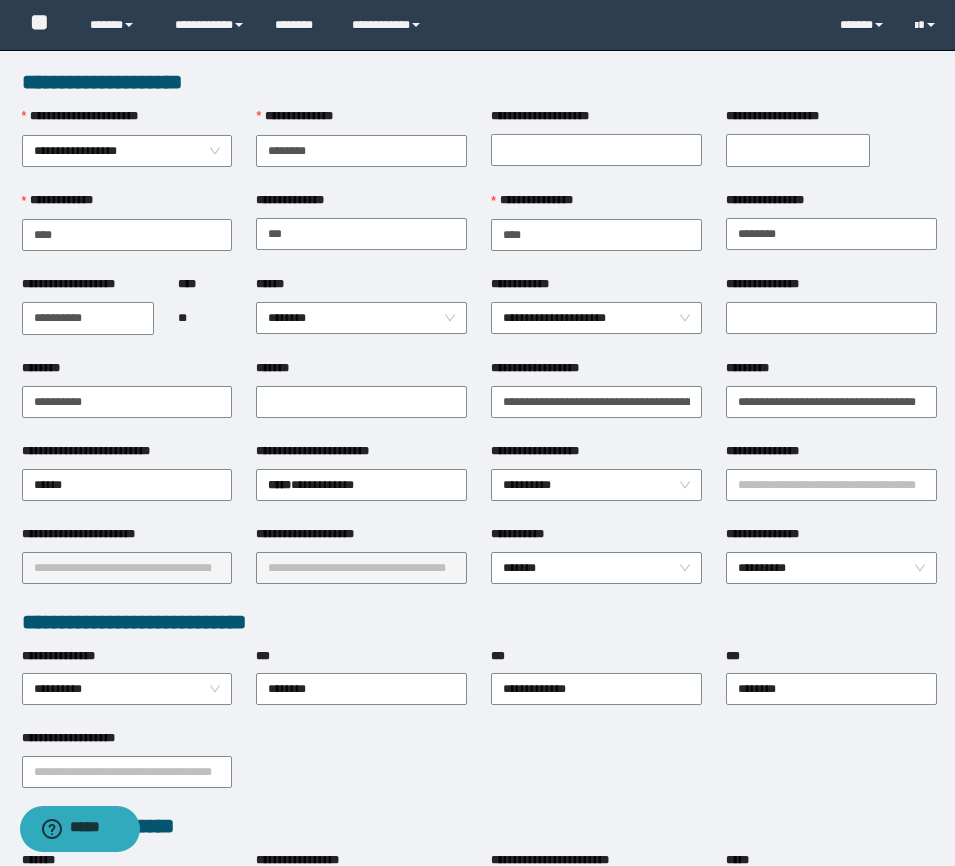 type on "********" 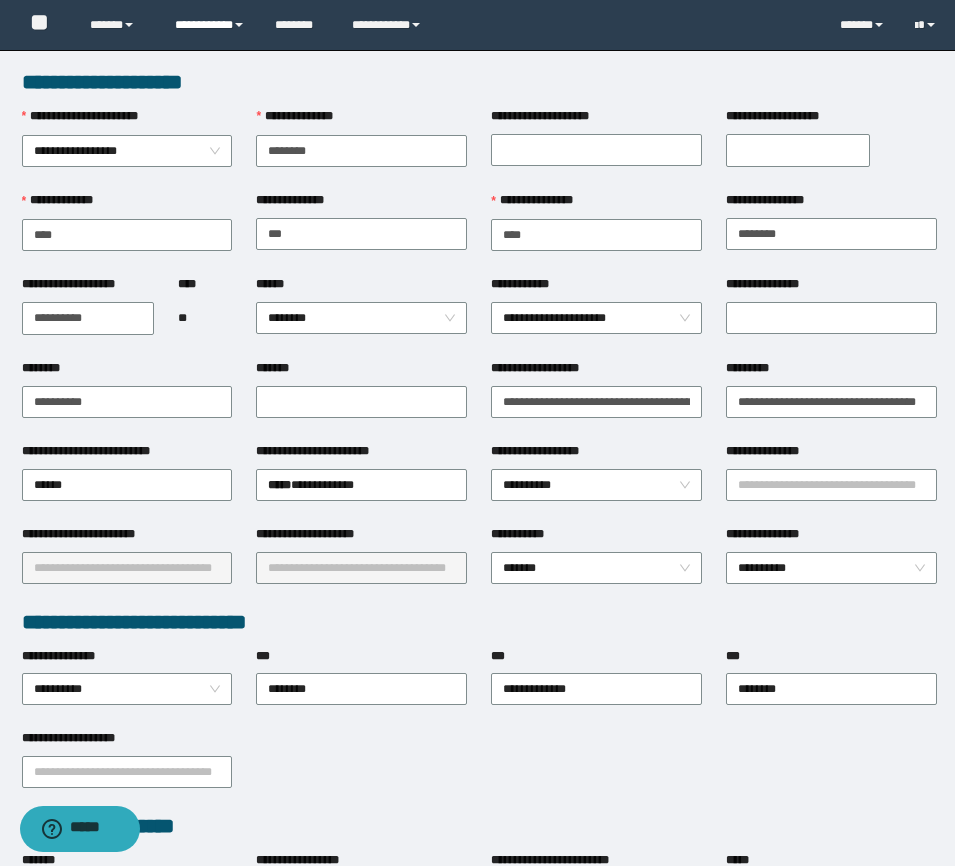 click on "**********" at bounding box center [210, 25] 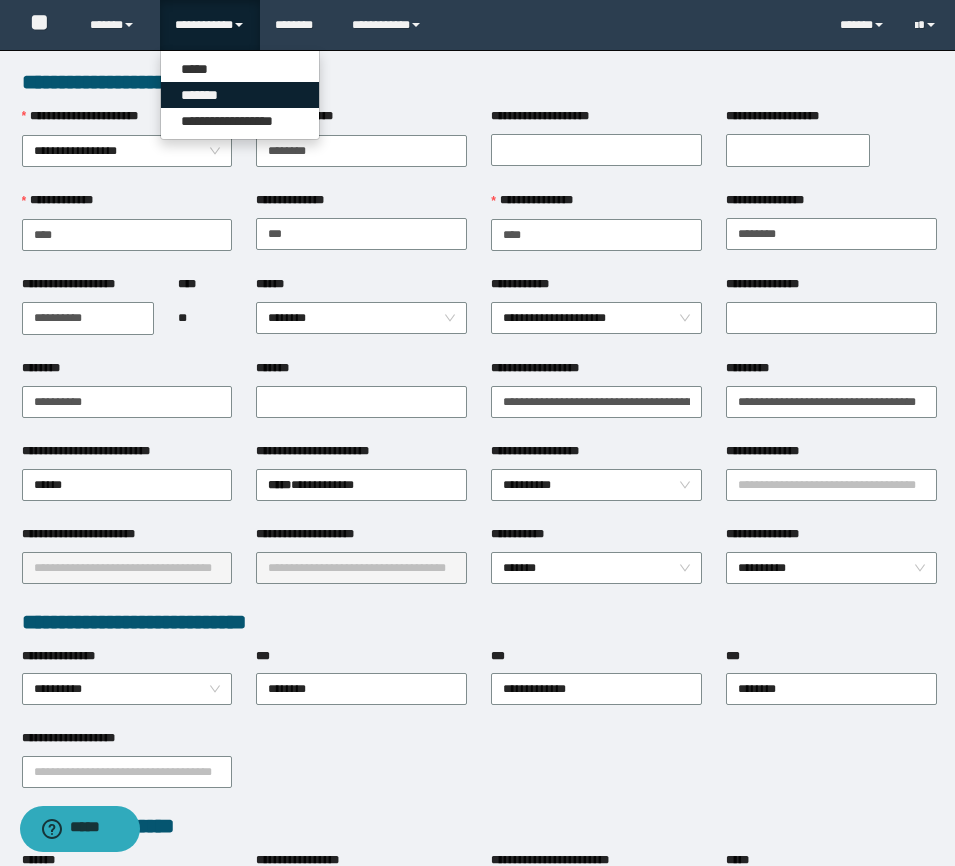 click on "*******" at bounding box center (240, 95) 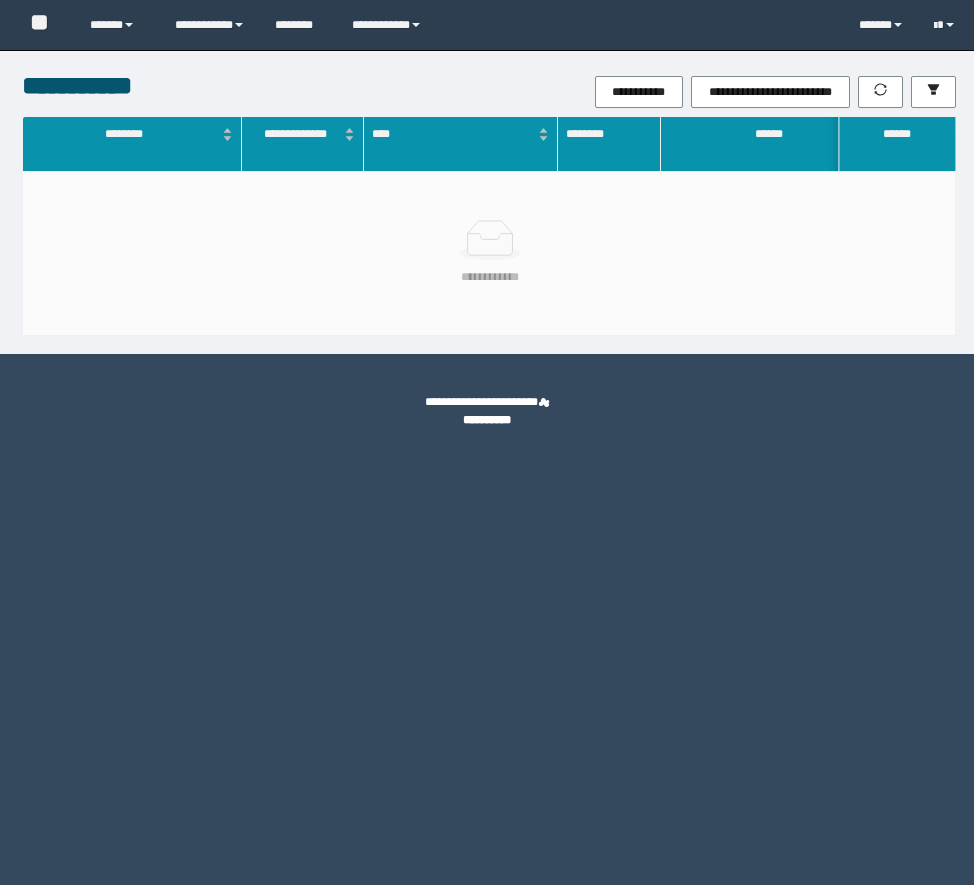 scroll, scrollTop: 0, scrollLeft: 0, axis: both 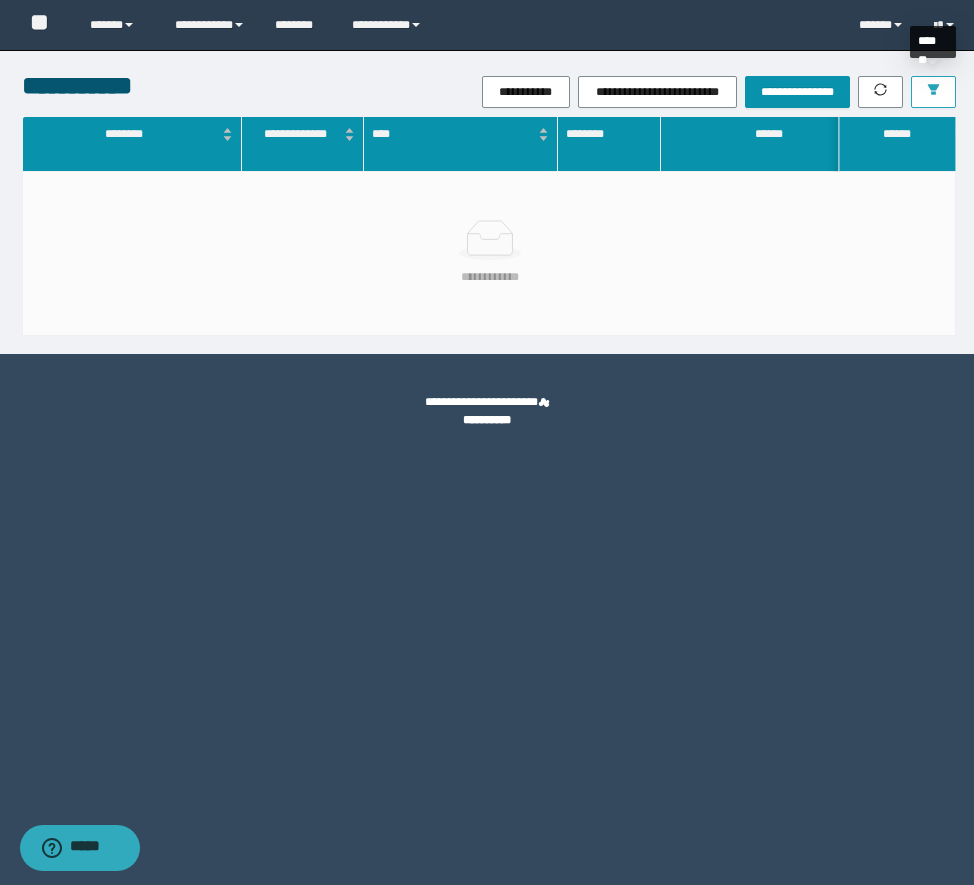 click 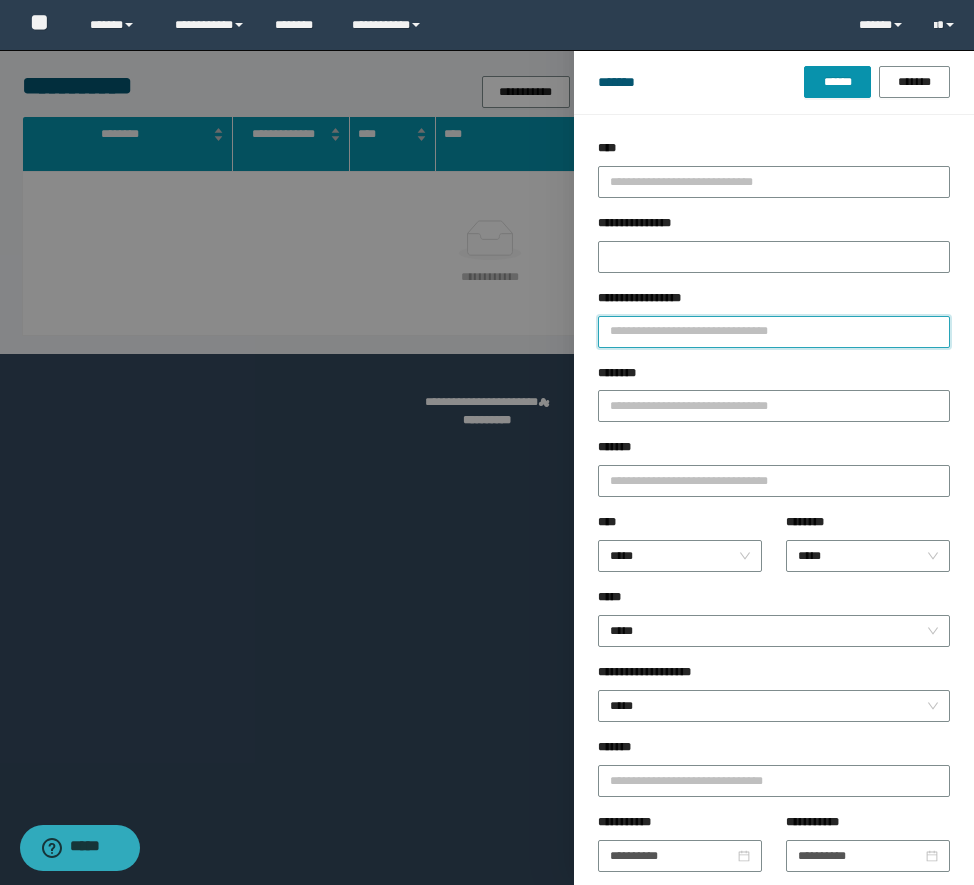 click on "**********" at bounding box center (774, 332) 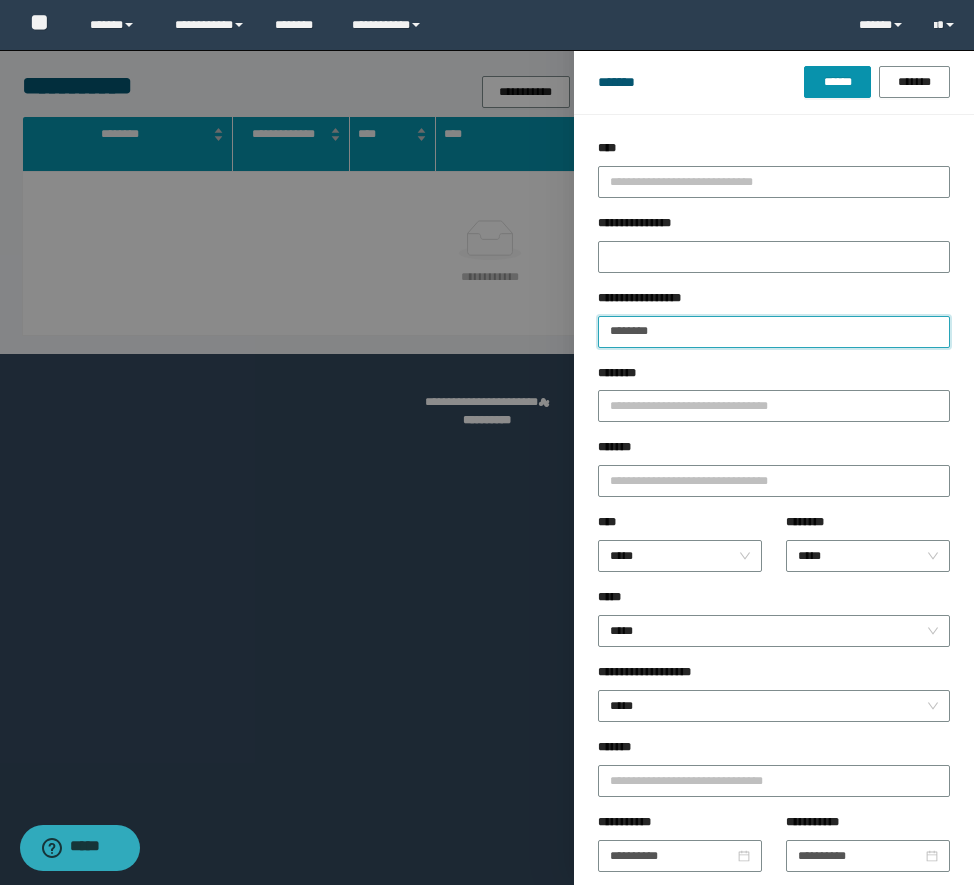 type on "********" 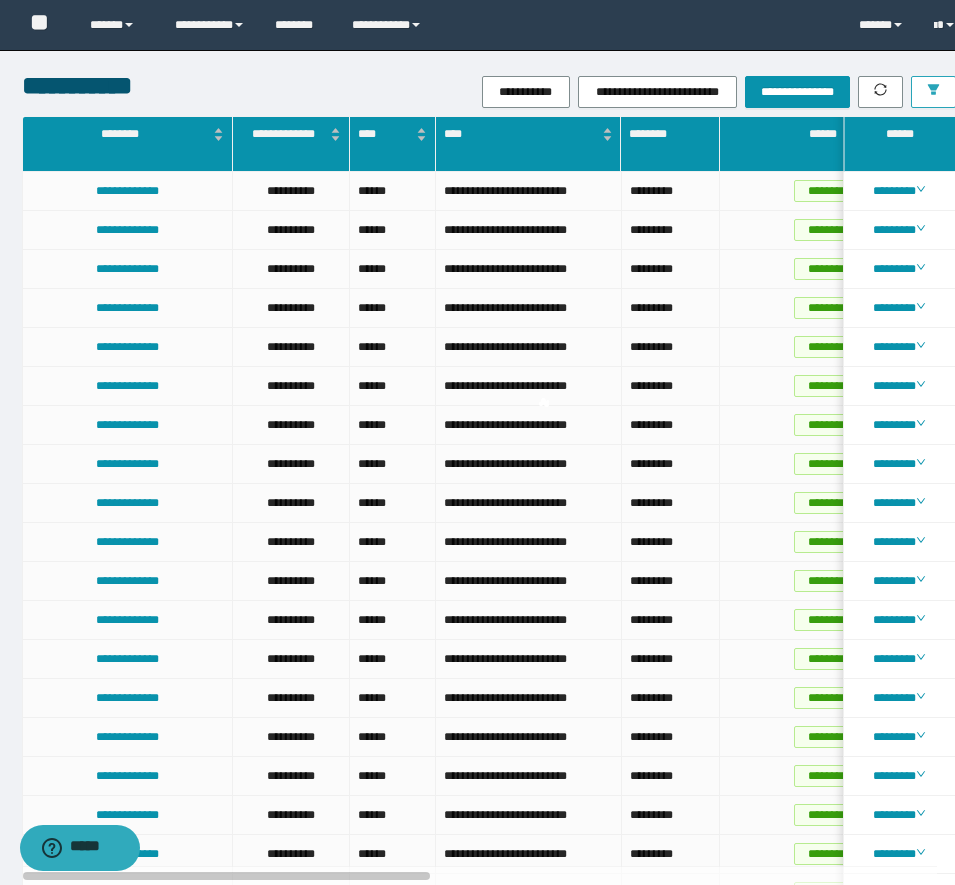 type 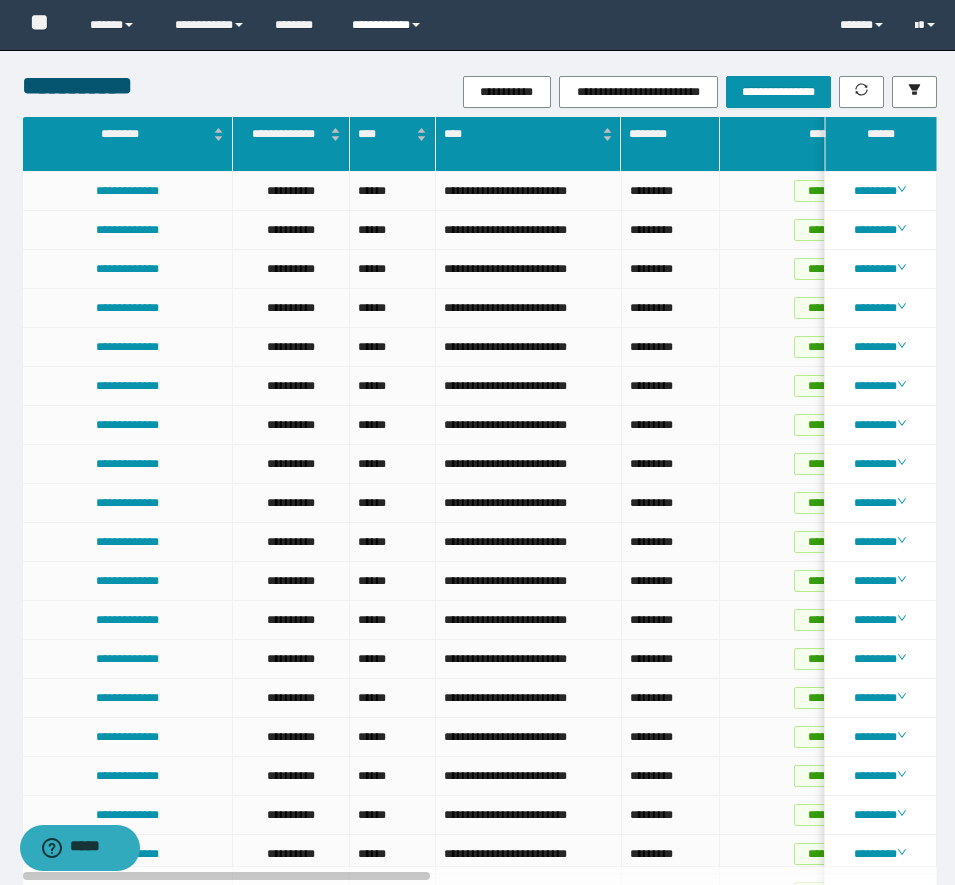 click on "**********" at bounding box center (389, 25) 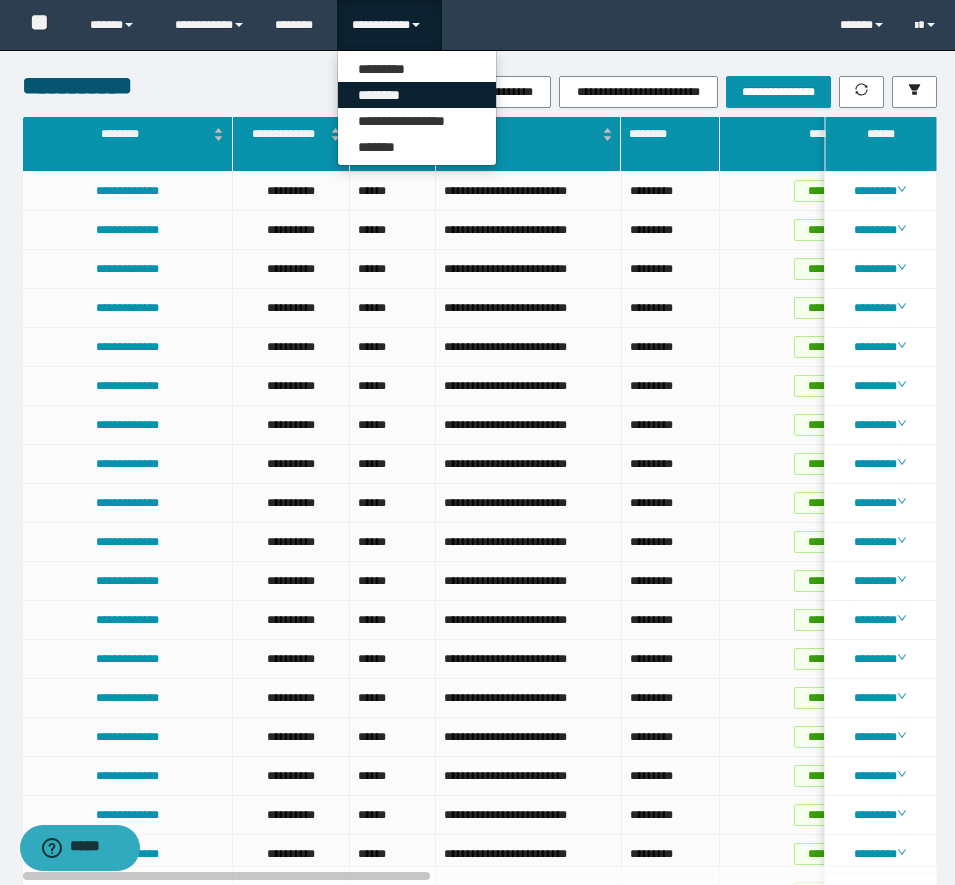 click on "********" at bounding box center (417, 95) 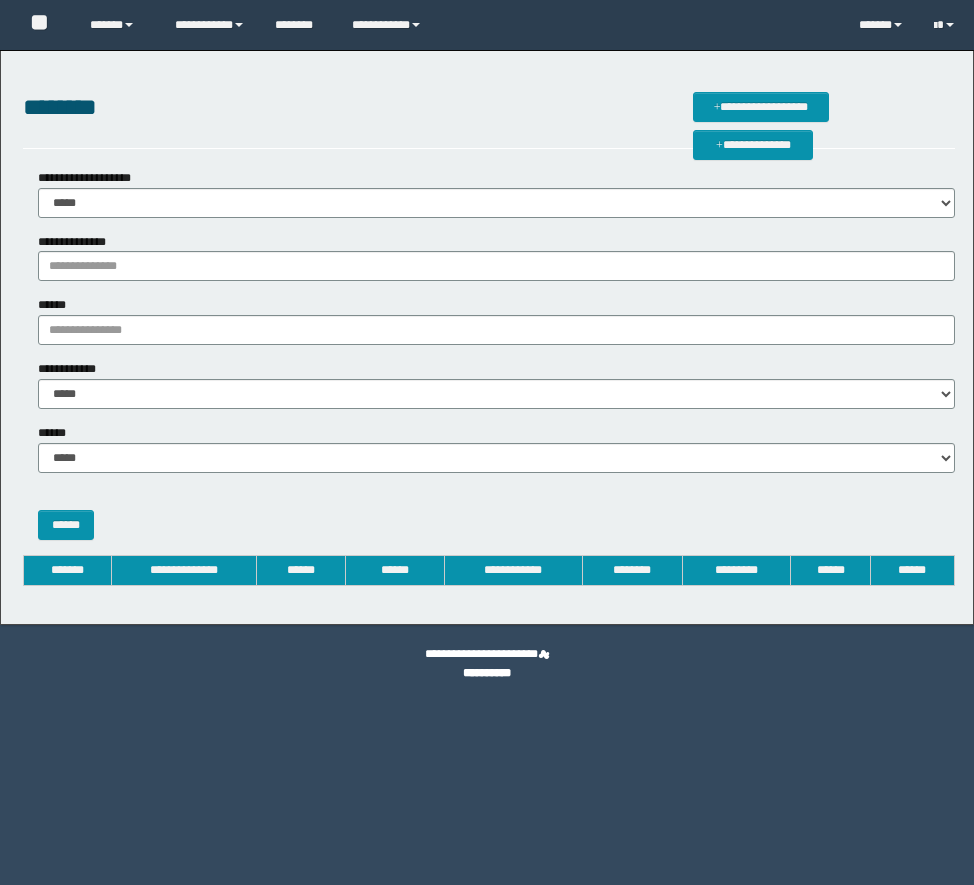 scroll, scrollTop: 0, scrollLeft: 0, axis: both 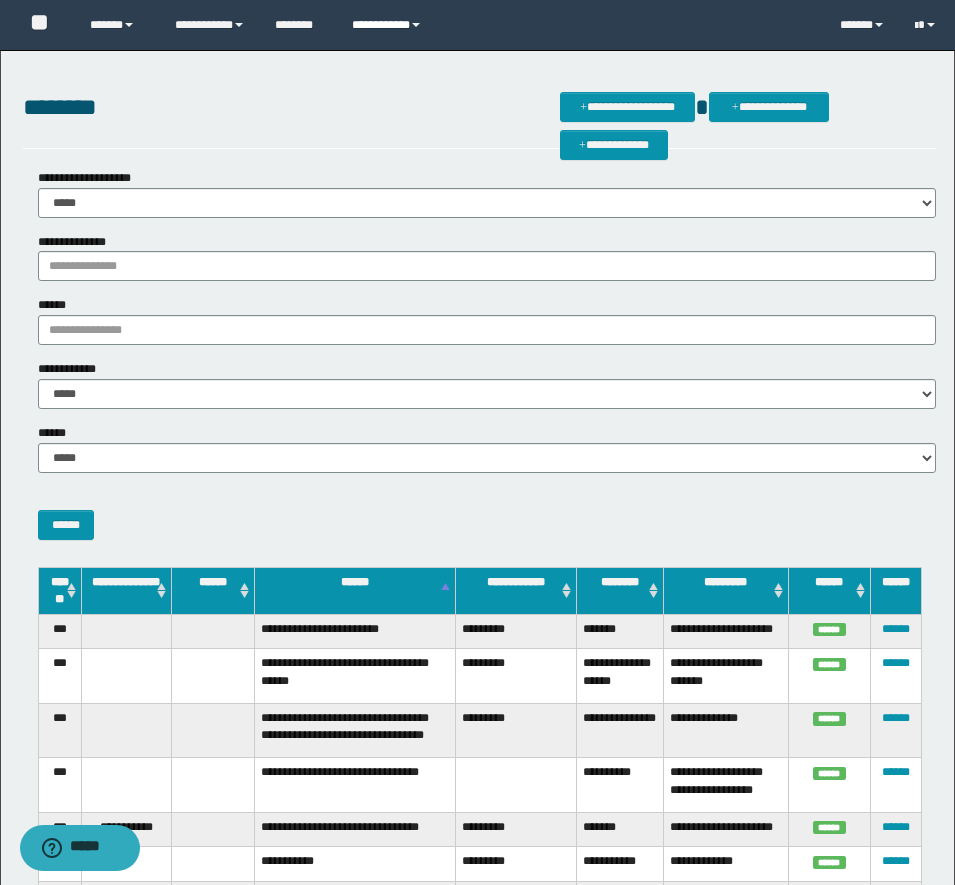 click on "**********" at bounding box center (389, 25) 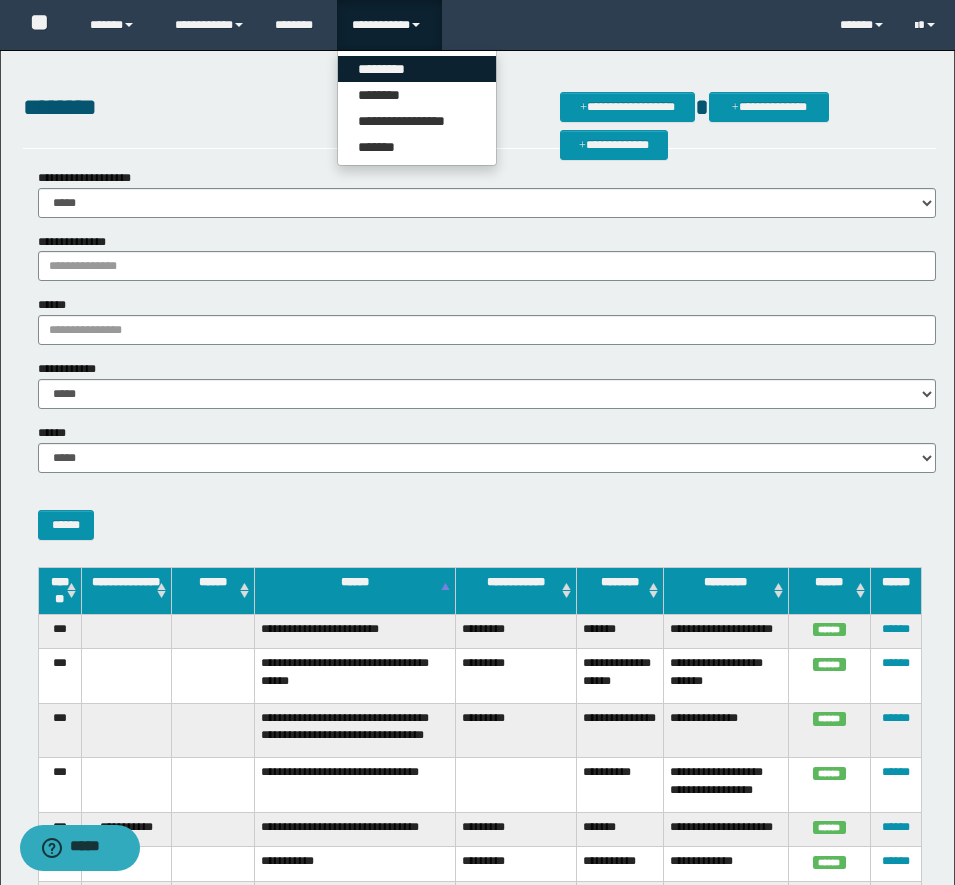 click on "*********" at bounding box center [417, 69] 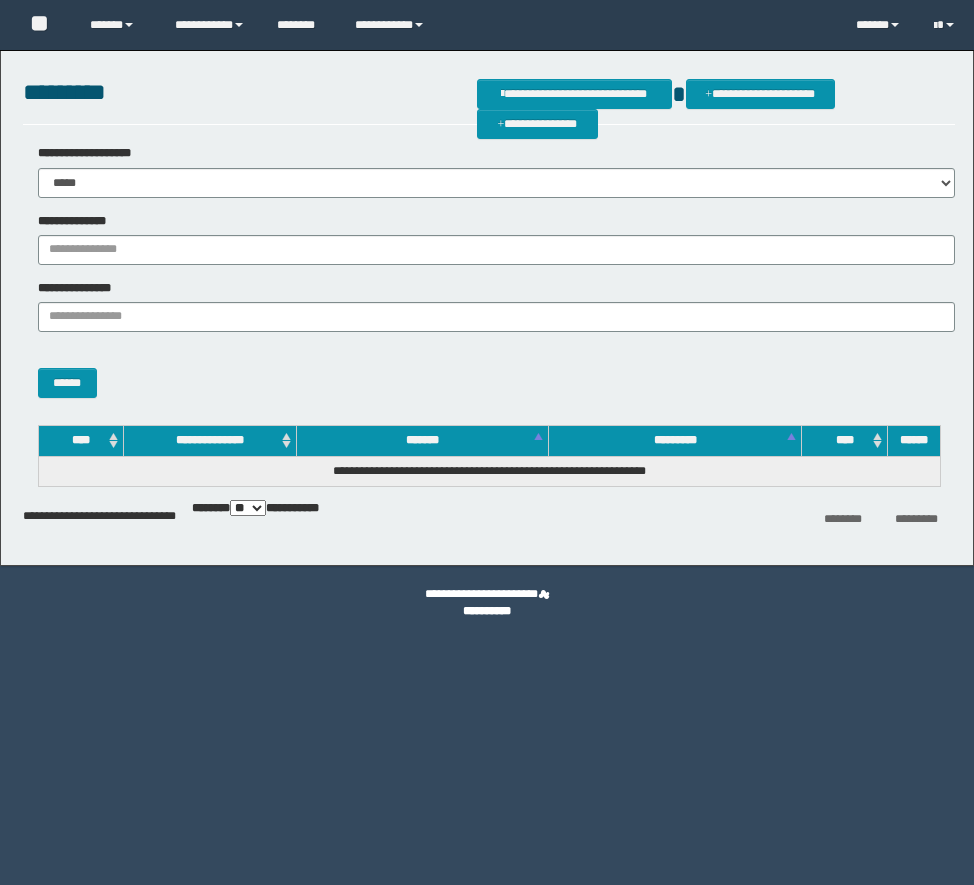 scroll, scrollTop: 0, scrollLeft: 0, axis: both 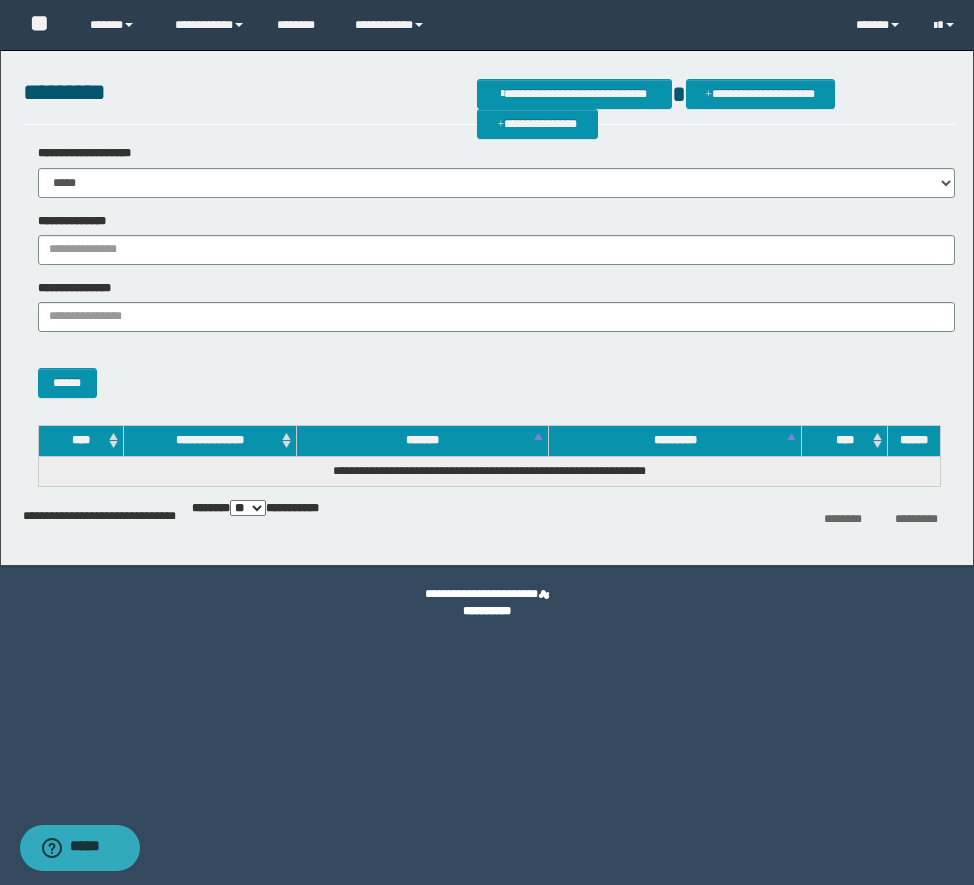 click on "**********" at bounding box center (489, 239) 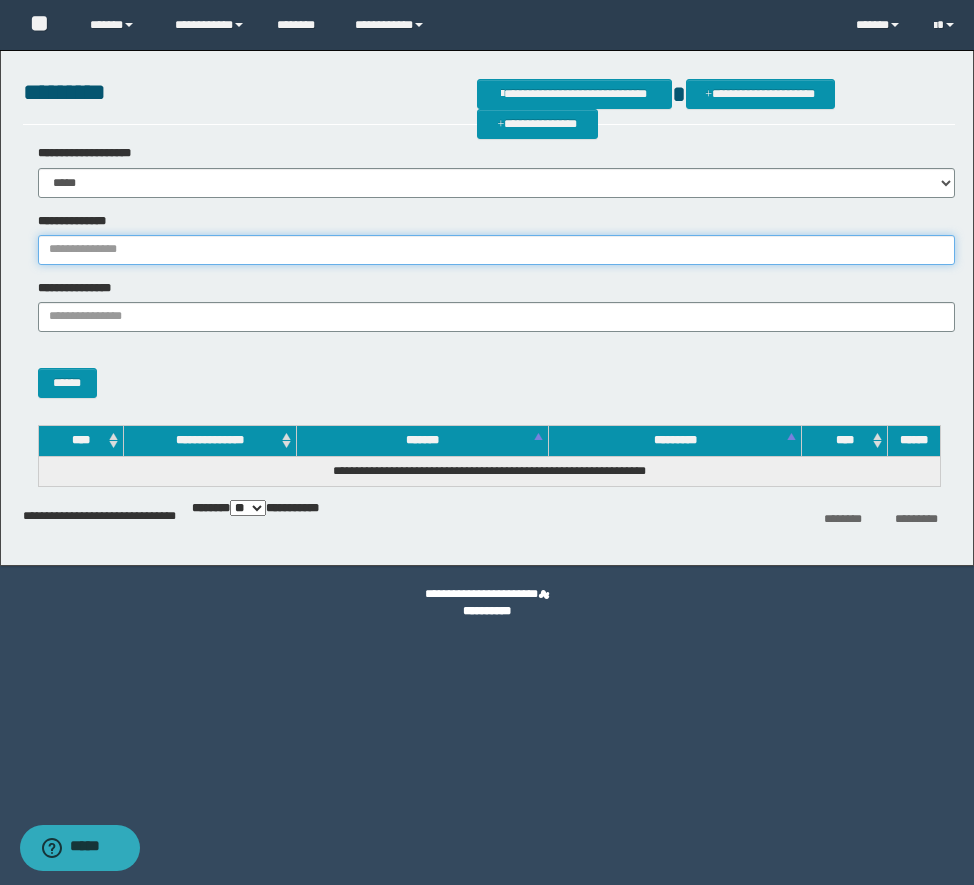 click on "**********" at bounding box center [496, 250] 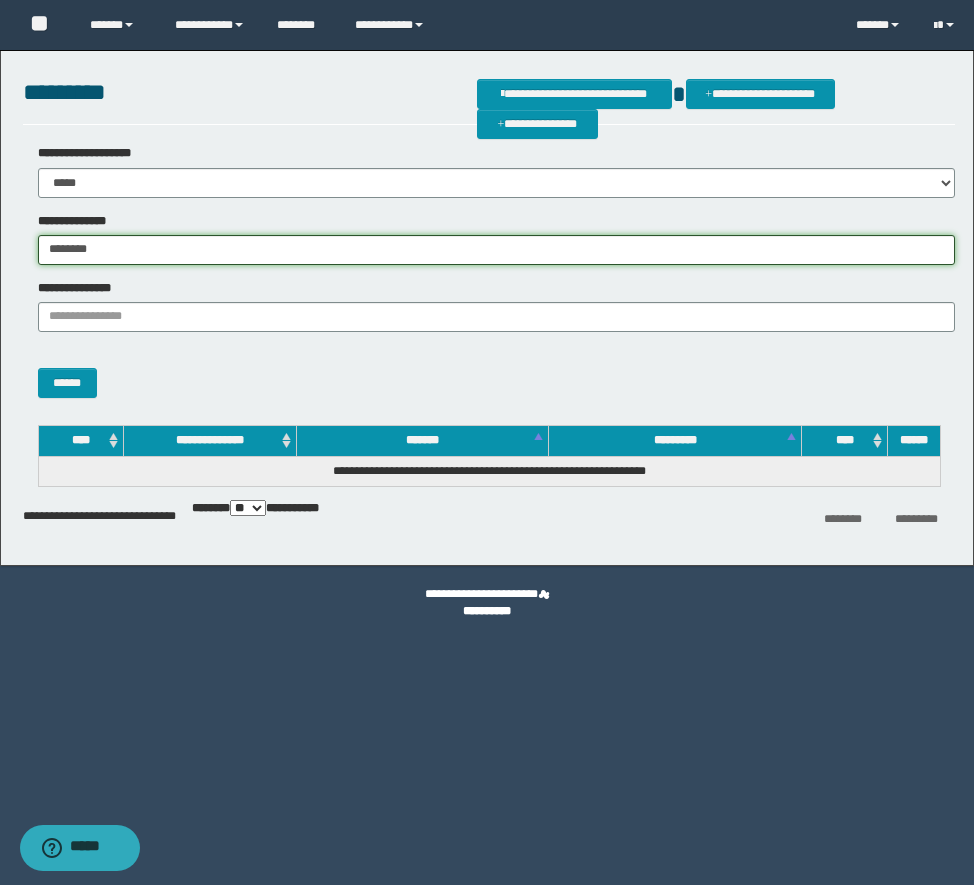 type on "********" 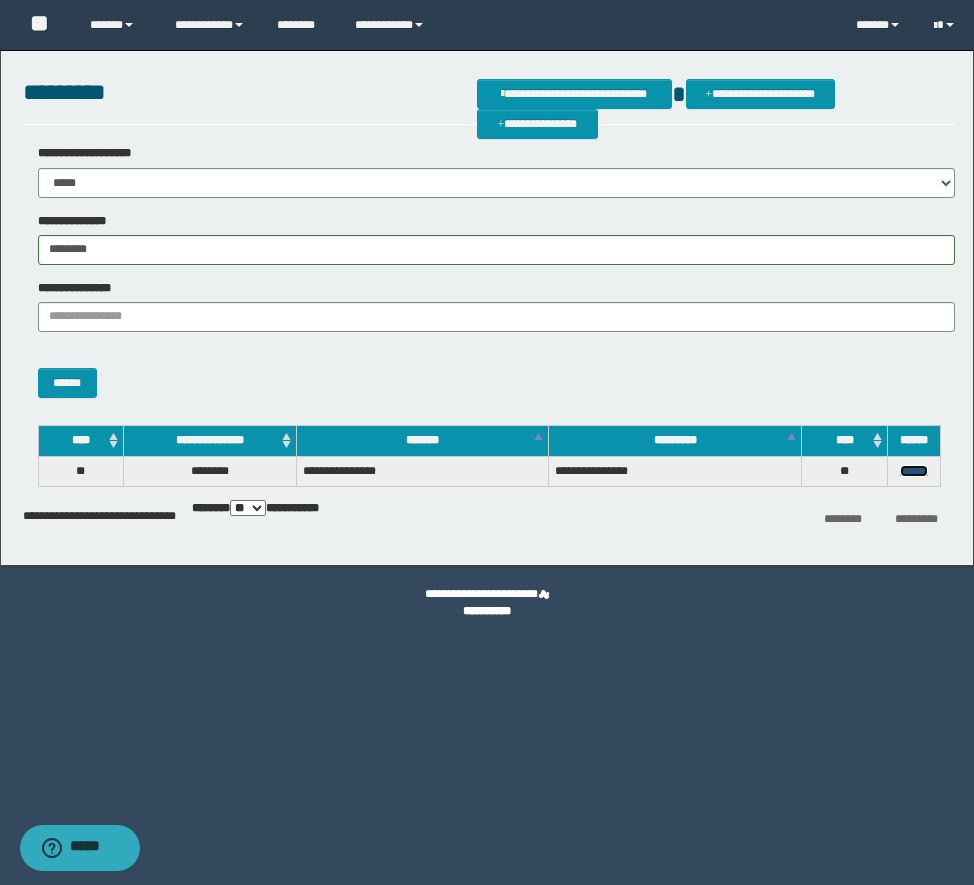 click on "******" at bounding box center [914, 471] 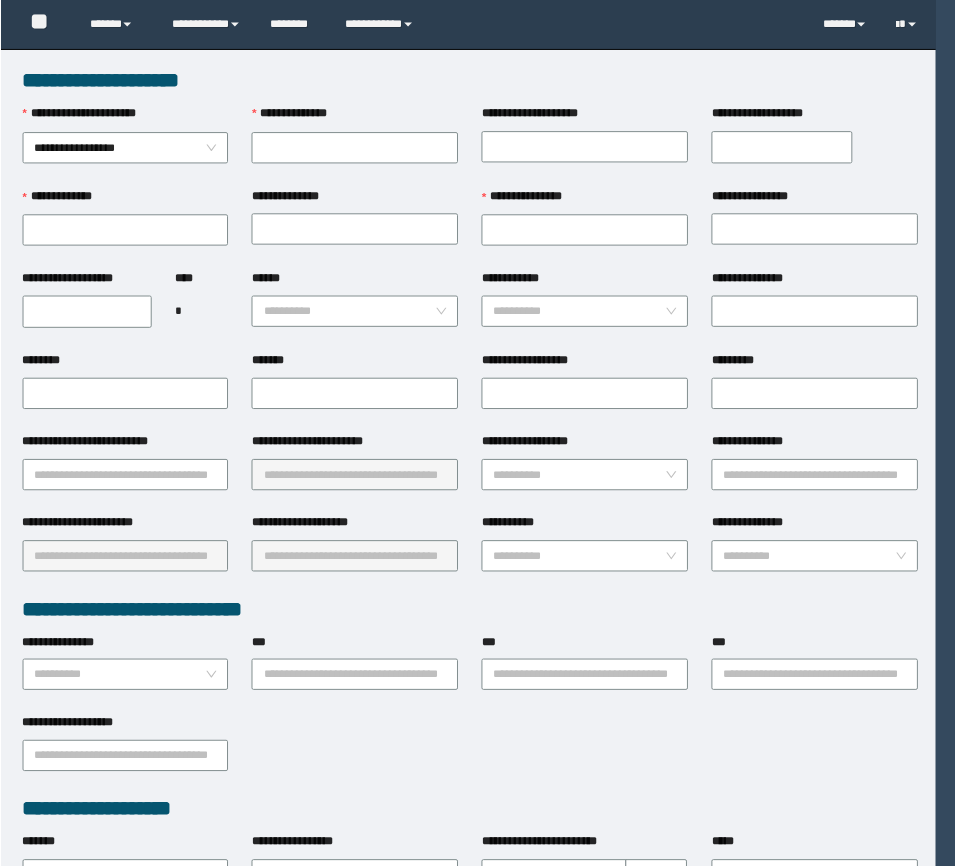 scroll, scrollTop: 0, scrollLeft: 0, axis: both 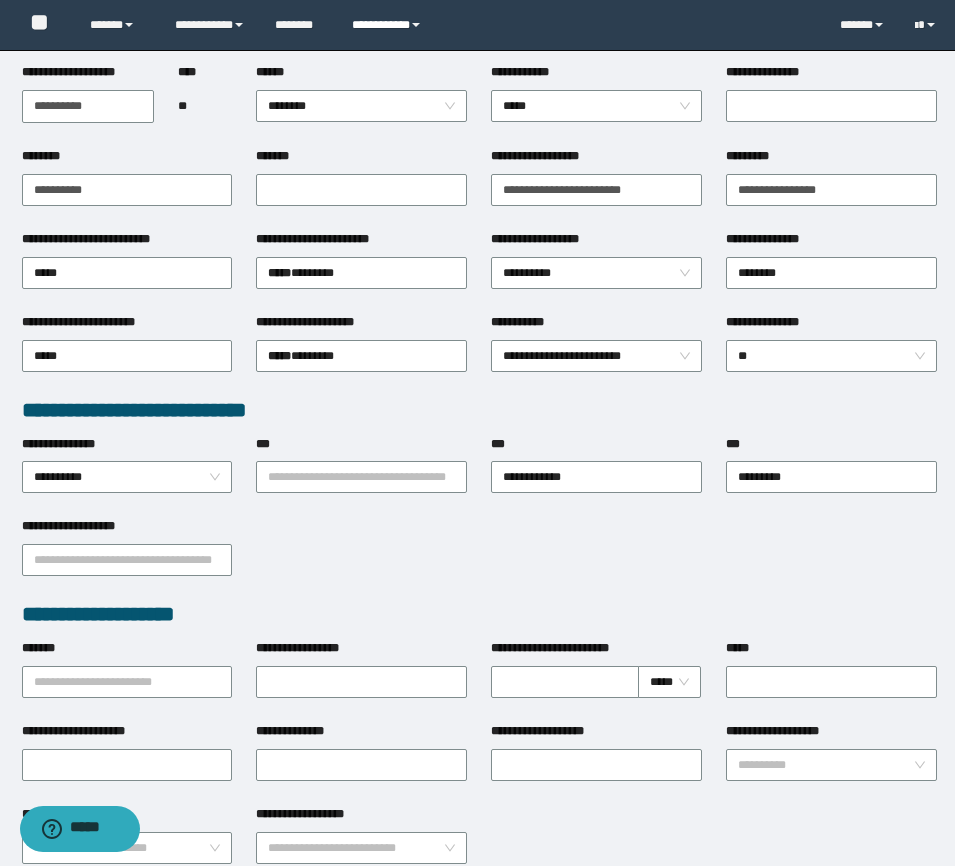 click on "**********" at bounding box center (389, 25) 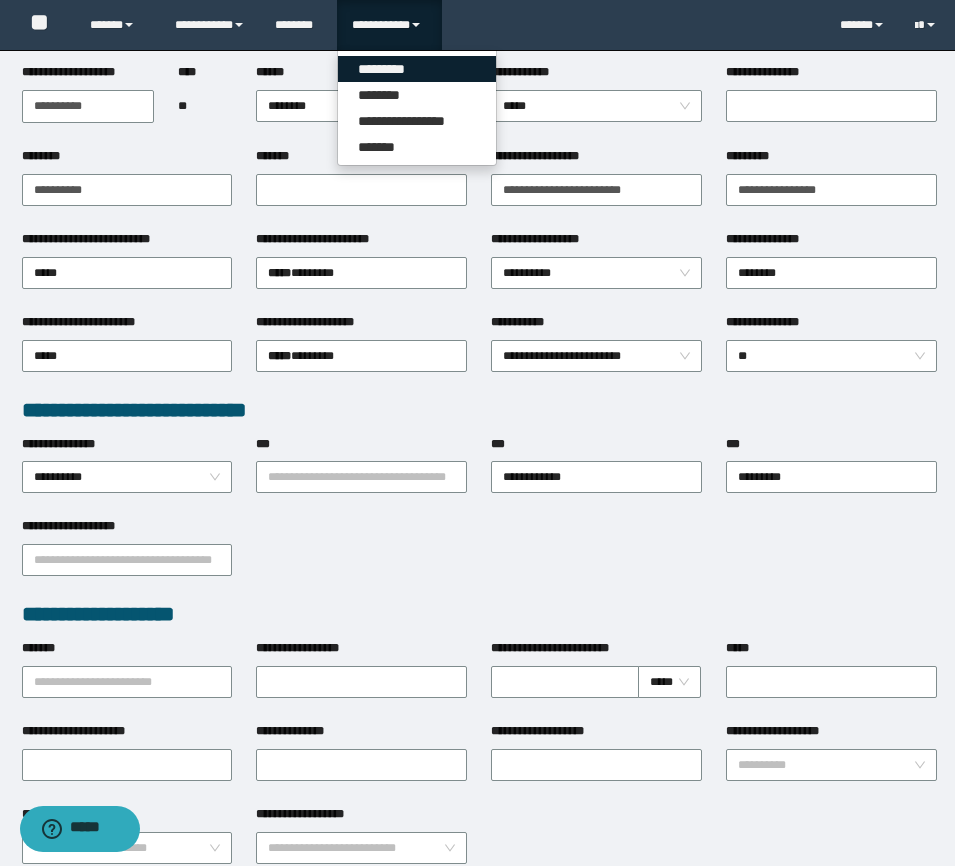 click on "*********" at bounding box center [417, 69] 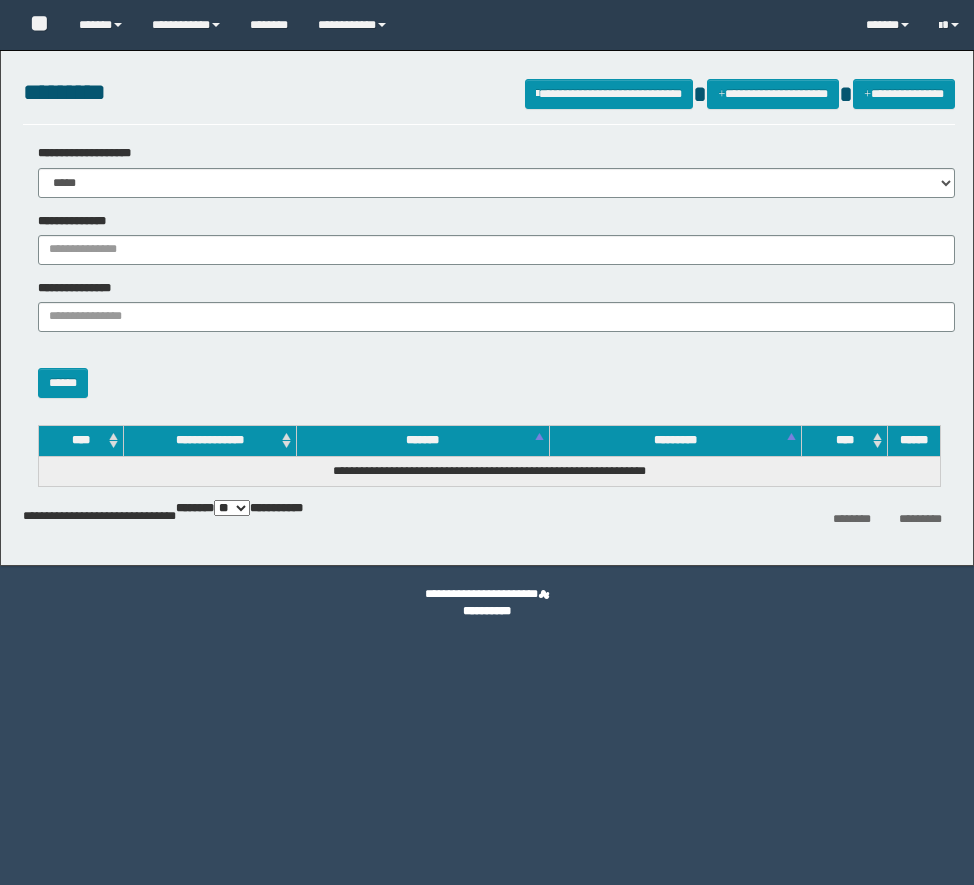 scroll, scrollTop: 0, scrollLeft: 0, axis: both 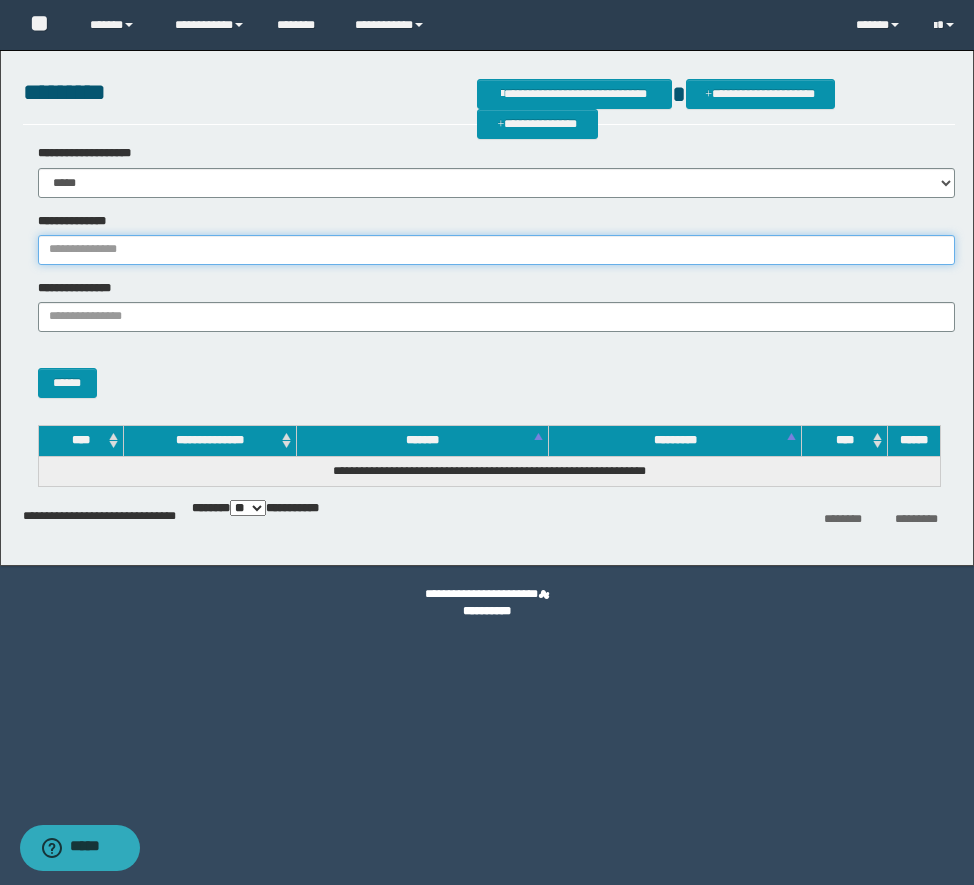 click on "**********" at bounding box center [496, 250] 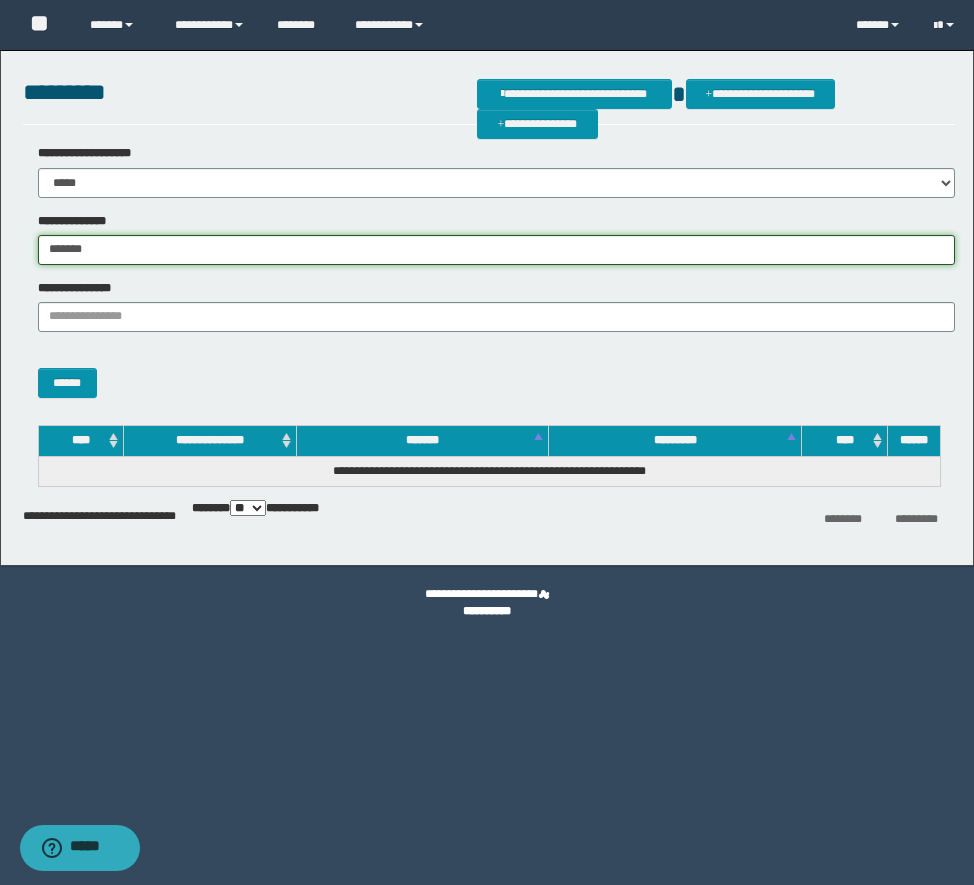 type on "*******" 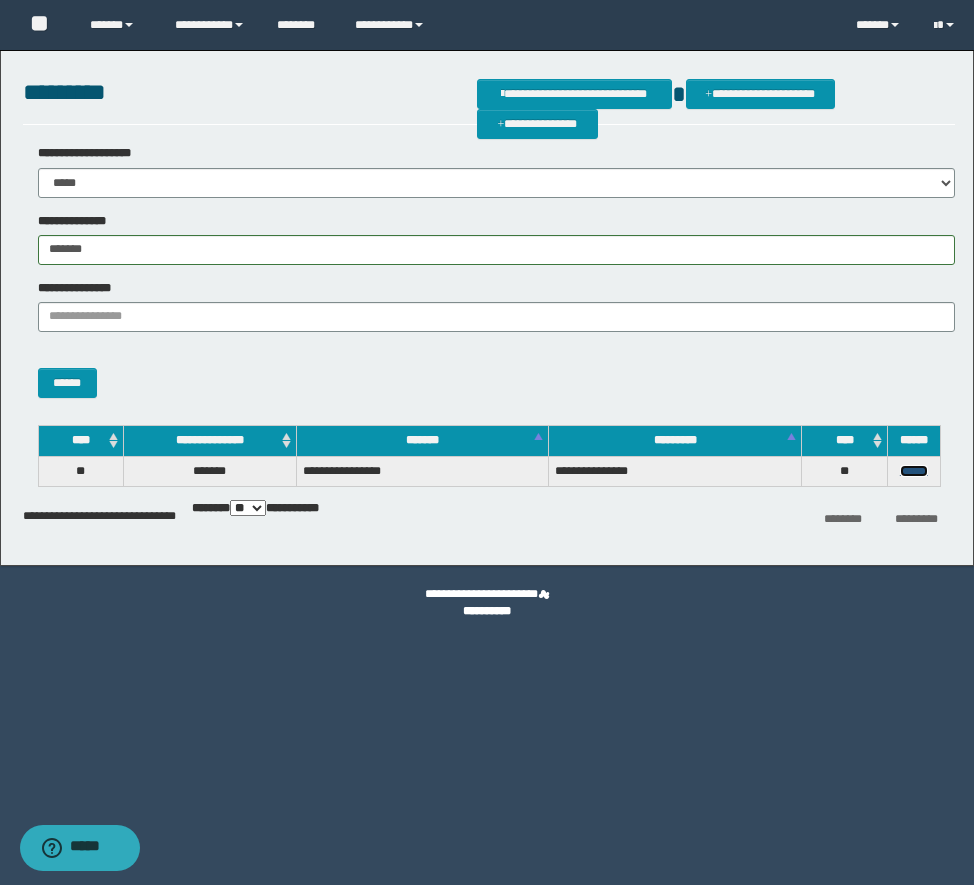 click on "******" at bounding box center (914, 471) 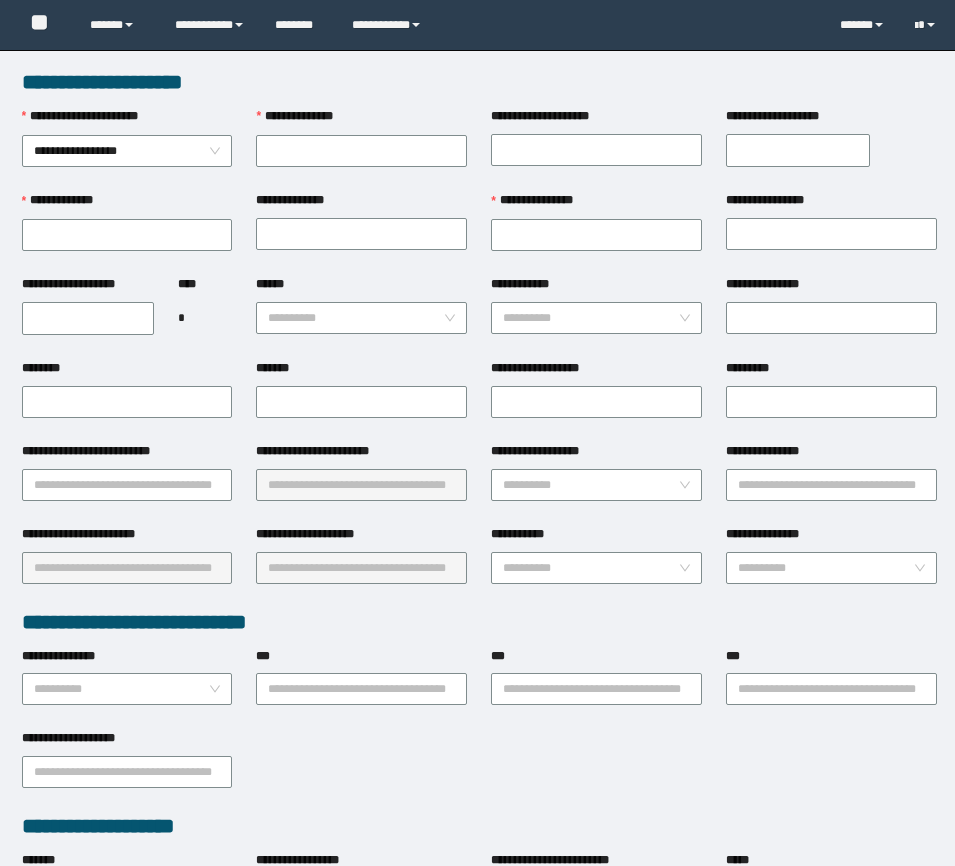scroll, scrollTop: 0, scrollLeft: 0, axis: both 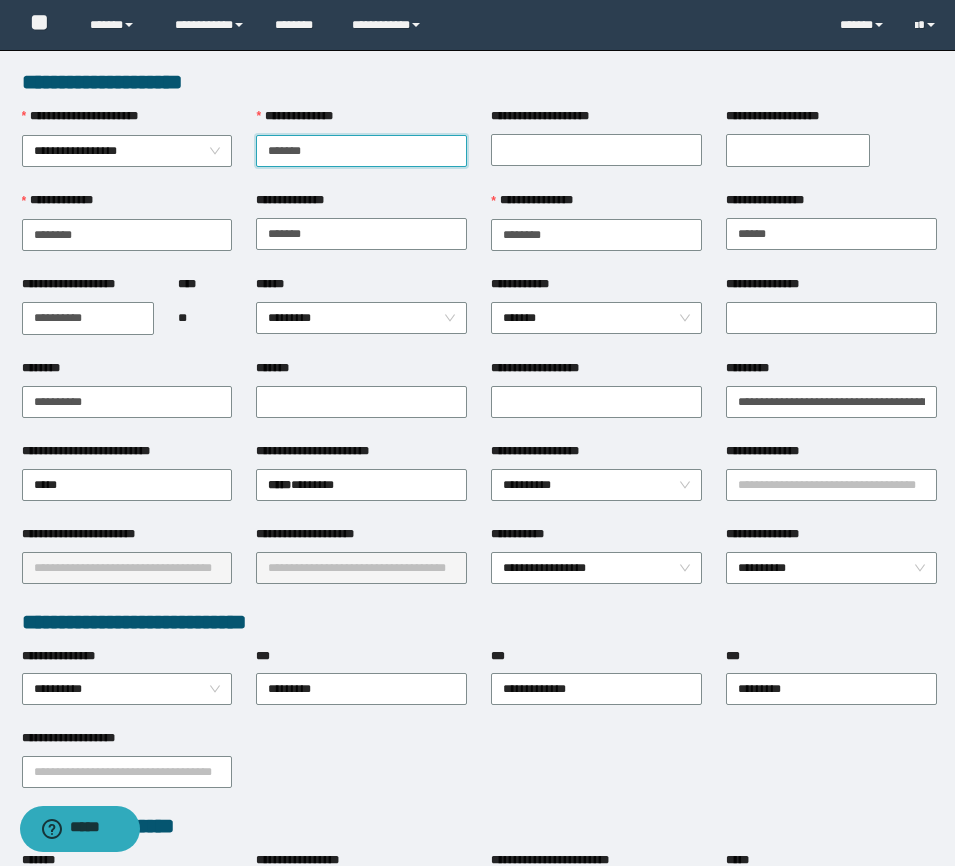 type on "*******" 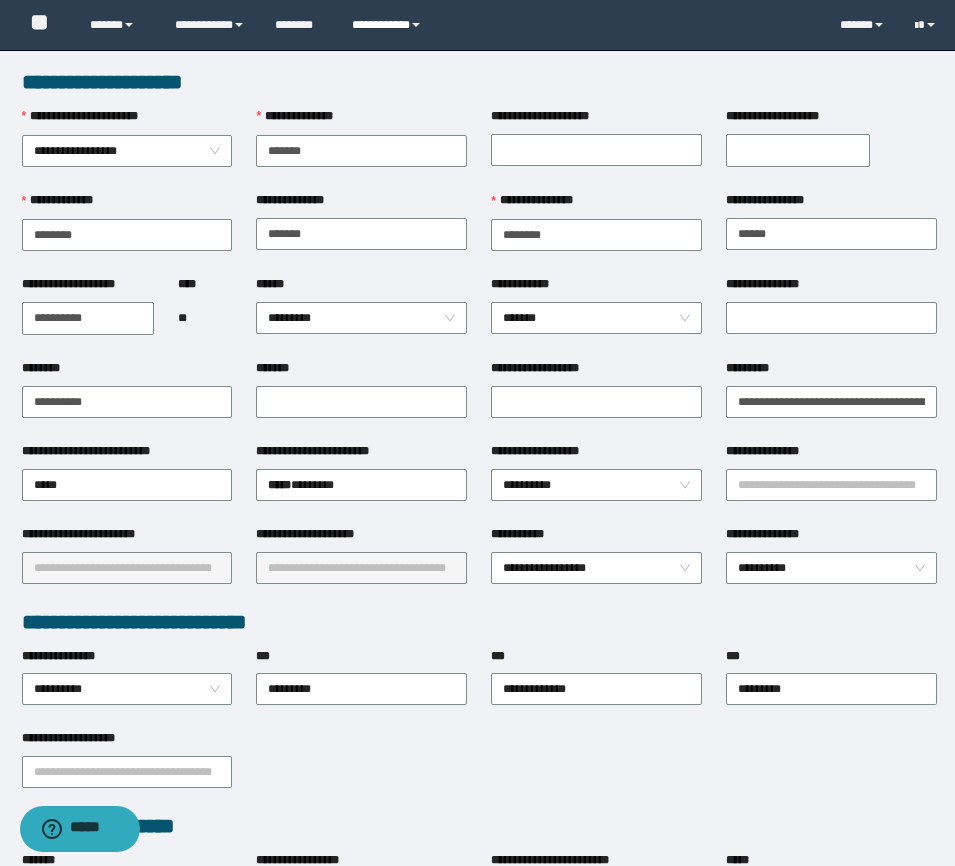 click on "**********" at bounding box center [389, 25] 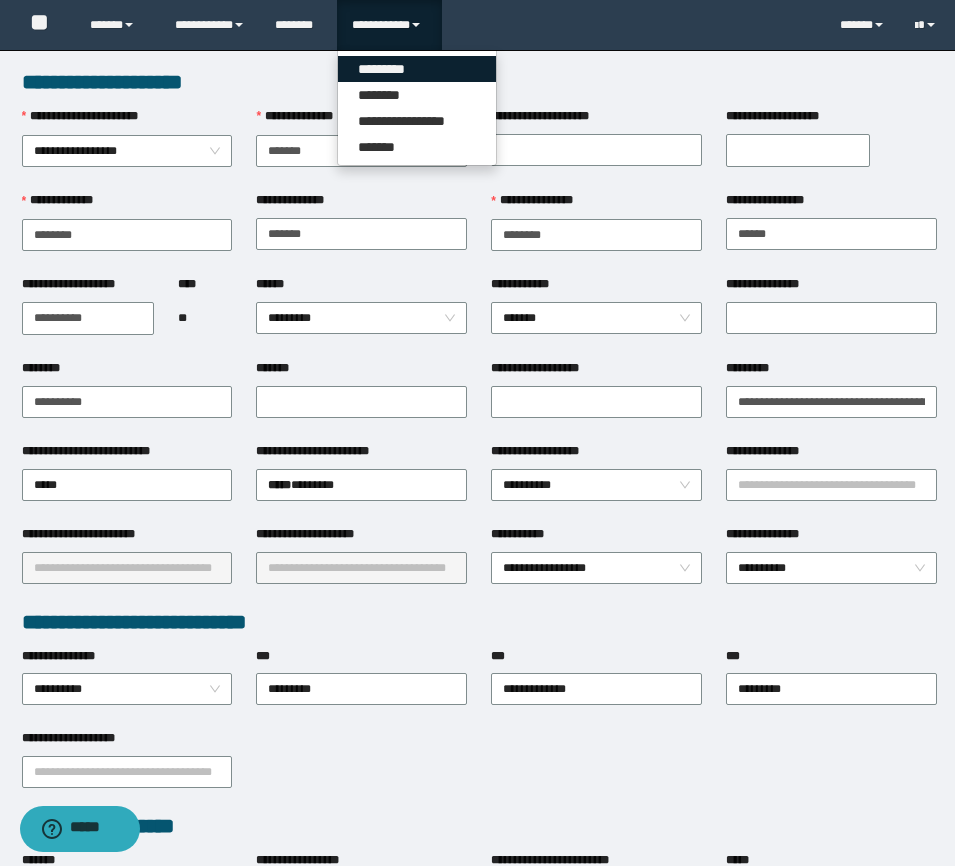click on "*********" at bounding box center (417, 69) 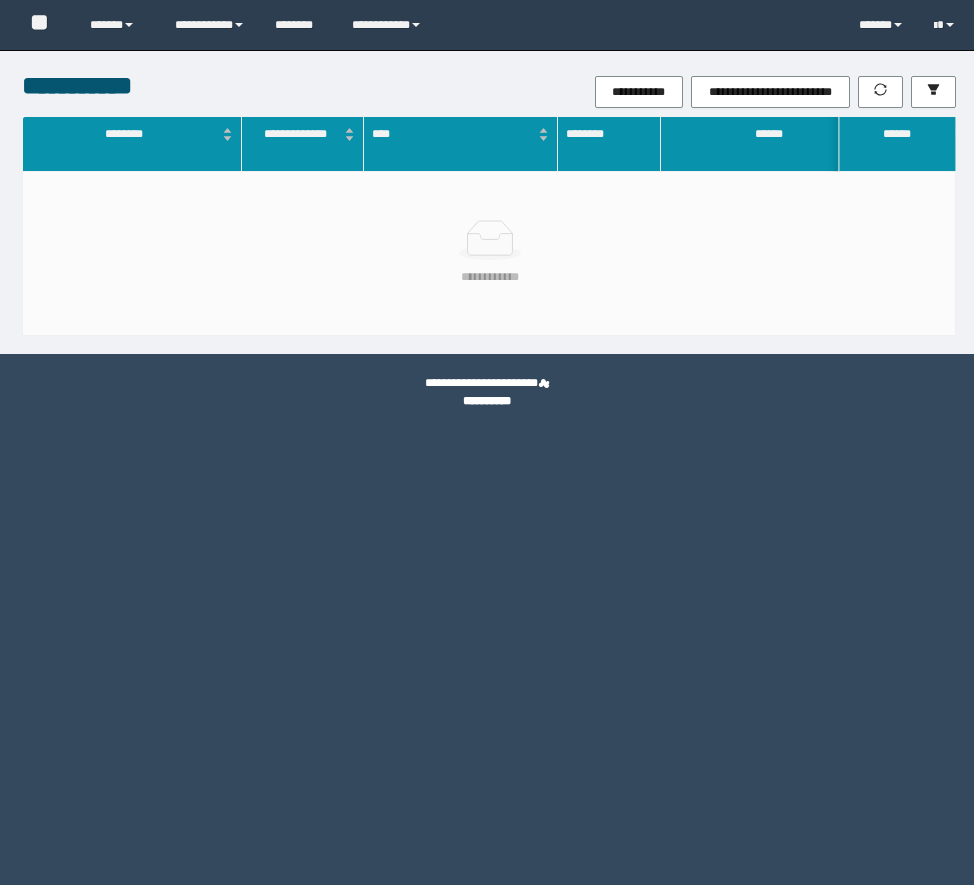 scroll, scrollTop: 0, scrollLeft: 0, axis: both 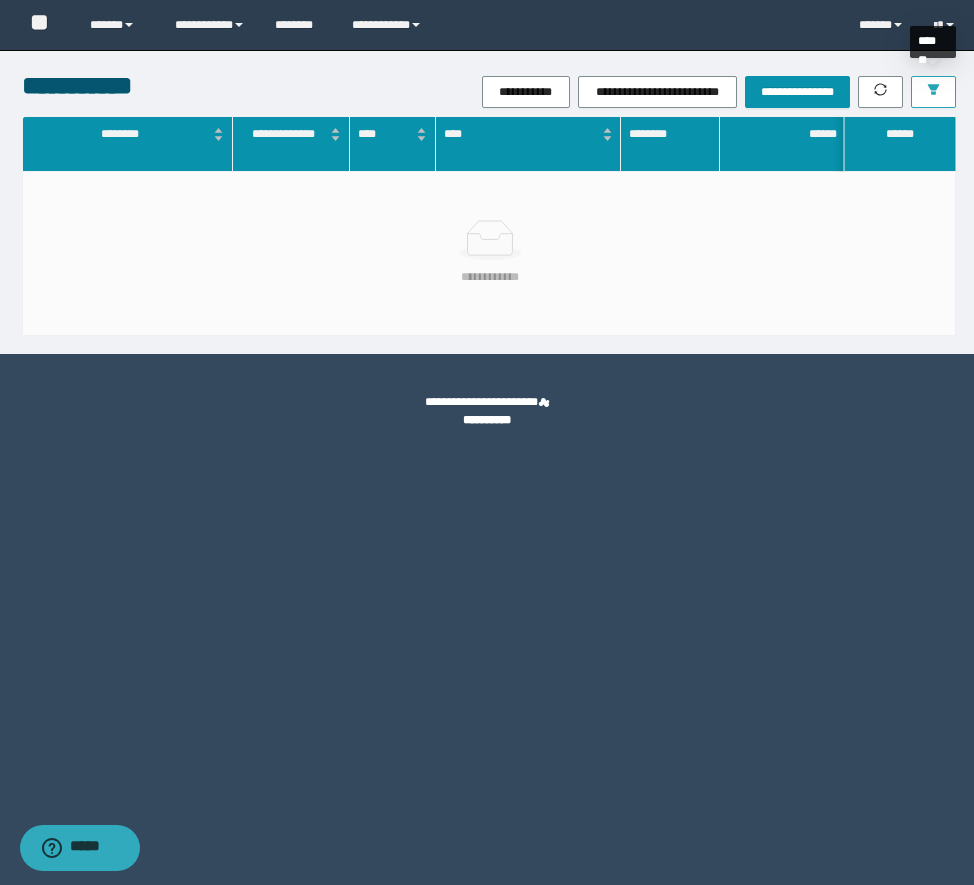 click 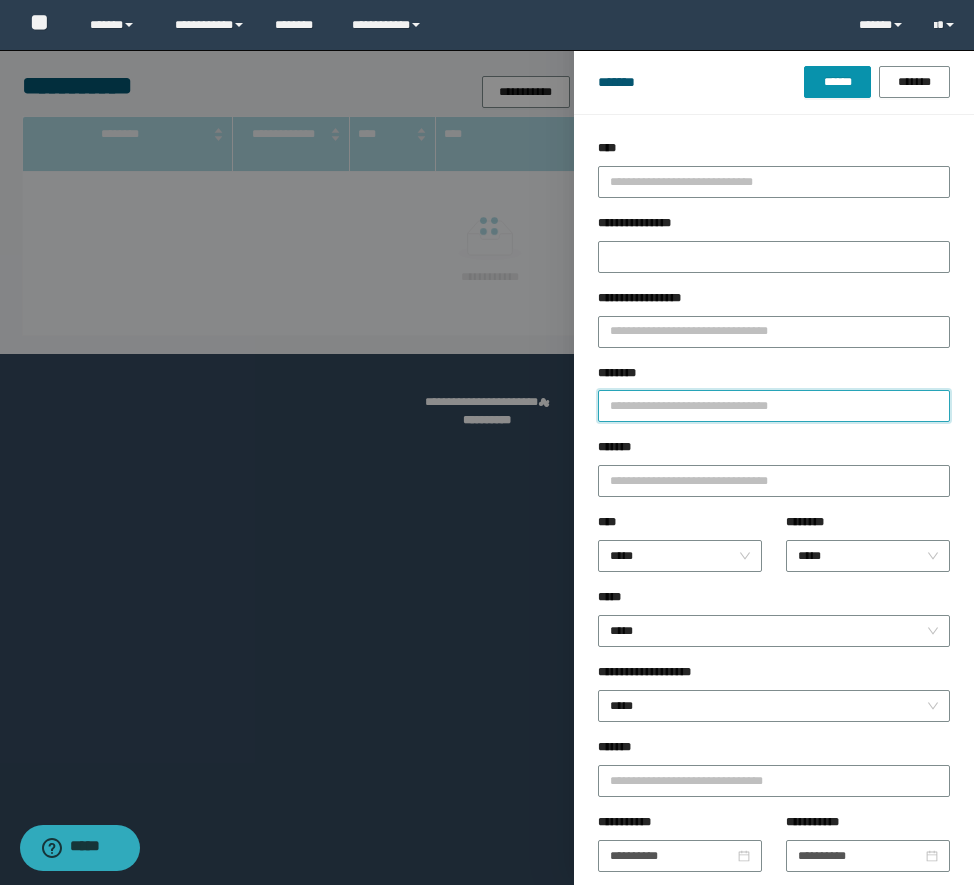 click on "********" at bounding box center (774, 406) 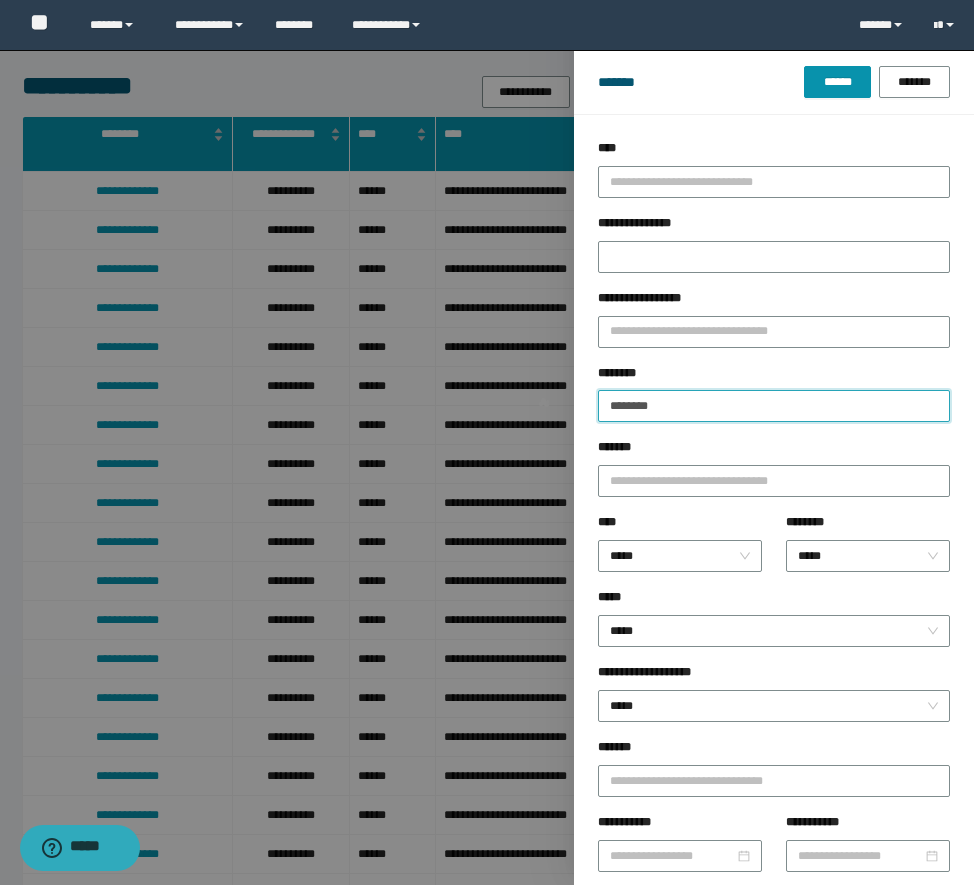 type on "********" 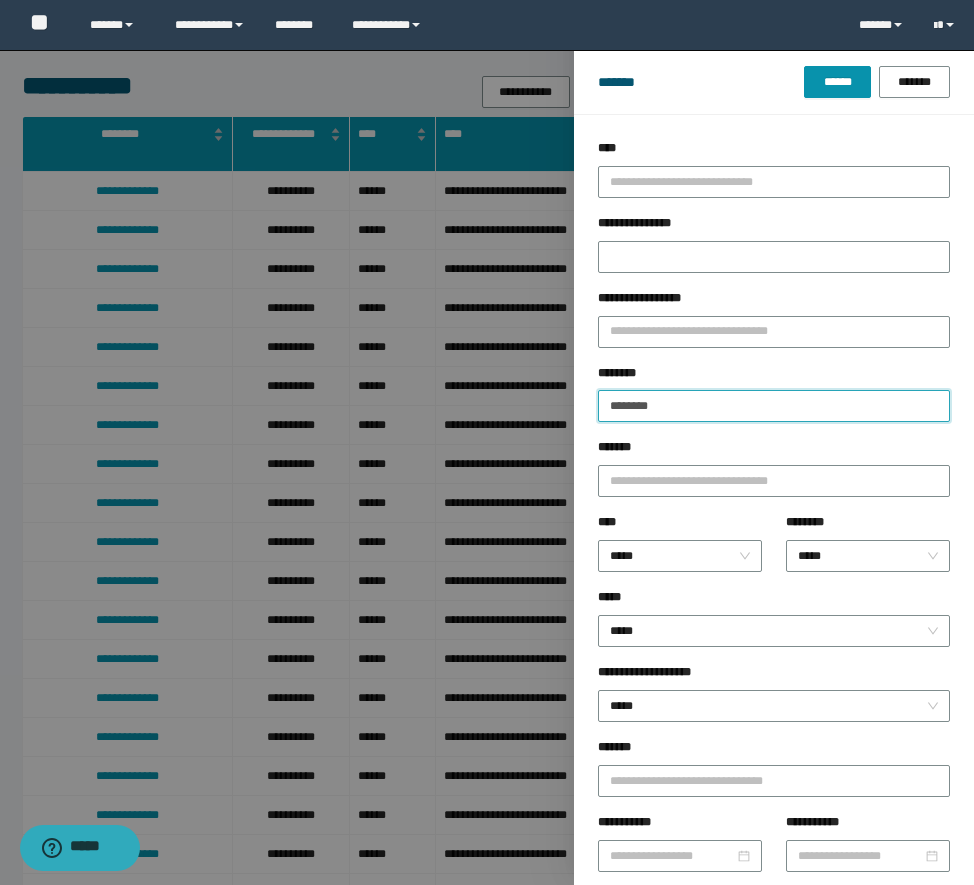type on "********" 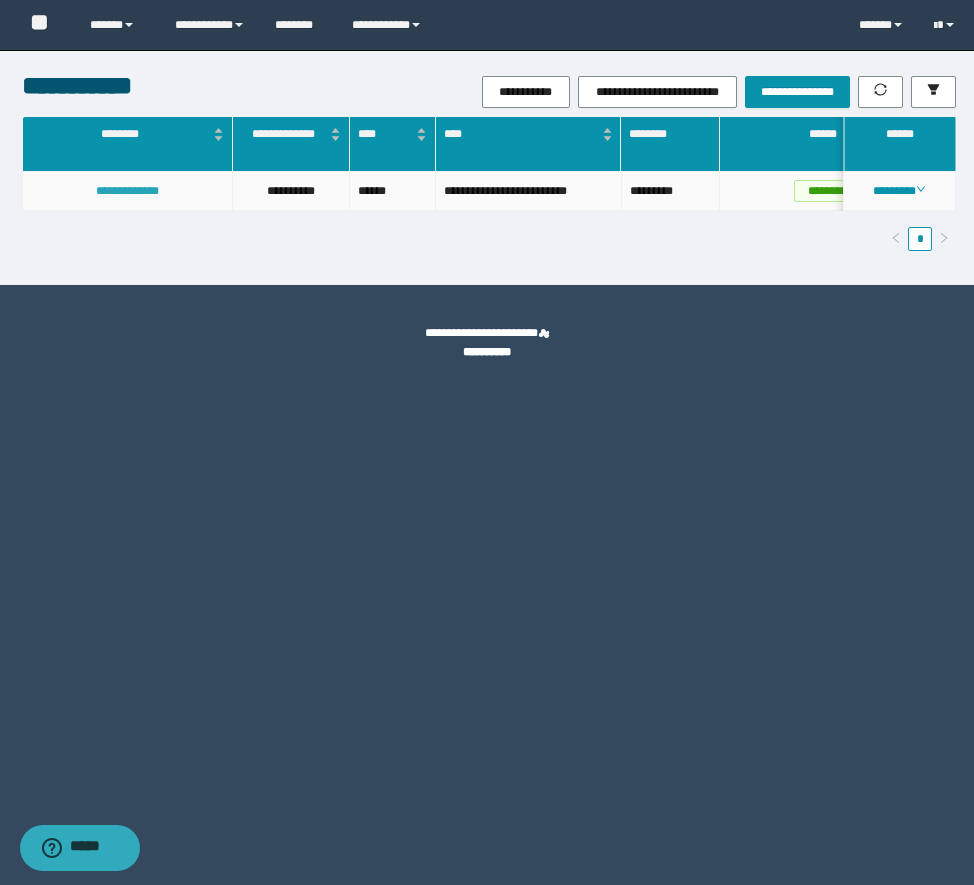 click on "**********" at bounding box center (127, 191) 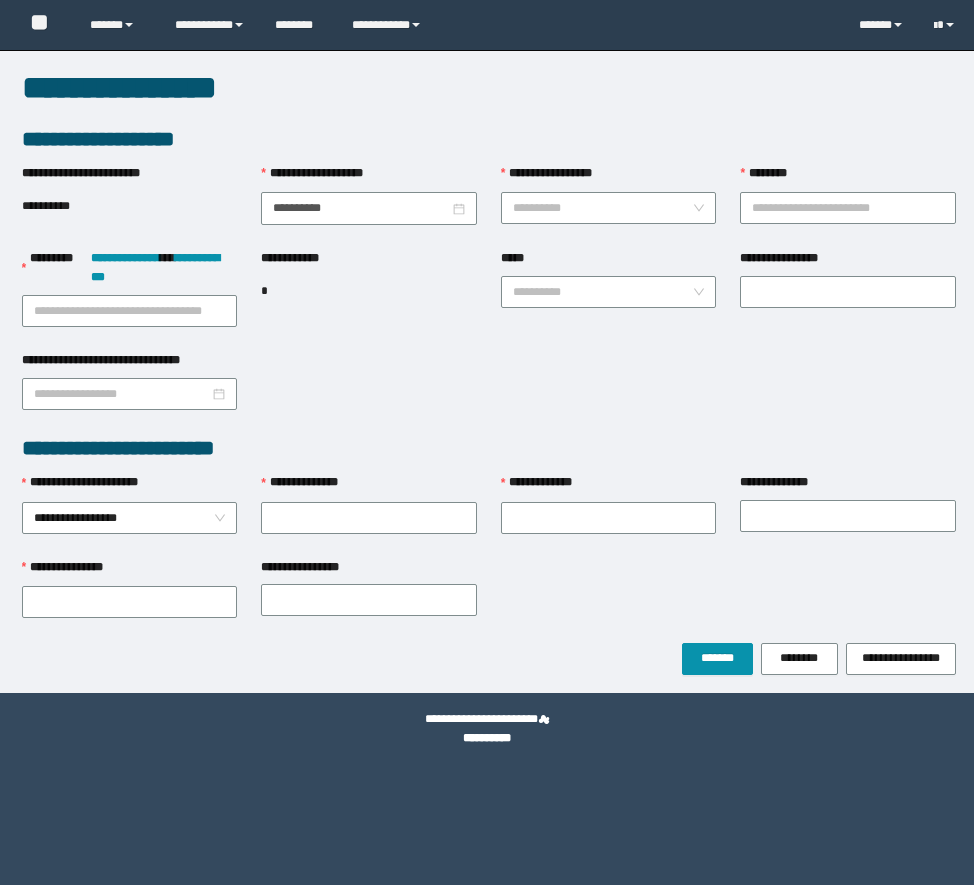 scroll, scrollTop: 0, scrollLeft: 0, axis: both 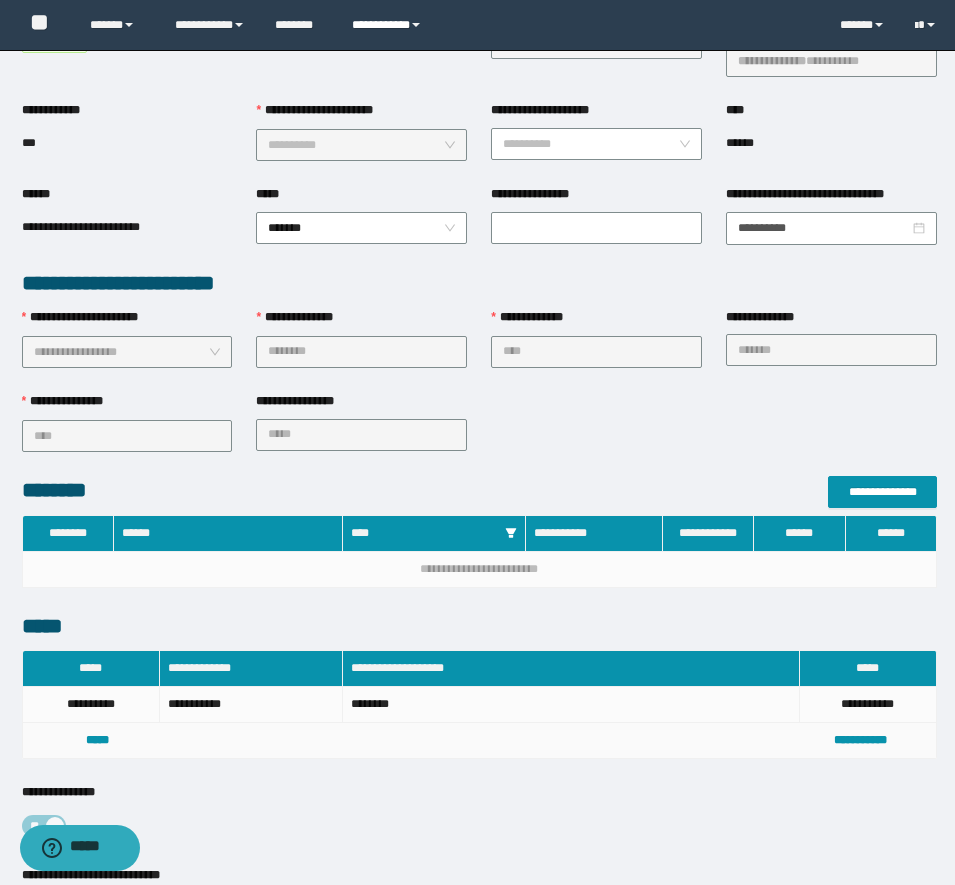 click on "**********" at bounding box center [389, 25] 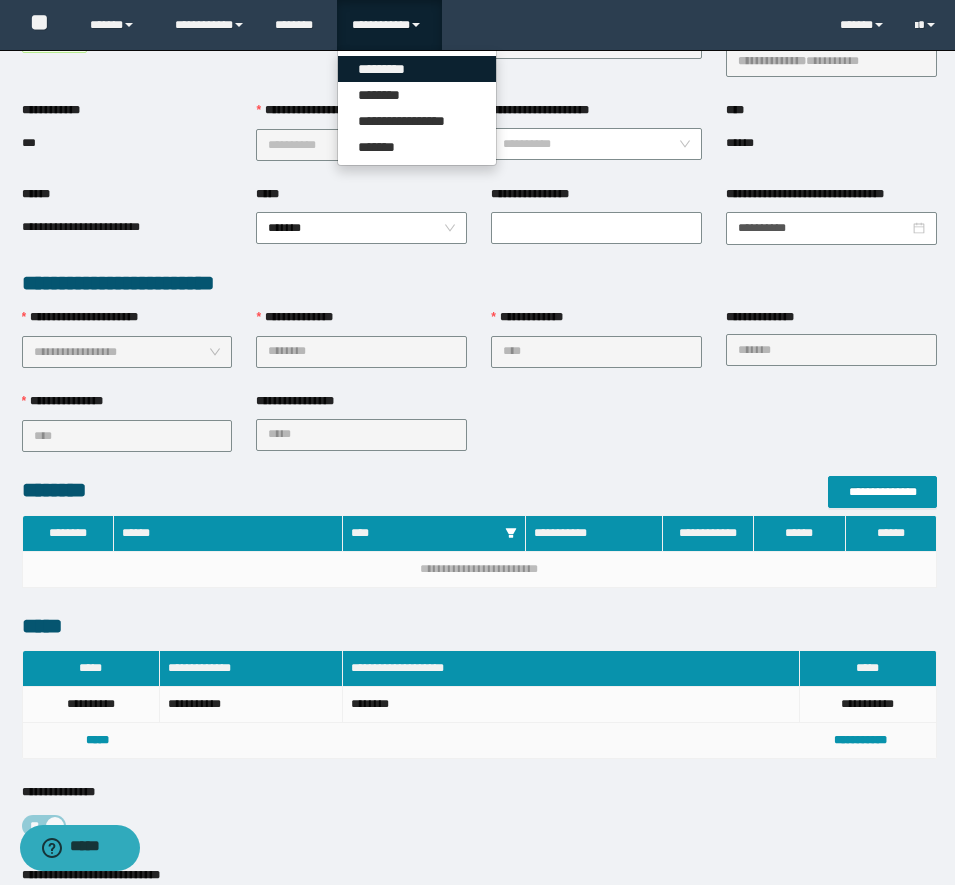 click on "*********" at bounding box center (417, 69) 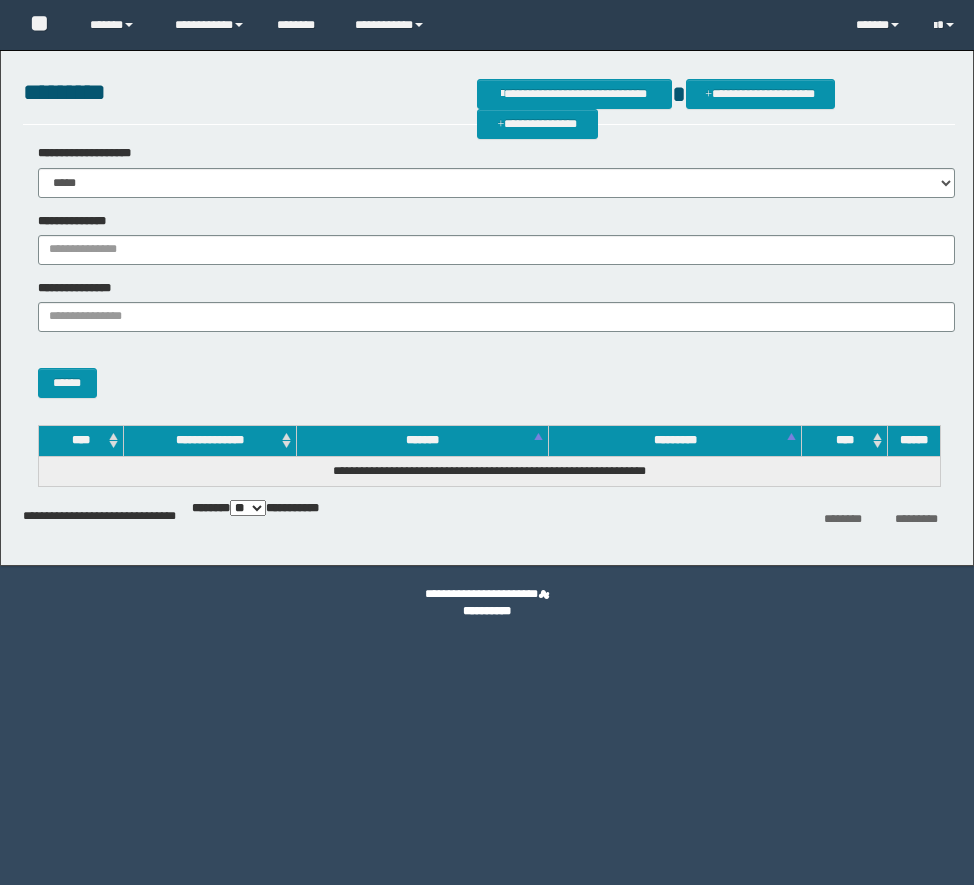 scroll, scrollTop: 0, scrollLeft: 0, axis: both 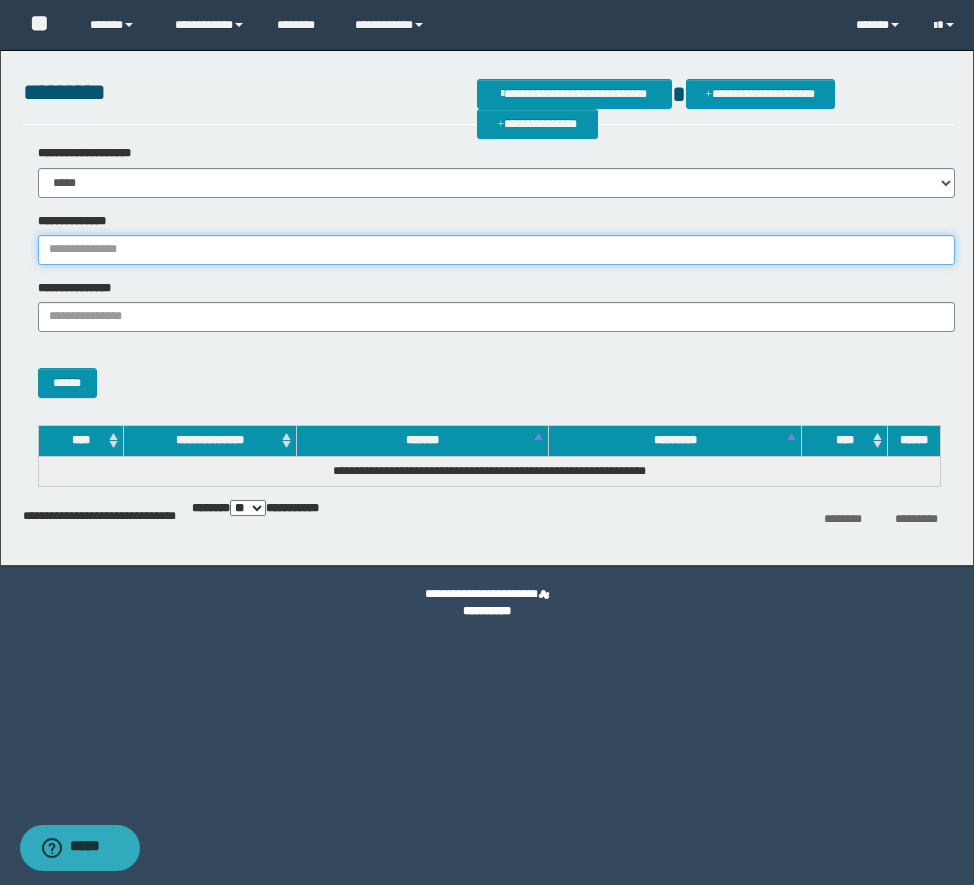 click on "**********" at bounding box center [496, 250] 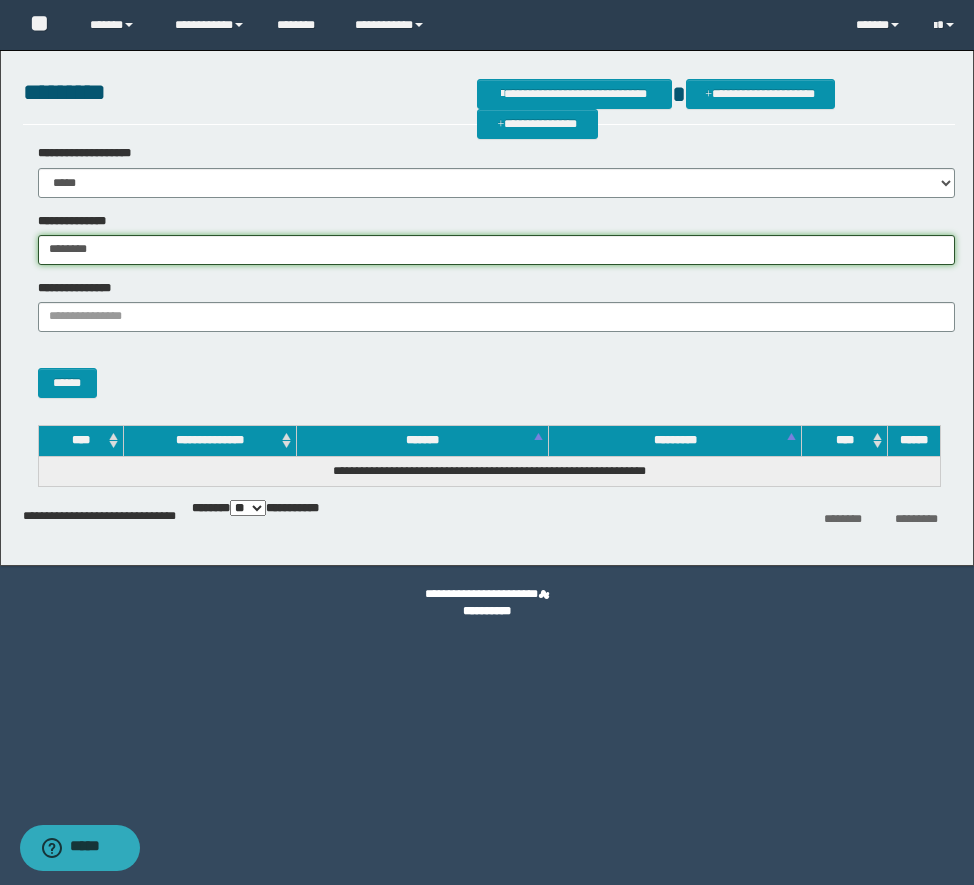 type on "********" 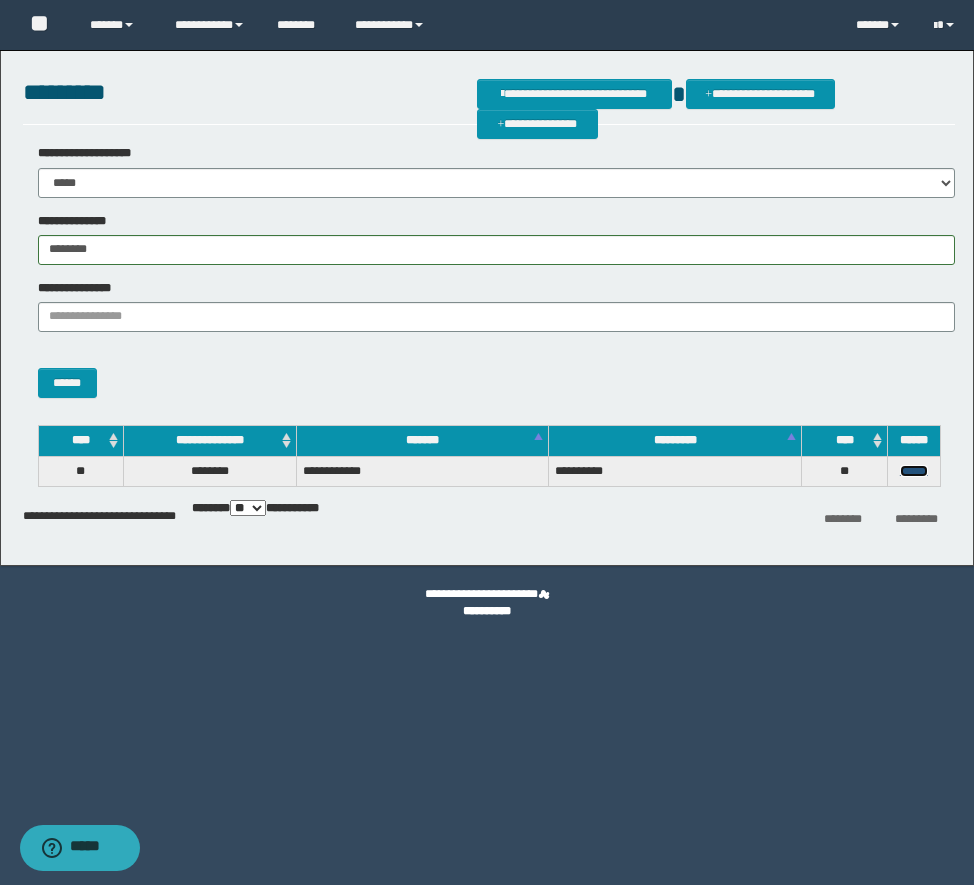 click on "******" at bounding box center (914, 471) 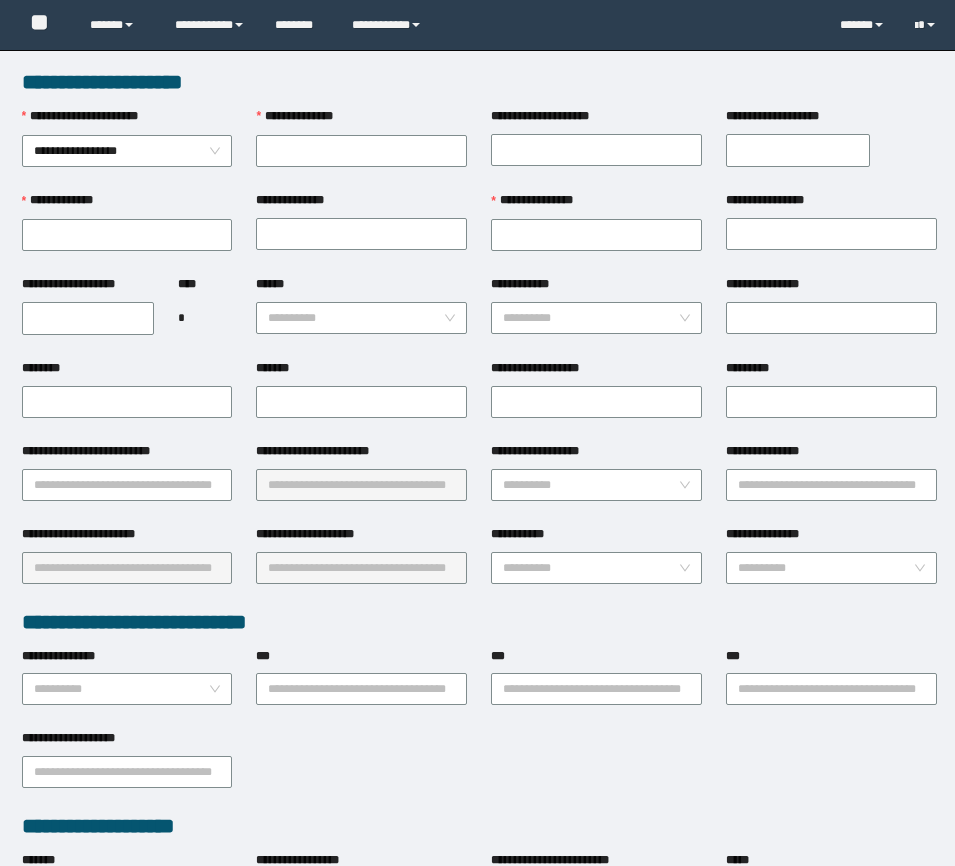 scroll, scrollTop: 0, scrollLeft: 0, axis: both 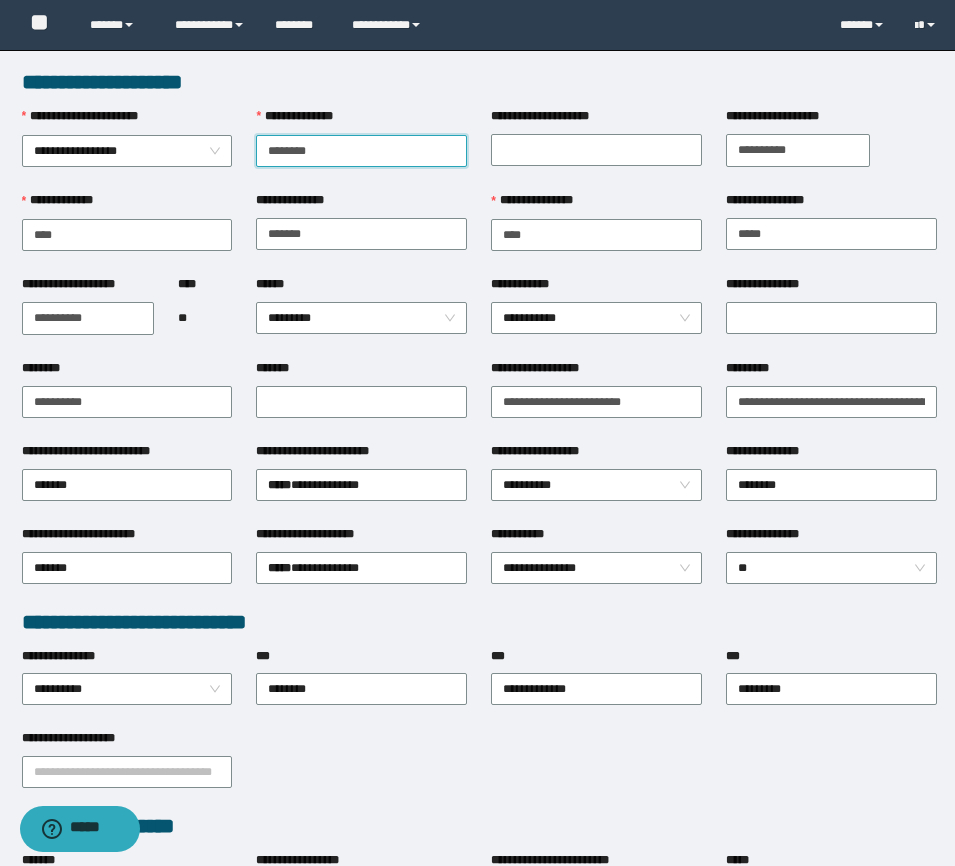type on "********" 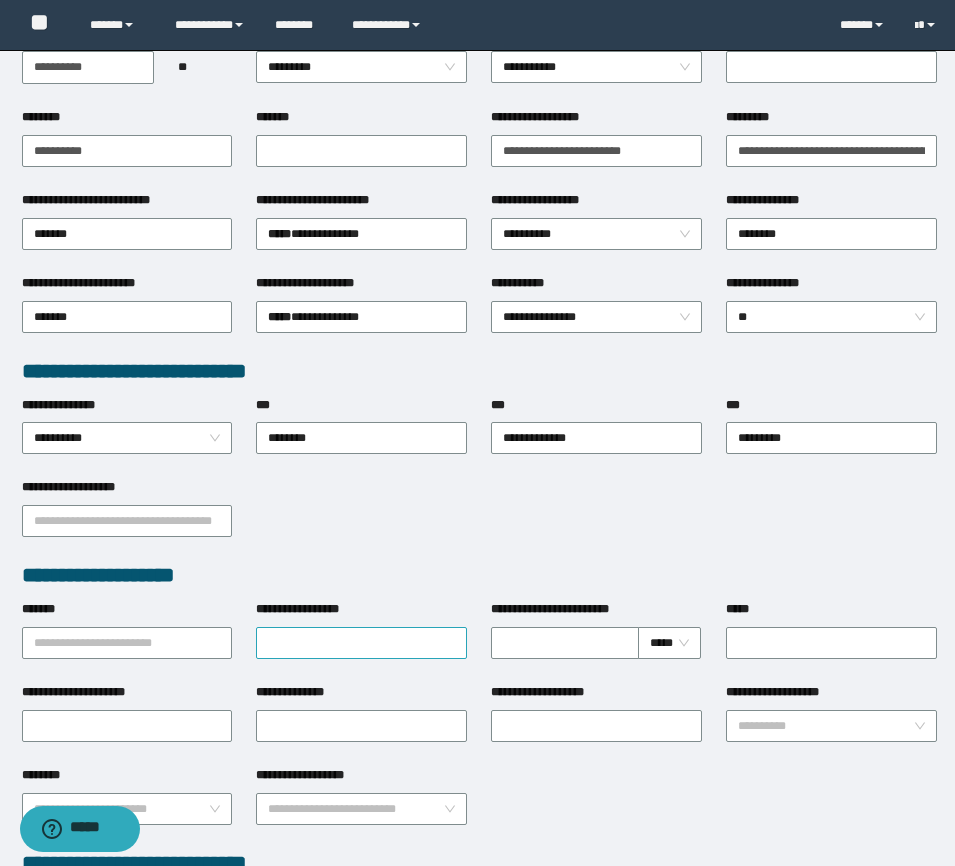 scroll, scrollTop: 250, scrollLeft: 0, axis: vertical 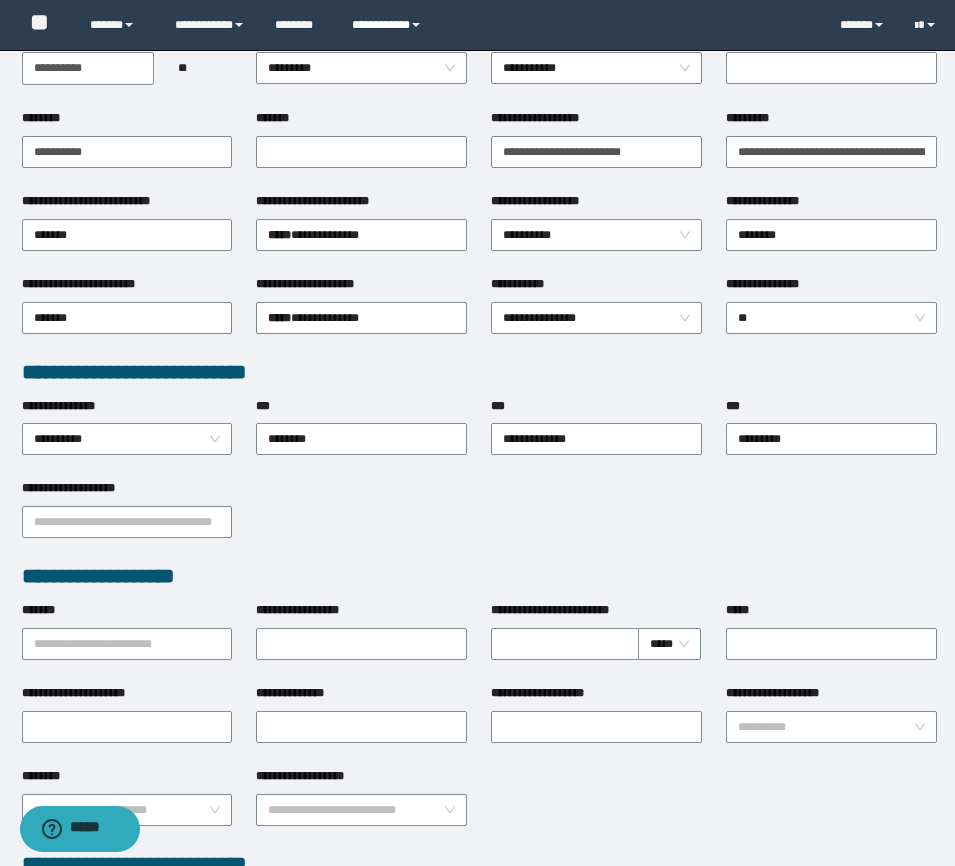 click on "**********" at bounding box center [389, 25] 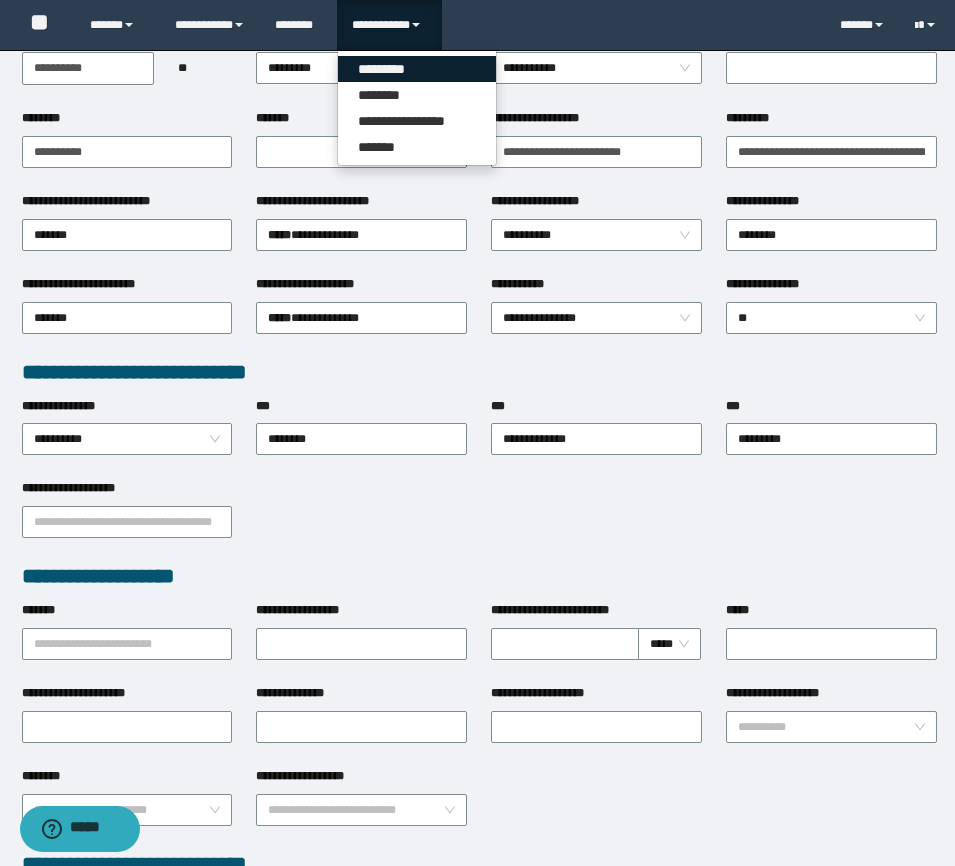 click on "*********" at bounding box center [417, 69] 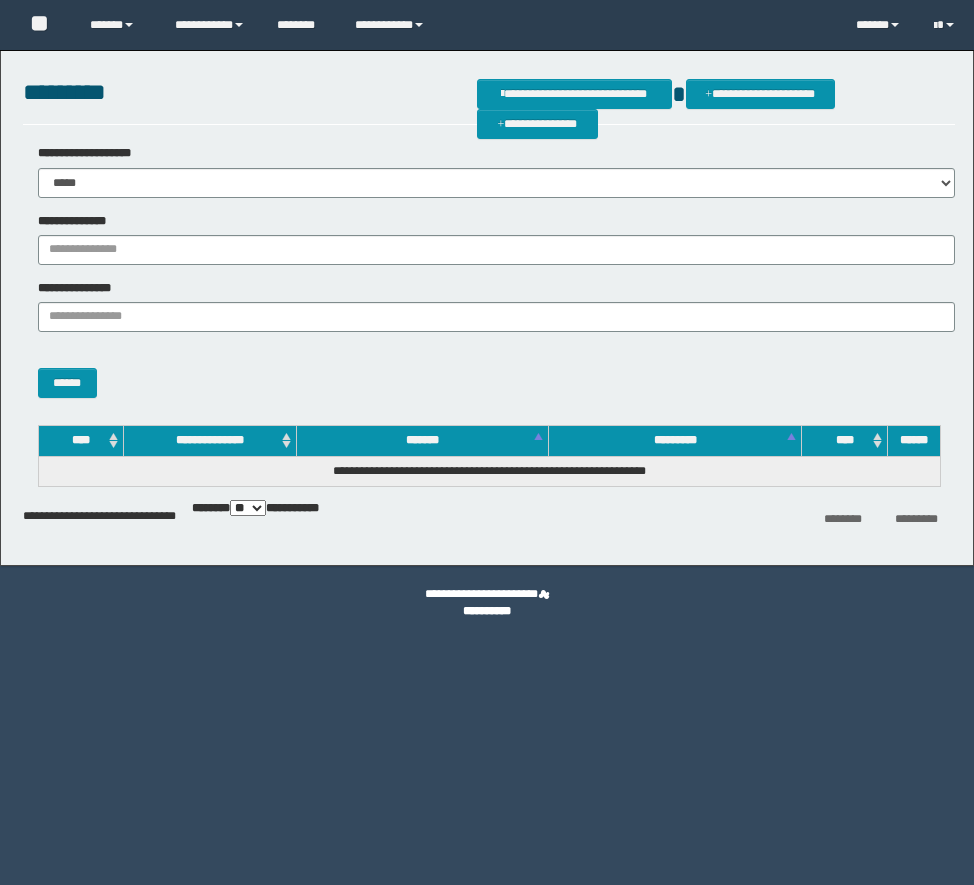scroll, scrollTop: 0, scrollLeft: 0, axis: both 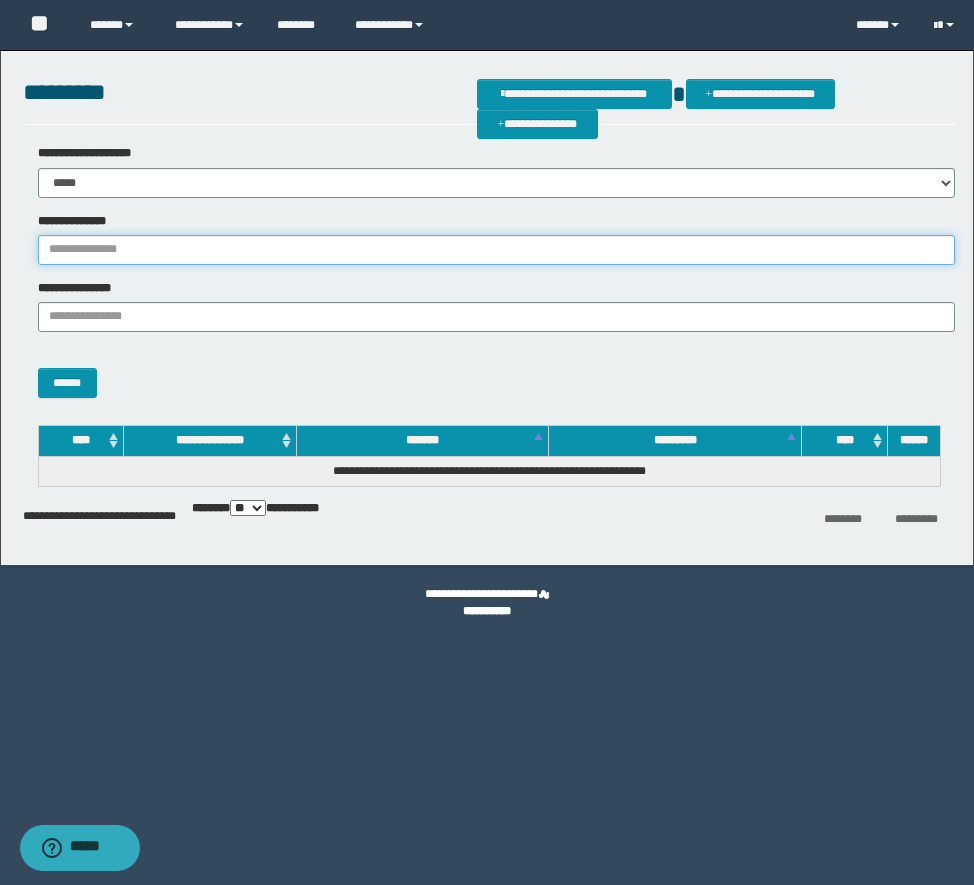 click on "**********" at bounding box center (496, 250) 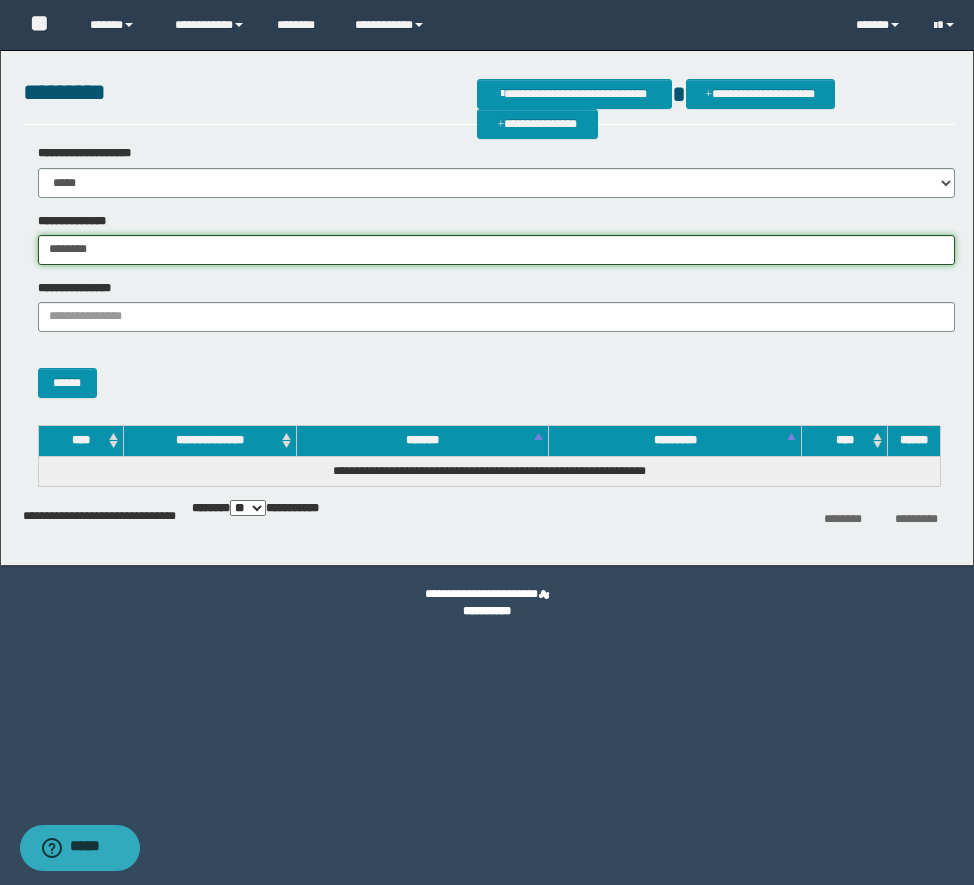 type on "********" 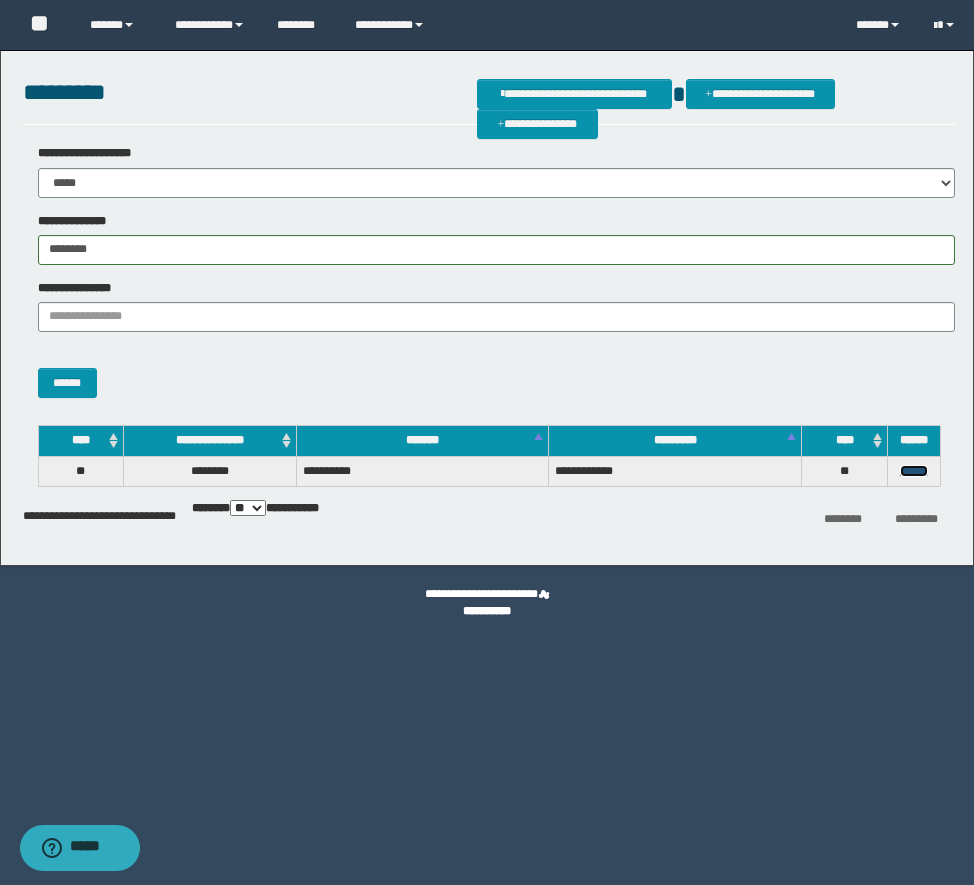 click on "******" at bounding box center (914, 471) 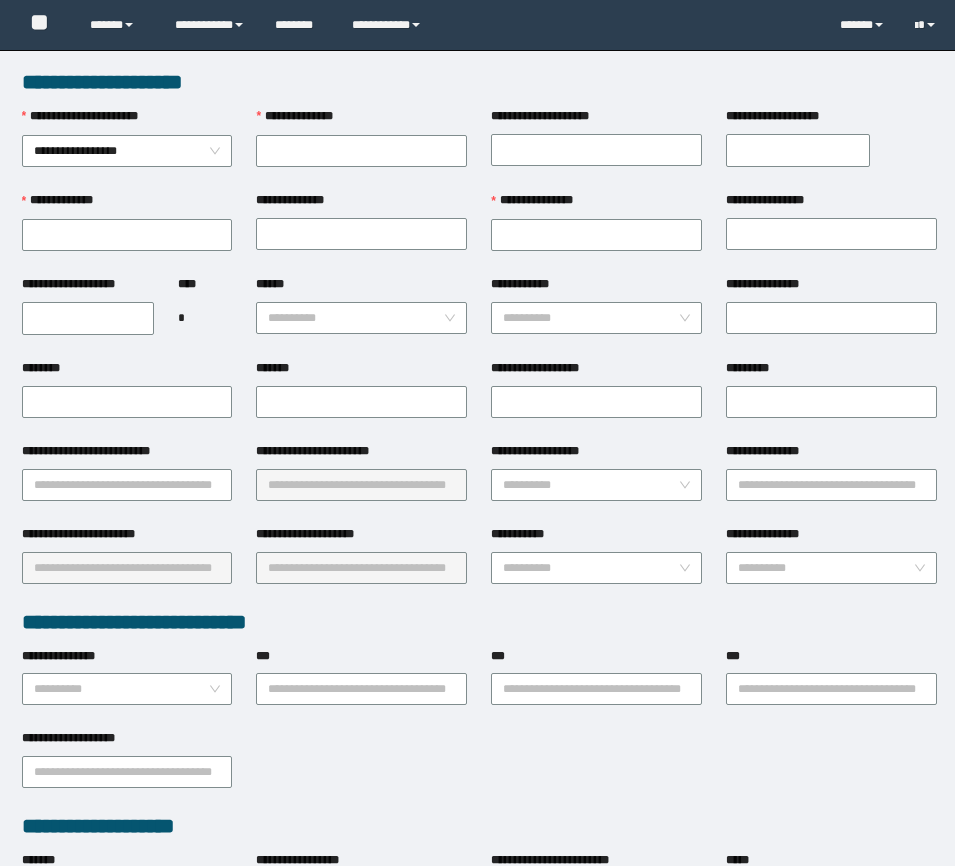 scroll, scrollTop: 0, scrollLeft: 0, axis: both 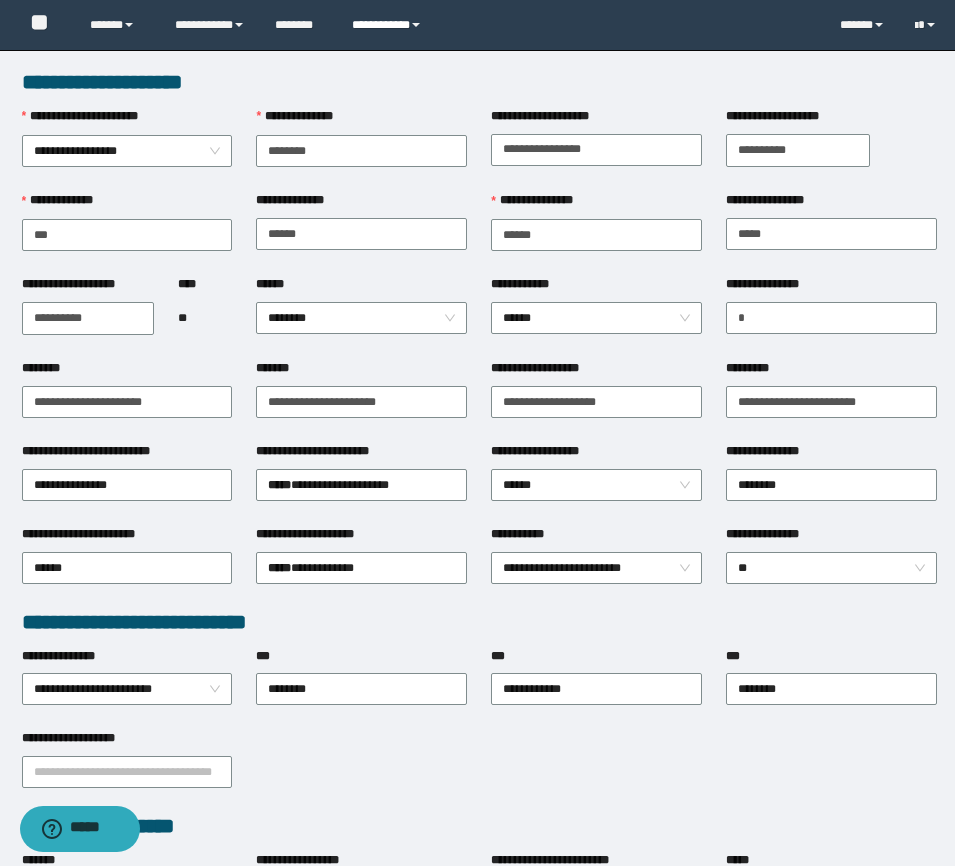 click on "**********" at bounding box center (389, 25) 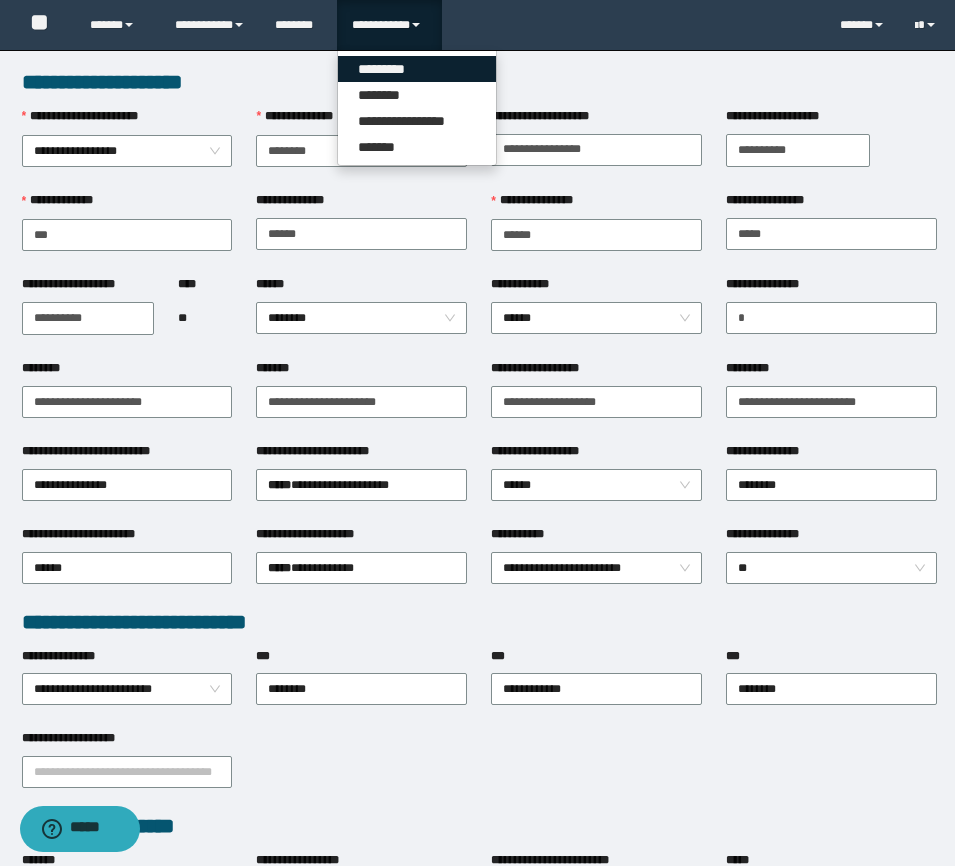 click on "*********" at bounding box center (417, 69) 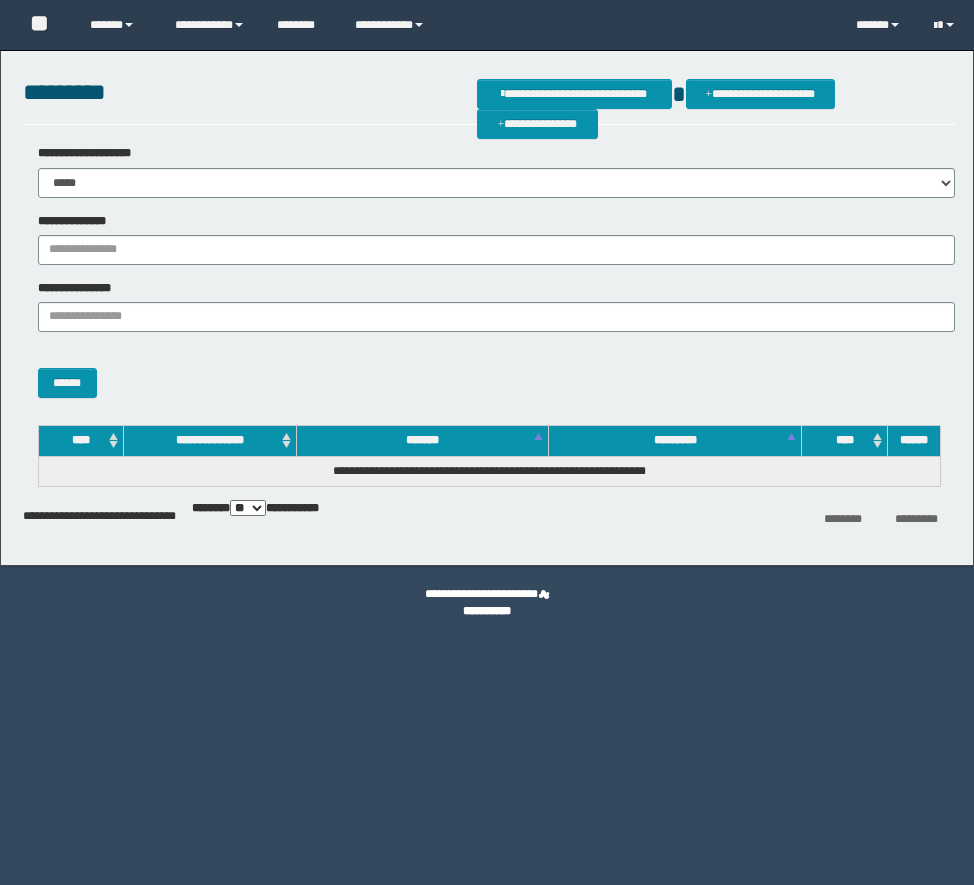 scroll, scrollTop: 0, scrollLeft: 0, axis: both 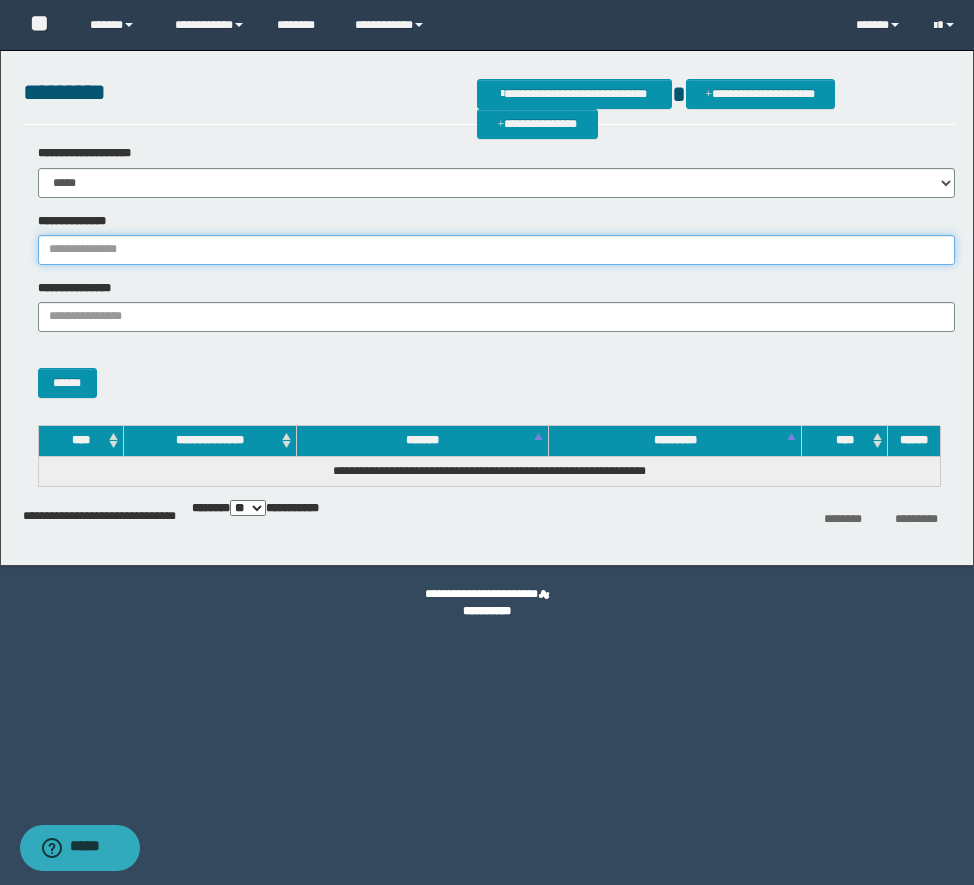 click on "**********" at bounding box center [496, 250] 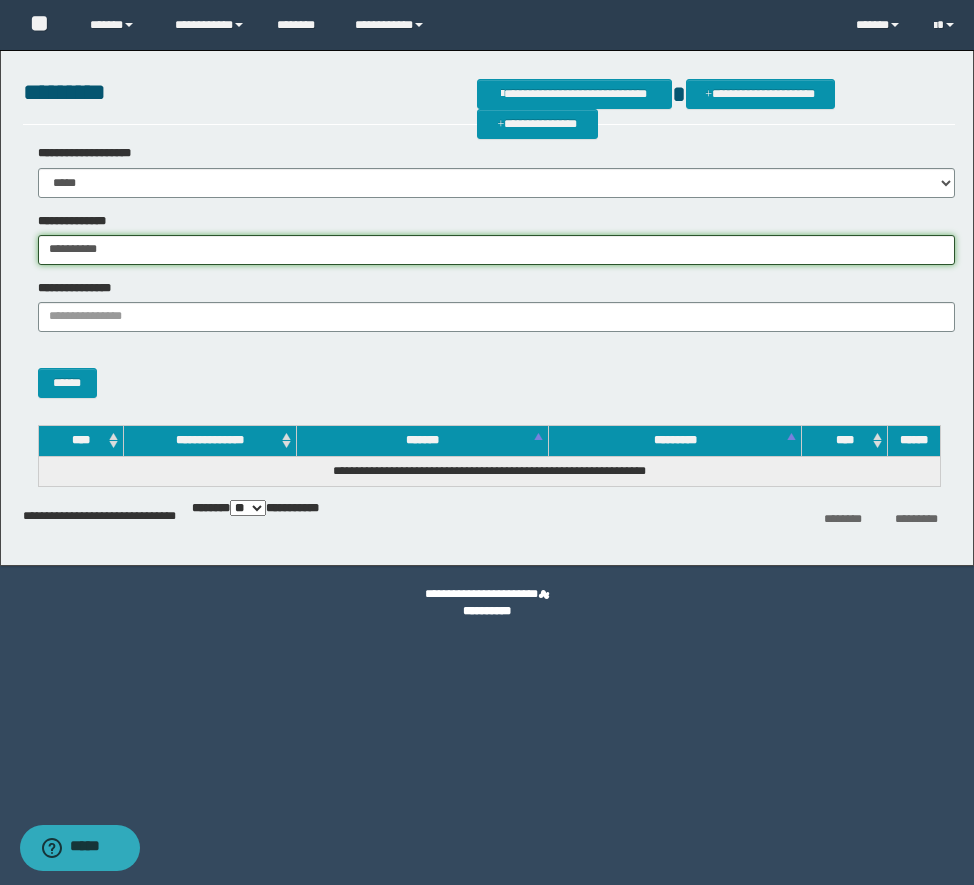 type on "**********" 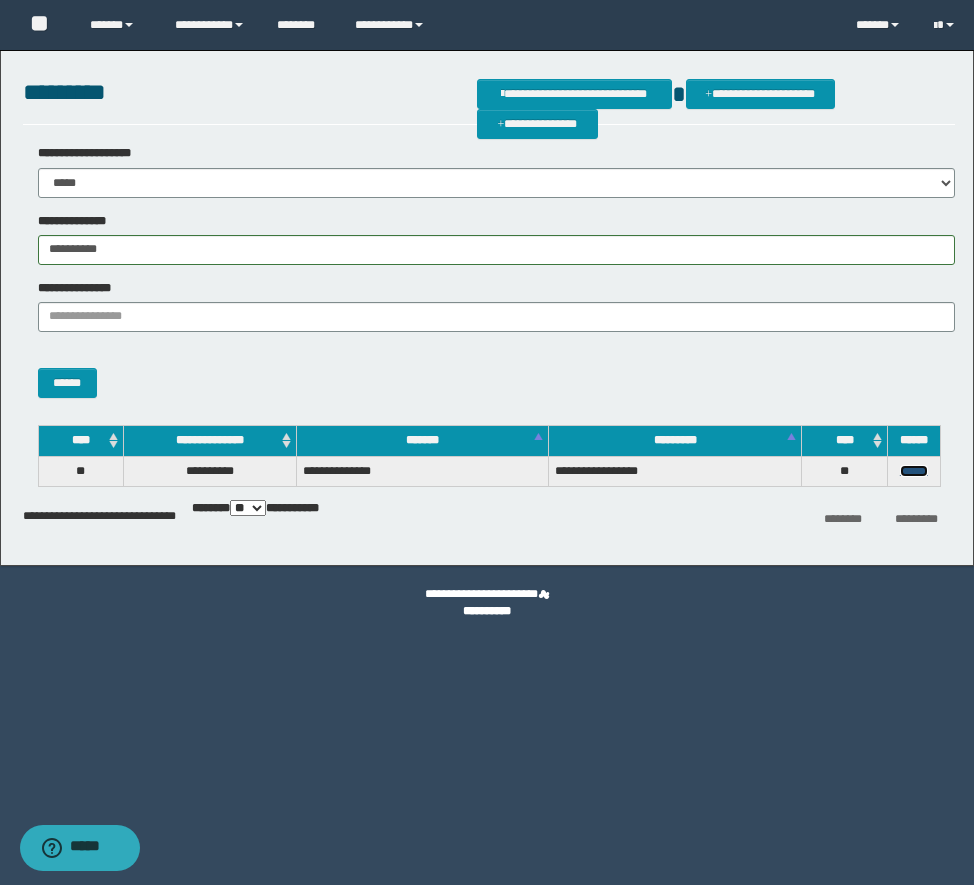 click on "******" at bounding box center (914, 471) 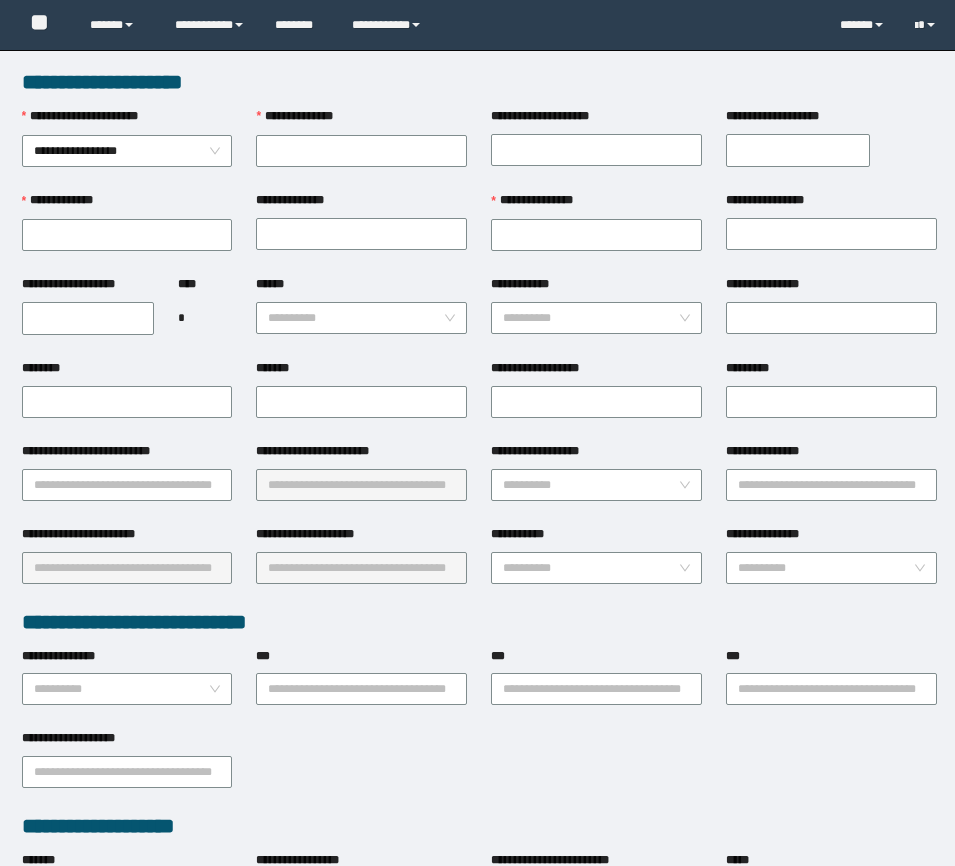 scroll, scrollTop: 0, scrollLeft: 0, axis: both 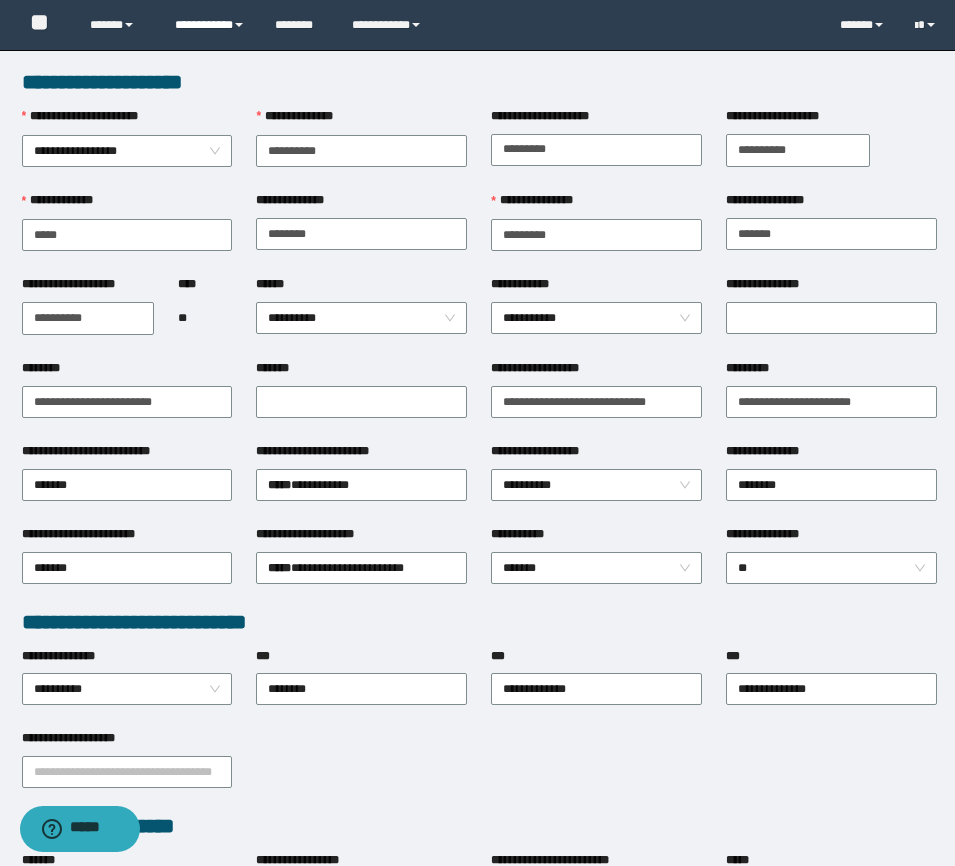 click on "**********" at bounding box center (210, 25) 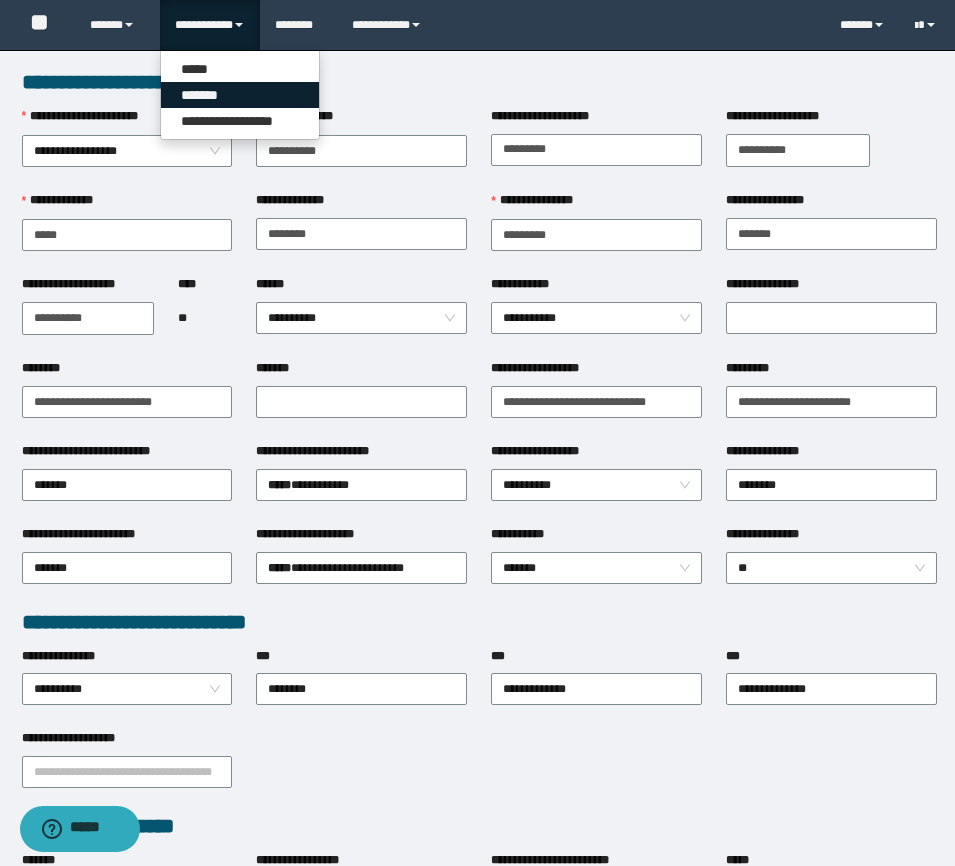 click on "*******" at bounding box center (240, 95) 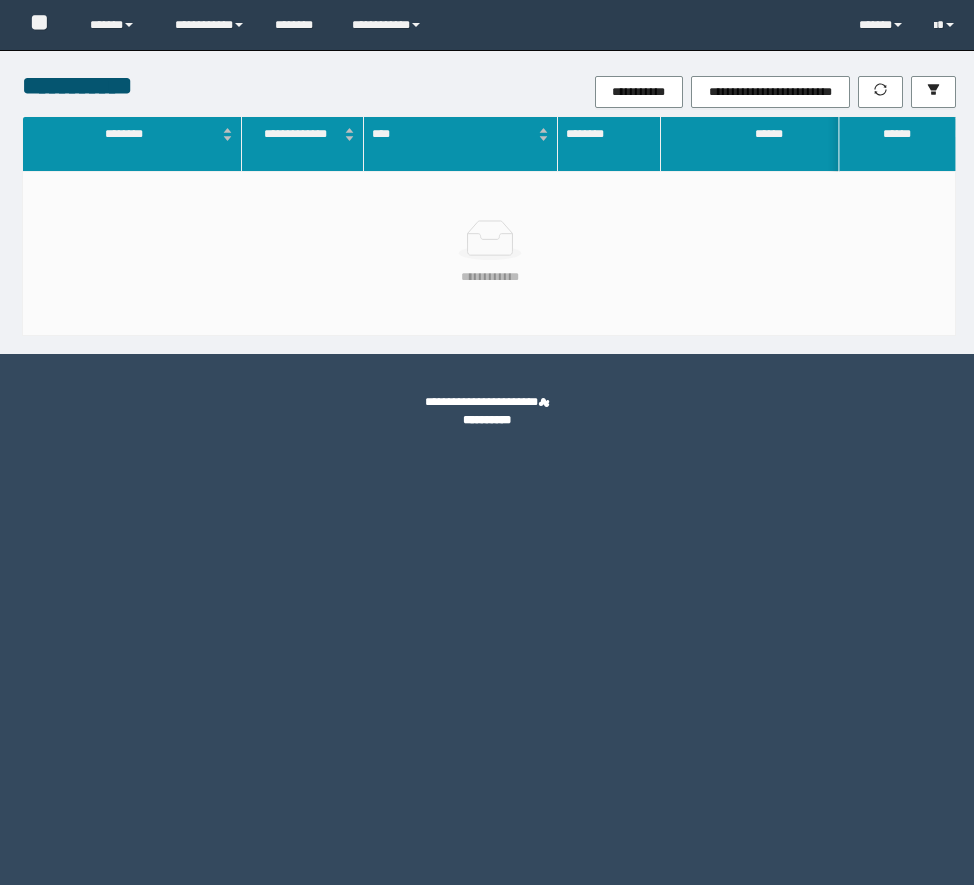 scroll, scrollTop: 0, scrollLeft: 0, axis: both 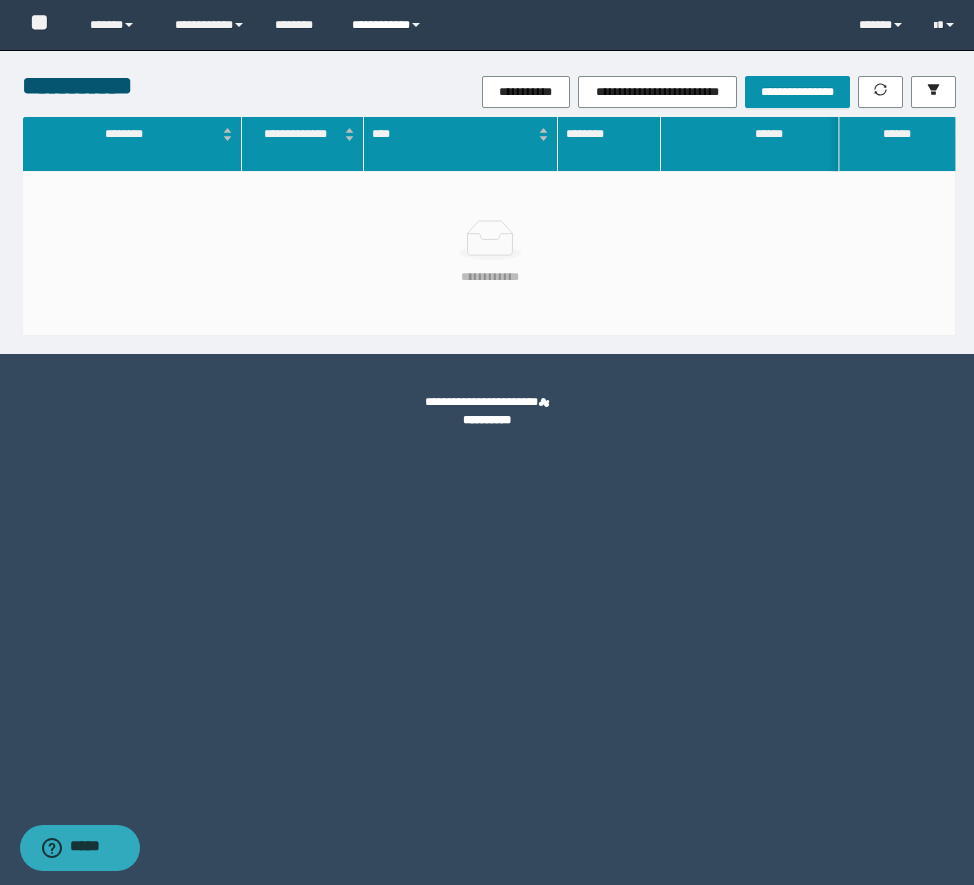 click on "**********" at bounding box center [389, 25] 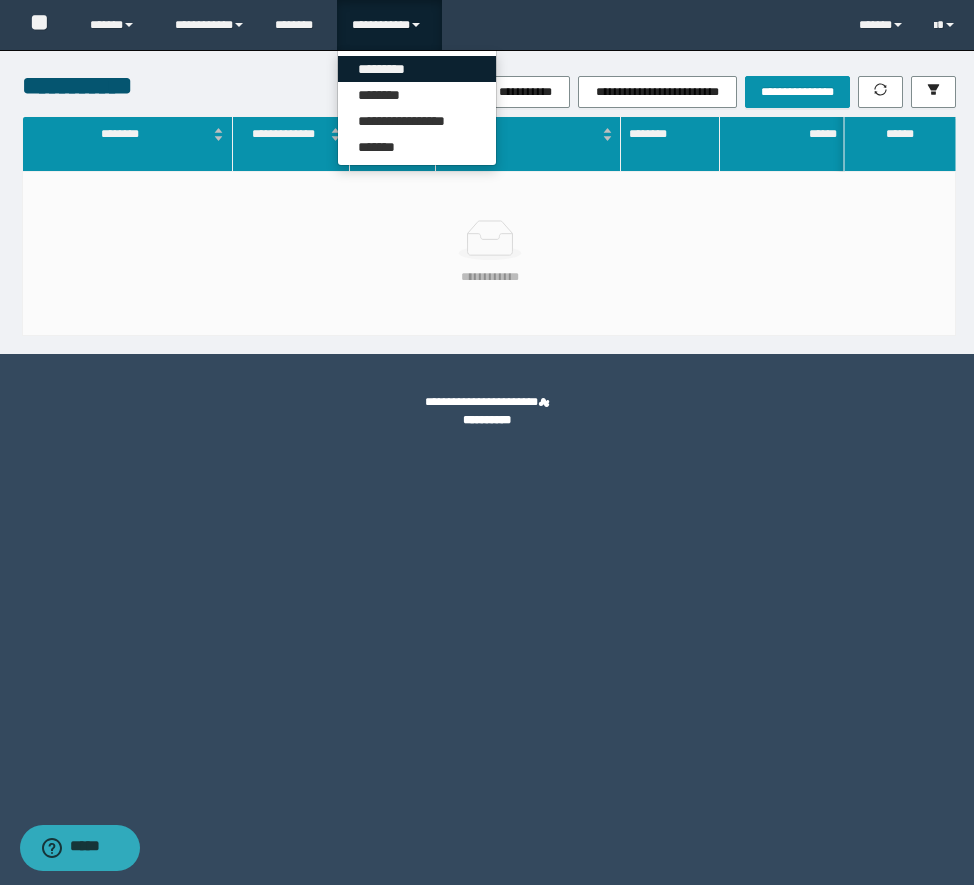 click on "*********" at bounding box center [417, 69] 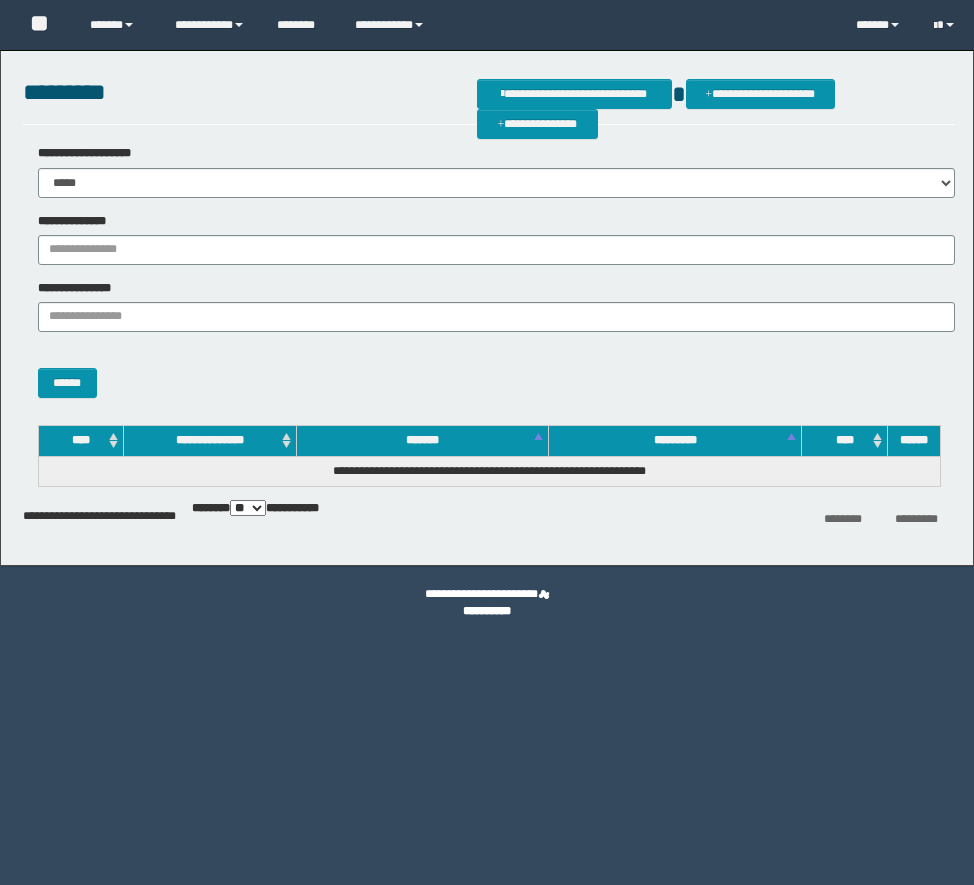 scroll, scrollTop: 0, scrollLeft: 0, axis: both 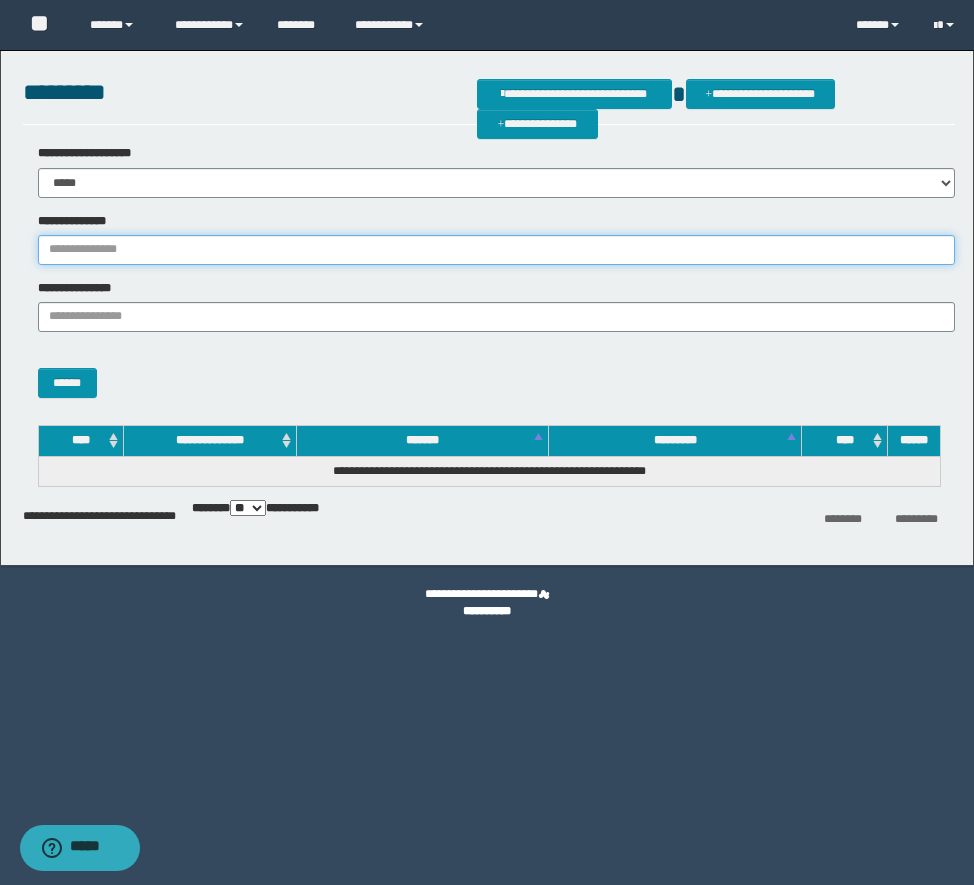 click on "**********" at bounding box center [496, 250] 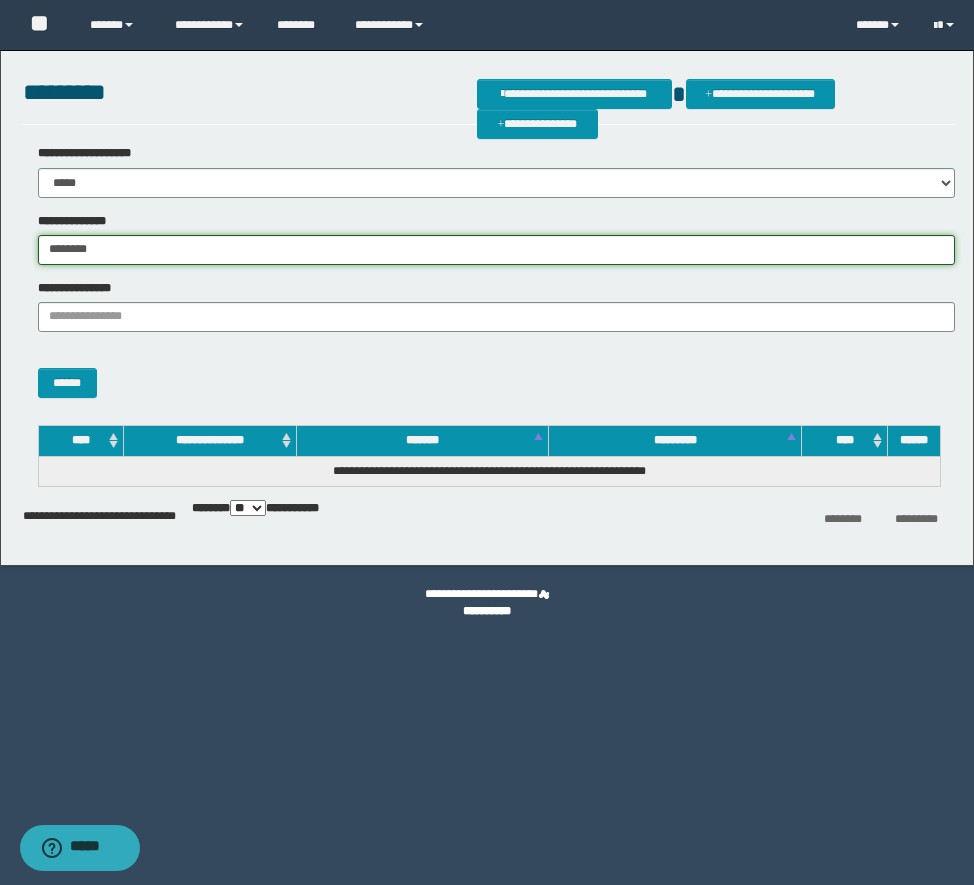 type on "********" 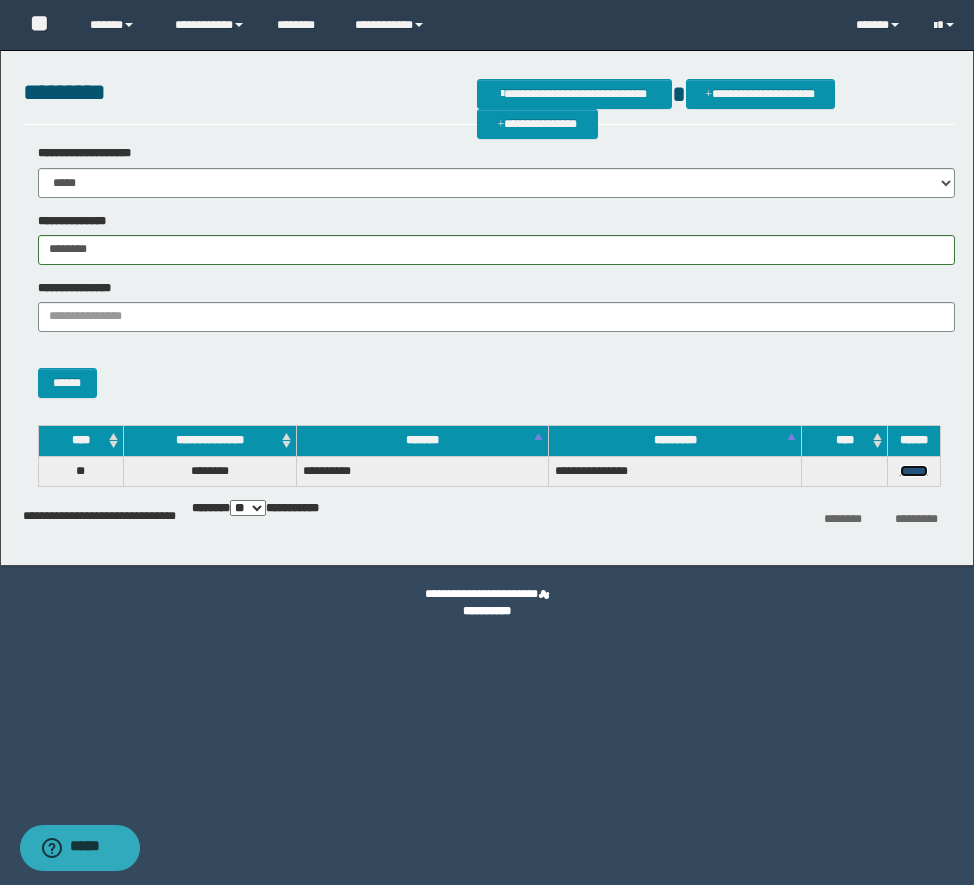 click on "******" at bounding box center (914, 471) 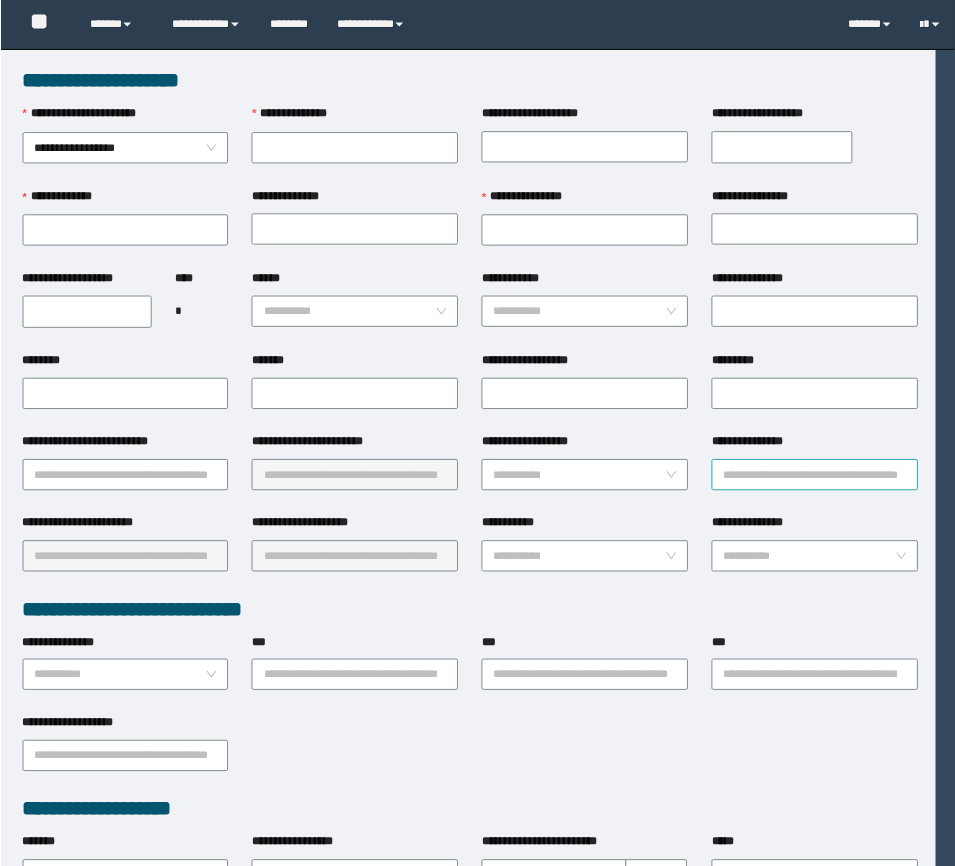 scroll, scrollTop: 0, scrollLeft: 0, axis: both 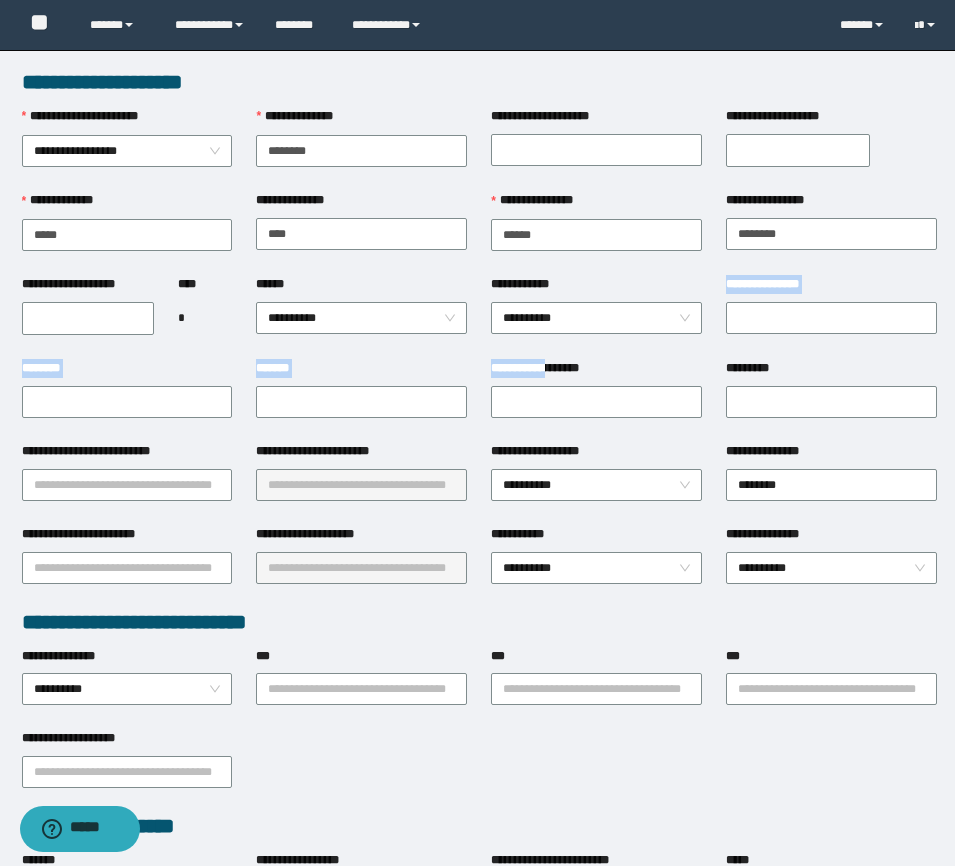click on "**********" at bounding box center [543, 368] 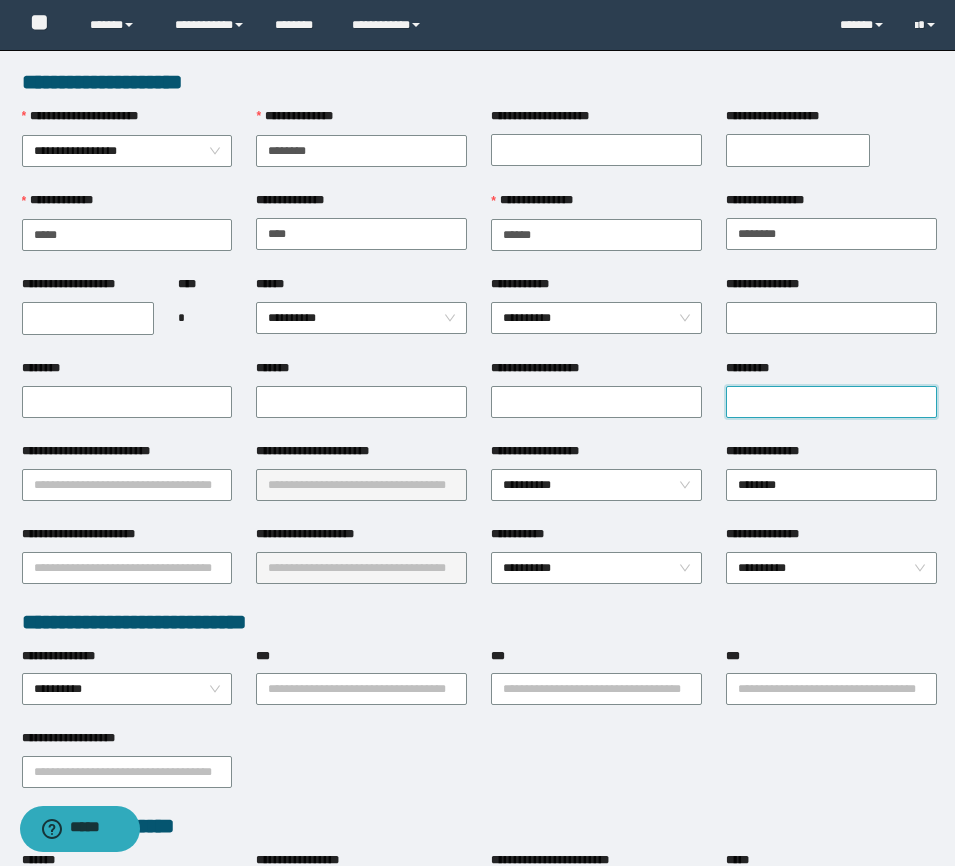 click on "*********" at bounding box center (831, 402) 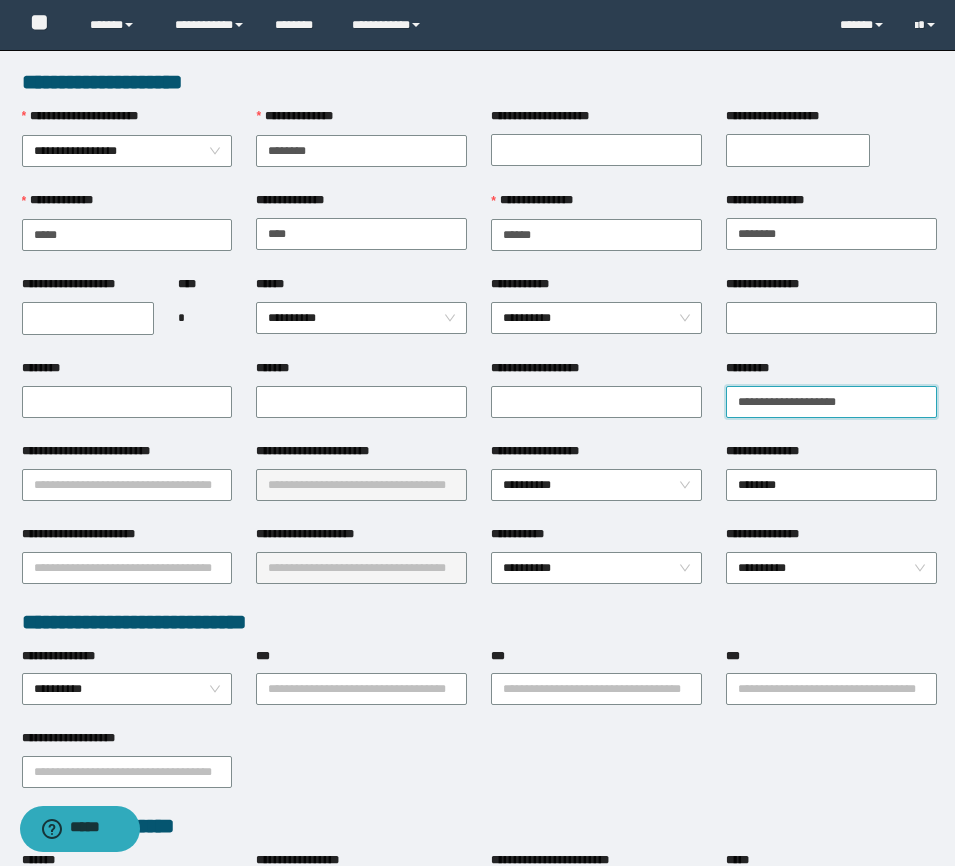 click on "**********" at bounding box center (831, 402) 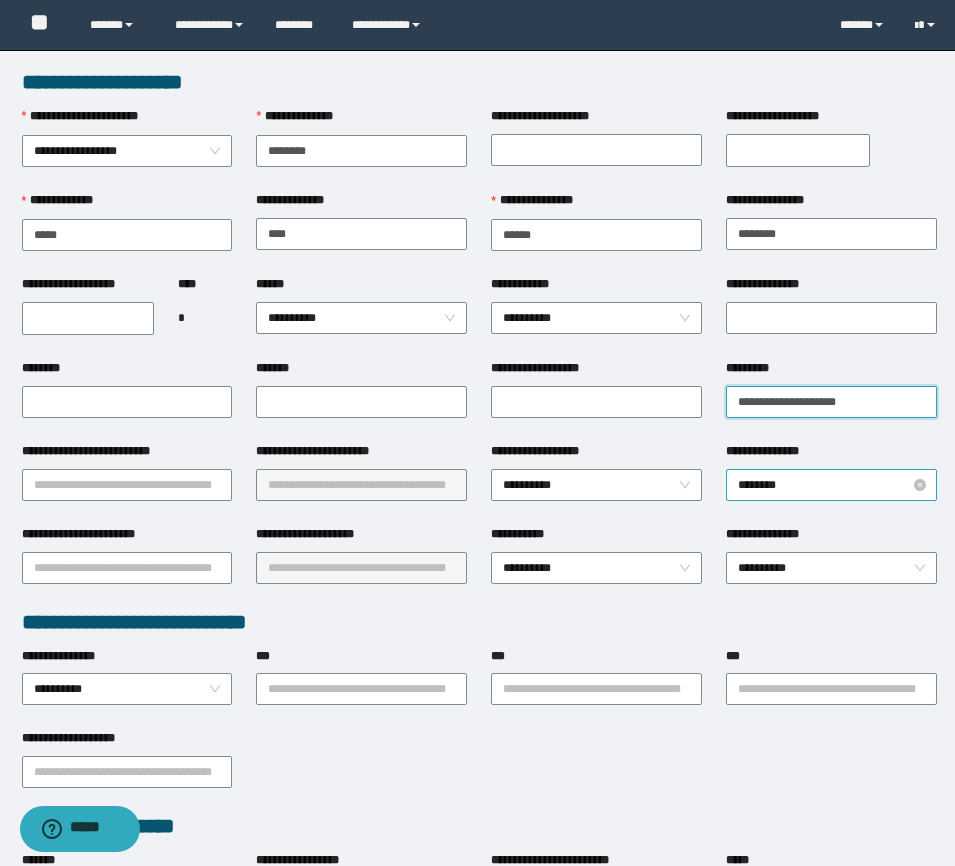 type on "**********" 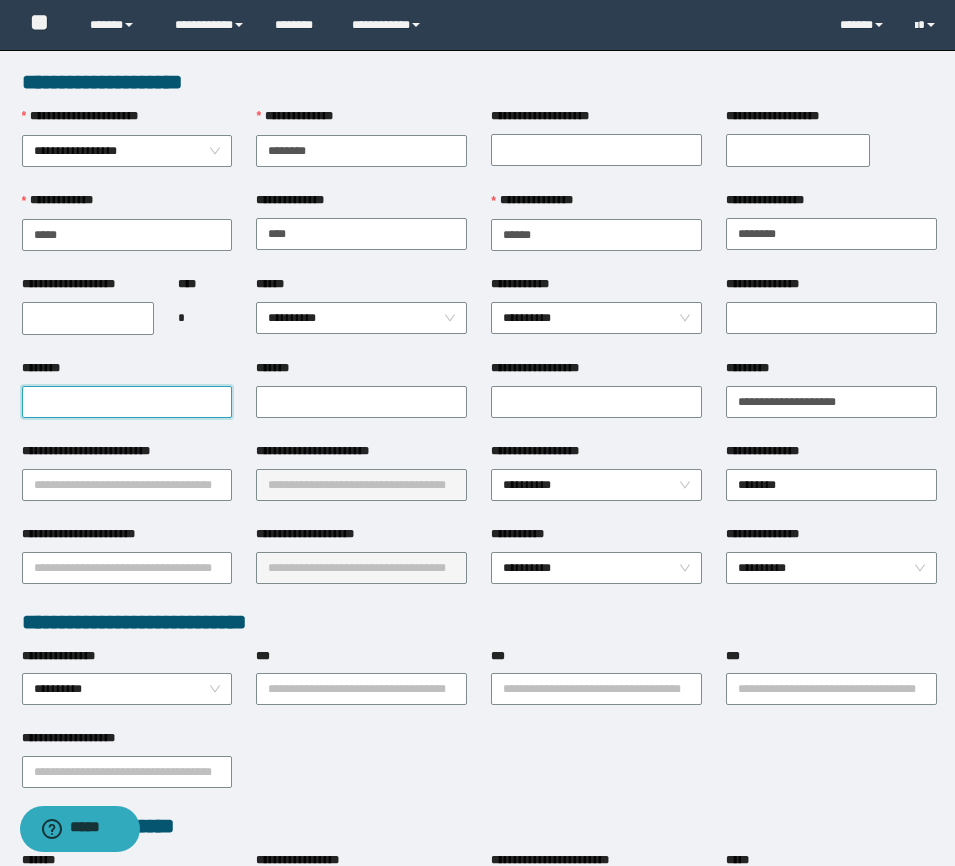 click on "********" at bounding box center [127, 402] 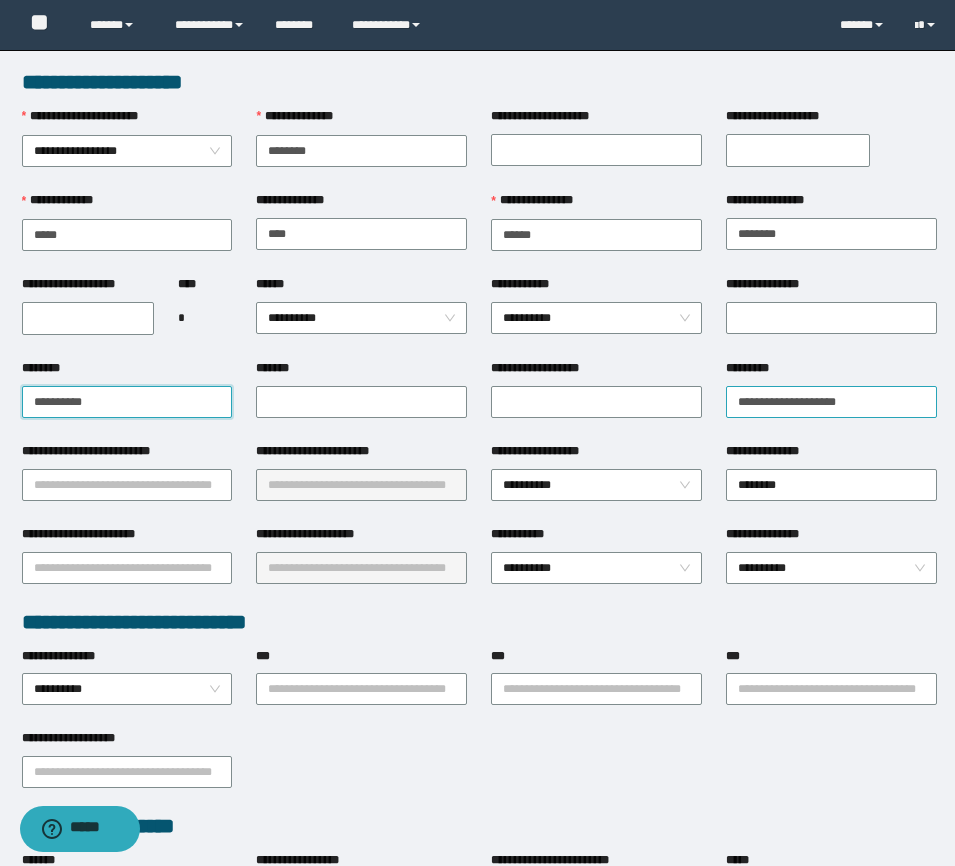 type on "**********" 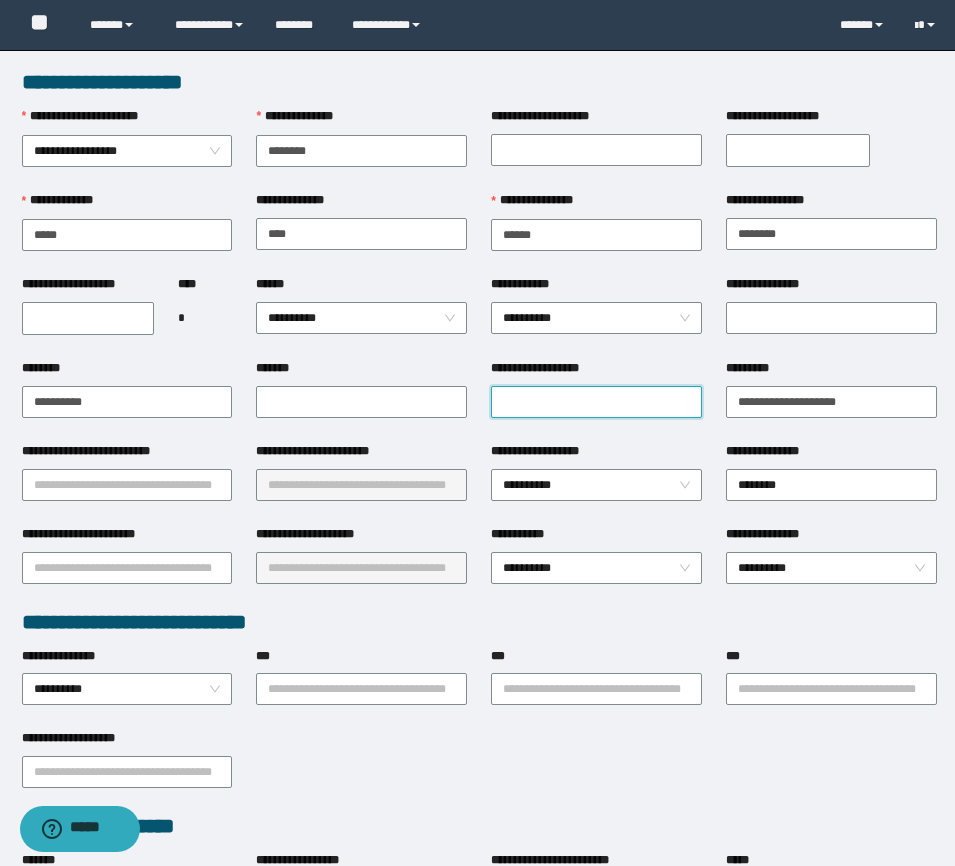 click on "**********" at bounding box center [596, 402] 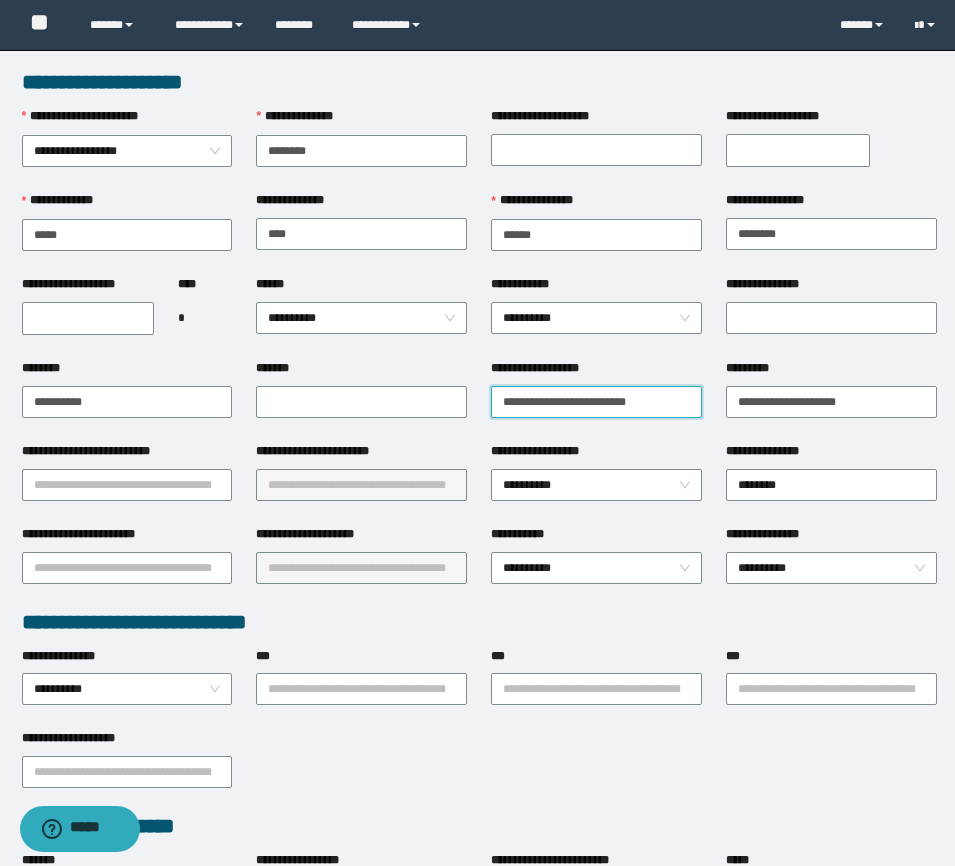 drag, startPoint x: 652, startPoint y: 395, endPoint x: 615, endPoint y: 405, distance: 38.327538 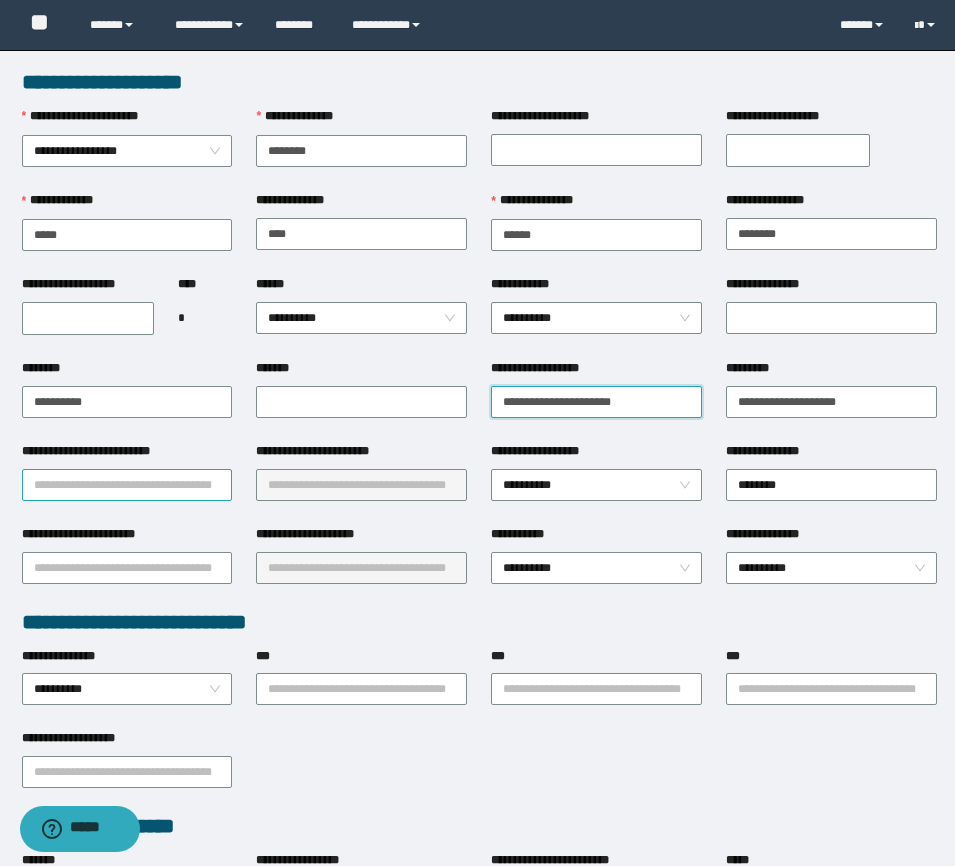 type on "**********" 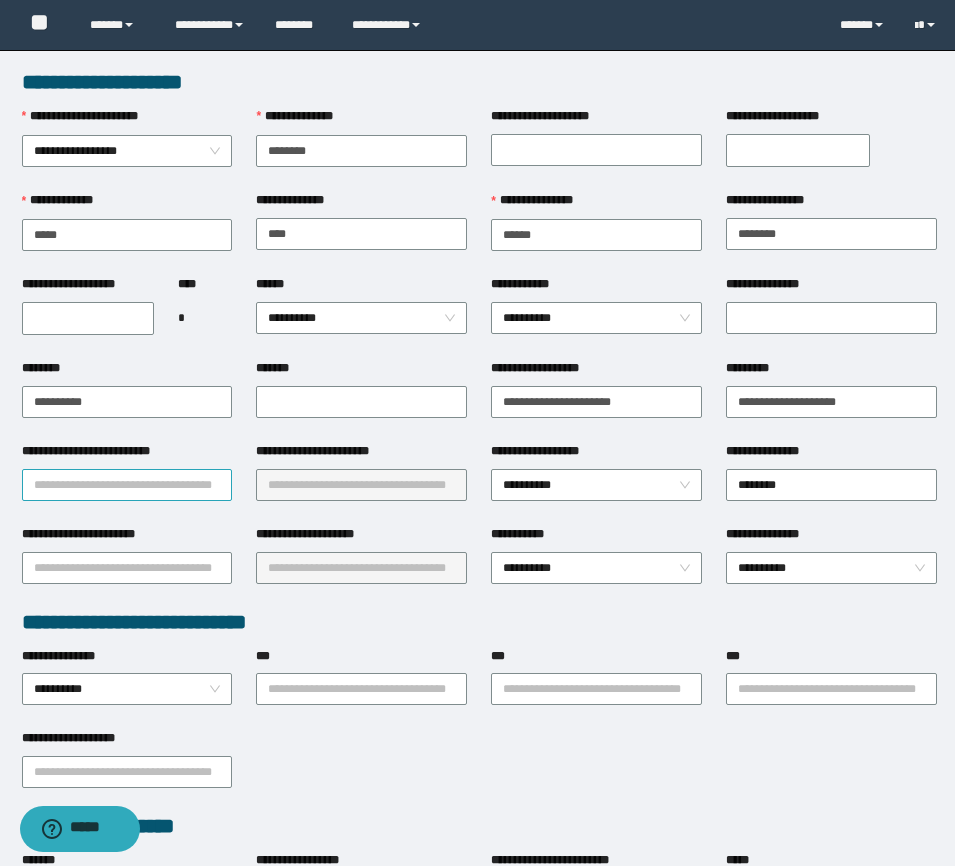 click on "**********" at bounding box center (127, 485) 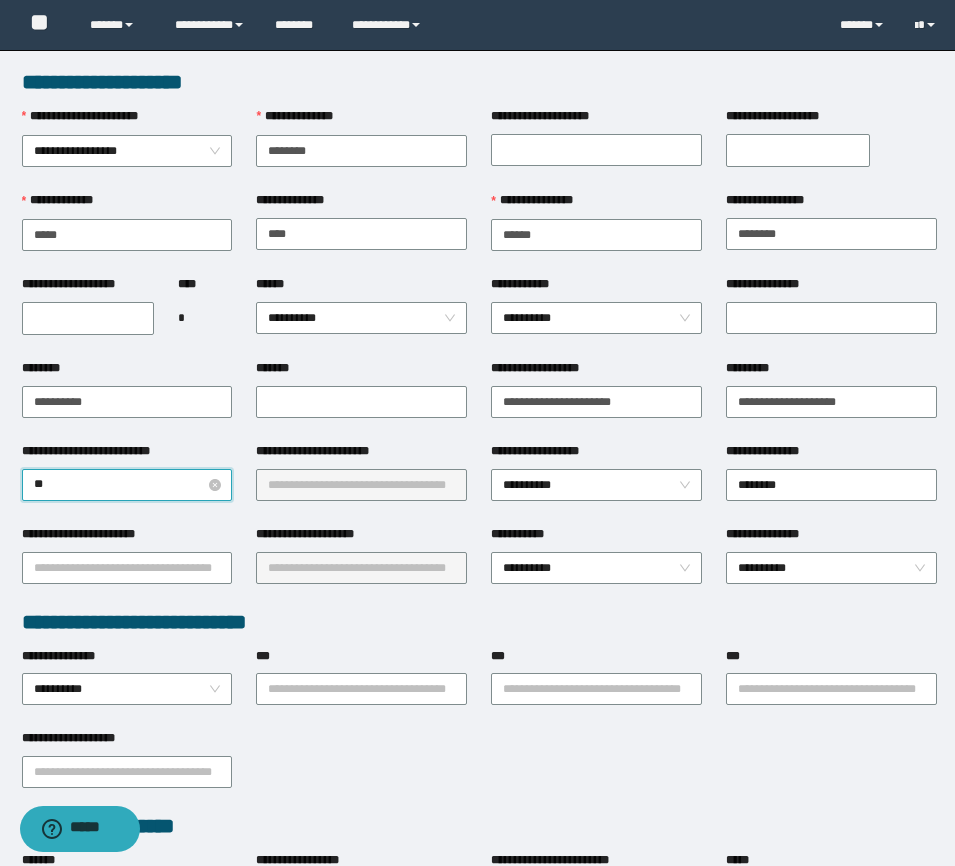 type on "*" 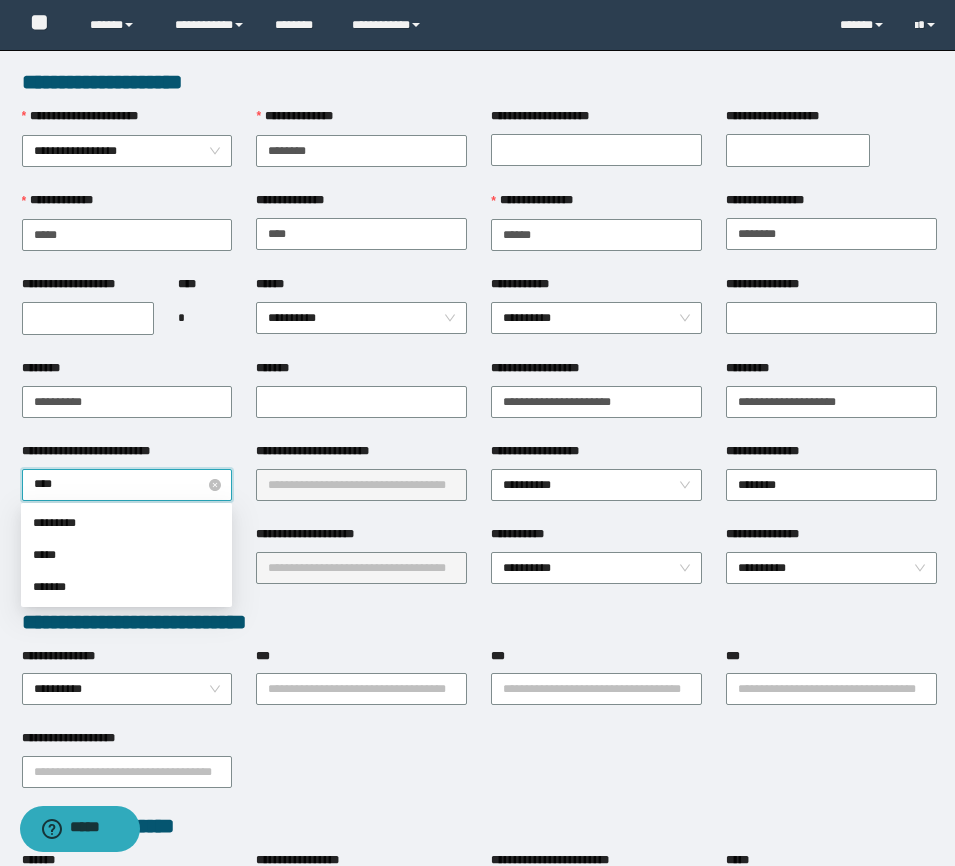 type on "*****" 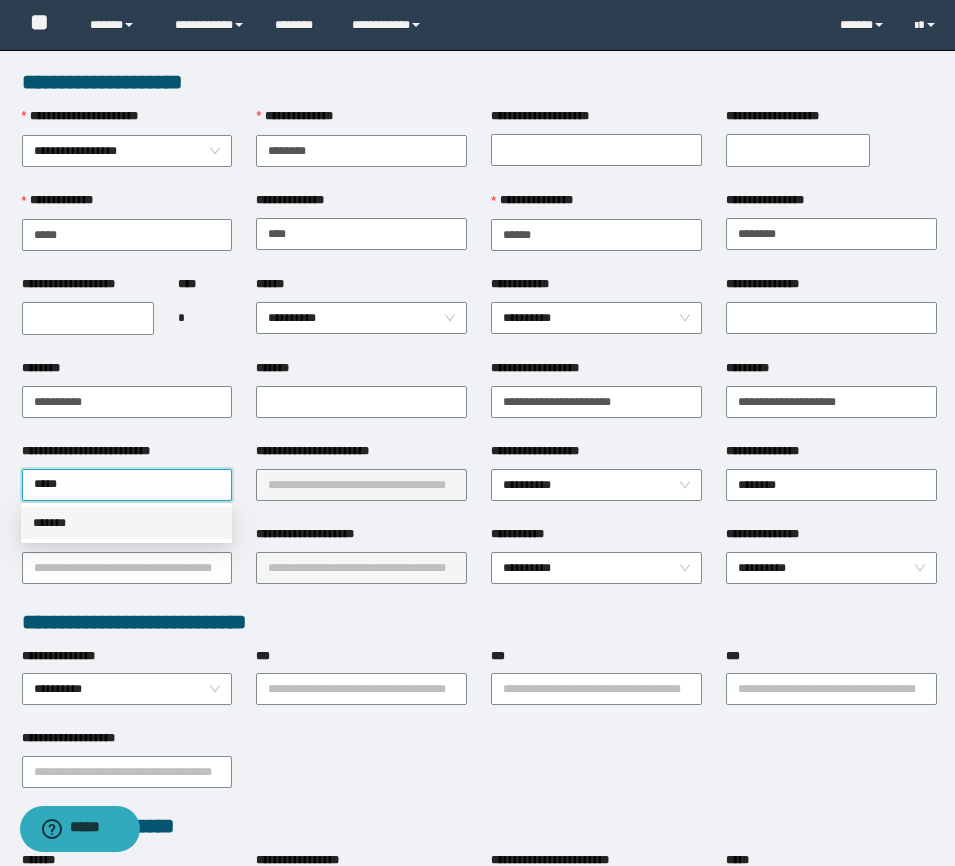 drag, startPoint x: 88, startPoint y: 527, endPoint x: 277, endPoint y: 457, distance: 201.54652 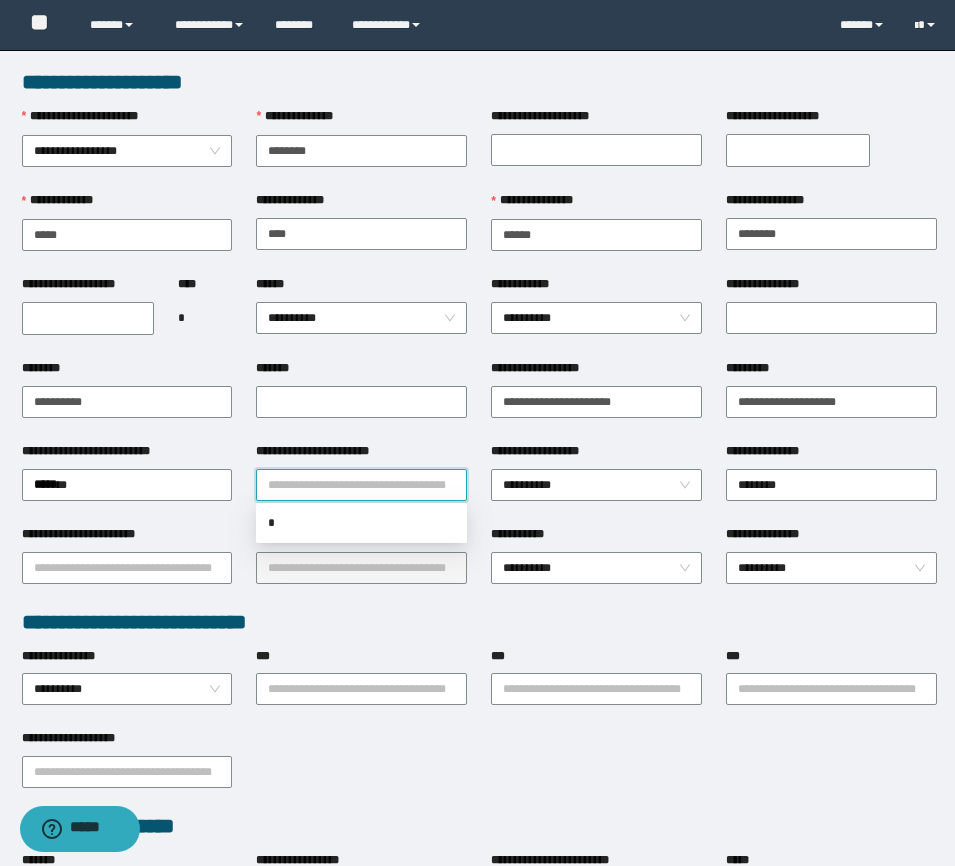 drag, startPoint x: 281, startPoint y: 489, endPoint x: 300, endPoint y: 476, distance: 23.021729 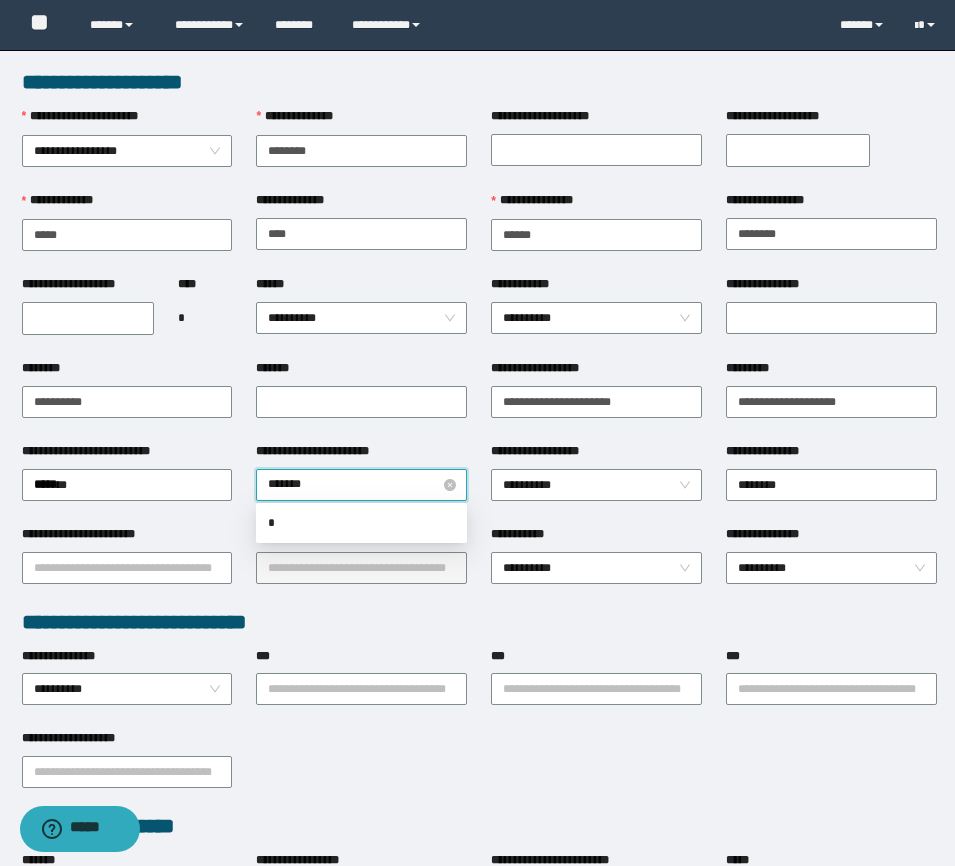 type on "********" 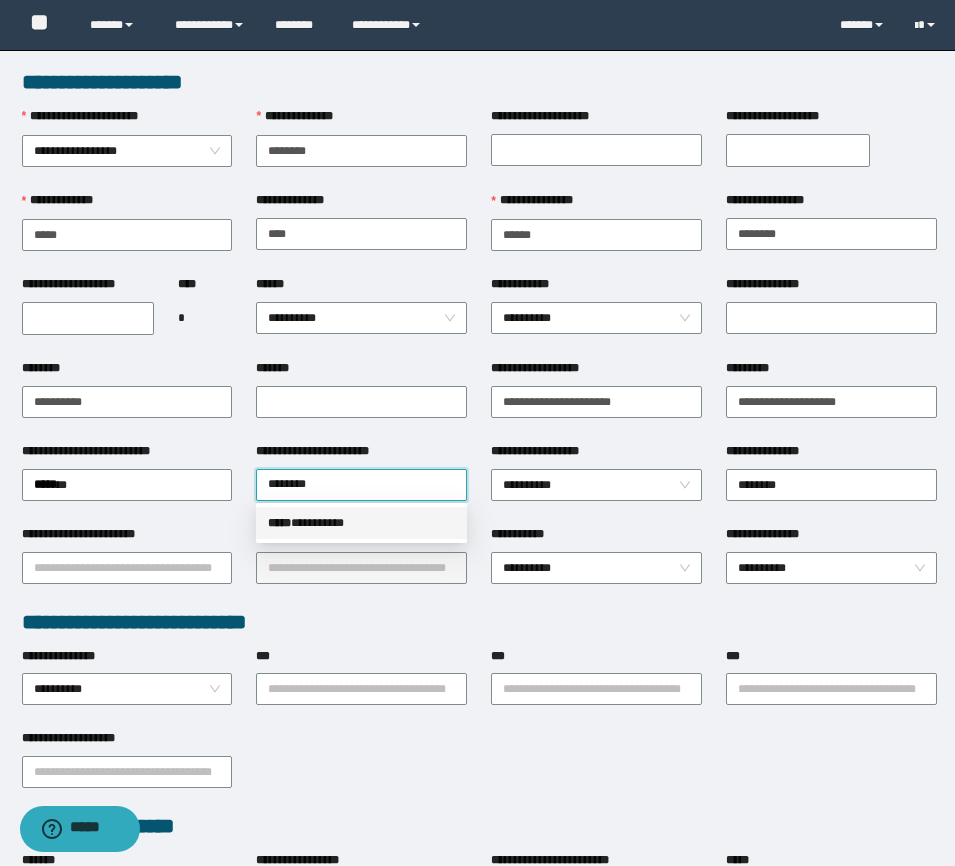 click on "***** * ********" at bounding box center (361, 523) 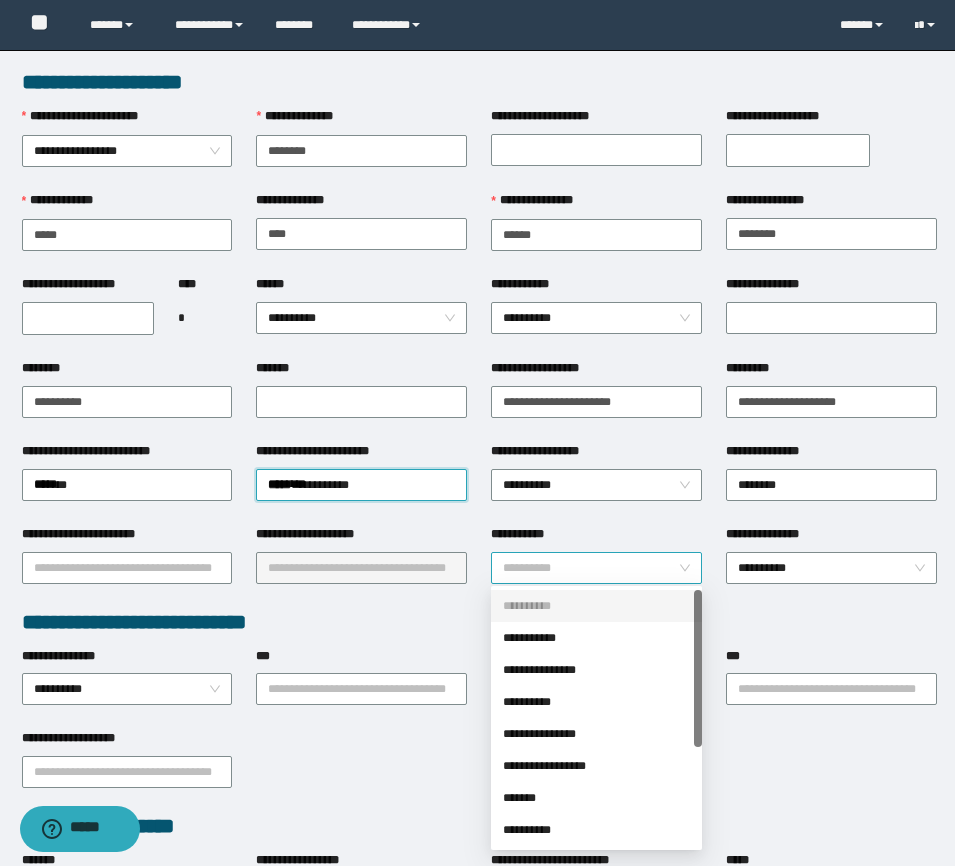 click on "**********" at bounding box center (596, 568) 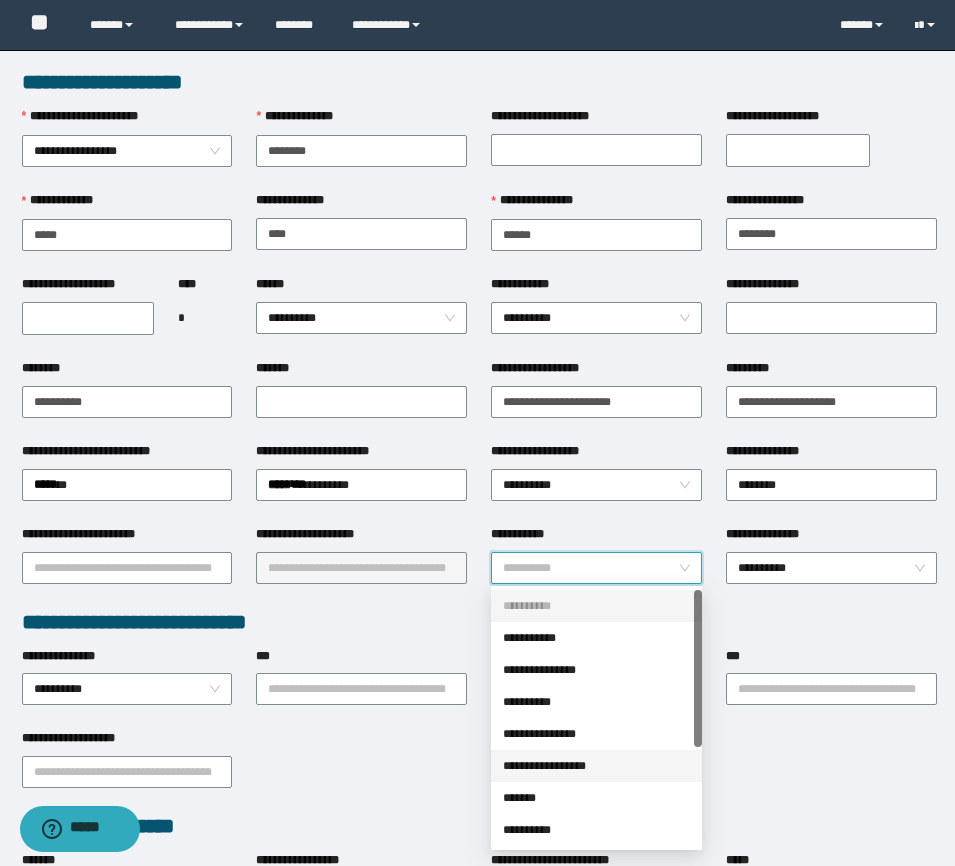 scroll, scrollTop: 160, scrollLeft: 0, axis: vertical 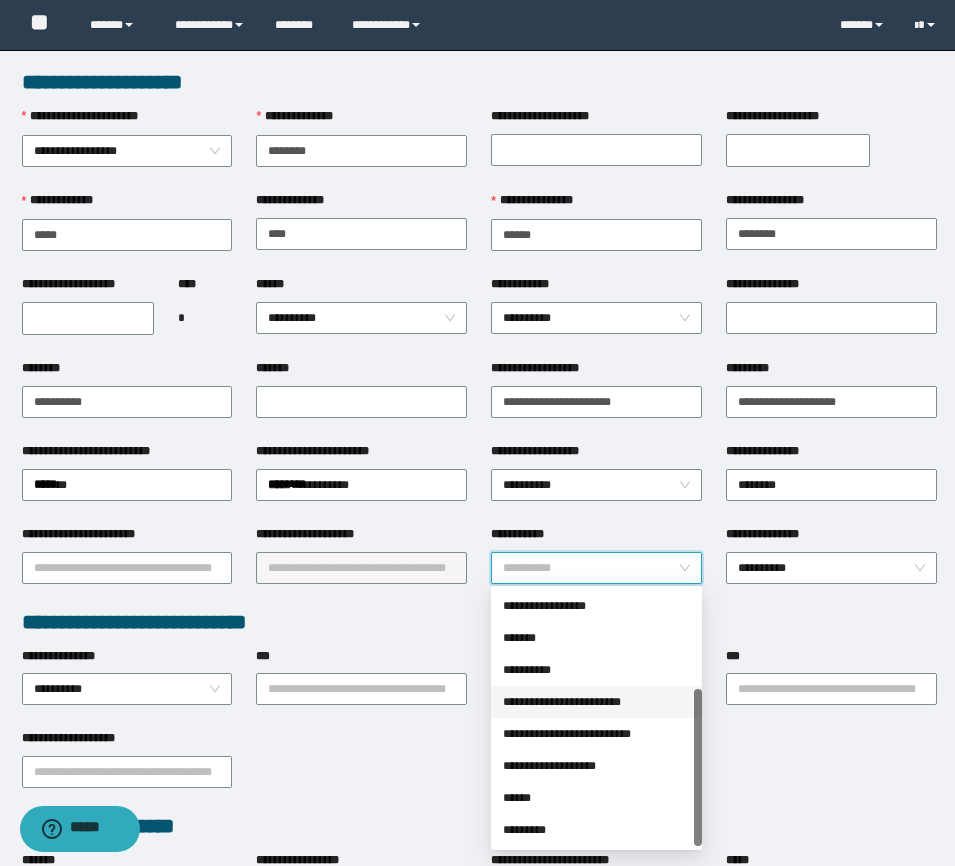 click on "**********" at bounding box center [596, 702] 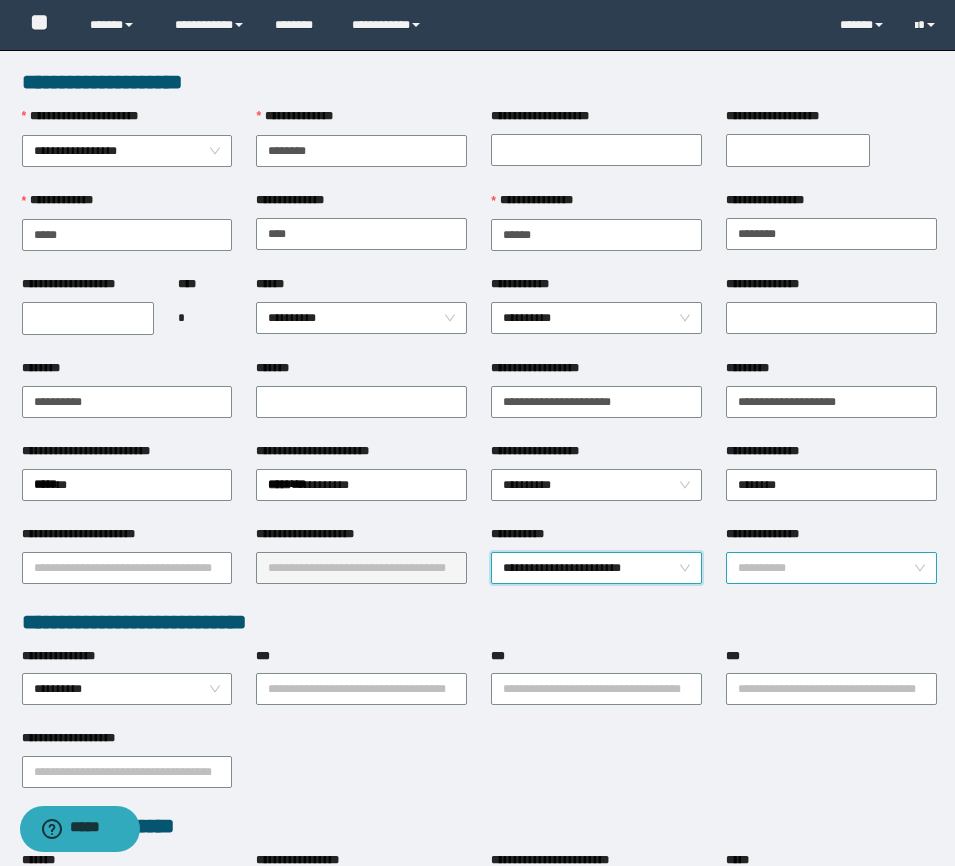click on "**********" at bounding box center (831, 568) 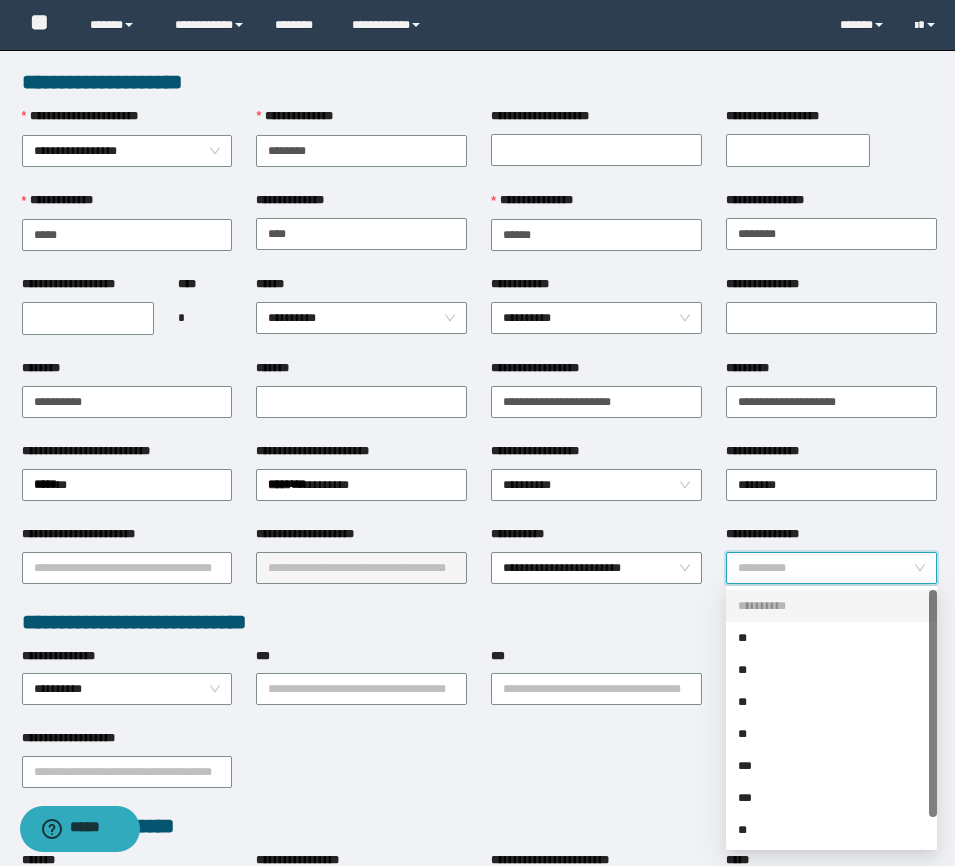 click on "**********" at bounding box center [831, 568] 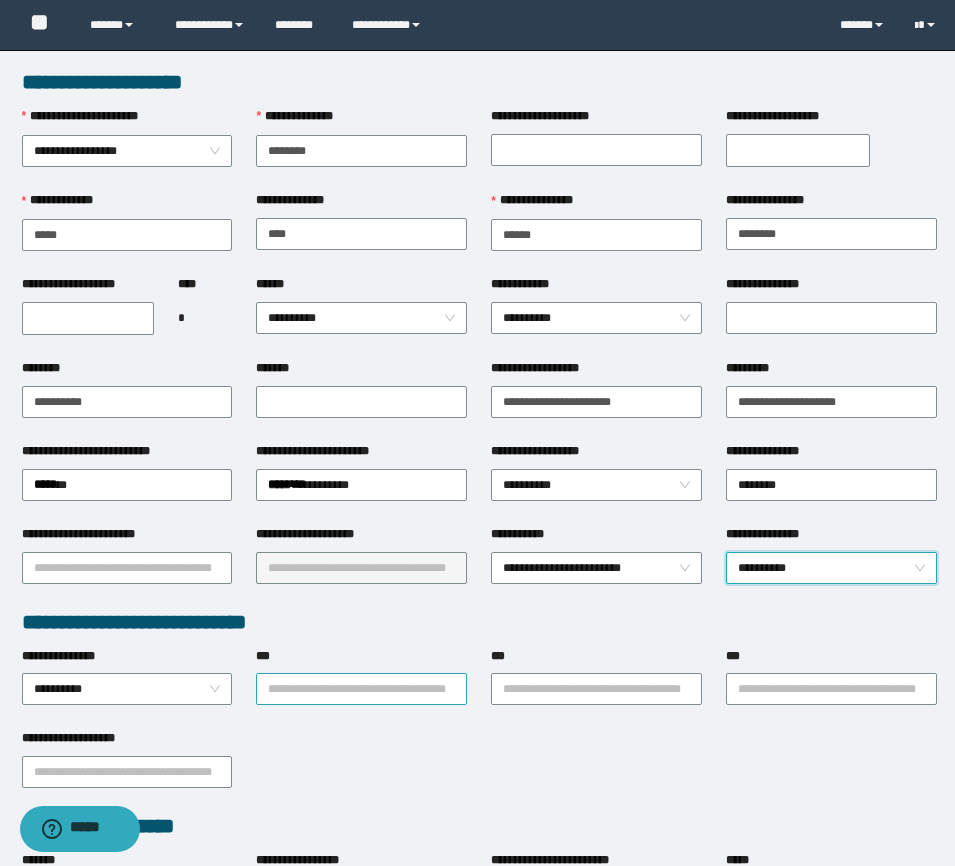 click on "***" at bounding box center (361, 689) 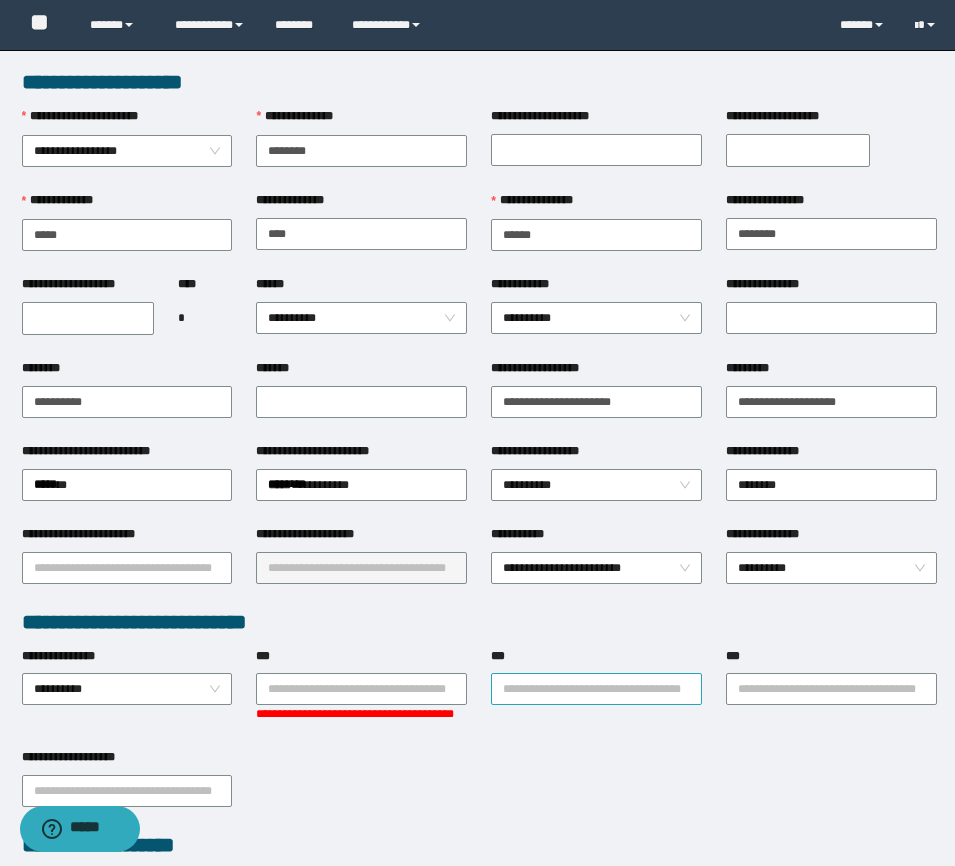 click on "***" at bounding box center [596, 689] 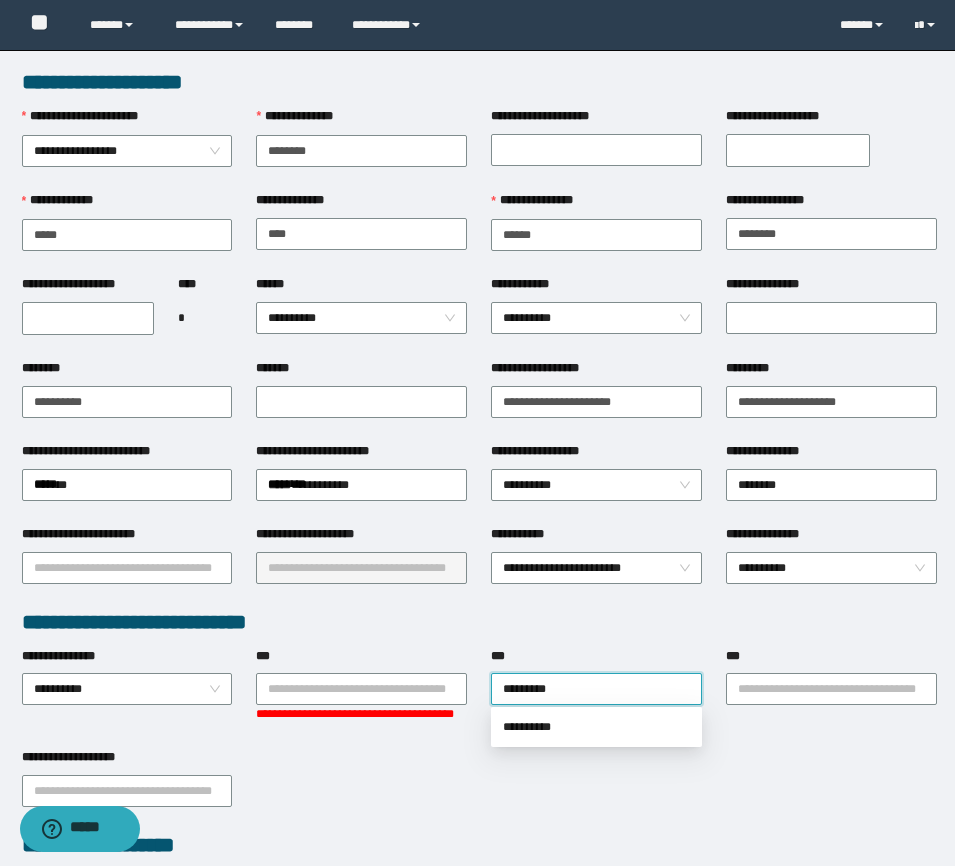 type on "**********" 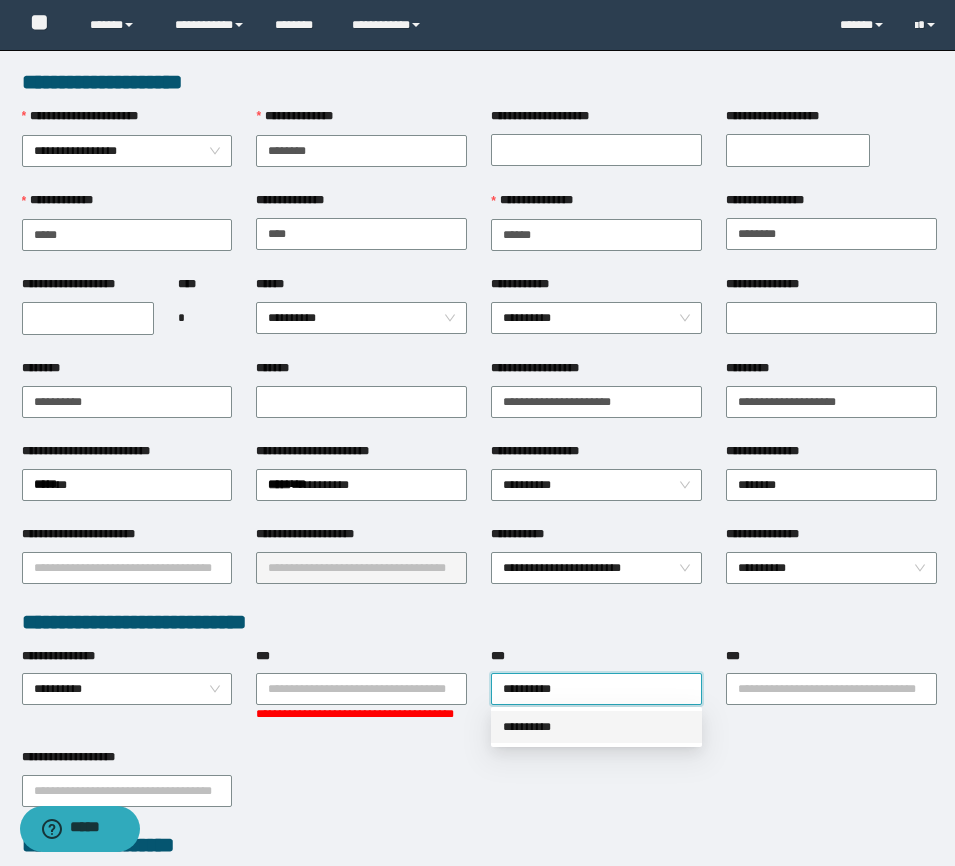 drag, startPoint x: 506, startPoint y: 737, endPoint x: 608, endPoint y: 653, distance: 132.13629 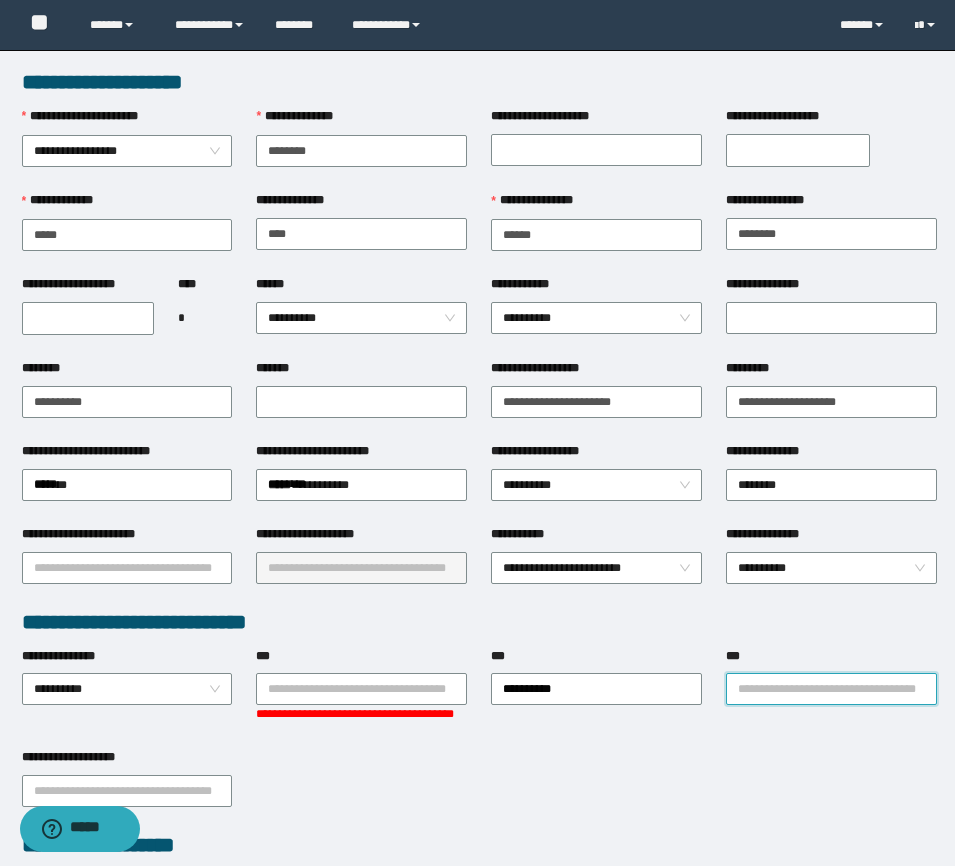 click on "***" at bounding box center (831, 689) 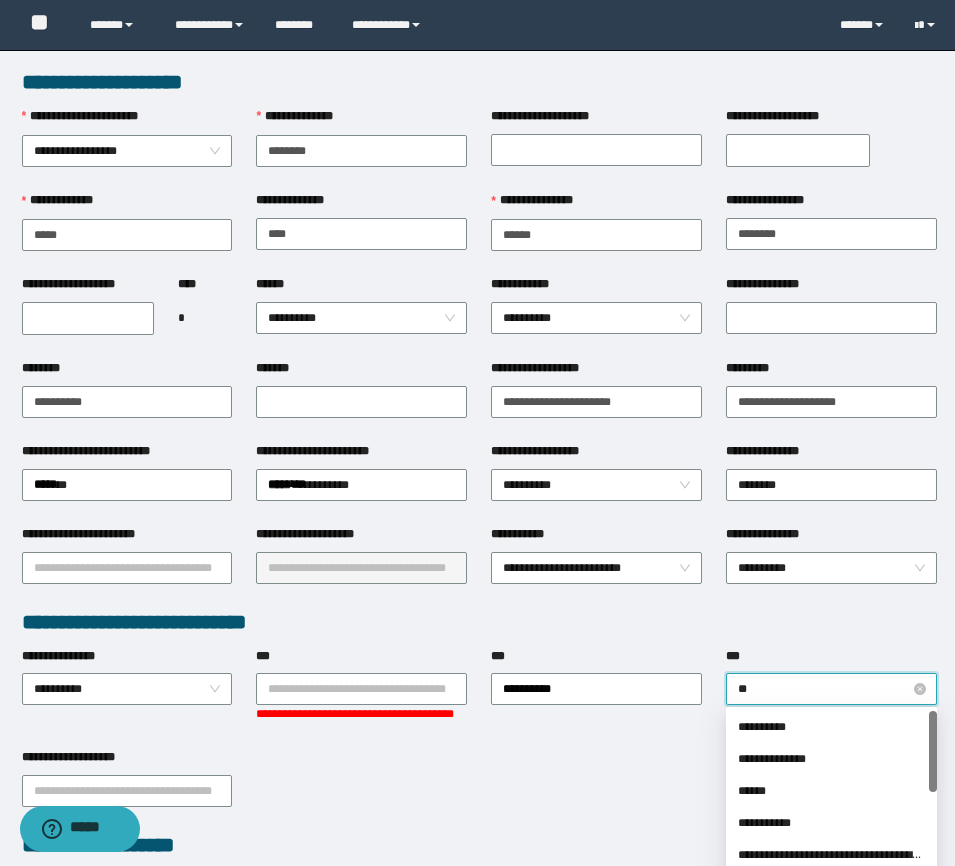 type on "*" 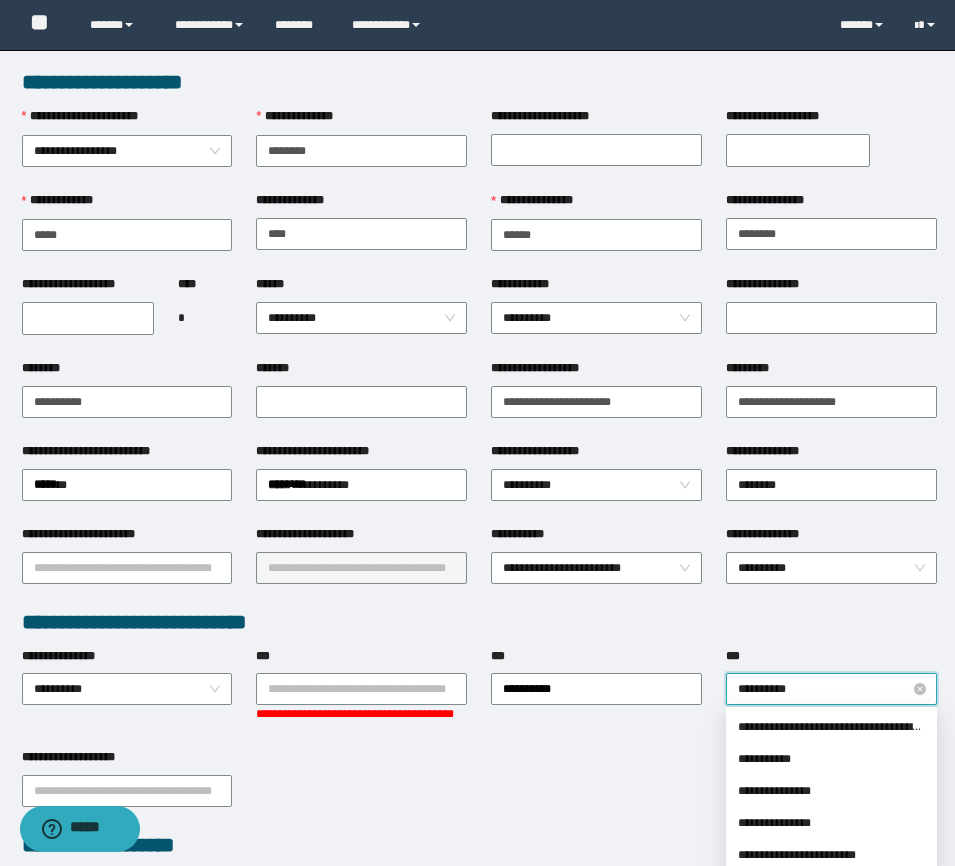 type on "**********" 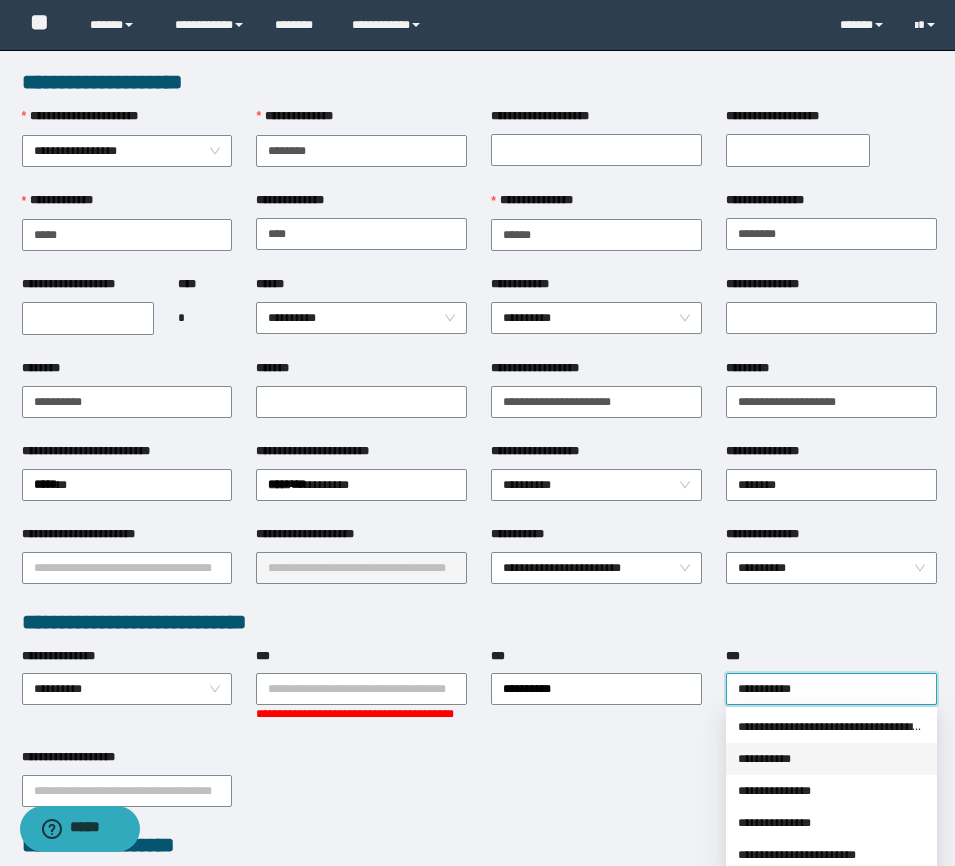 click on "**********" at bounding box center [831, 759] 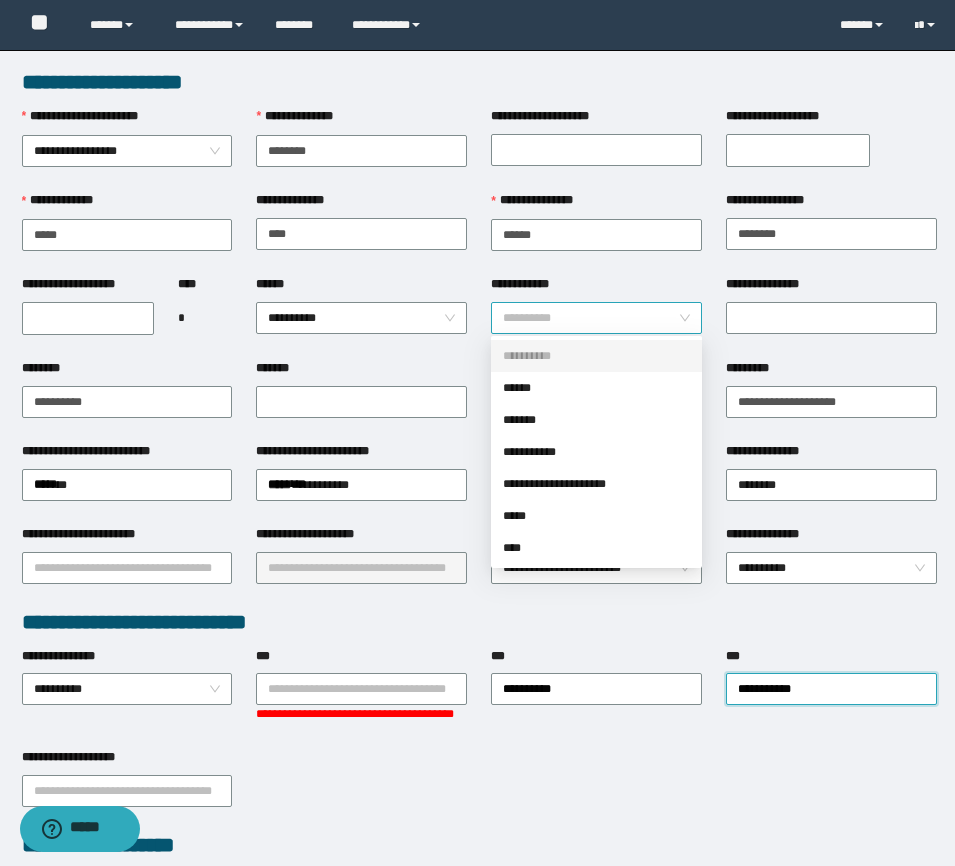 click on "**********" at bounding box center (596, 318) 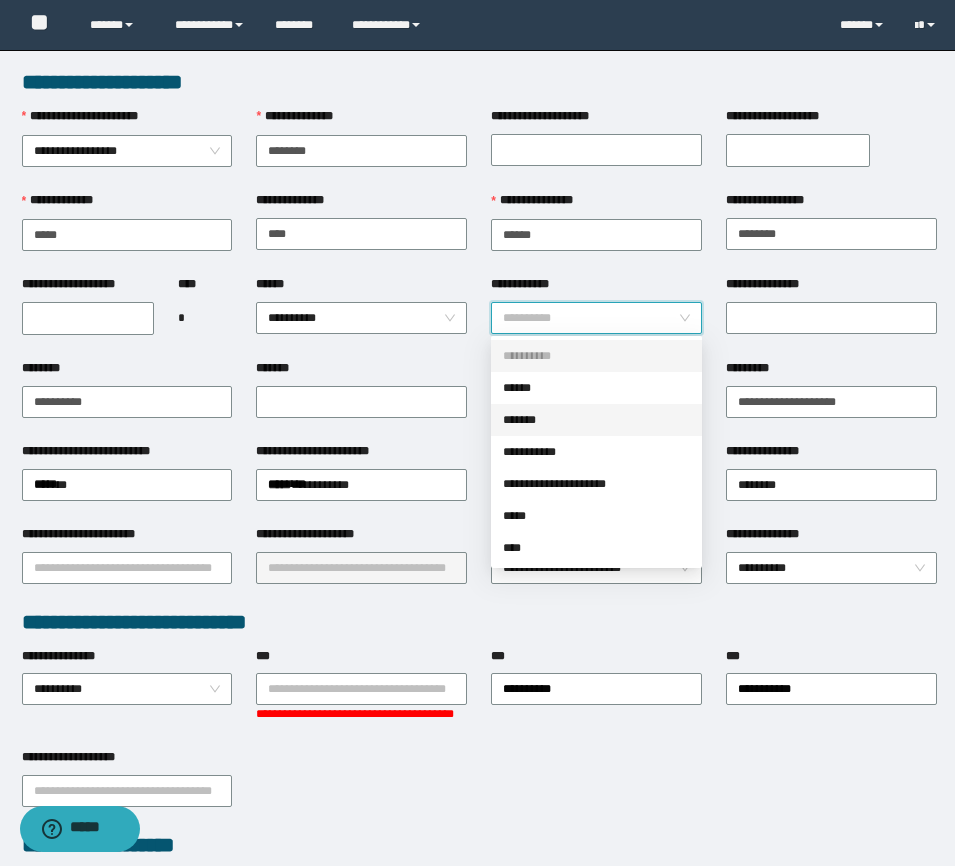 click on "*******" at bounding box center [596, 420] 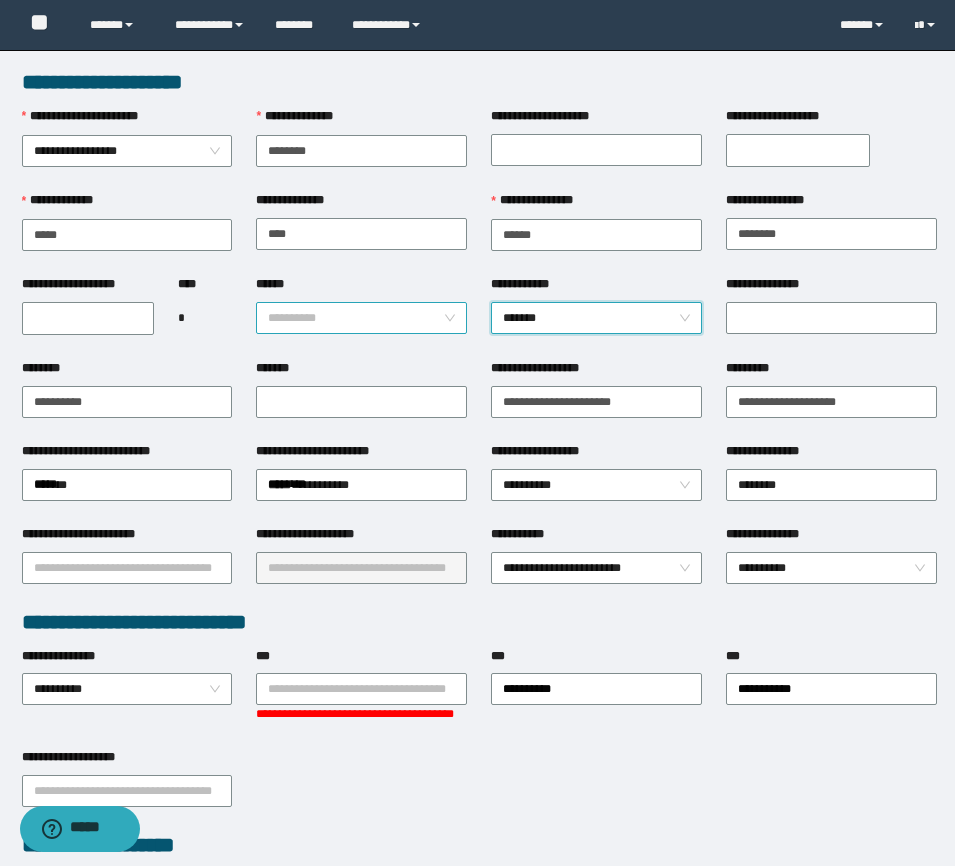 click on "**********" at bounding box center [361, 318] 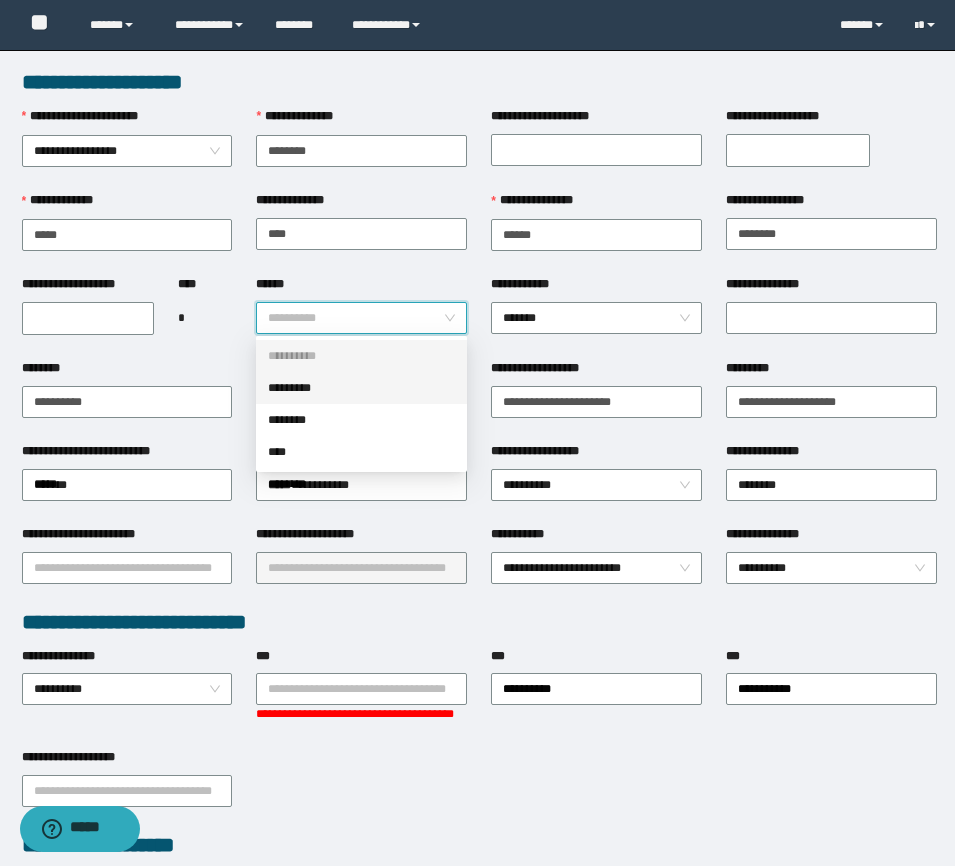 click on "*********" at bounding box center (361, 388) 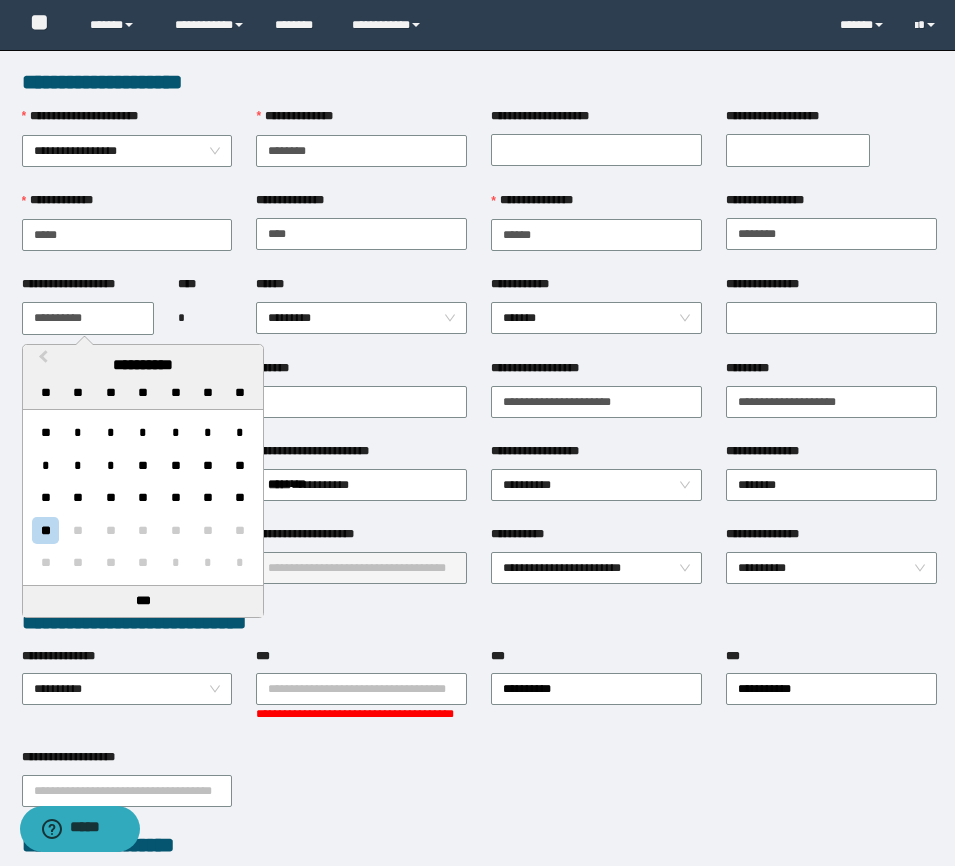 click on "**********" at bounding box center [88, 318] 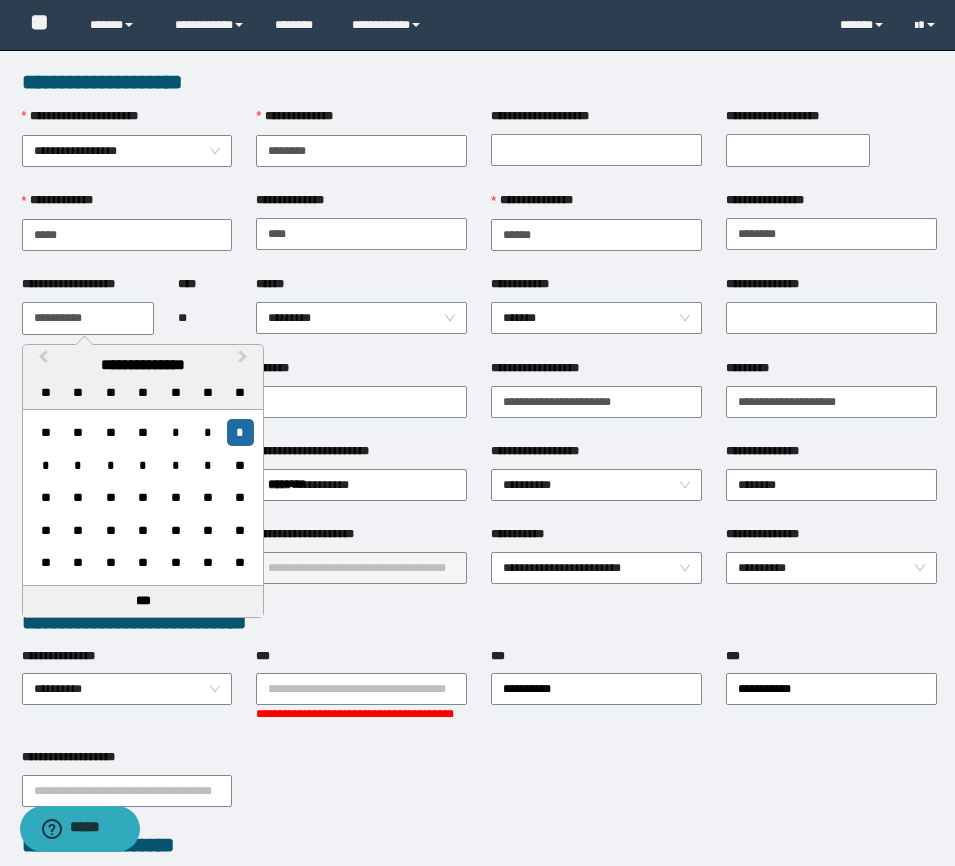 type on "**********" 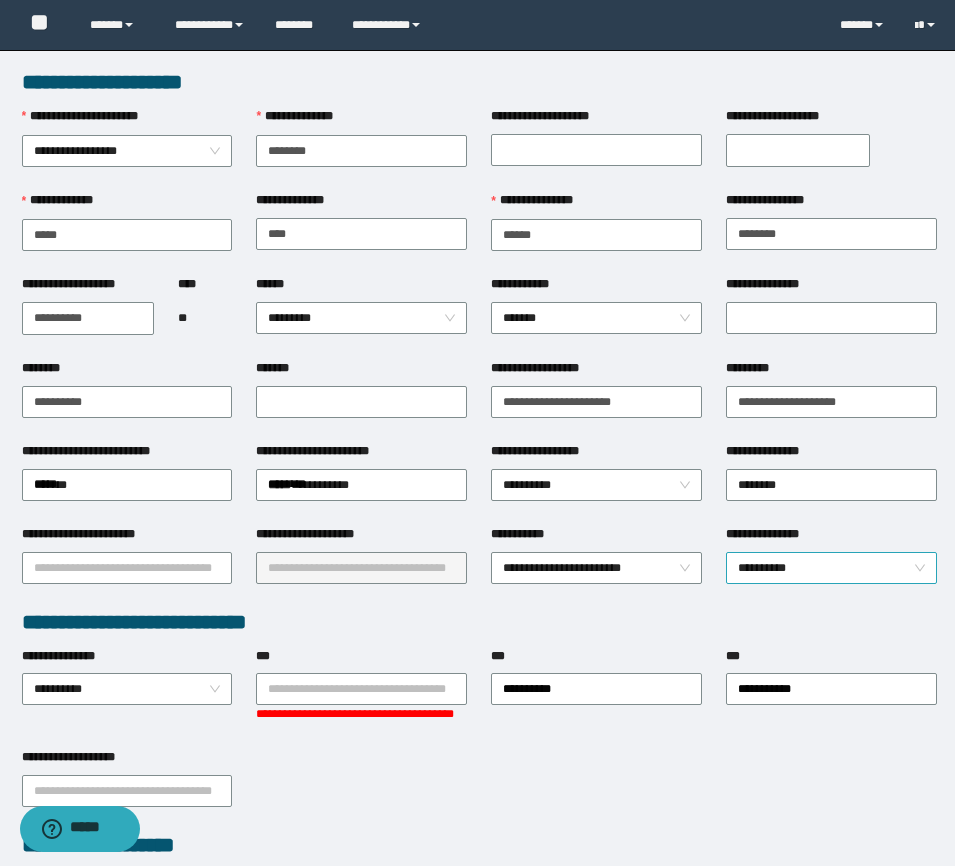 click on "**********" at bounding box center (831, 568) 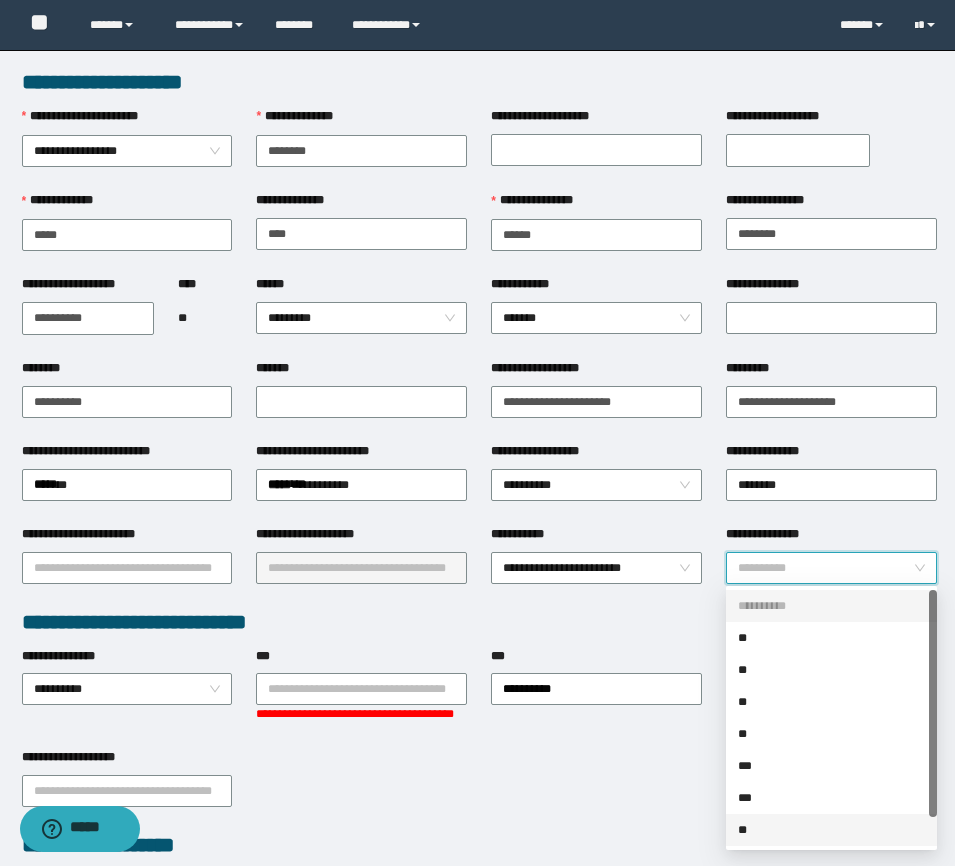 click on "**" at bounding box center (831, 830) 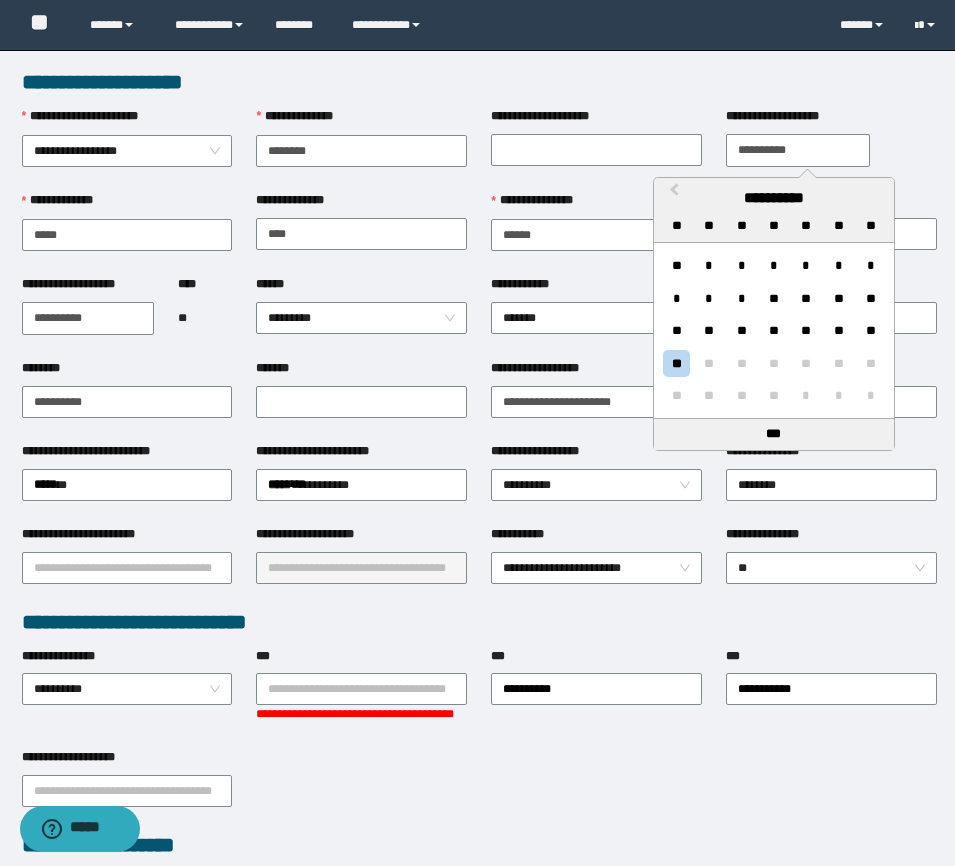 click on "**********" at bounding box center [798, 150] 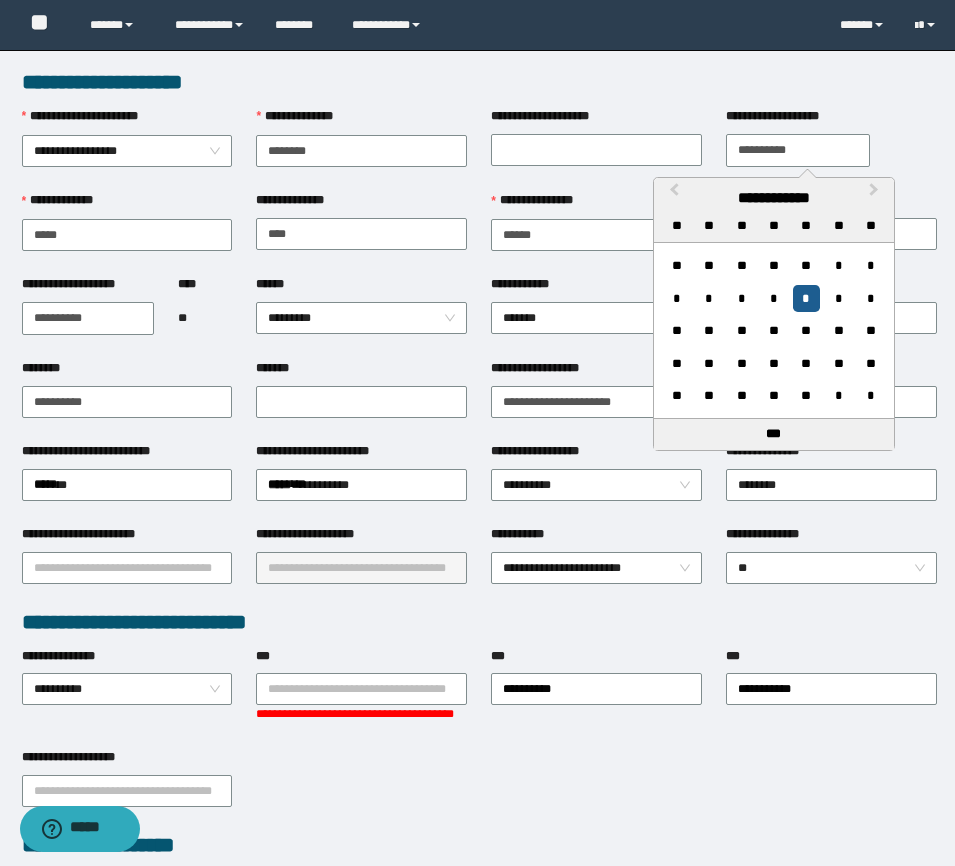 type on "**********" 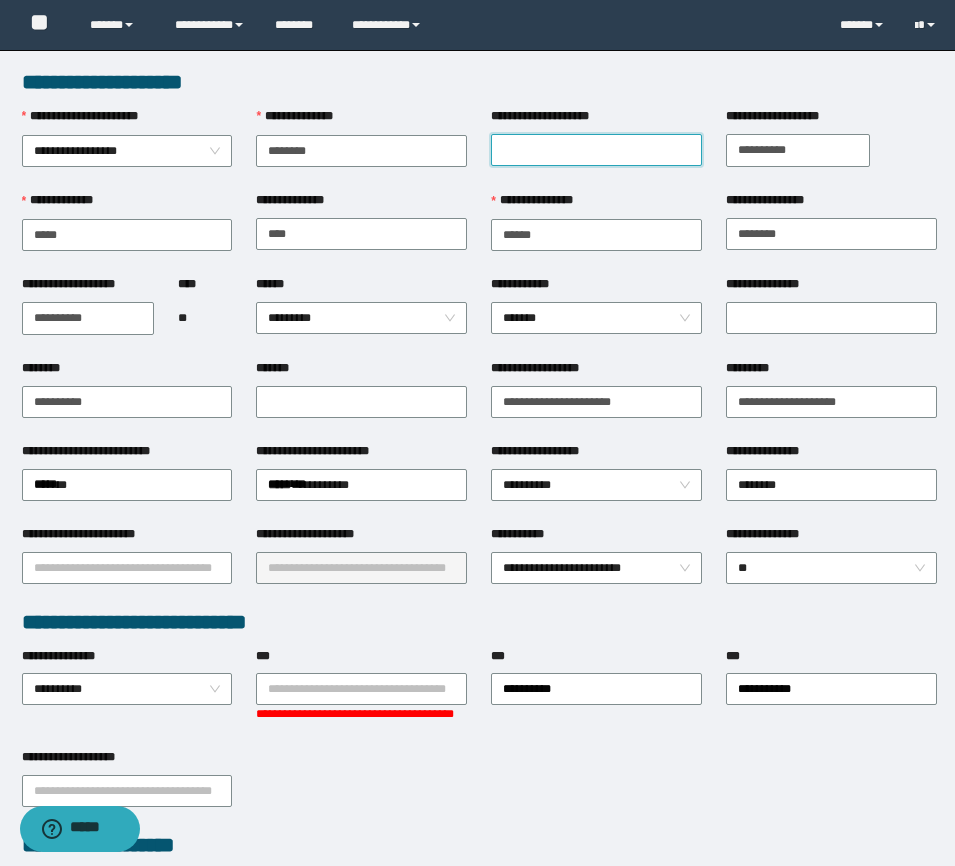 click on "**********" at bounding box center [596, 150] 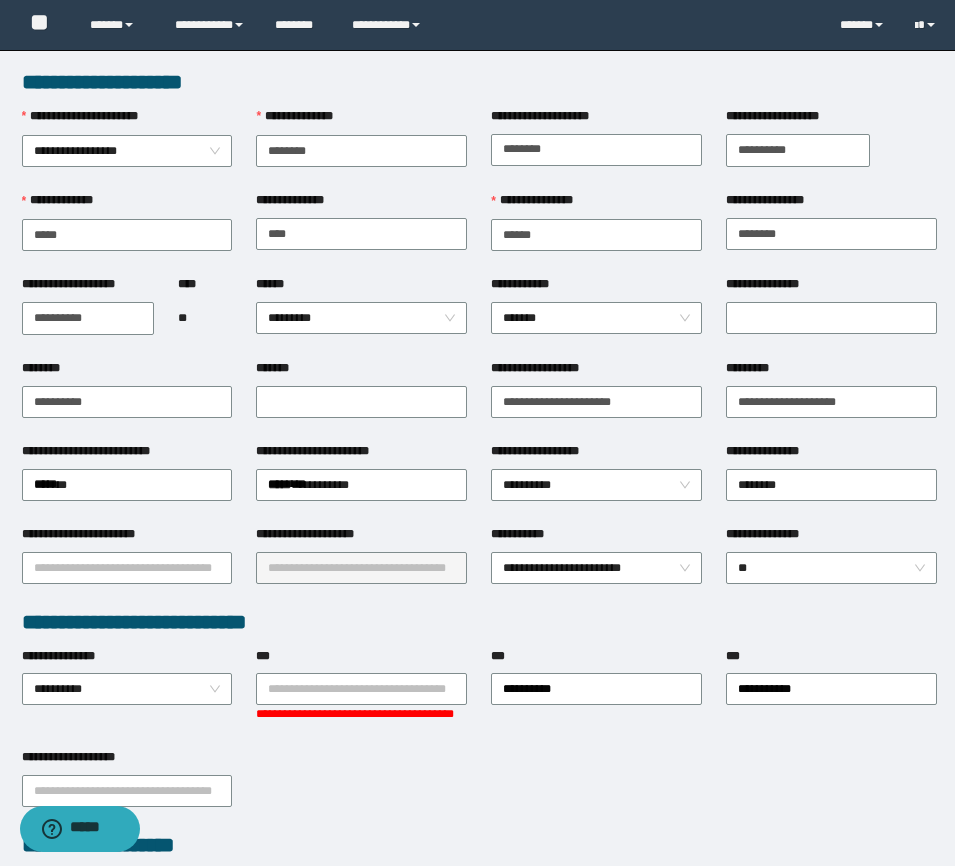 click on "**********" at bounding box center (479, 622) 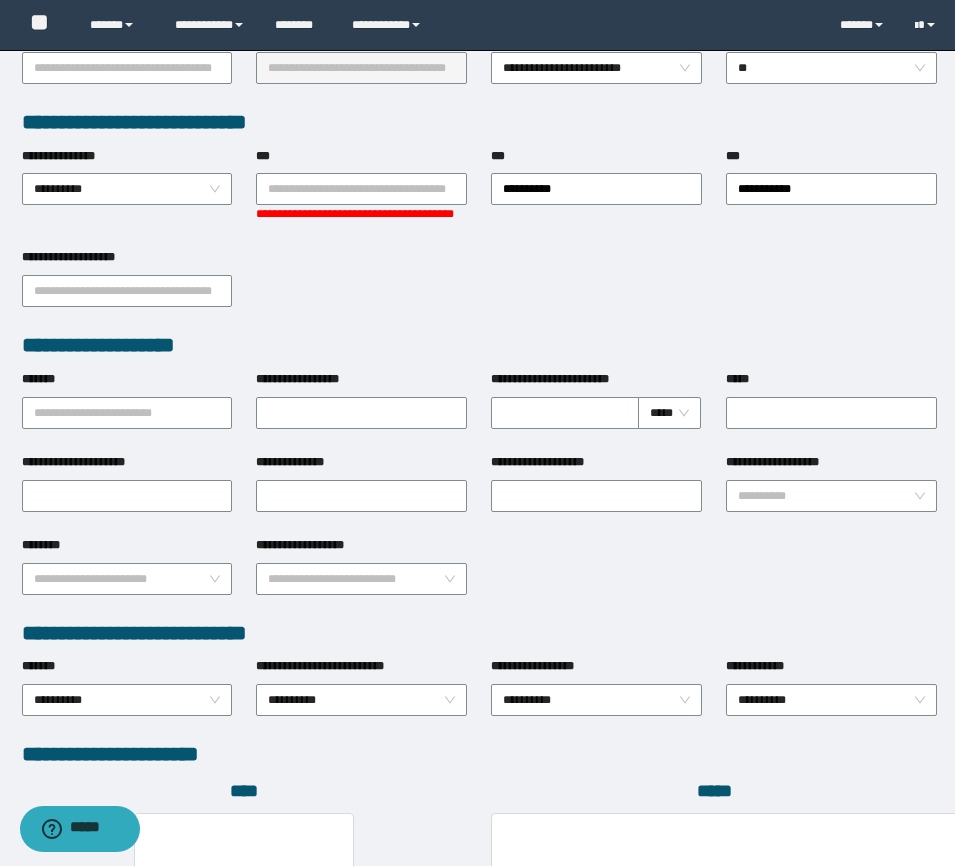 scroll, scrollTop: 0, scrollLeft: 0, axis: both 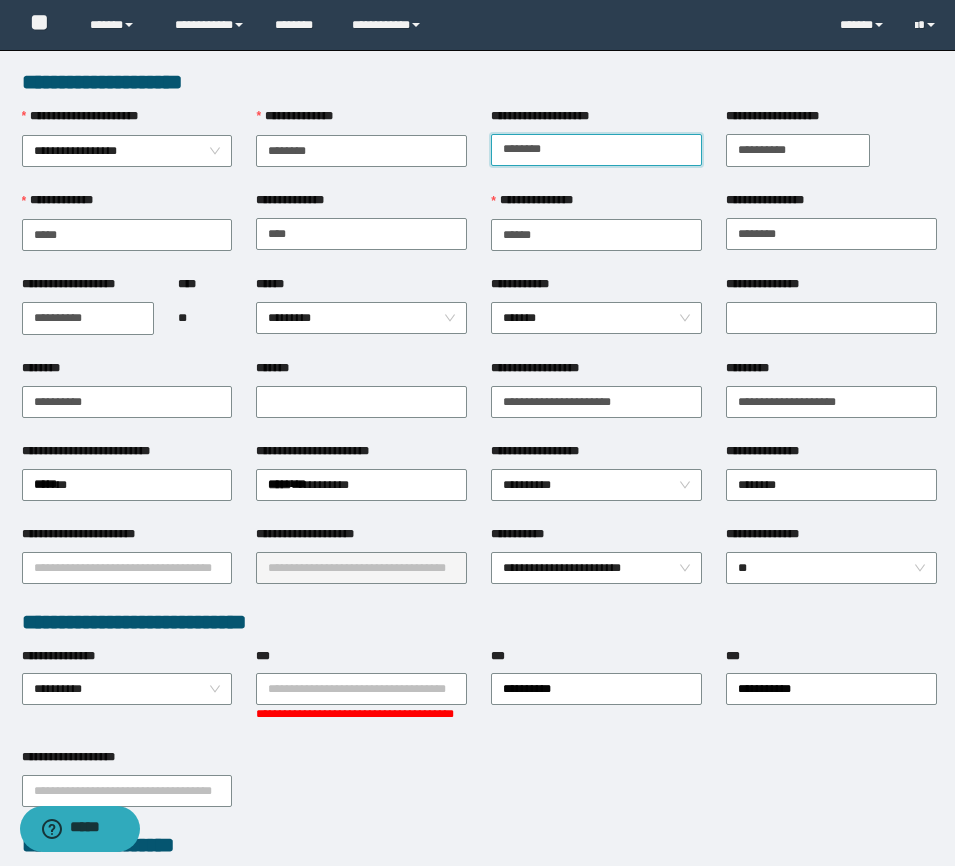 drag, startPoint x: 565, startPoint y: 157, endPoint x: 486, endPoint y: 139, distance: 81.02469 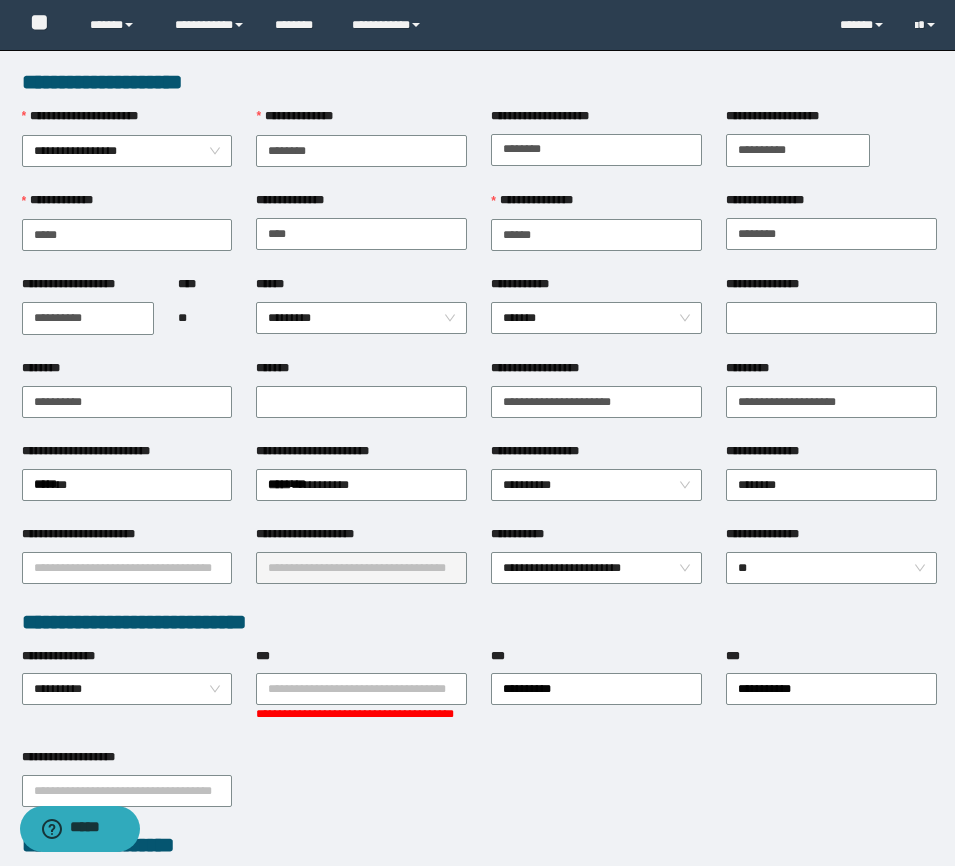 click on "**********" at bounding box center (479, 789) 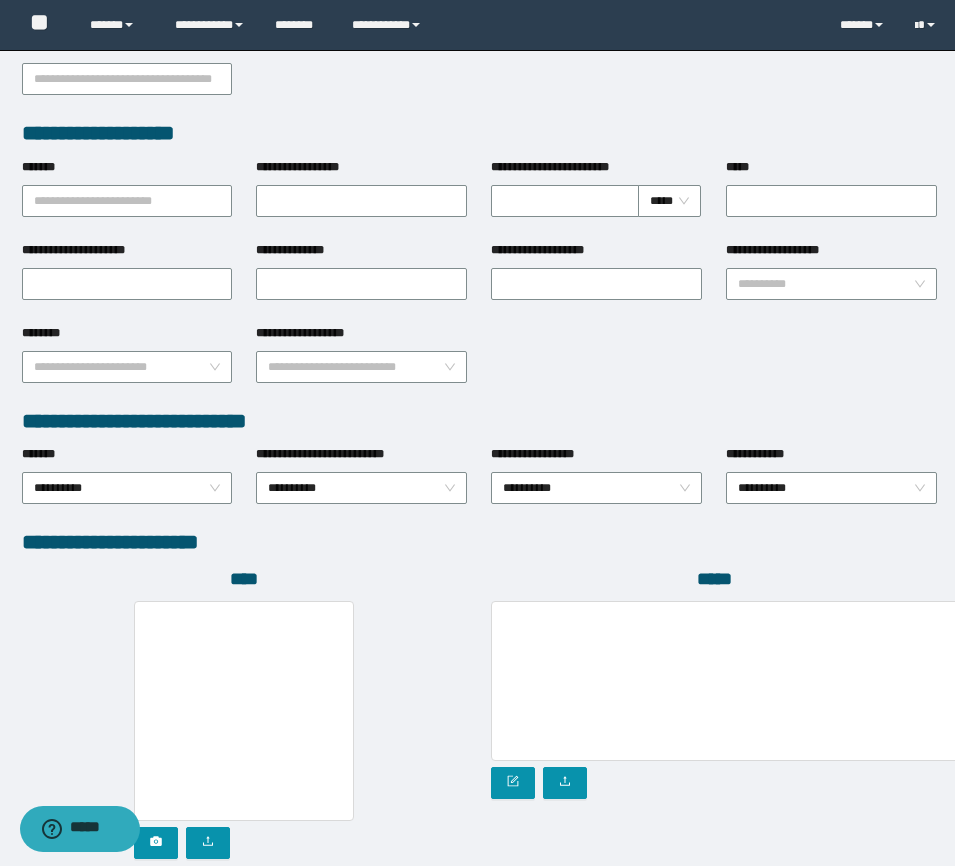 scroll, scrollTop: 856, scrollLeft: 0, axis: vertical 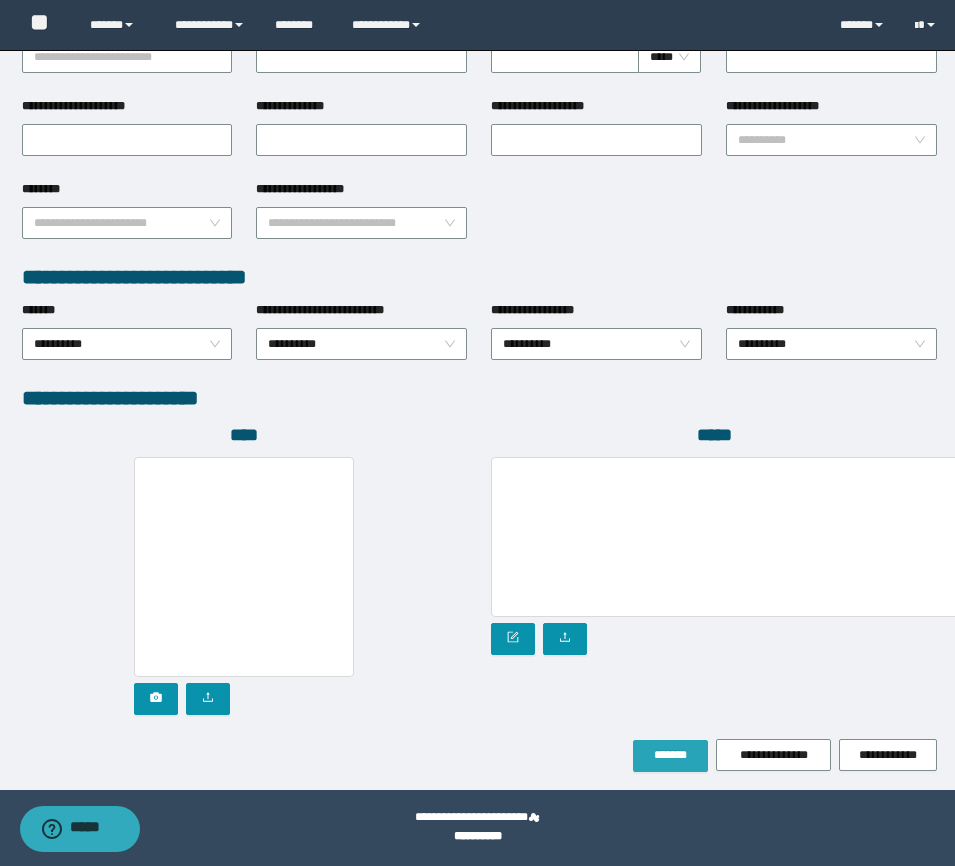click on "*******" at bounding box center [670, 755] 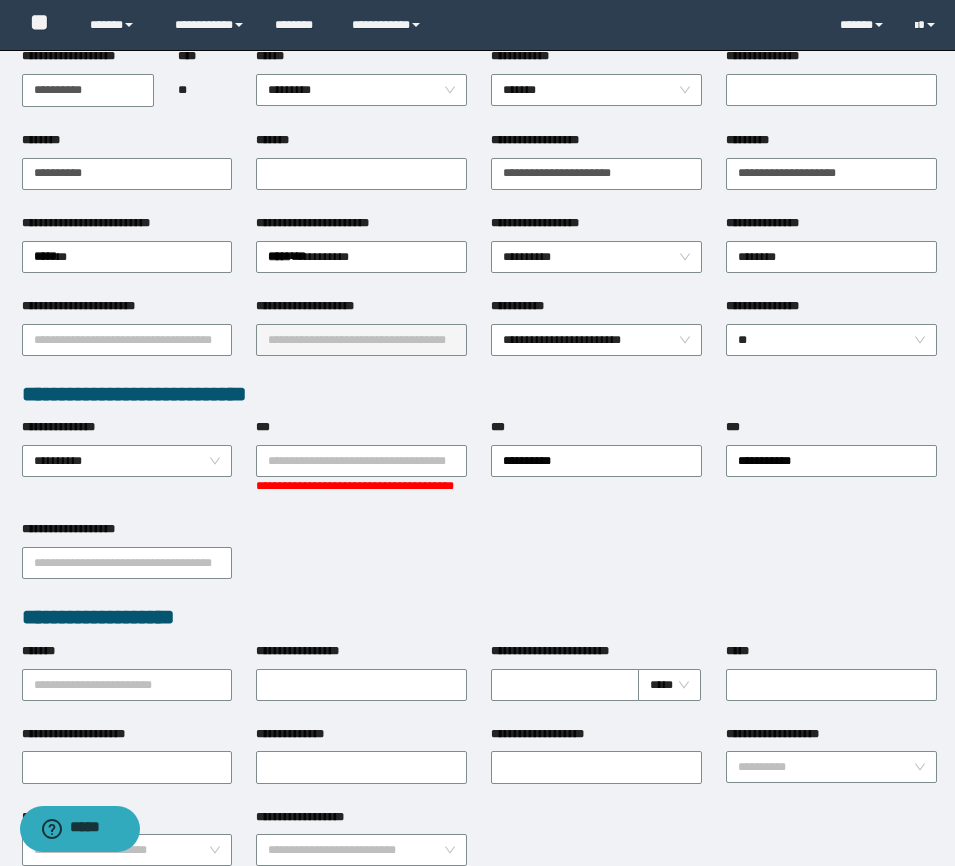 scroll, scrollTop: 0, scrollLeft: 0, axis: both 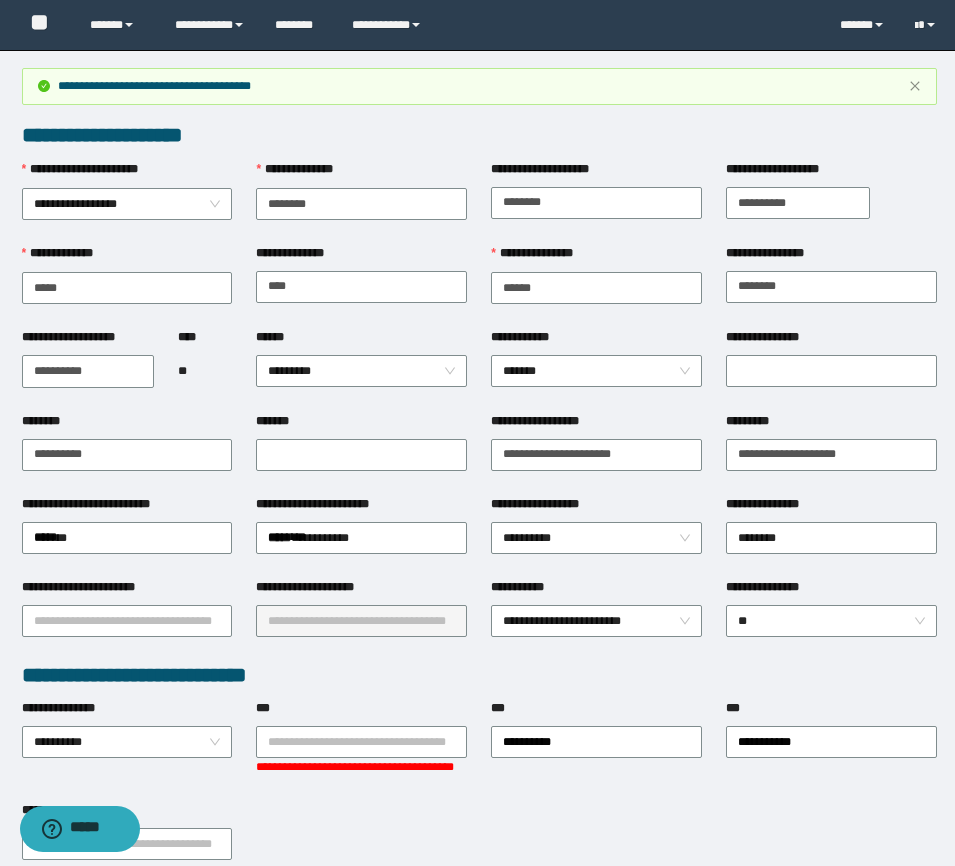 type 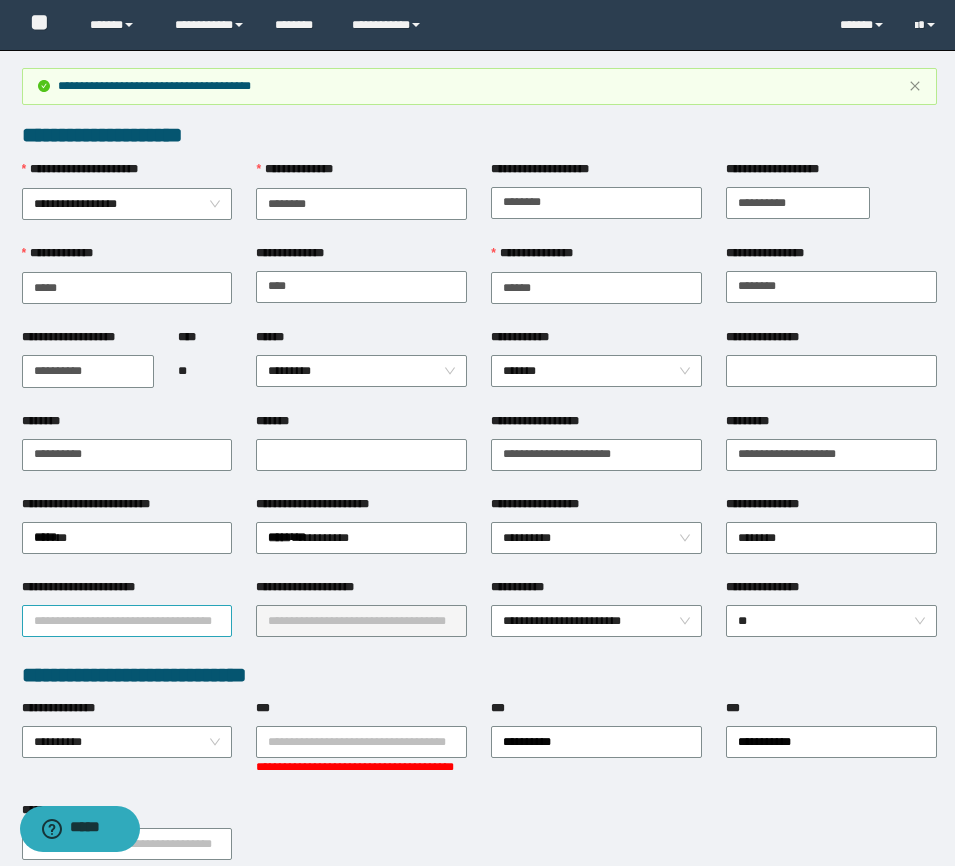 click on "**********" at bounding box center [127, 621] 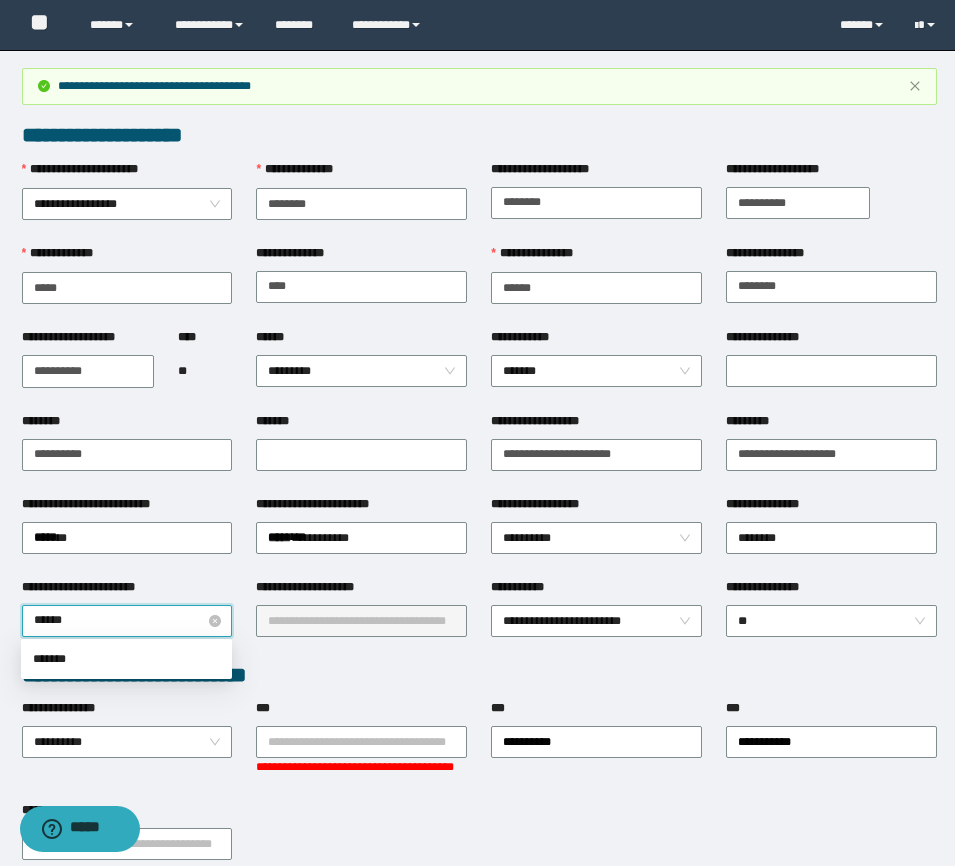 type on "*******" 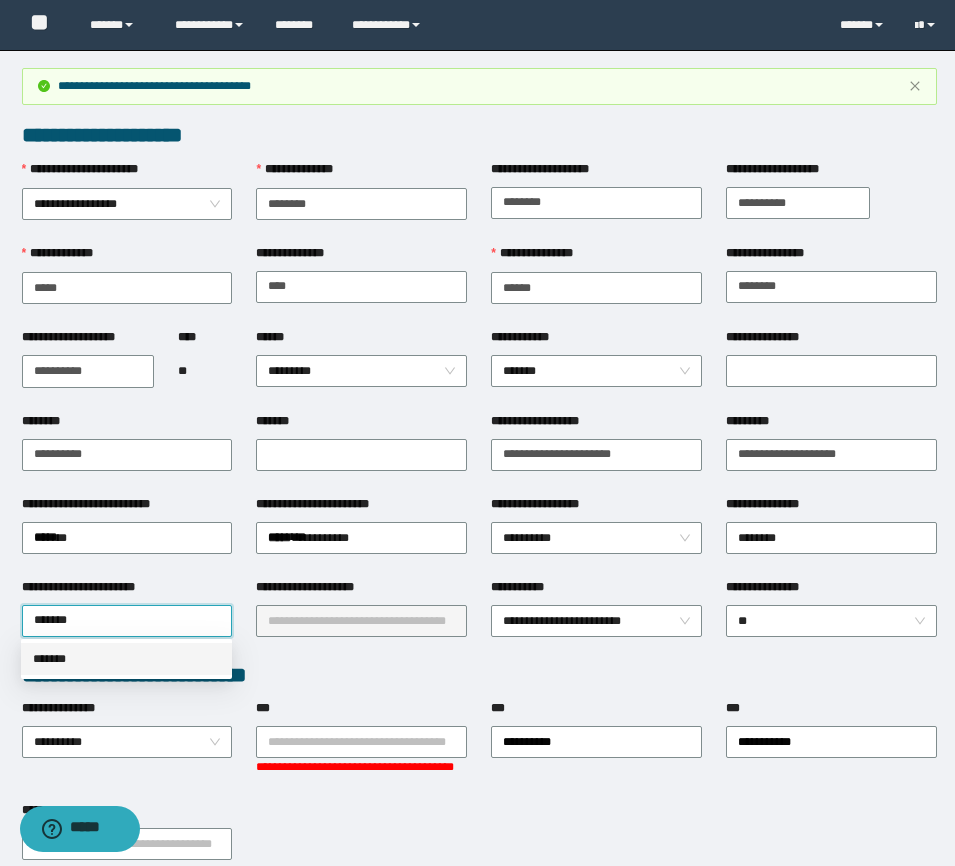 click on "*******" at bounding box center [126, 659] 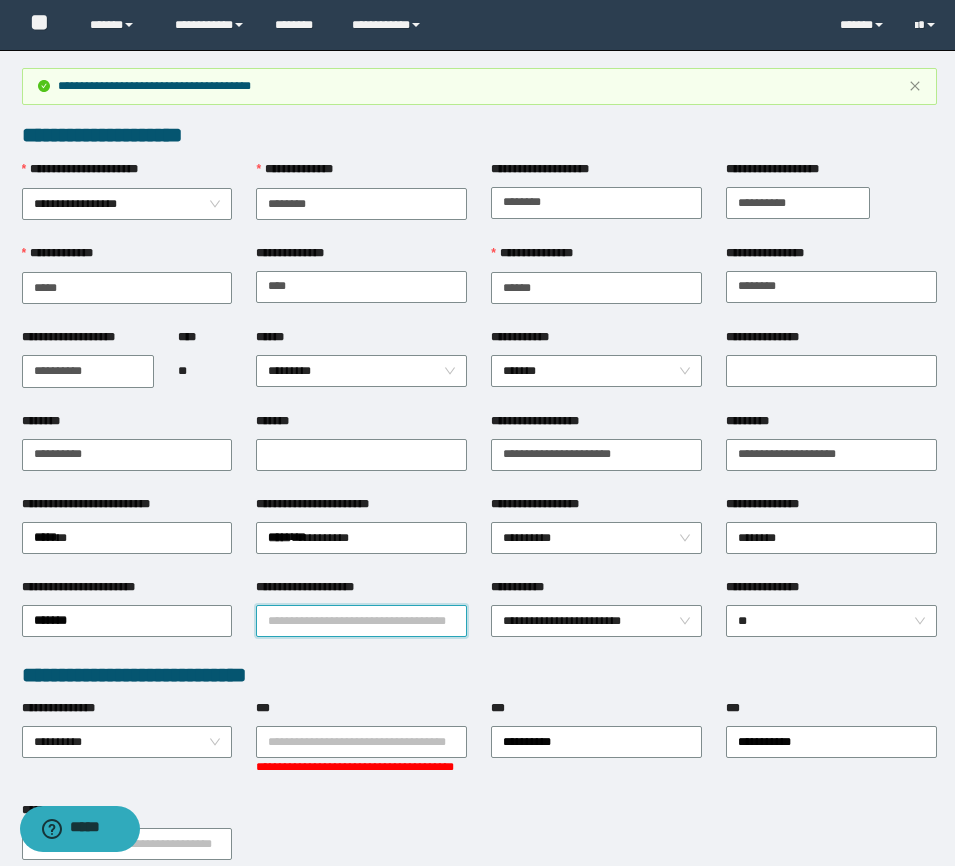 click on "**********" at bounding box center (361, 621) 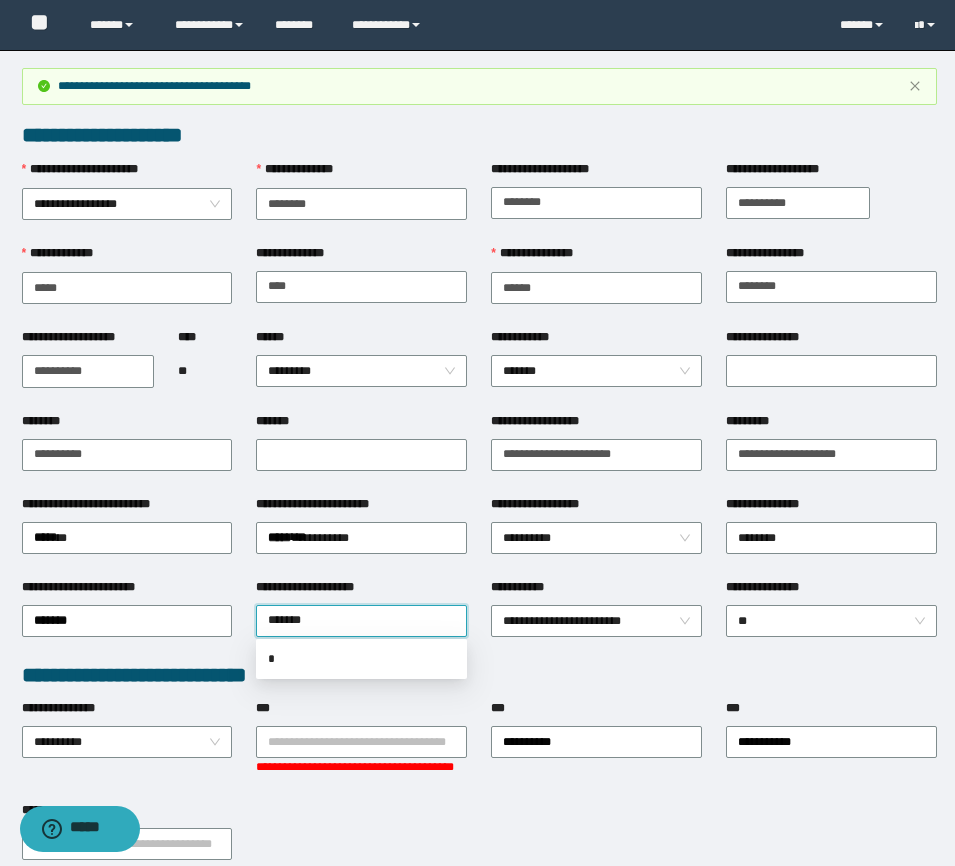 type on "********" 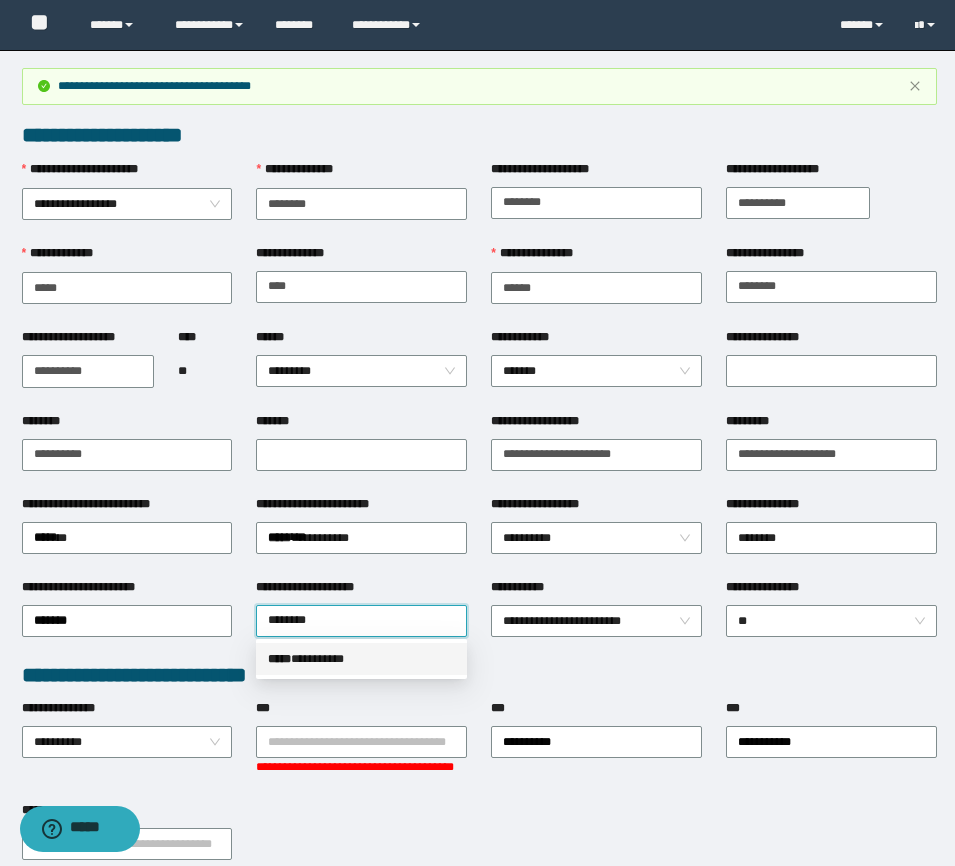 click on "***** * ********" at bounding box center [361, 659] 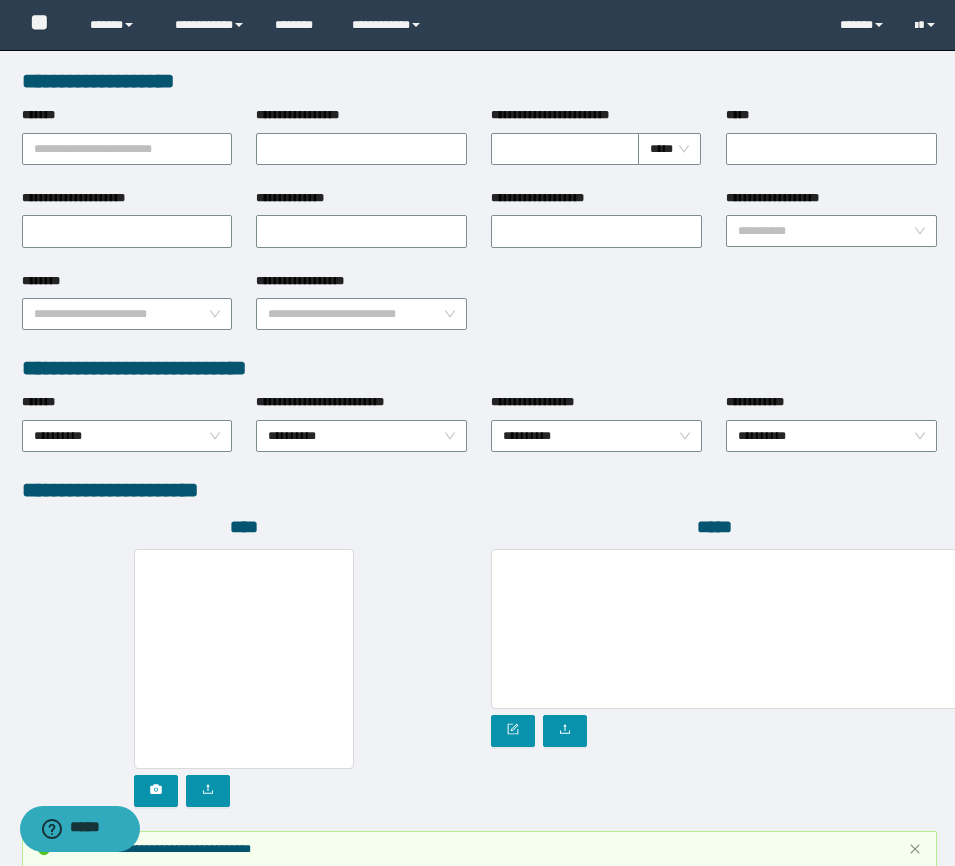 scroll, scrollTop: 962, scrollLeft: 0, axis: vertical 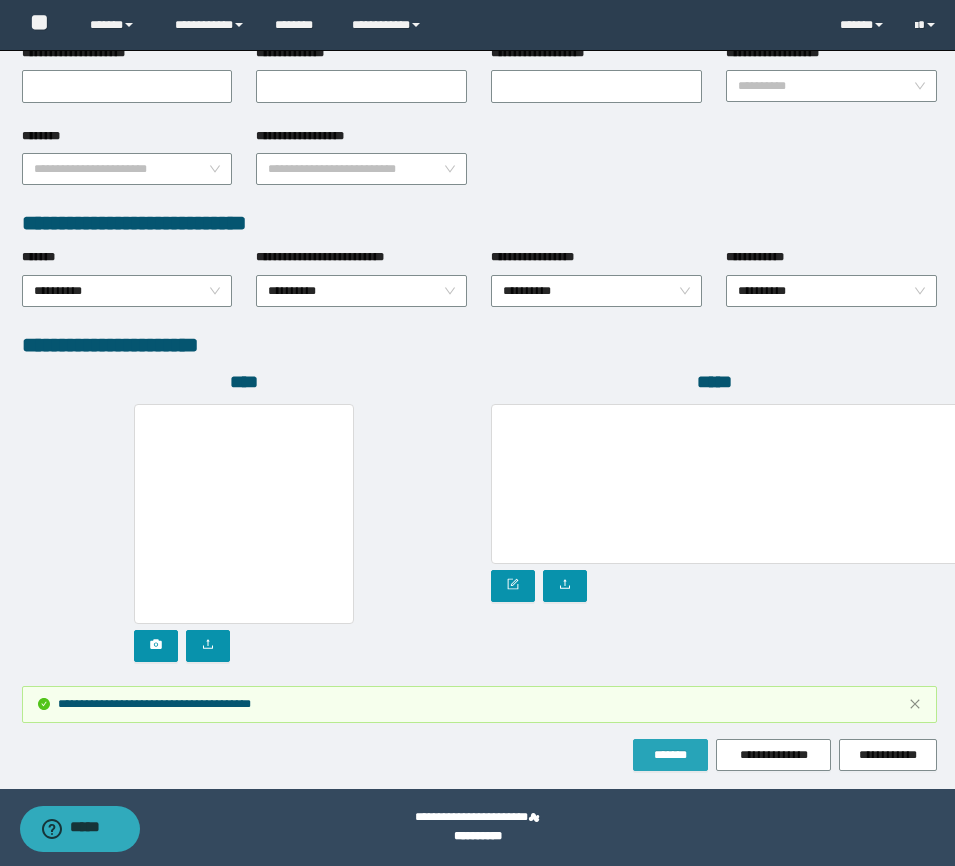 click on "*******" at bounding box center (670, 755) 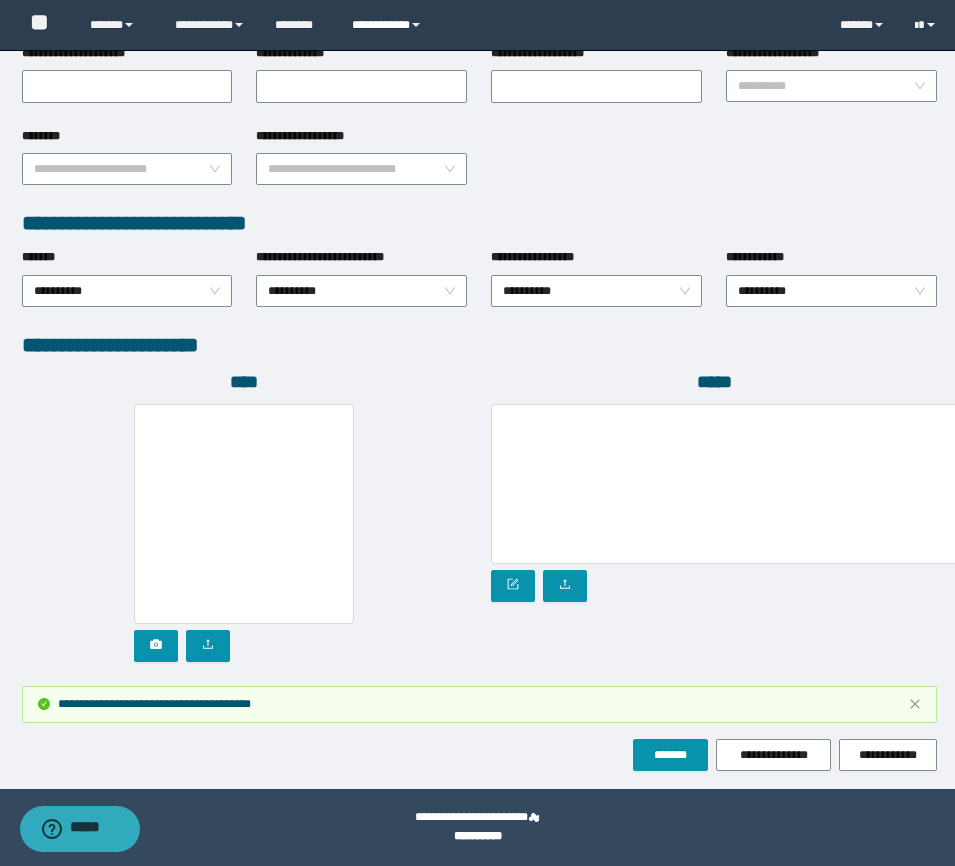 click on "**********" at bounding box center [389, 25] 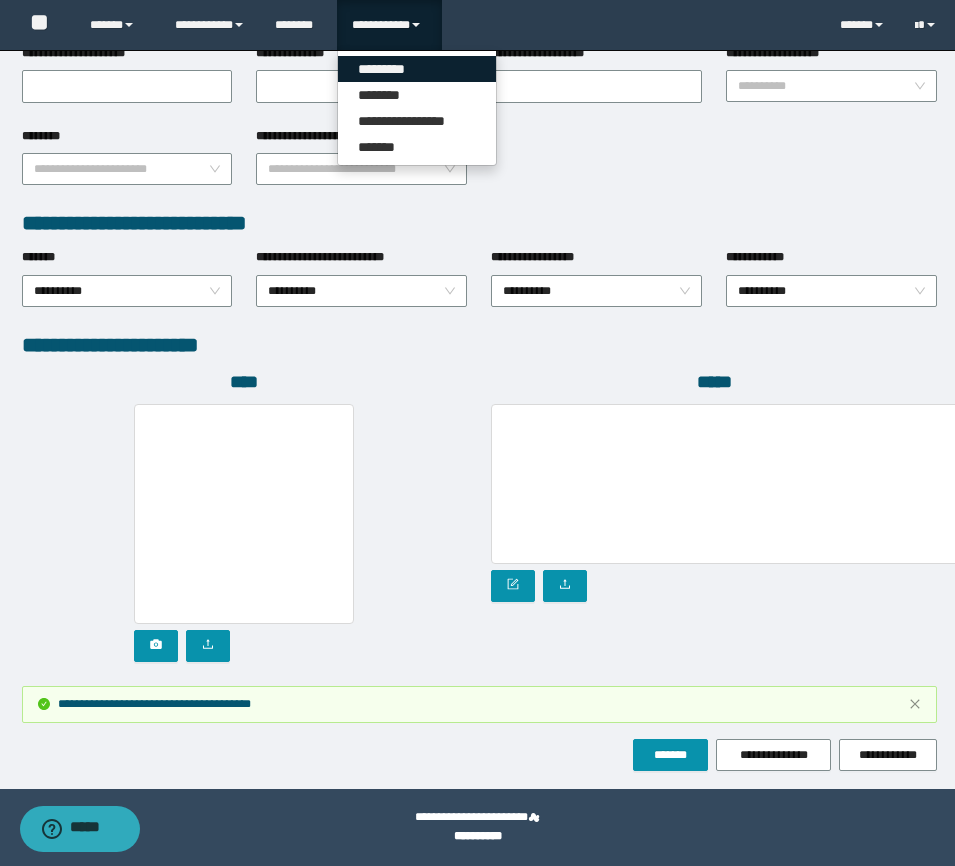click on "*********" at bounding box center [417, 69] 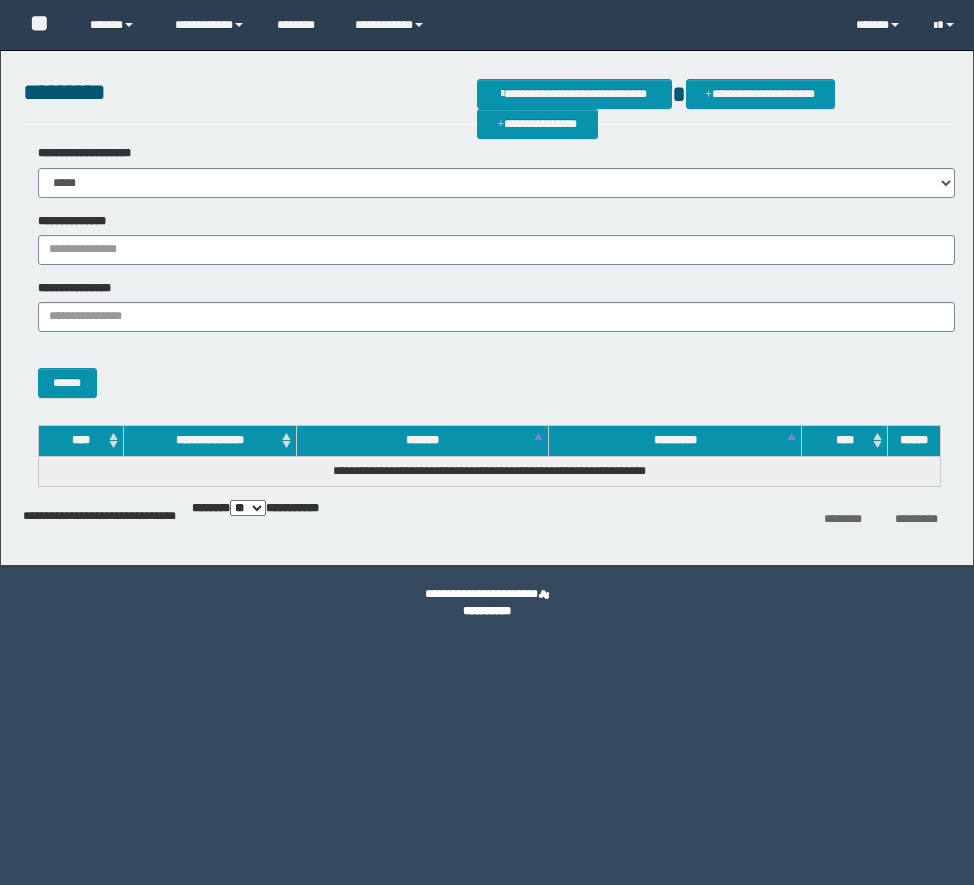 scroll, scrollTop: 0, scrollLeft: 0, axis: both 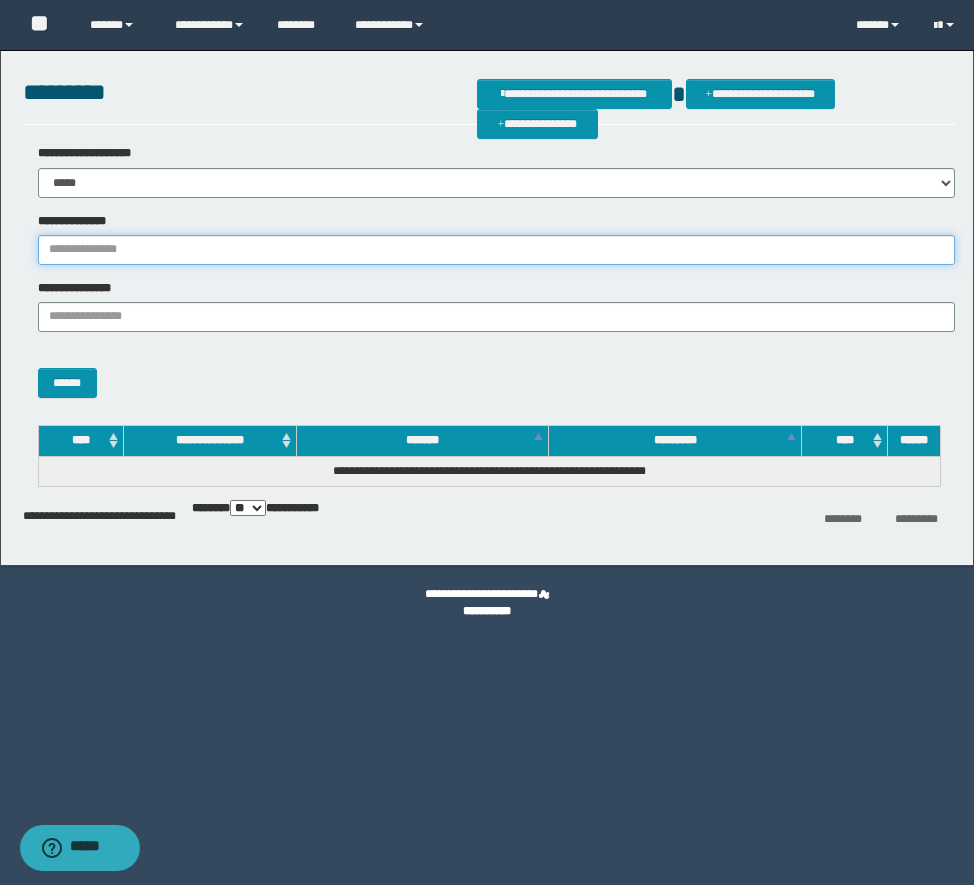 click on "**********" at bounding box center [496, 250] 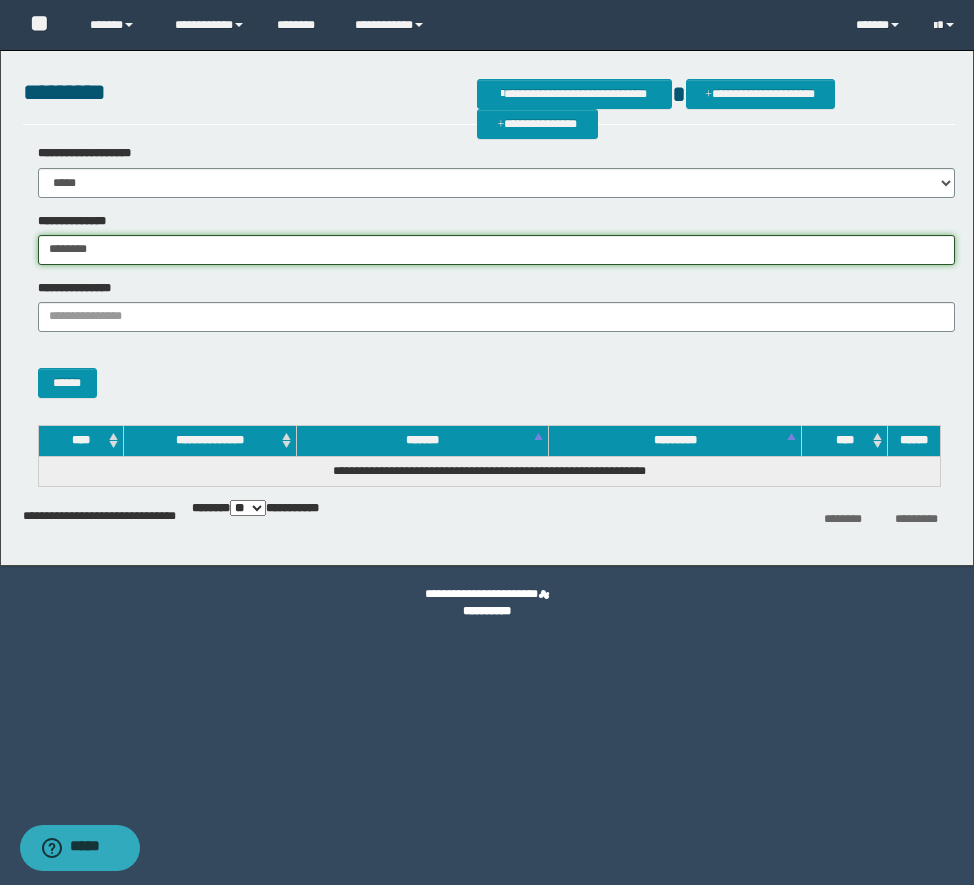 type on "********" 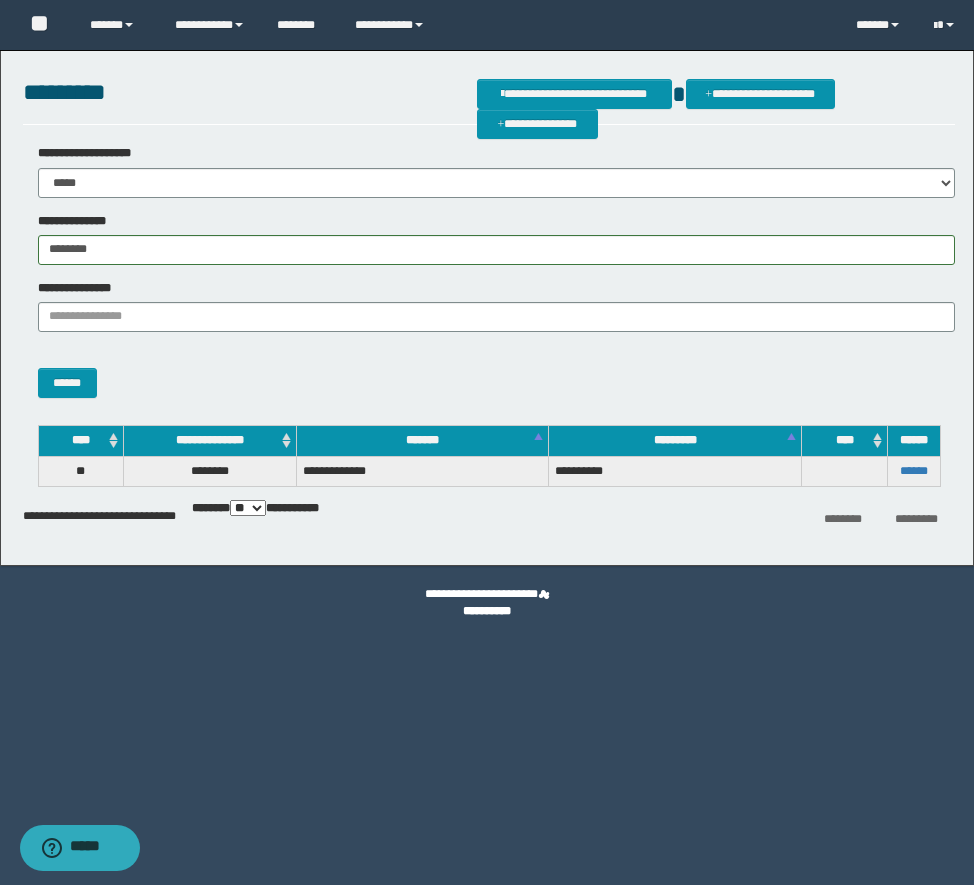 click on "******" at bounding box center [489, 373] 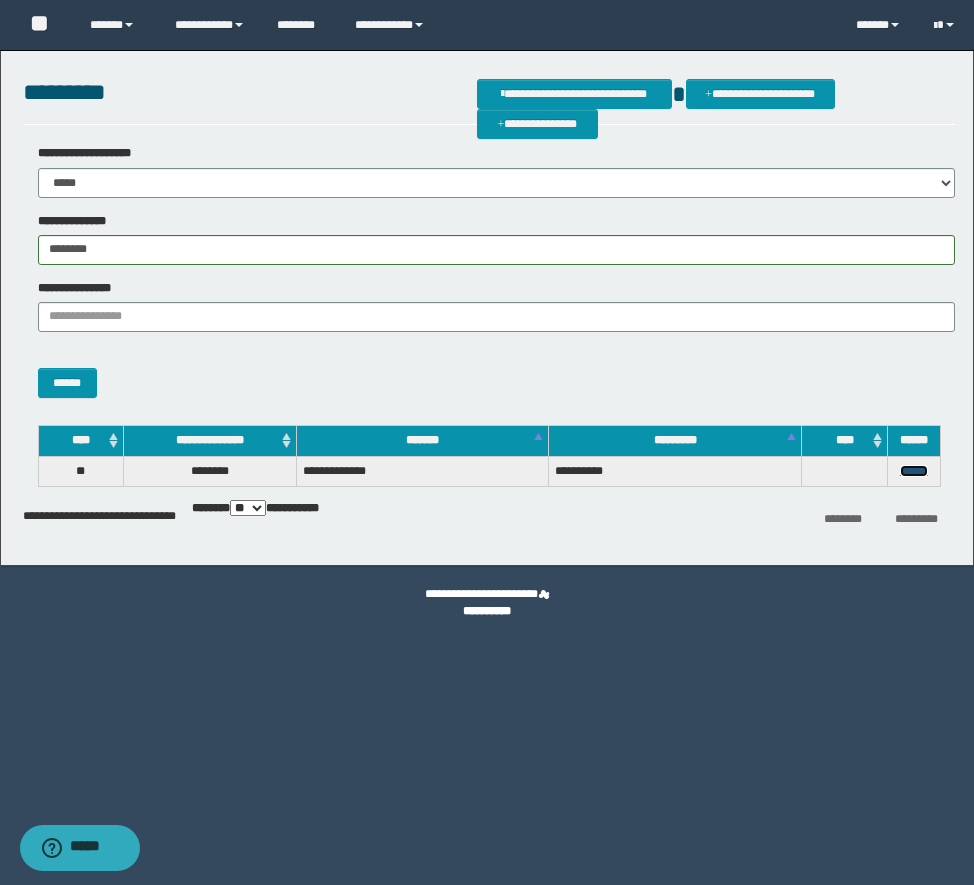 click on "******" at bounding box center [914, 471] 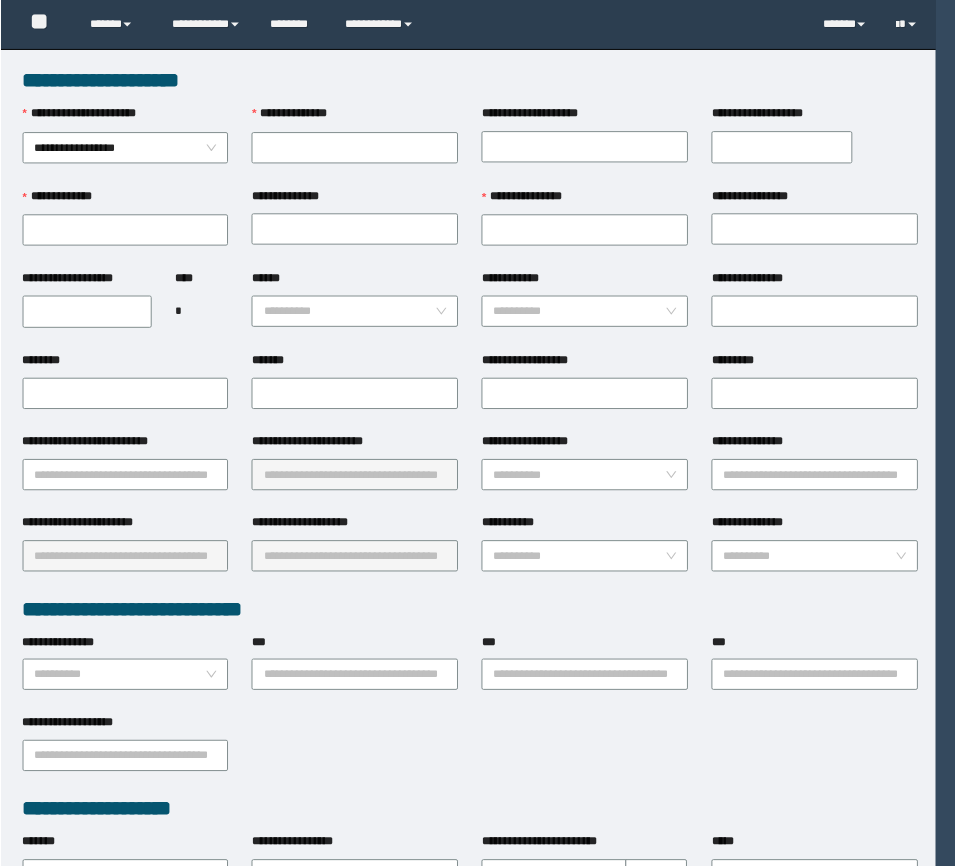 scroll, scrollTop: 0, scrollLeft: 0, axis: both 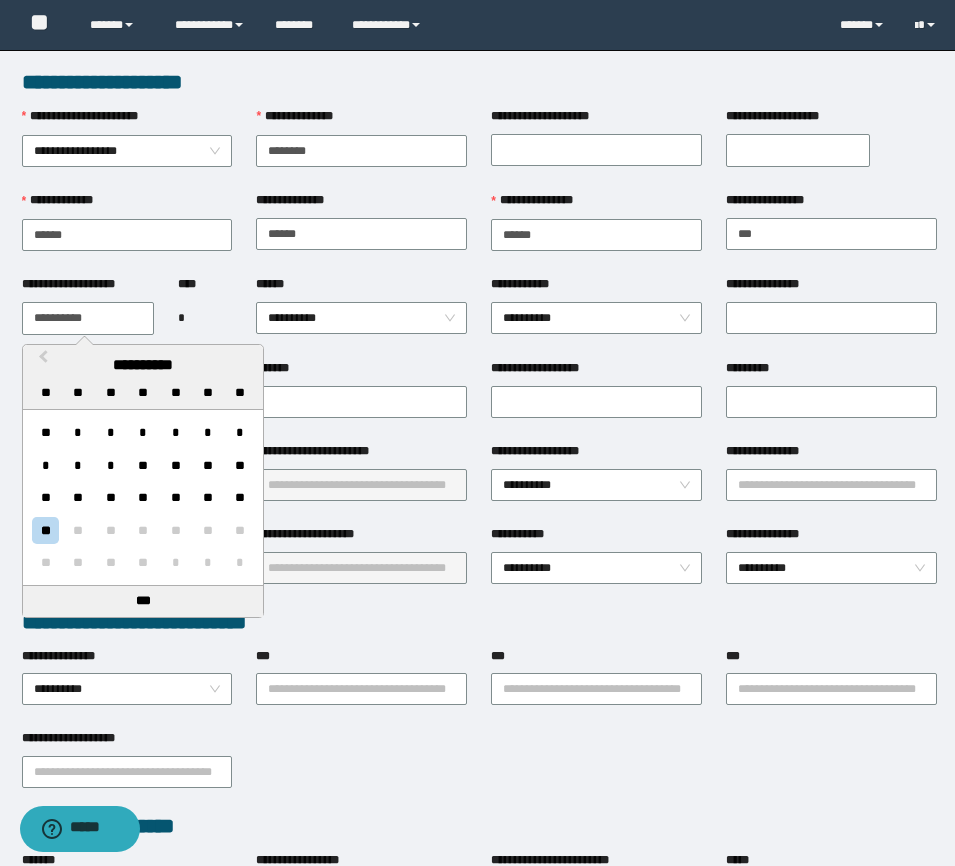 click on "**********" at bounding box center (88, 318) 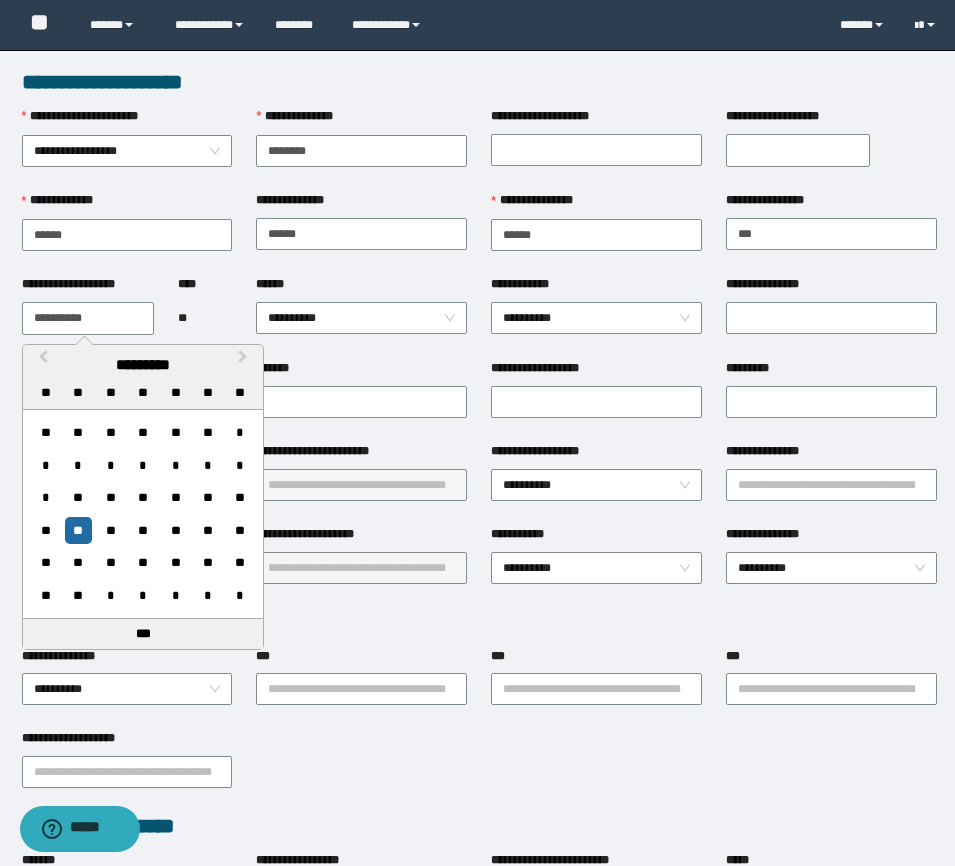 type on "**********" 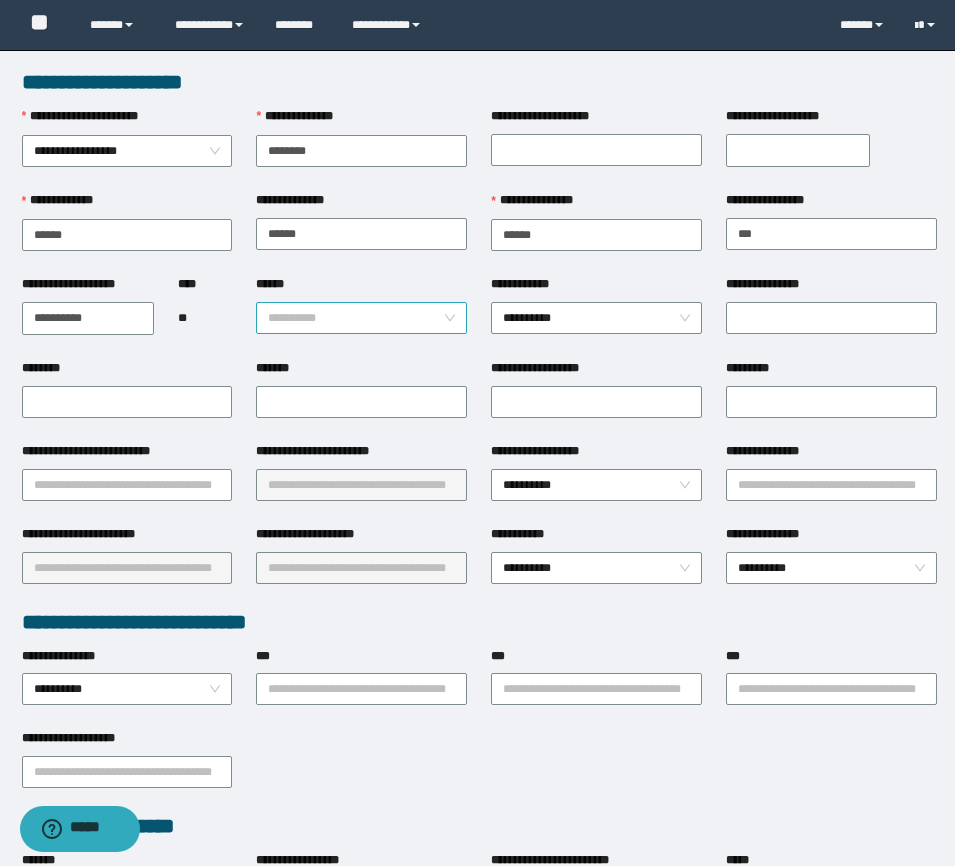 click on "**********" at bounding box center (361, 318) 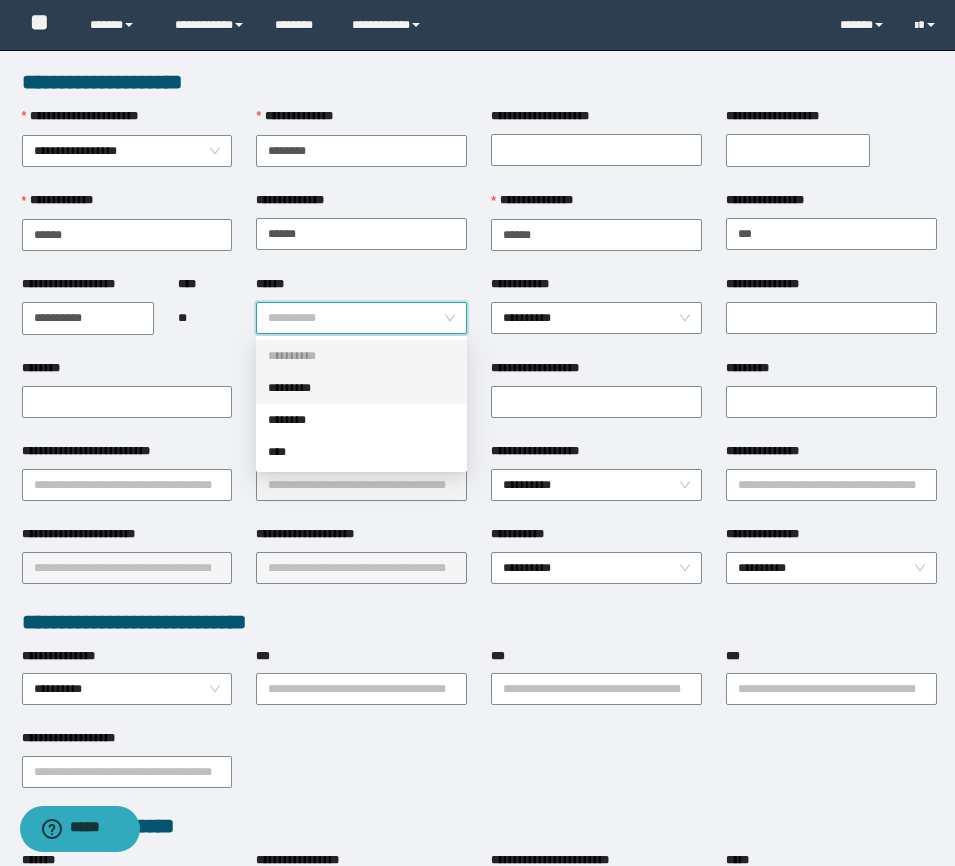 click on "*********" at bounding box center [361, 388] 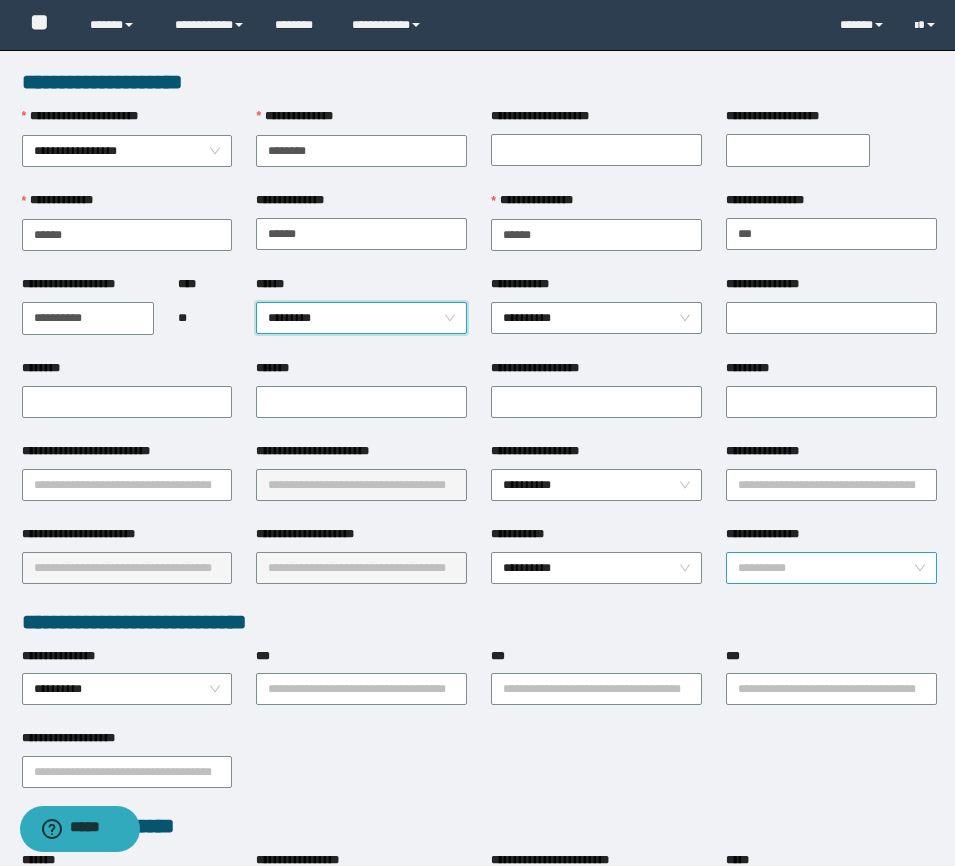 click on "**********" at bounding box center [831, 568] 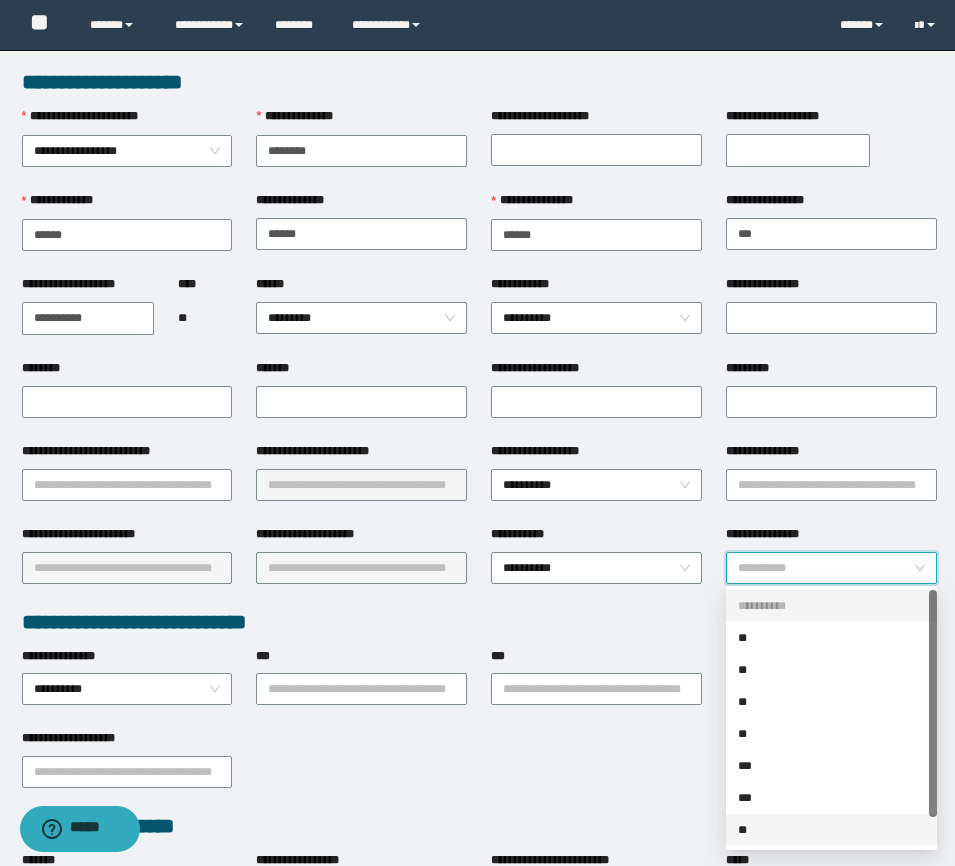 click on "**" at bounding box center [831, 830] 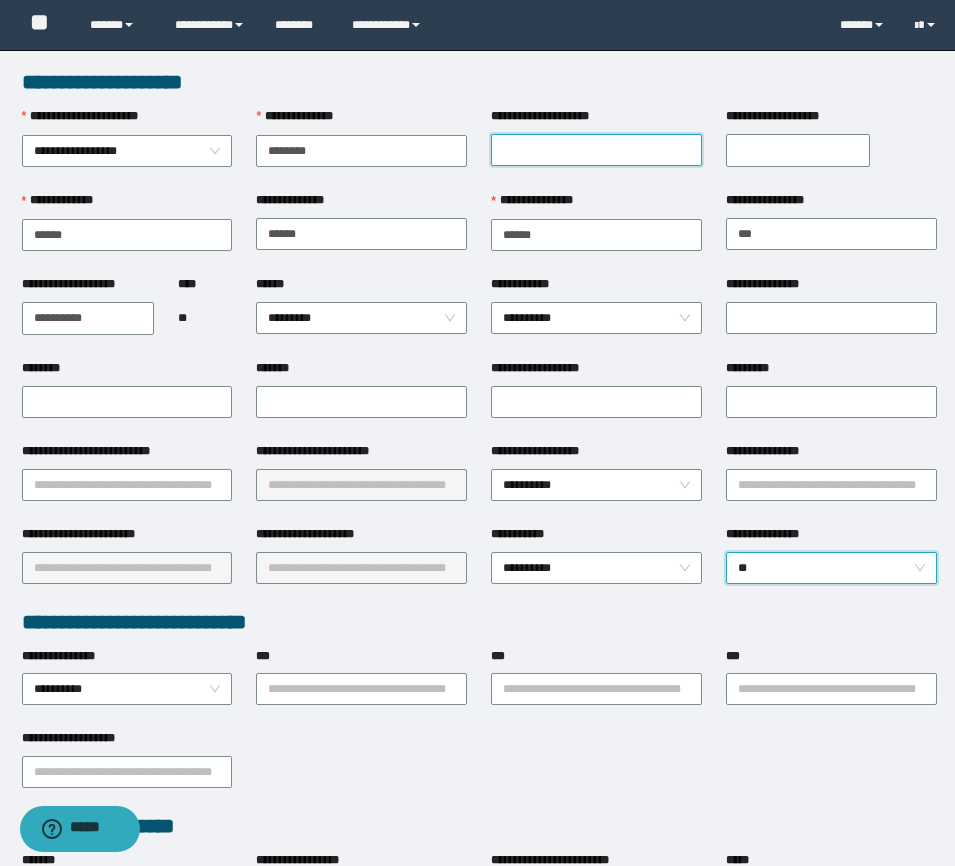 click on "**********" at bounding box center (596, 150) 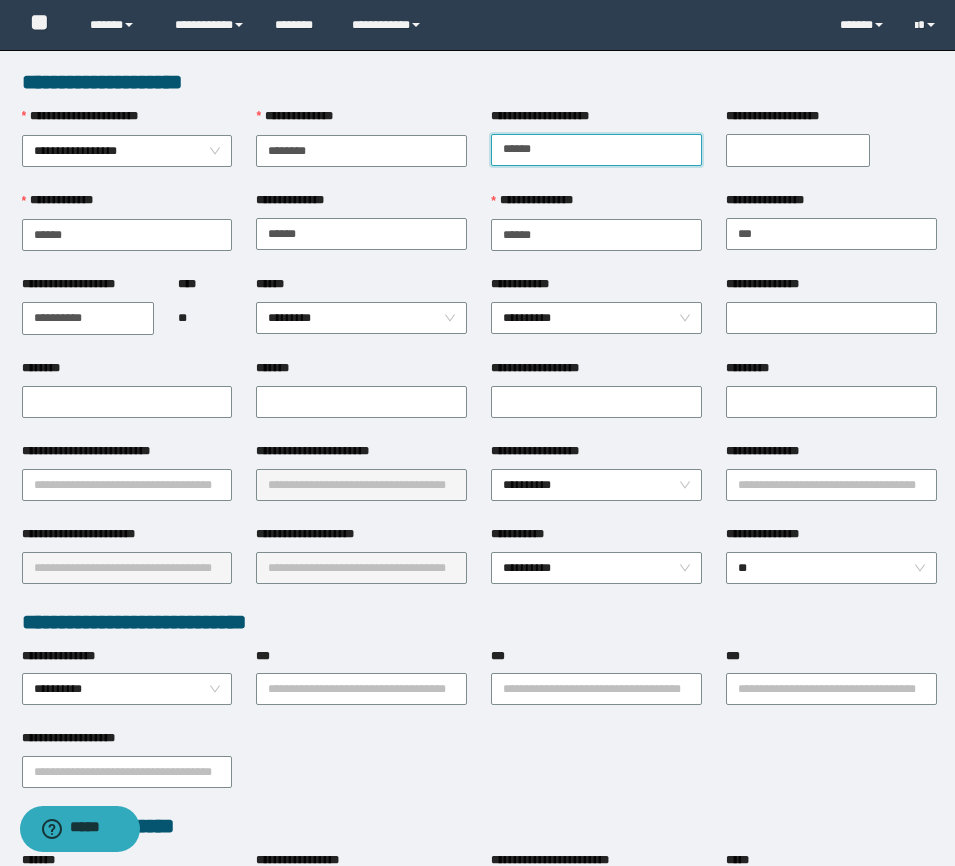 type on "******" 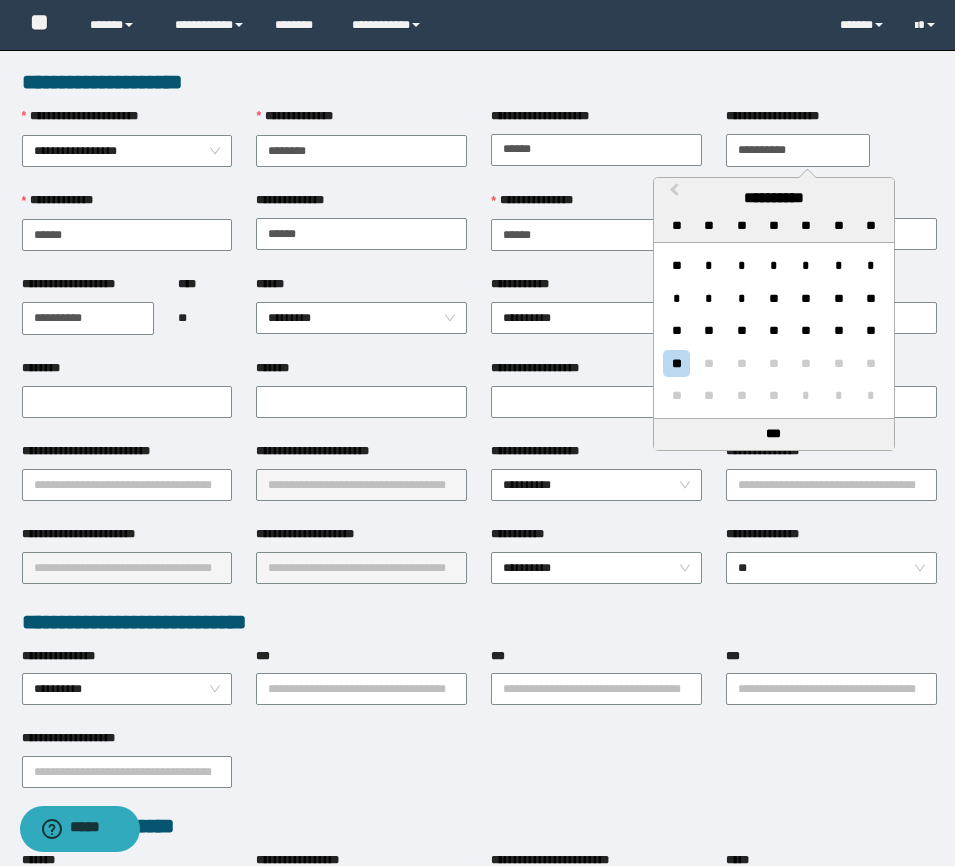 click on "**********" at bounding box center [798, 150] 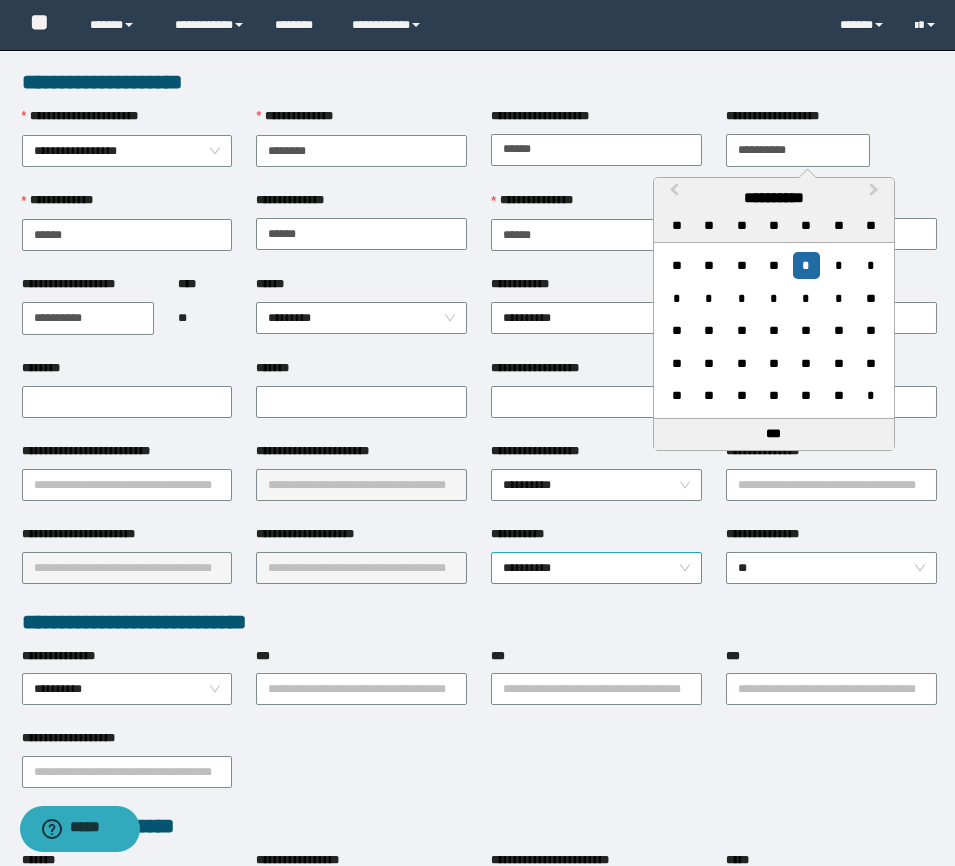 type on "**********" 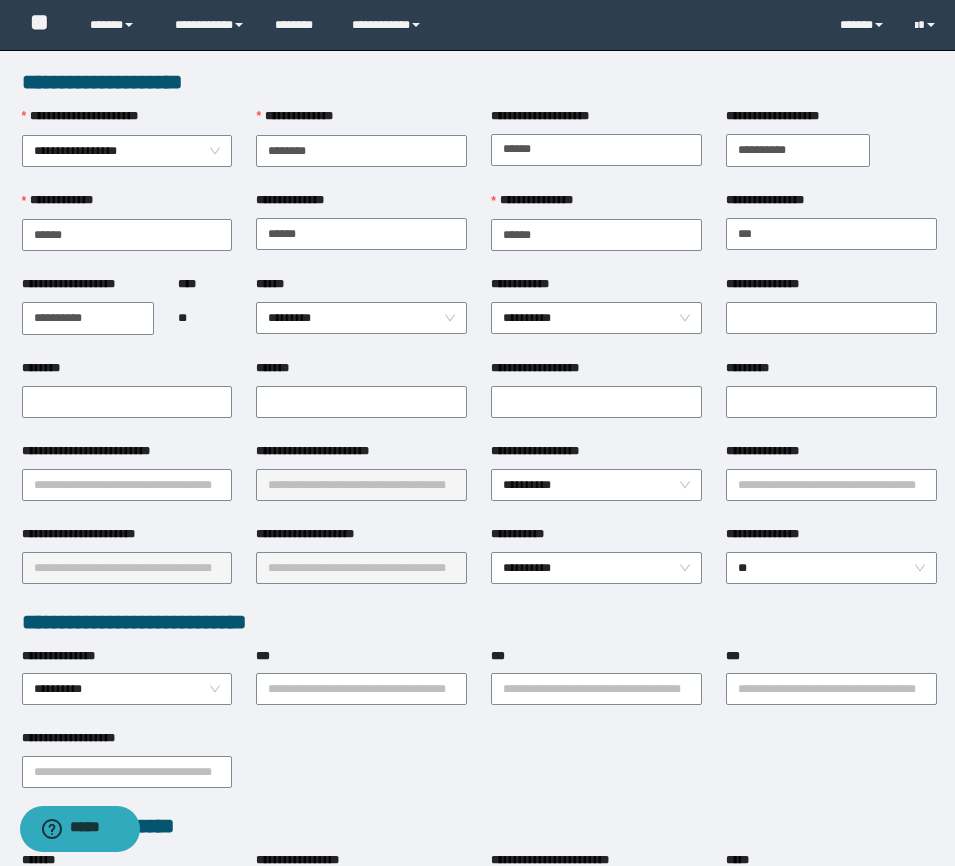 click on "**********" at bounding box center (831, 317) 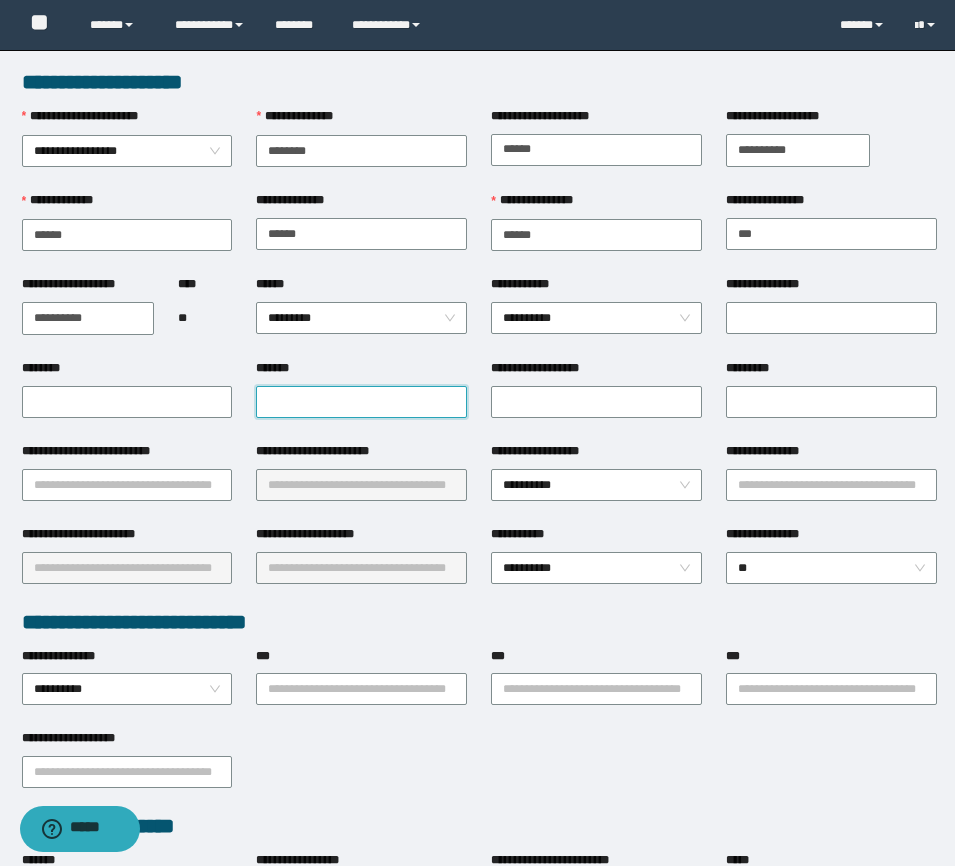 click on "*******" at bounding box center (361, 402) 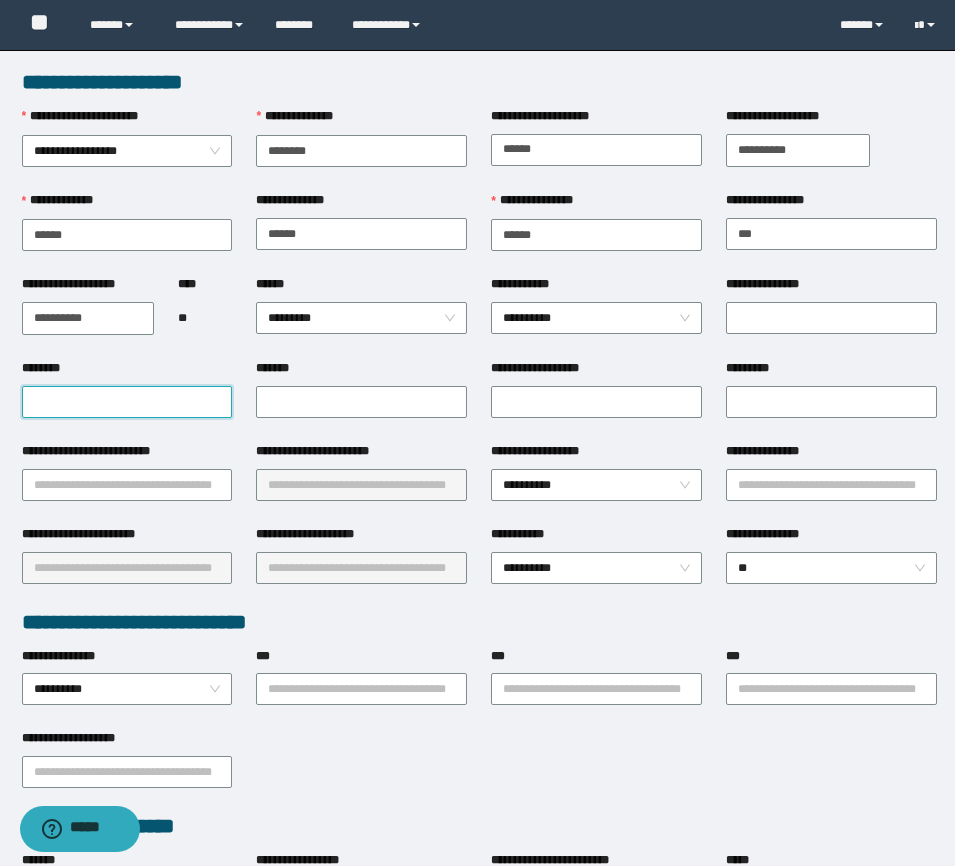 click on "********" at bounding box center (127, 402) 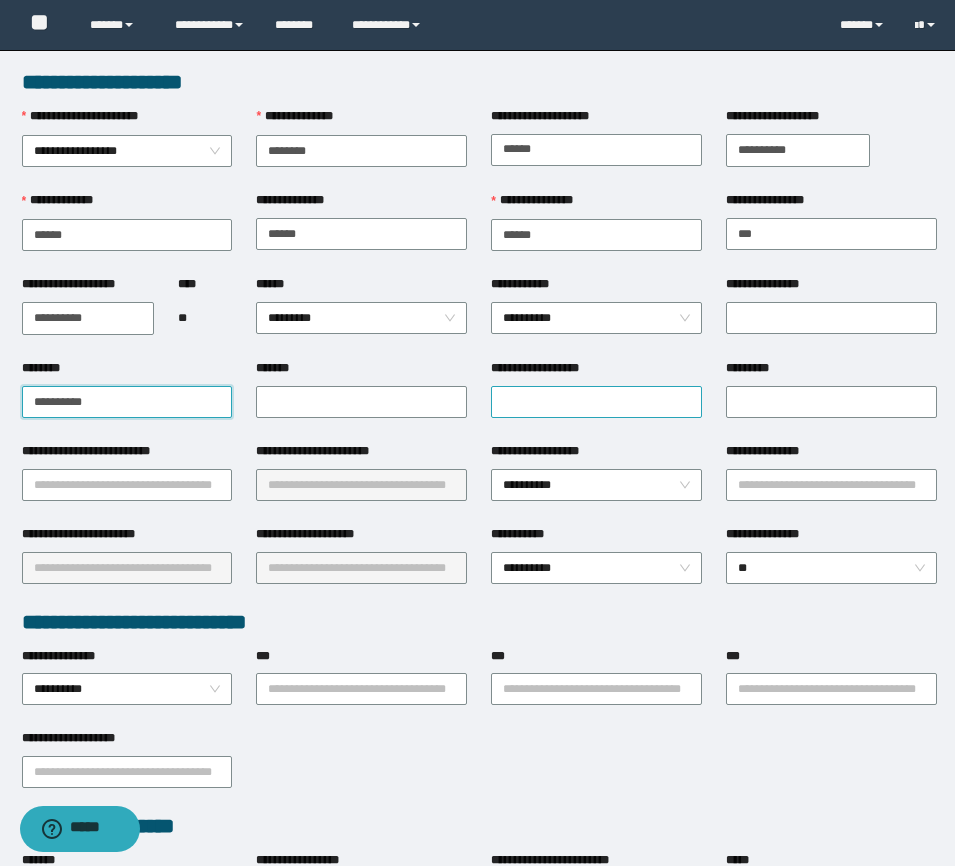 type on "**********" 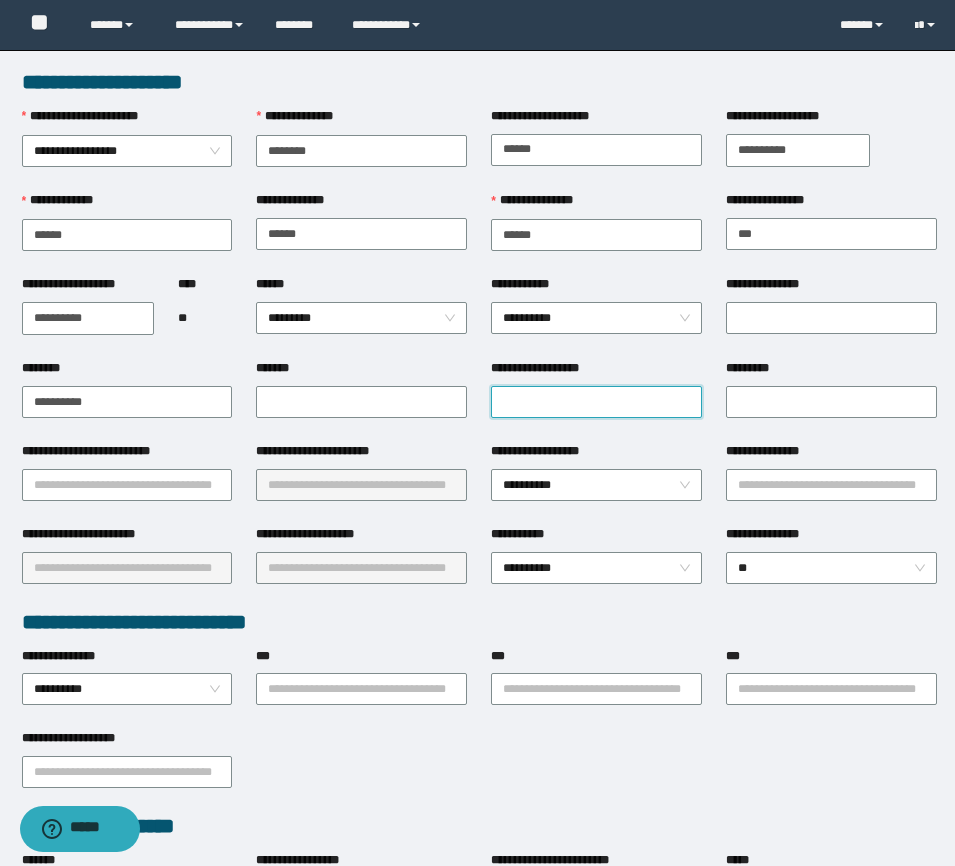 click on "**********" at bounding box center (596, 402) 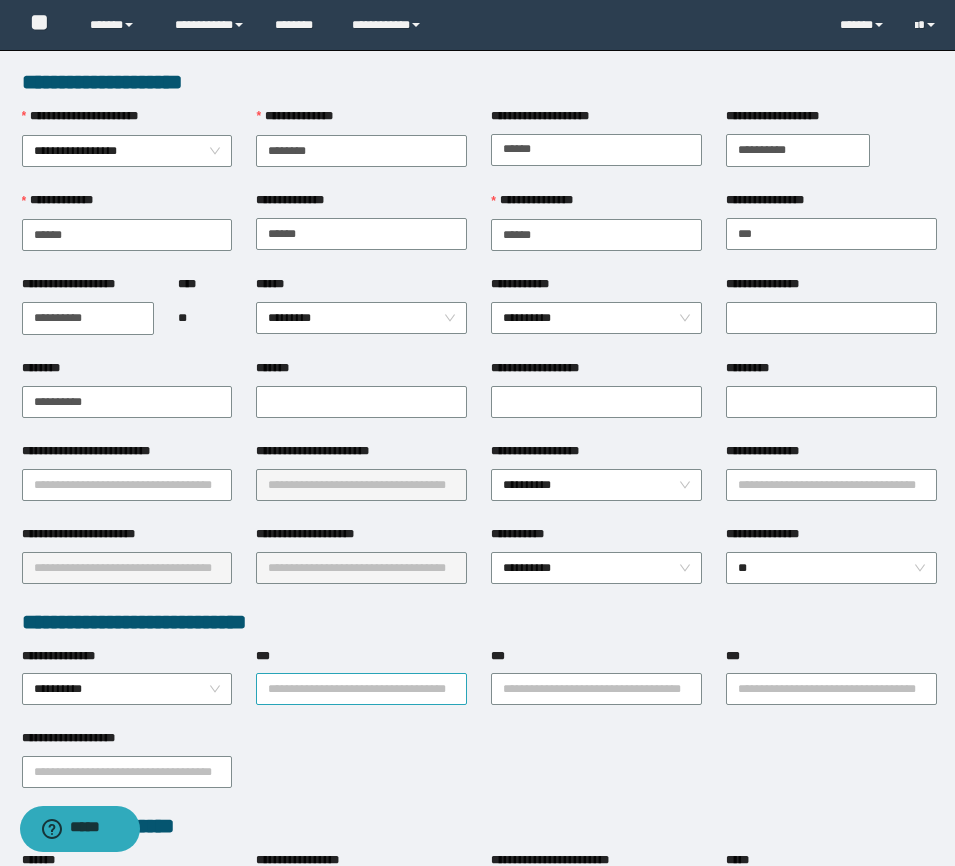 click on "***" at bounding box center [361, 689] 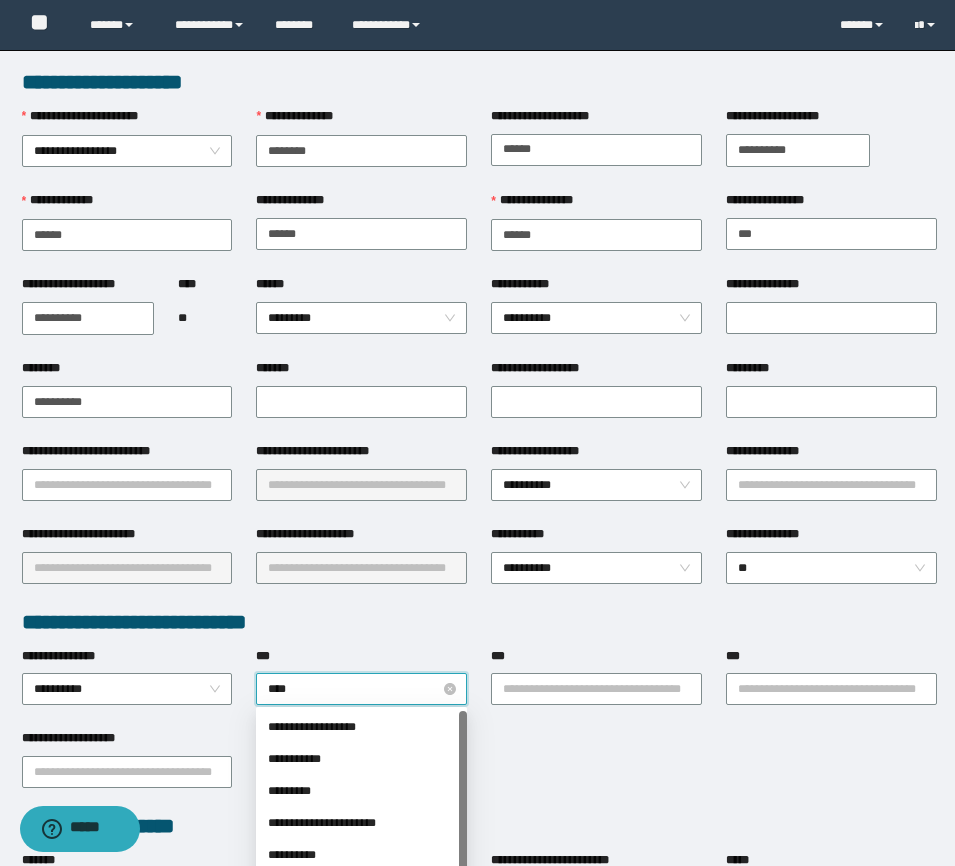type on "*****" 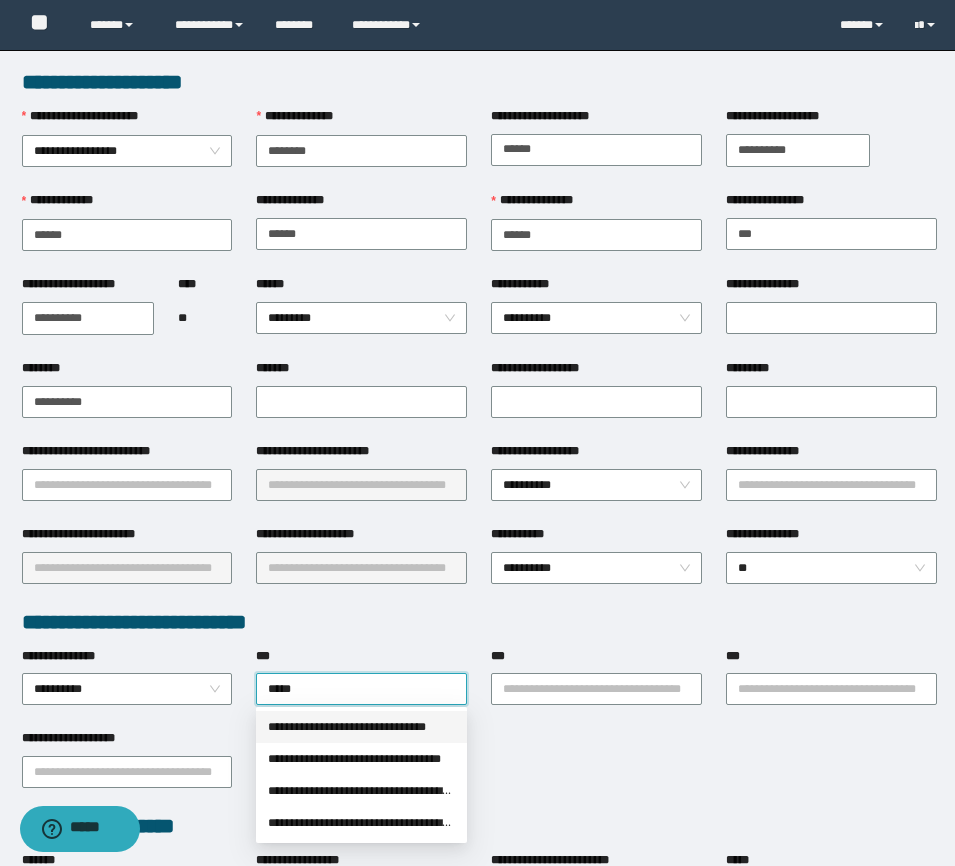 click on "**********" at bounding box center (361, 727) 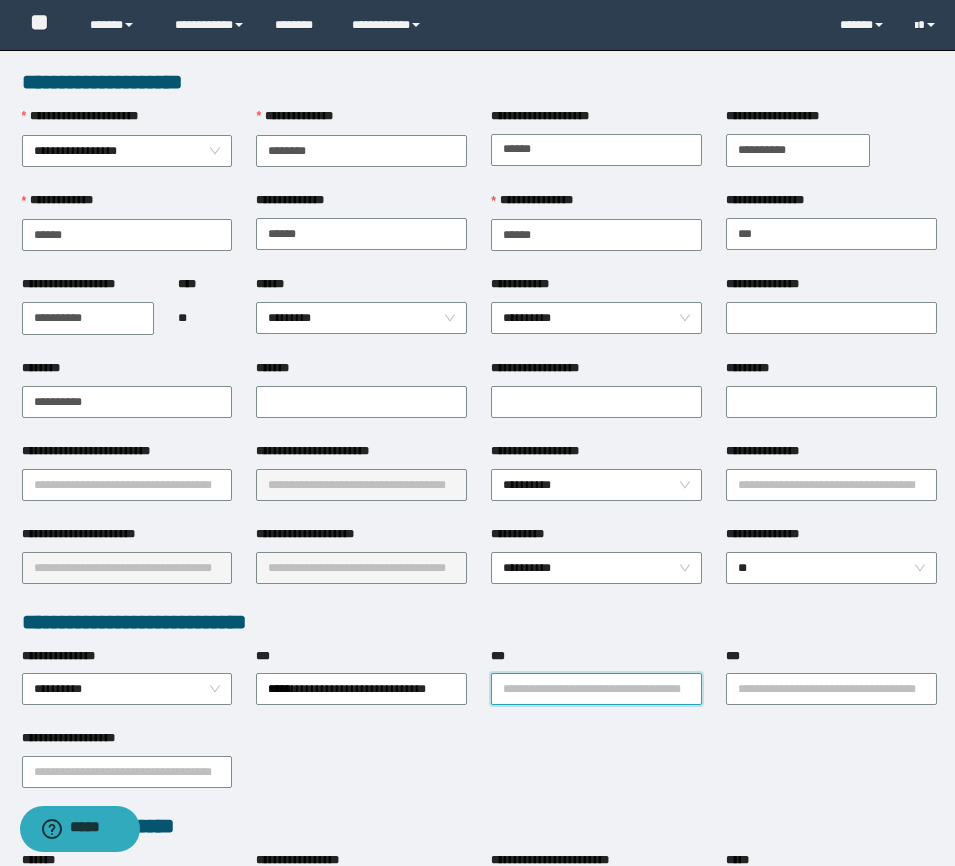 click on "***" at bounding box center [596, 689] 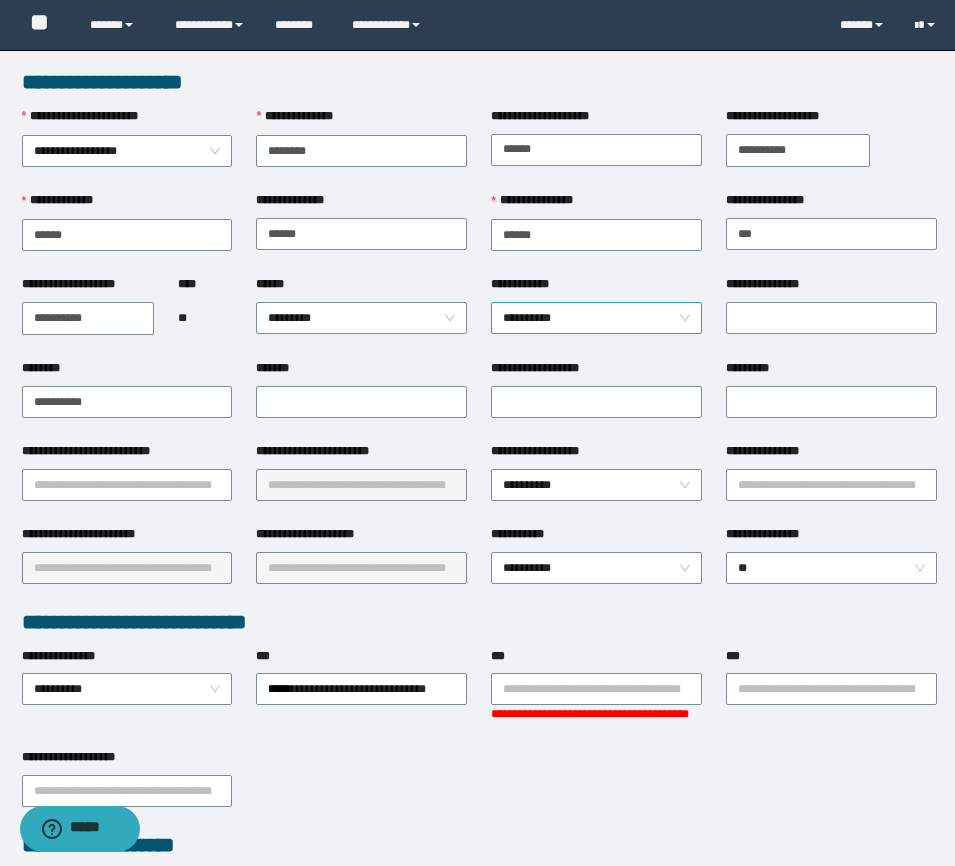 click on "**********" at bounding box center [596, 318] 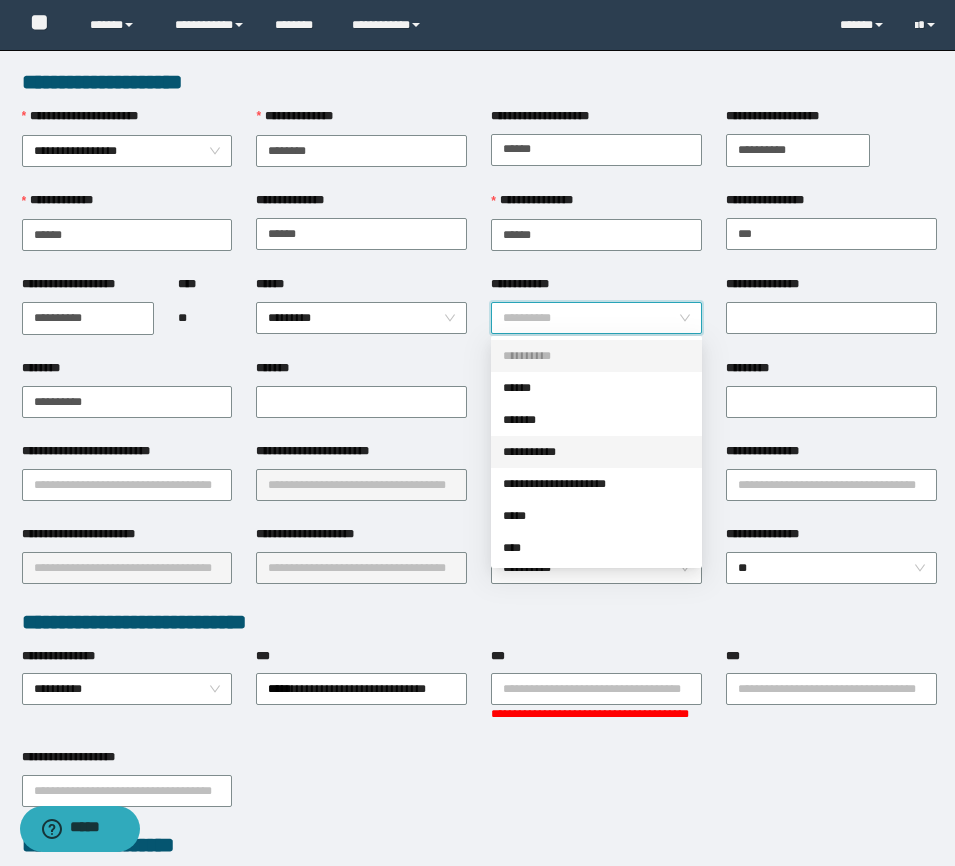 click on "**********" at bounding box center [596, 452] 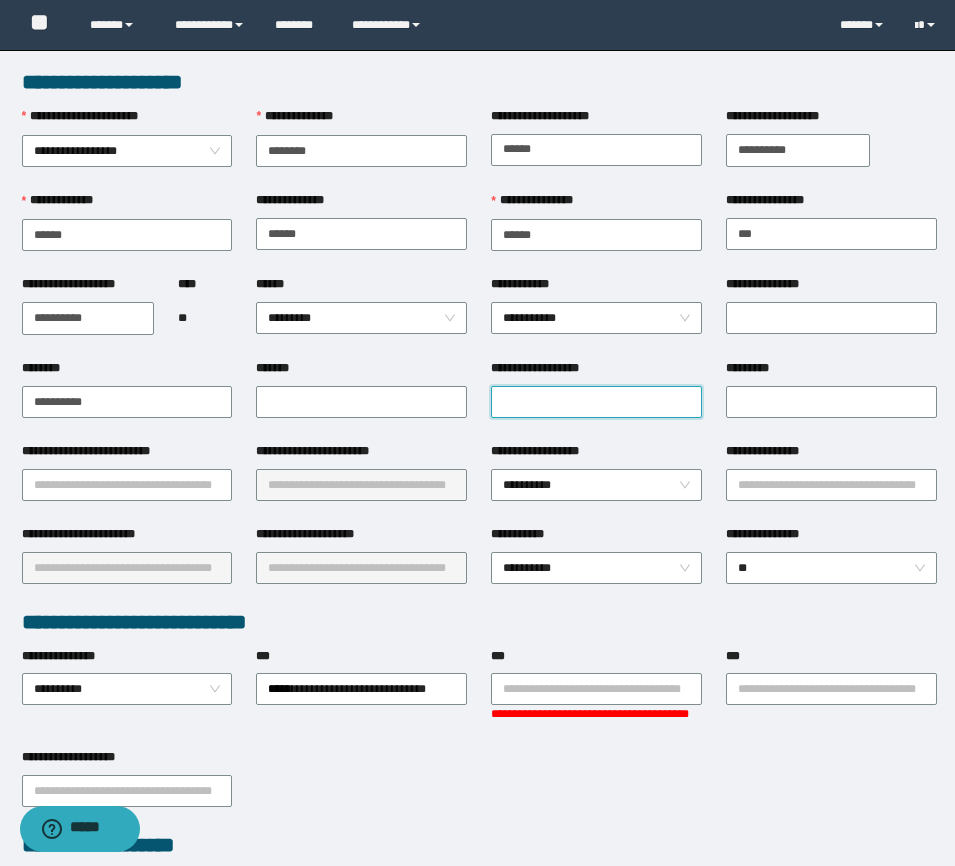 click on "**********" at bounding box center (596, 402) 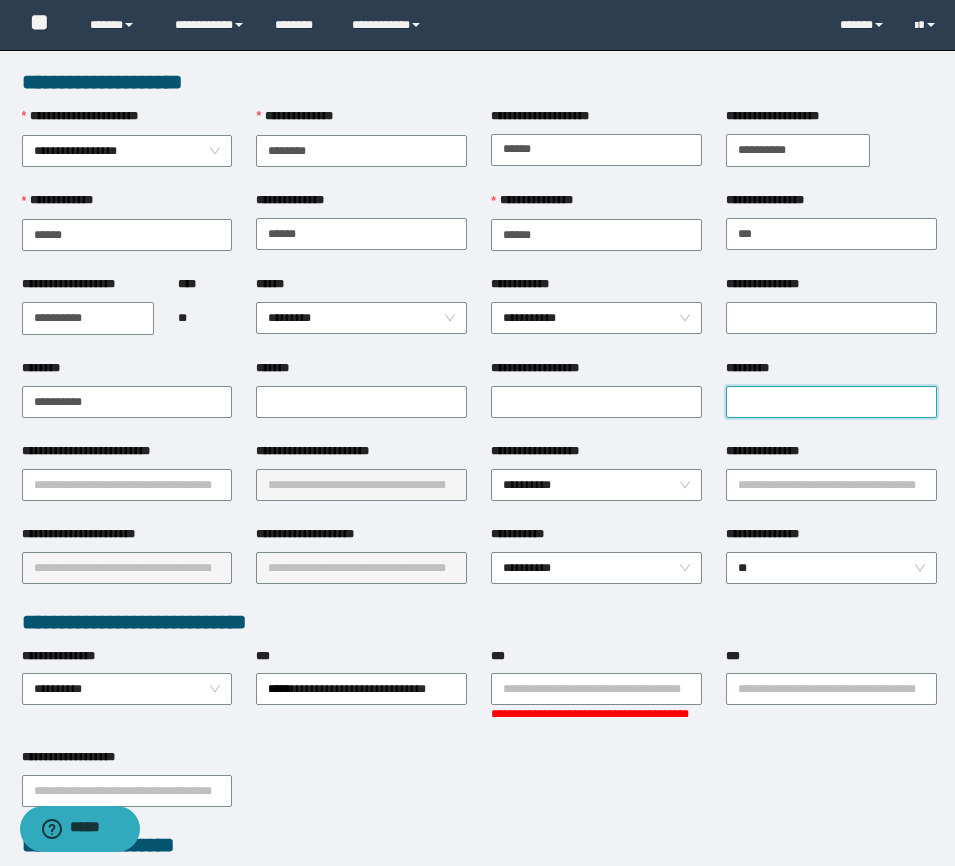click on "*********" at bounding box center (831, 402) 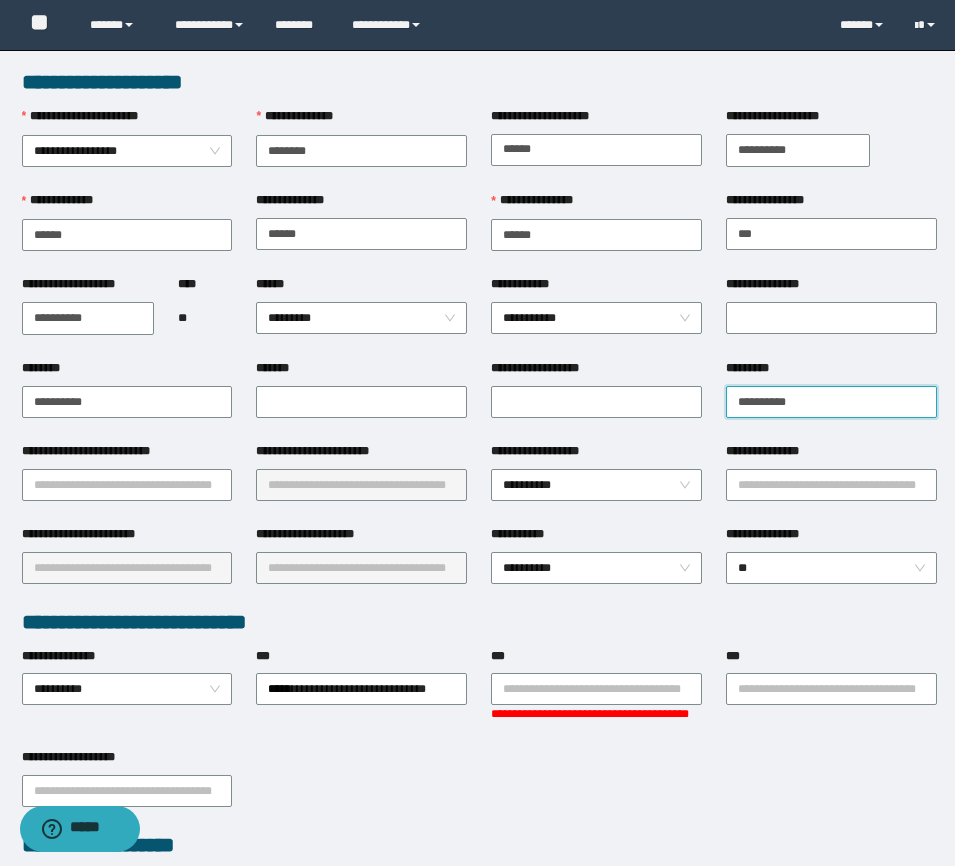 click on "**********" at bounding box center [831, 402] 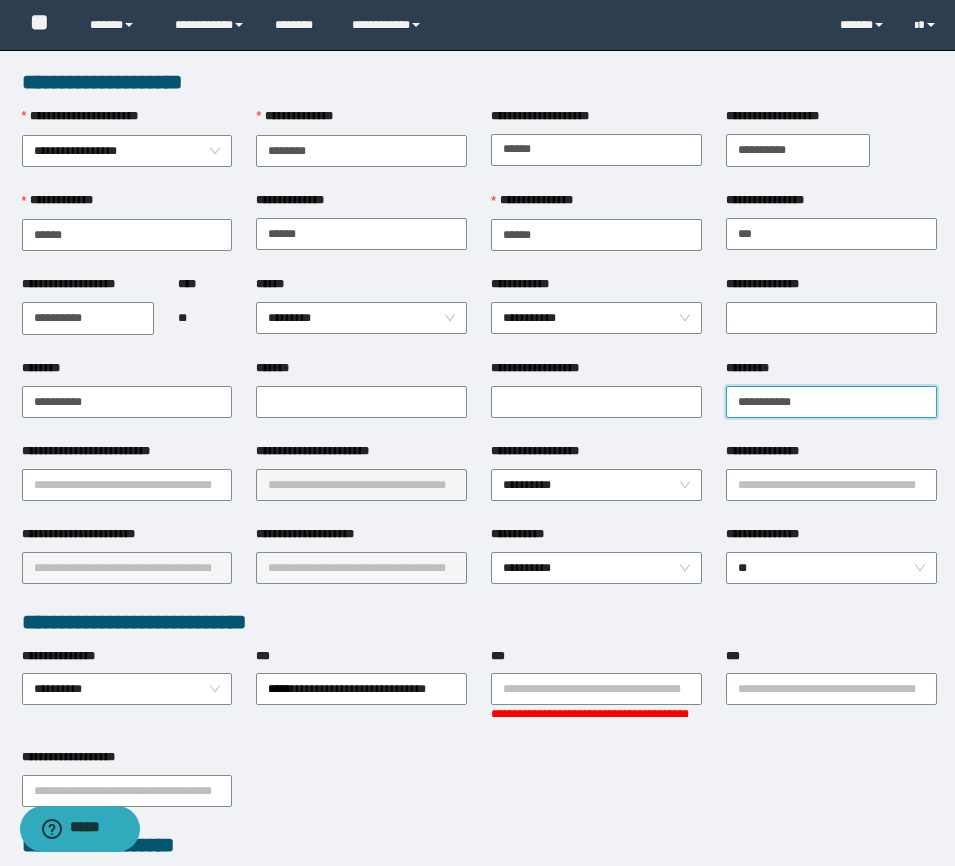 click on "**********" at bounding box center (831, 402) 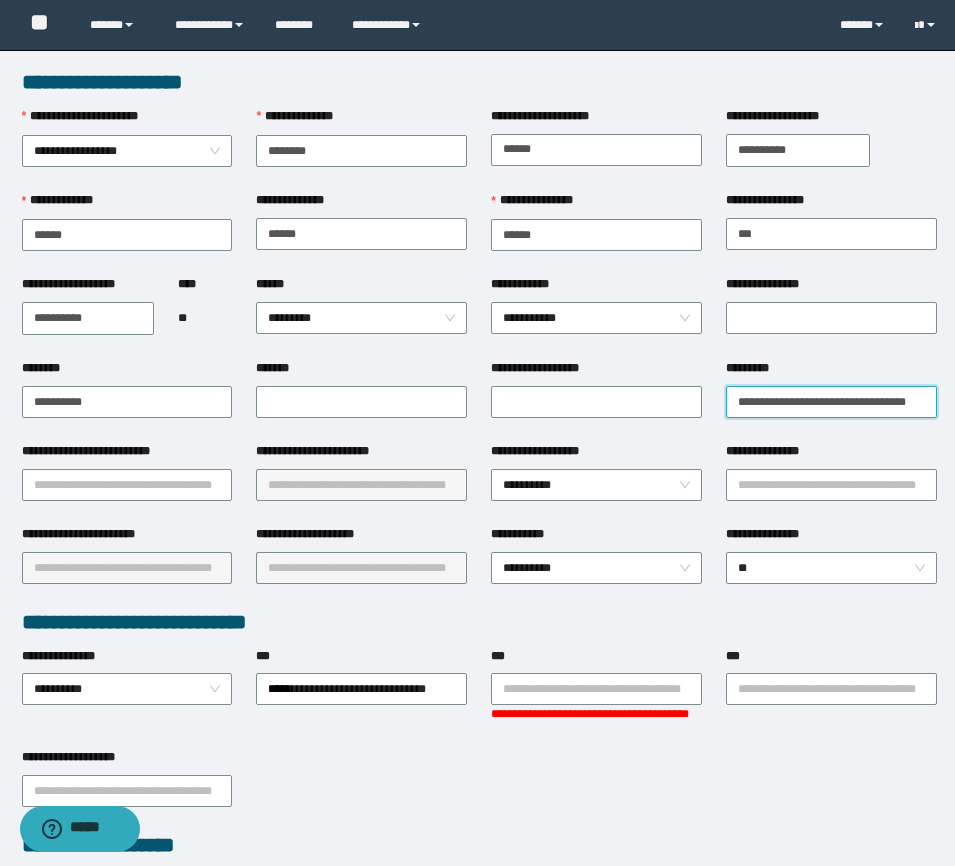 scroll, scrollTop: 0, scrollLeft: 17, axis: horizontal 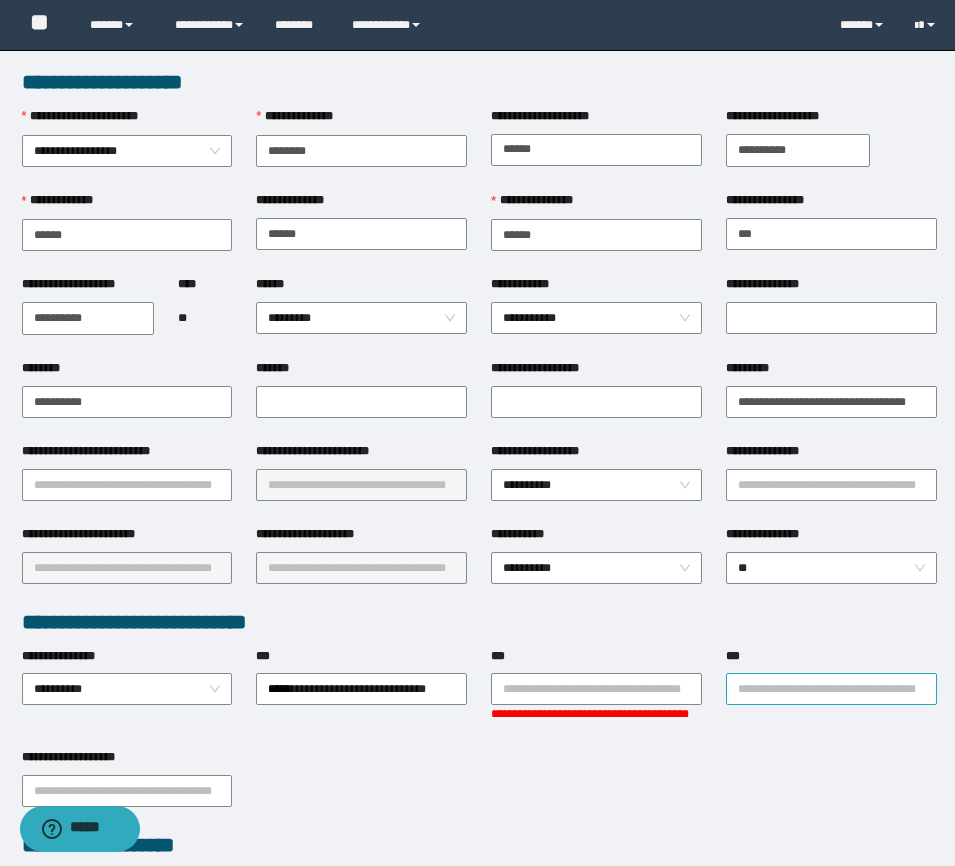click on "***" at bounding box center (831, 689) 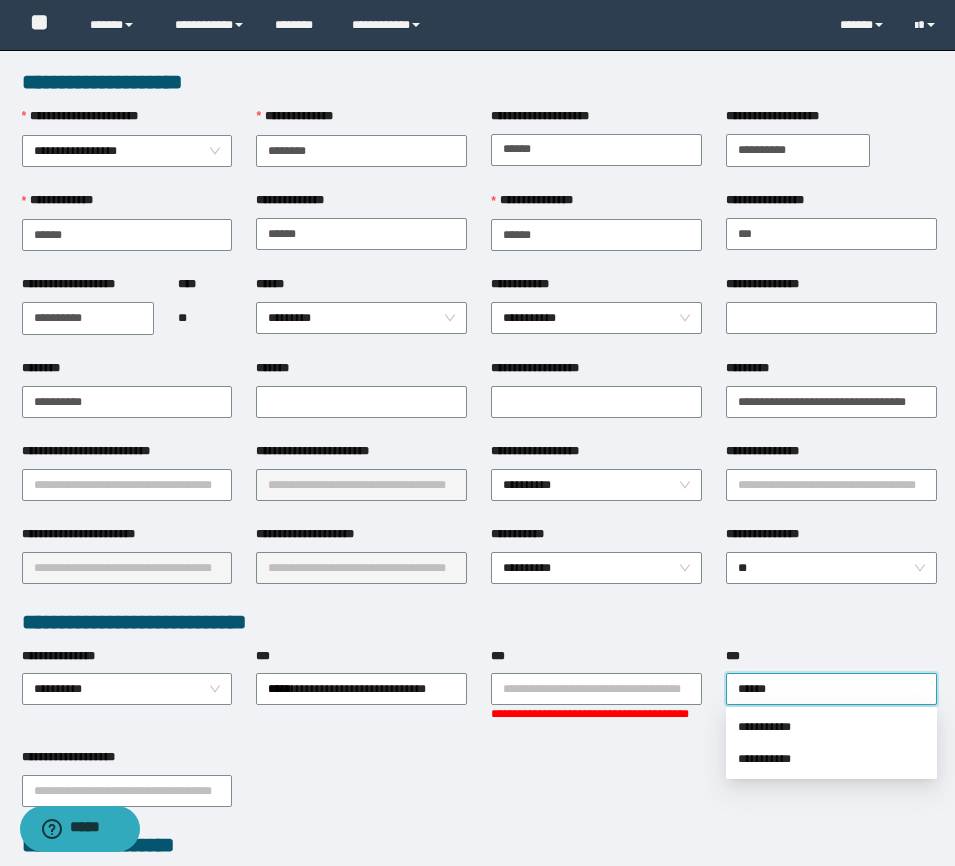 type on "*******" 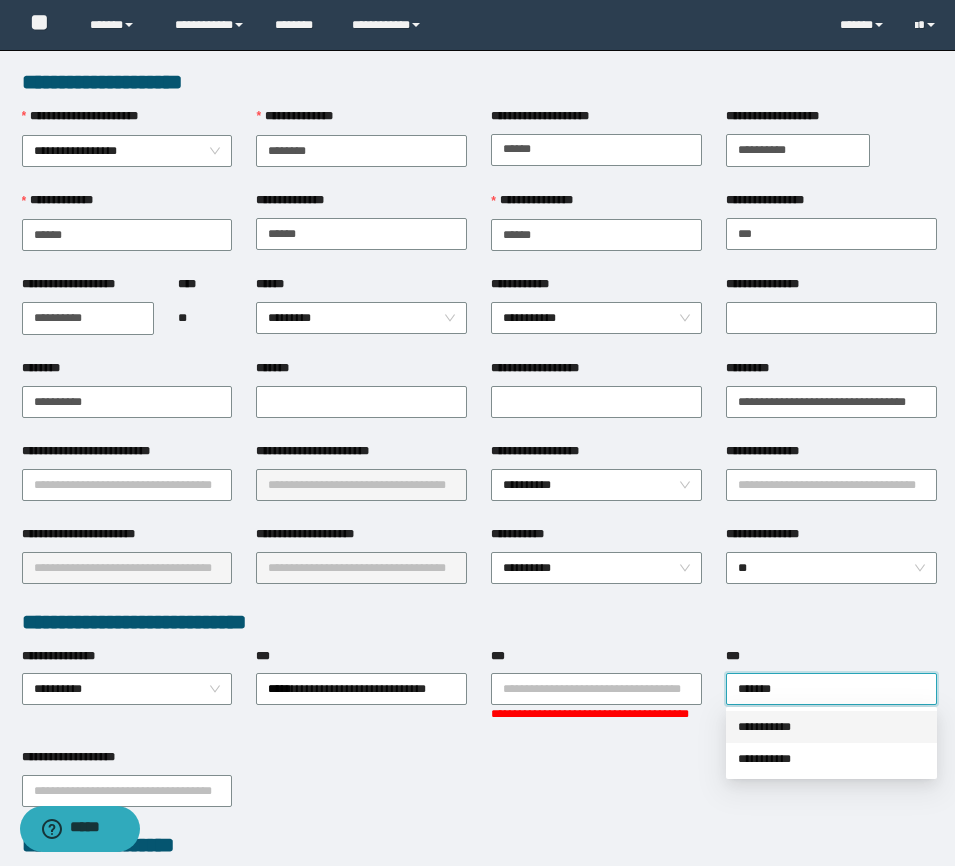 click on "**********" at bounding box center (831, 727) 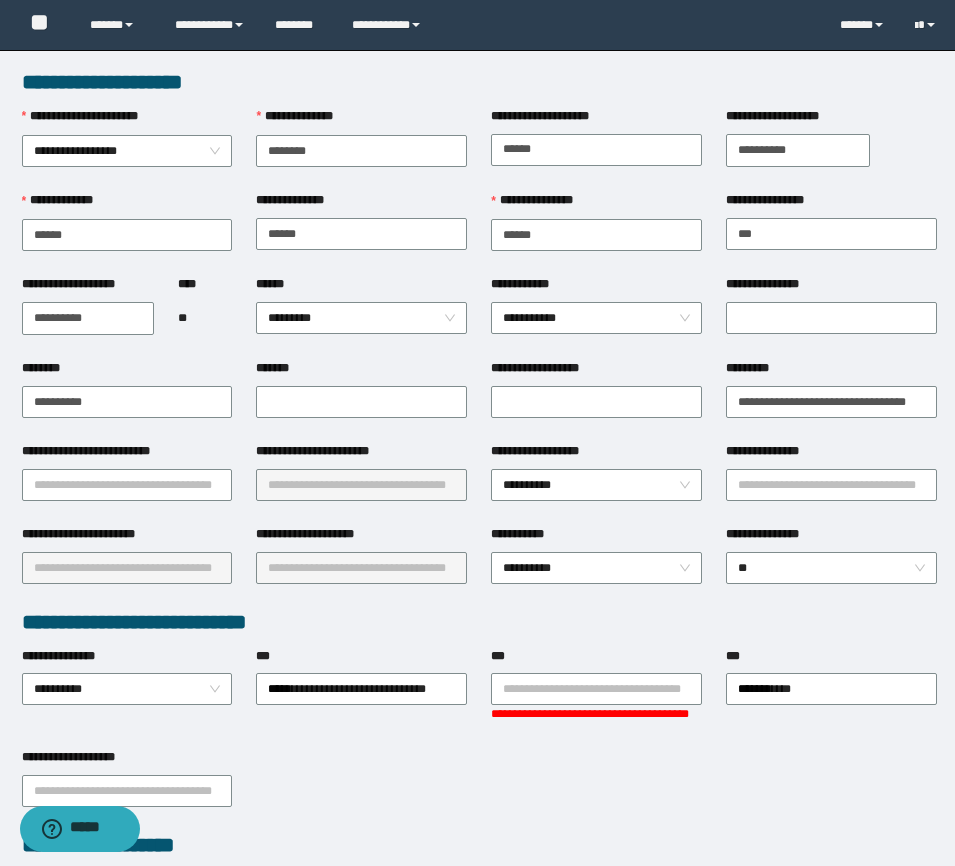click on "***" at bounding box center [596, 660] 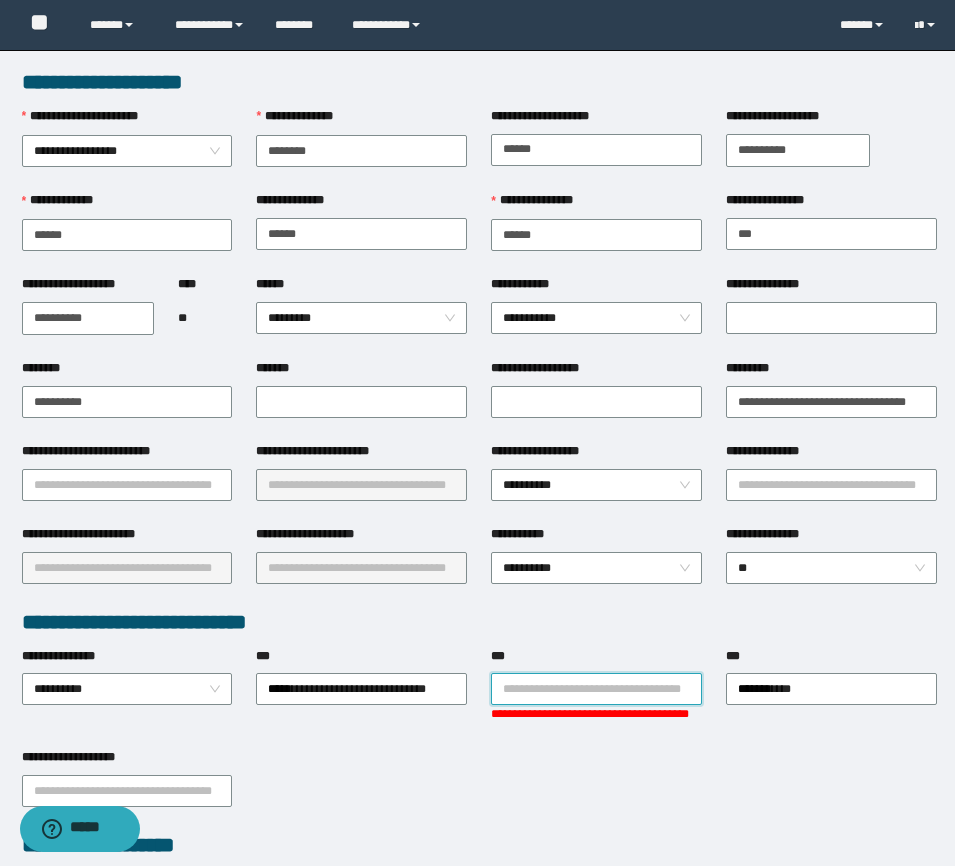 click on "***" at bounding box center (596, 689) 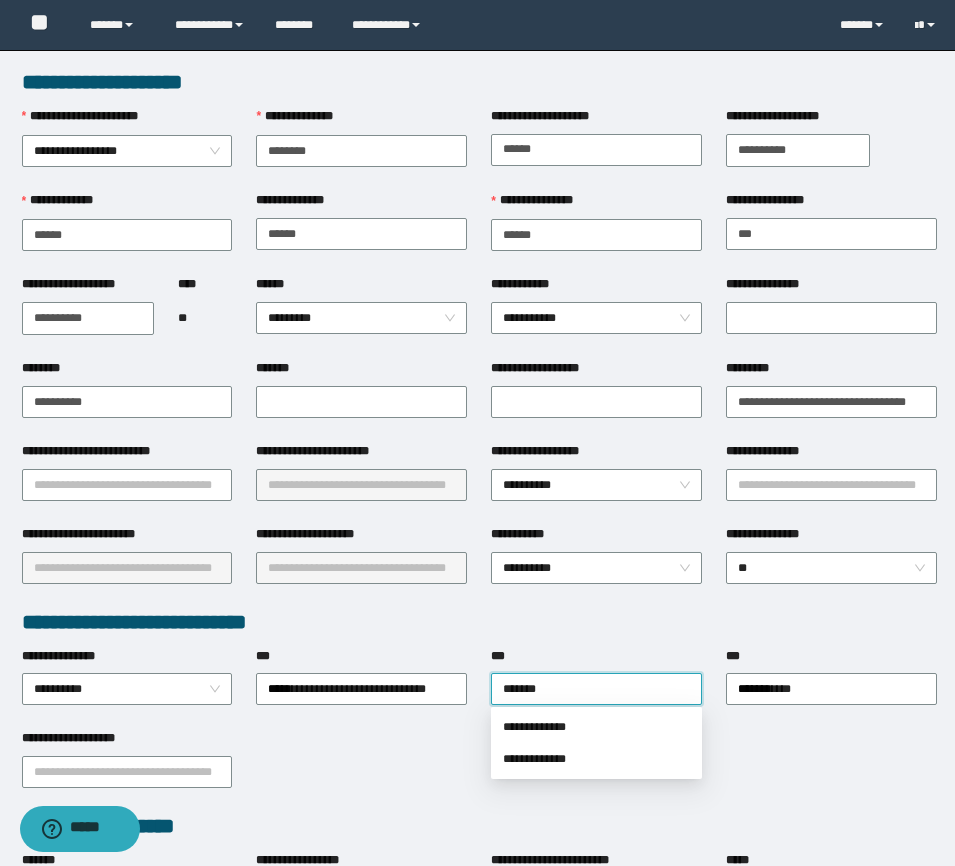 type on "********" 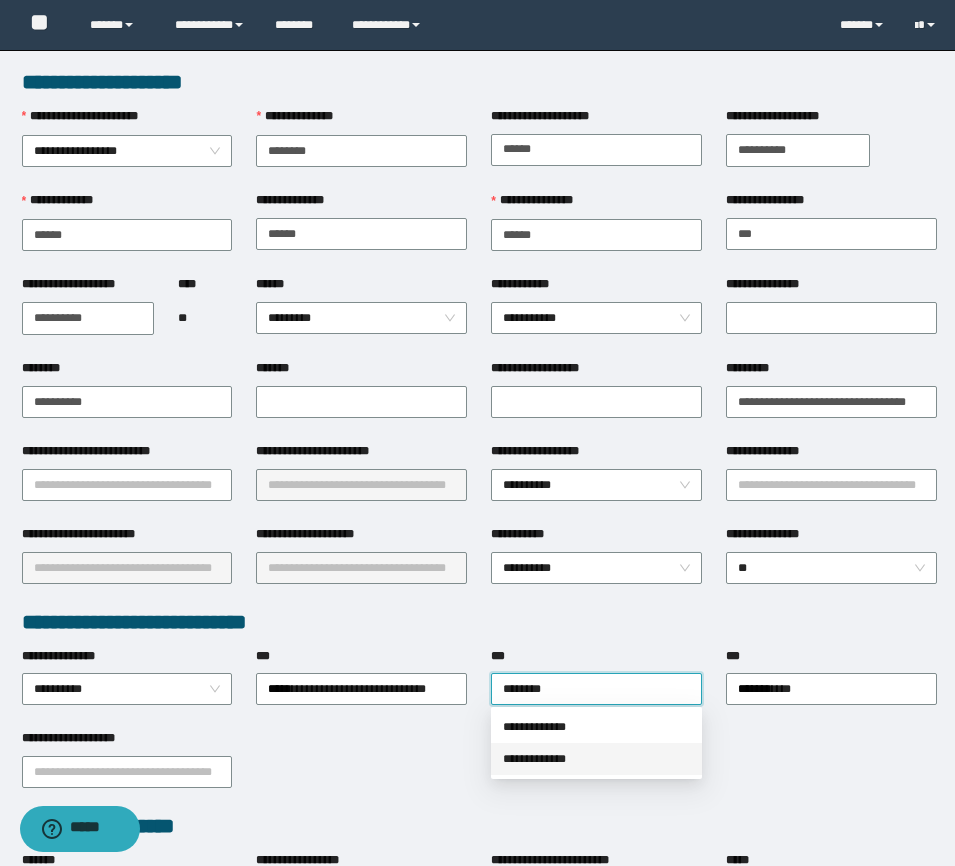 click on "**********" at bounding box center (596, 759) 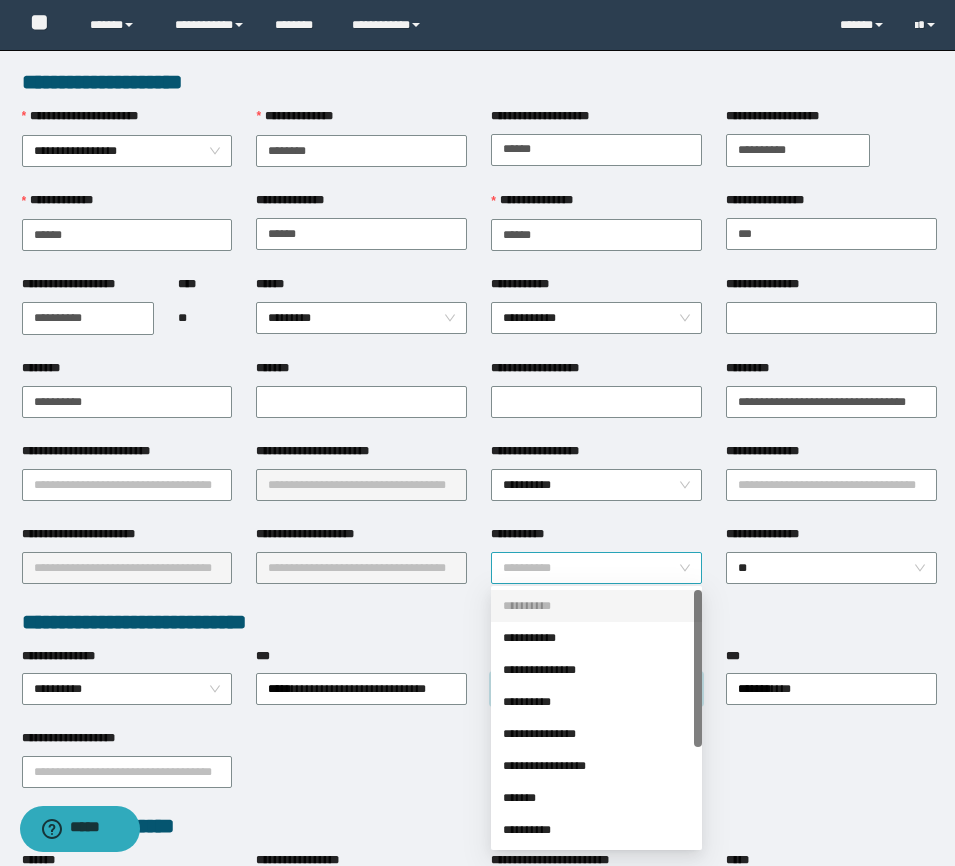 click on "**********" at bounding box center [596, 568] 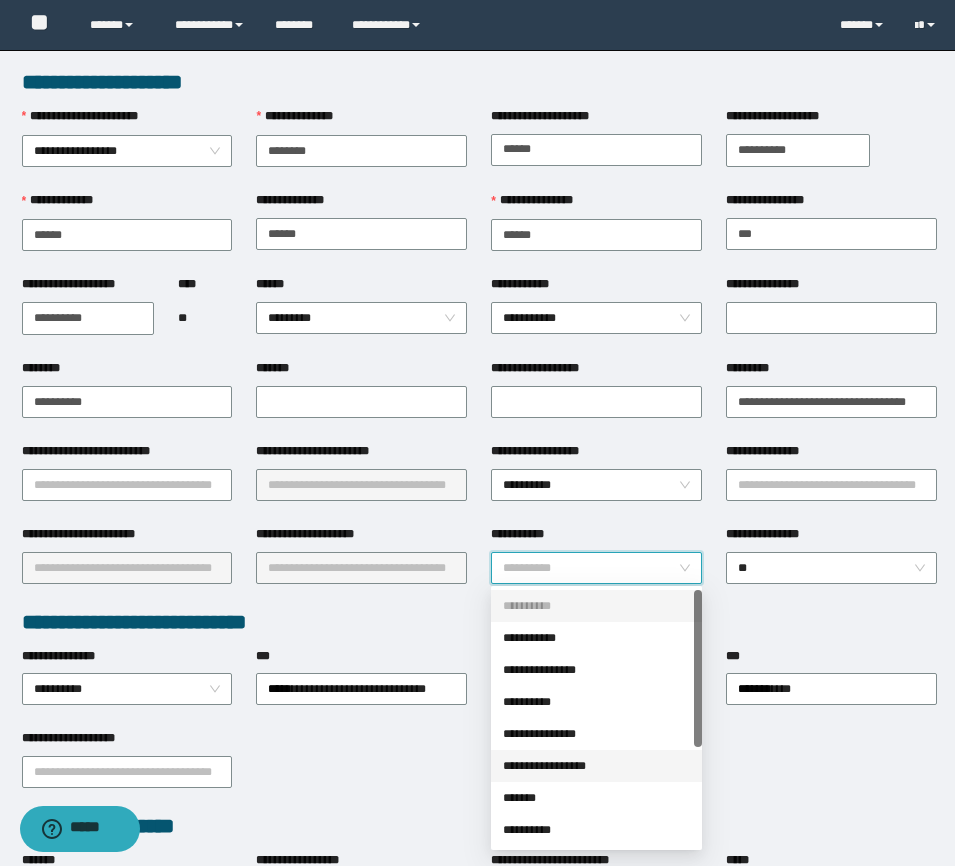 drag, startPoint x: 554, startPoint y: 732, endPoint x: 558, endPoint y: 764, distance: 32.24903 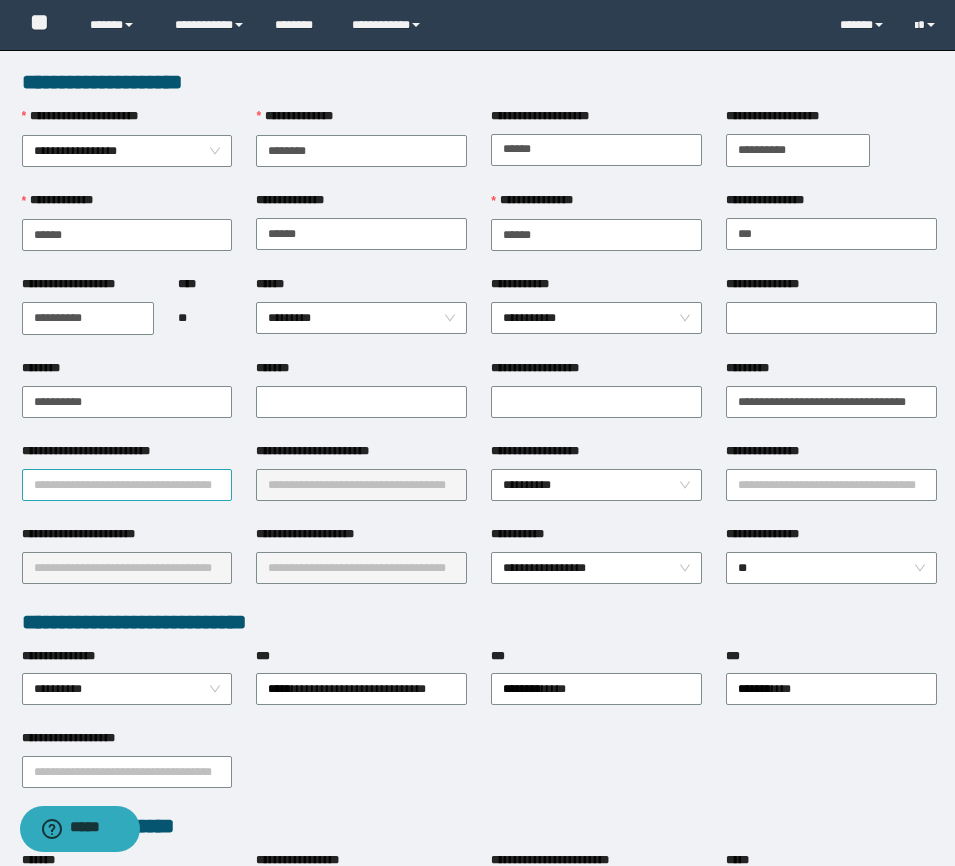 click on "**********" at bounding box center (127, 485) 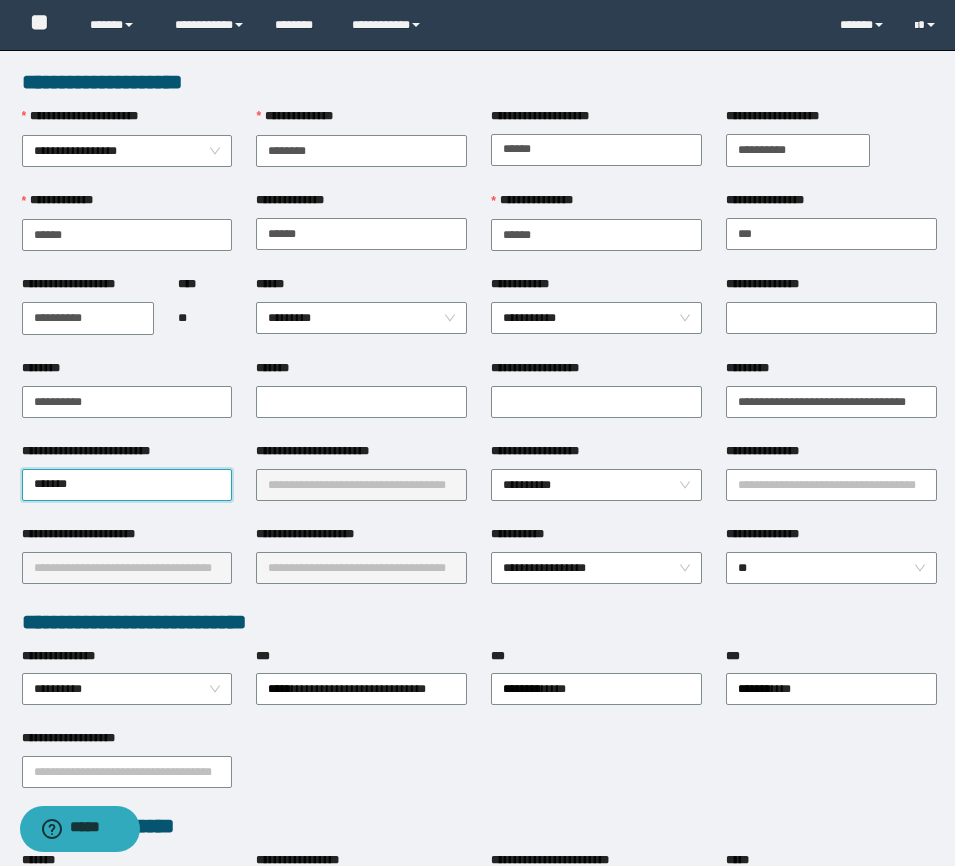 type on "*******" 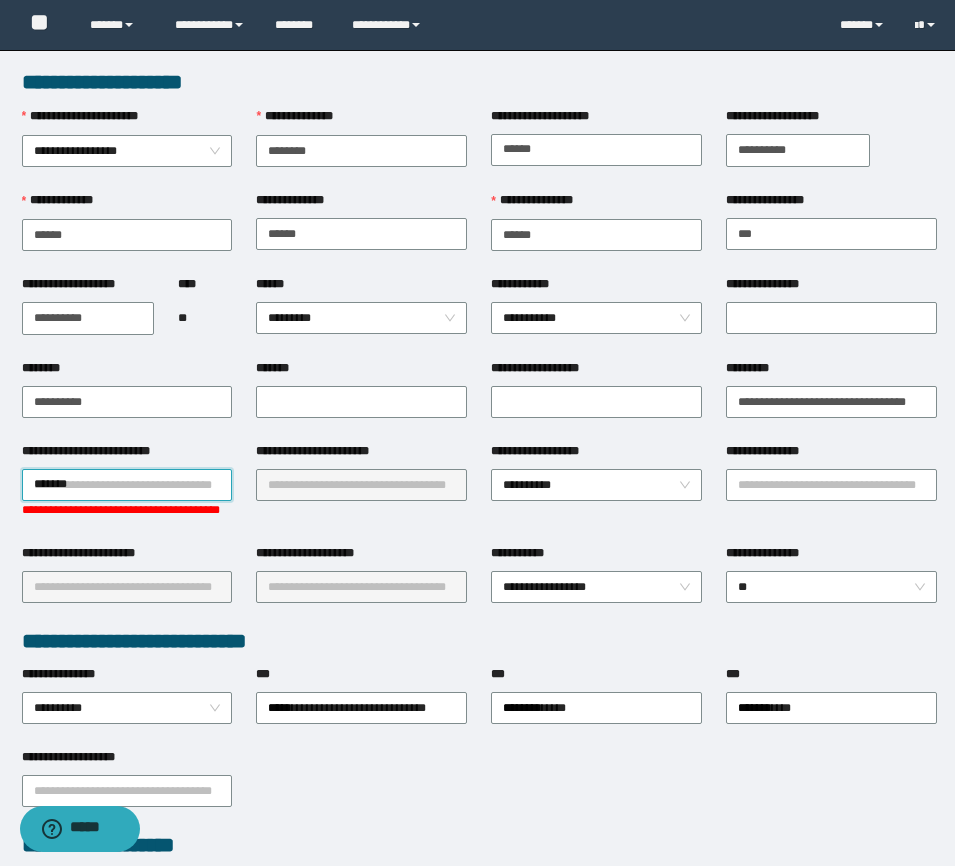 click on "*******" at bounding box center (127, 485) 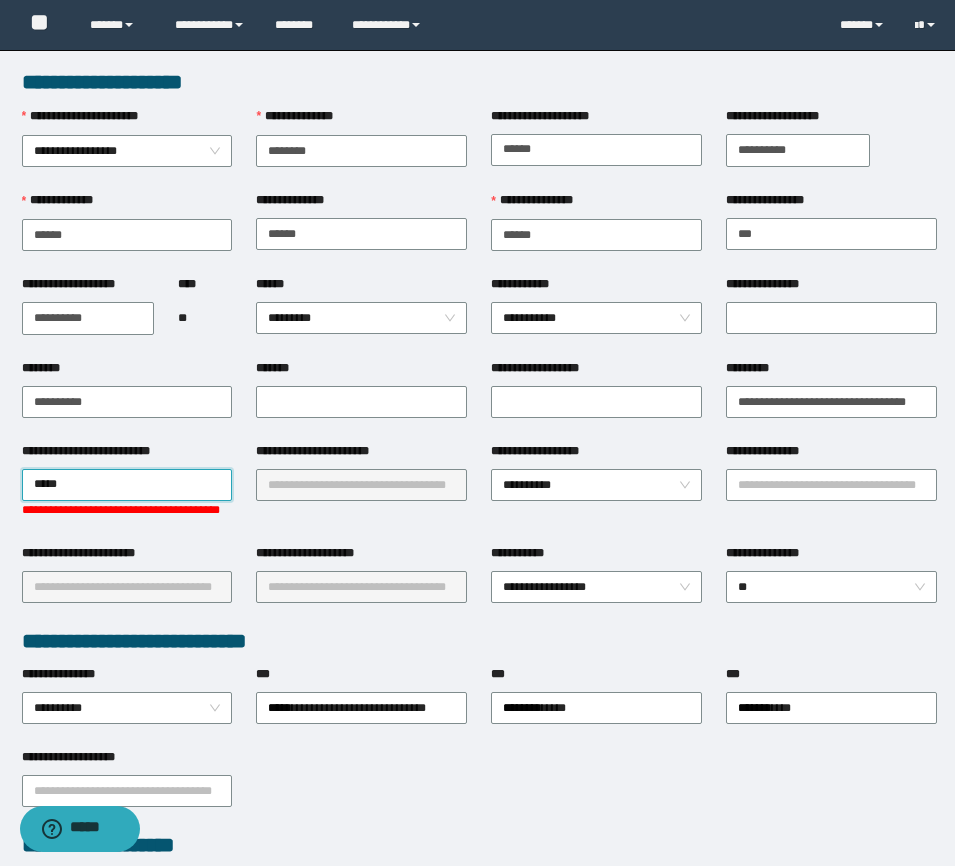 type on "******" 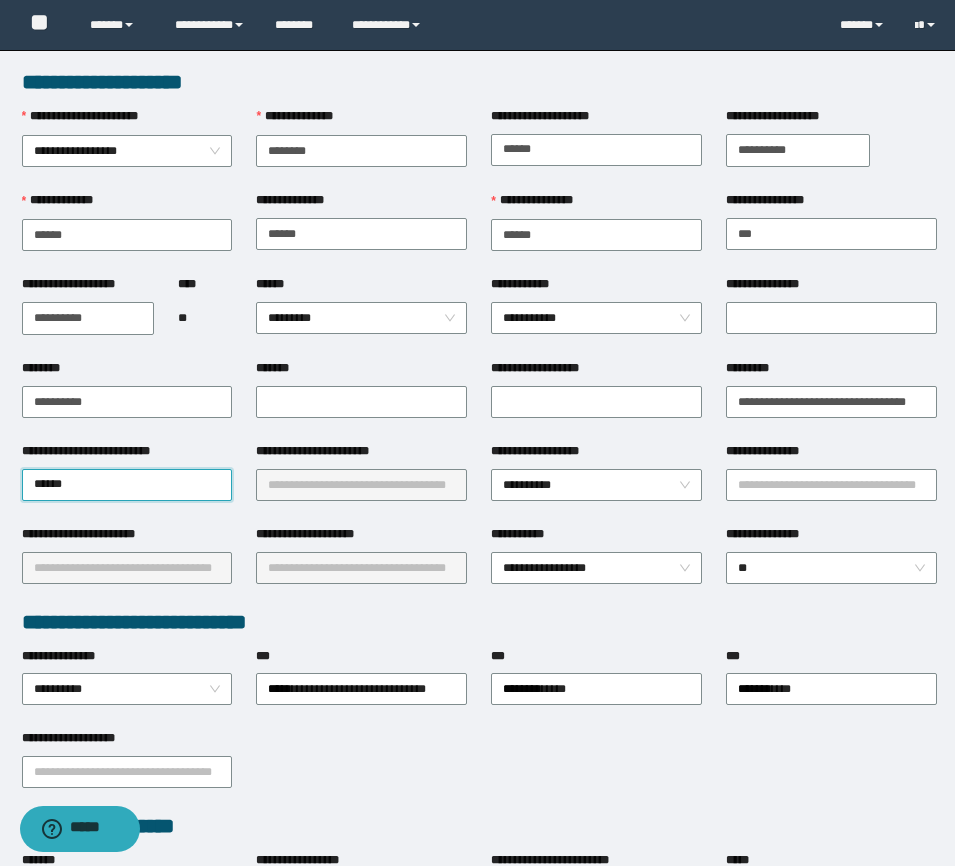 type 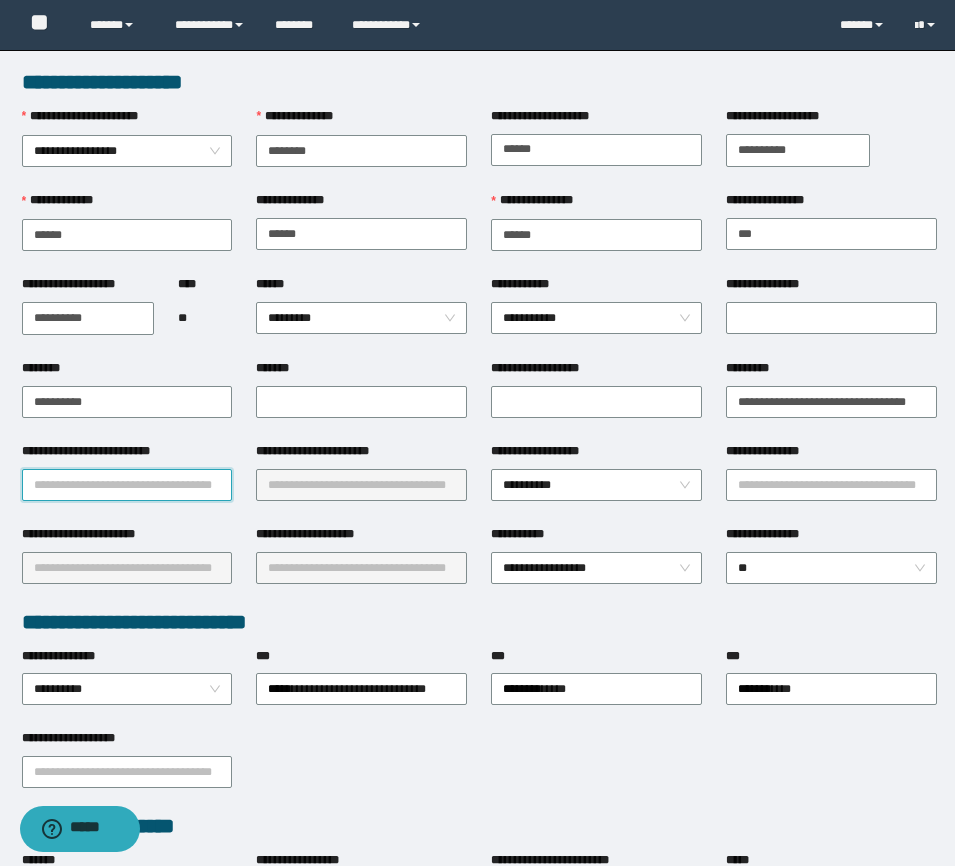 click on "**********" at bounding box center [127, 485] 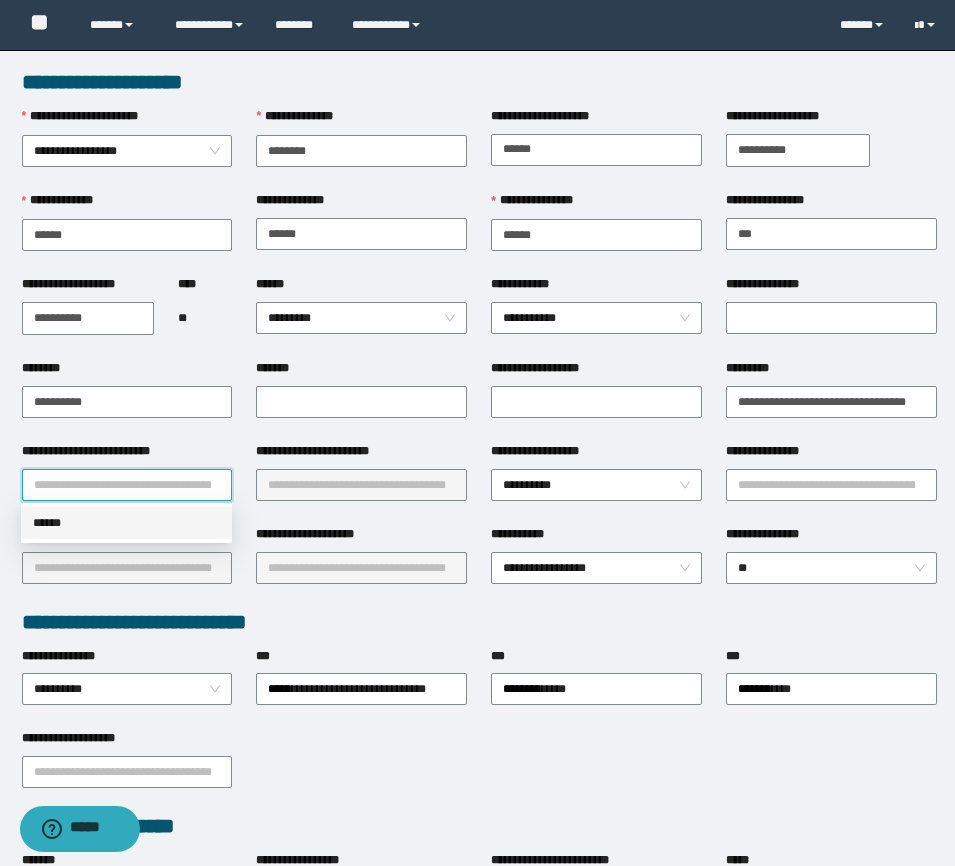 click on "******" at bounding box center [126, 523] 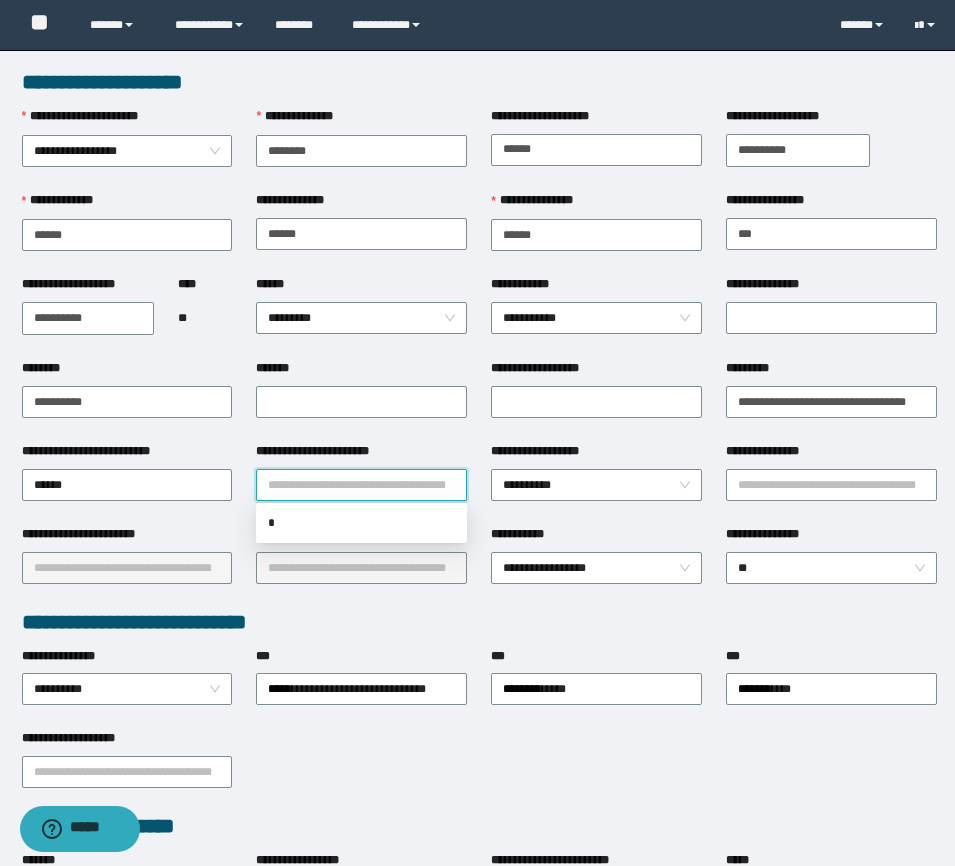 click on "**********" at bounding box center [361, 485] 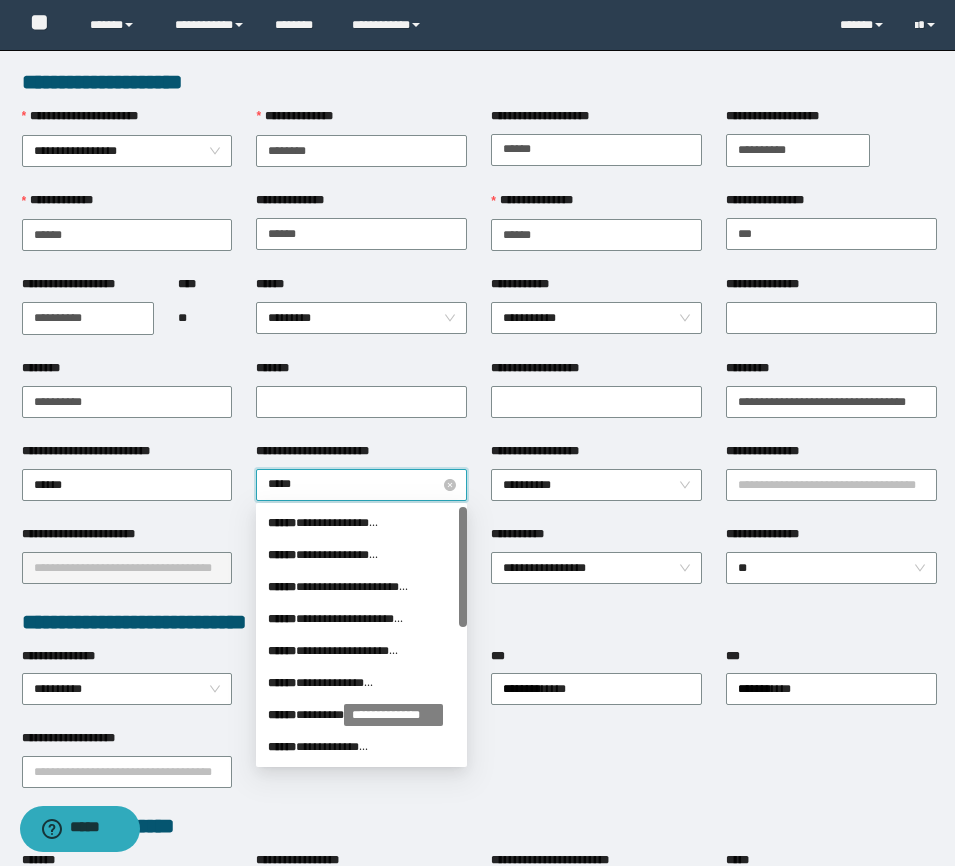 type on "******" 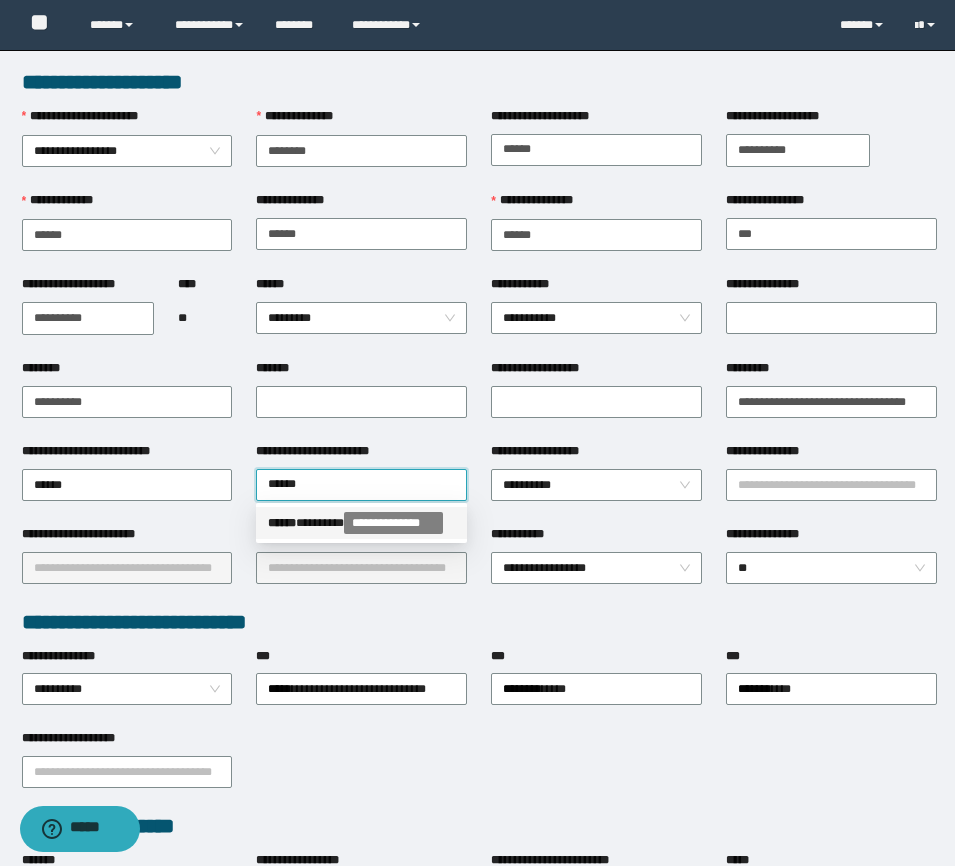 click on "**********" at bounding box center (361, 523) 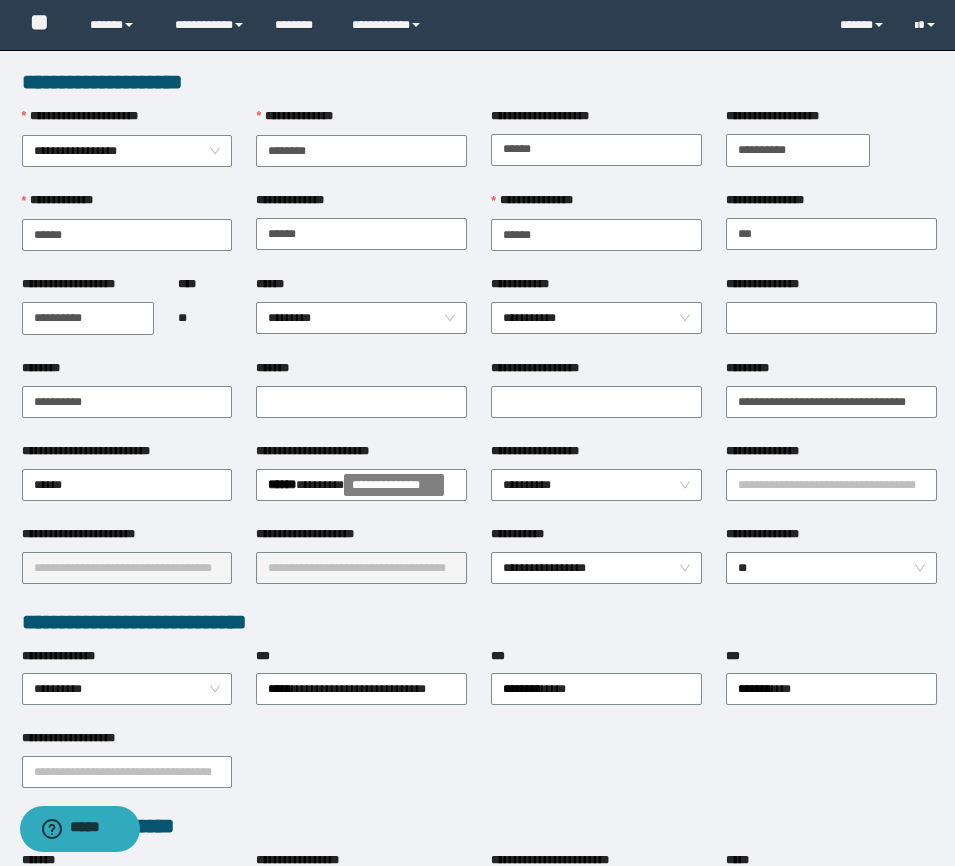 type 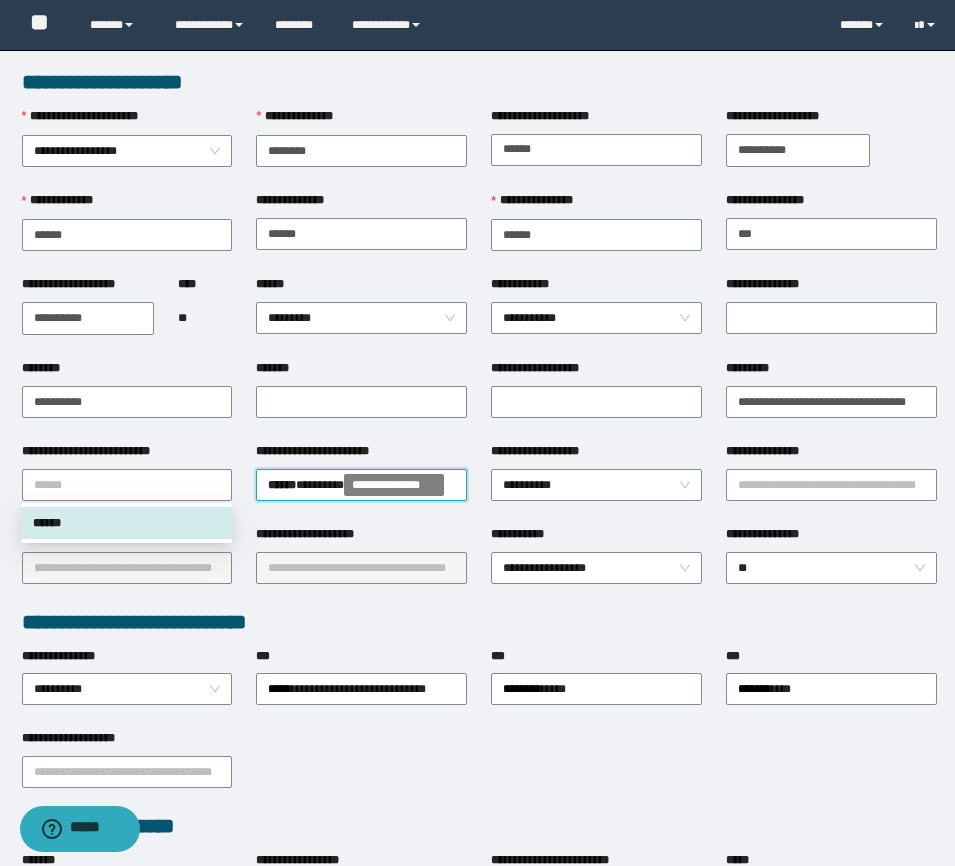 drag, startPoint x: 79, startPoint y: 476, endPoint x: -16, endPoint y: 466, distance: 95.524864 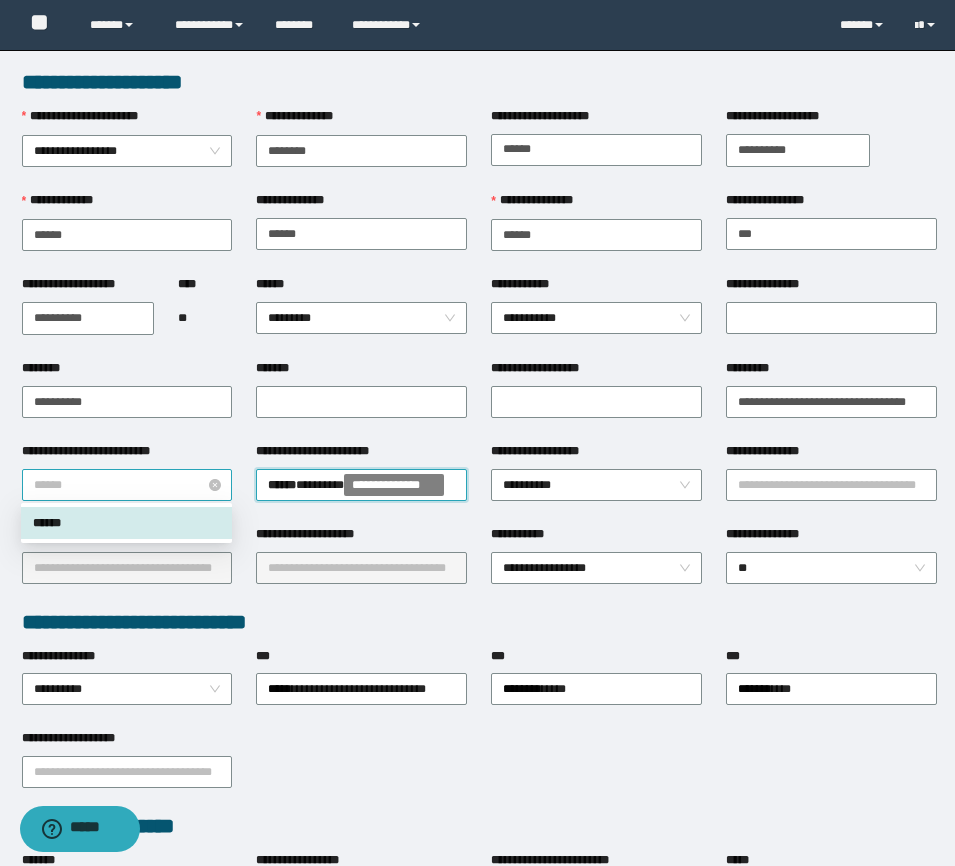 click on "******" at bounding box center (127, 485) 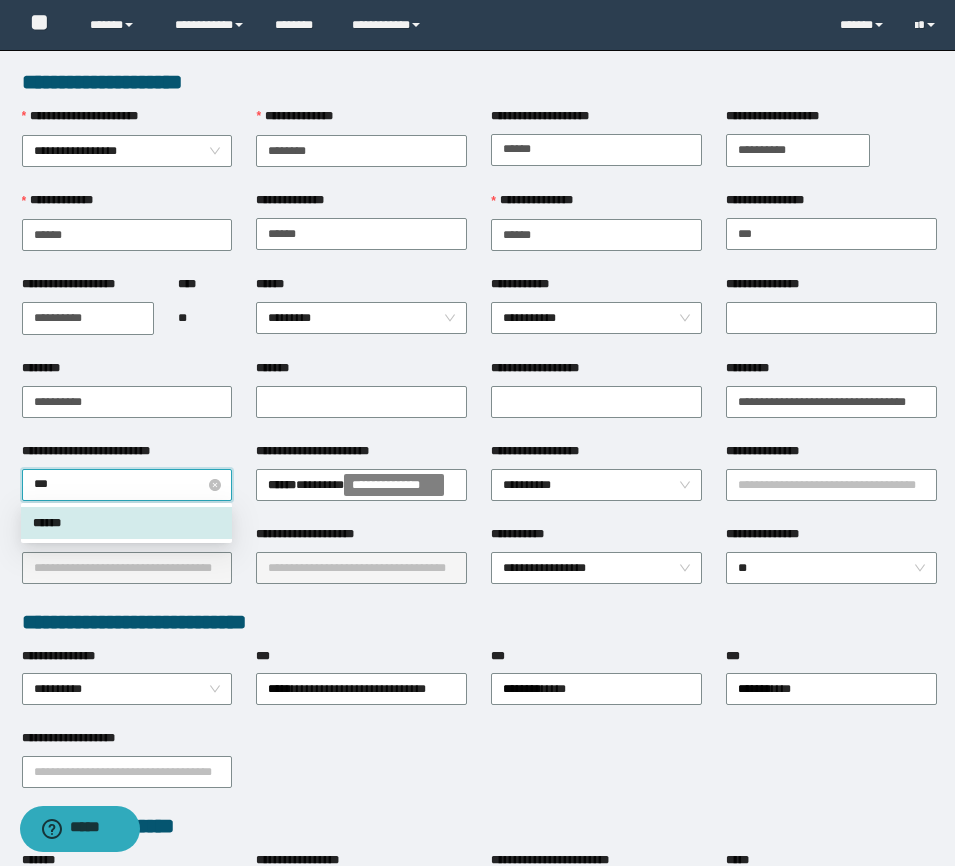 type on "****" 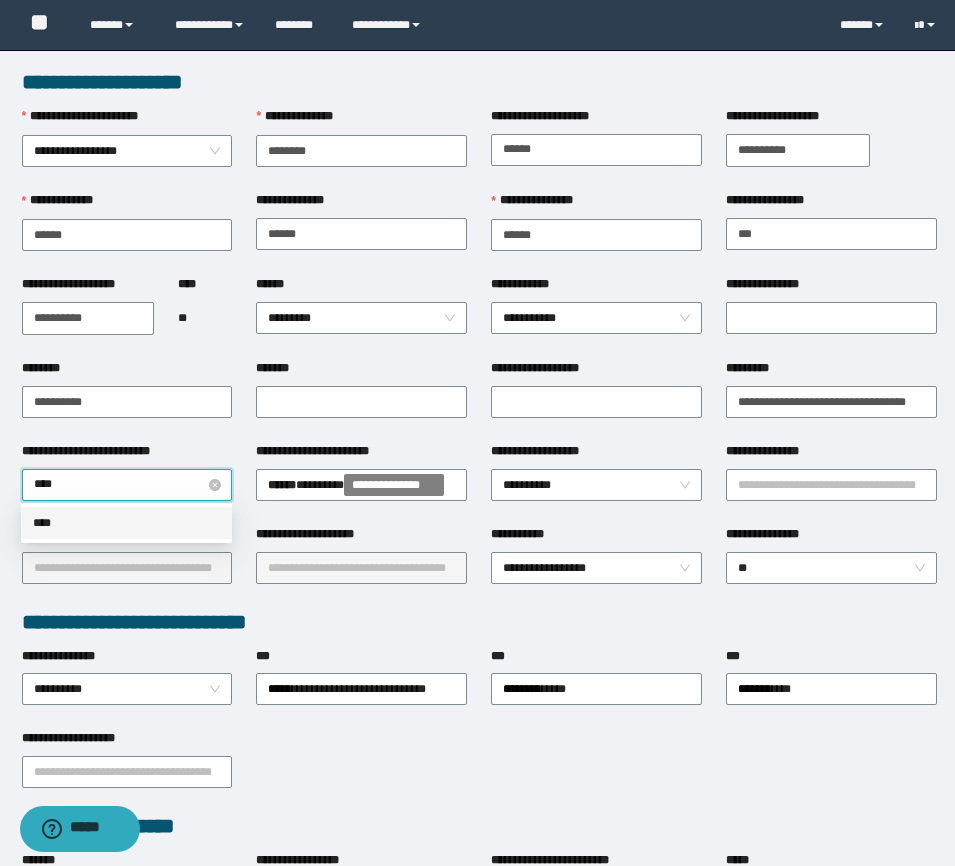 type 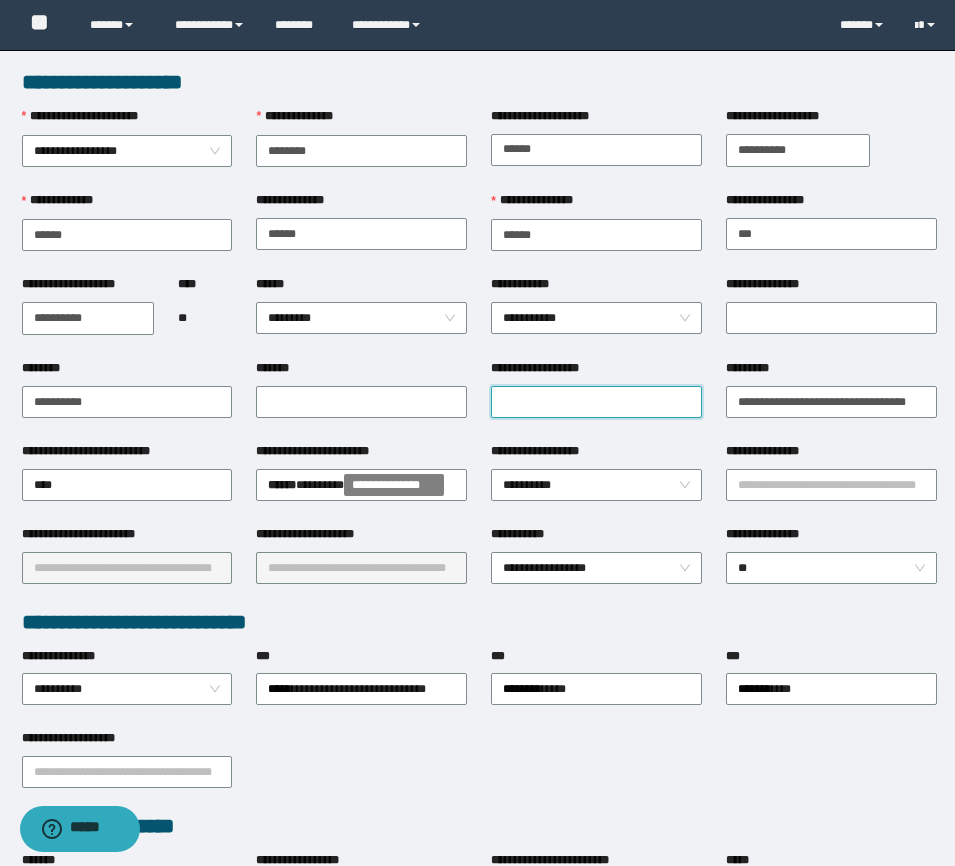 click on "**********" at bounding box center [596, 402] 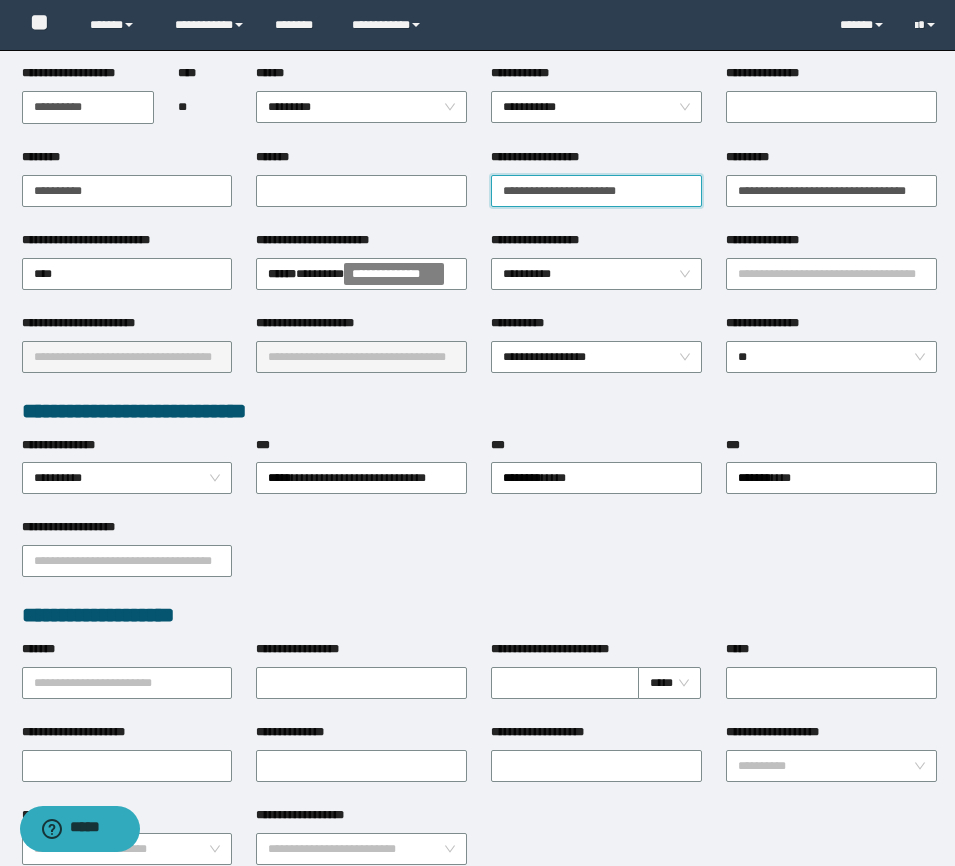 scroll, scrollTop: 0, scrollLeft: 0, axis: both 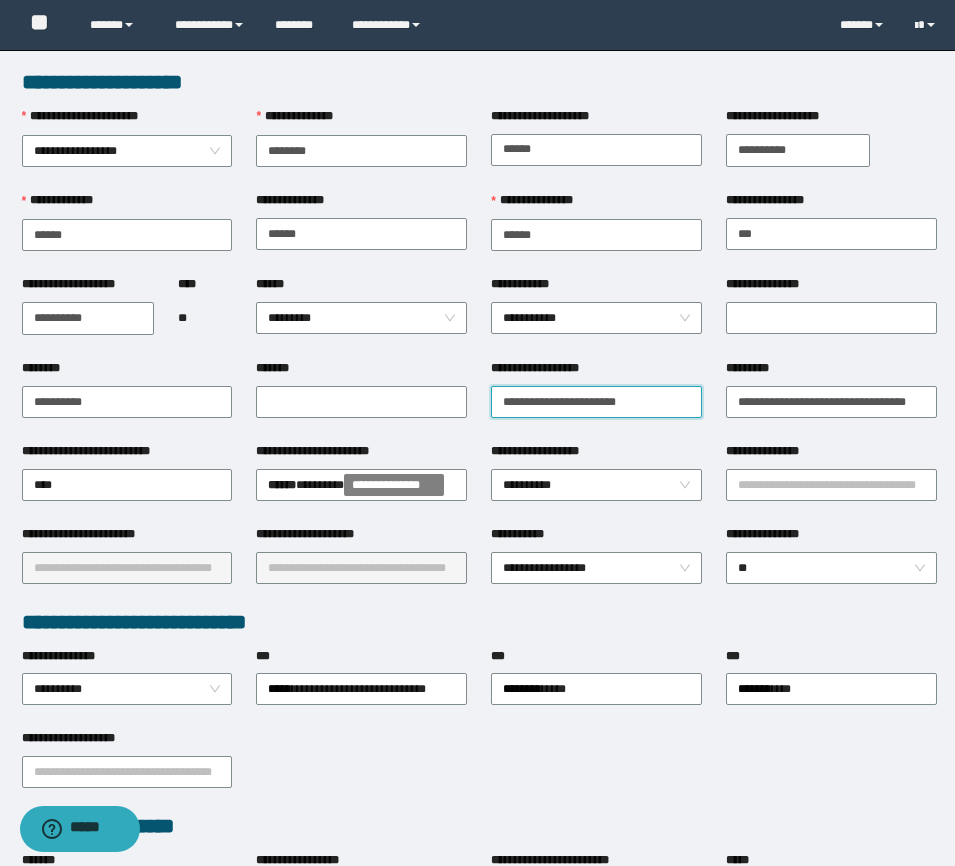 type on "**********" 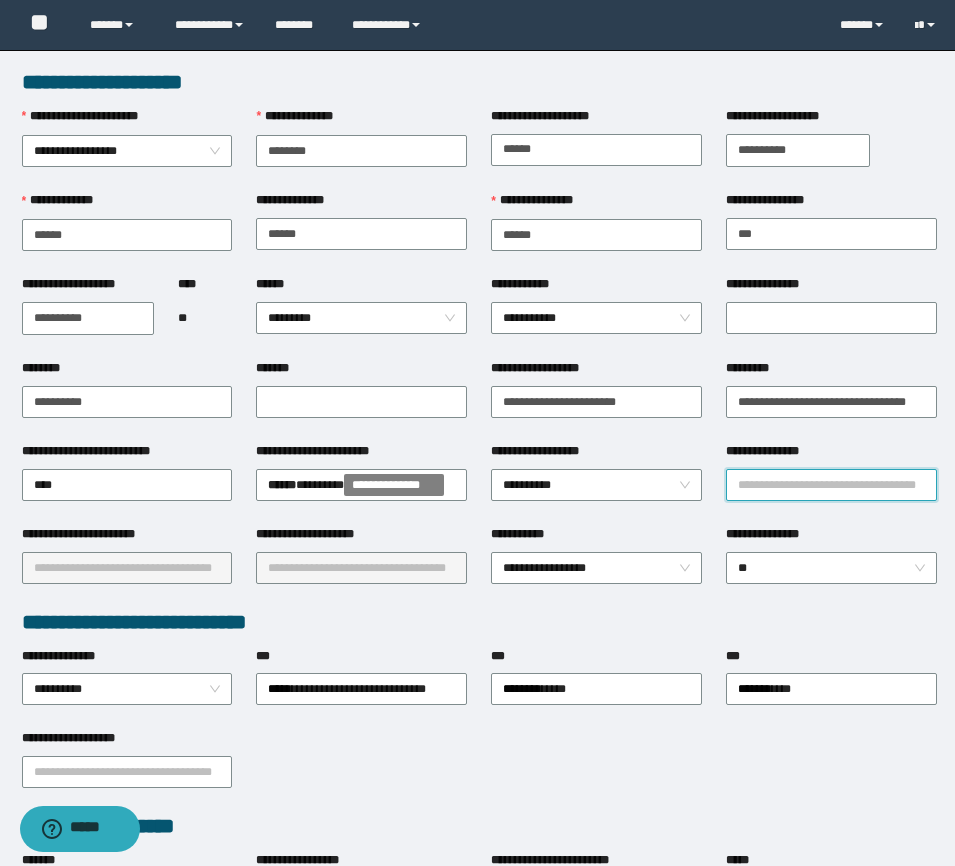 click on "**********" at bounding box center [831, 485] 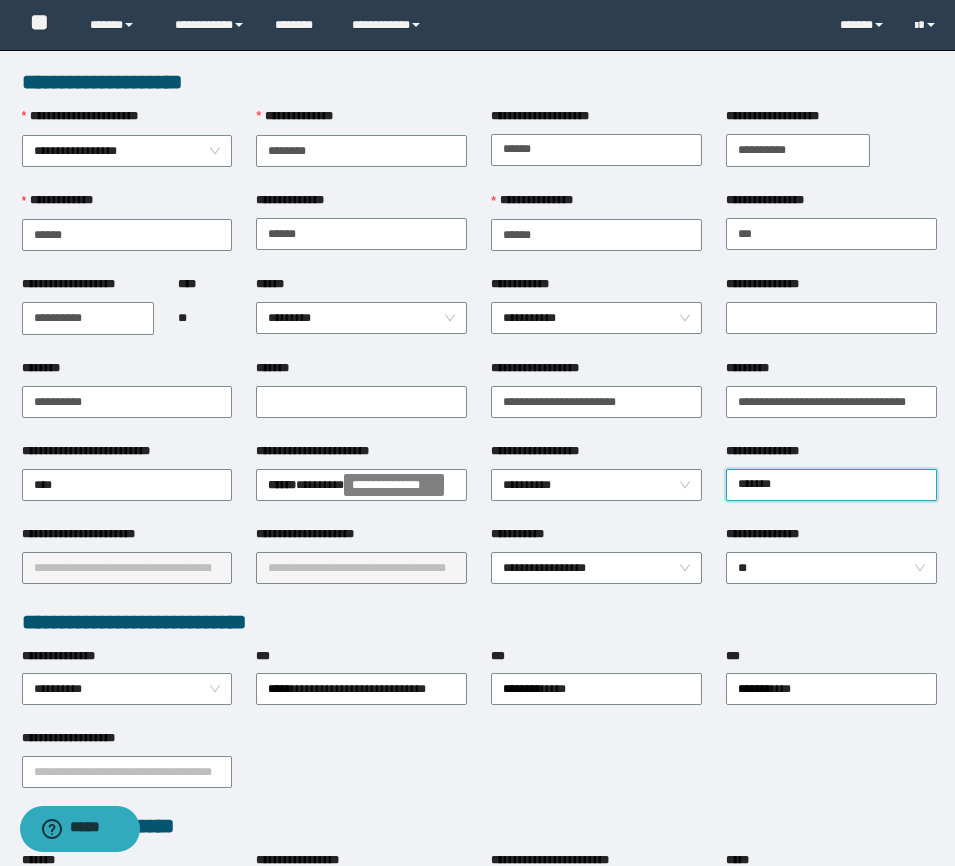 type on "********" 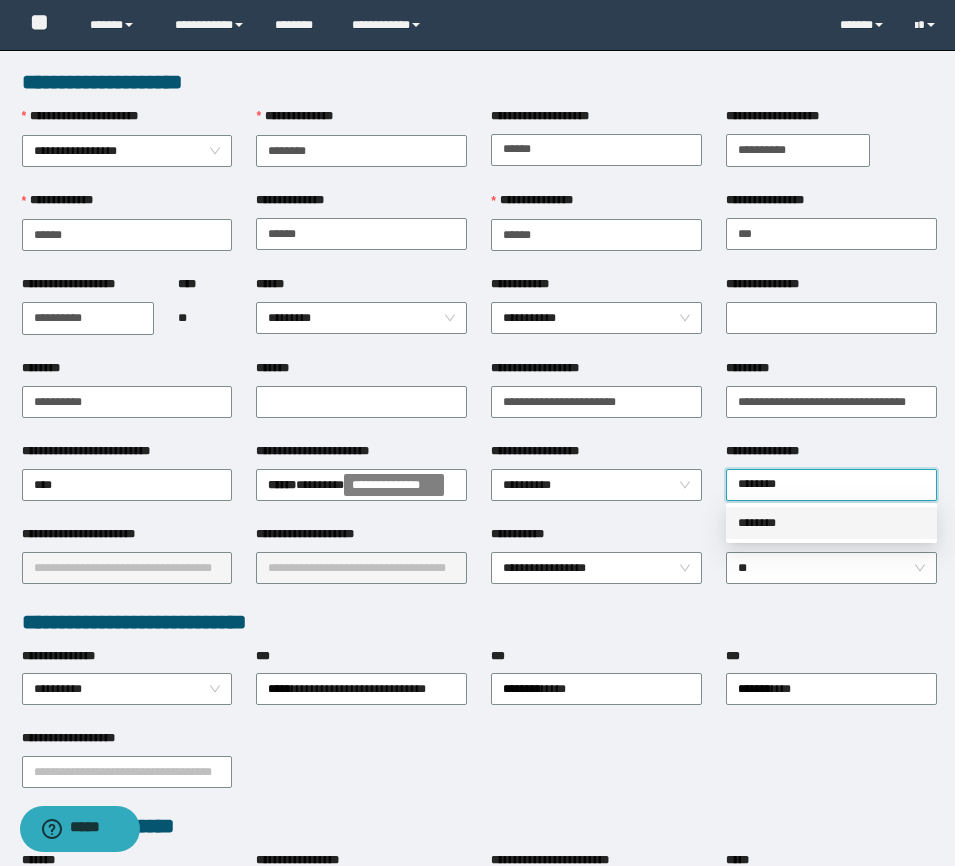 drag, startPoint x: 787, startPoint y: 514, endPoint x: 205, endPoint y: 538, distance: 582.4946 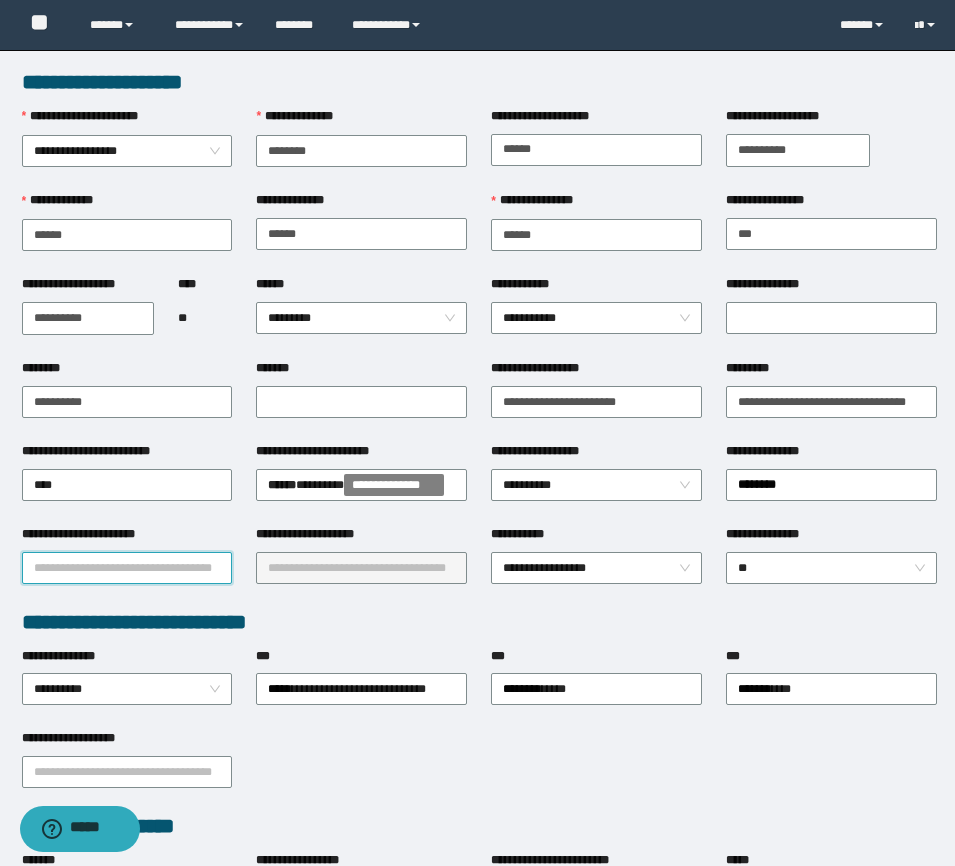 click on "**********" at bounding box center [127, 568] 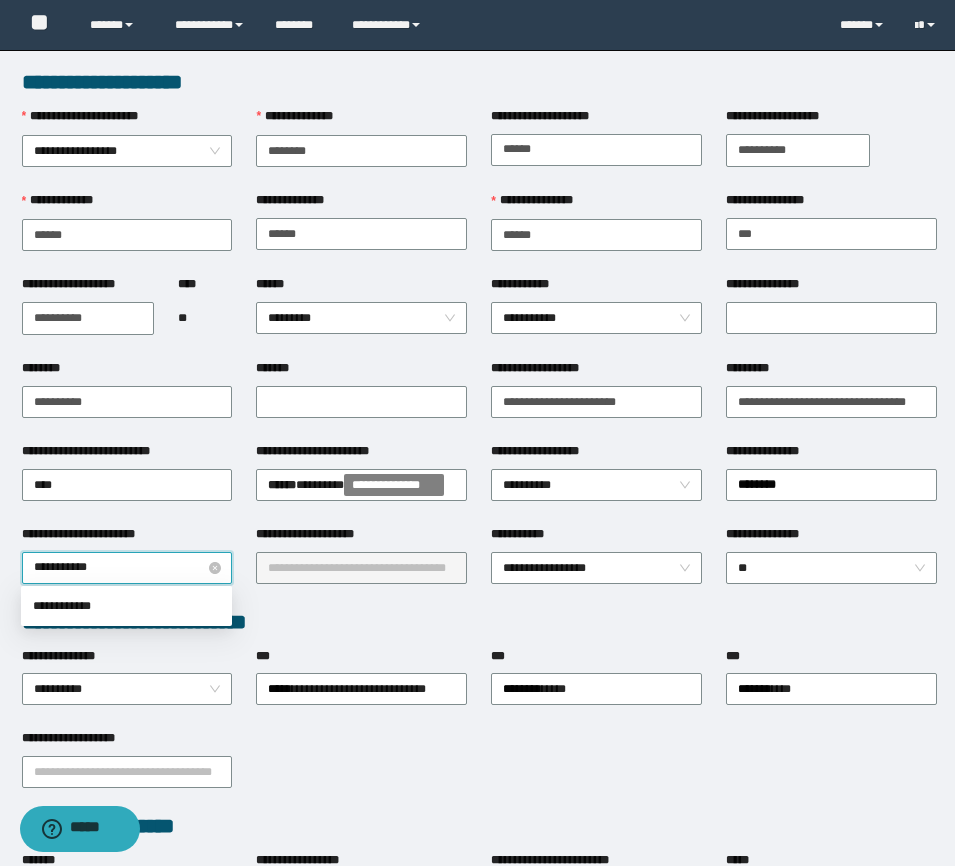 type on "**********" 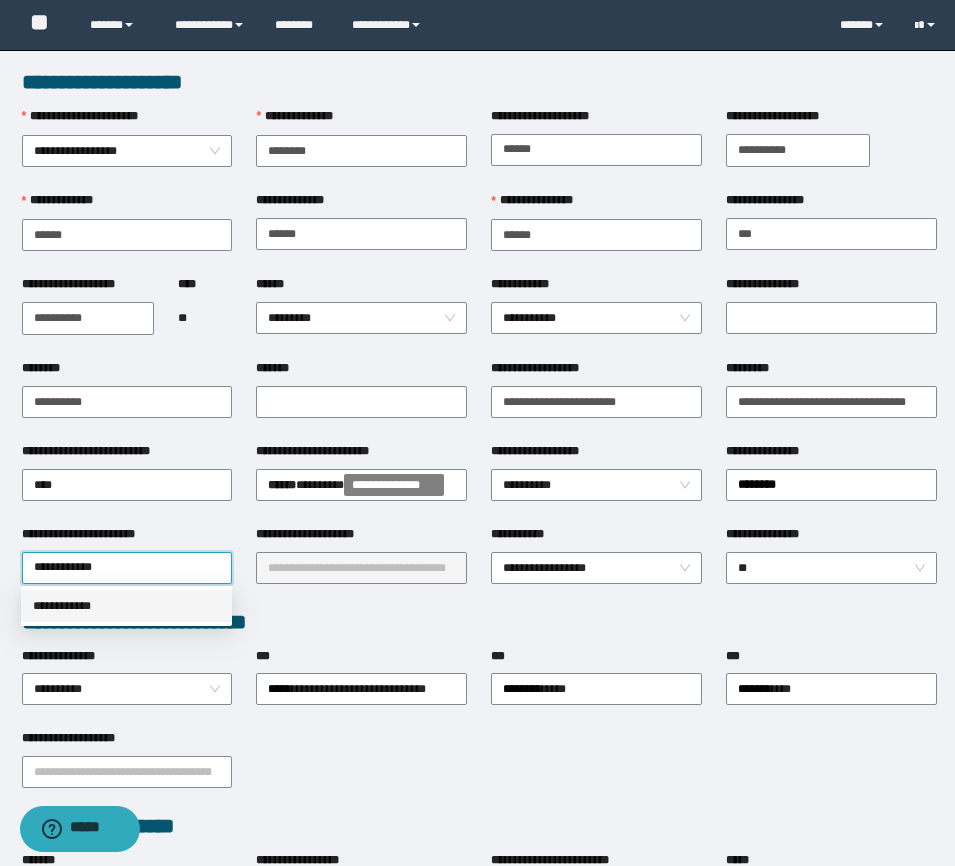 click on "**********" at bounding box center [126, 606] 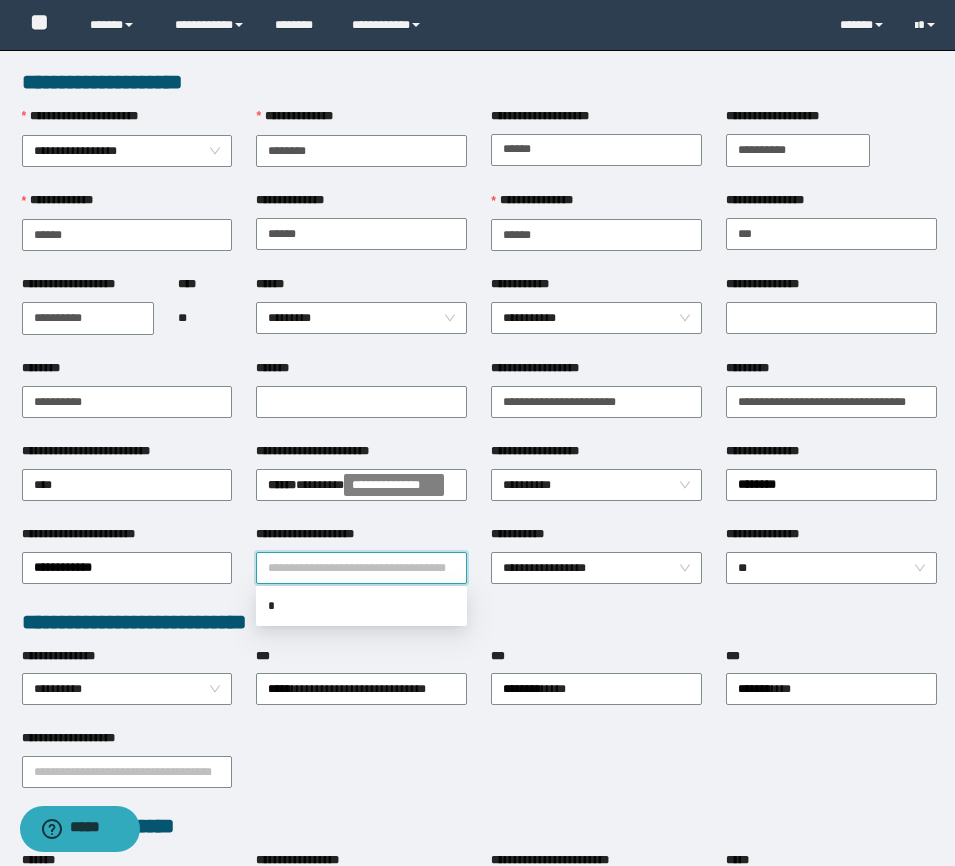 click on "**********" at bounding box center (361, 568) 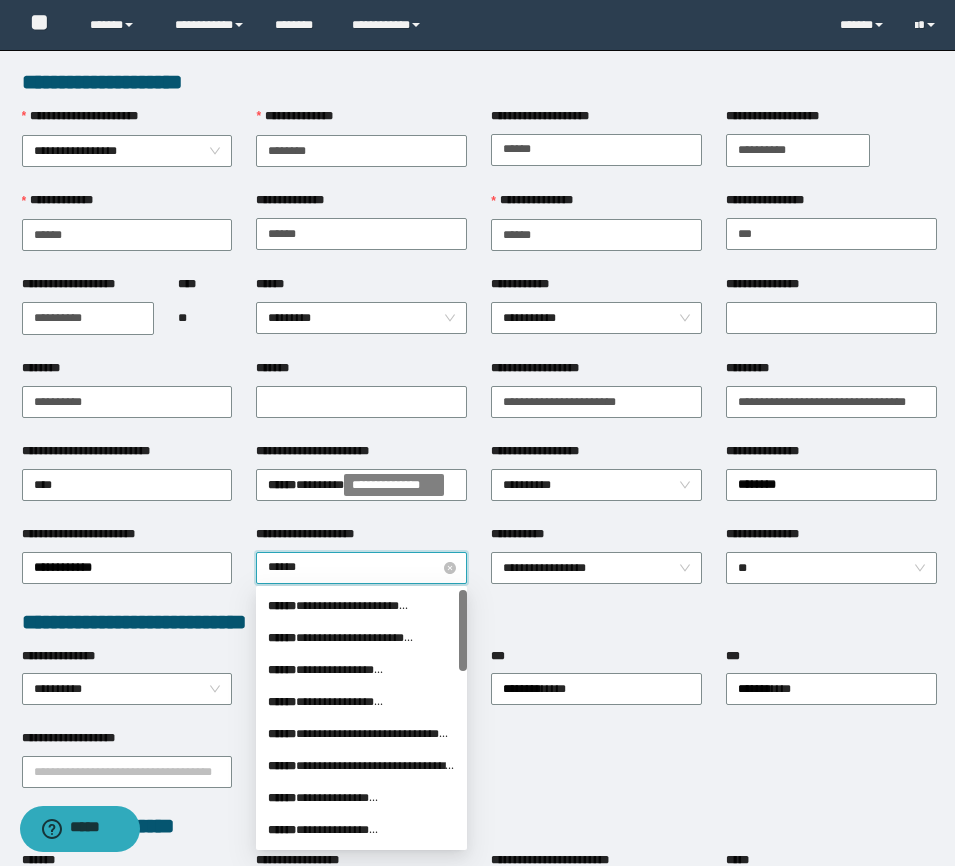 type on "*******" 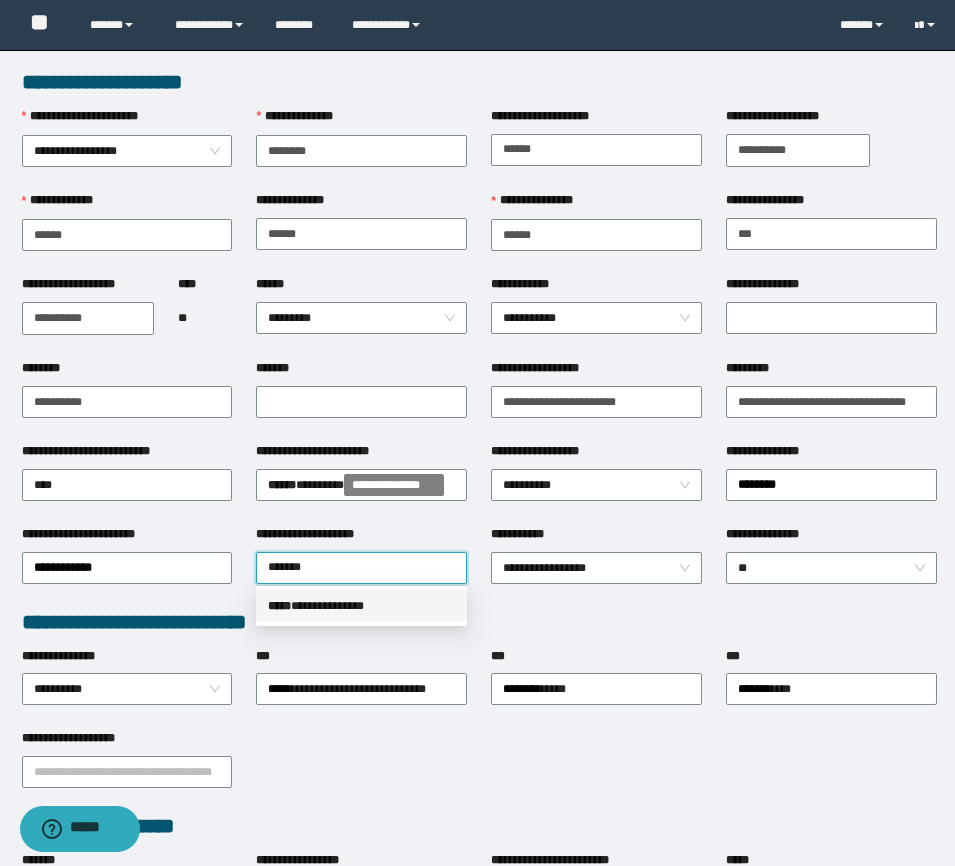 click on "**********" at bounding box center (361, 606) 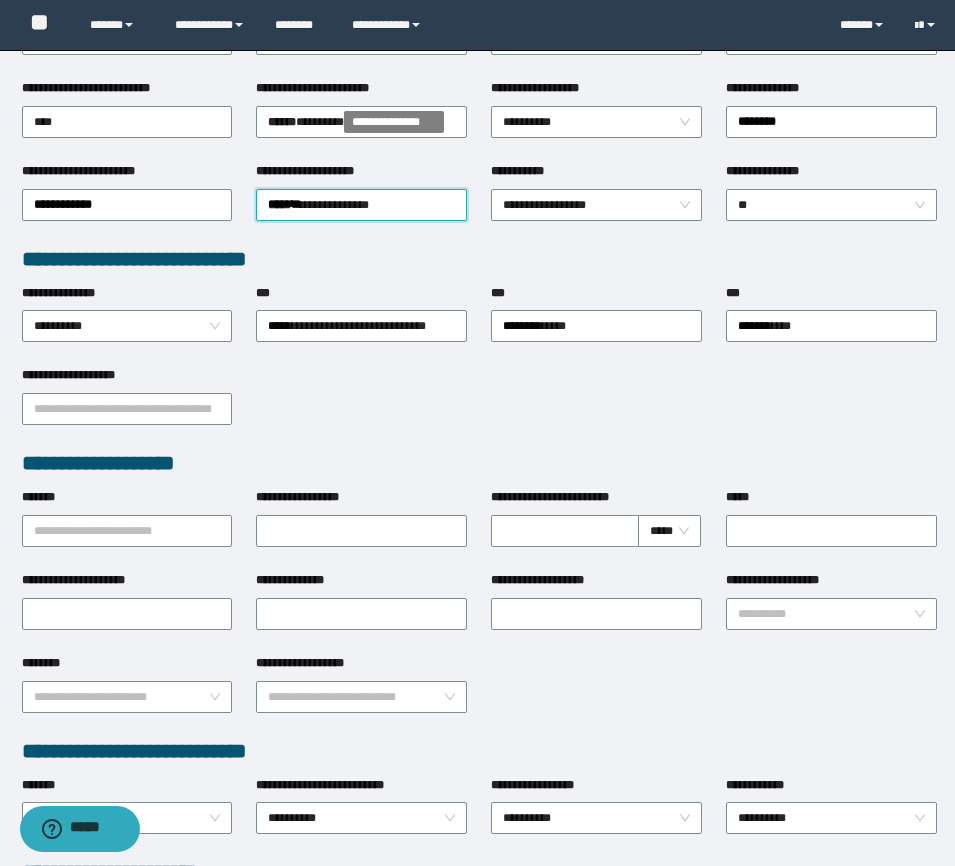 scroll, scrollTop: 837, scrollLeft: 0, axis: vertical 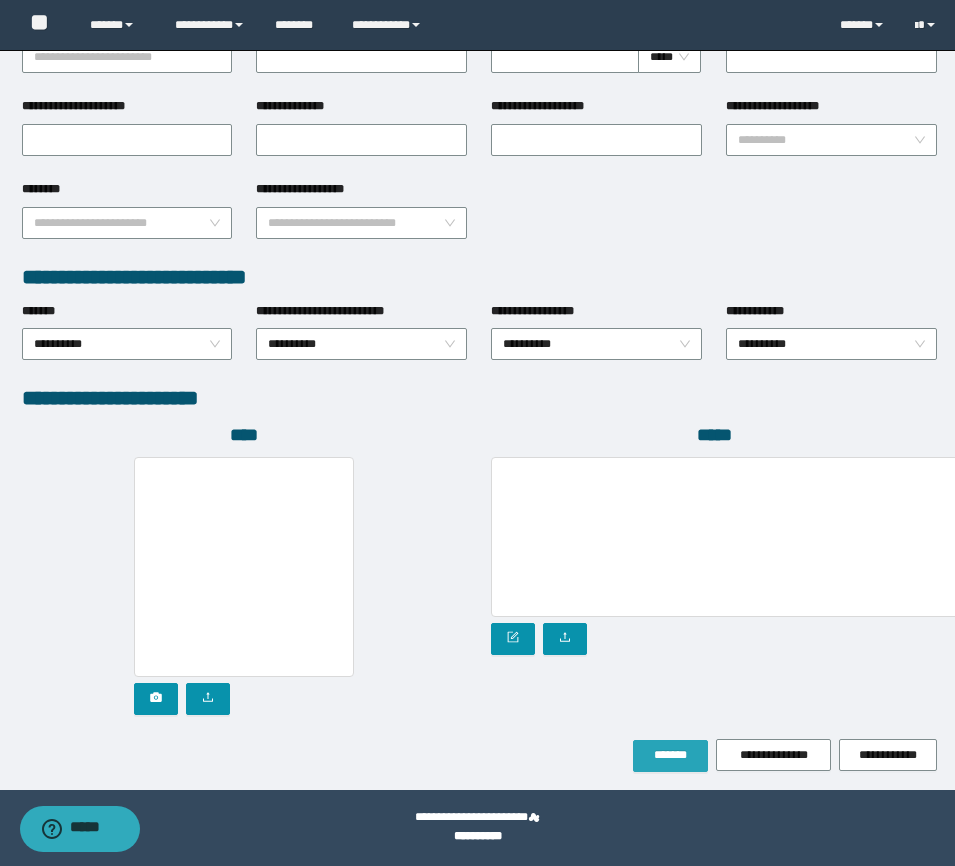 click on "*******" at bounding box center (670, 755) 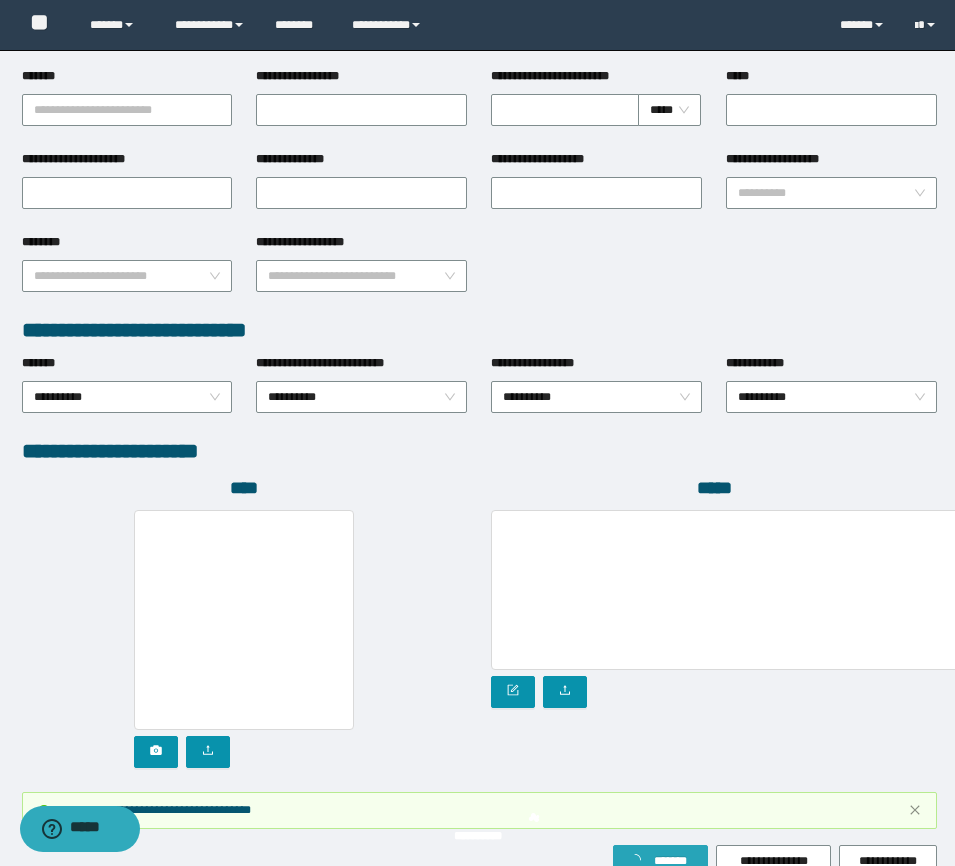 scroll, scrollTop: 890, scrollLeft: 0, axis: vertical 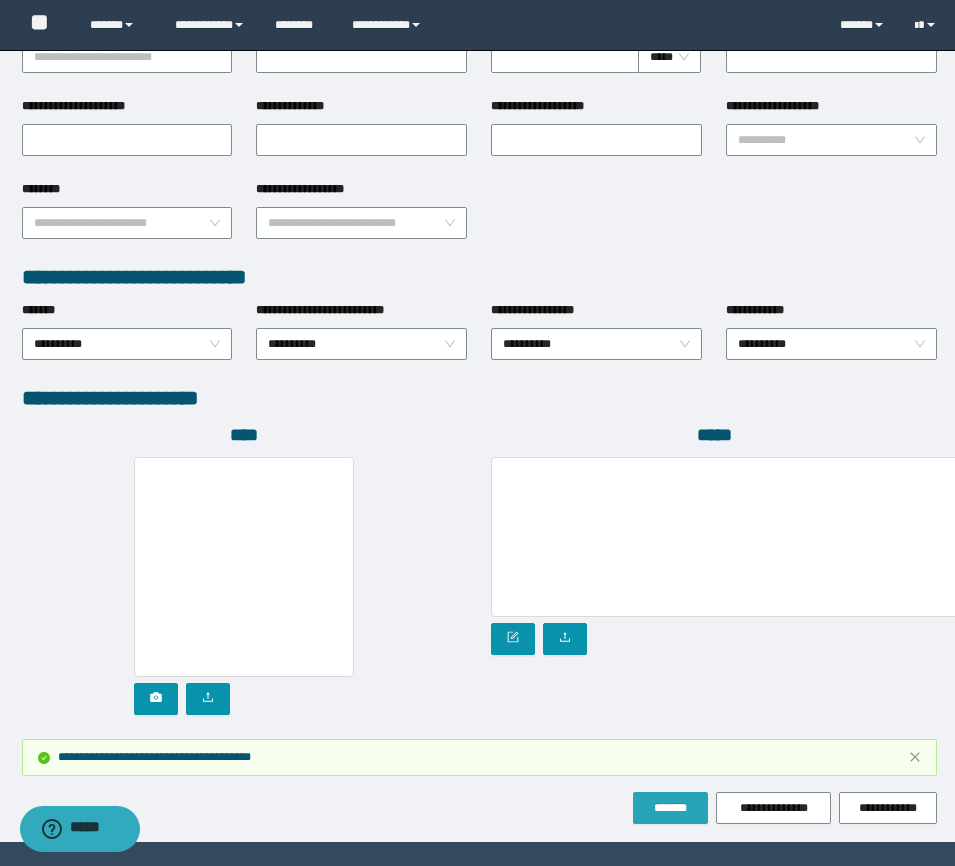 type 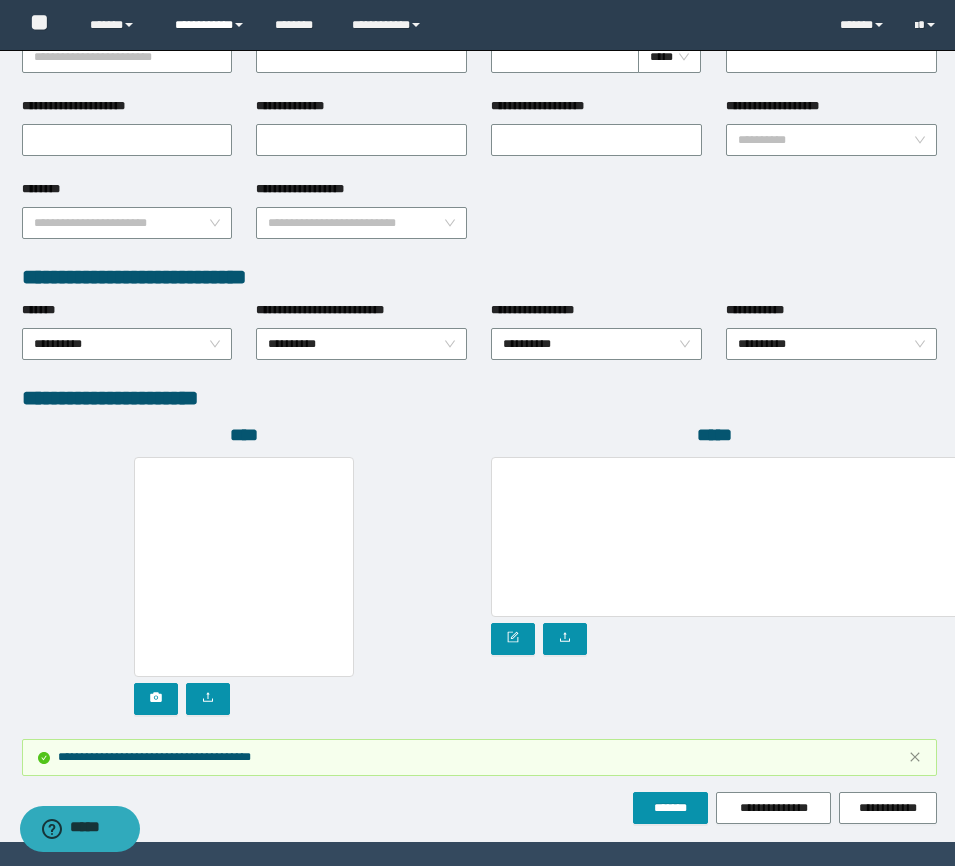 click on "**********" at bounding box center (210, 25) 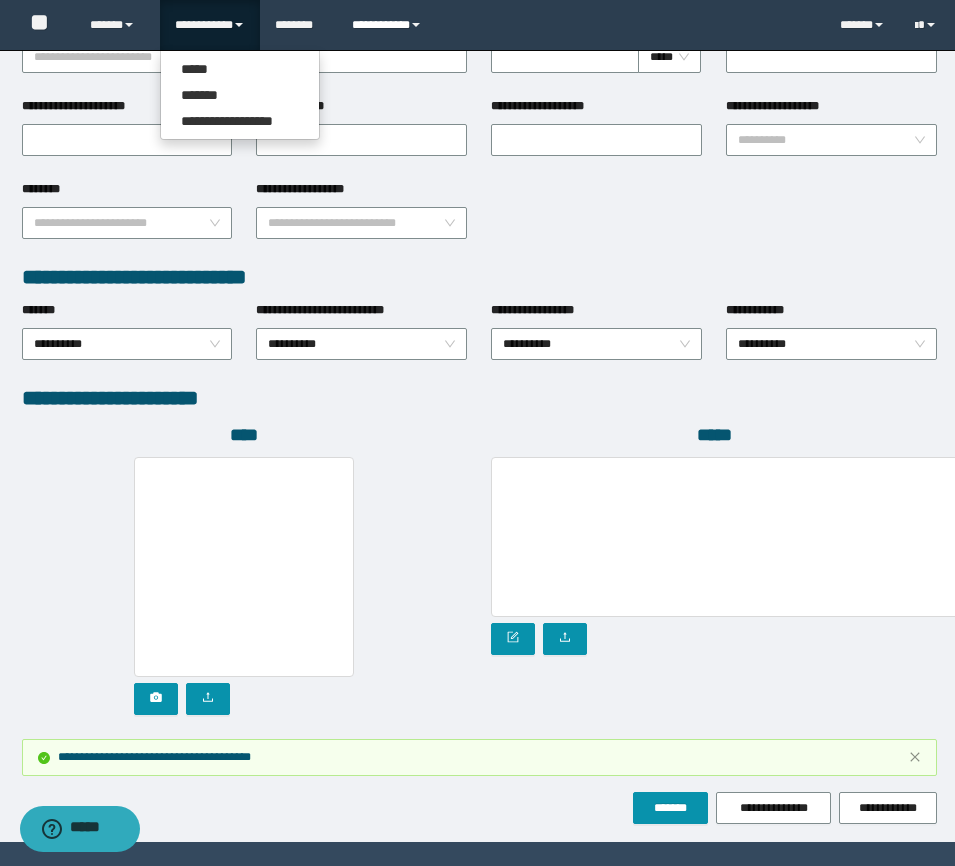 click on "**********" at bounding box center (389, 25) 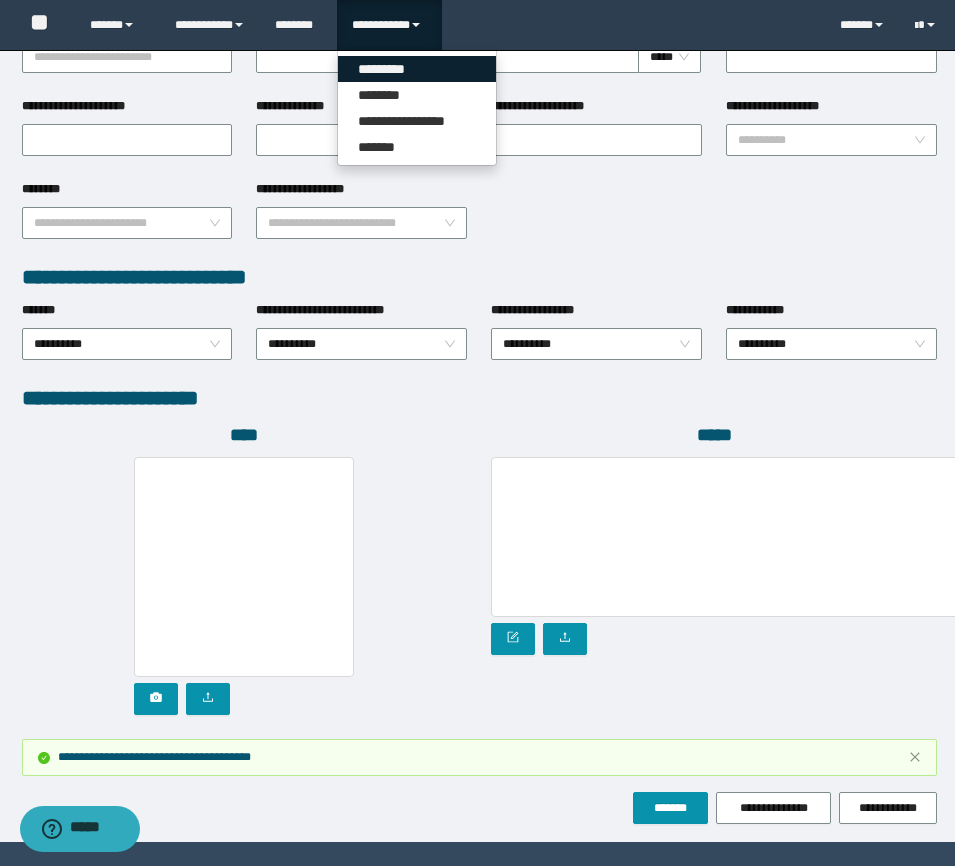 click on "*********" at bounding box center (417, 69) 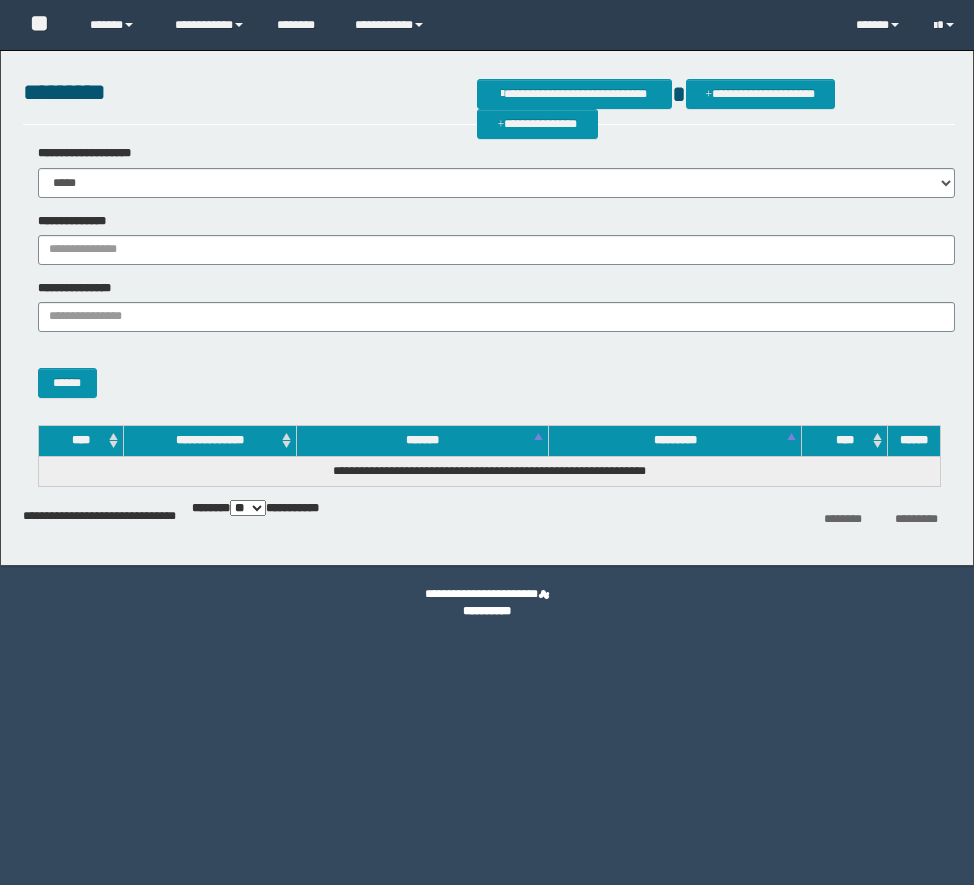 scroll, scrollTop: 0, scrollLeft: 0, axis: both 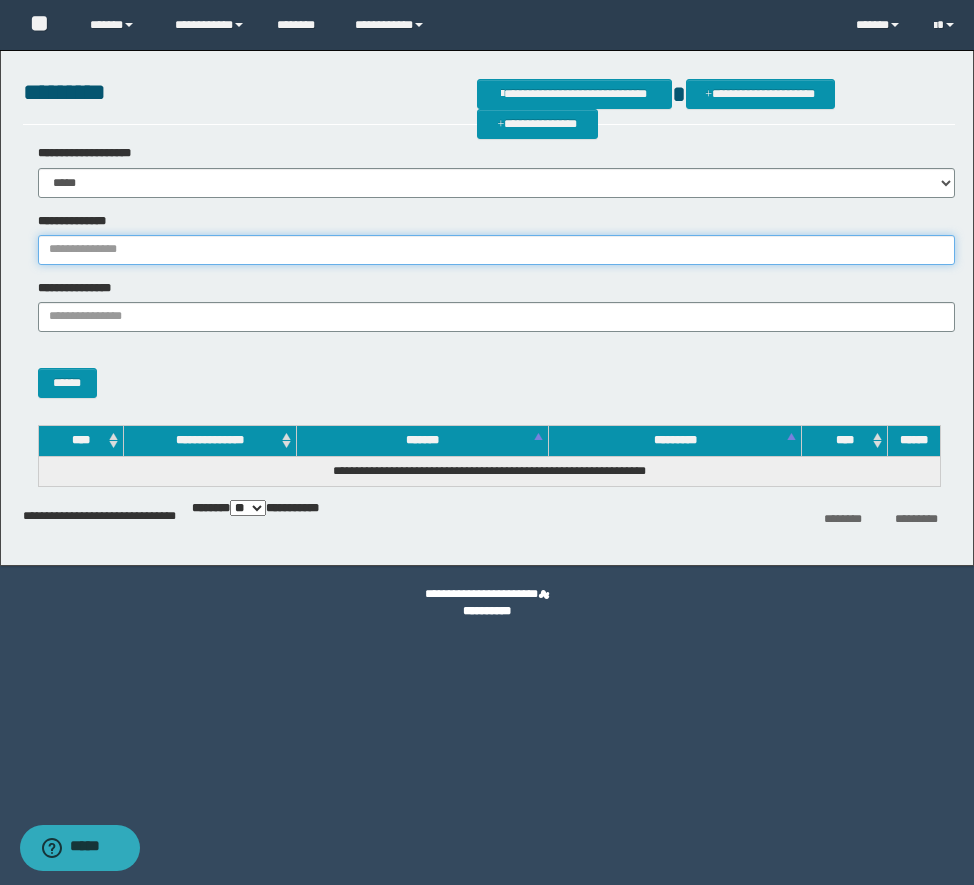 click on "**********" at bounding box center (496, 250) 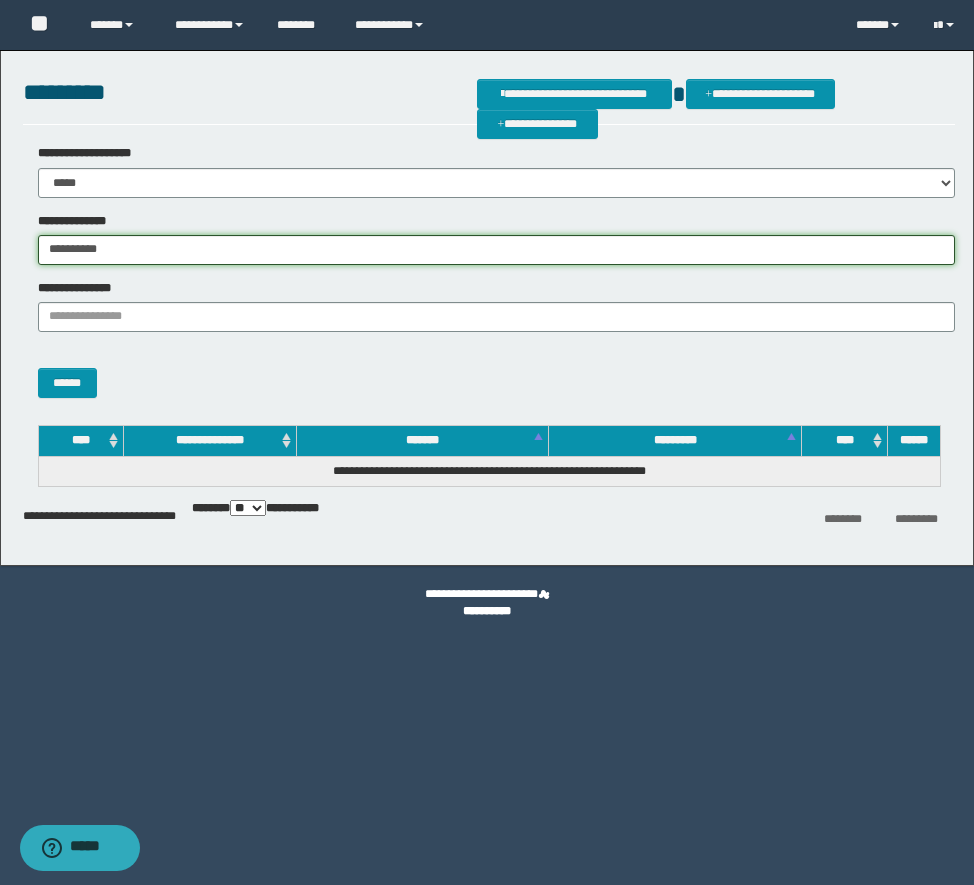 type on "**********" 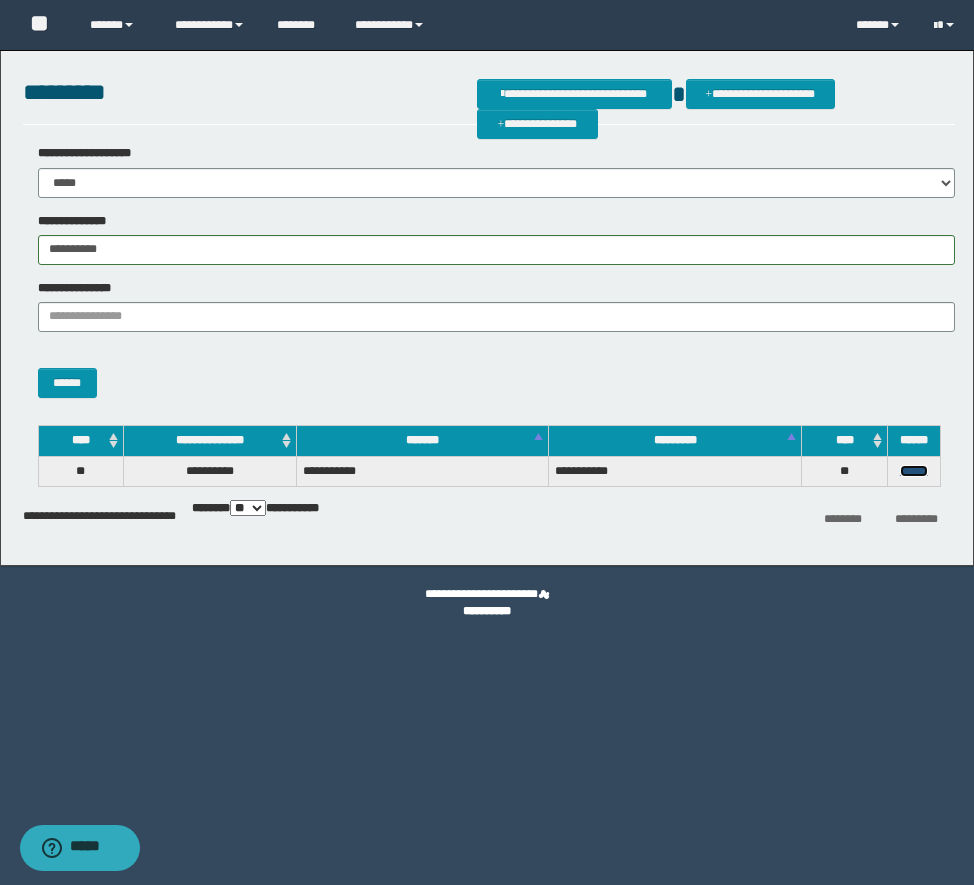 click on "******" at bounding box center (914, 471) 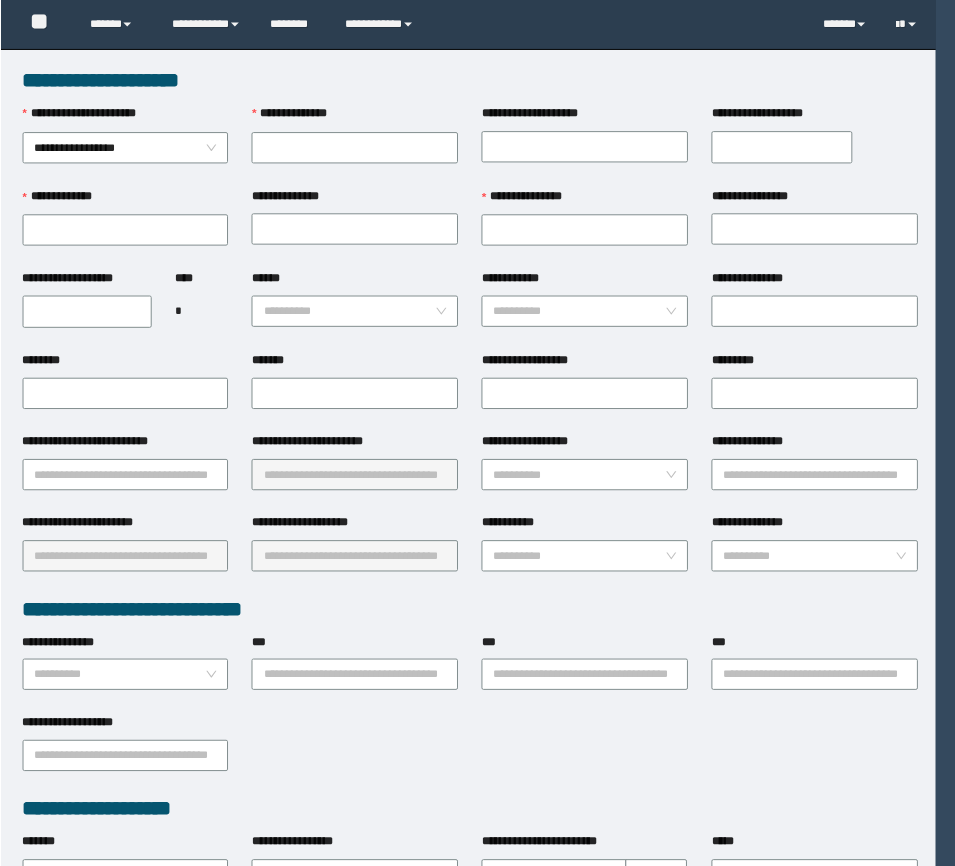 scroll, scrollTop: 0, scrollLeft: 0, axis: both 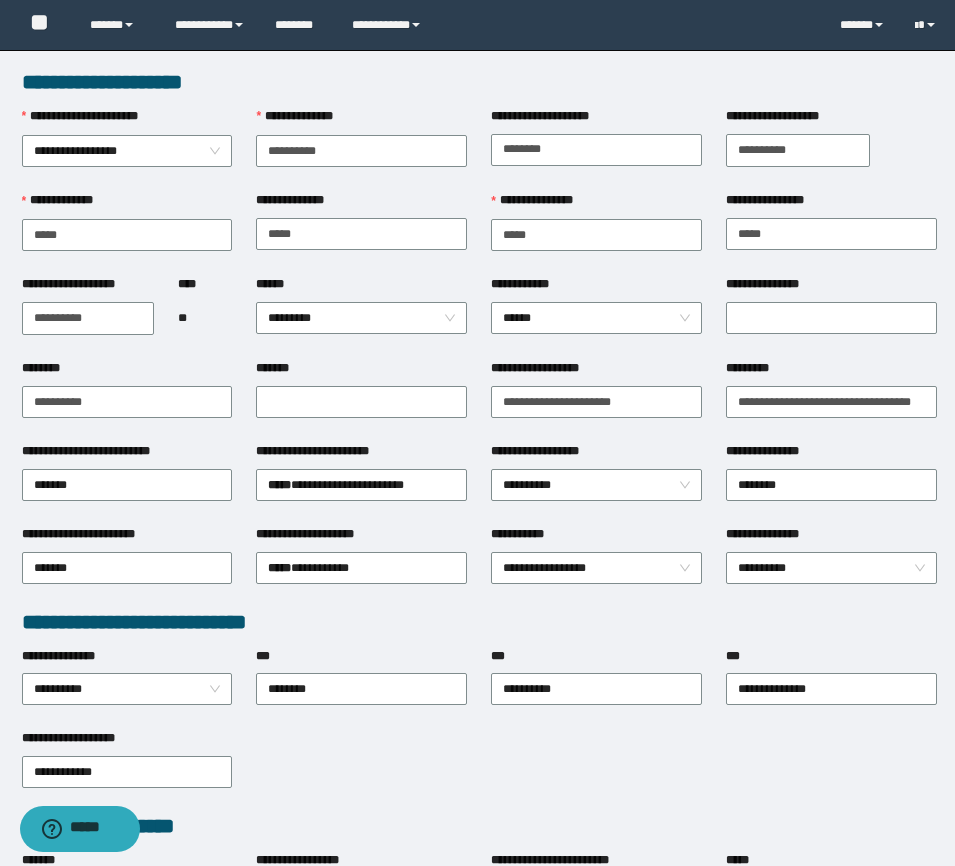 type on "**********" 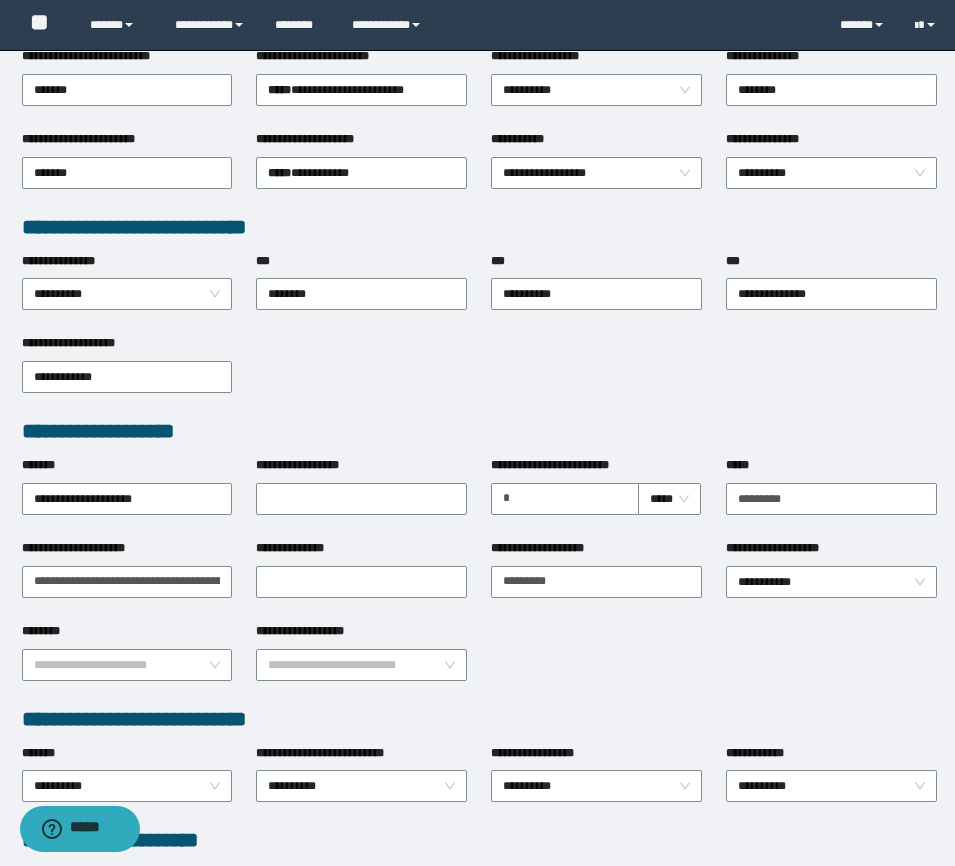 scroll, scrollTop: 837, scrollLeft: 0, axis: vertical 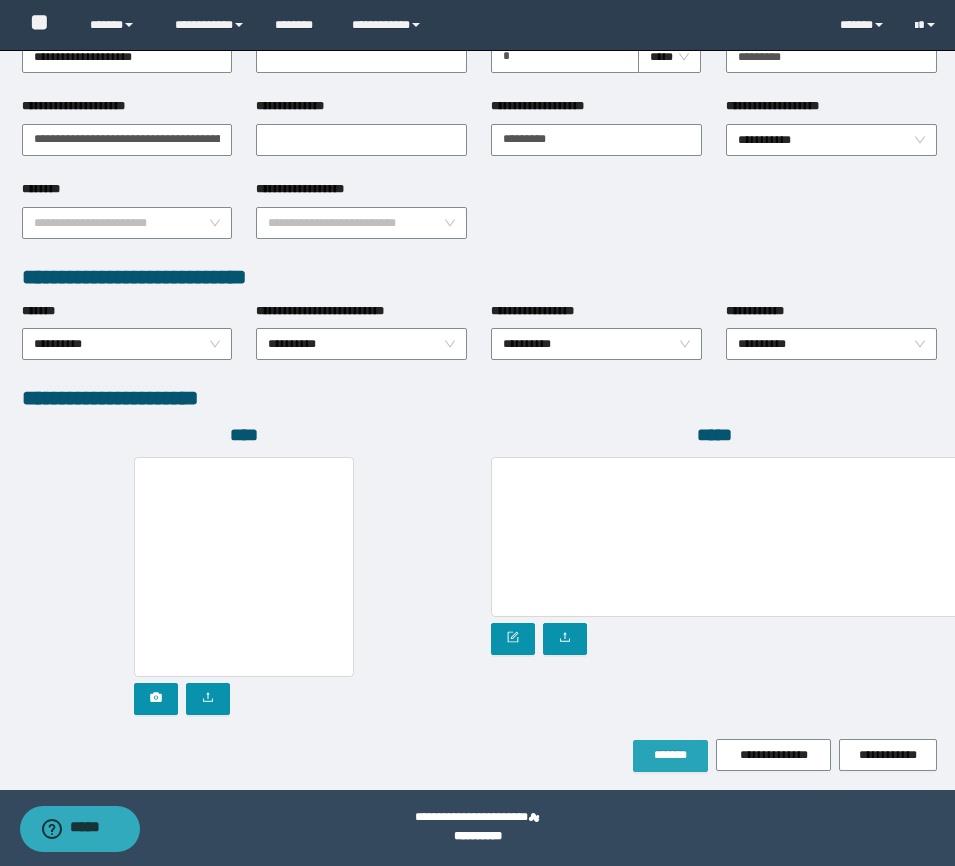 click on "*******" at bounding box center (670, 755) 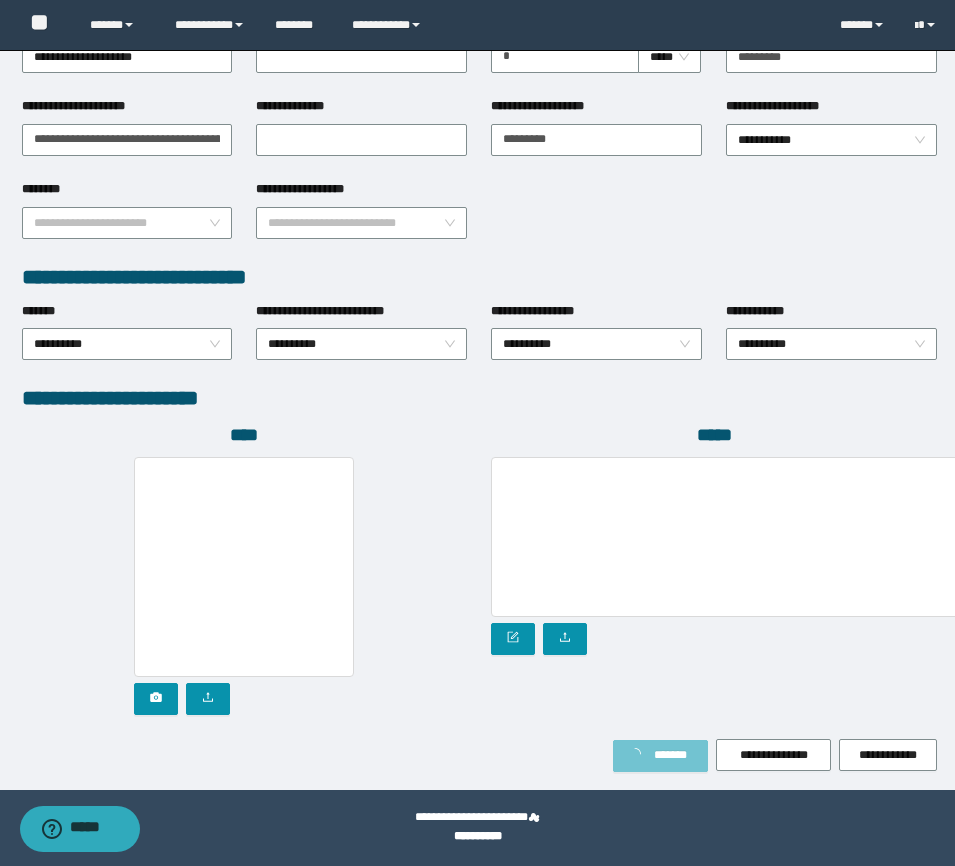 type 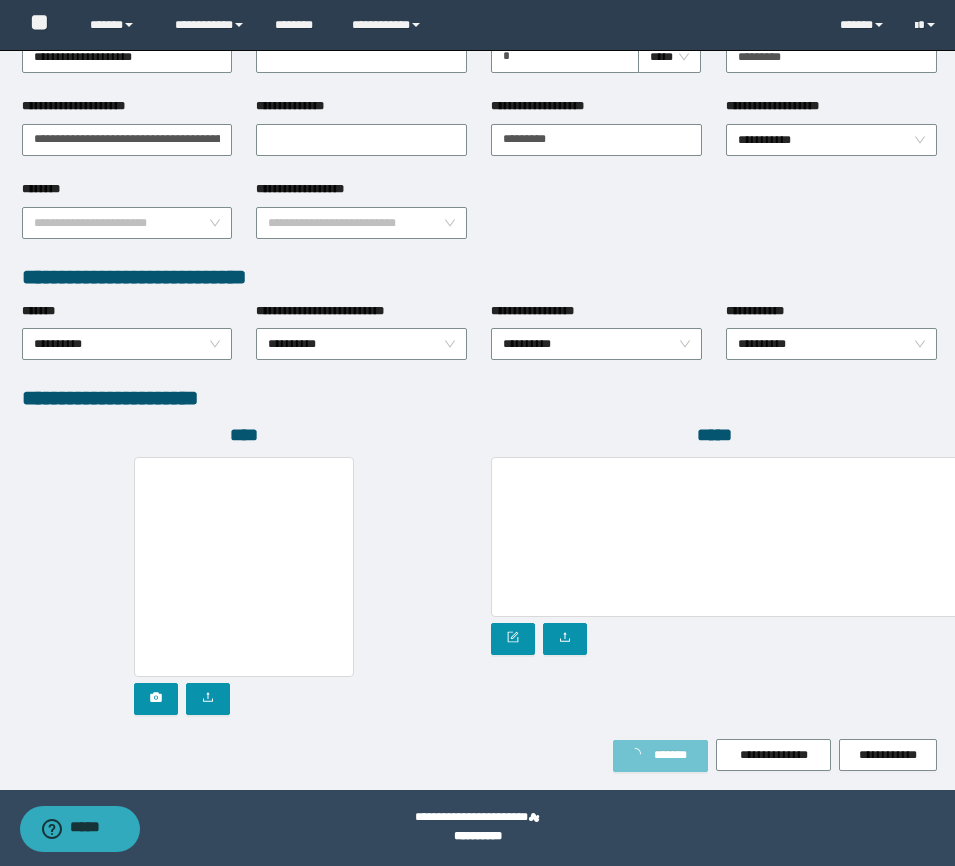 scroll, scrollTop: 890, scrollLeft: 0, axis: vertical 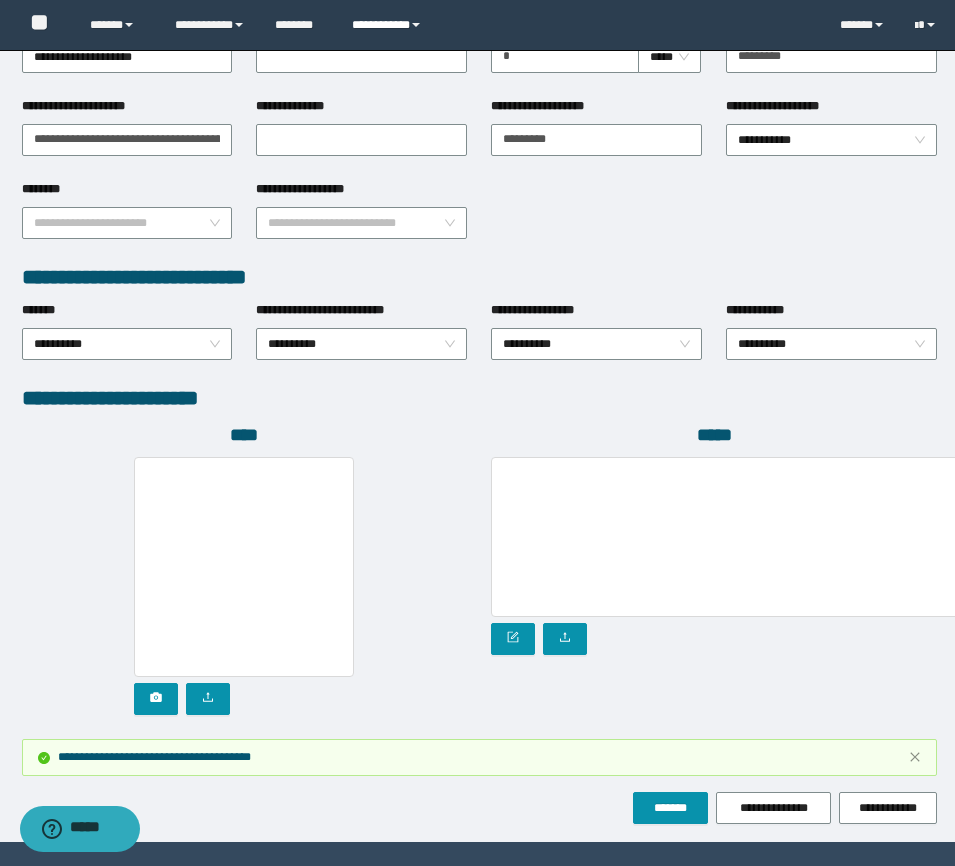 click on "**********" at bounding box center [389, 25] 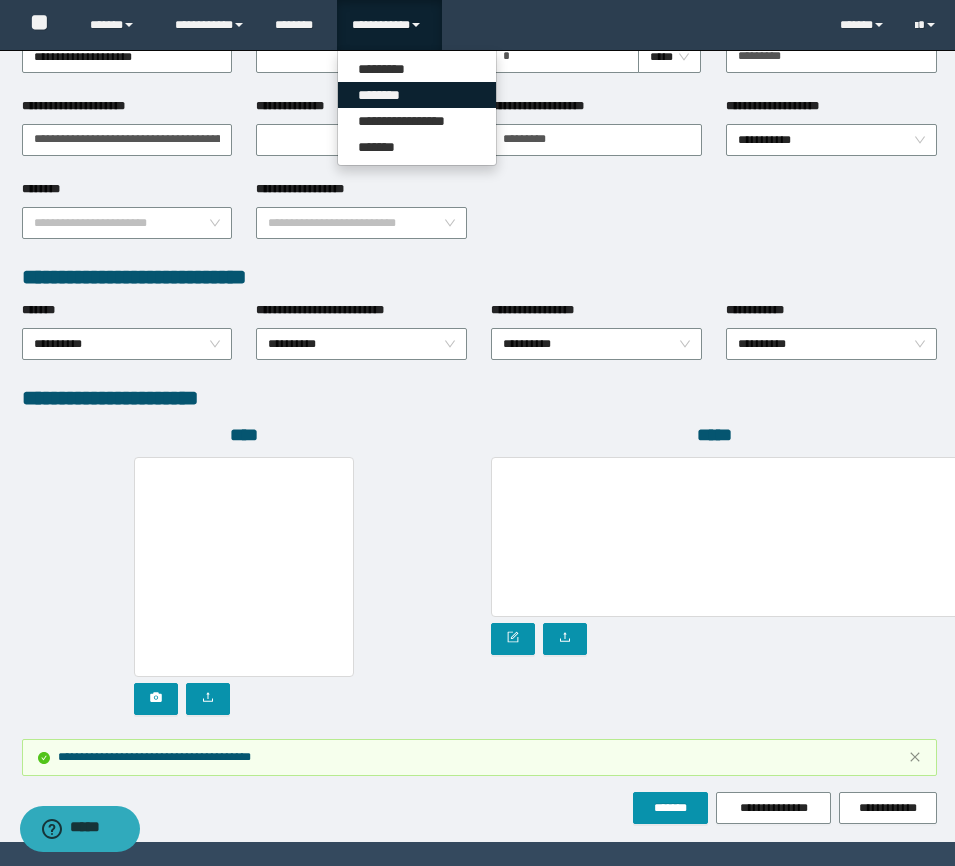 click on "********" at bounding box center (417, 95) 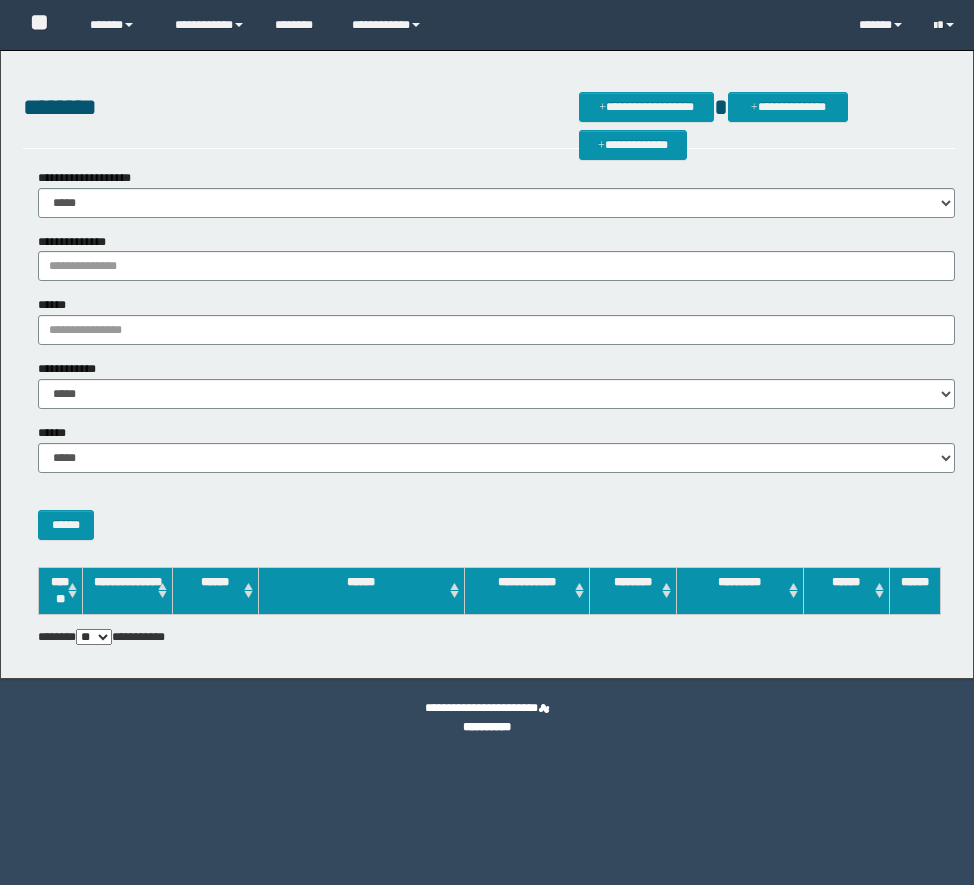scroll, scrollTop: 0, scrollLeft: 0, axis: both 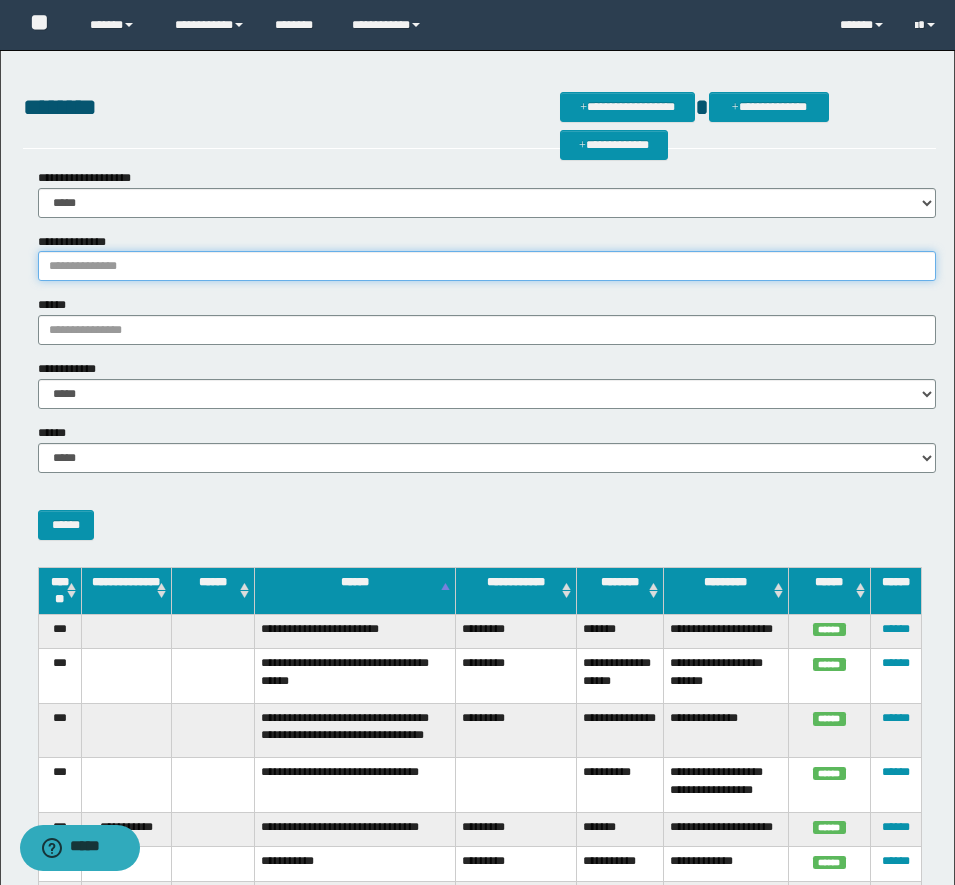 click on "**********" at bounding box center [487, 266] 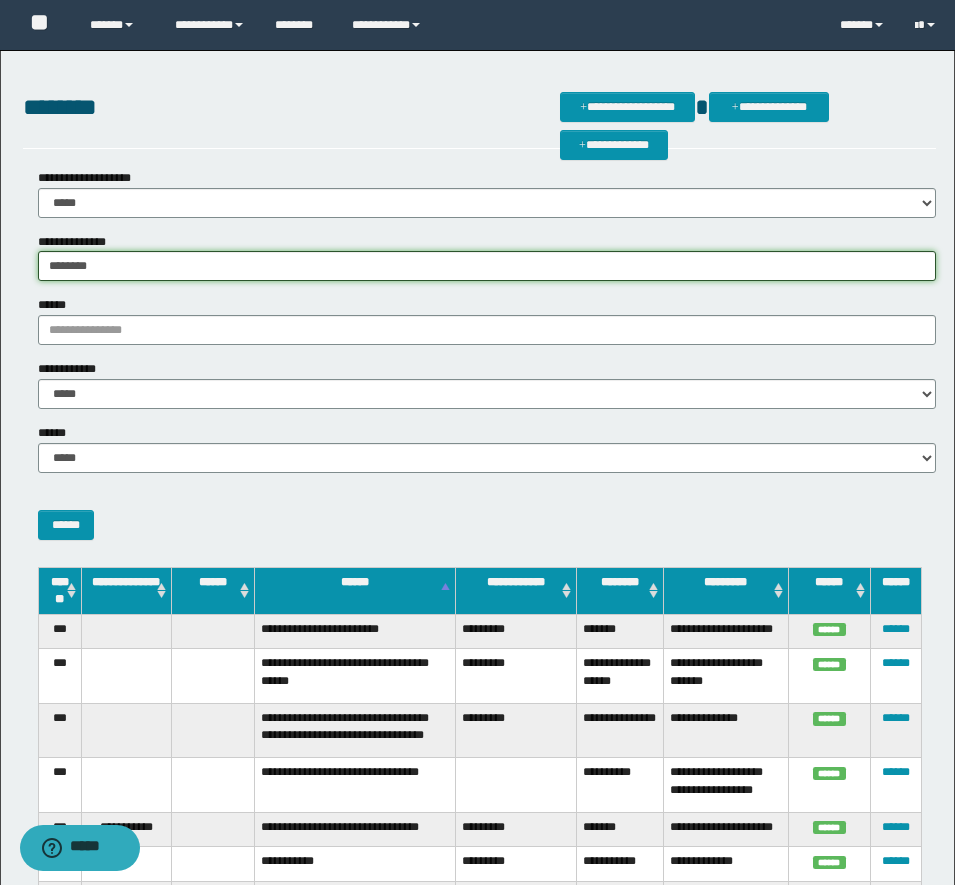 type on "********" 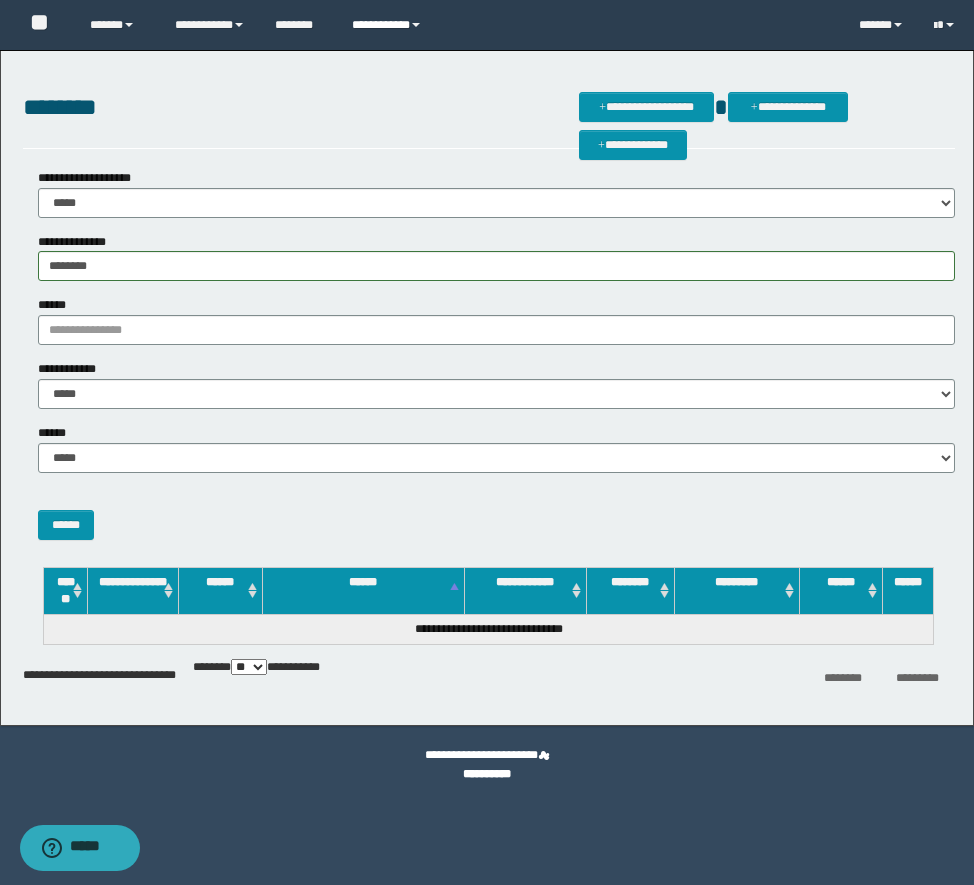 click on "**********" at bounding box center (389, 25) 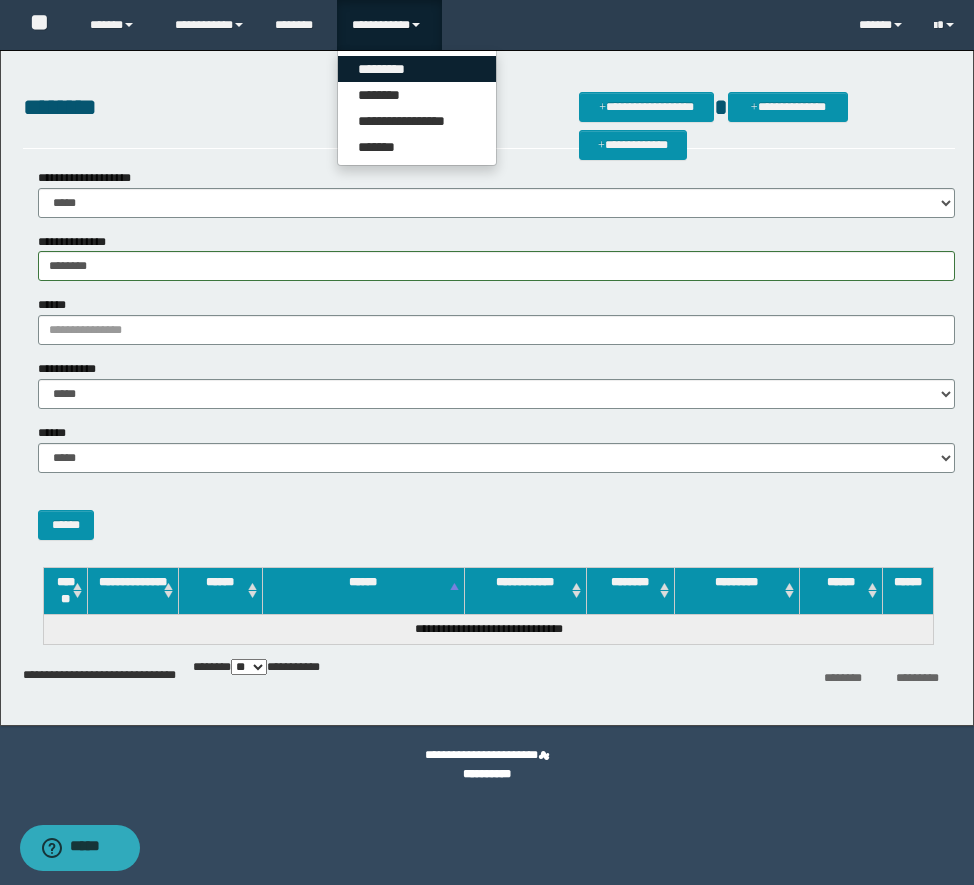 click on "*********" at bounding box center [417, 69] 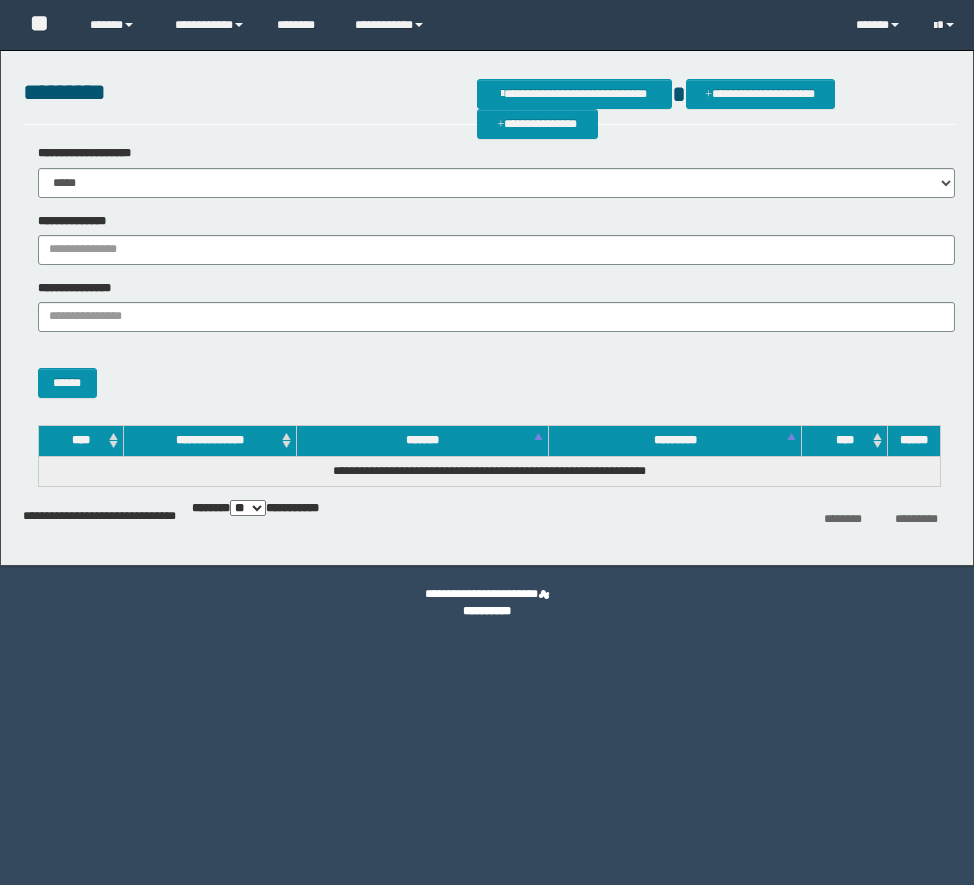 scroll, scrollTop: 0, scrollLeft: 0, axis: both 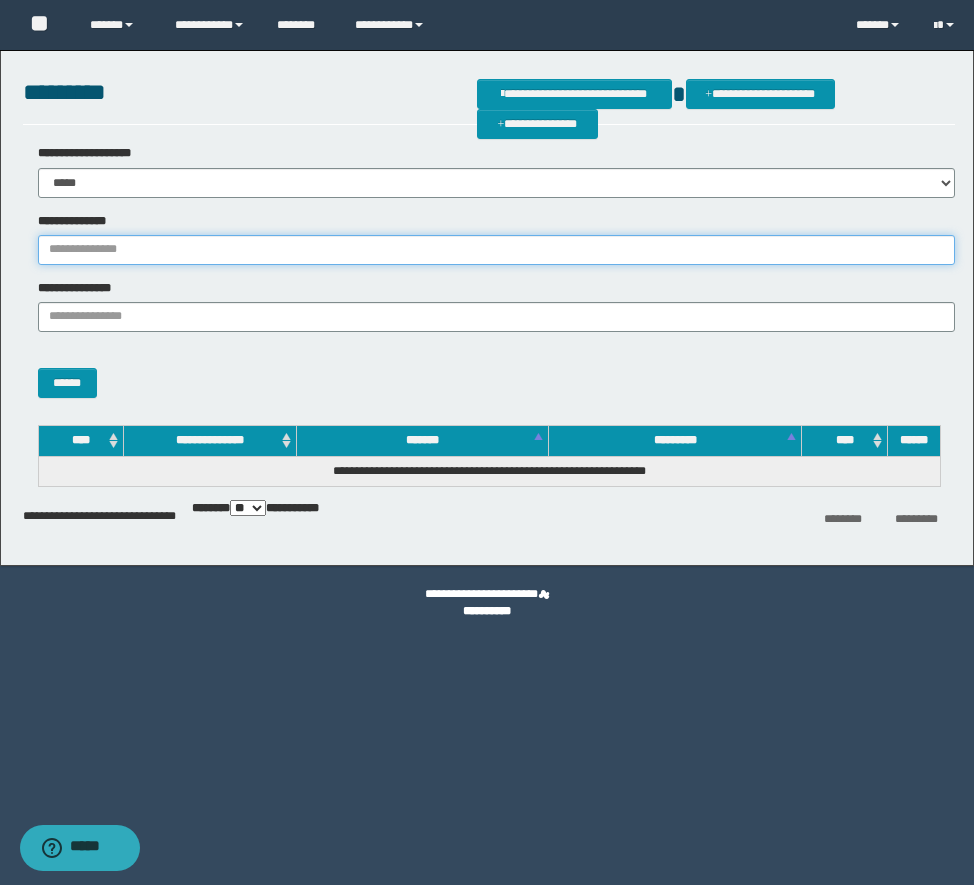 click on "**********" at bounding box center (496, 250) 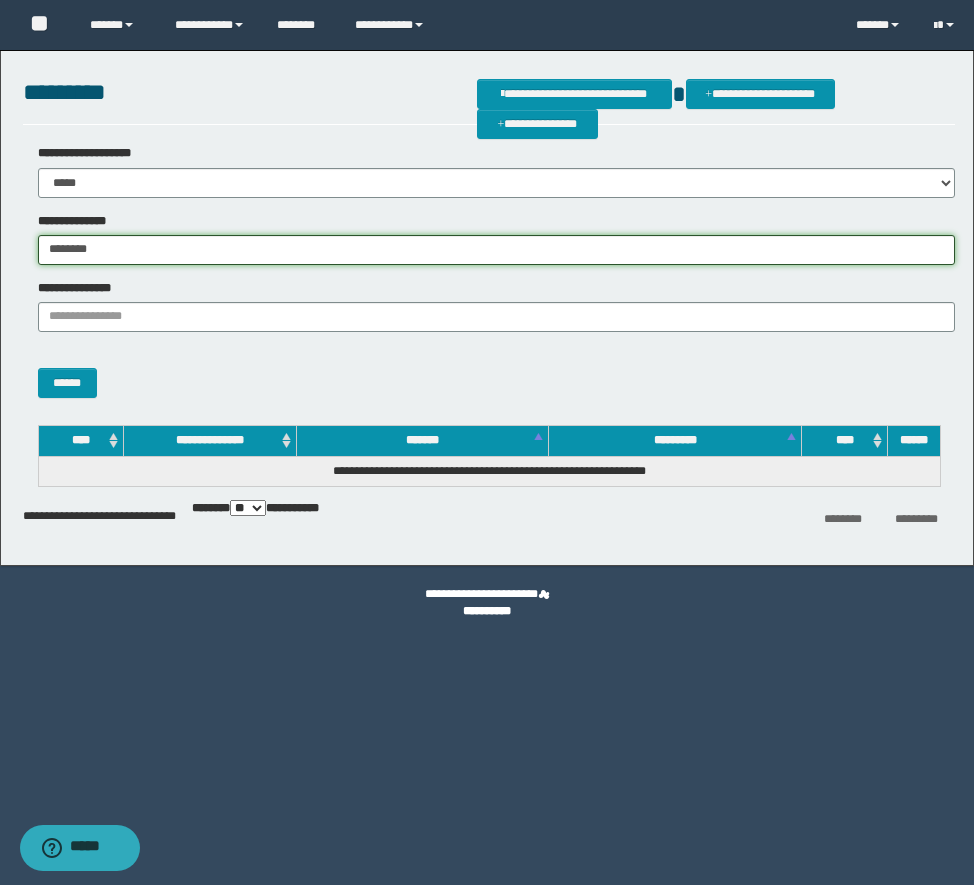 type on "********" 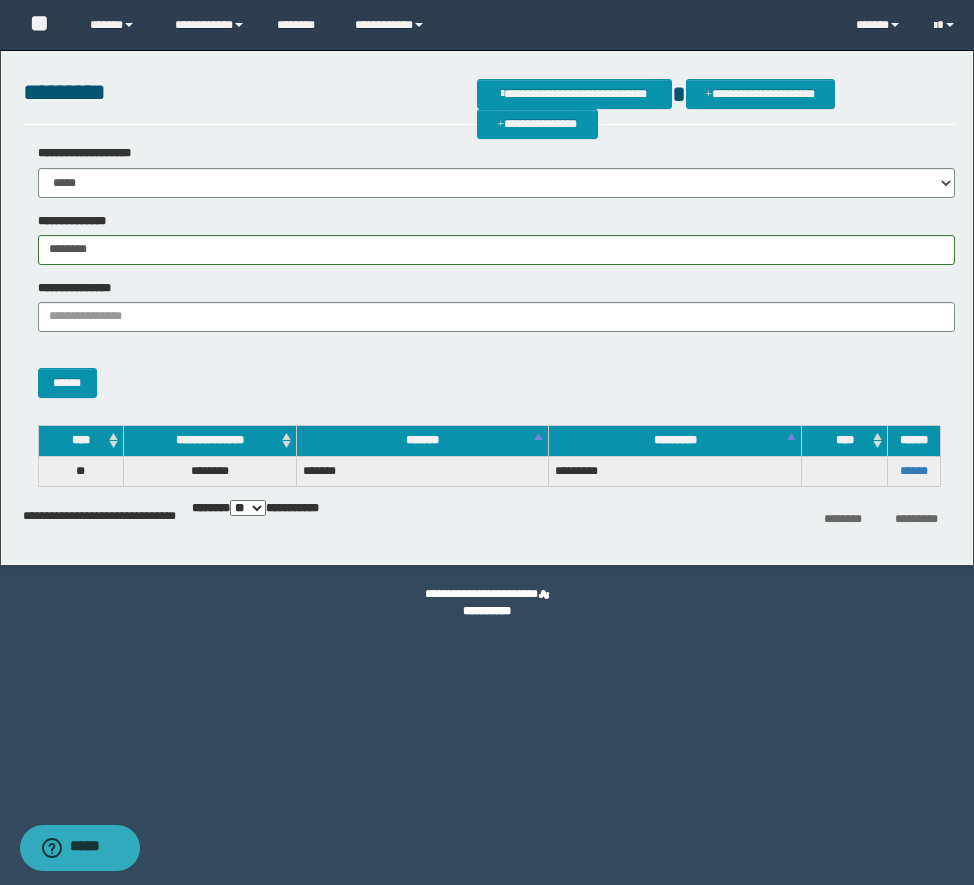 click on "******" at bounding box center [913, 471] 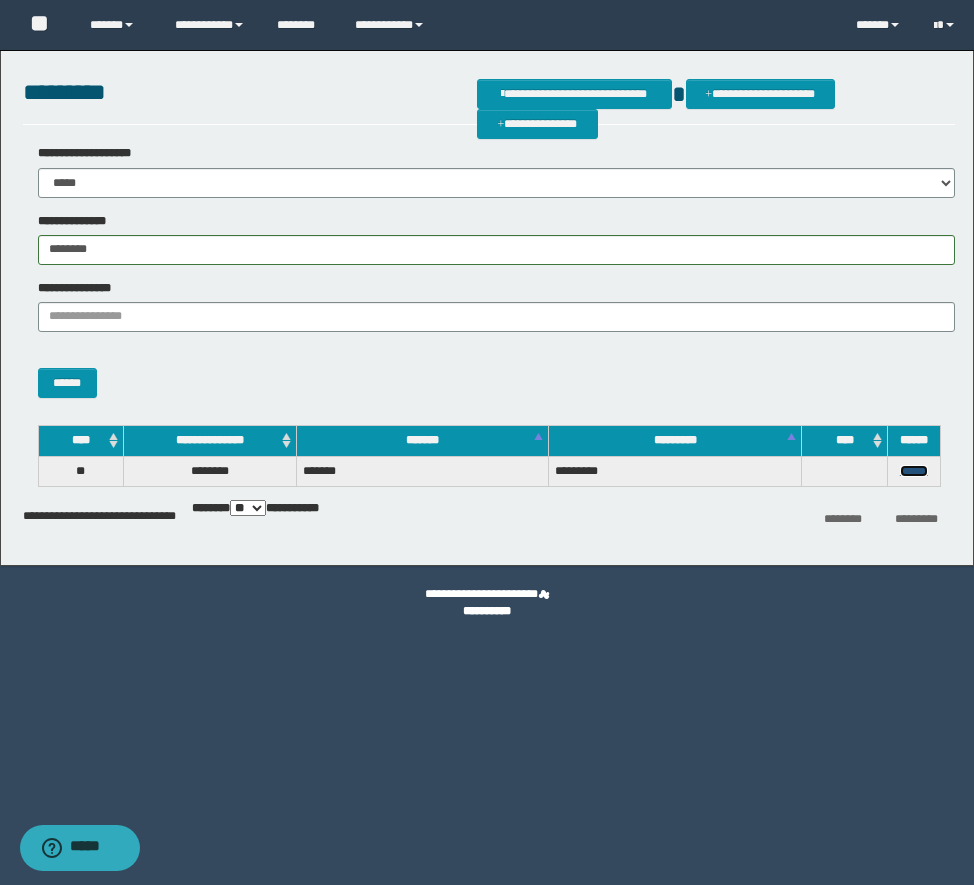 click on "******" at bounding box center [914, 471] 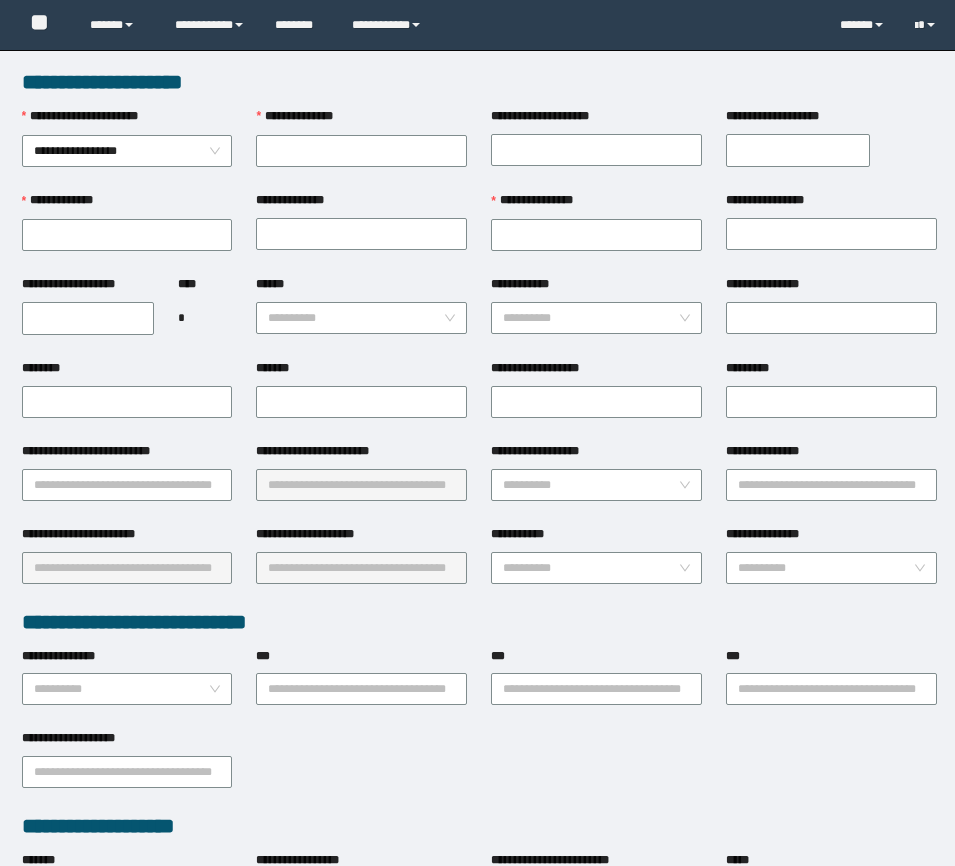 scroll, scrollTop: 0, scrollLeft: 0, axis: both 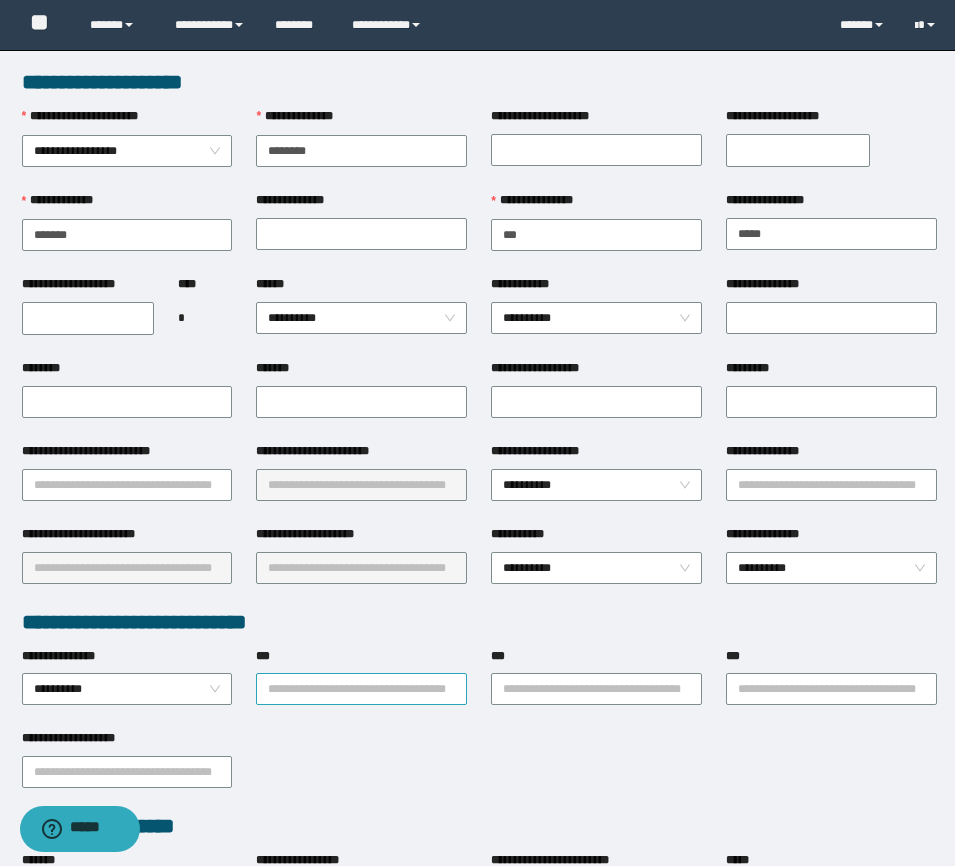 click on "***" at bounding box center (361, 689) 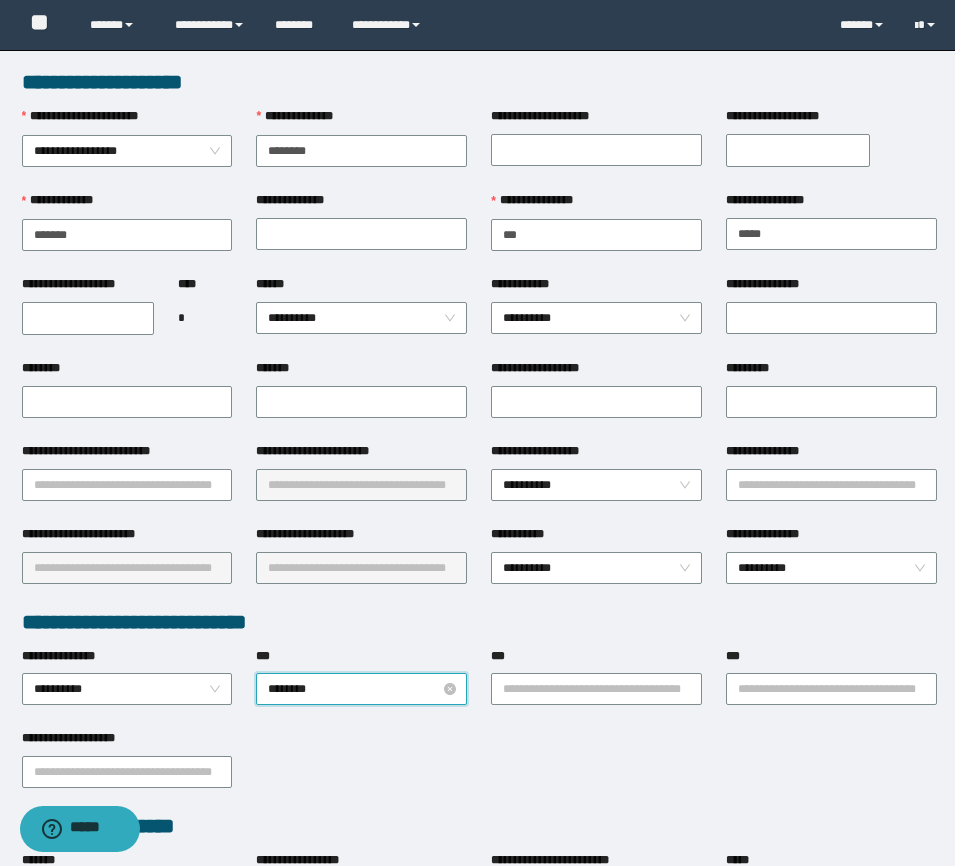 type on "*********" 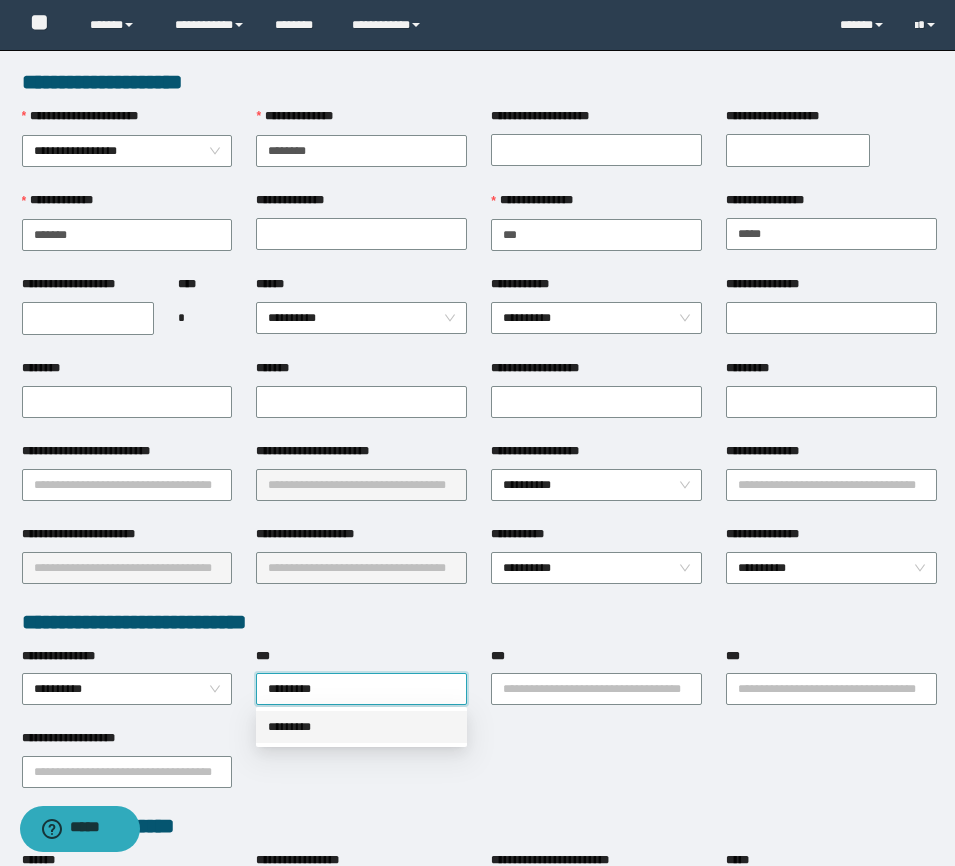 click on "*********" at bounding box center (361, 727) 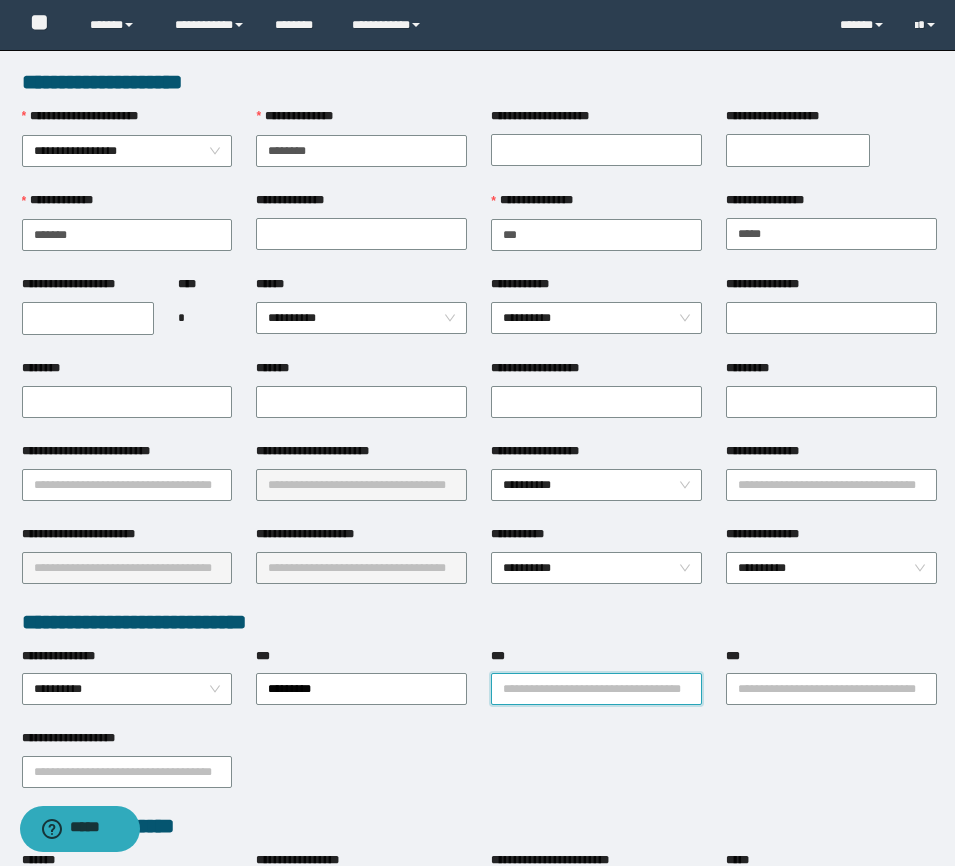 click on "***" at bounding box center (596, 689) 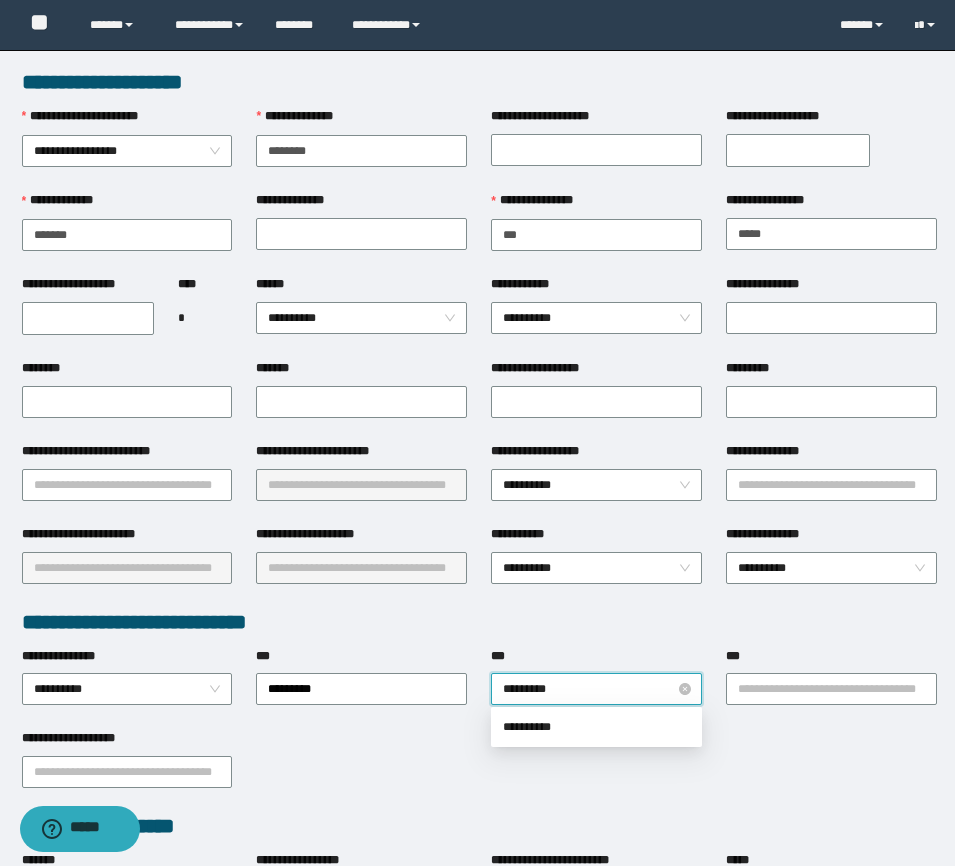 type on "**********" 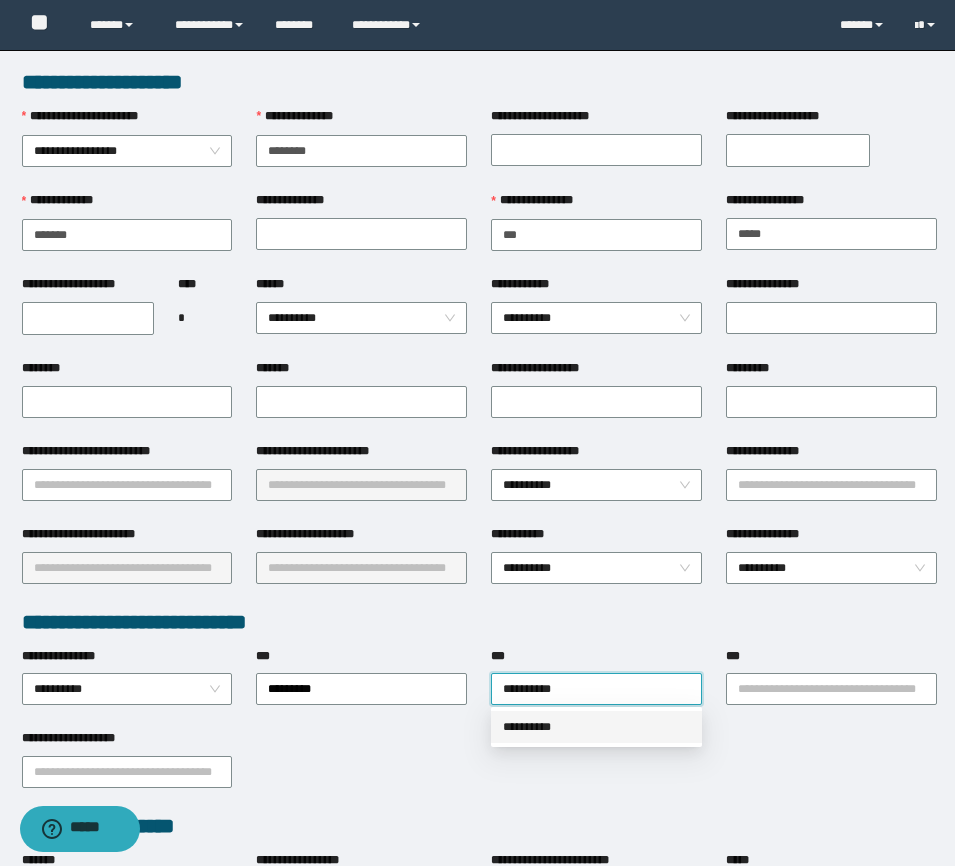 click on "**********" at bounding box center (596, 727) 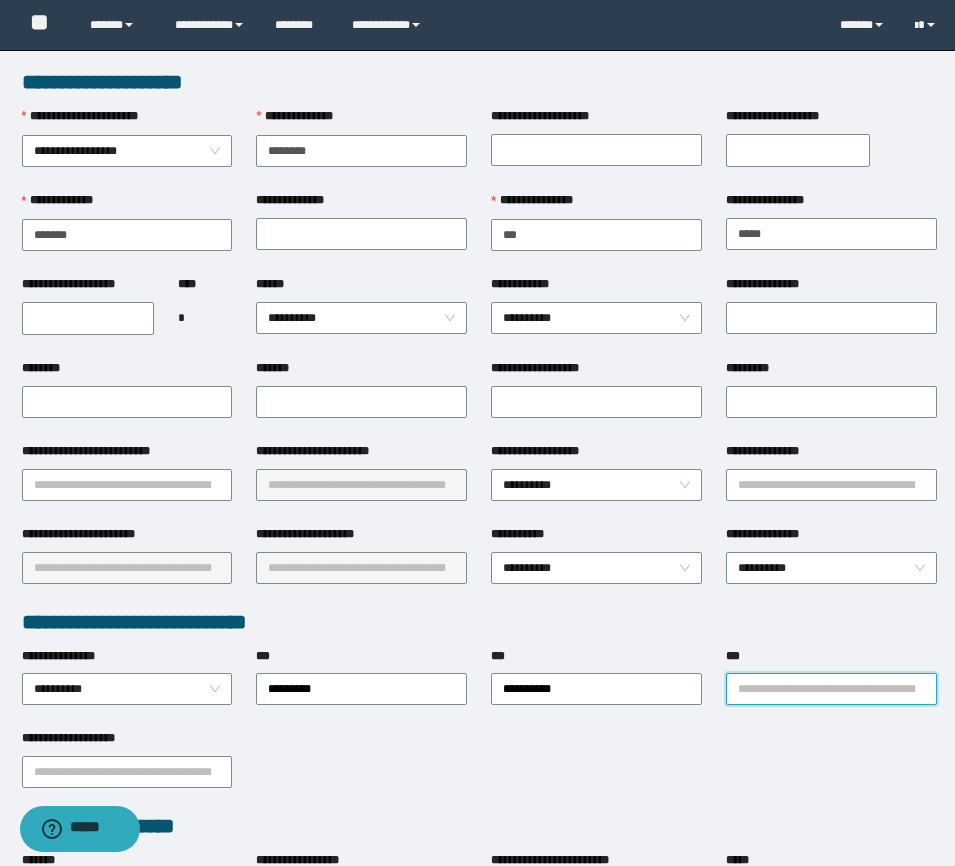 click on "***" at bounding box center (831, 689) 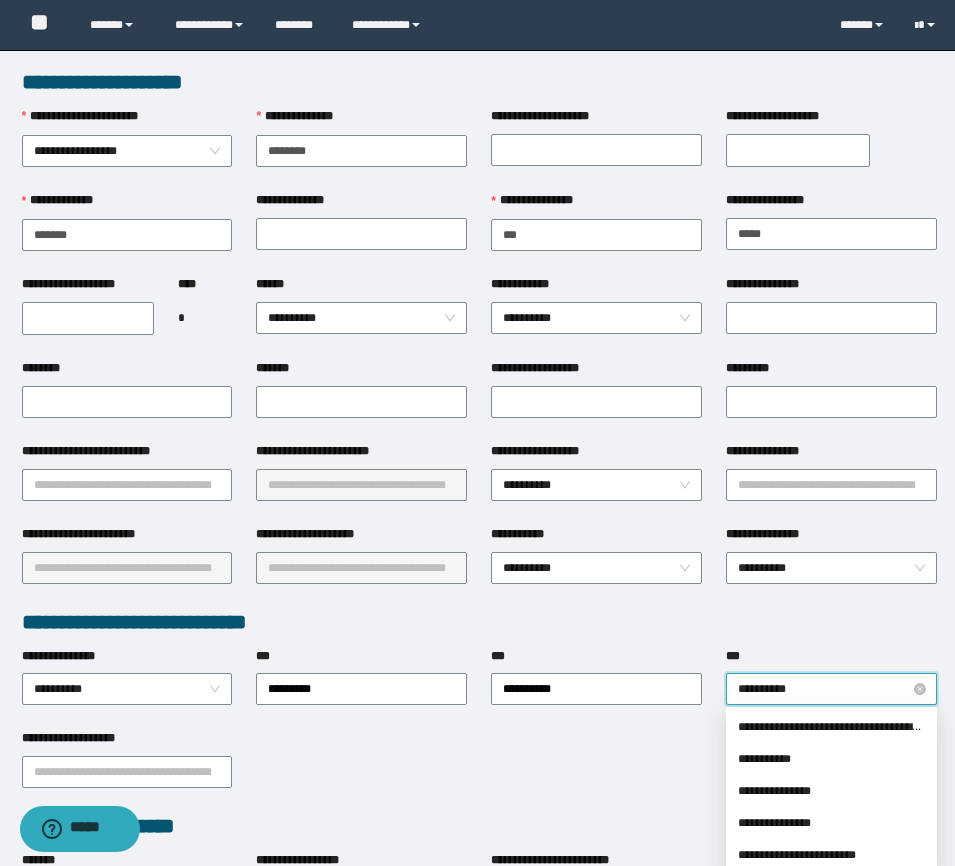 type on "**********" 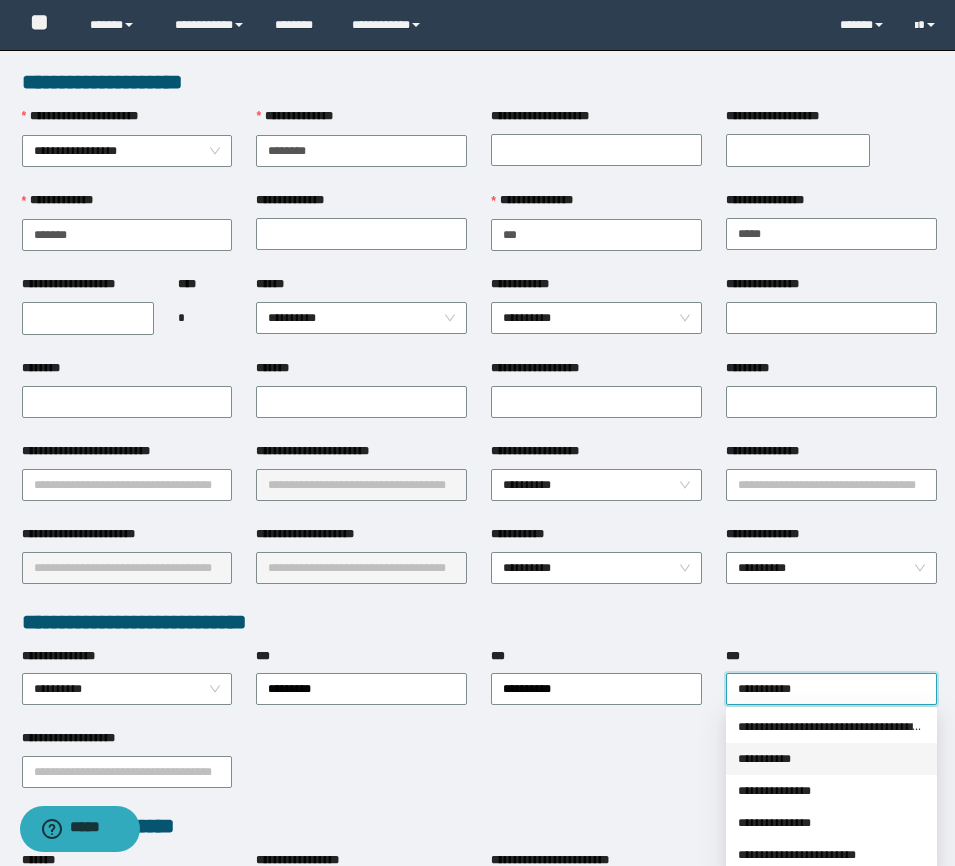 click on "**********" at bounding box center (831, 759) 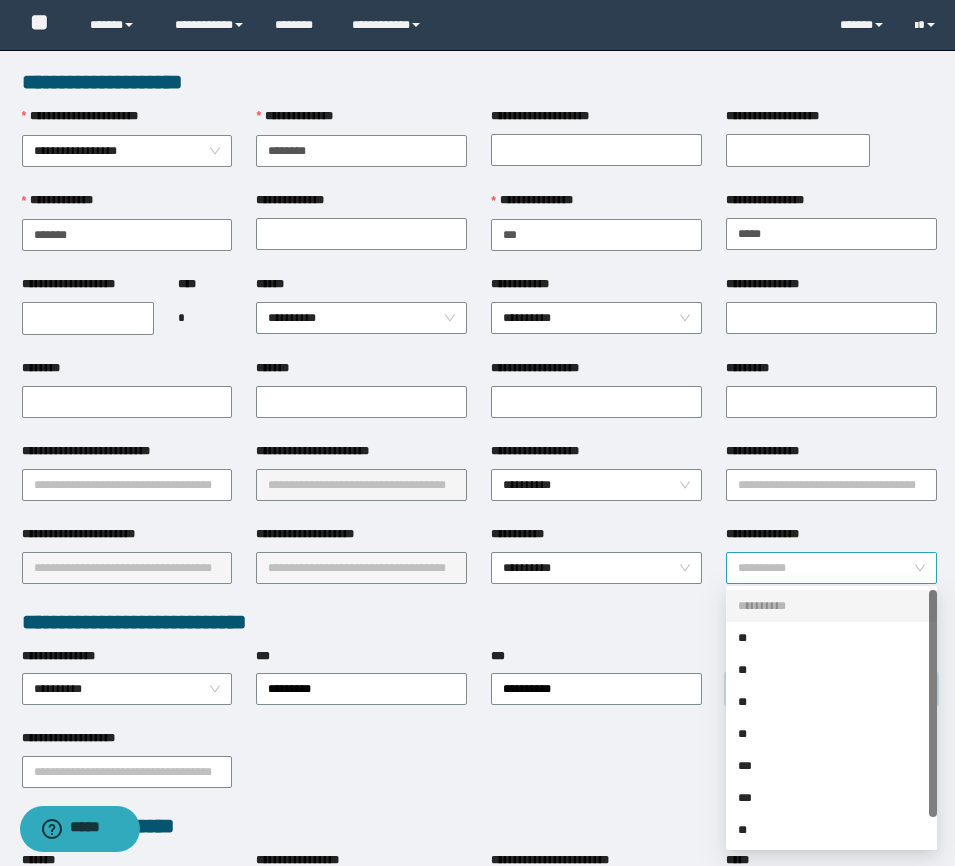 click on "**********" at bounding box center [831, 568] 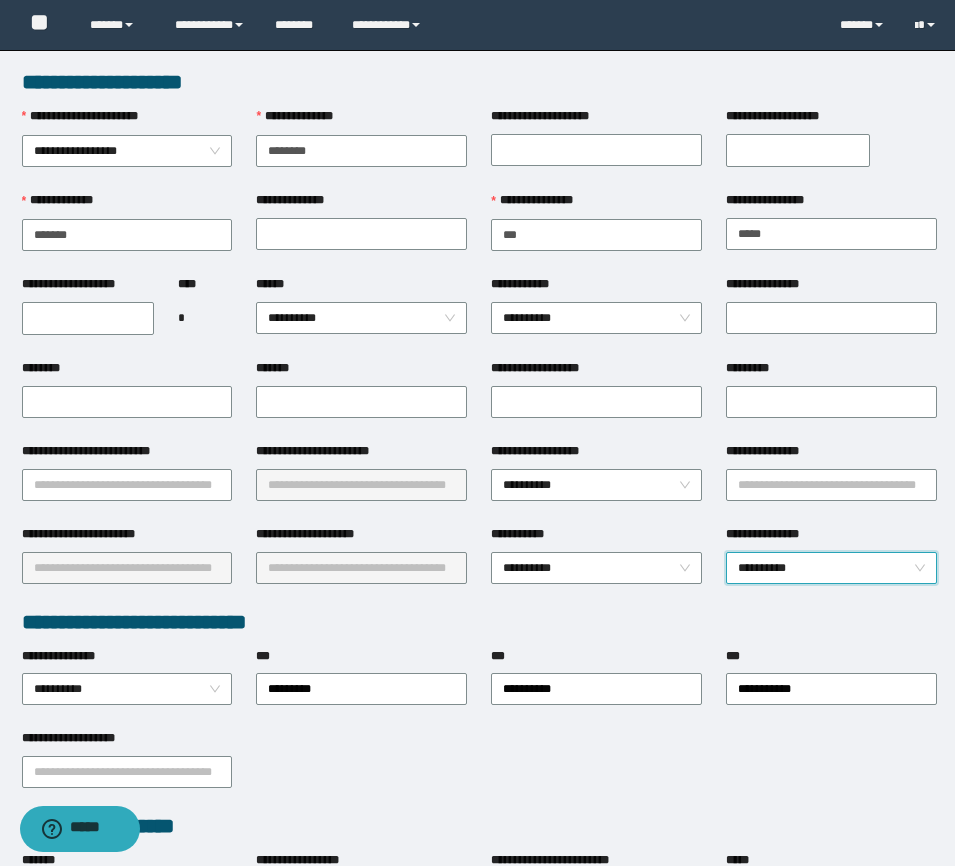 click on "**********" at bounding box center [831, 568] 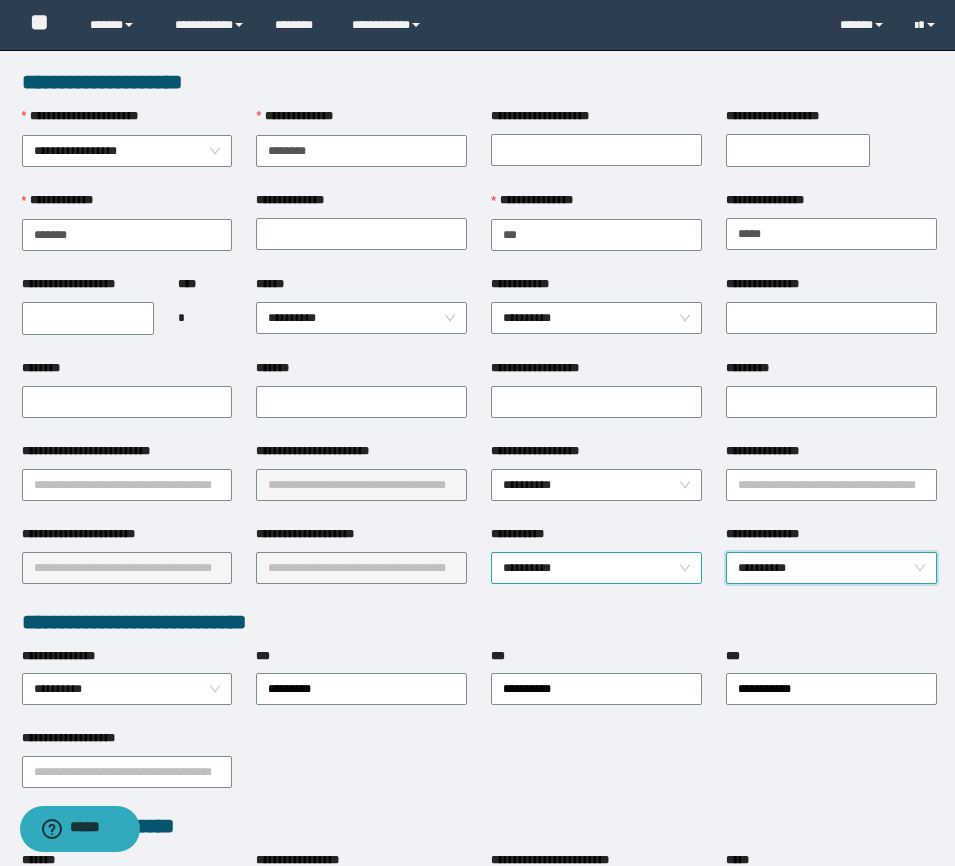 click on "**********" at bounding box center [596, 568] 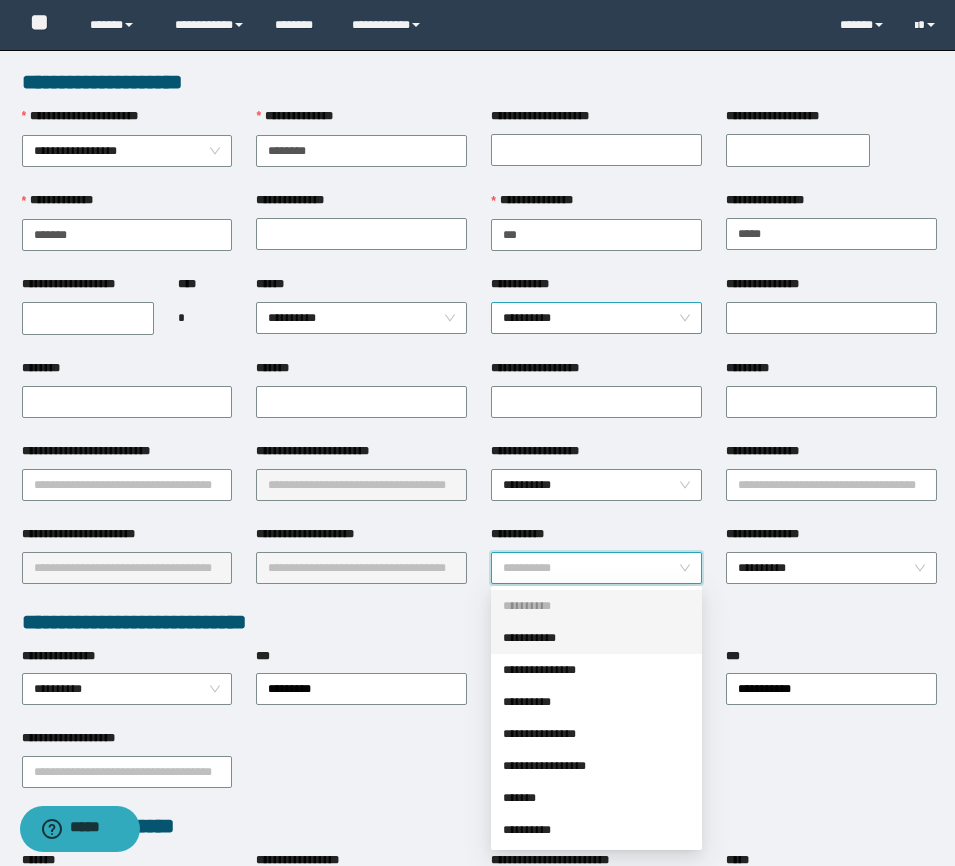 click on "**********" at bounding box center (596, 318) 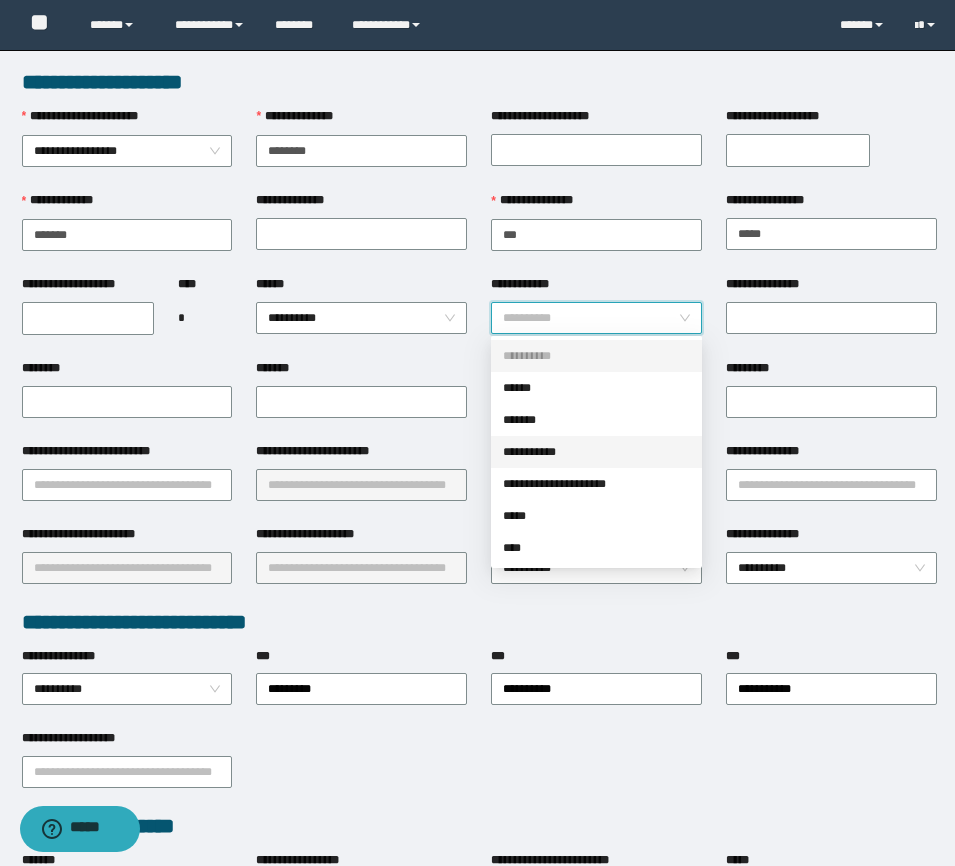 click on "**********" at bounding box center [596, 452] 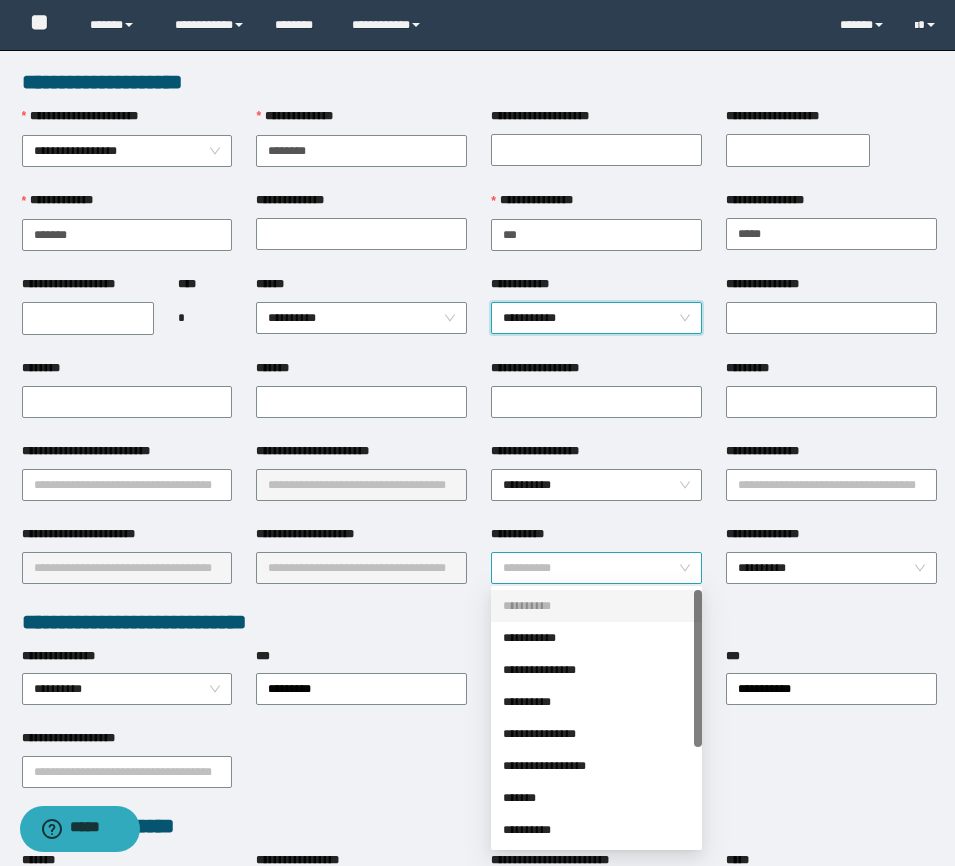 click on "**********" at bounding box center [596, 568] 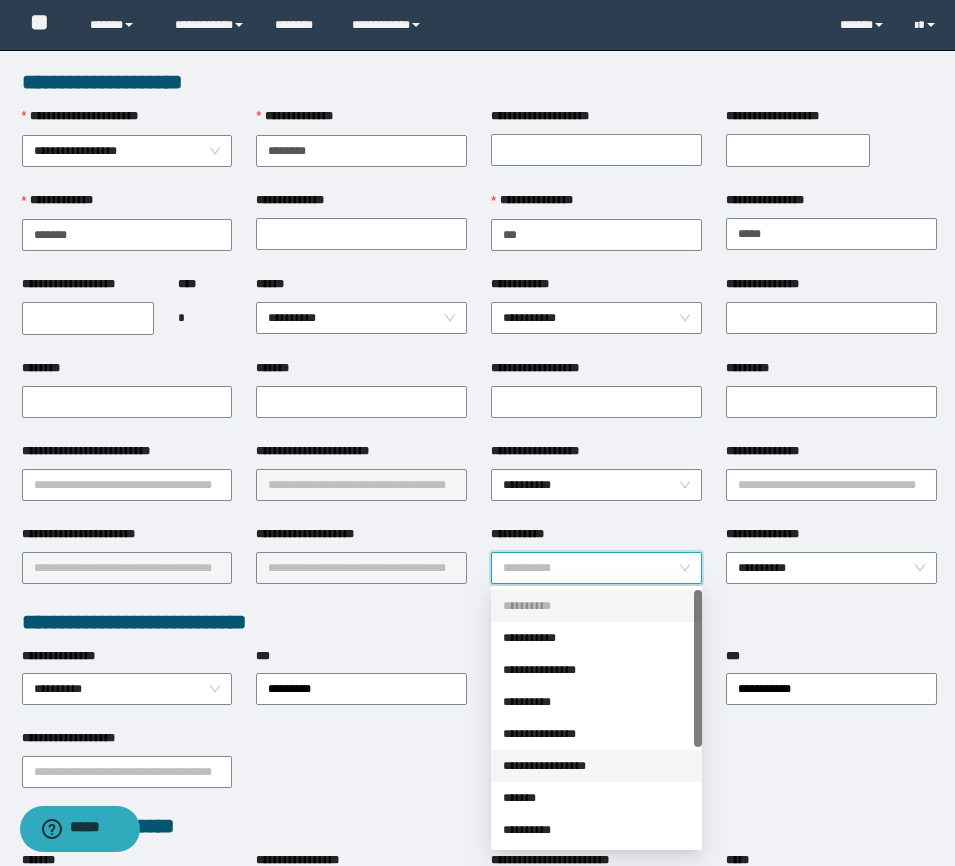 click on "**********" at bounding box center (596, 766) 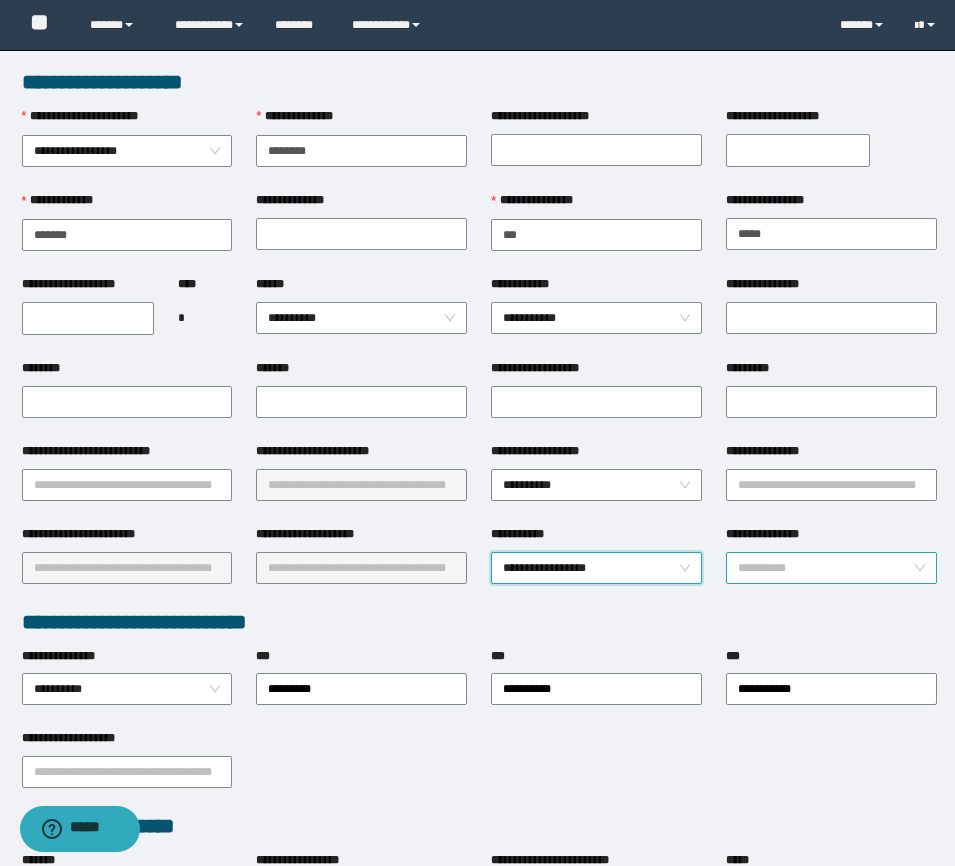 click on "**********" at bounding box center [831, 568] 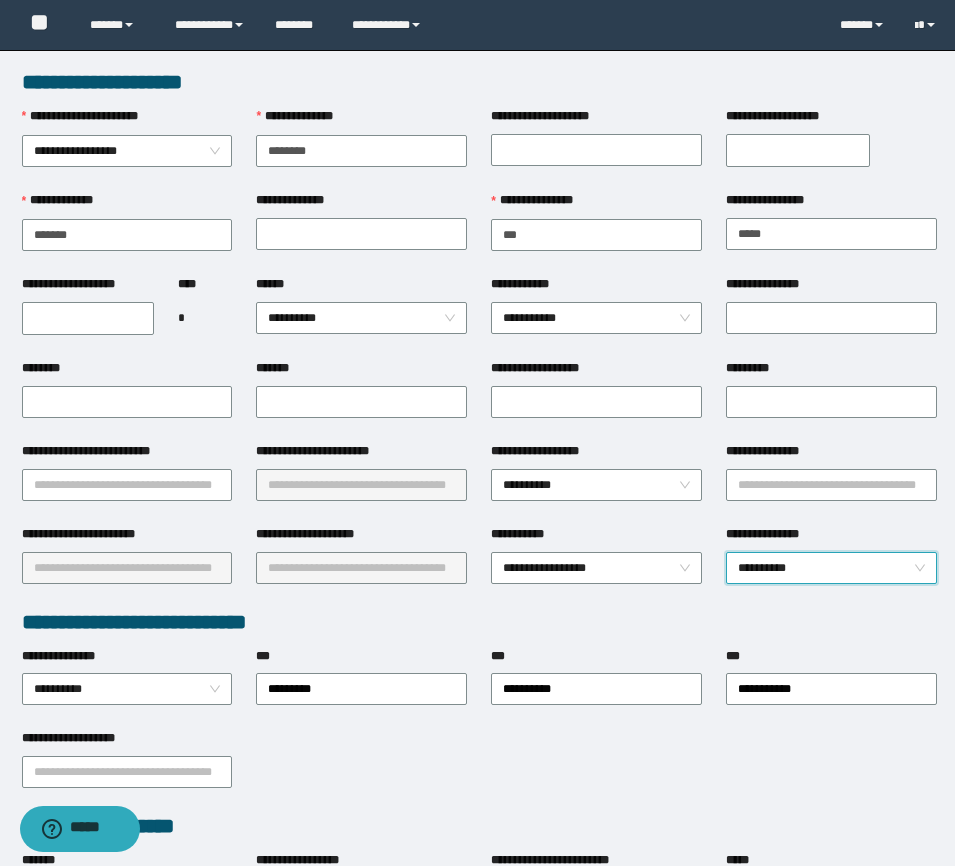 click on "**********" at bounding box center [831, 568] 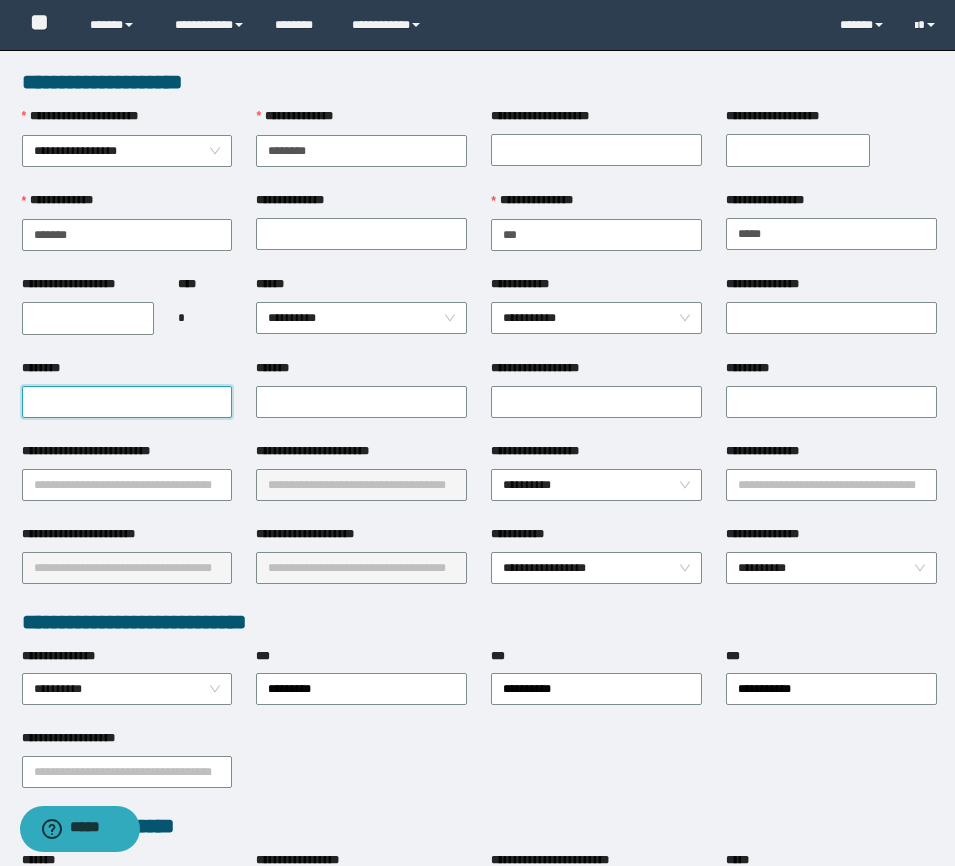 click on "********" at bounding box center (127, 402) 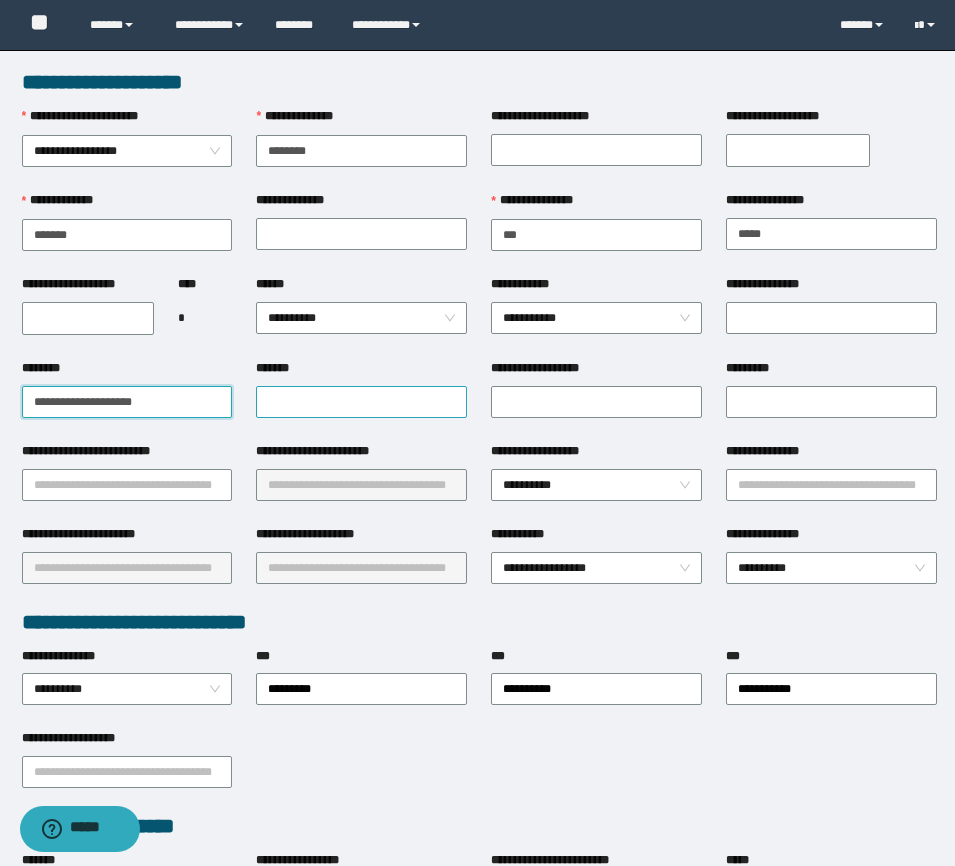 type on "**********" 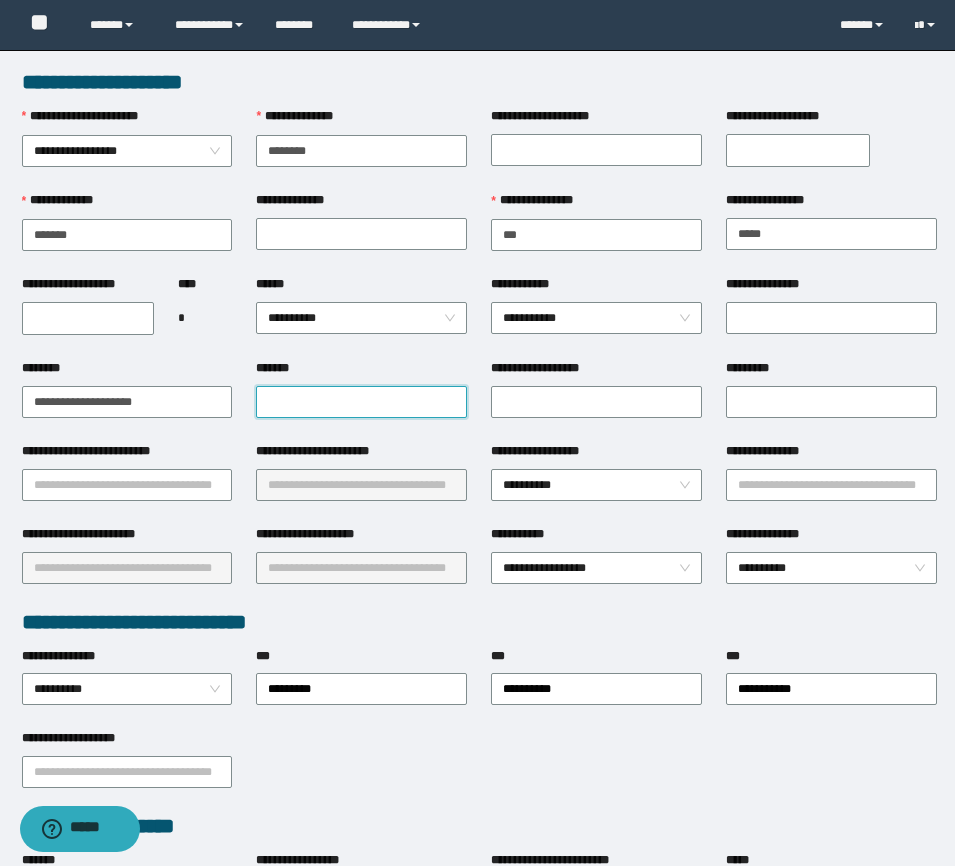 click on "*******" at bounding box center [361, 402] 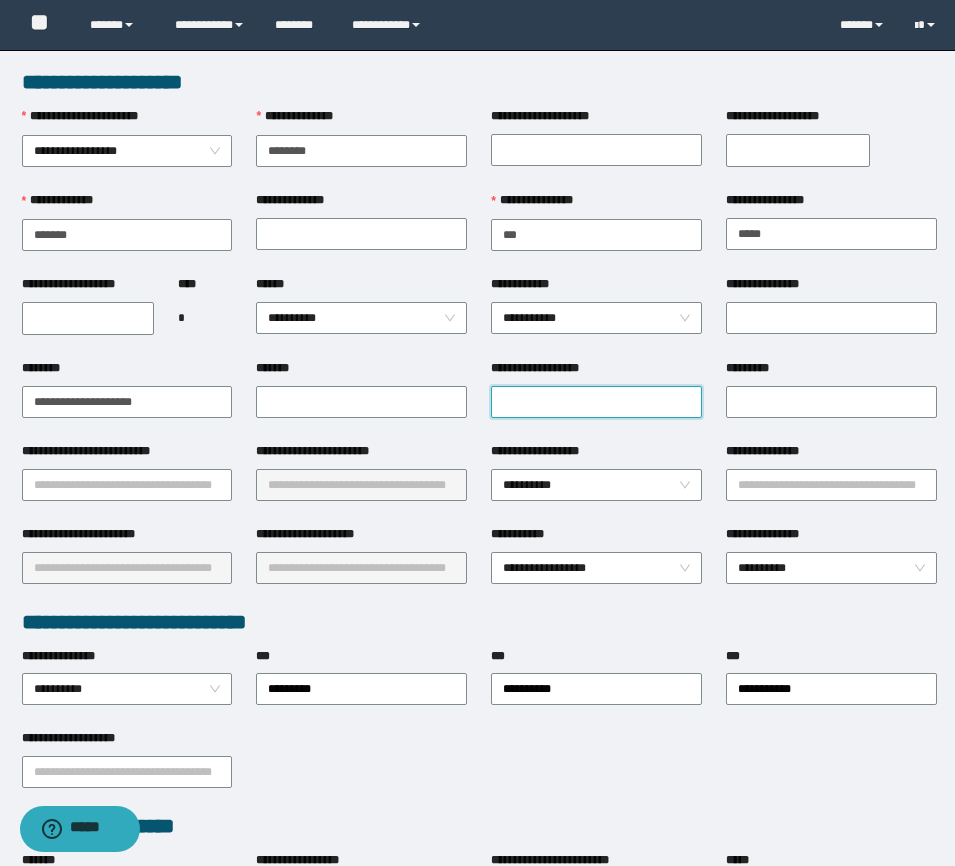 click on "**********" at bounding box center [596, 402] 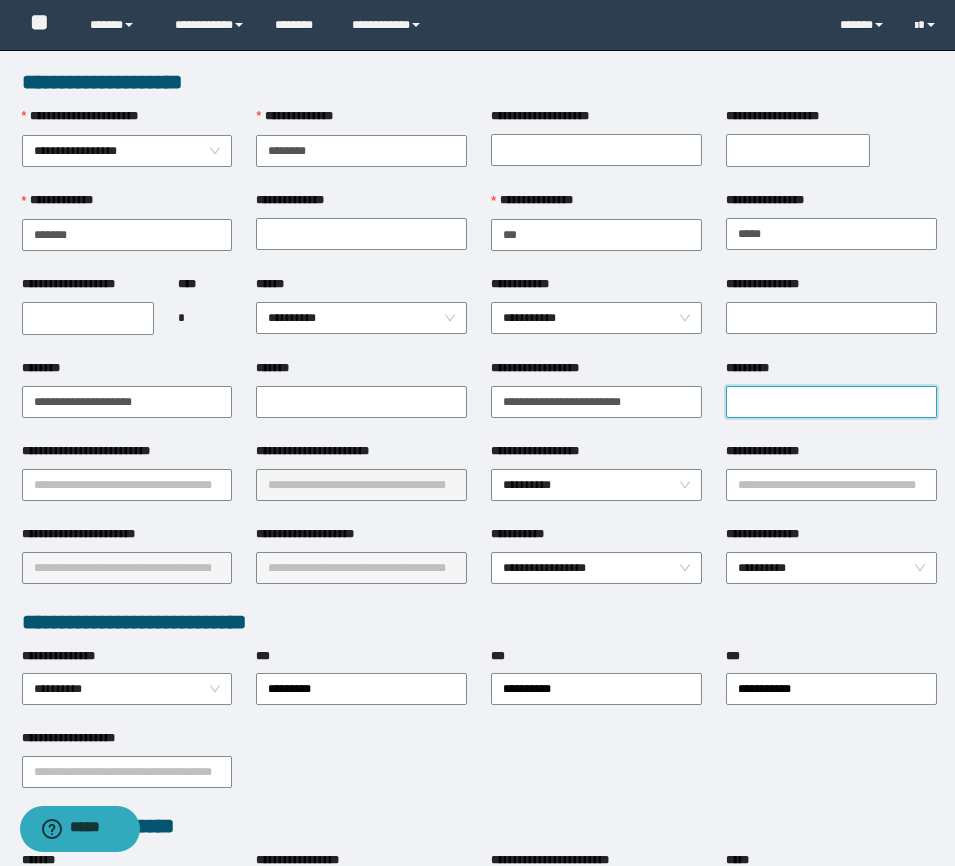click on "*********" at bounding box center (831, 402) 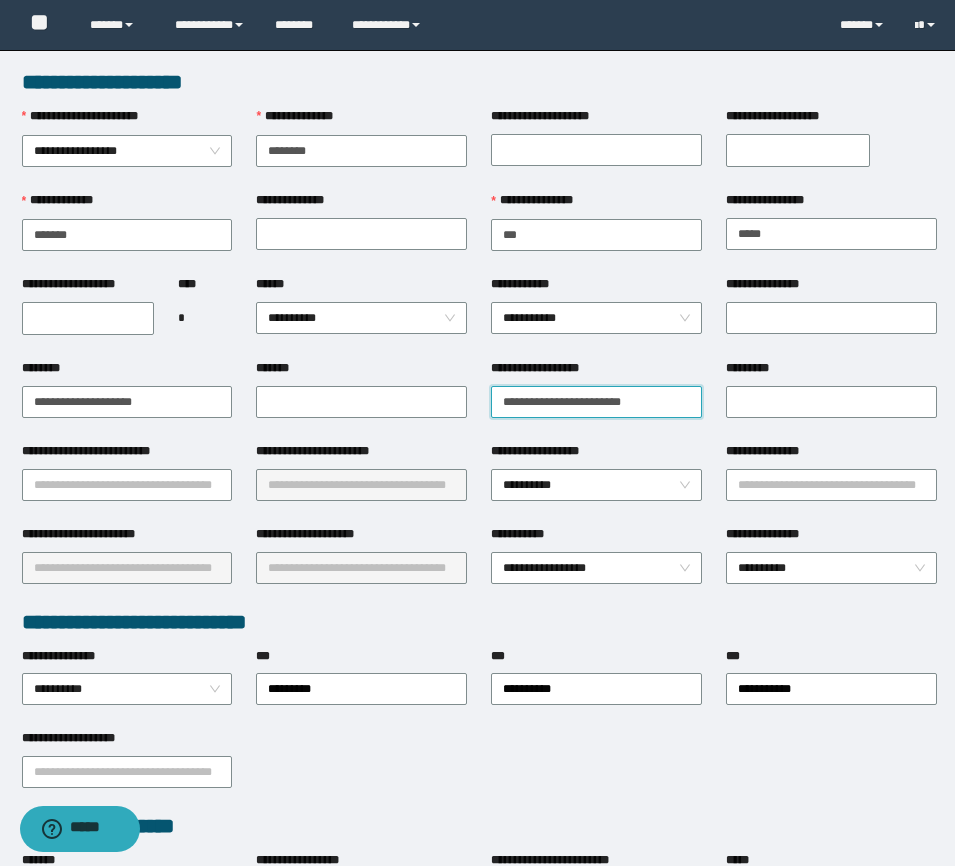 drag, startPoint x: 606, startPoint y: 401, endPoint x: 610, endPoint y: 414, distance: 13.601471 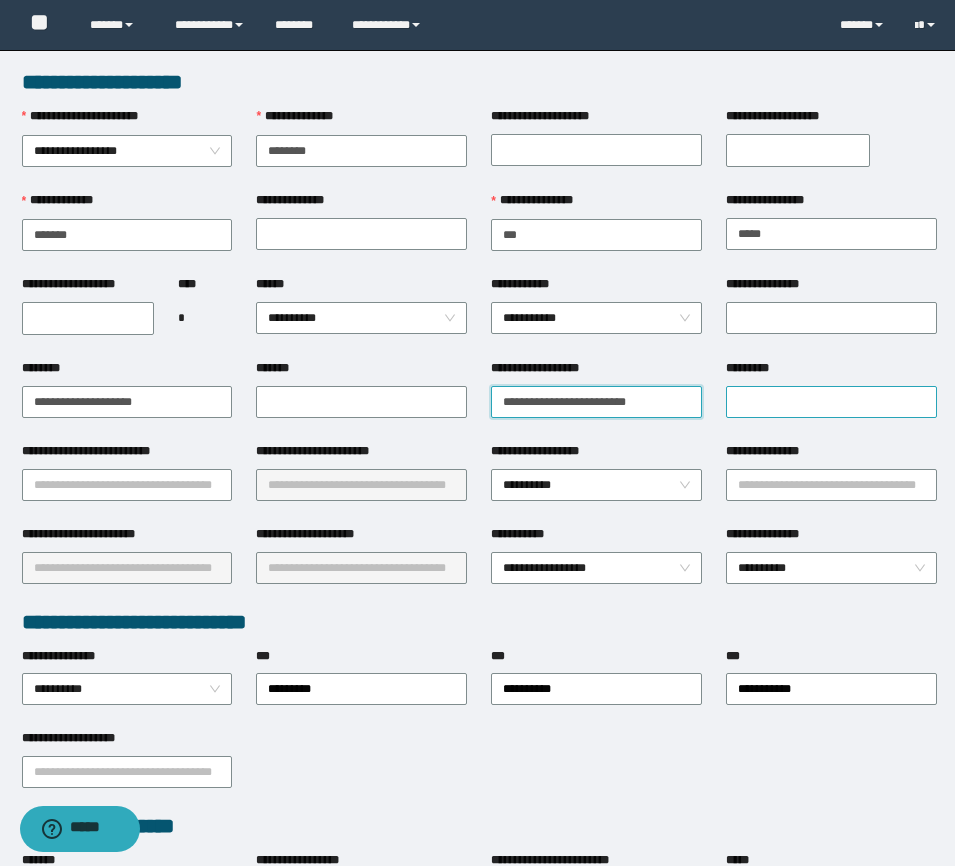 type on "**********" 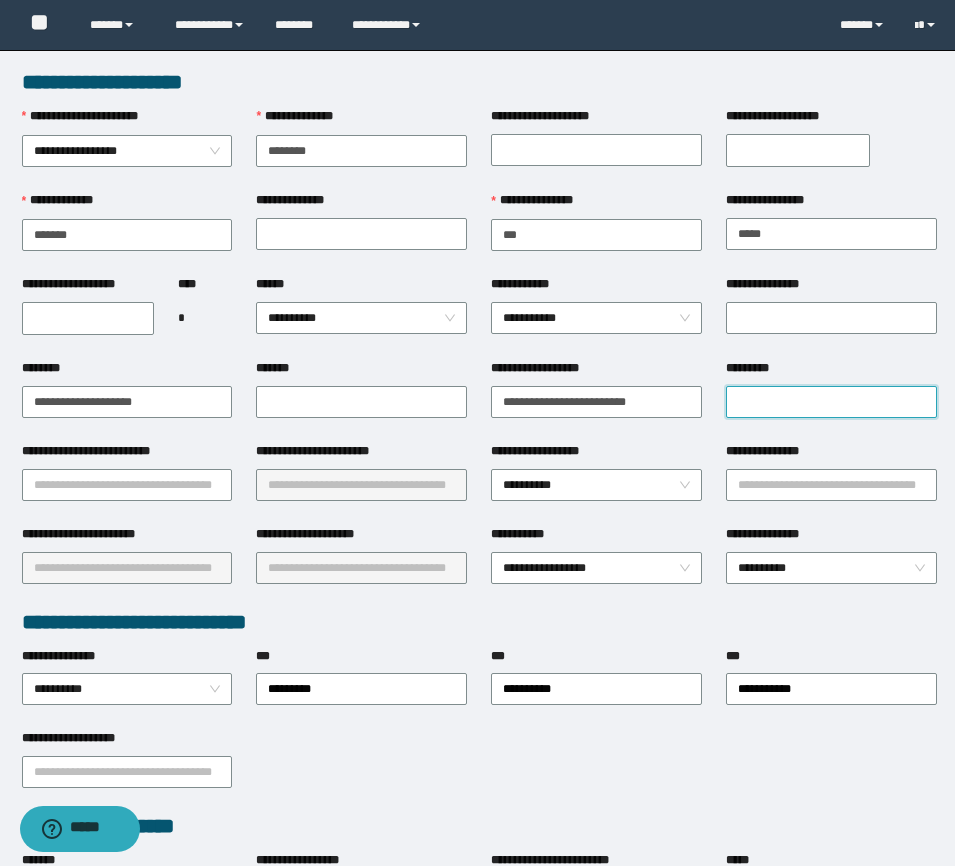 click on "*********" at bounding box center (831, 402) 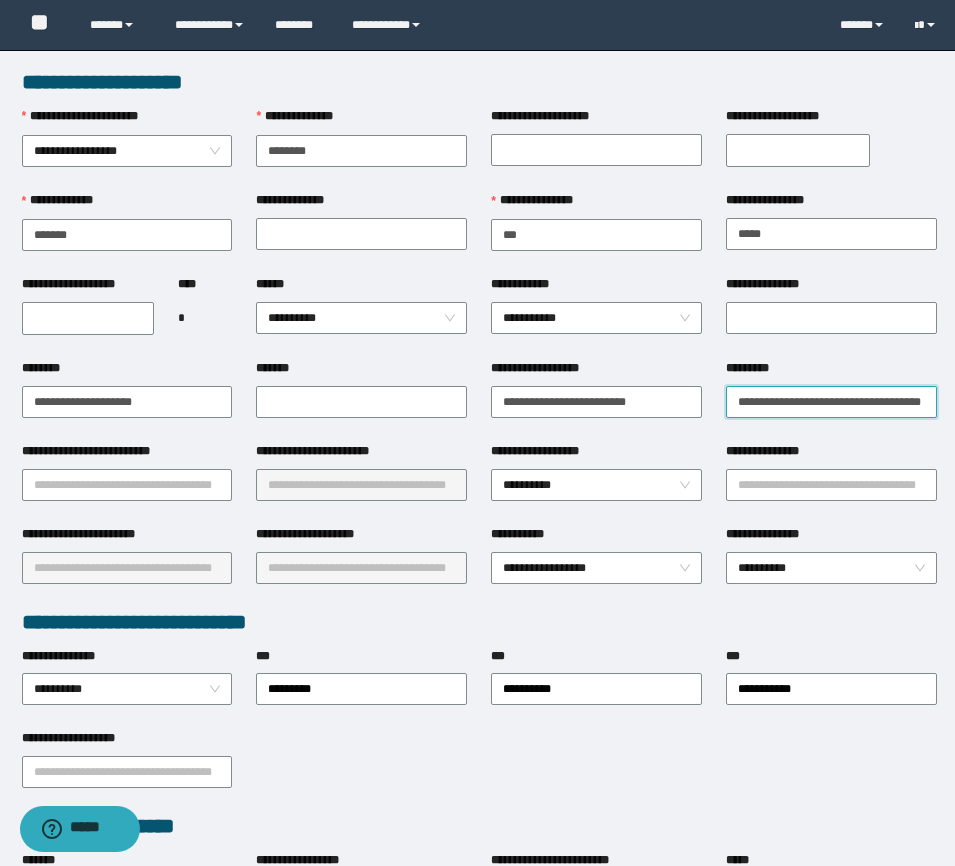 scroll, scrollTop: 0, scrollLeft: 44, axis: horizontal 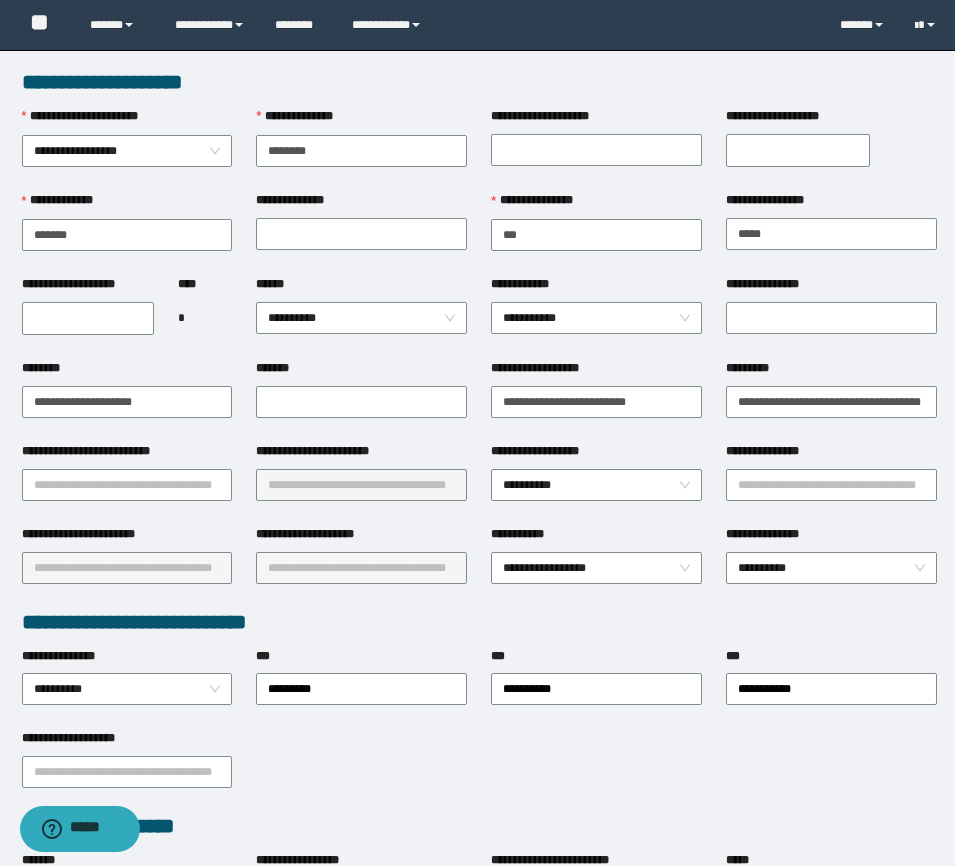 click on "**********" at bounding box center [88, 318] 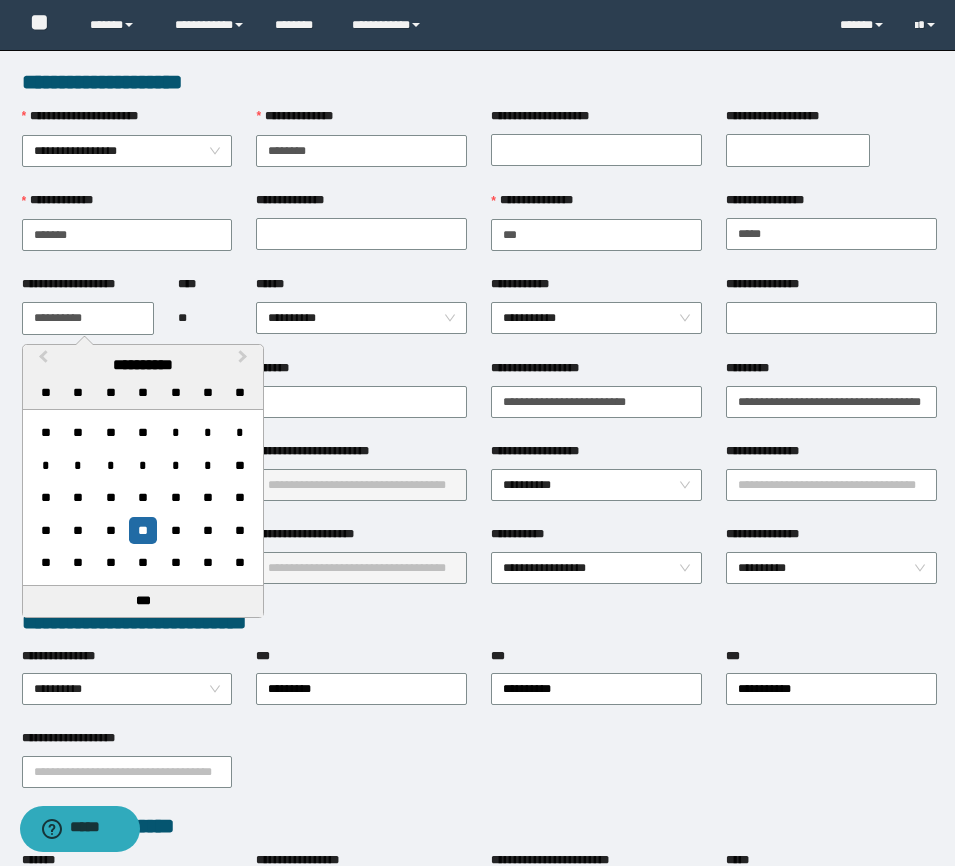 type on "**********" 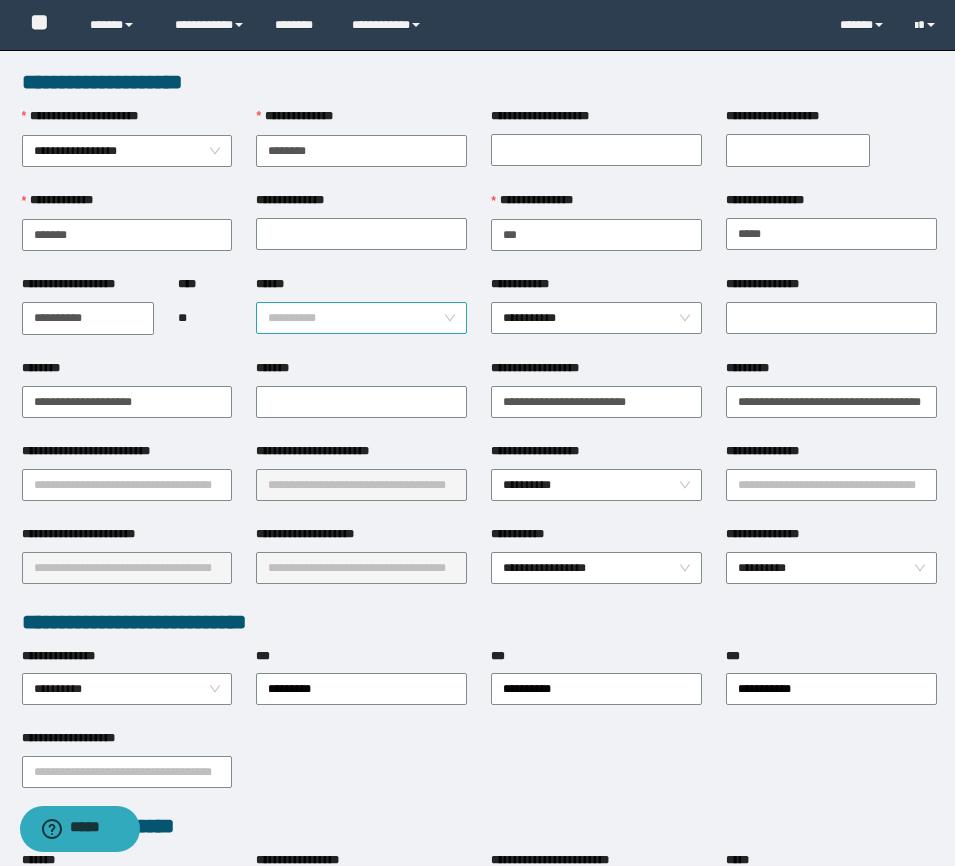 click on "**********" at bounding box center (361, 318) 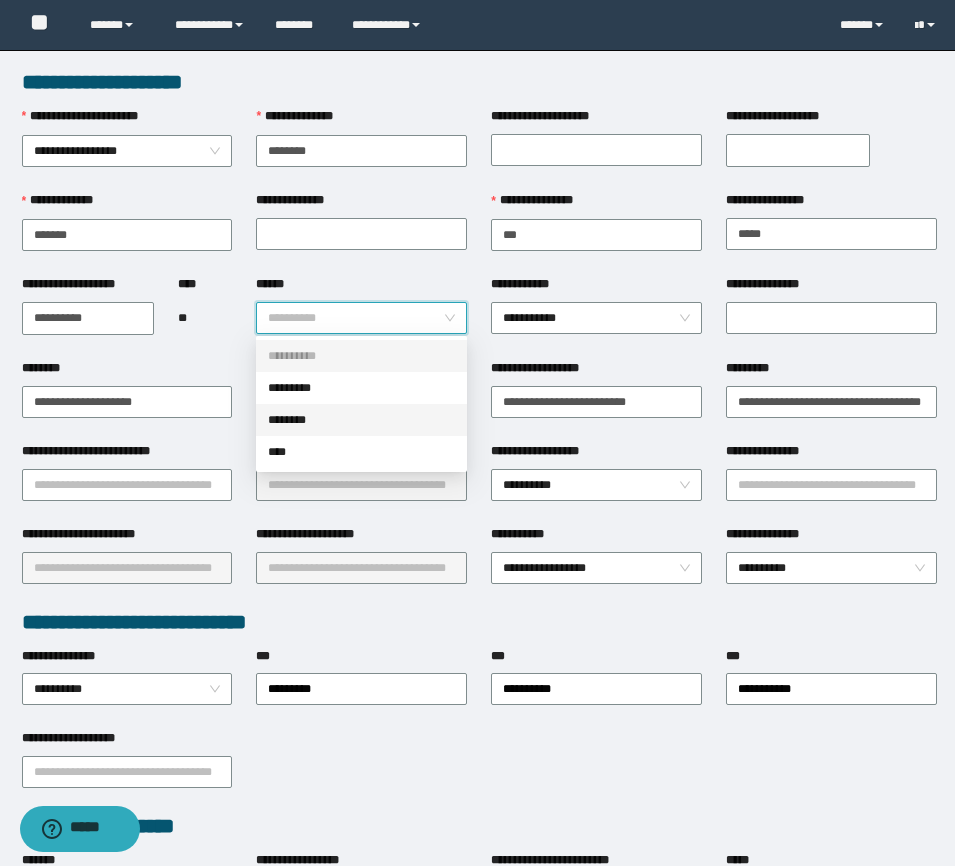 click on "********" at bounding box center (361, 420) 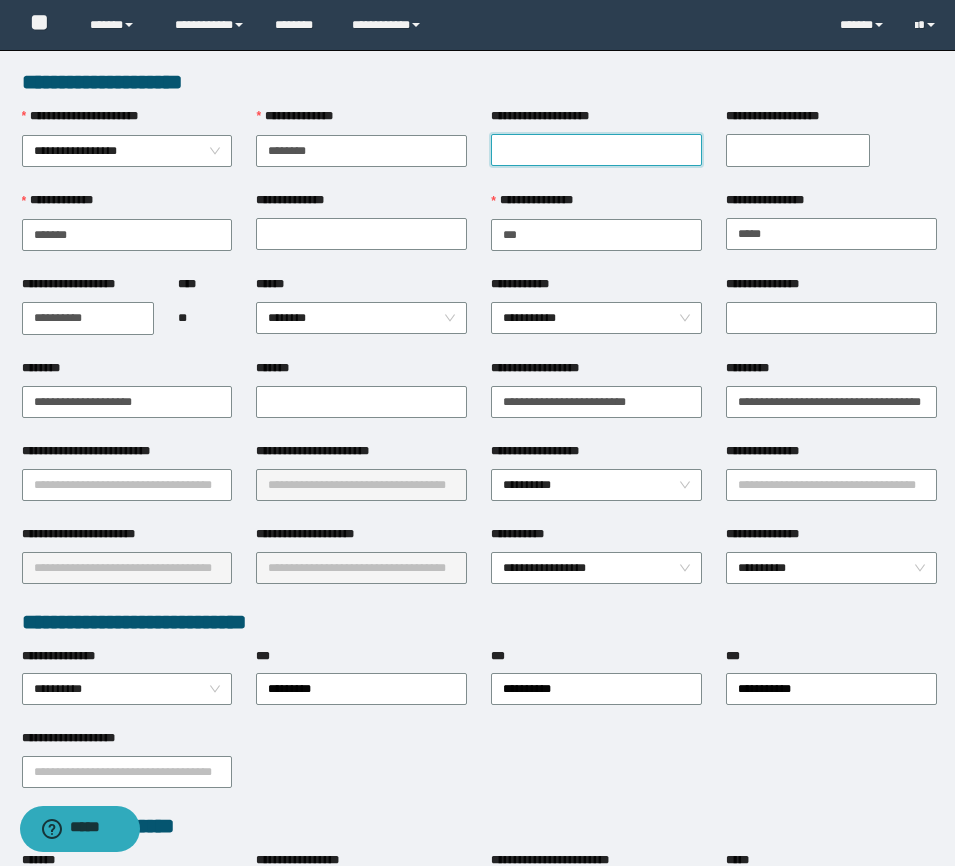 click on "**********" at bounding box center [596, 150] 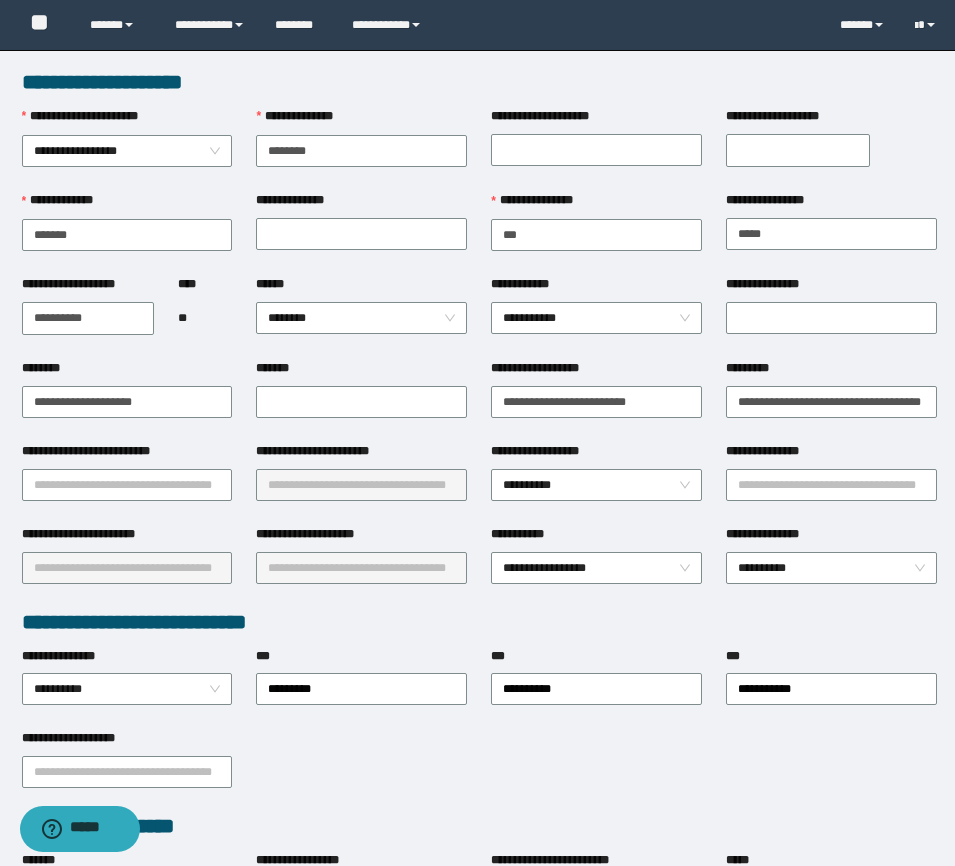 click on "**********" at bounding box center [798, 150] 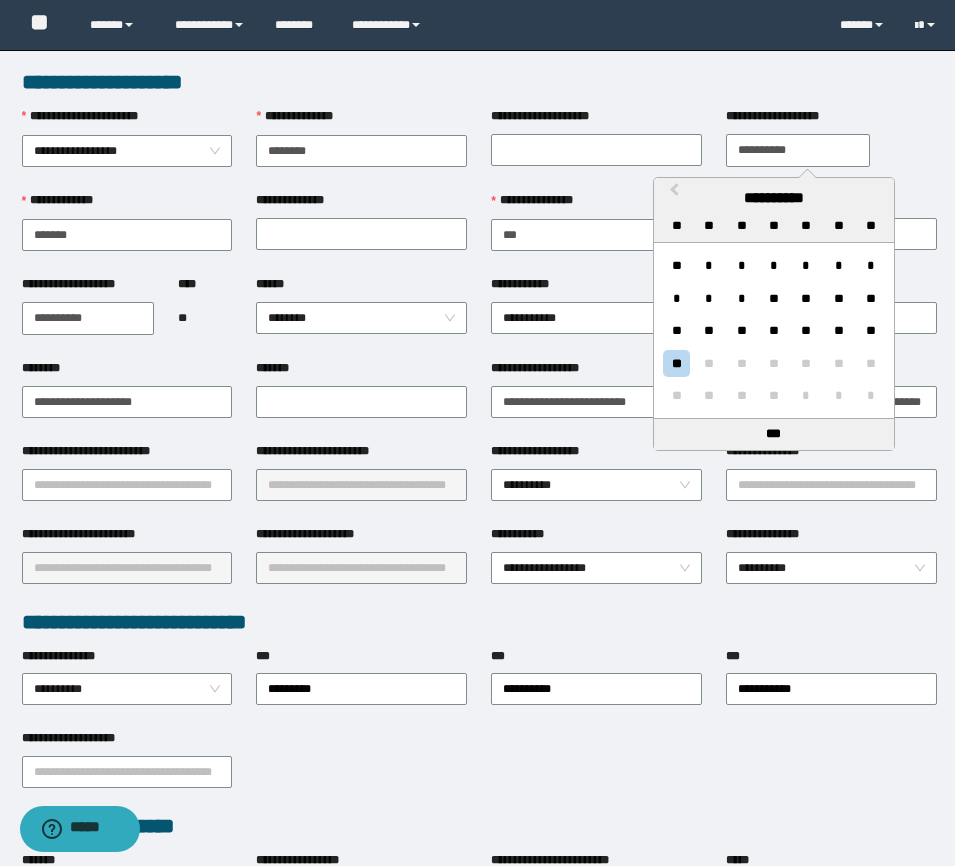type on "**********" 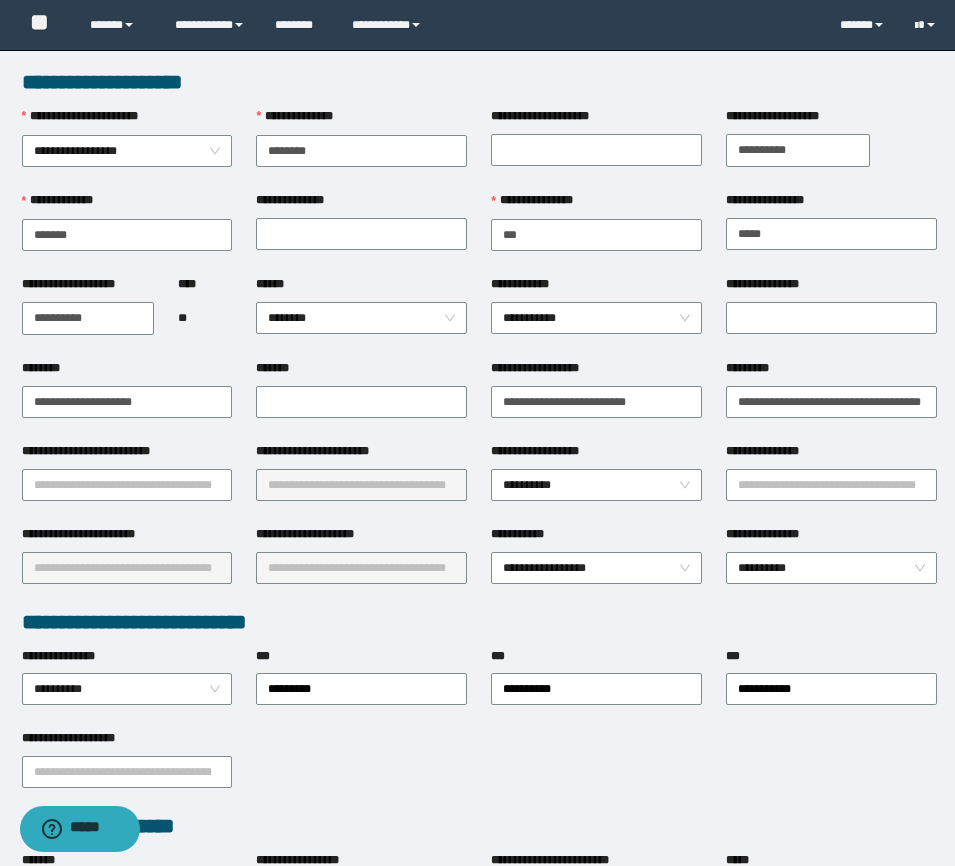 click on "**********" at bounding box center [479, 770] 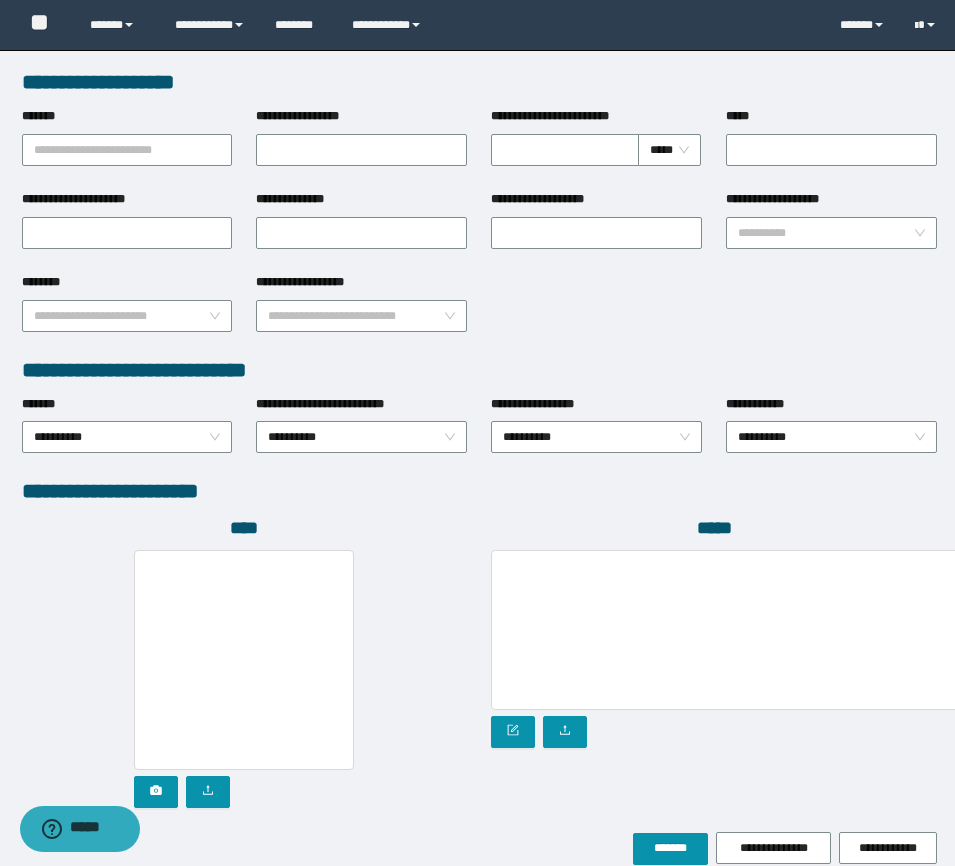 scroll, scrollTop: 837, scrollLeft: 0, axis: vertical 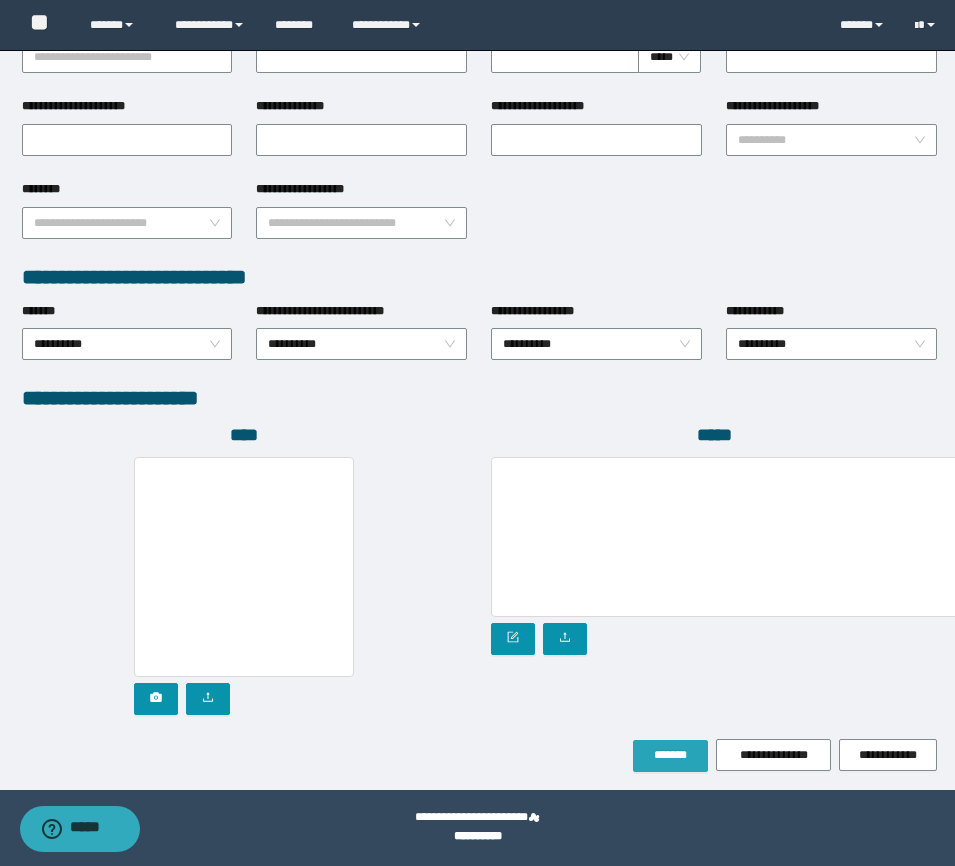 click on "*******" at bounding box center (670, 755) 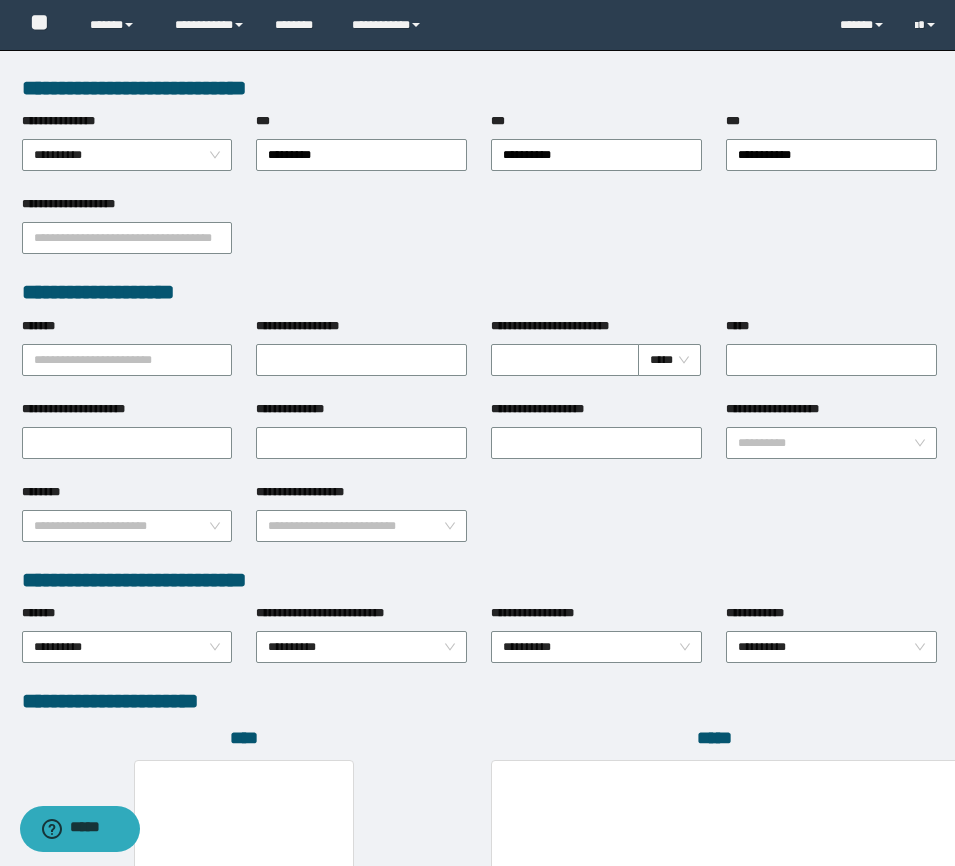 scroll, scrollTop: 943, scrollLeft: 0, axis: vertical 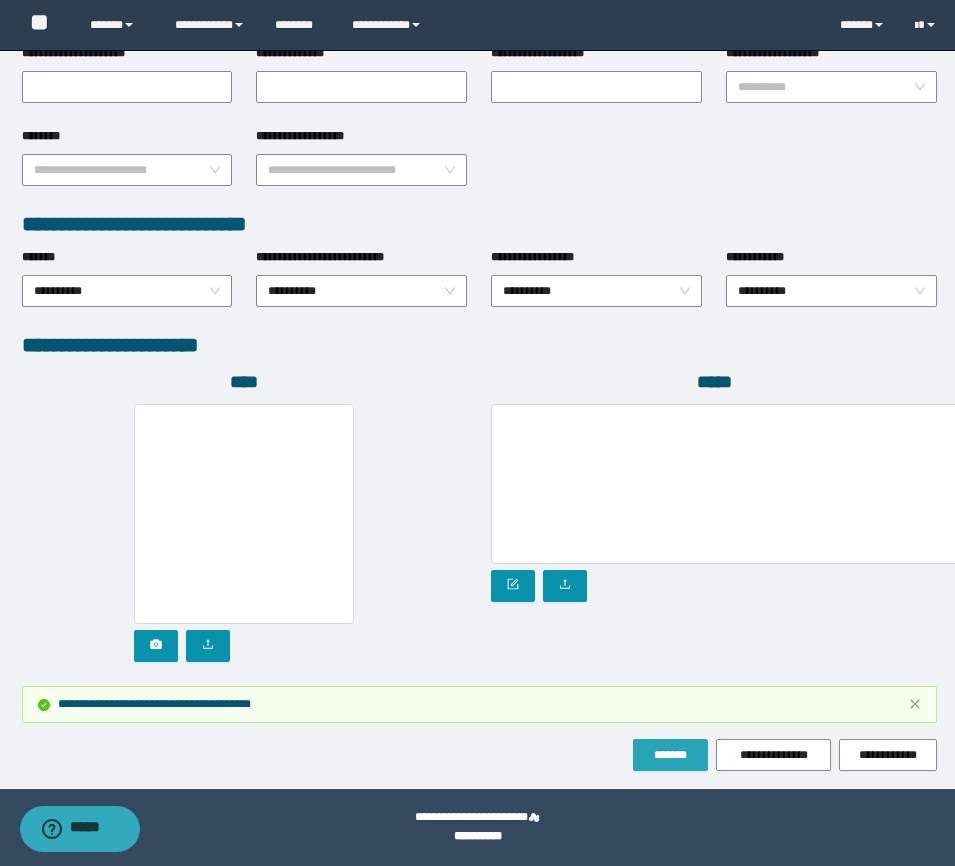 click on "*******" at bounding box center (670, 755) 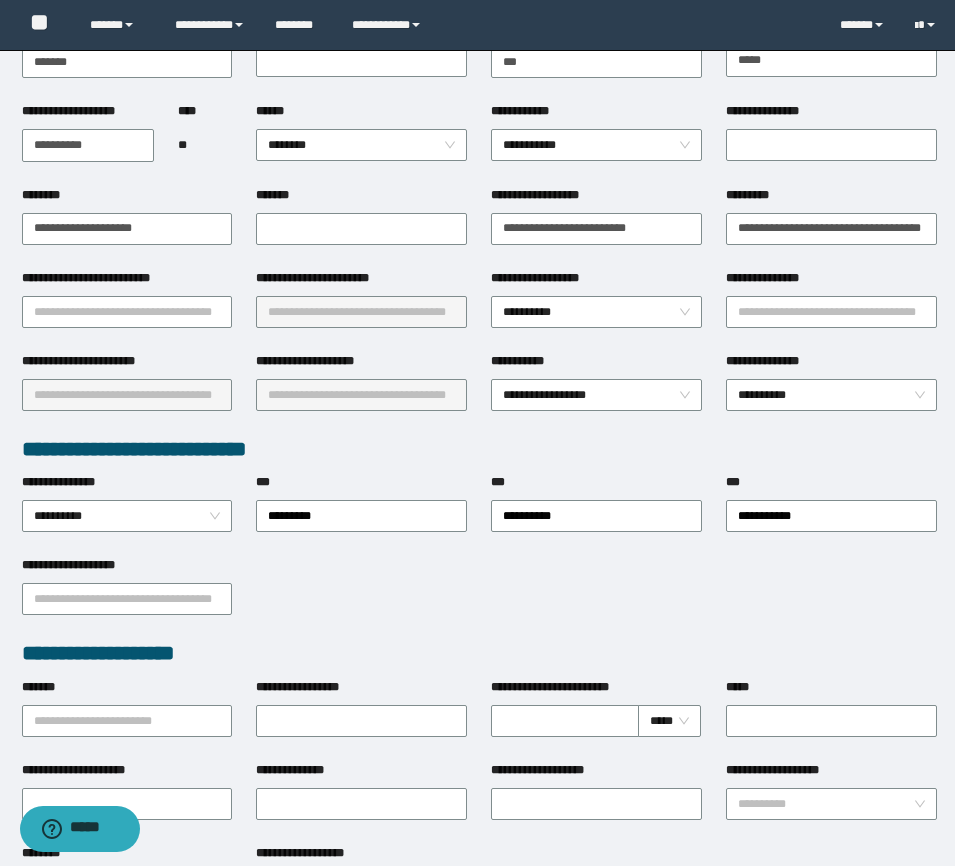 scroll, scrollTop: 68, scrollLeft: 0, axis: vertical 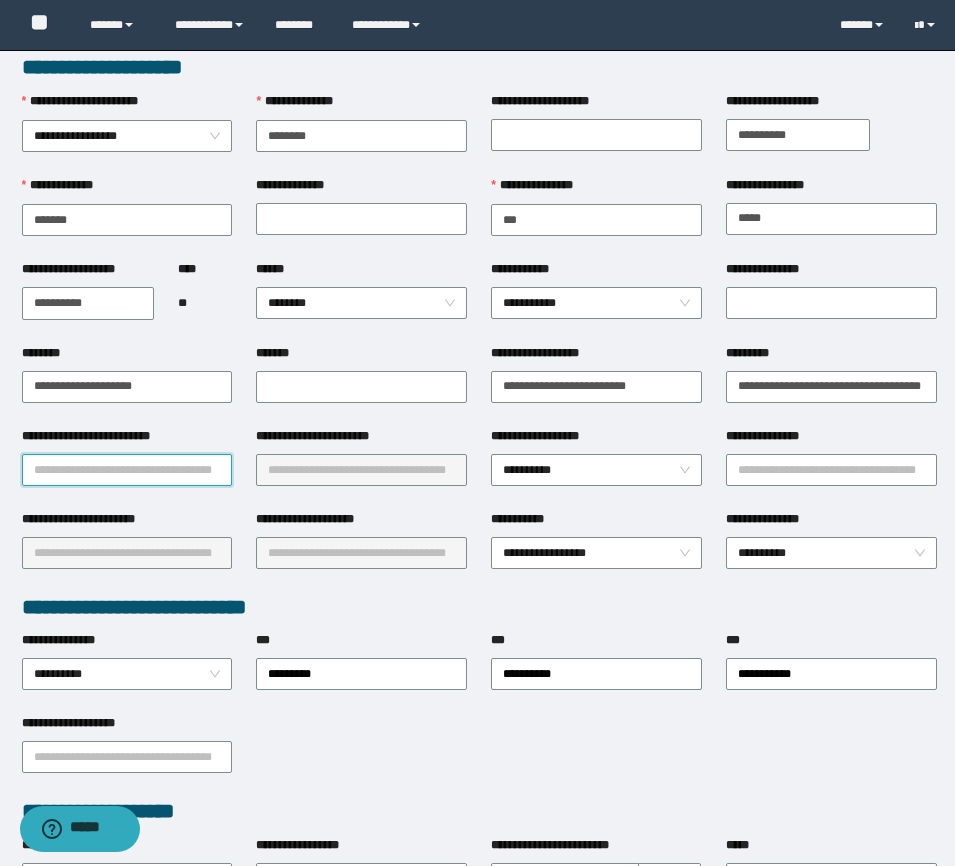 click on "**********" at bounding box center (127, 470) 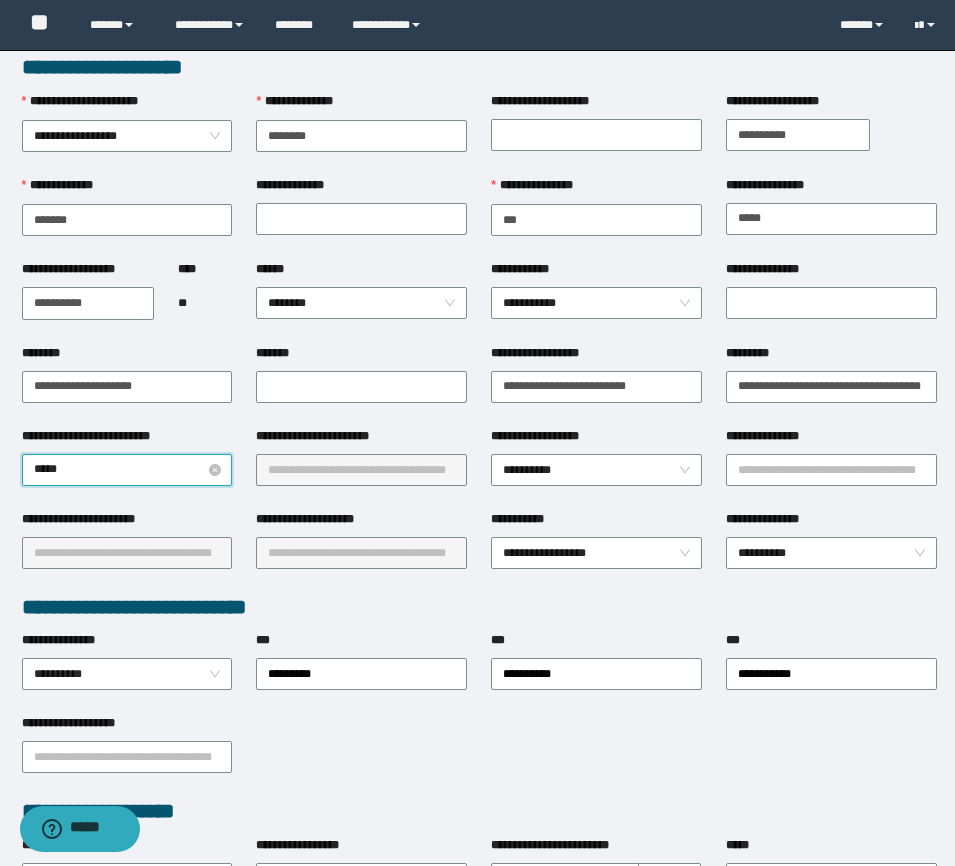 type on "******" 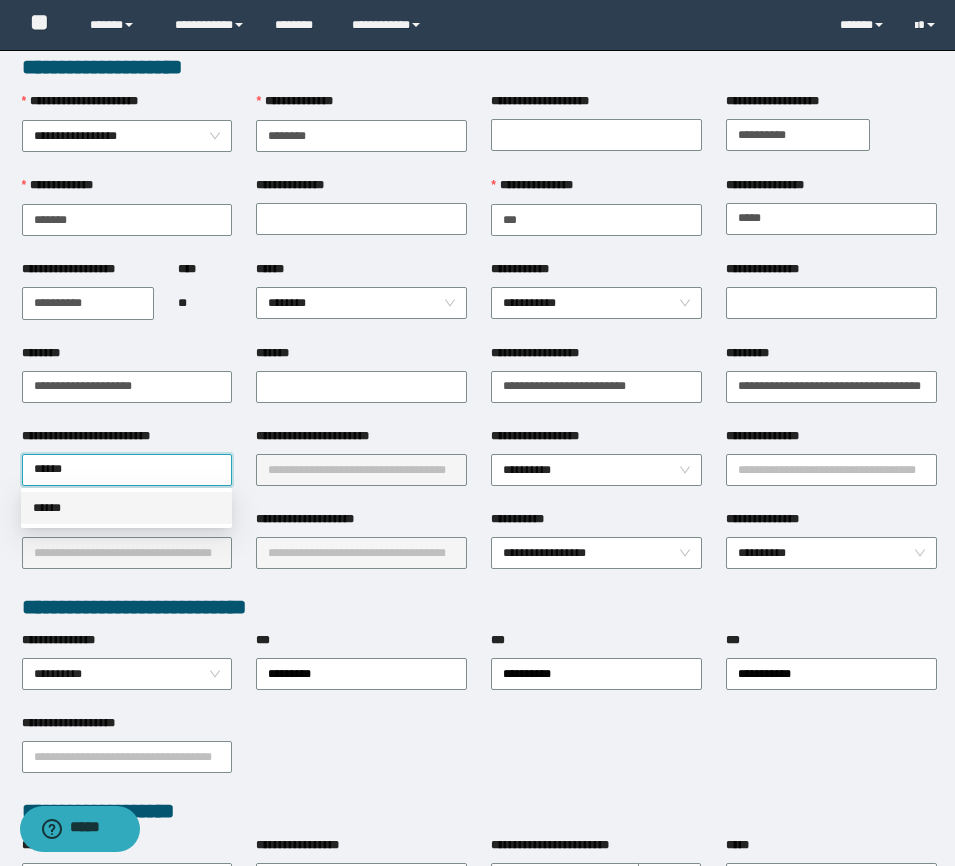 drag, startPoint x: 121, startPoint y: 509, endPoint x: 398, endPoint y: 431, distance: 287.7725 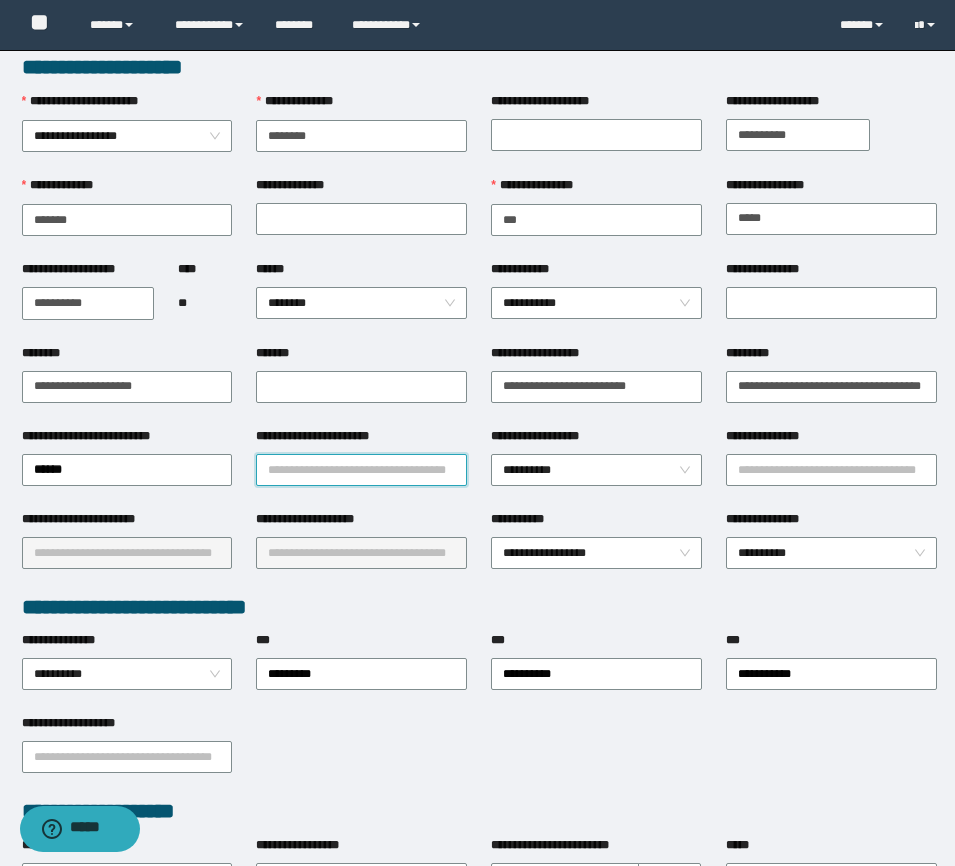 click on "**********" at bounding box center (361, 470) 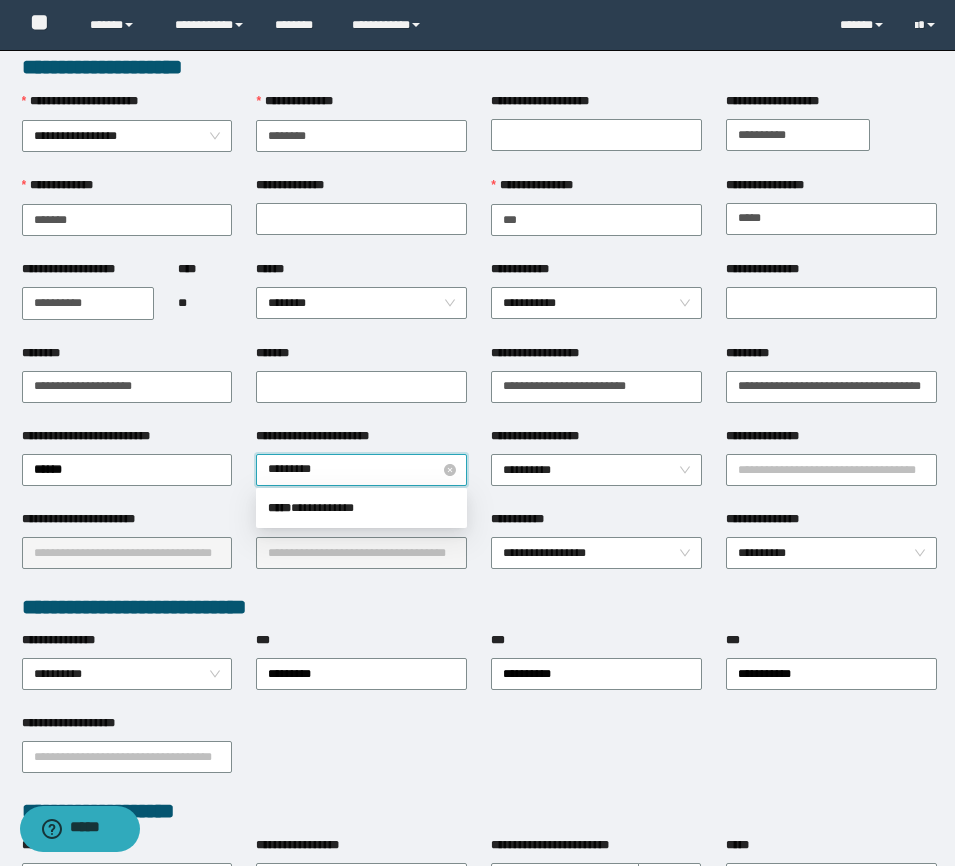 type on "**********" 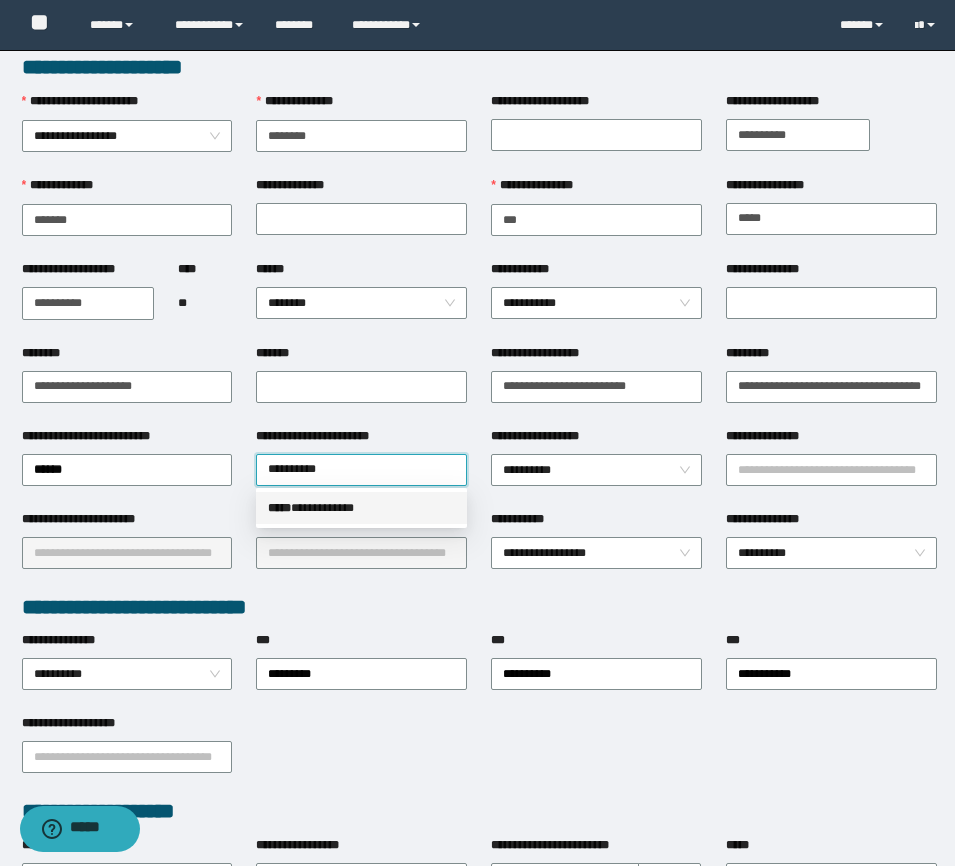 click on "**********" at bounding box center (361, 508) 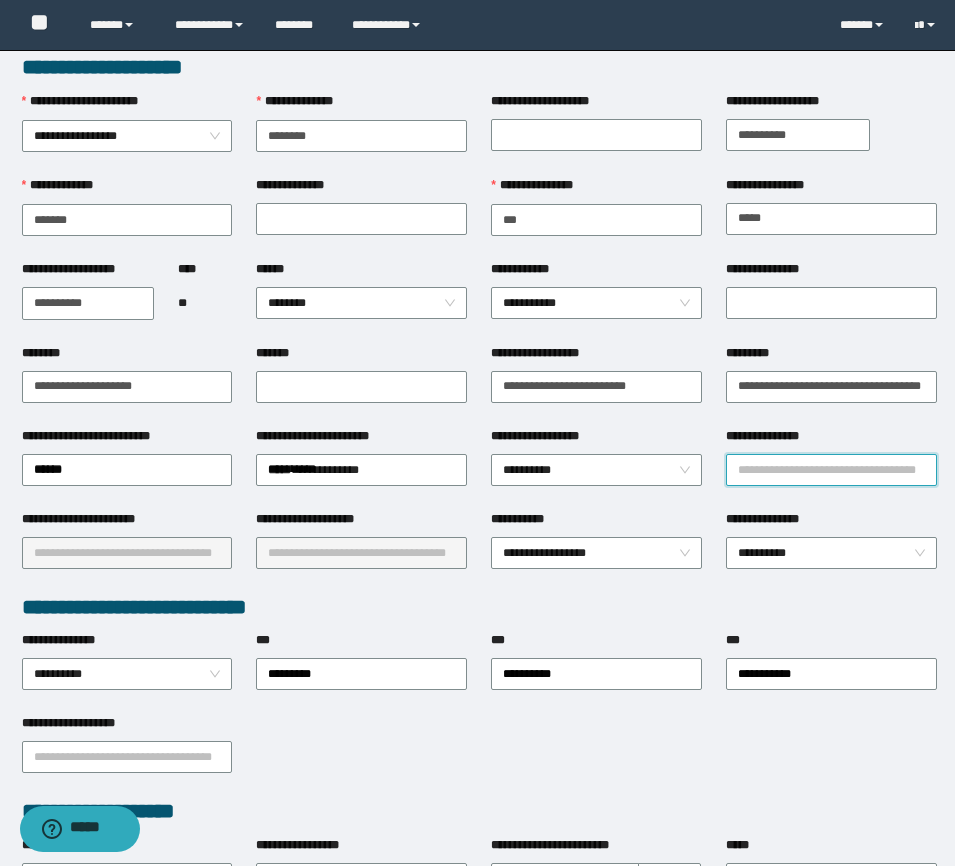 click on "**********" at bounding box center (831, 470) 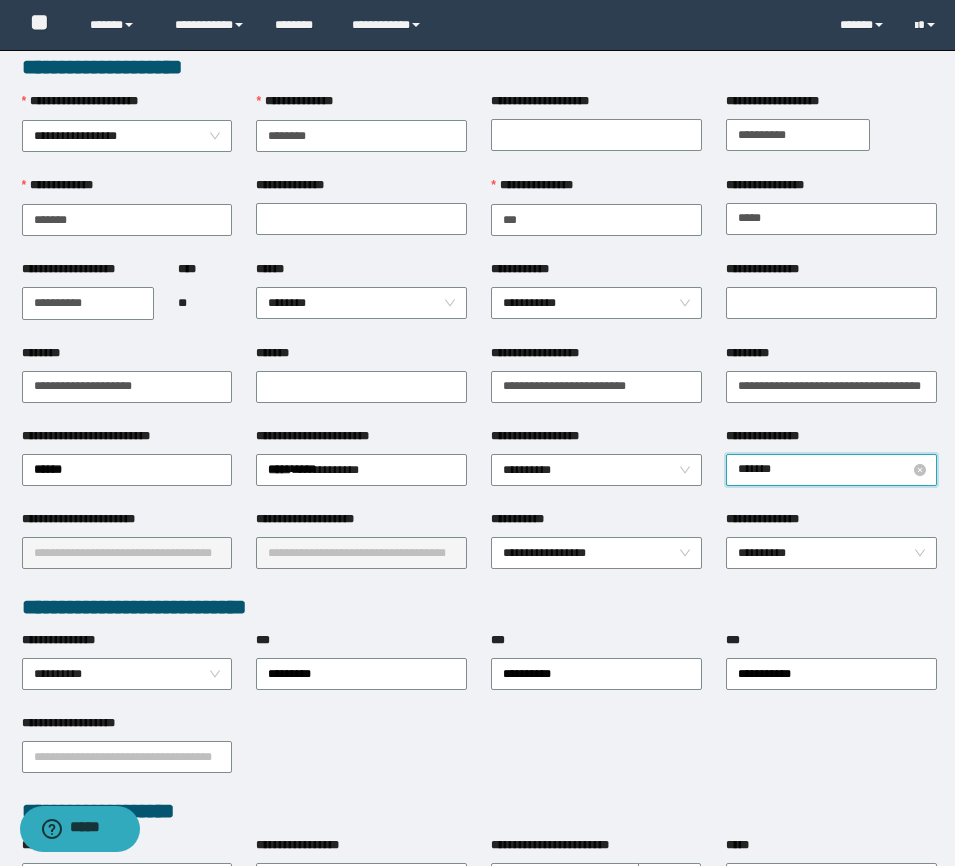 type on "********" 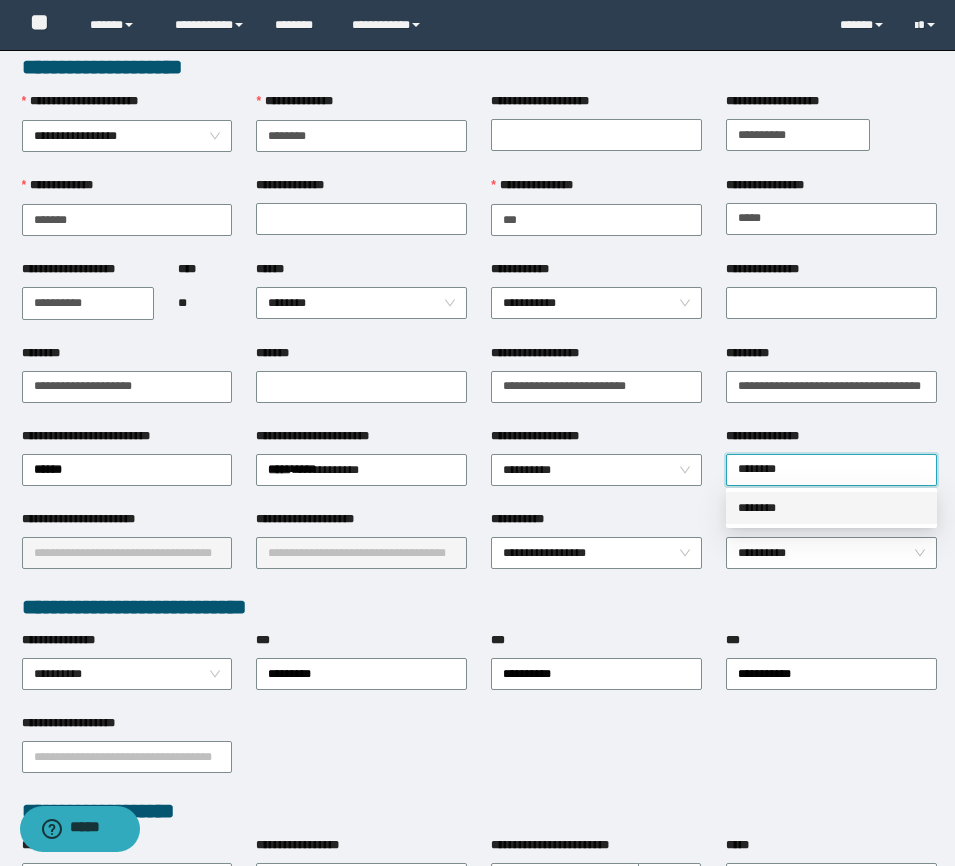 click on "********" at bounding box center [831, 508] 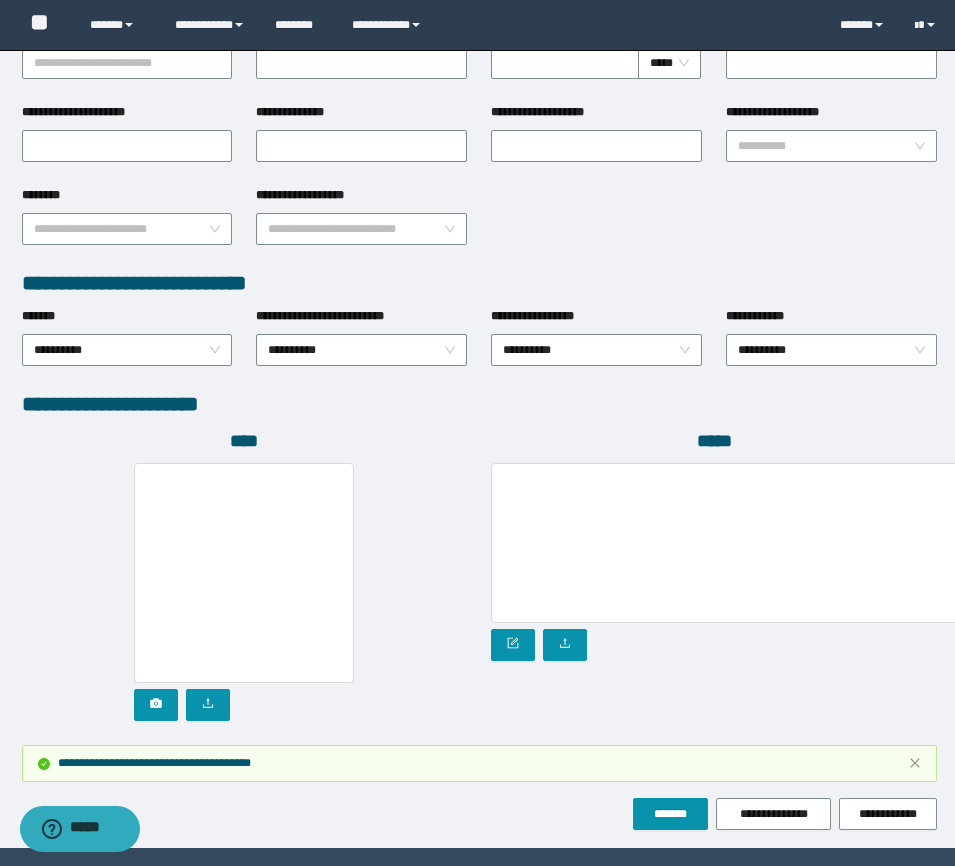 scroll, scrollTop: 943, scrollLeft: 0, axis: vertical 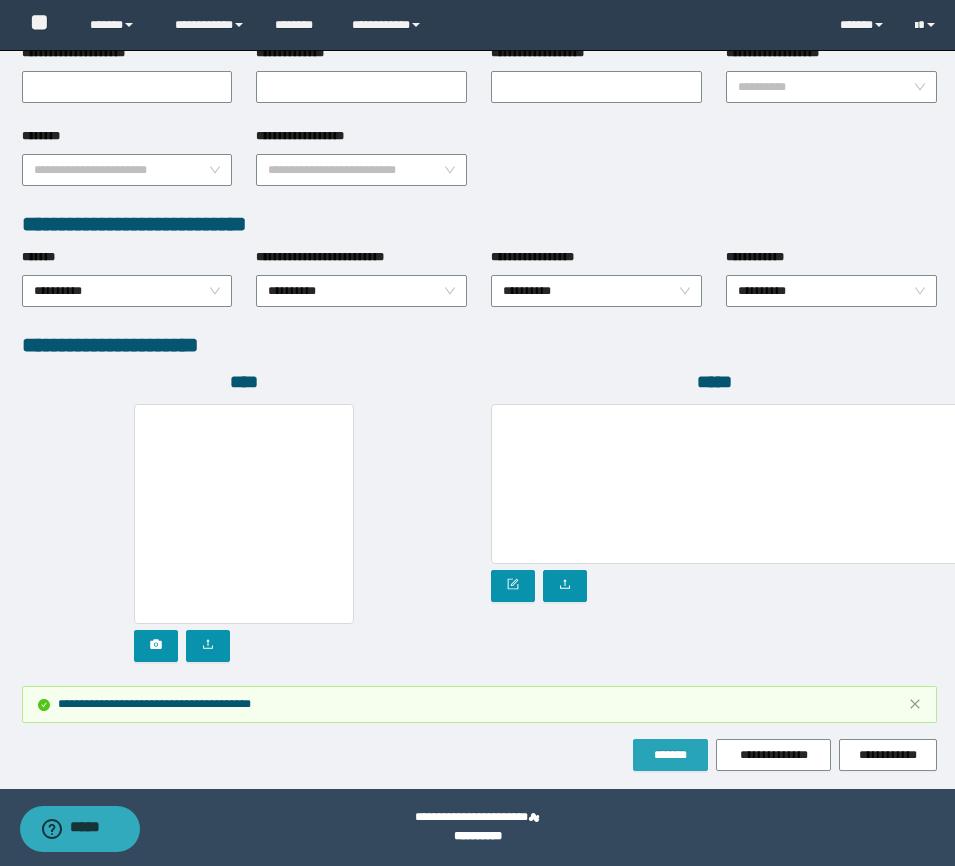 click on "*******" at bounding box center (670, 755) 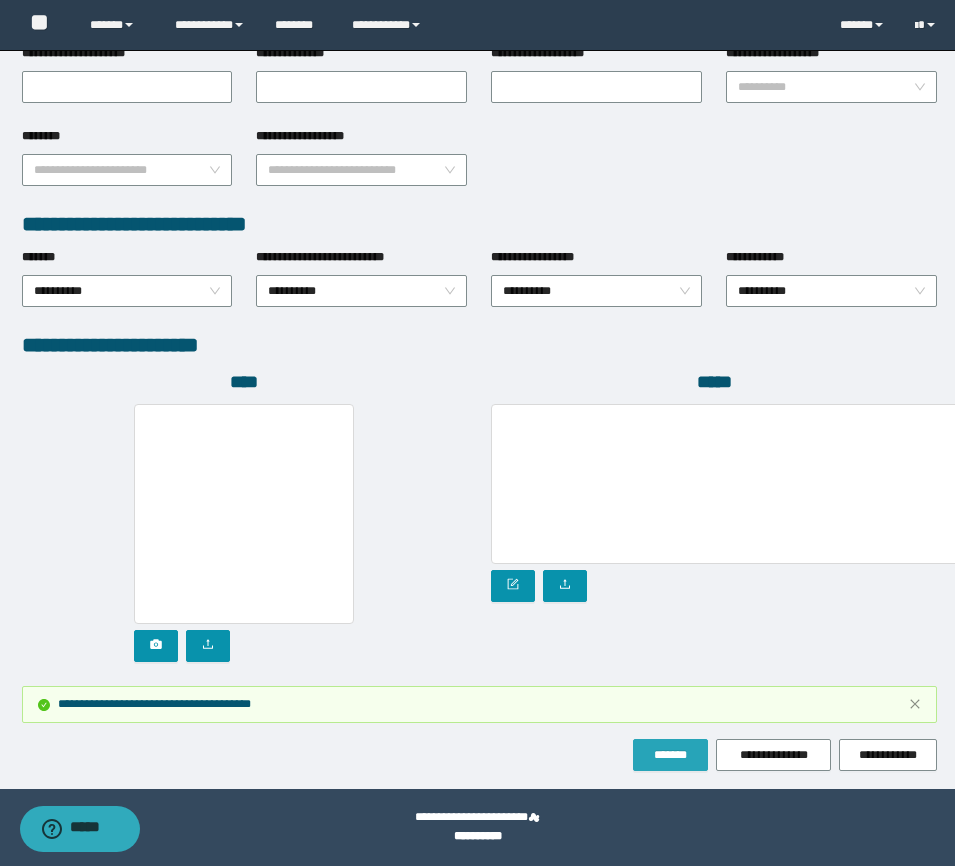 type 